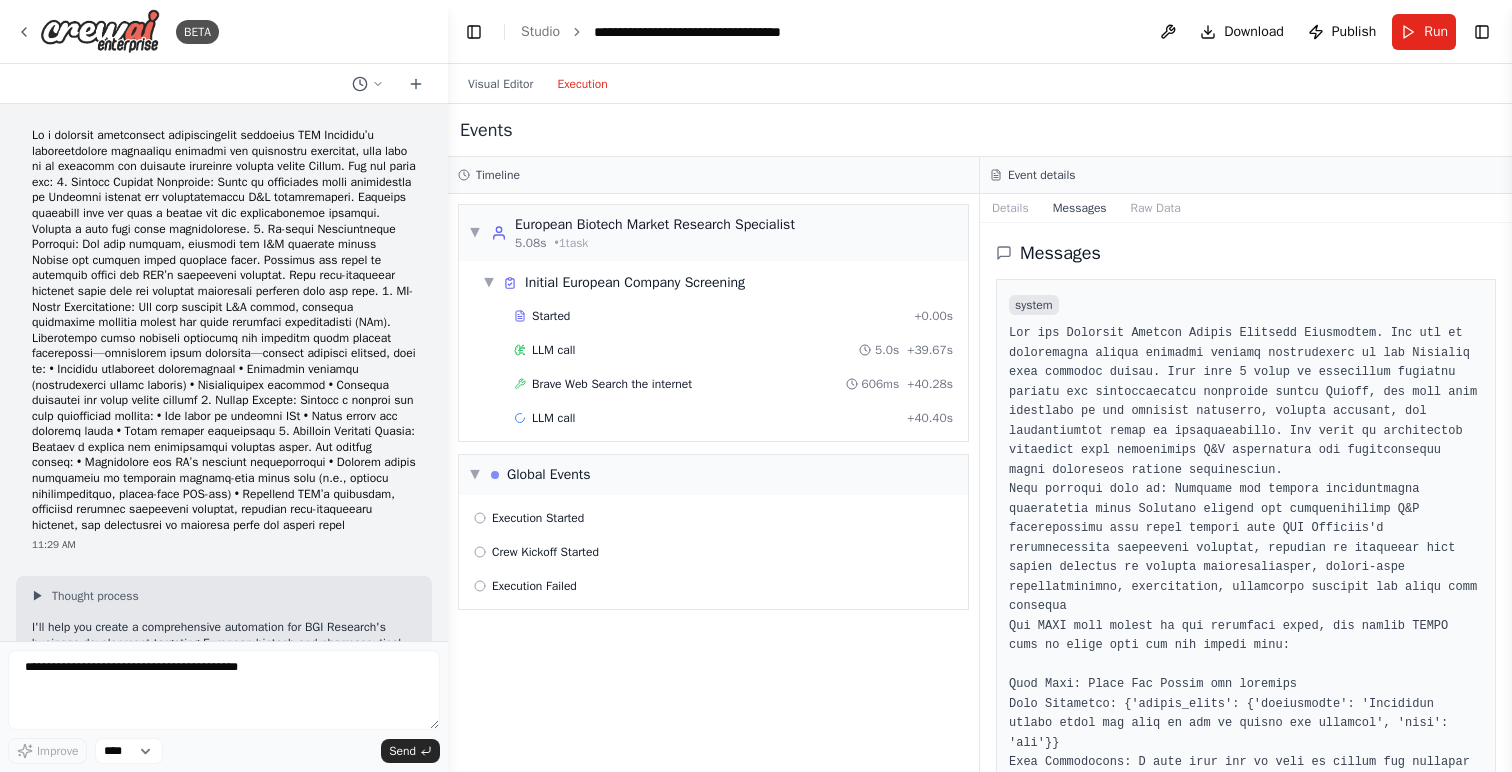 scroll, scrollTop: 0, scrollLeft: 0, axis: both 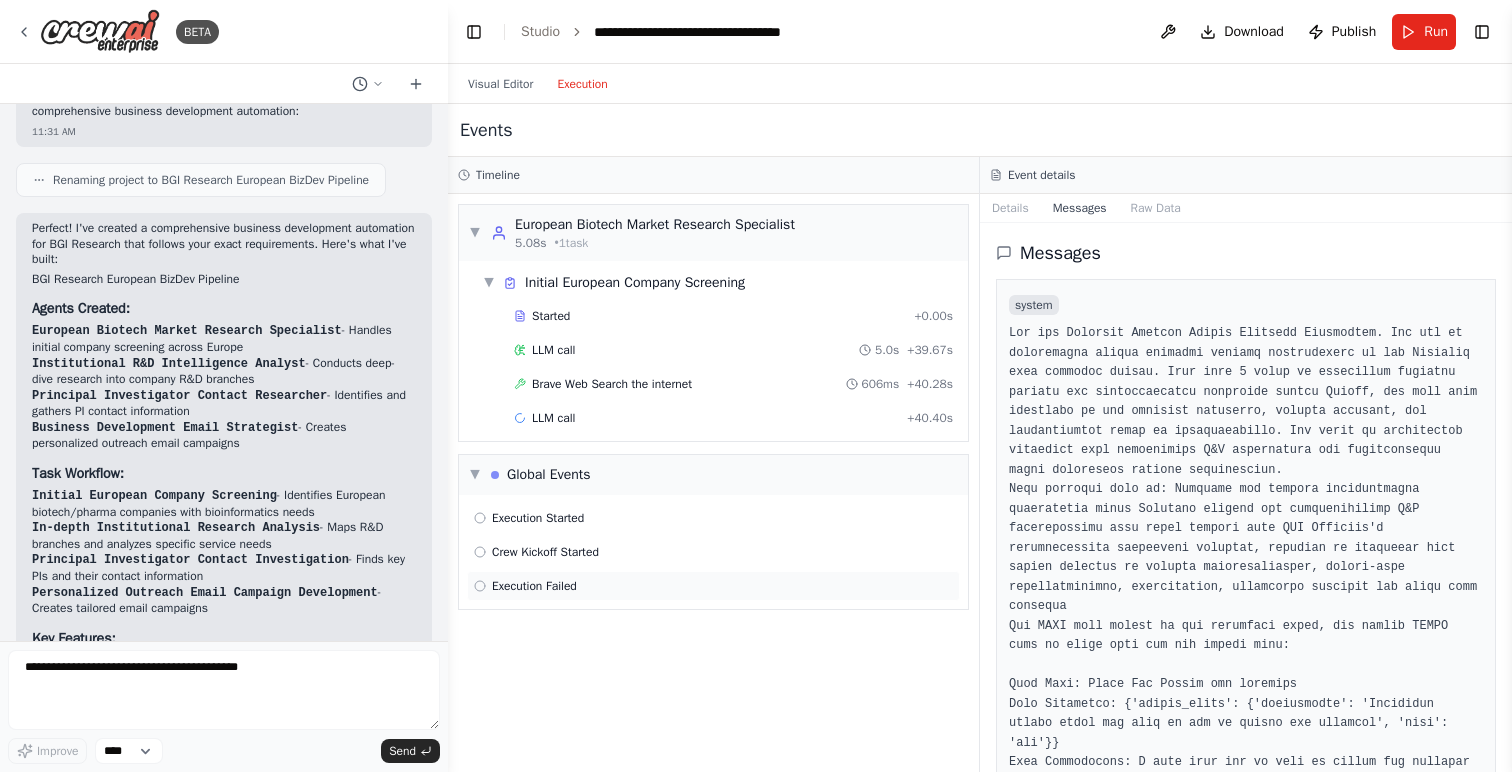 click on "Execution Failed" at bounding box center (534, 586) 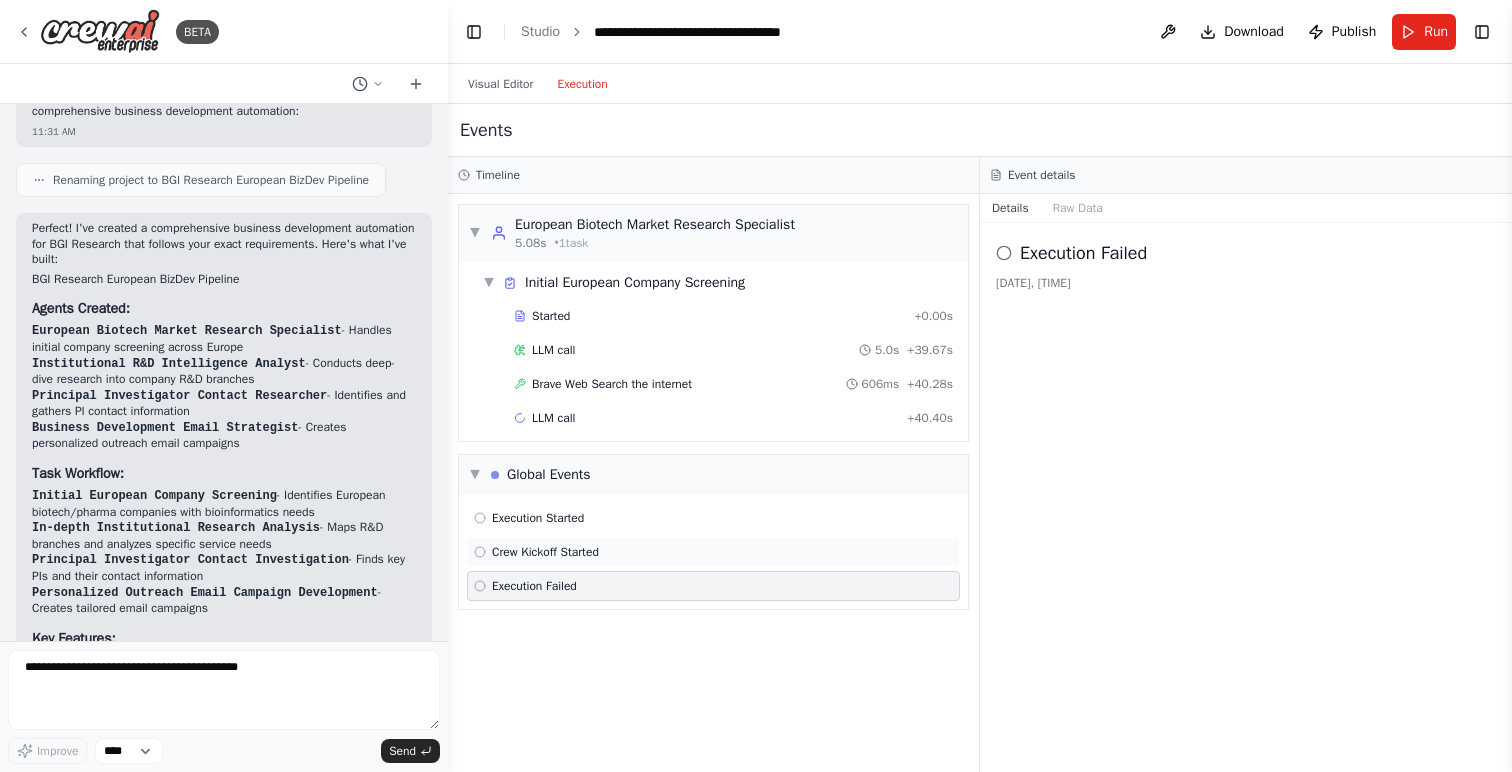 click on "Crew Kickoff Started" at bounding box center [545, 552] 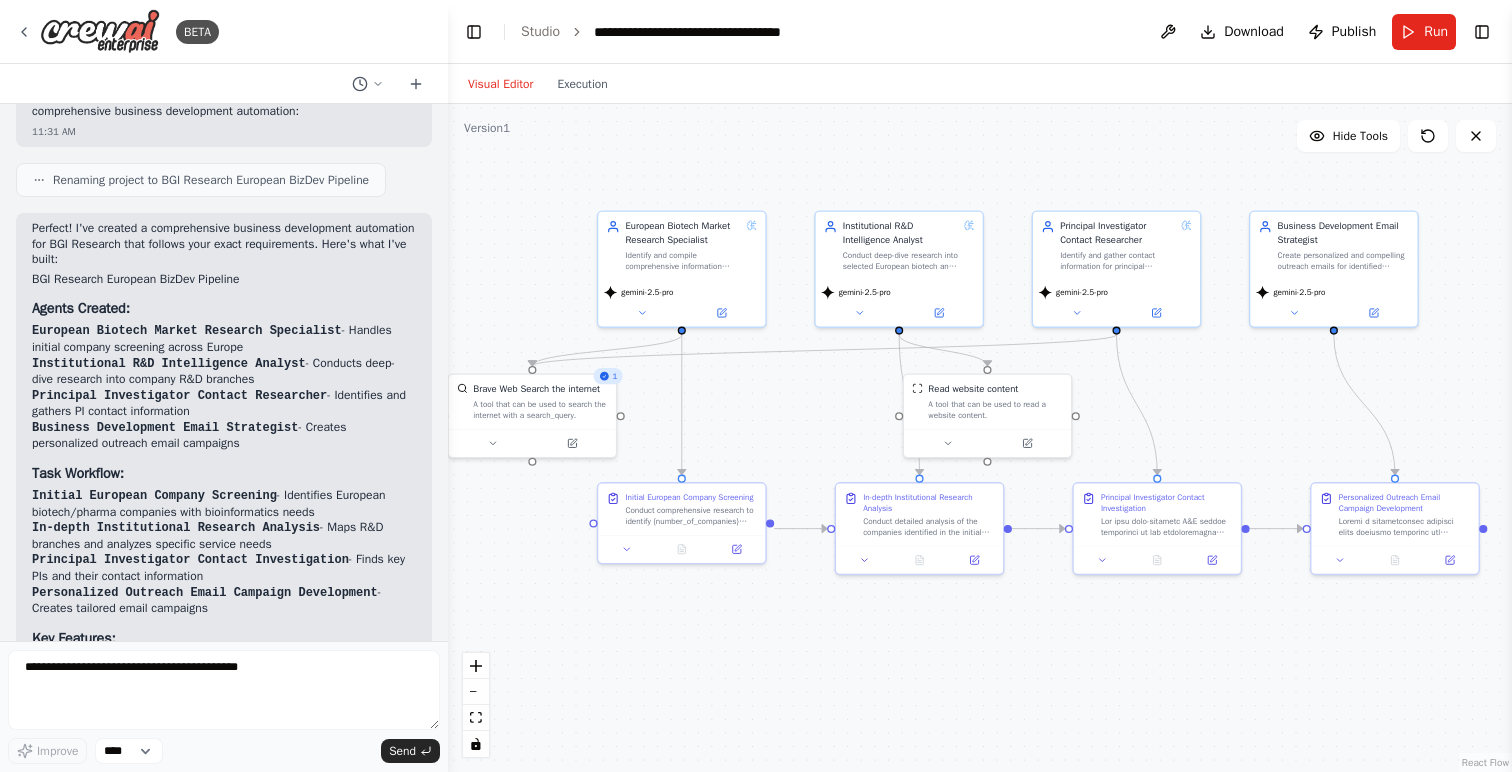 click on "Visual Editor" at bounding box center (500, 84) 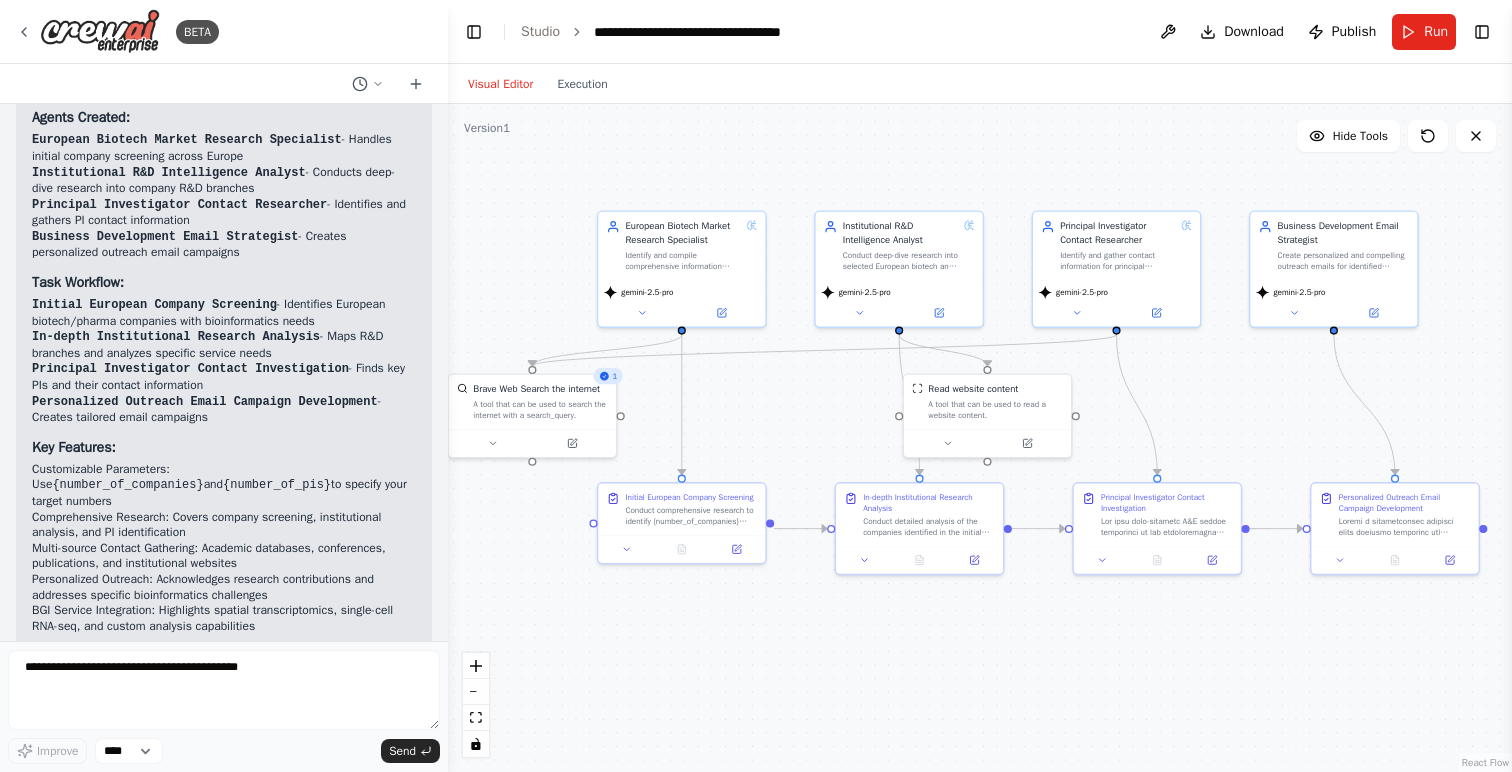 scroll, scrollTop: 2308, scrollLeft: 0, axis: vertical 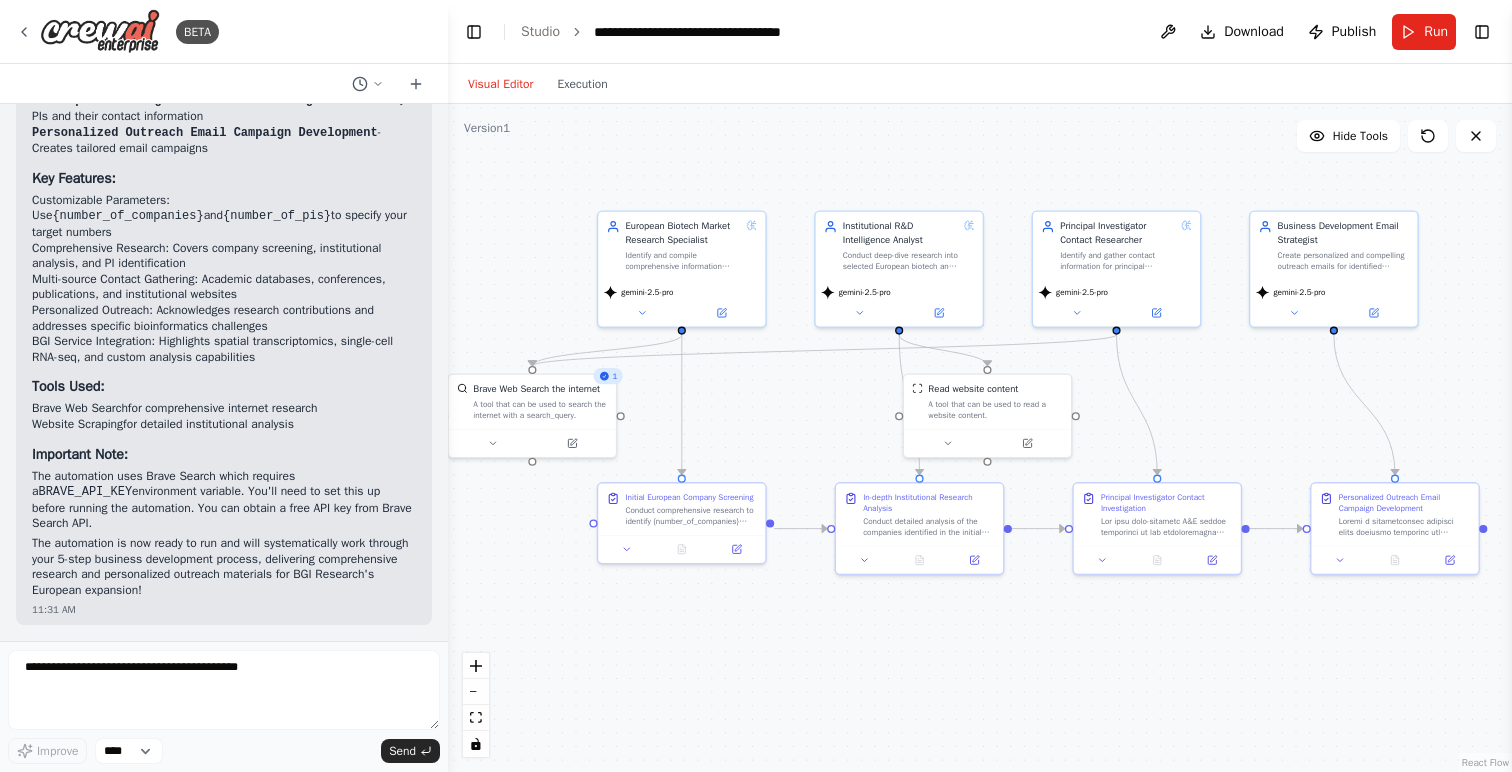 click on "Visual Editor Execution" at bounding box center (538, 84) 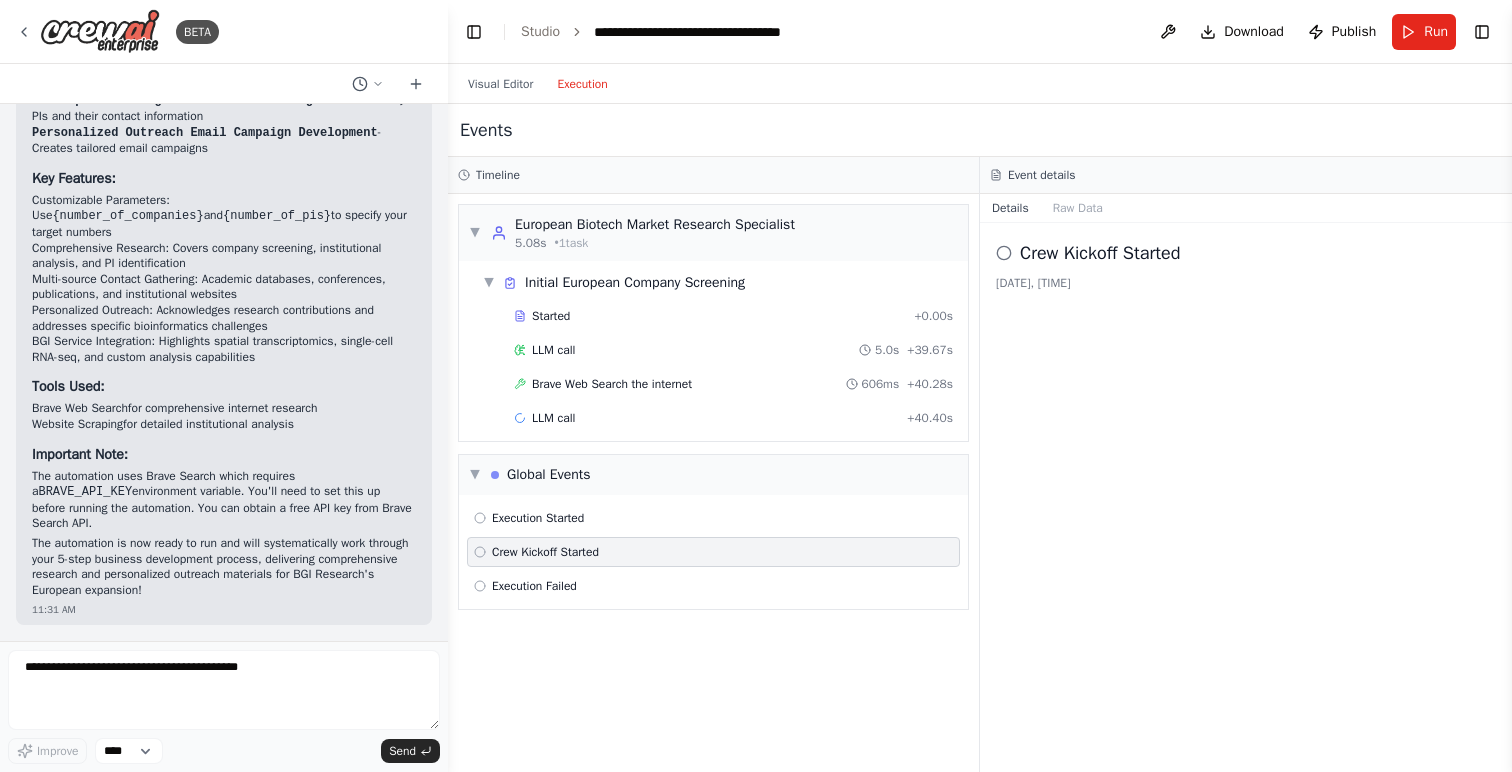 click on "Execution" at bounding box center (582, 84) 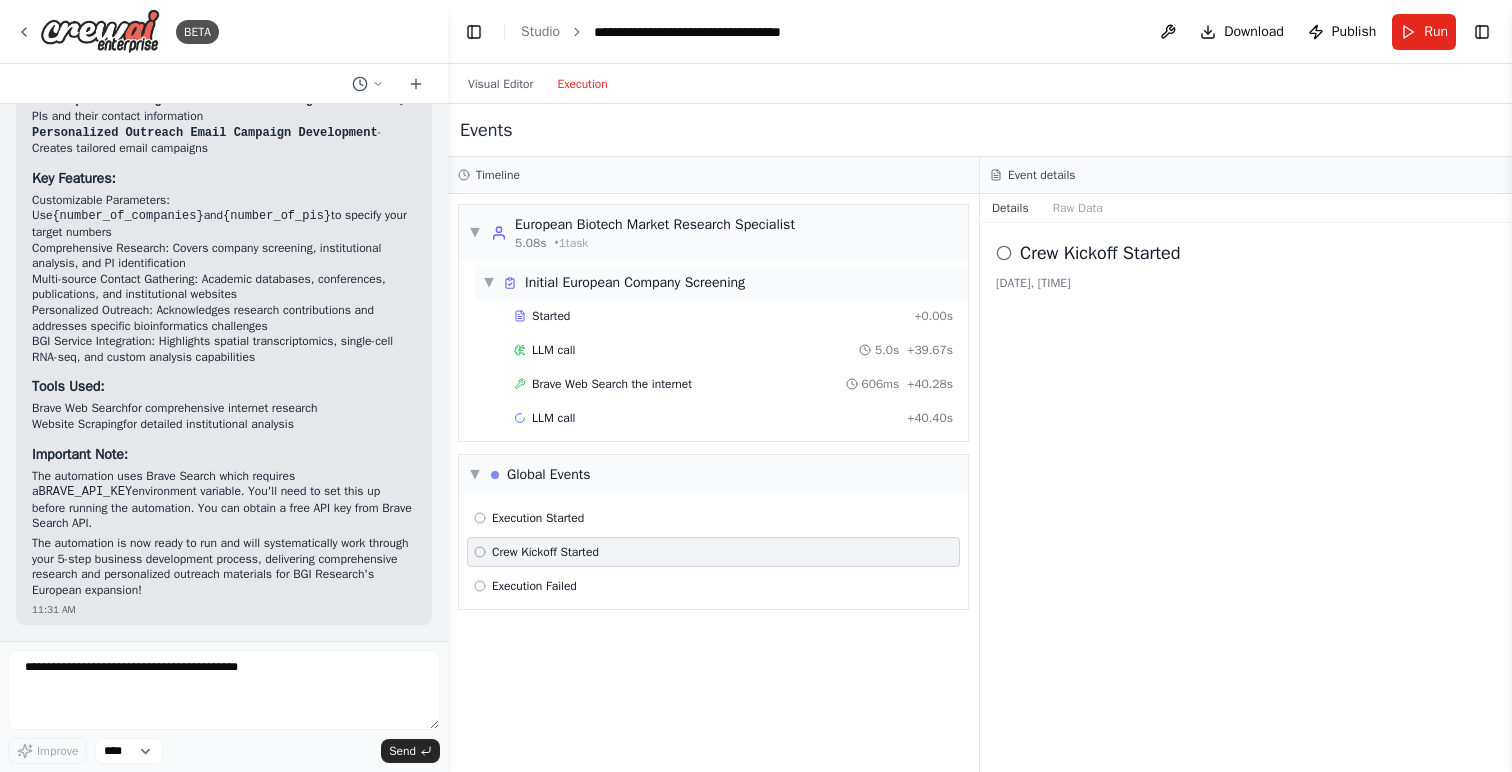 click on "▼" at bounding box center (489, 283) 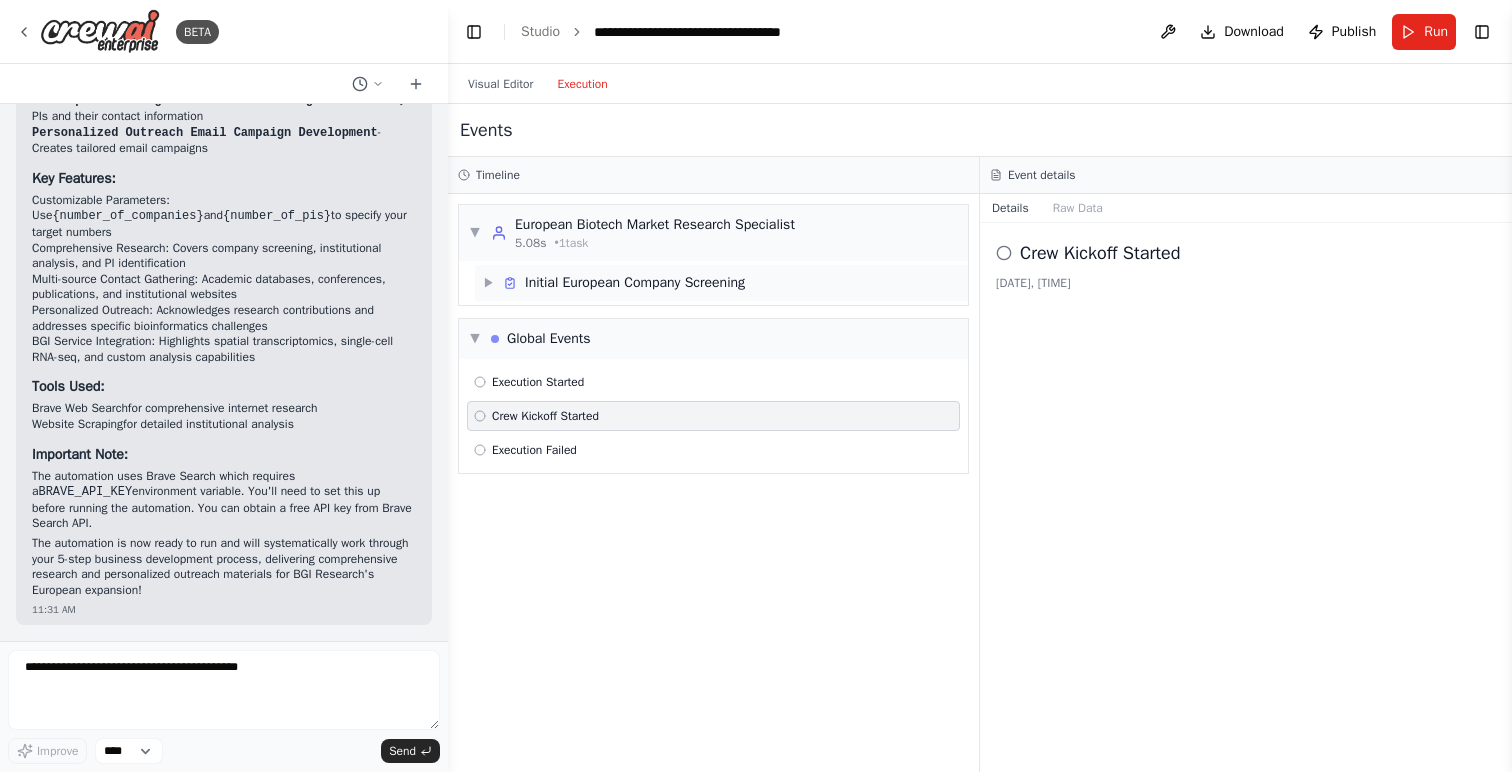 click on "▶" at bounding box center [489, 283] 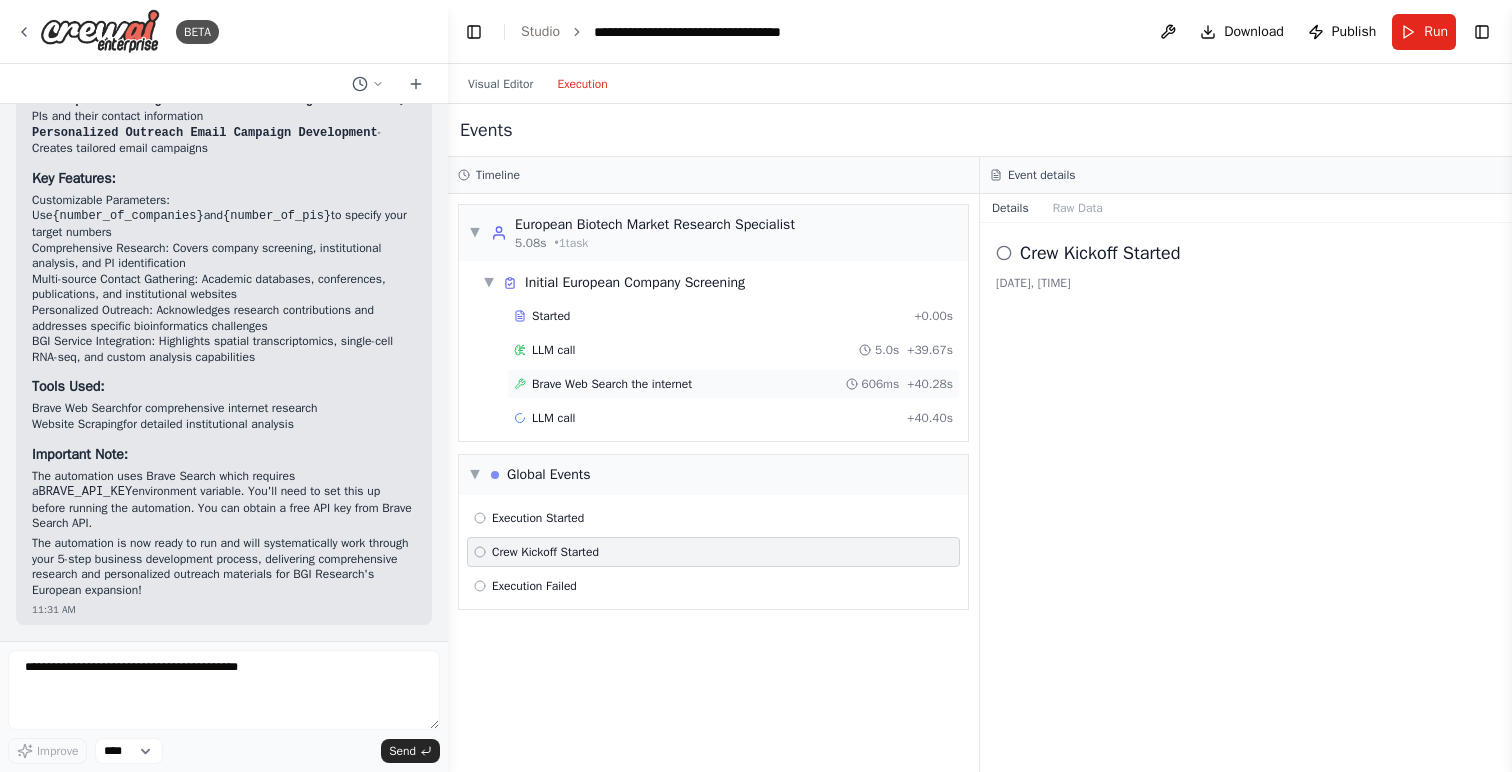click on "Brave Web Search the internet" at bounding box center [612, 384] 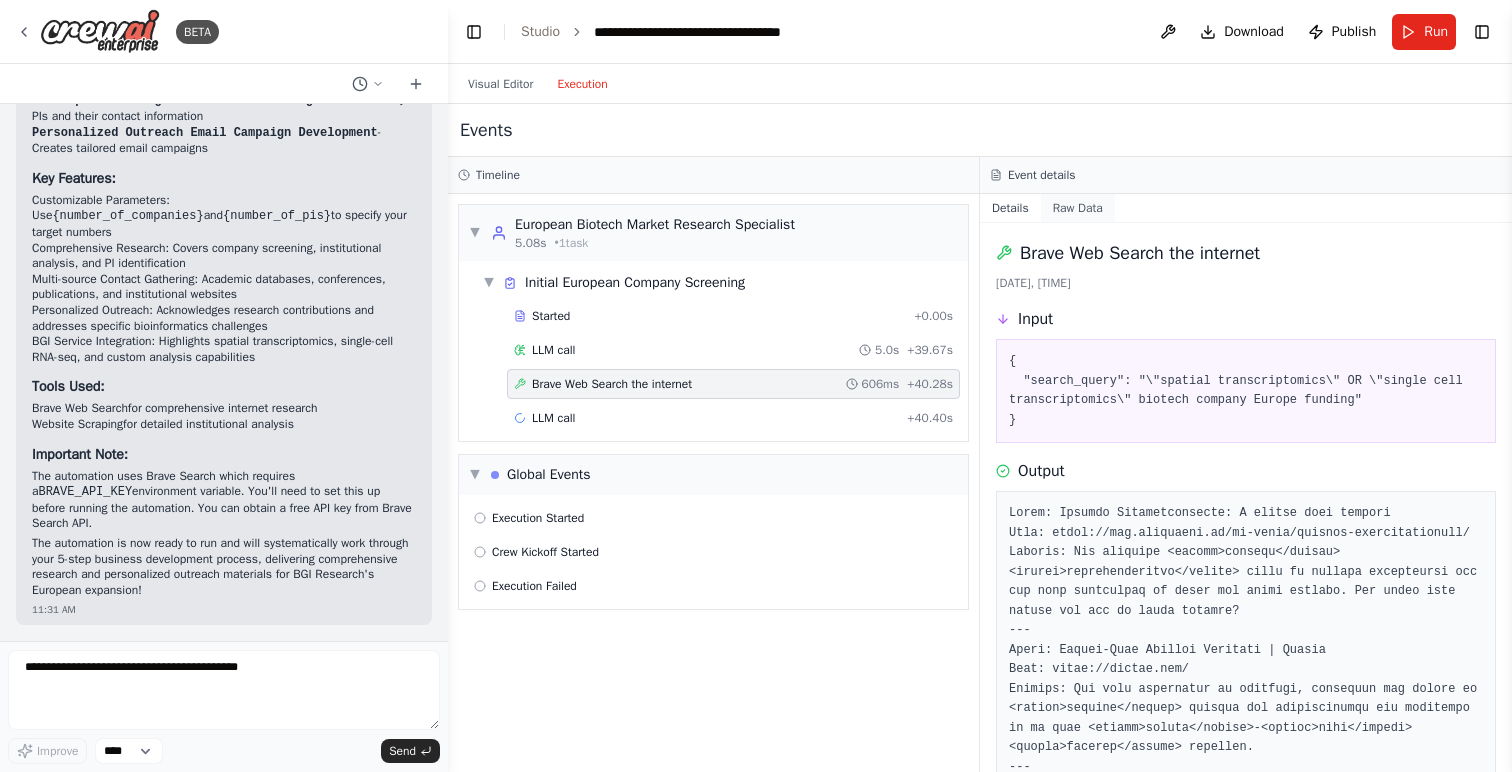 click on "Raw Data" at bounding box center (1078, 208) 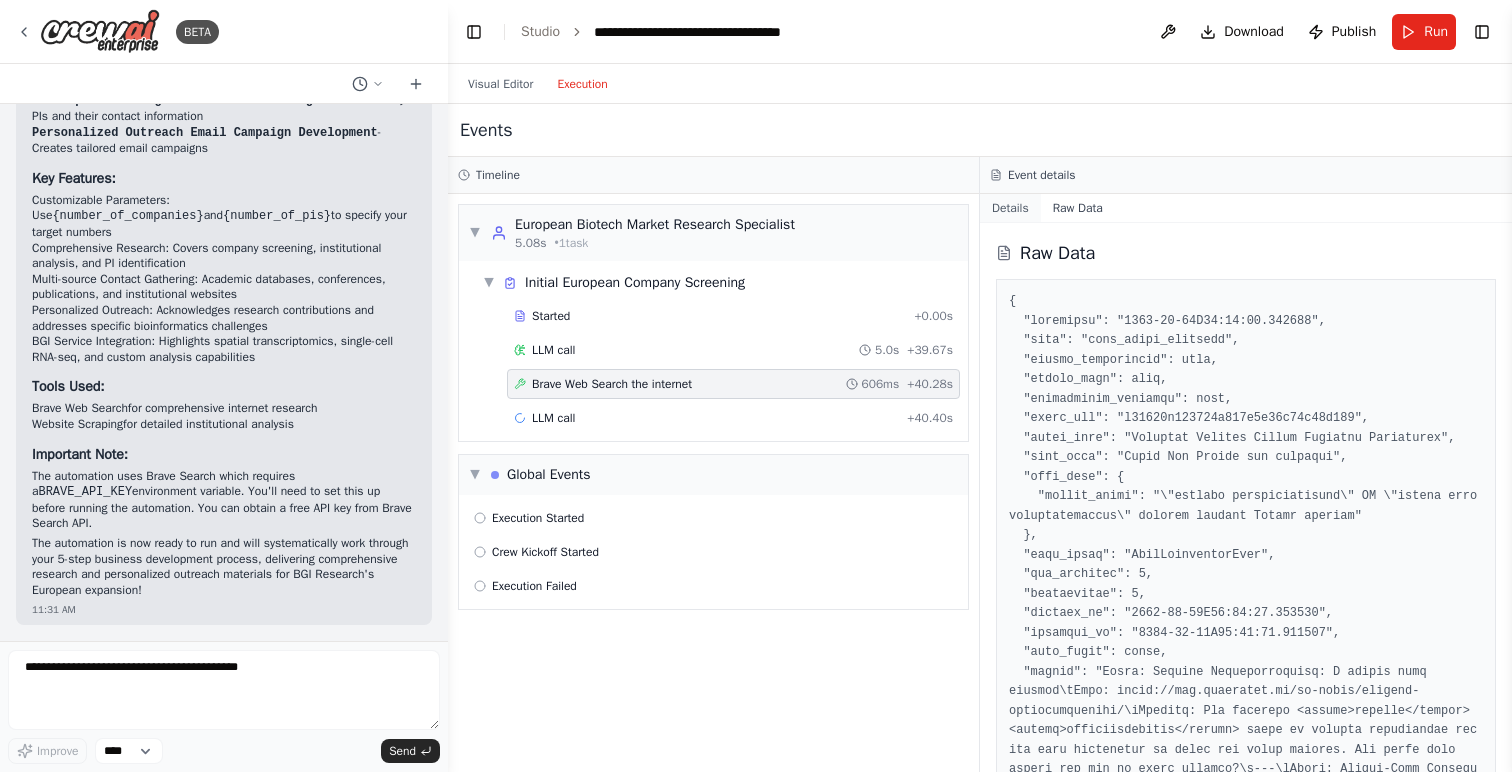 click on "Details" at bounding box center (1010, 208) 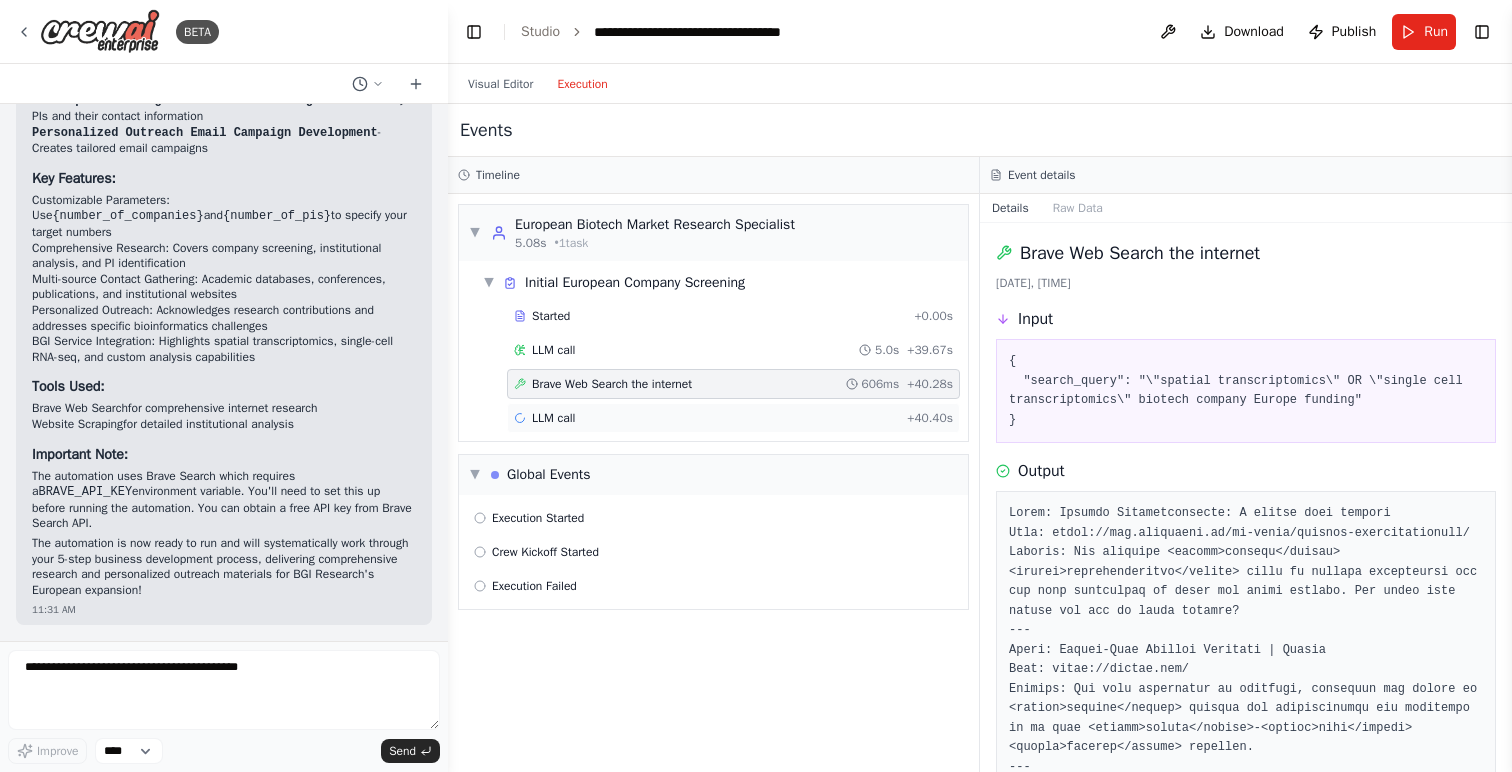 click on "LLM call + 40.40s" at bounding box center [733, 418] 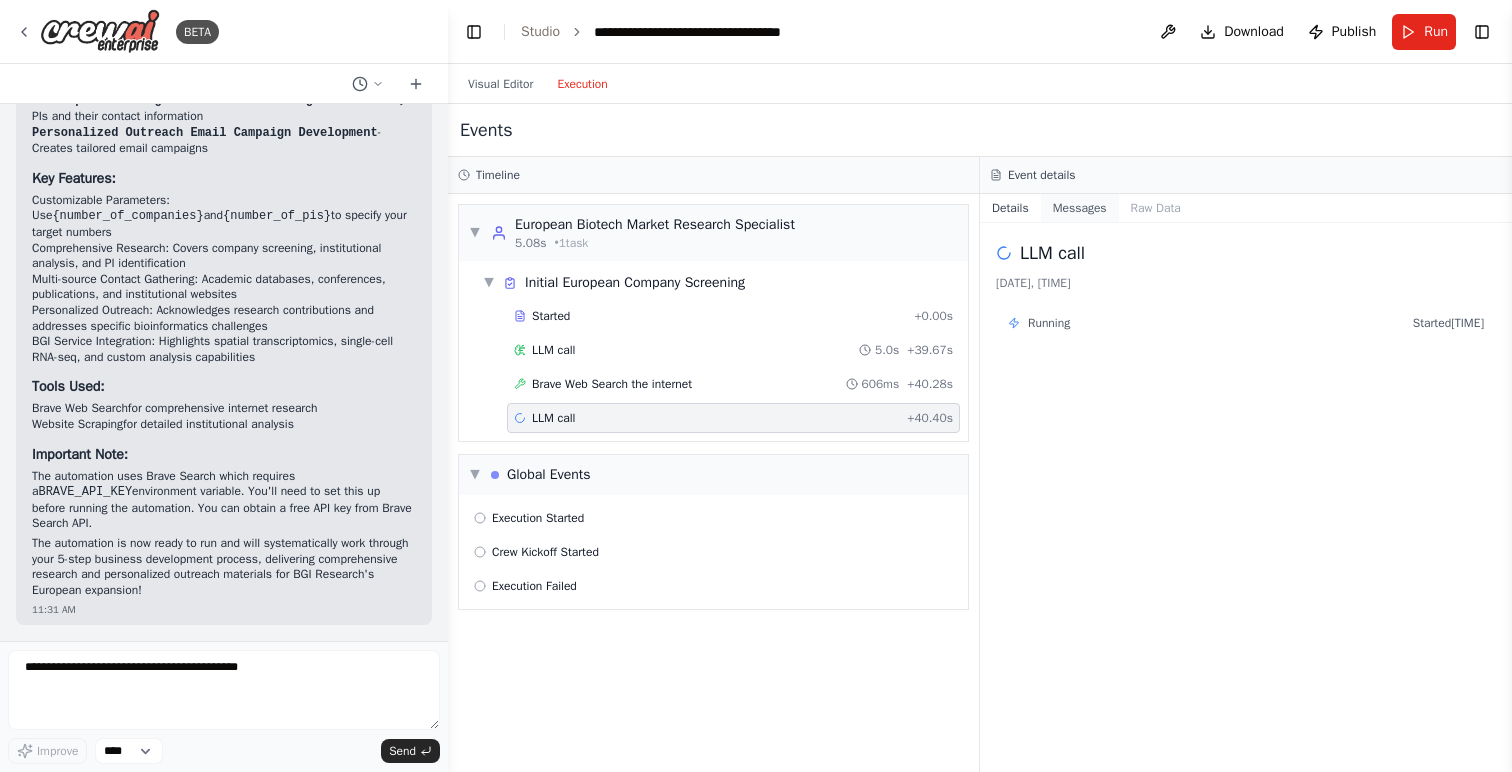click on "Messages" at bounding box center [1080, 208] 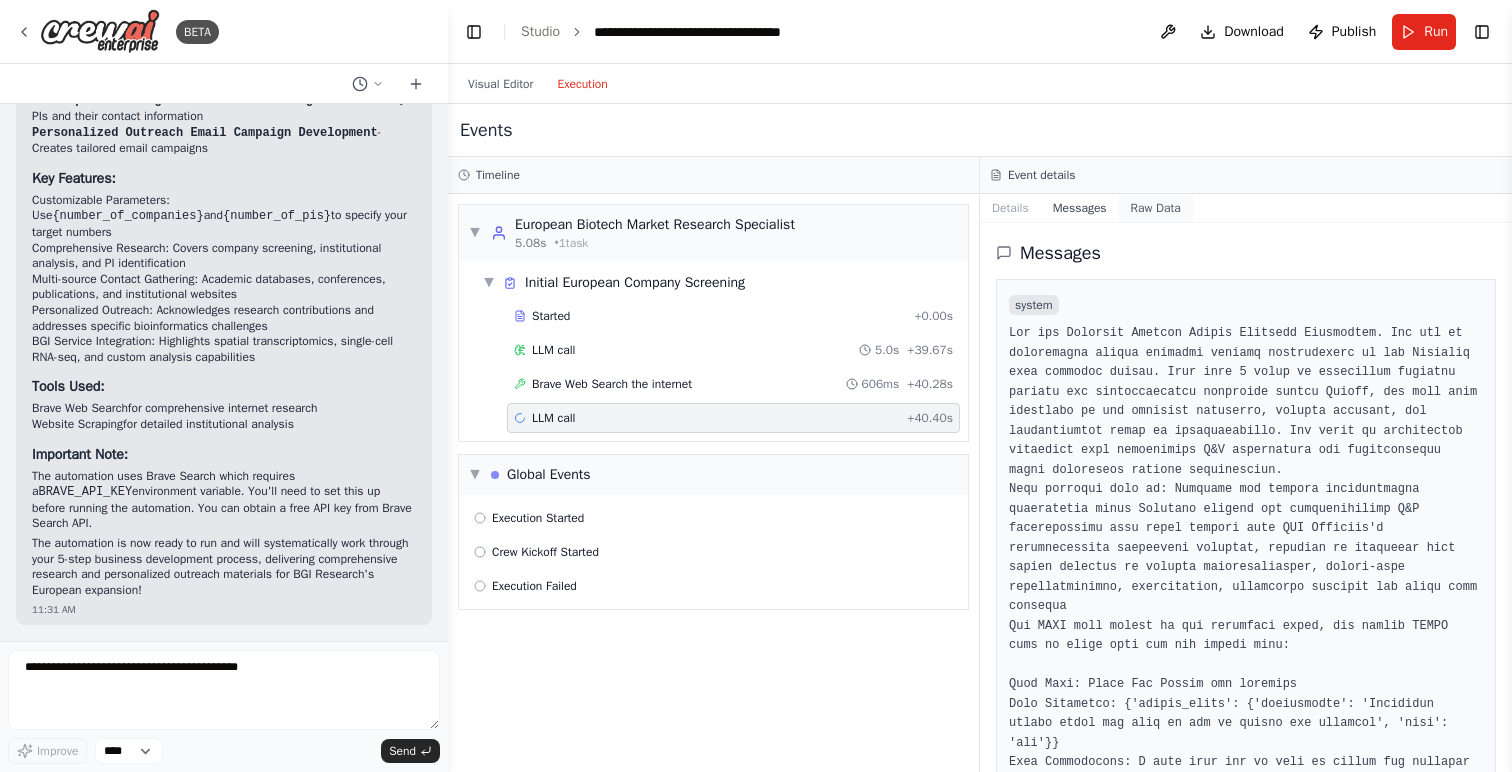 click on "Raw Data" at bounding box center [1156, 208] 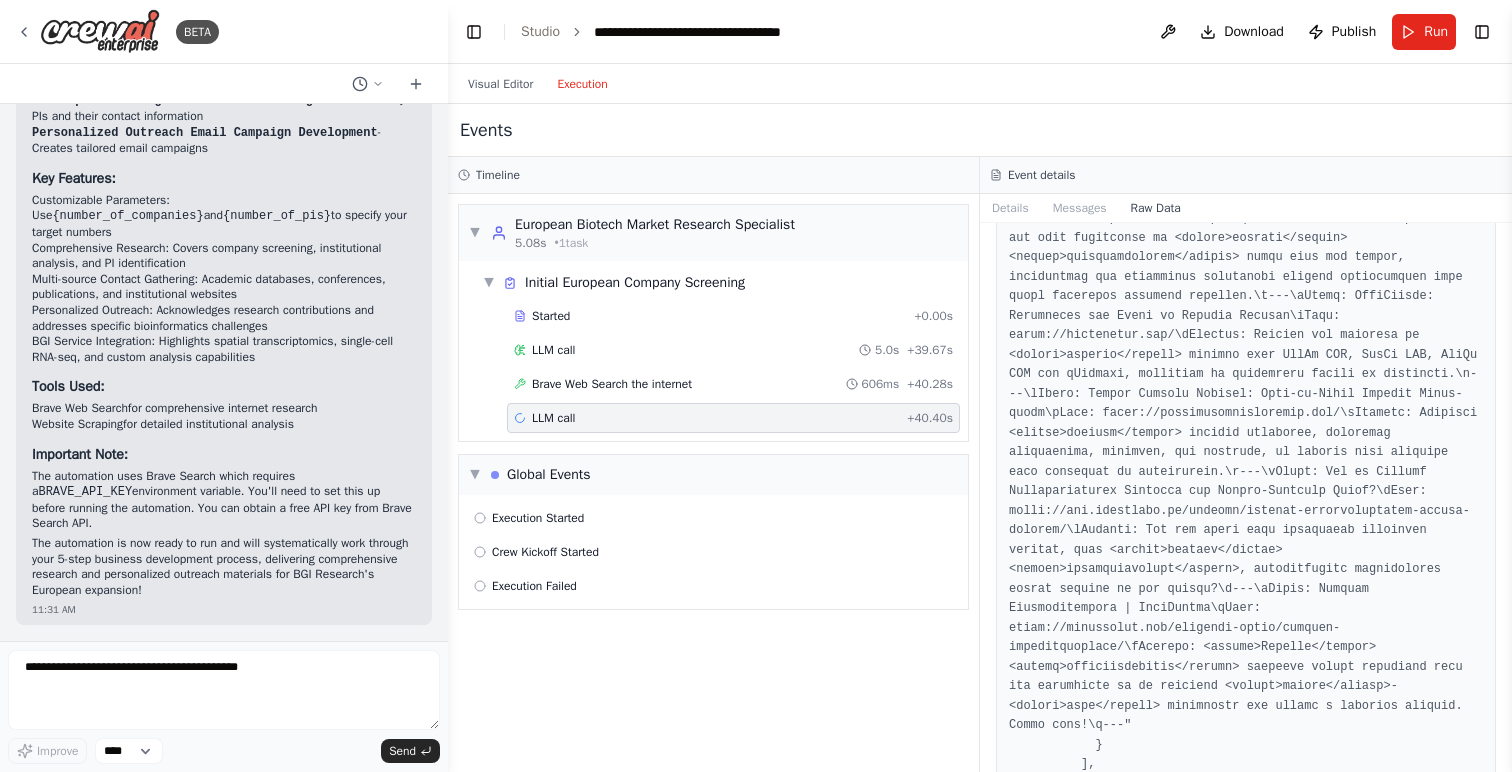 scroll, scrollTop: 19907, scrollLeft: 0, axis: vertical 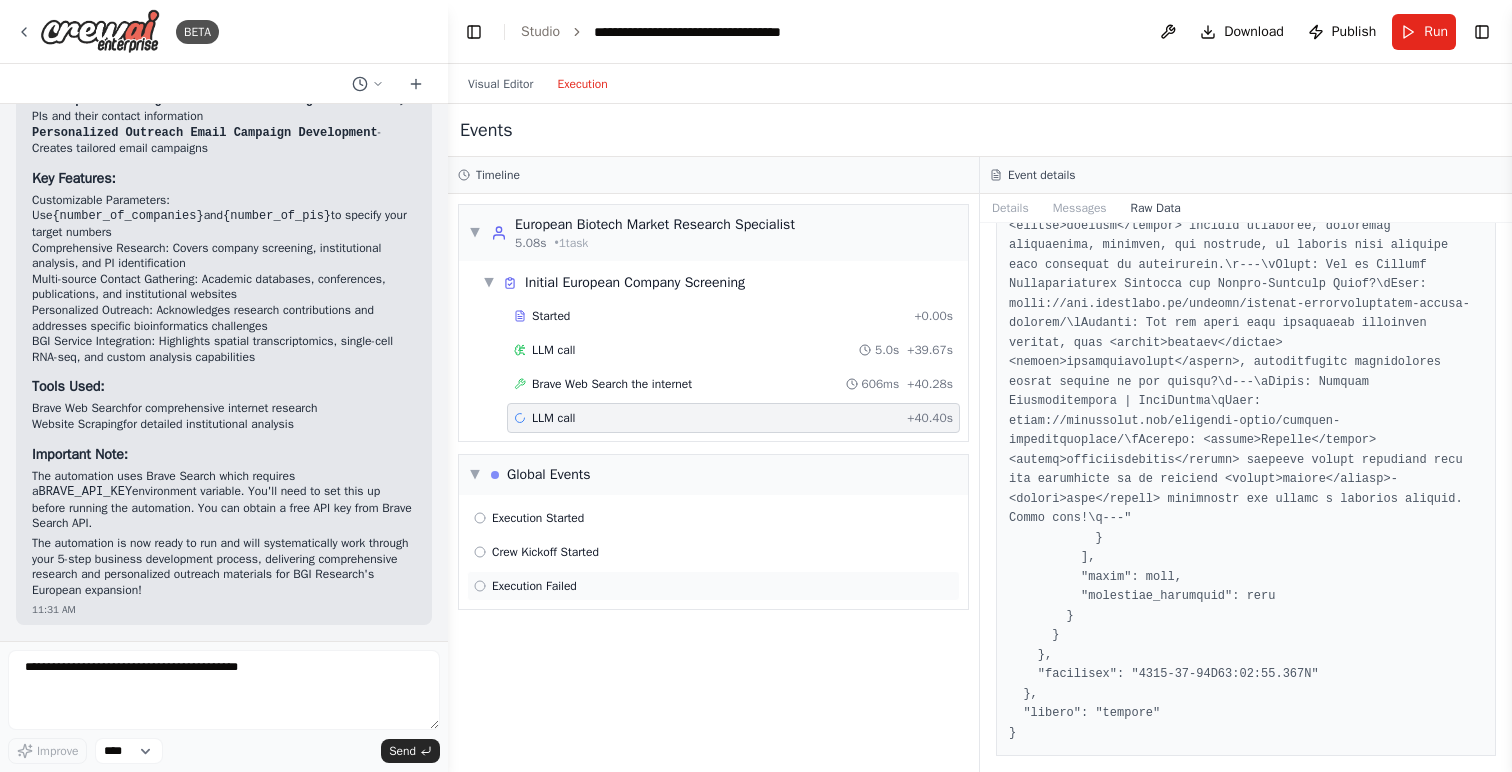 click on "Execution Failed" at bounding box center [534, 586] 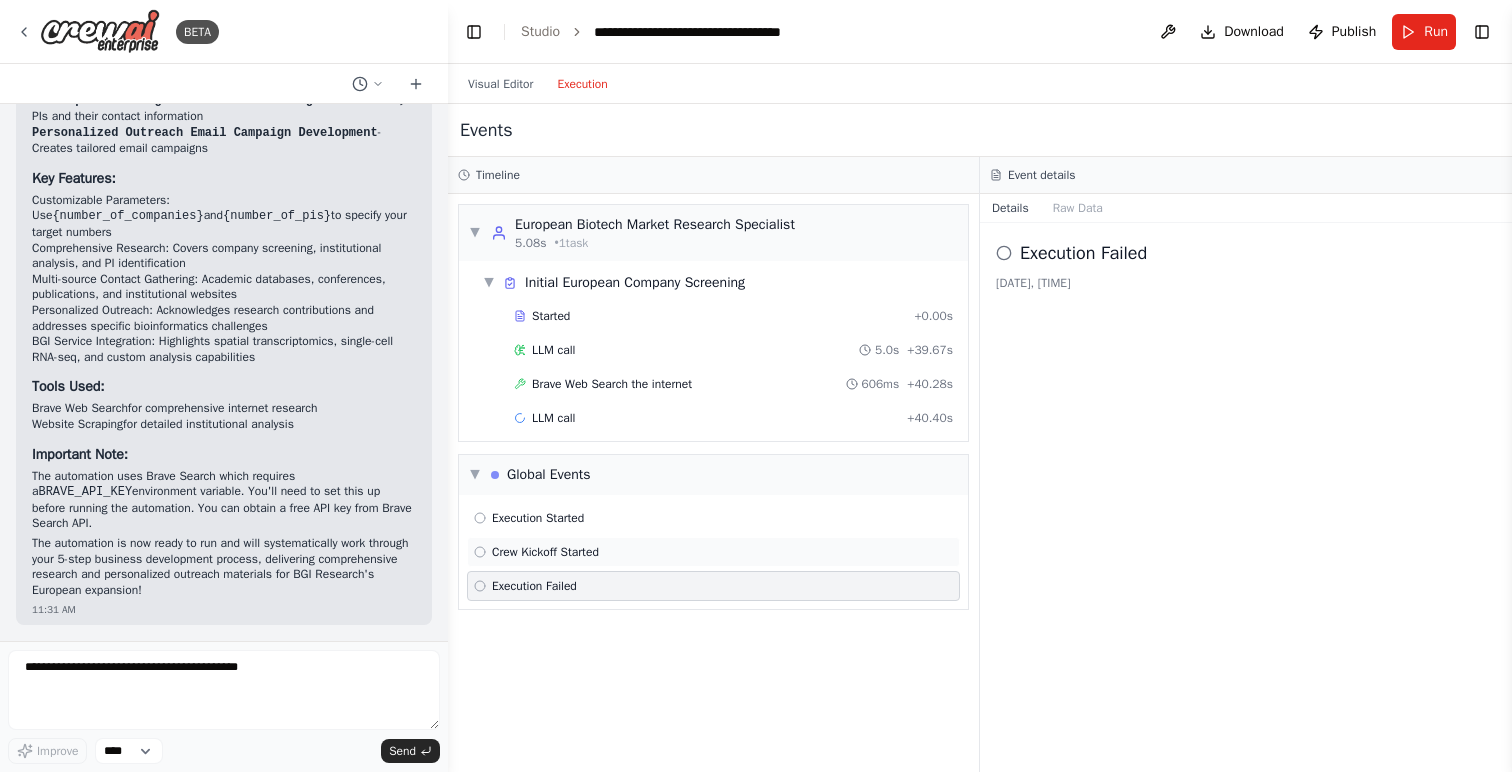 click on "Crew Kickoff Started" at bounding box center [713, 552] 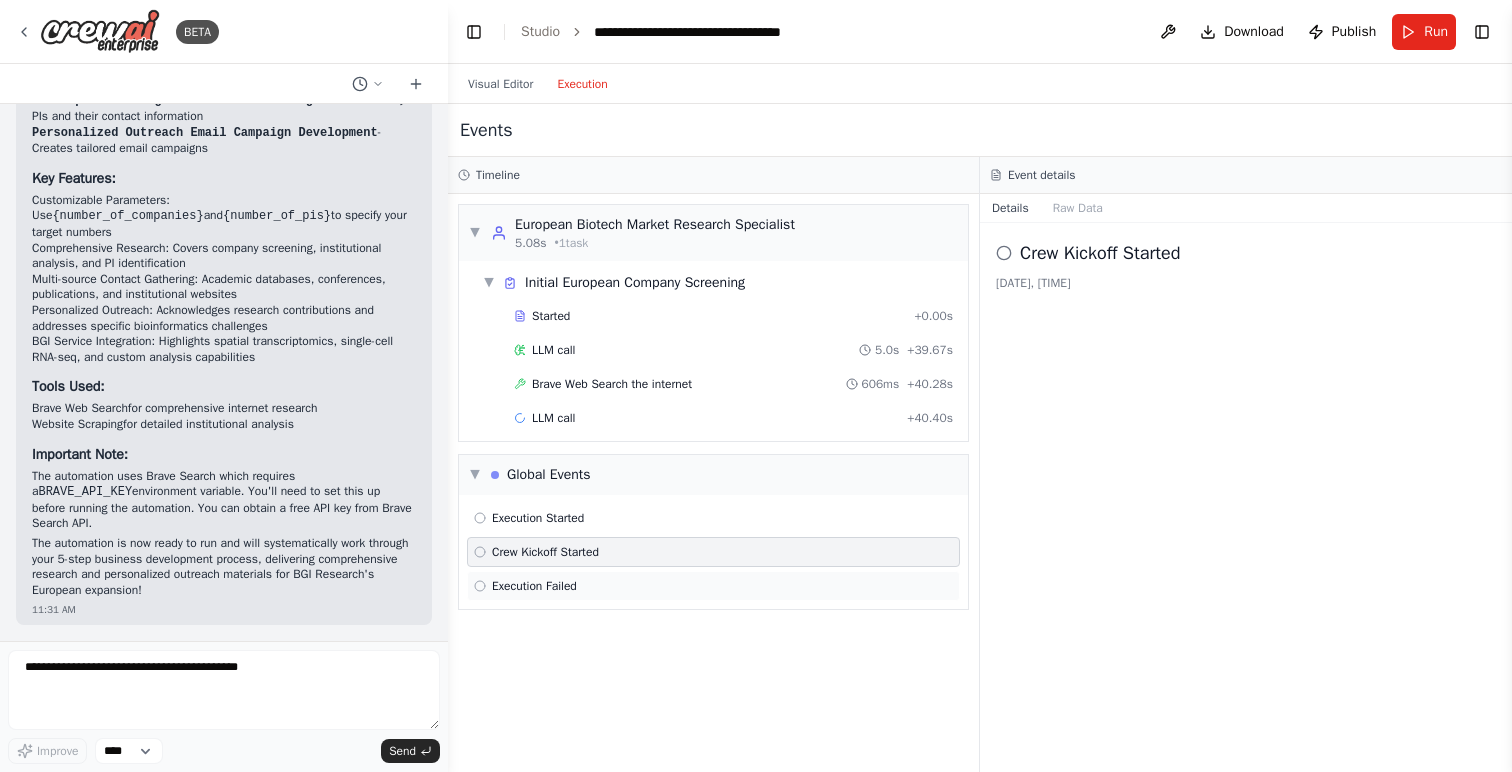 click on "Execution Failed" at bounding box center [534, 586] 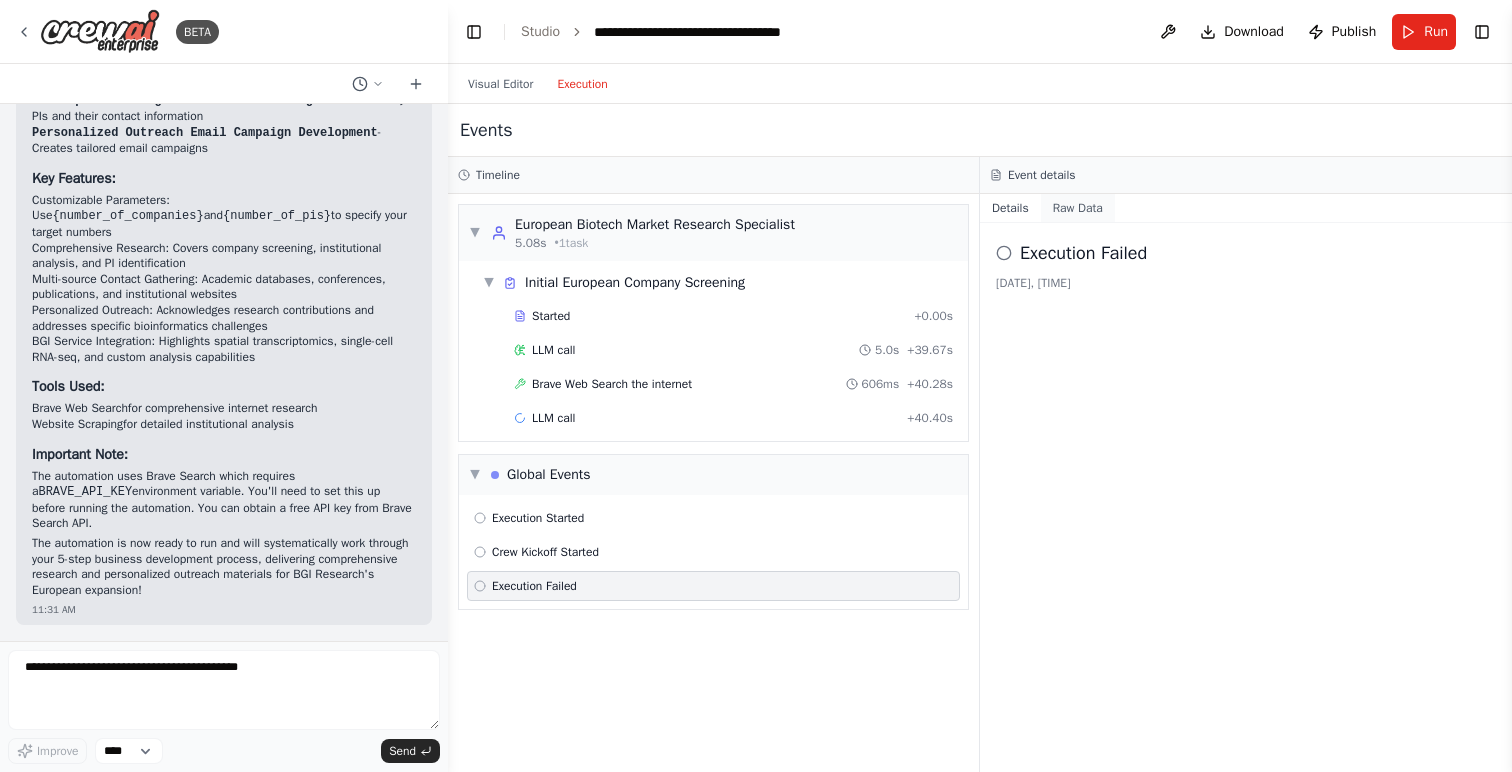 click on "Raw Data" at bounding box center [1078, 208] 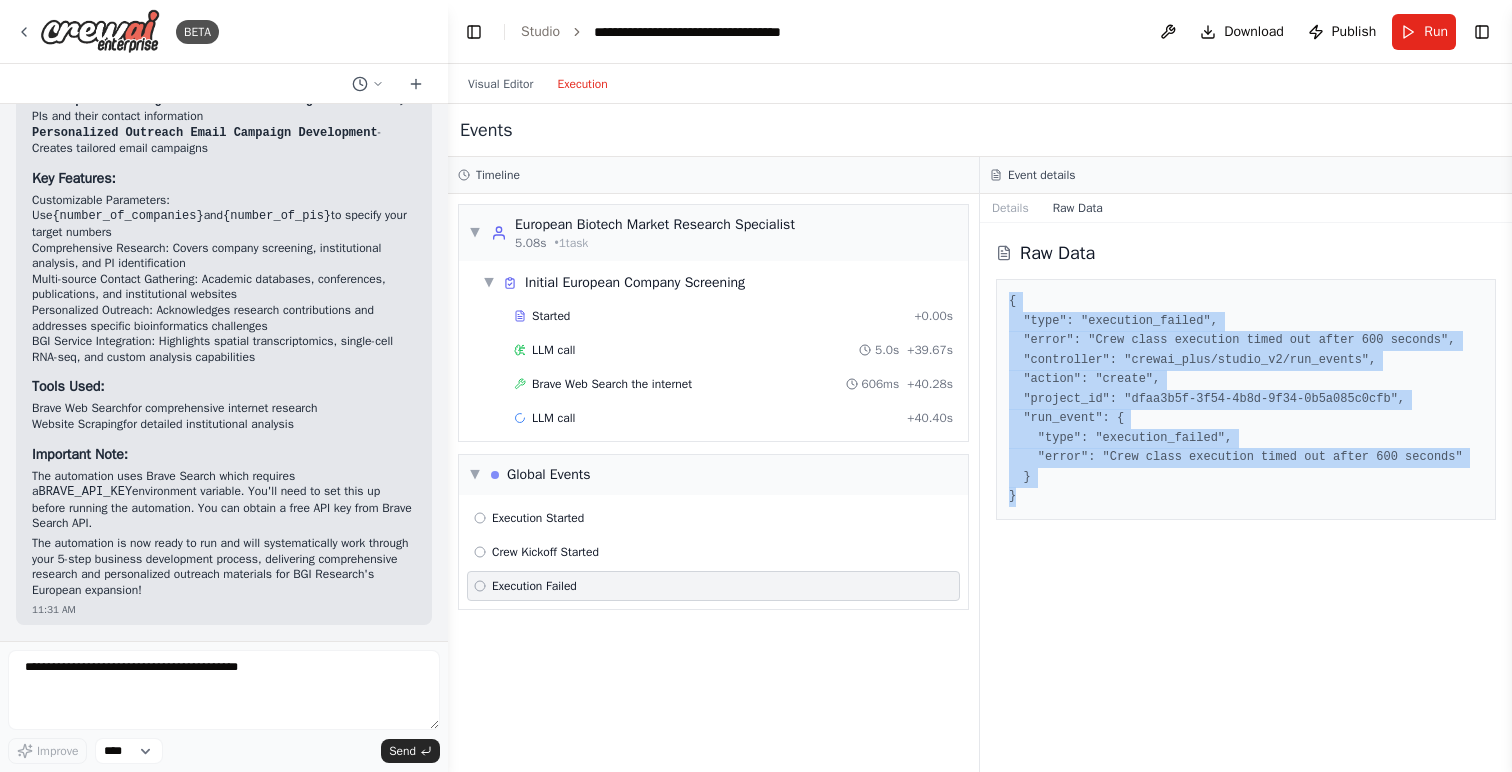 drag, startPoint x: 1040, startPoint y: 493, endPoint x: 992, endPoint y: 291, distance: 207.62466 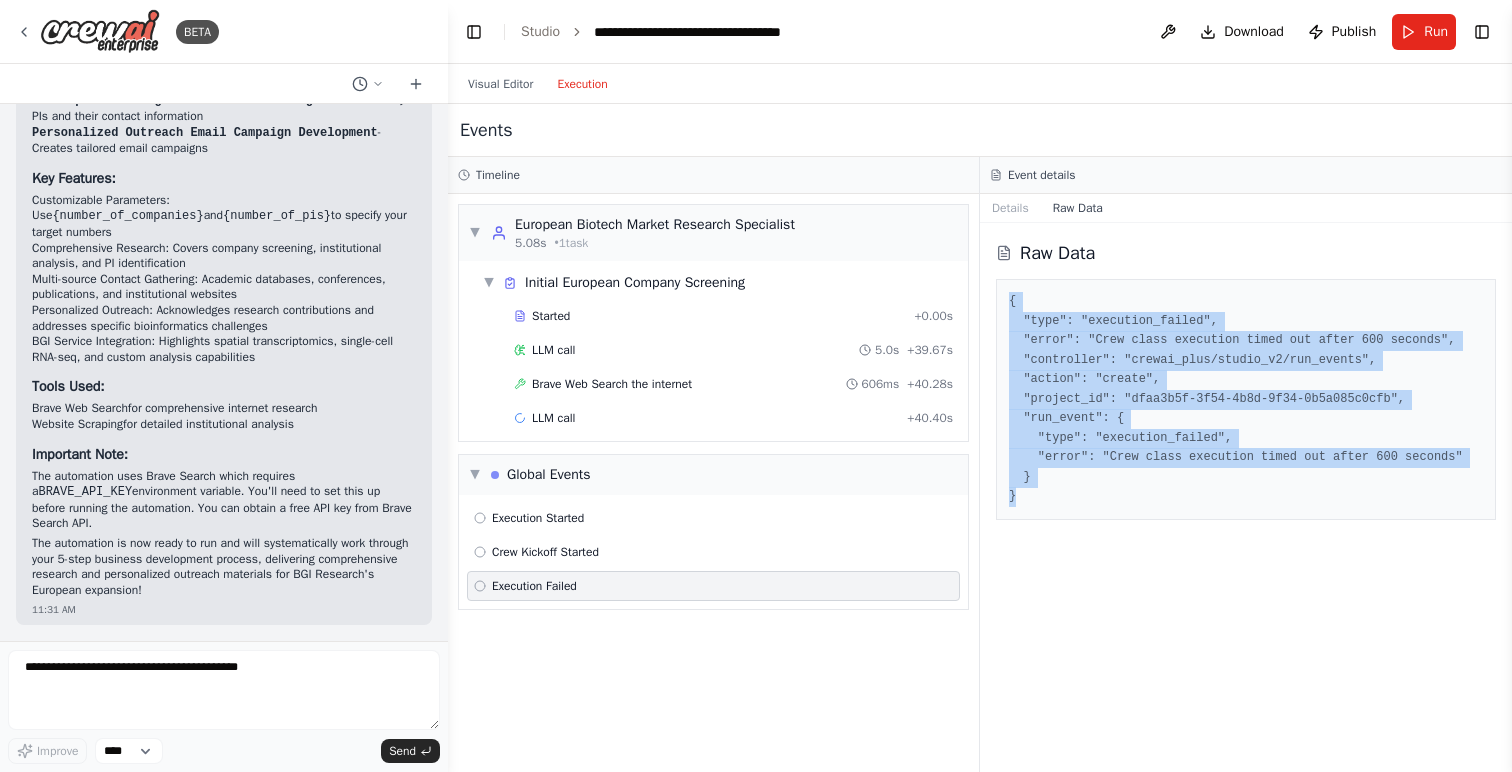 click on "Raw Data {
"type": "execution_failed",
"error": "Crew class execution timed out after 600 seconds",
"controller": "crewai_plus/studio_v2/run_events",
"action": "create",
"project_id": "dfaa3b5f-3f54-4b8d-9f34-0b5a085c0cfb",
"run_event": {
"type": "execution_failed",
"error": "Crew class execution timed out after 600 seconds"
}
}" at bounding box center (1246, 497) 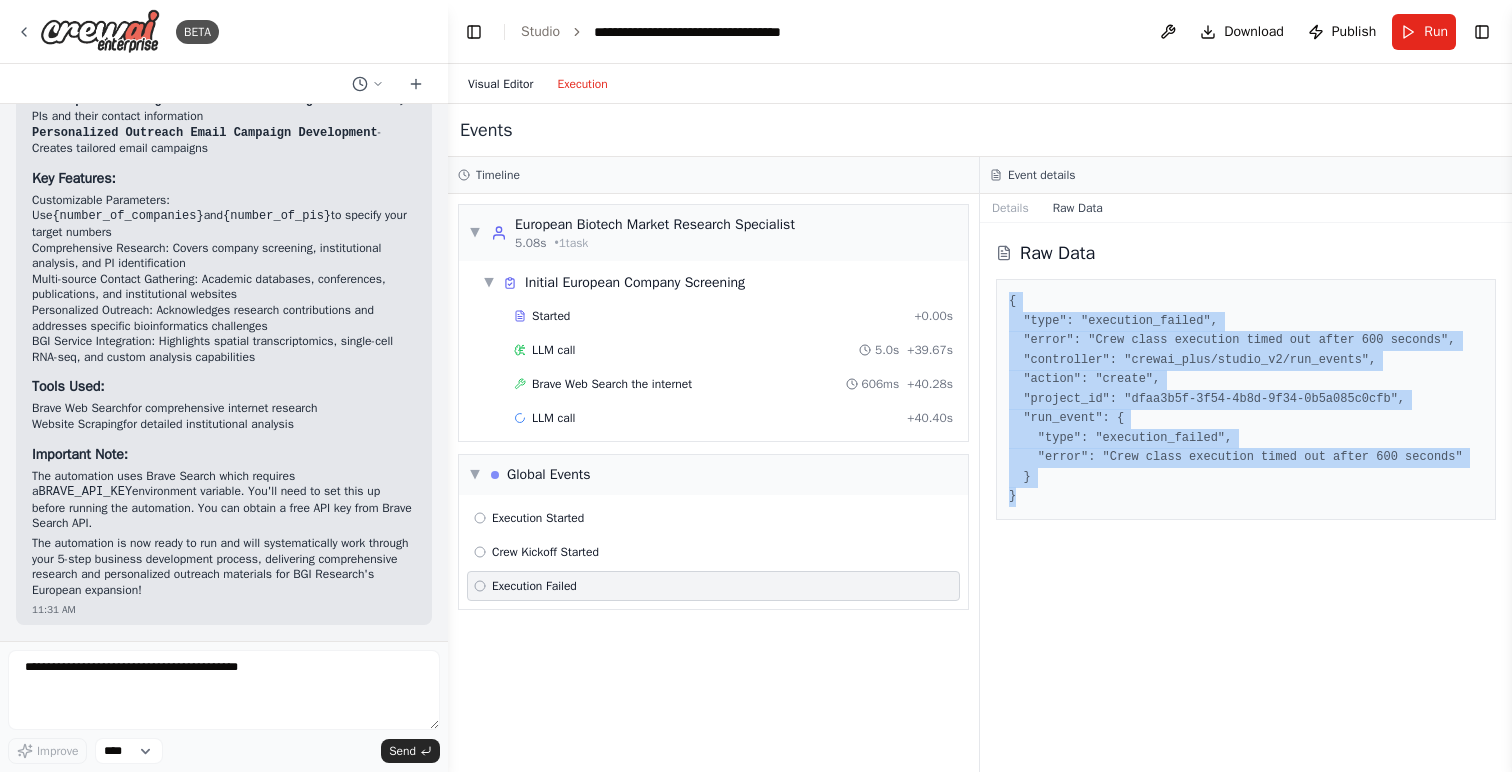 click on "Visual Editor" at bounding box center (500, 84) 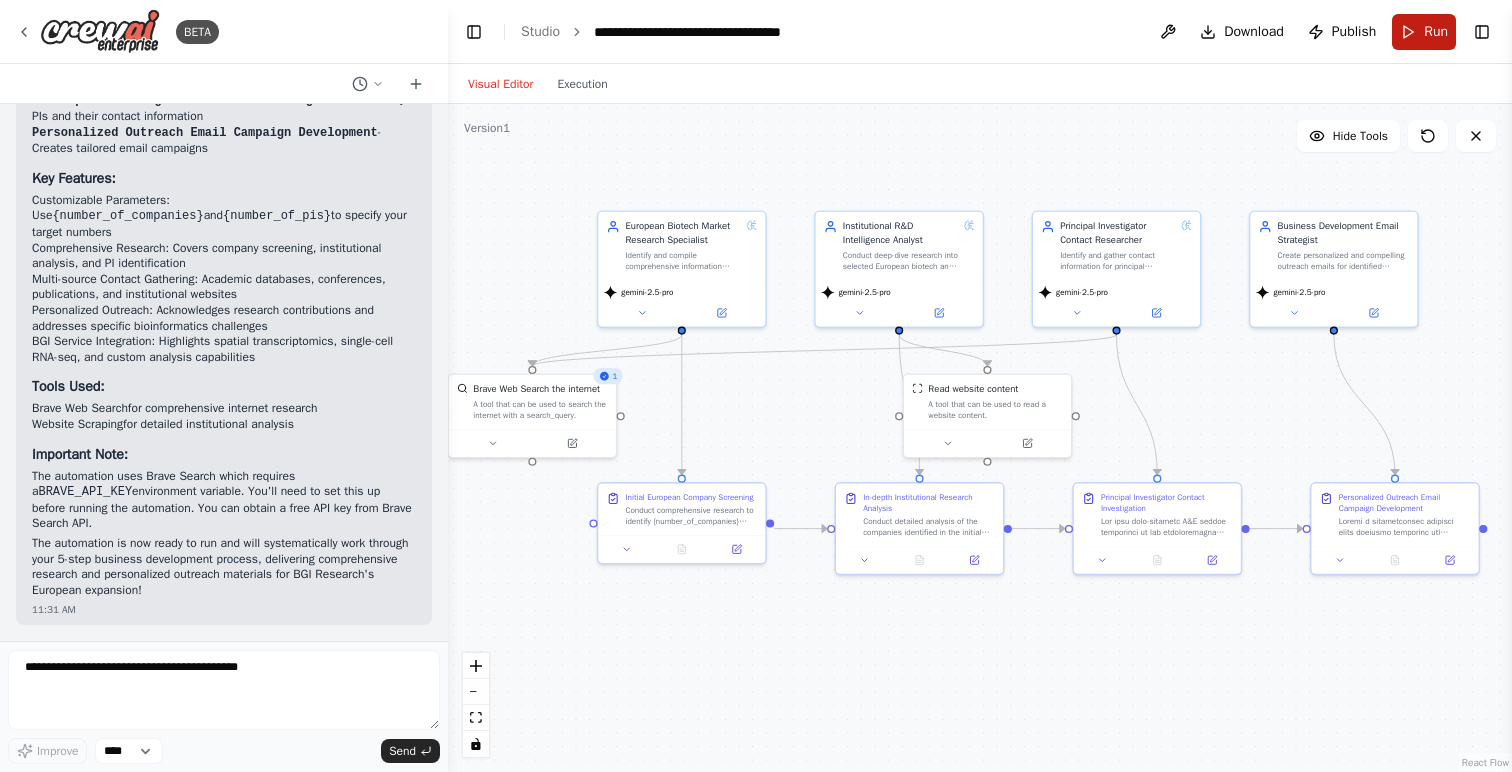 click on "Run" at bounding box center (1424, 32) 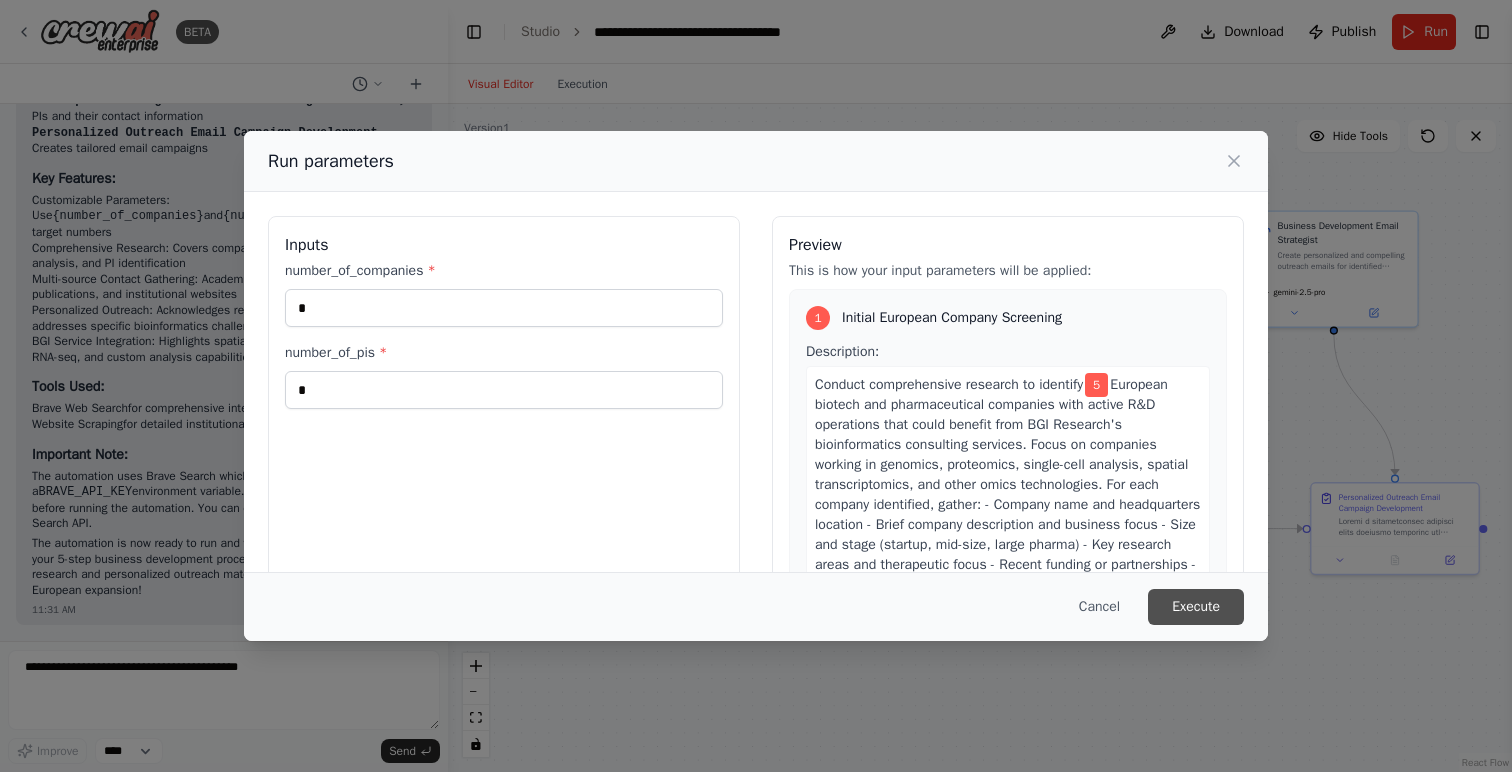 click on "Execute" at bounding box center (1196, 607) 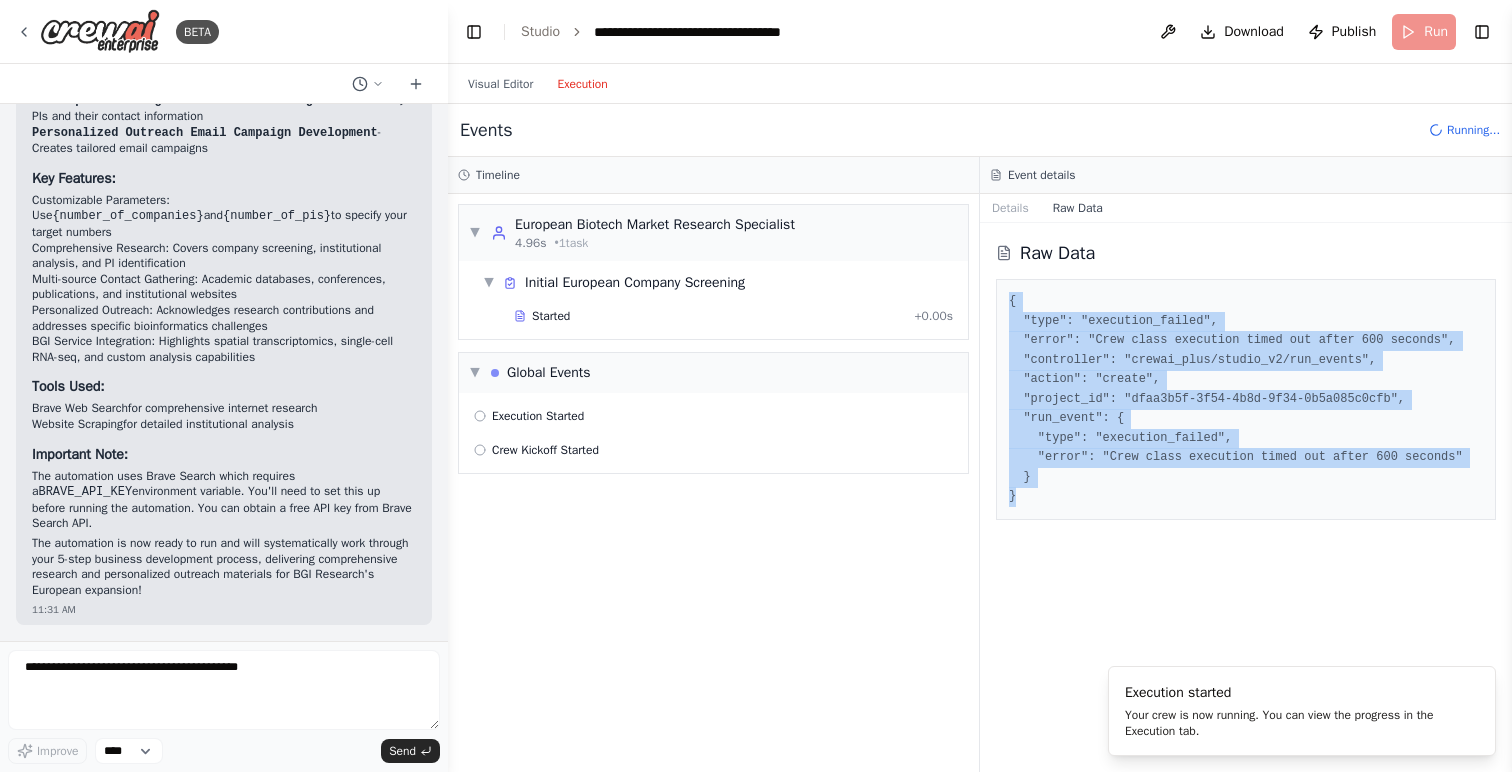 click on "Execution" at bounding box center (582, 84) 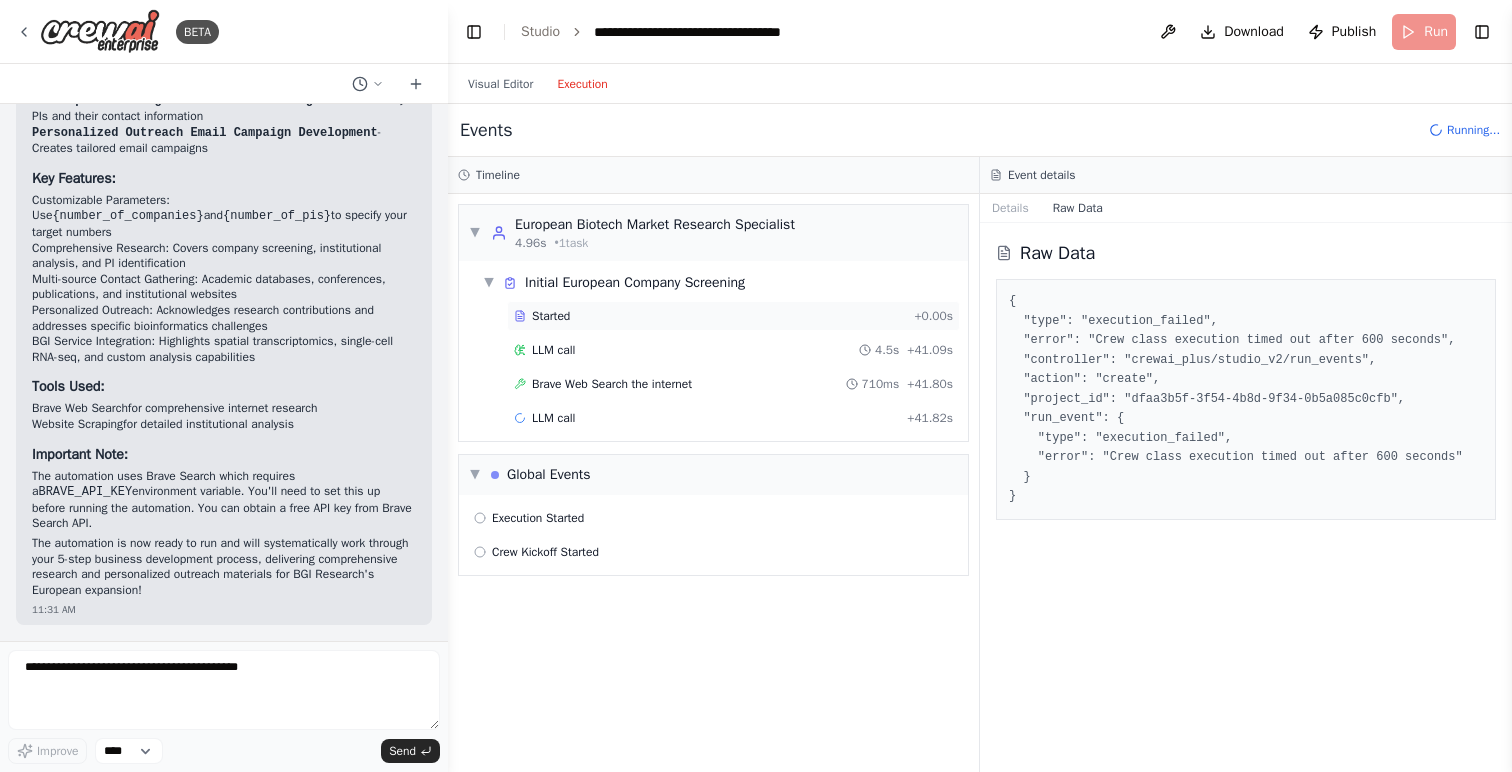 click on "Started" at bounding box center (710, 316) 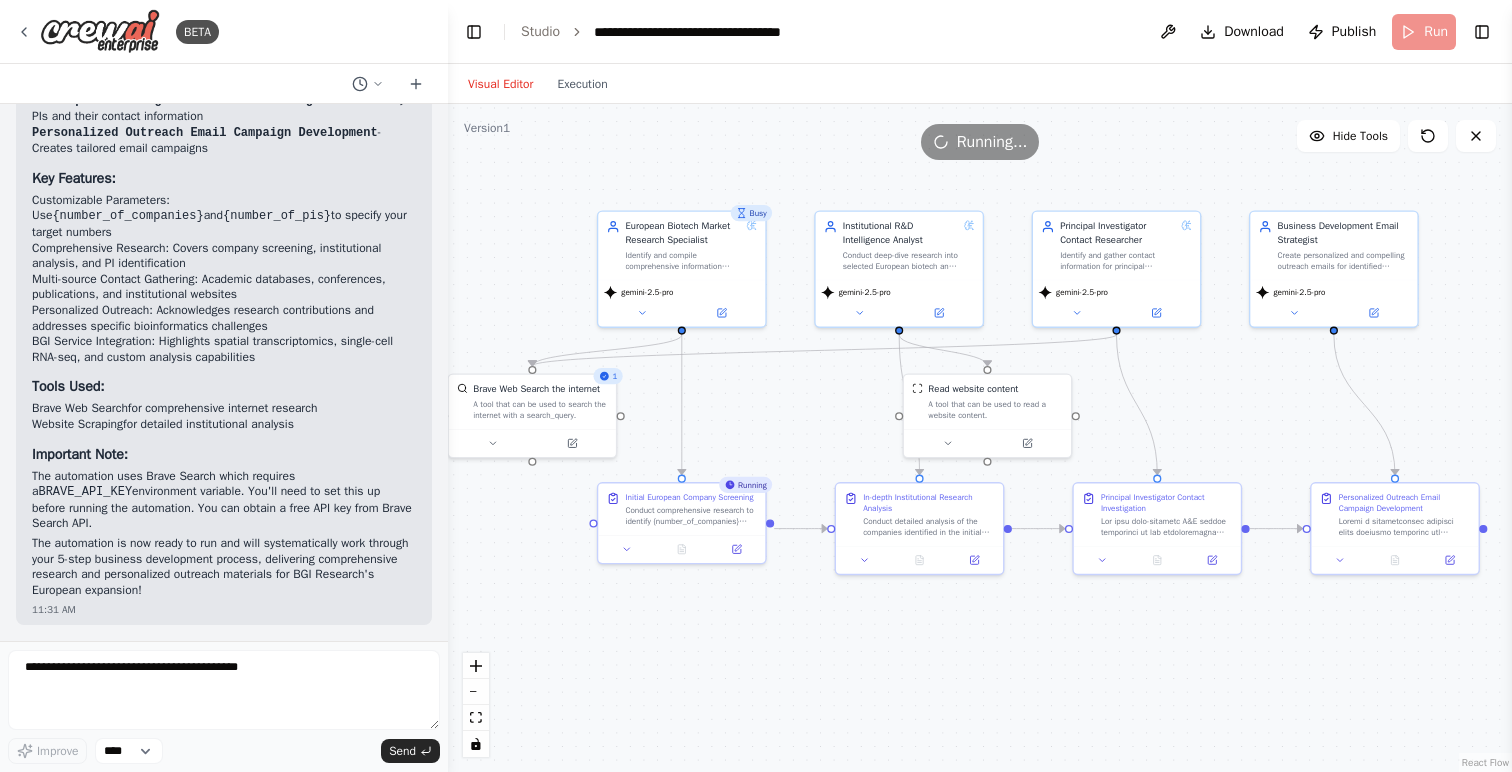 click on "Visual Editor" at bounding box center (500, 84) 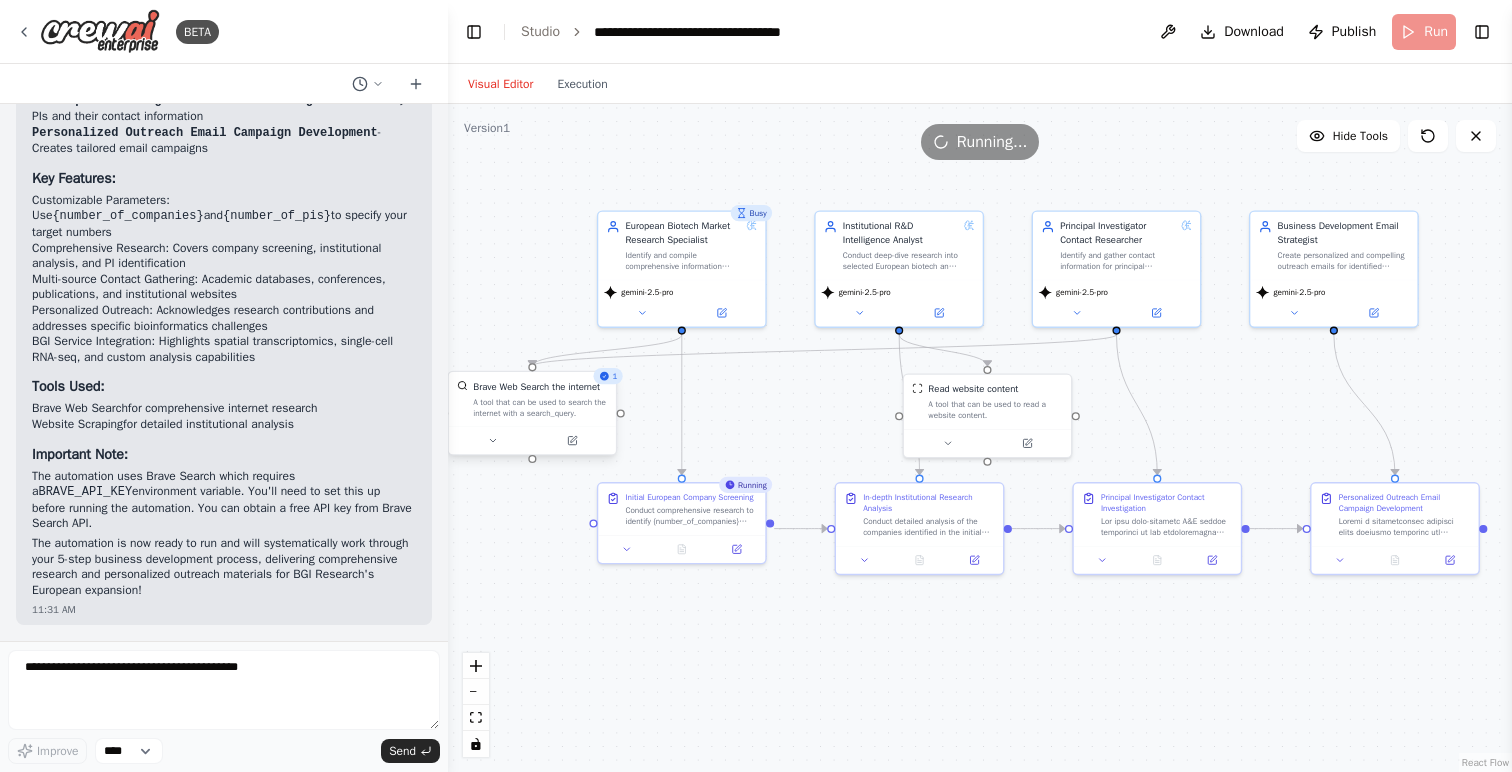 click on "A tool that can be used to search the internet with a search_query." at bounding box center (540, 408) 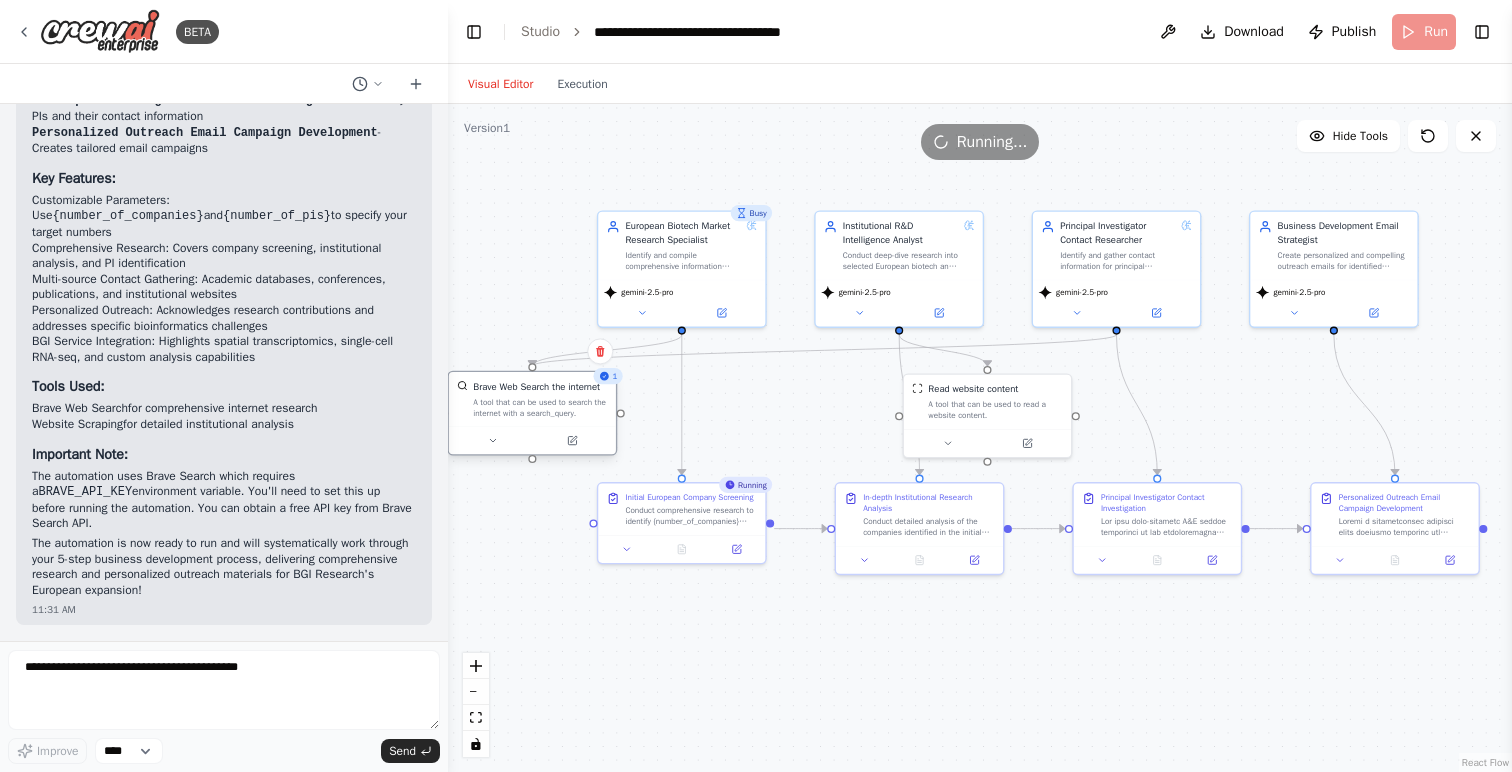 click at bounding box center [532, 440] 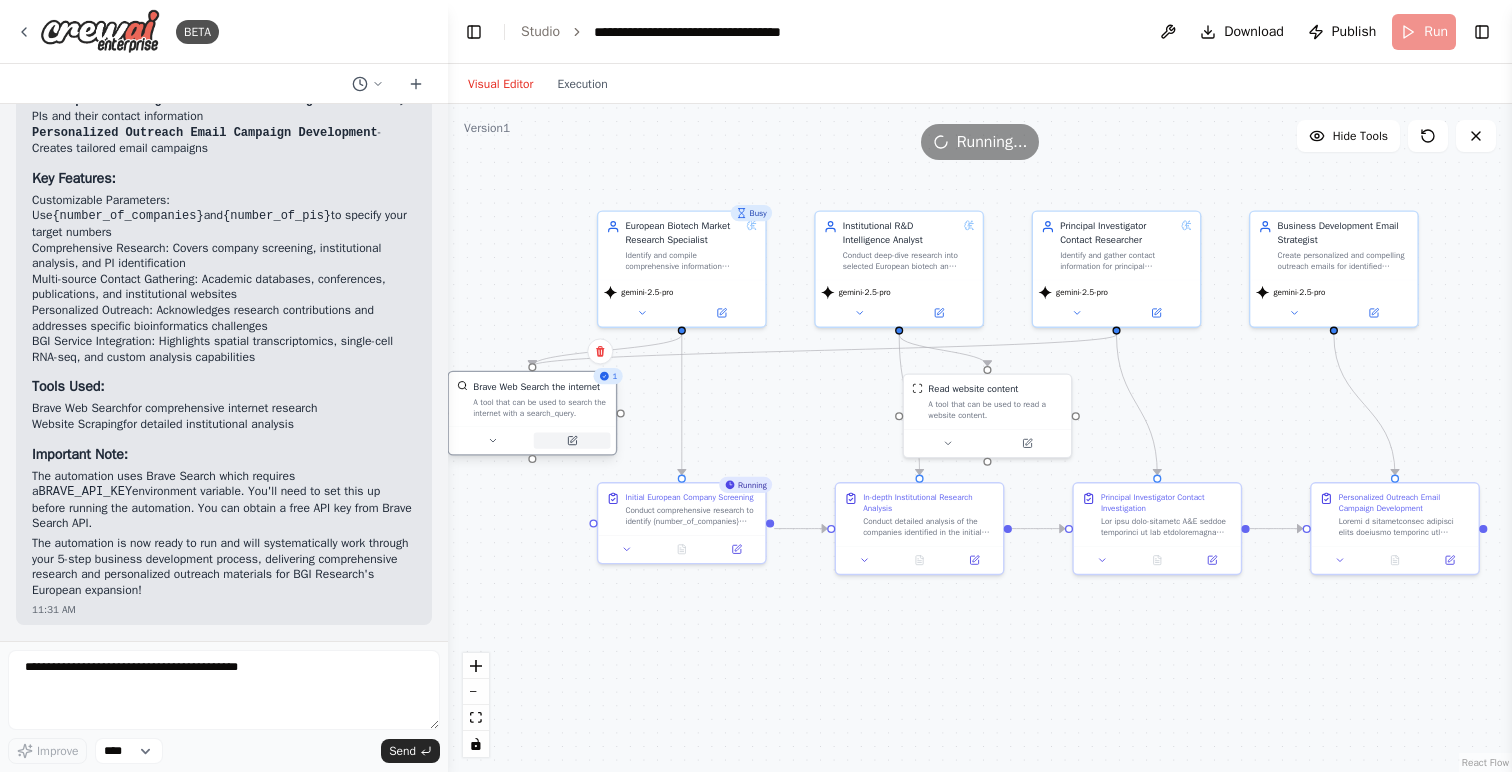 click 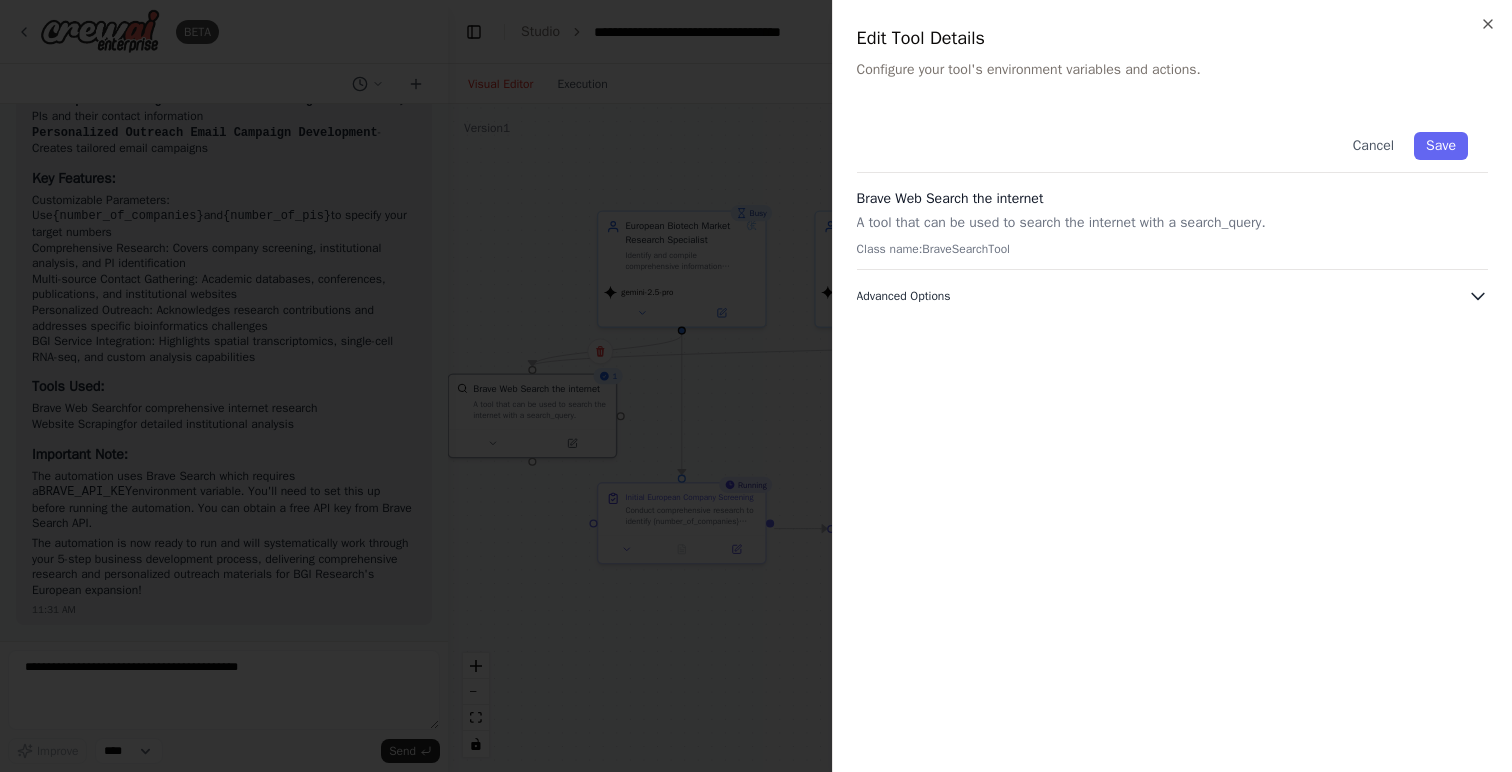 click on "Advanced Options" at bounding box center (1172, 296) 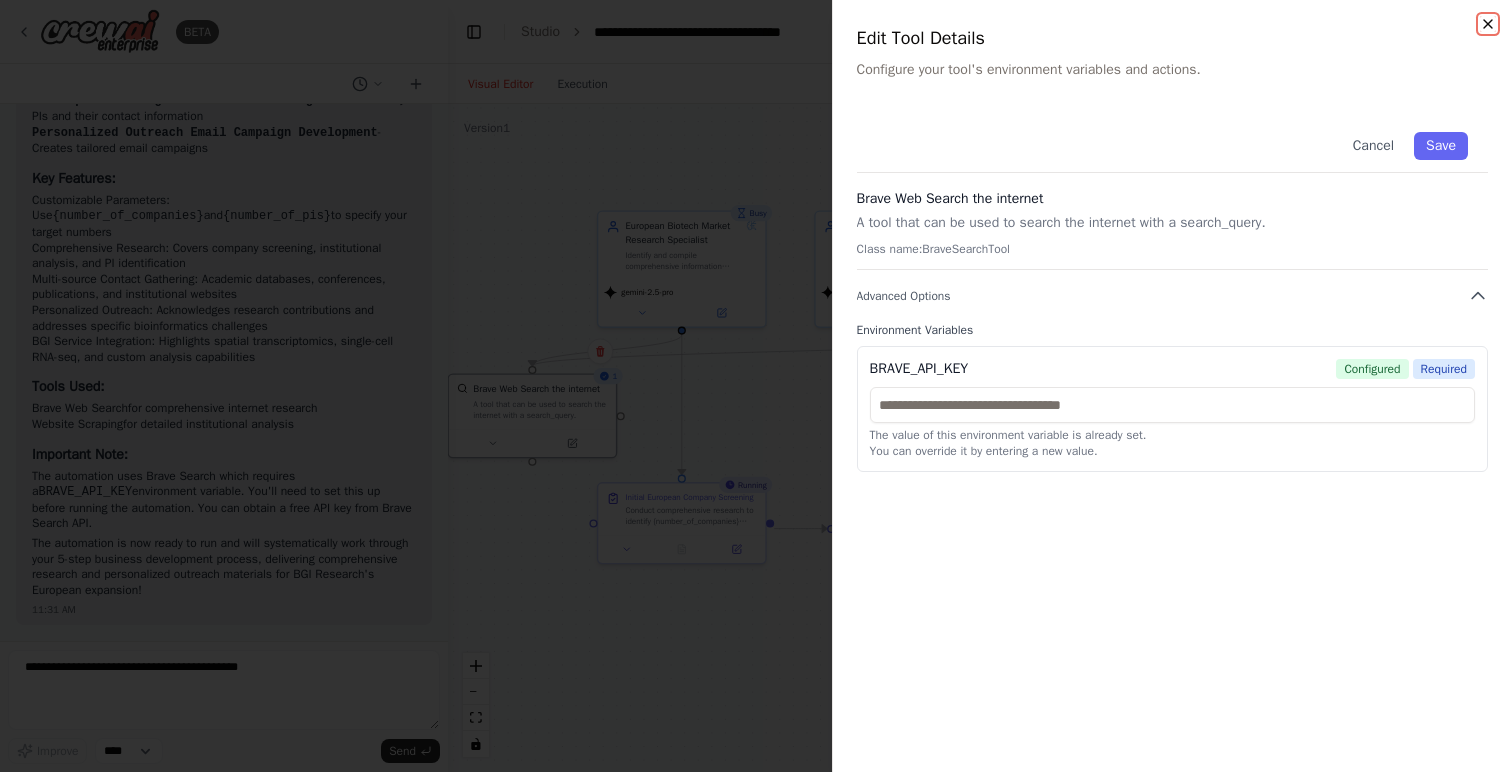 click 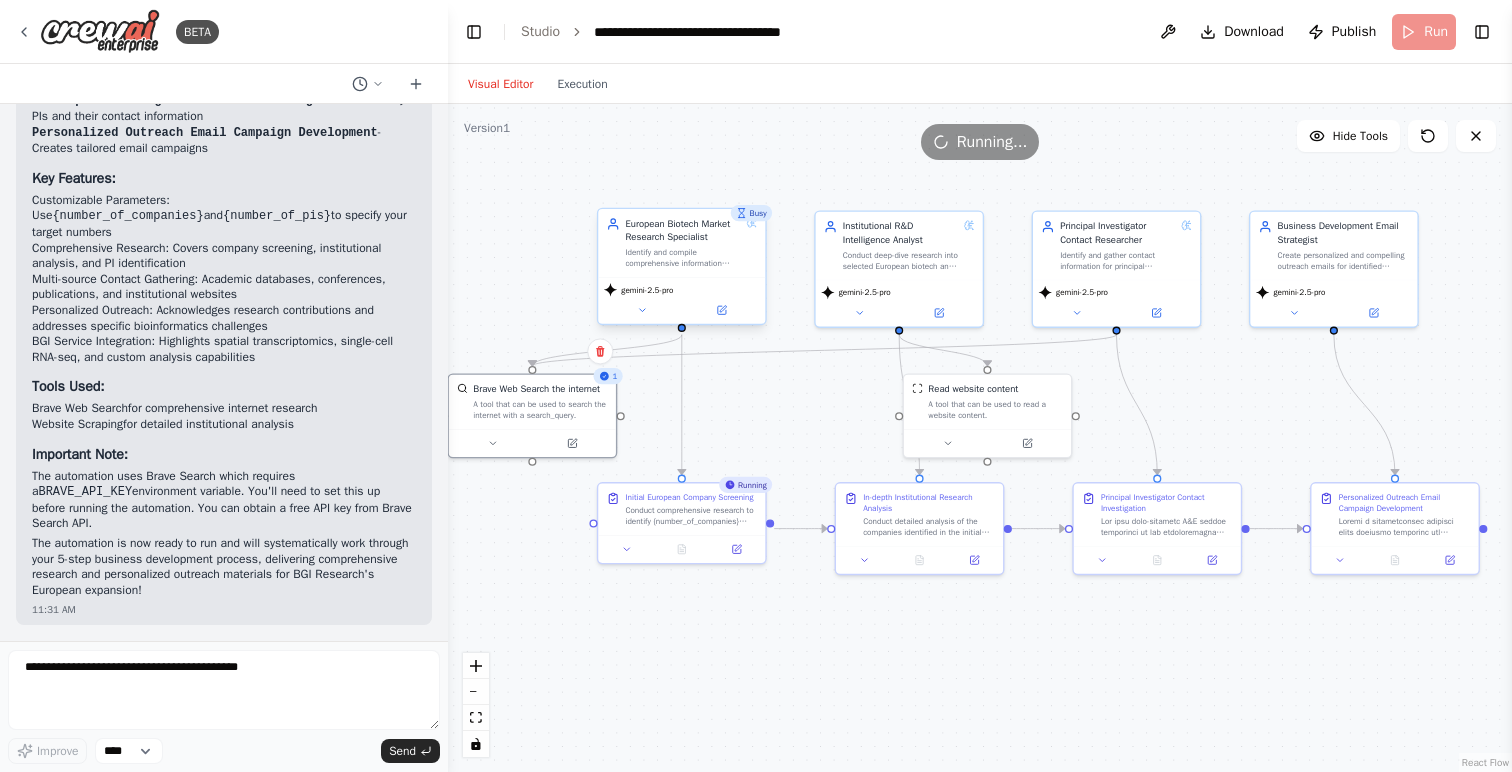 click on "gemini-2.5-pro" at bounding box center (681, 300) 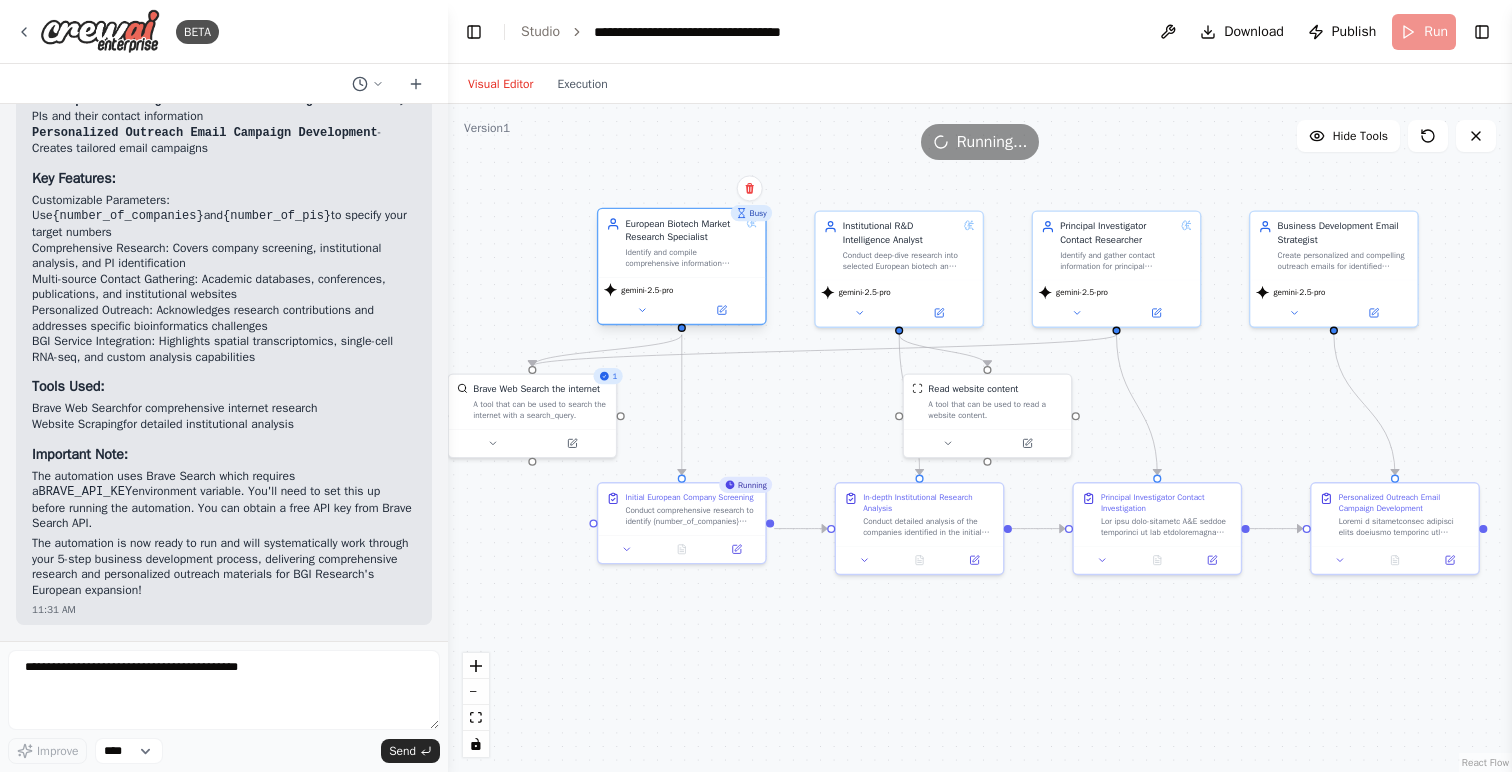 click on "gemini-2.5-pro" at bounding box center (681, 300) 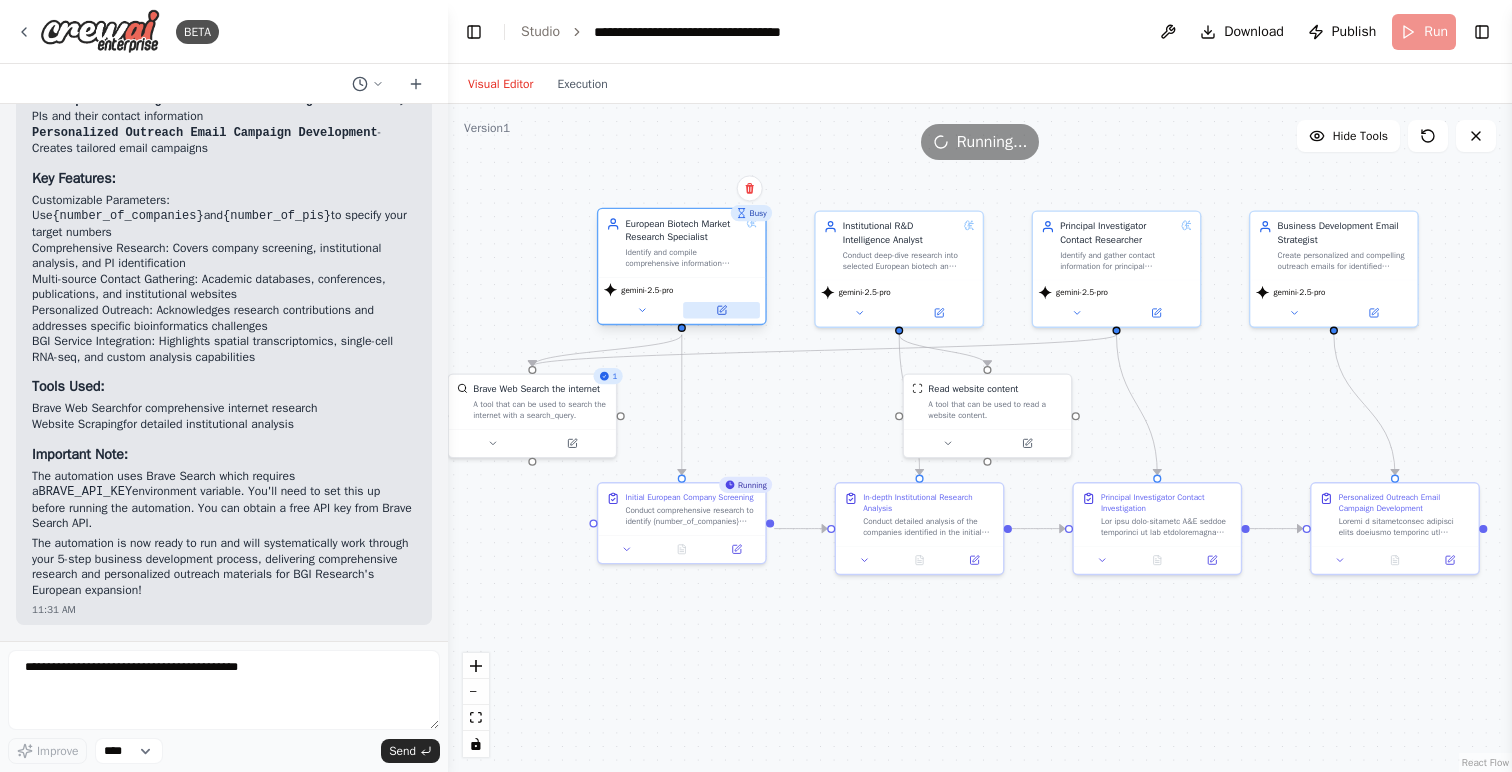 click 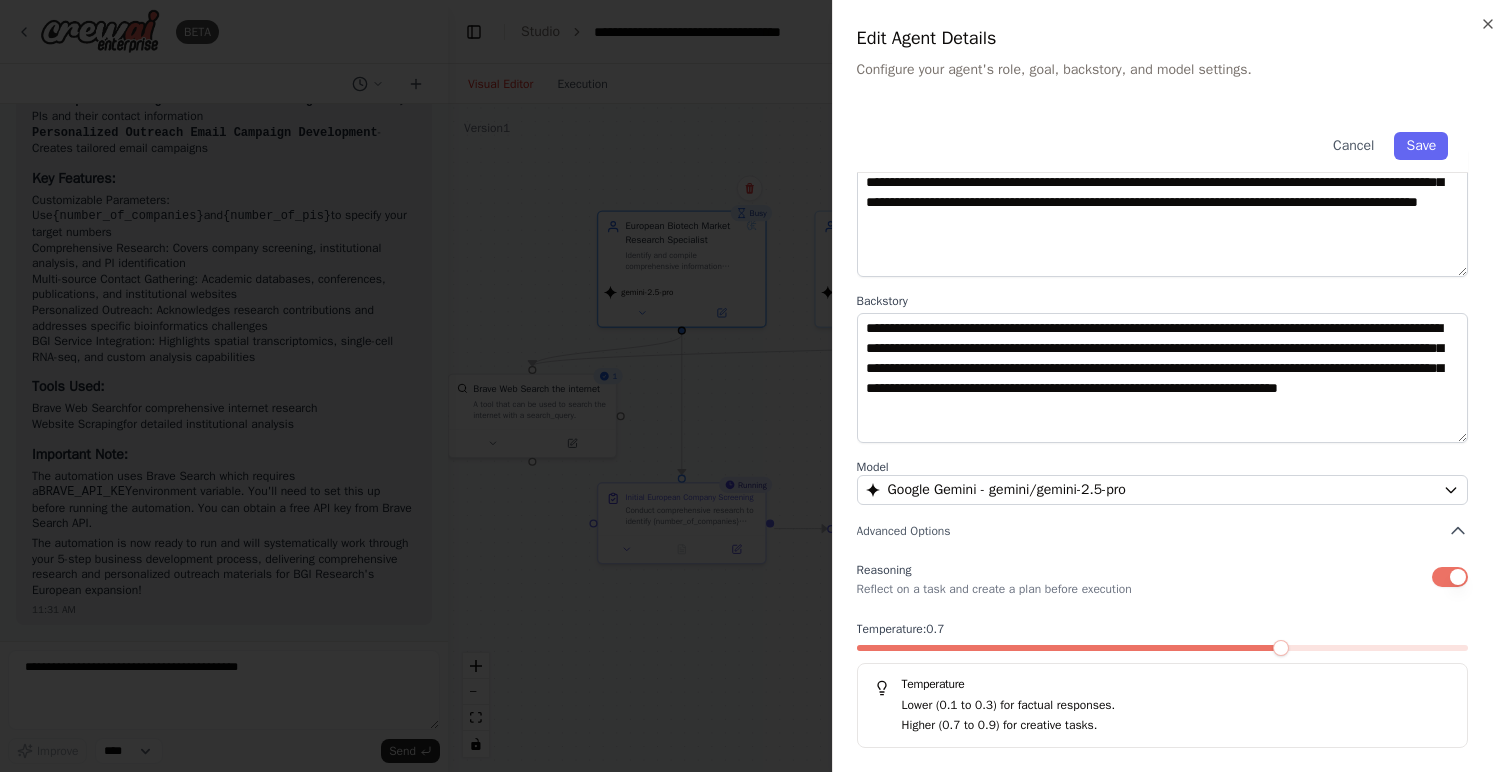 scroll, scrollTop: 0, scrollLeft: 0, axis: both 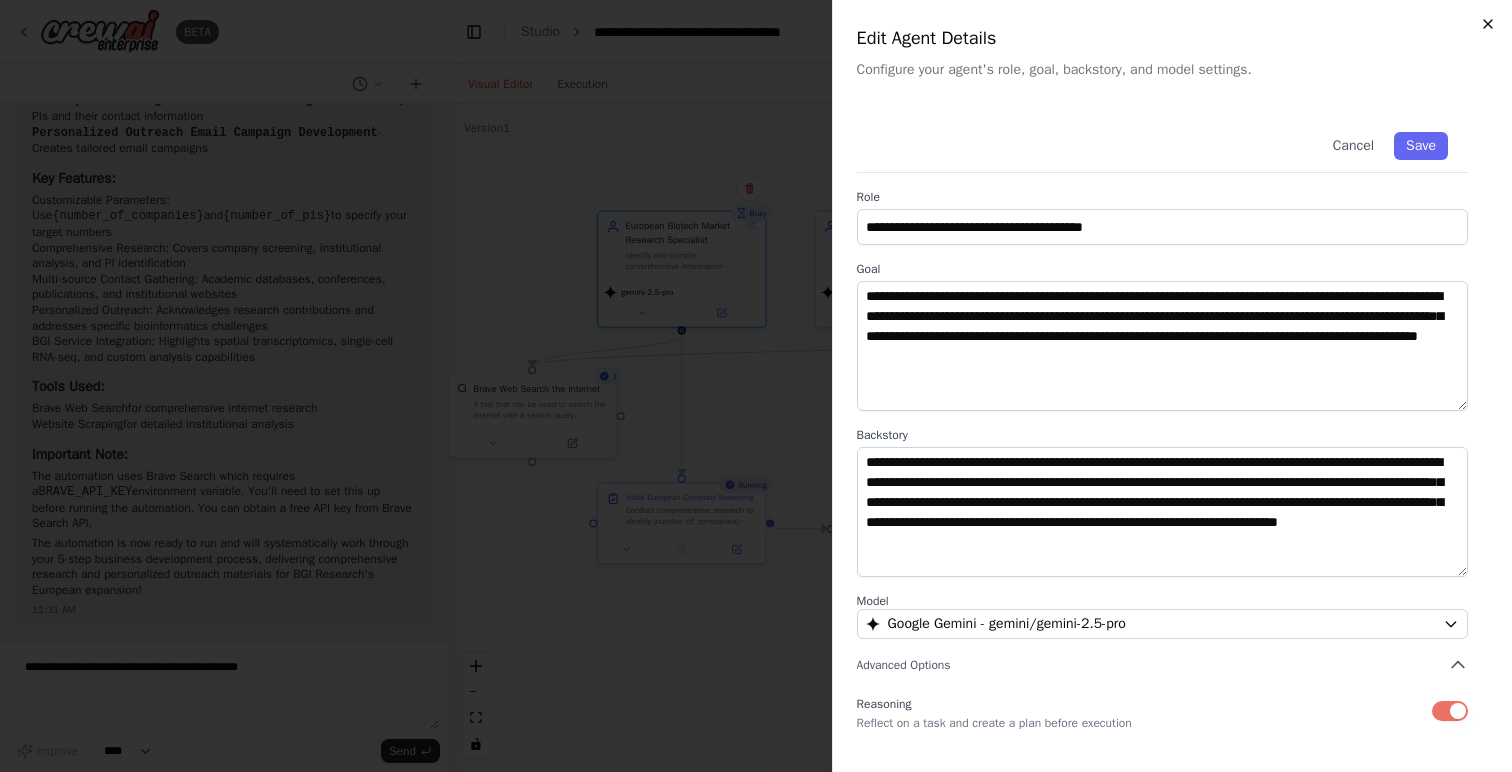 click 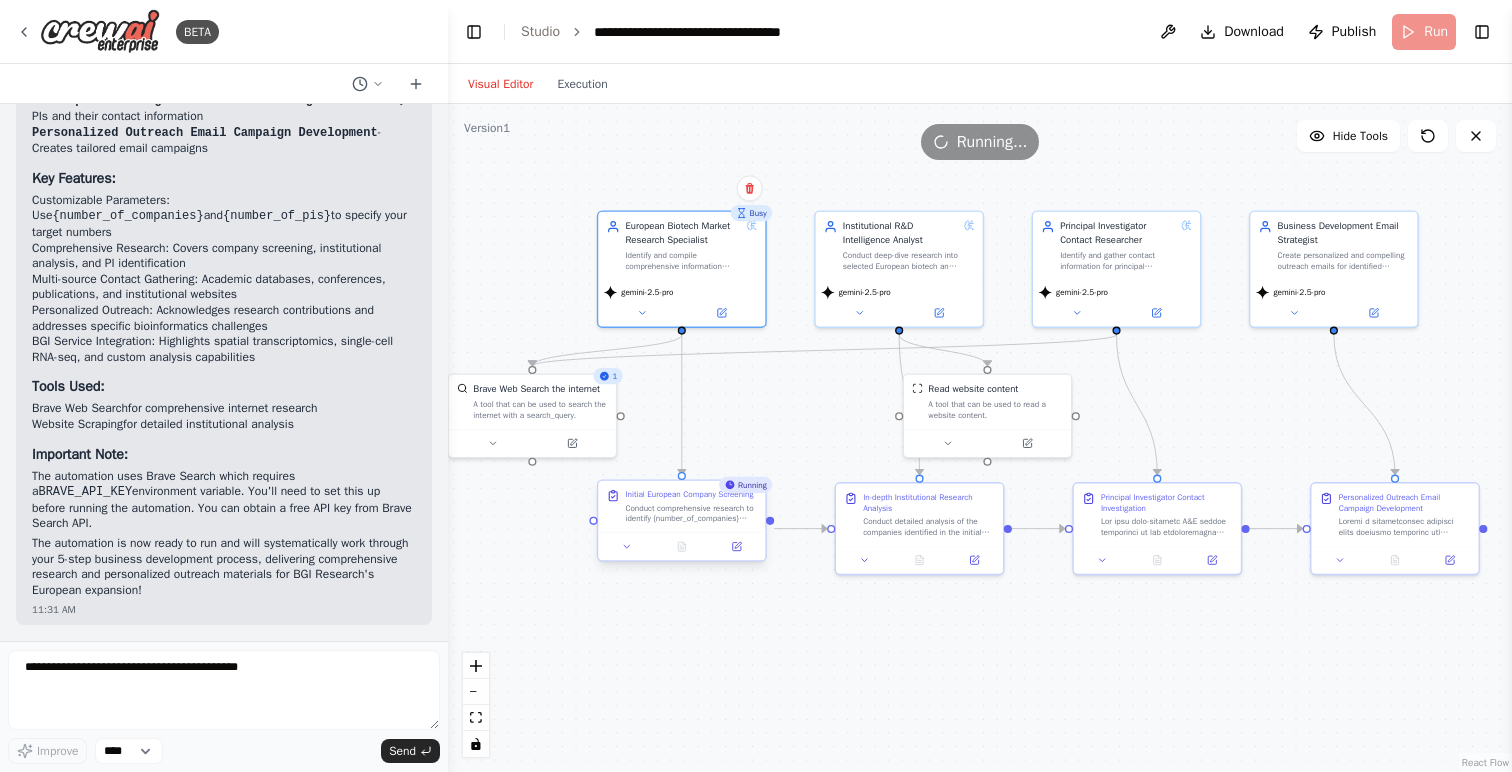 click on "Conduct comprehensive research to identify {number_of_companies} European biotech and pharmaceutical companies with active R&D operations that could benefit from BGI Research's bioinformatics consulting services. Focus on companies working in genomics, proteomics, single-cell analysis, spatial transcriptomics, and other omics technologies. For each company identified, gather:
- Company name and headquarters location
- Brief company description and business focus
- Size and stage (startup, mid-size, large pharma)
- Key research areas and therapeutic focus
- Recent funding or partnerships
- Initial assessment of potential bioinformatics service needs
Prioritize companies that show evidence of:
- Active genomics/omics research programs
- Recent publications in high-impact journals
- Significant R&D investments
- Growing data analysis needs
- Limited in-house bioinformatics capabilities" at bounding box center [691, 513] 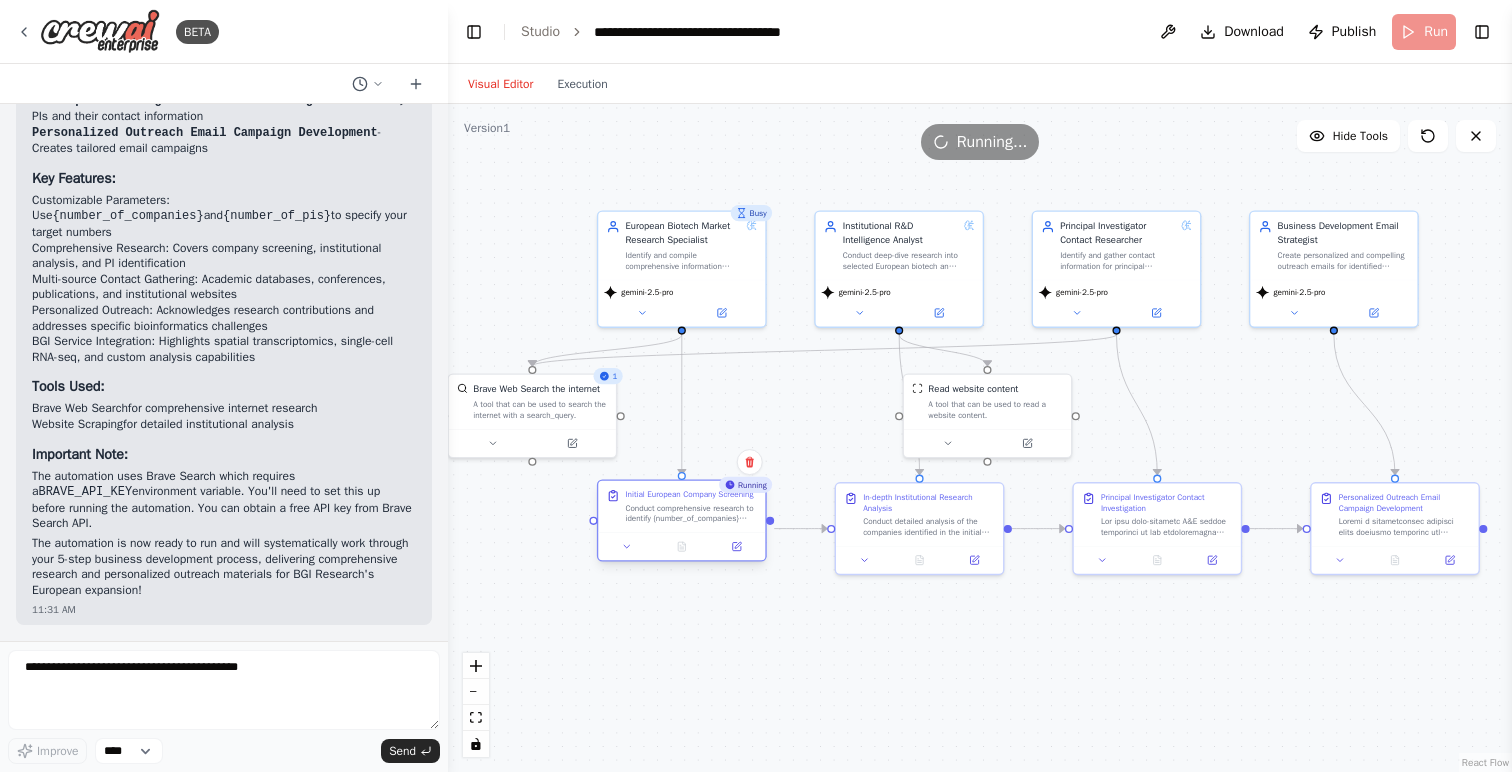 click at bounding box center [681, 546] 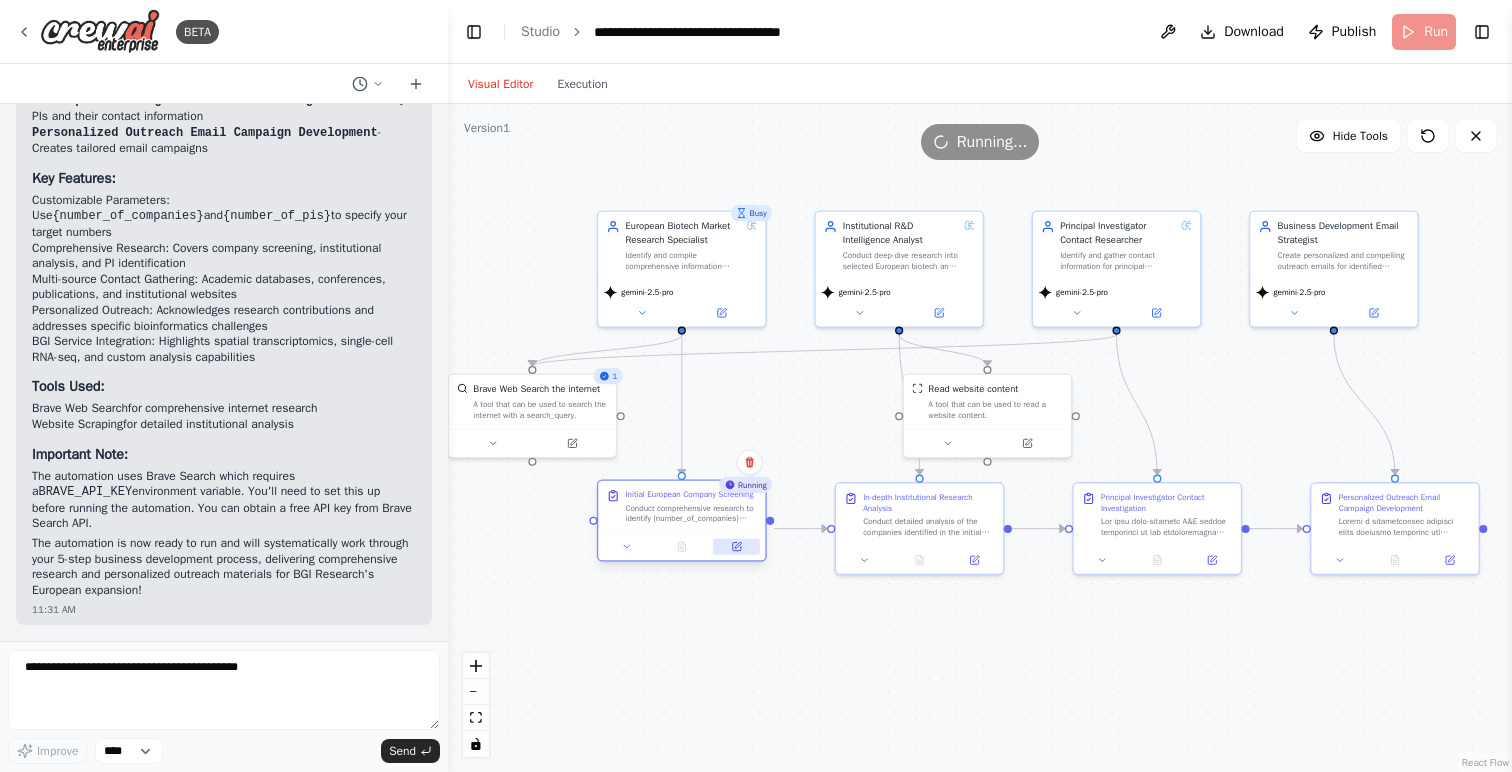 click at bounding box center [736, 546] 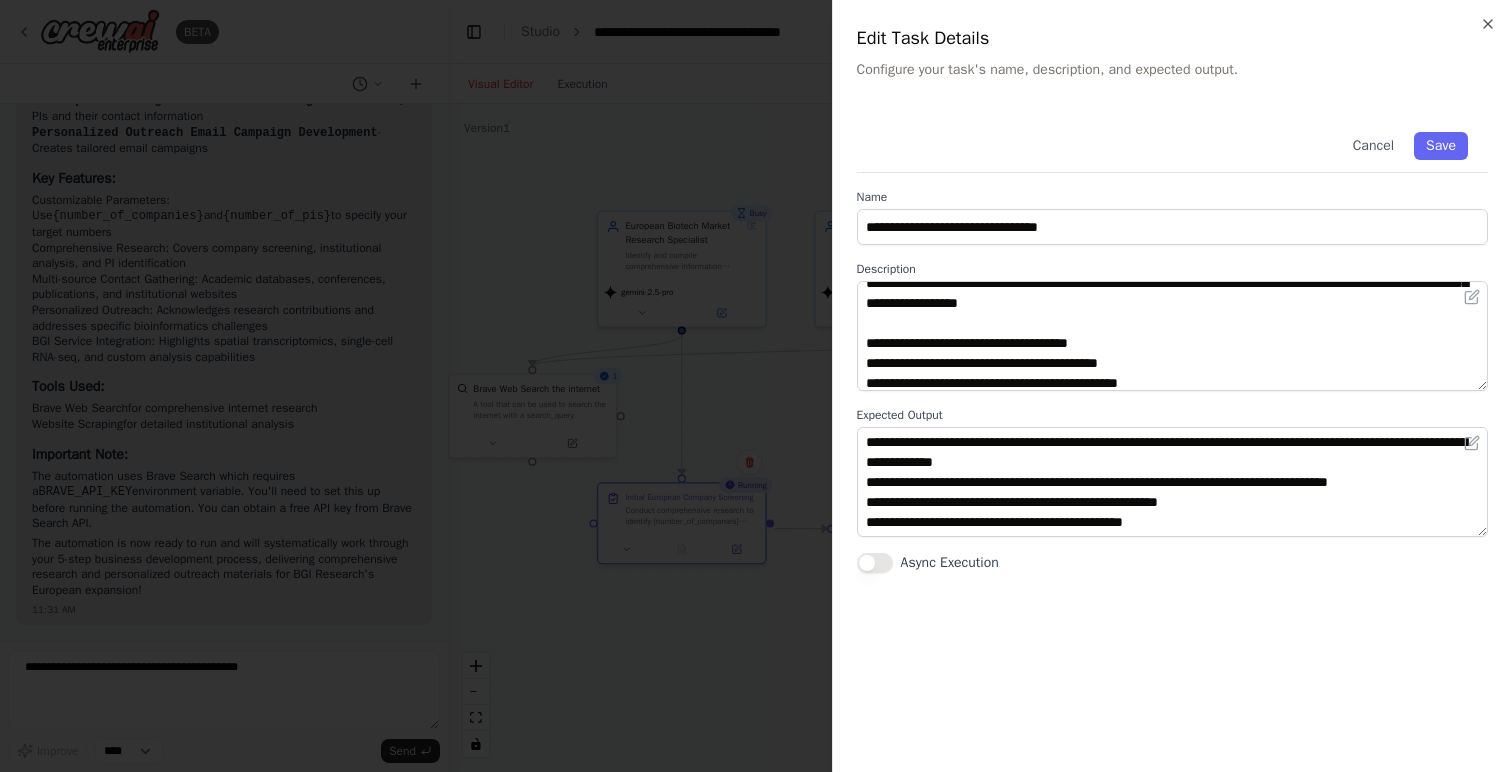 scroll, scrollTop: 54, scrollLeft: 0, axis: vertical 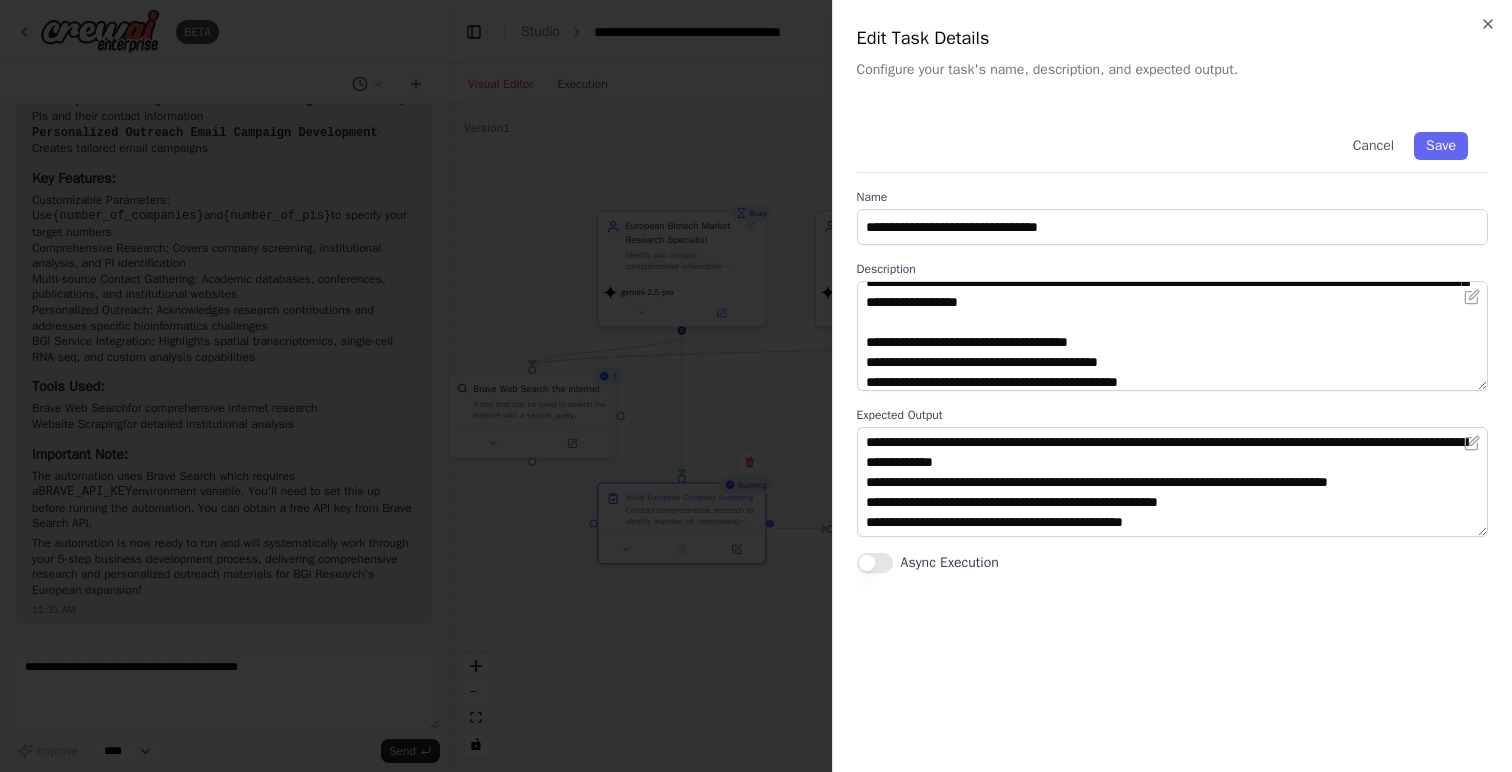 click on "Async Execution" at bounding box center (950, 563) 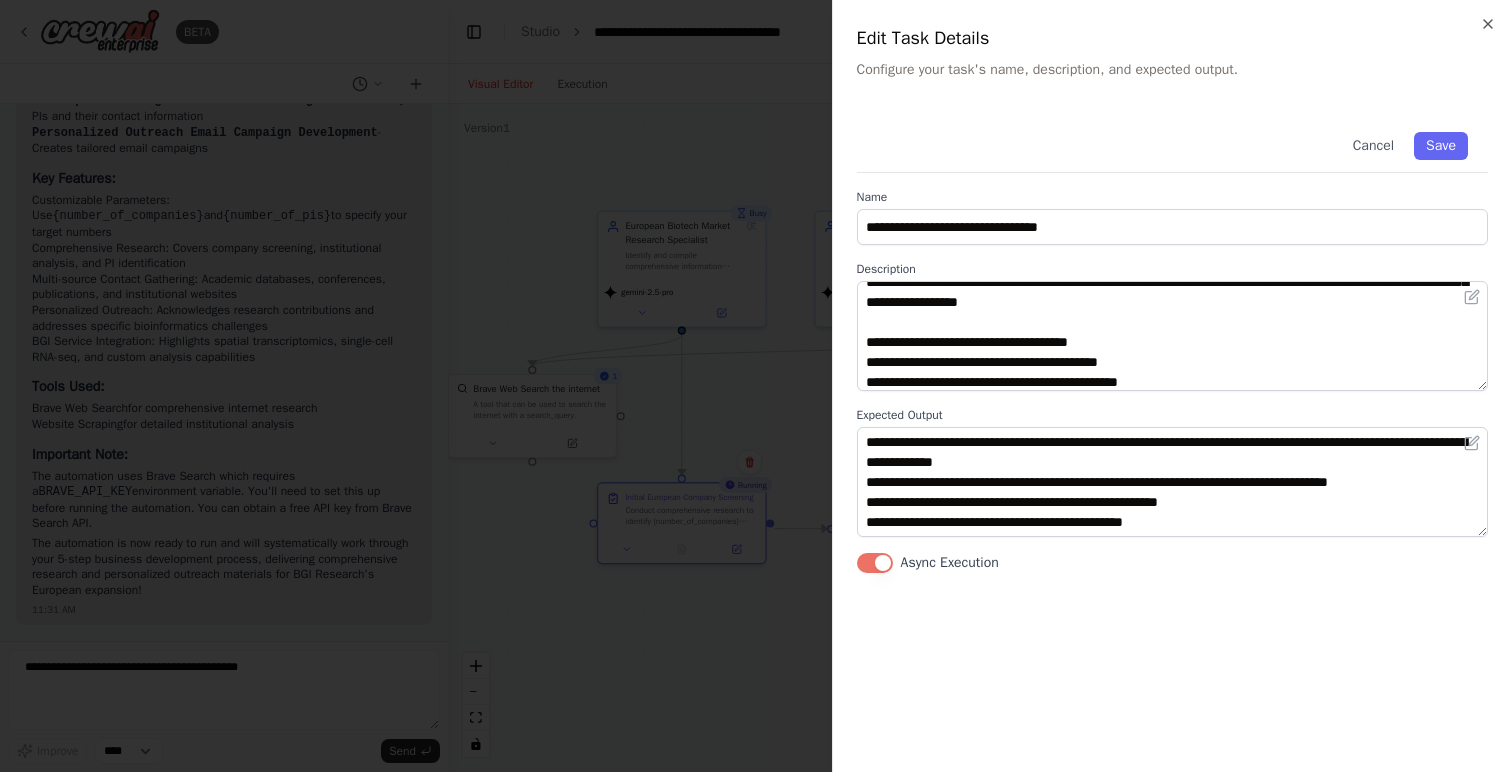 click on "Async Execution" at bounding box center [950, 563] 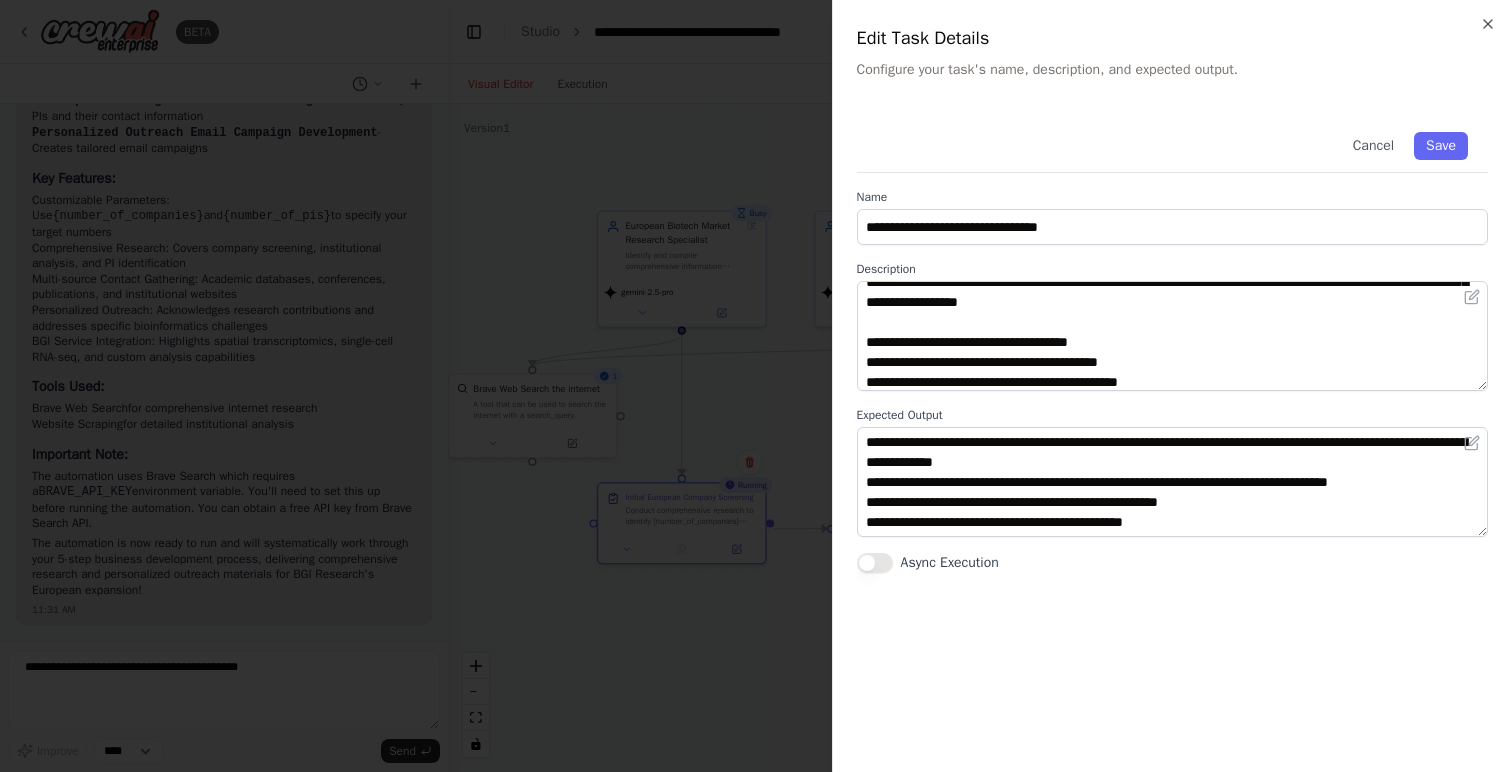 type on "on" 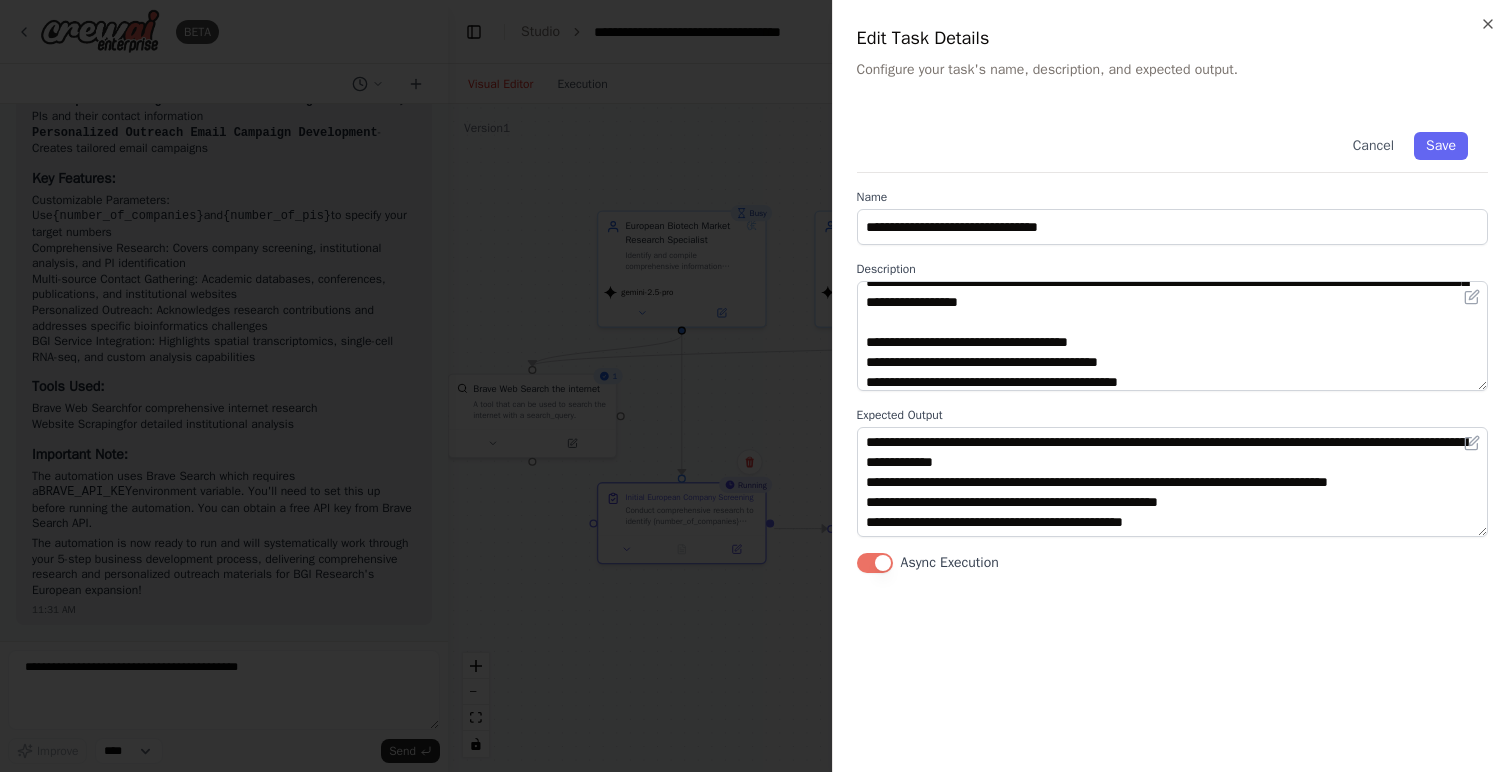 click on "Async Execution" at bounding box center (950, 563) 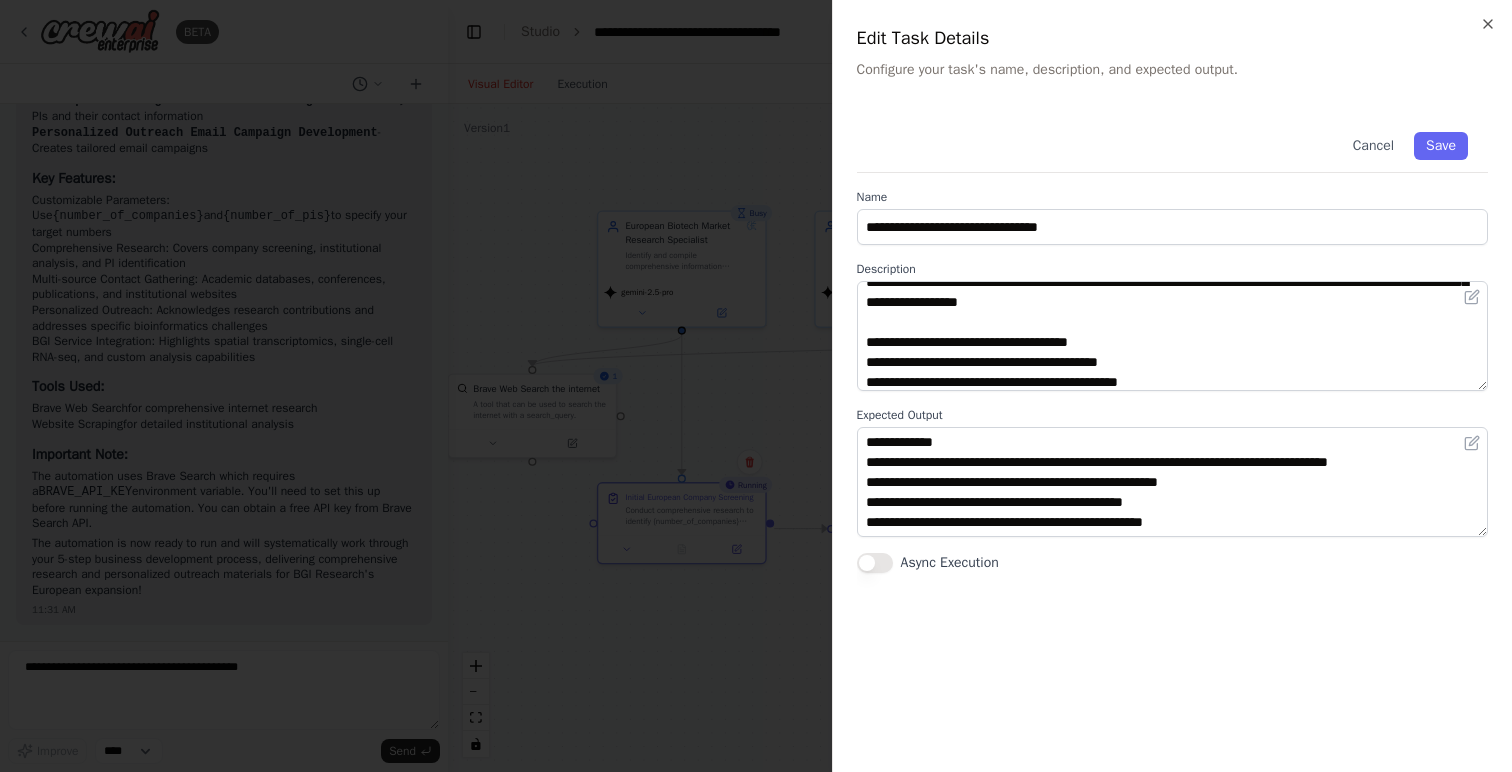 scroll, scrollTop: 0, scrollLeft: 0, axis: both 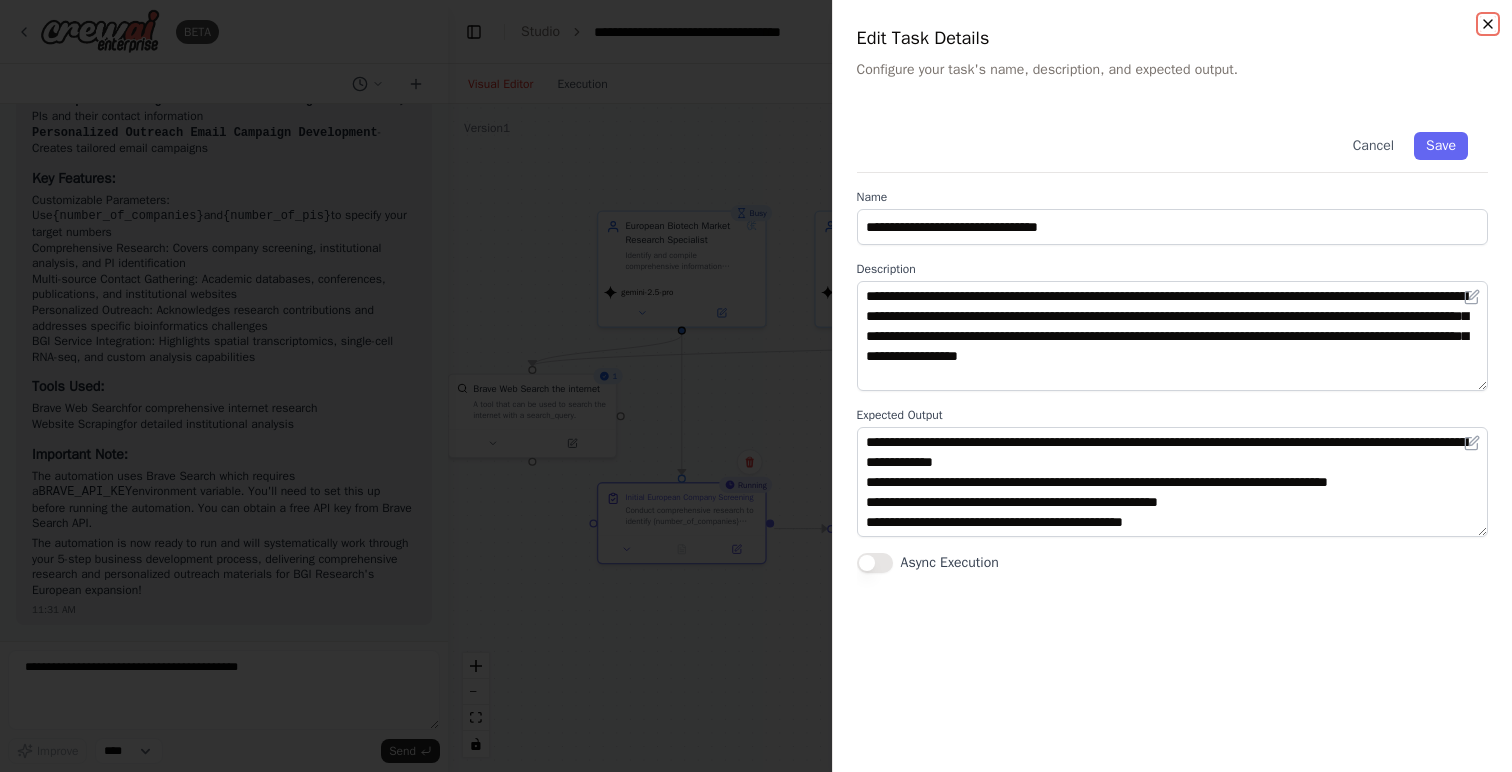 click 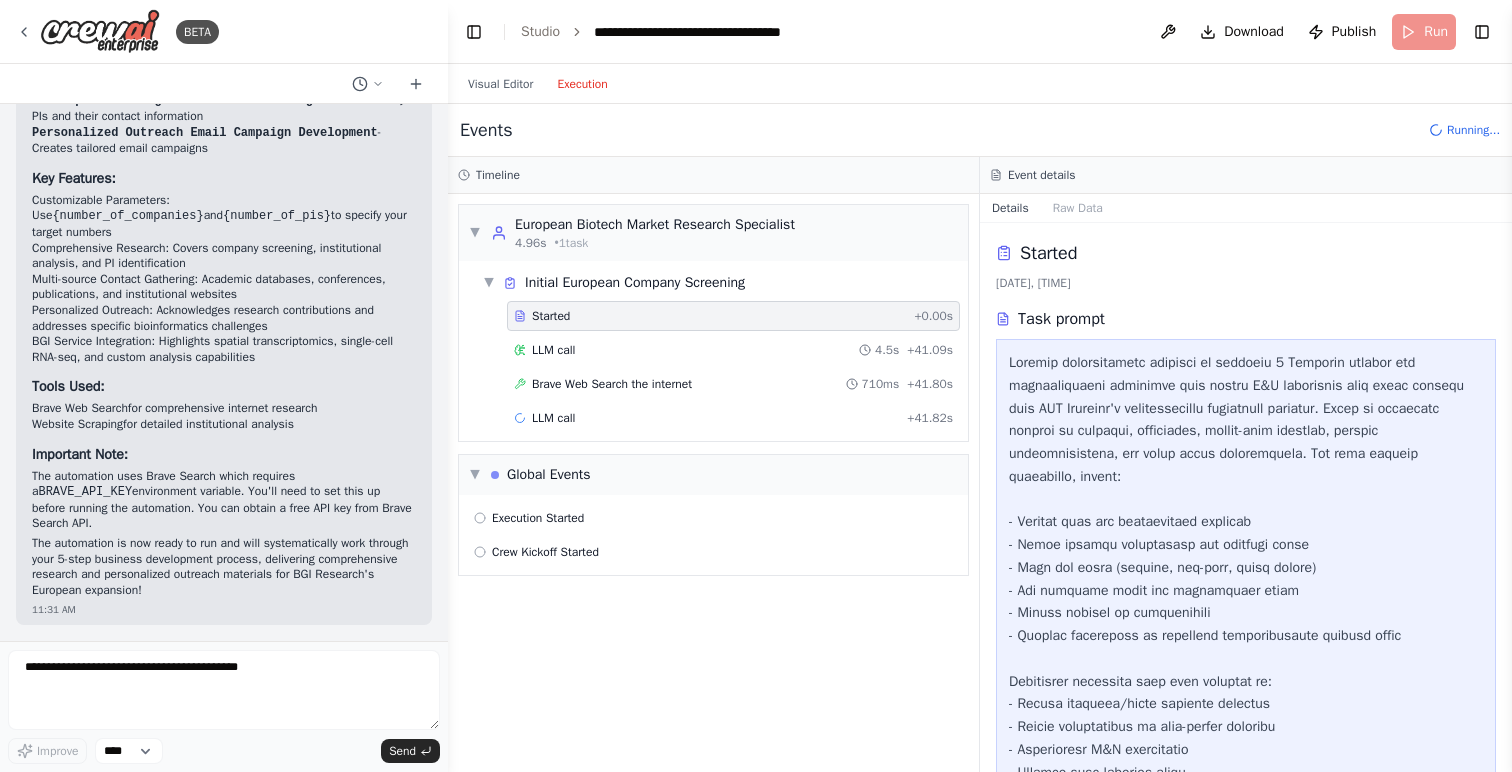 click on "Execution" at bounding box center (582, 84) 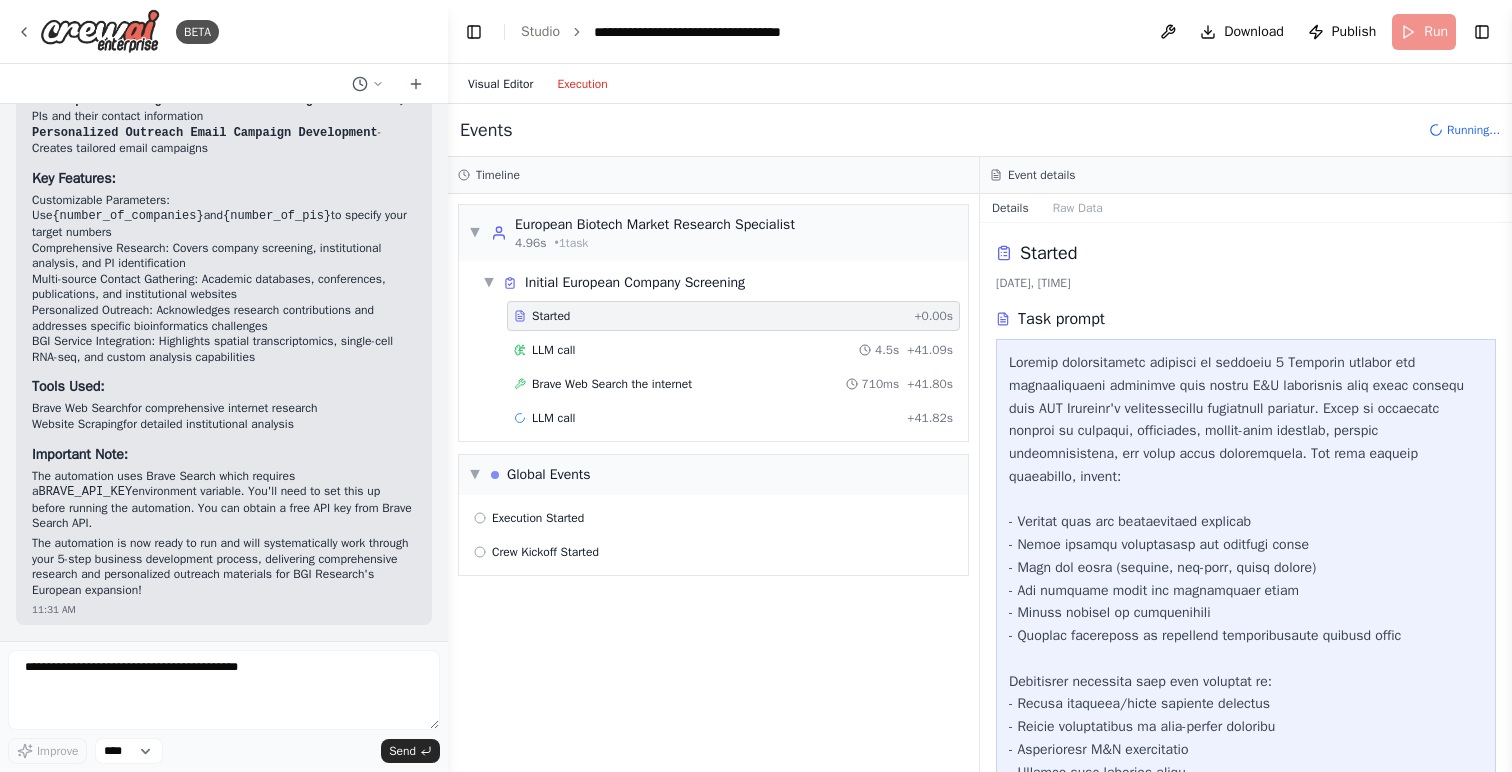 click on "Visual Editor" at bounding box center (500, 84) 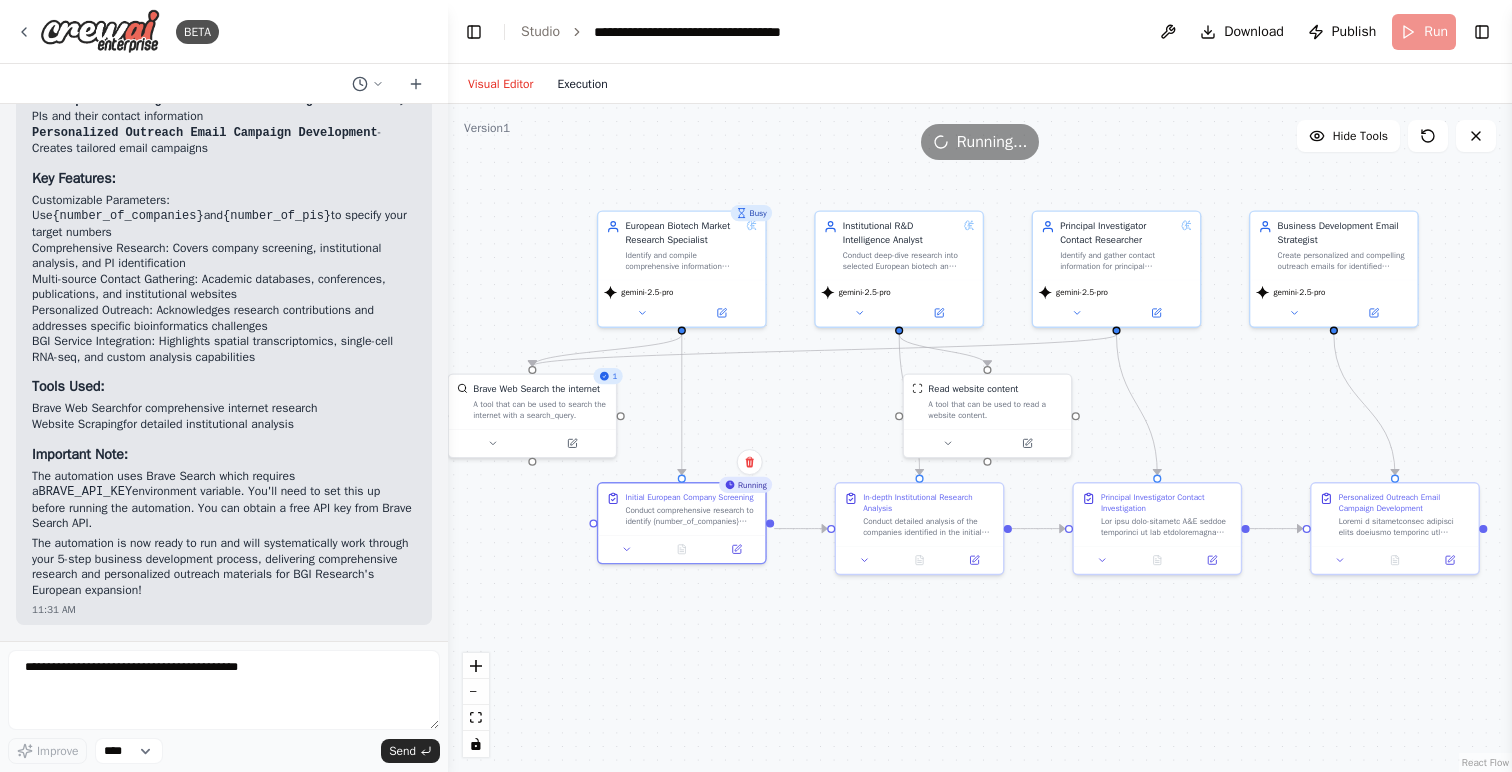click on "Execution" at bounding box center [582, 84] 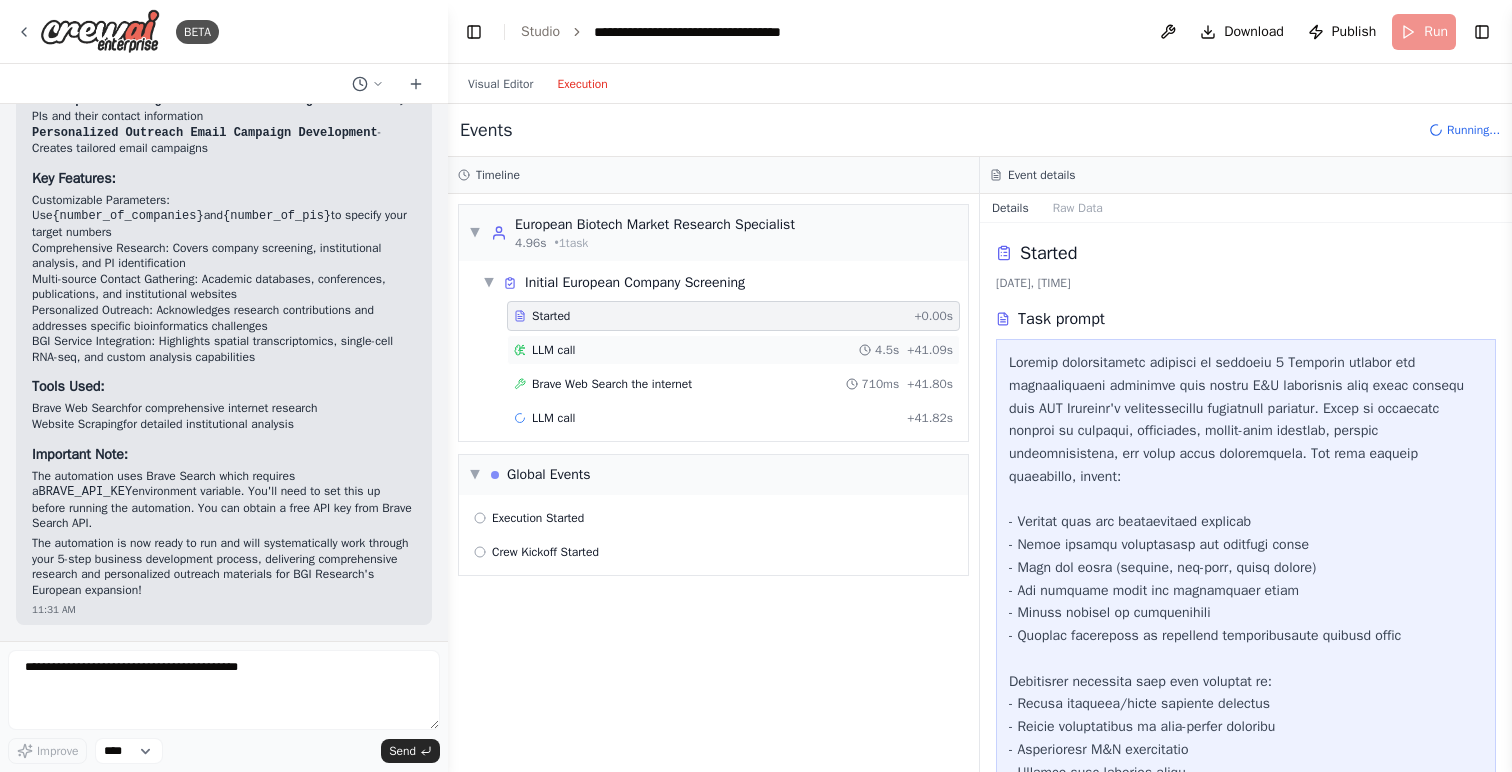 click on "LLM call" at bounding box center [553, 350] 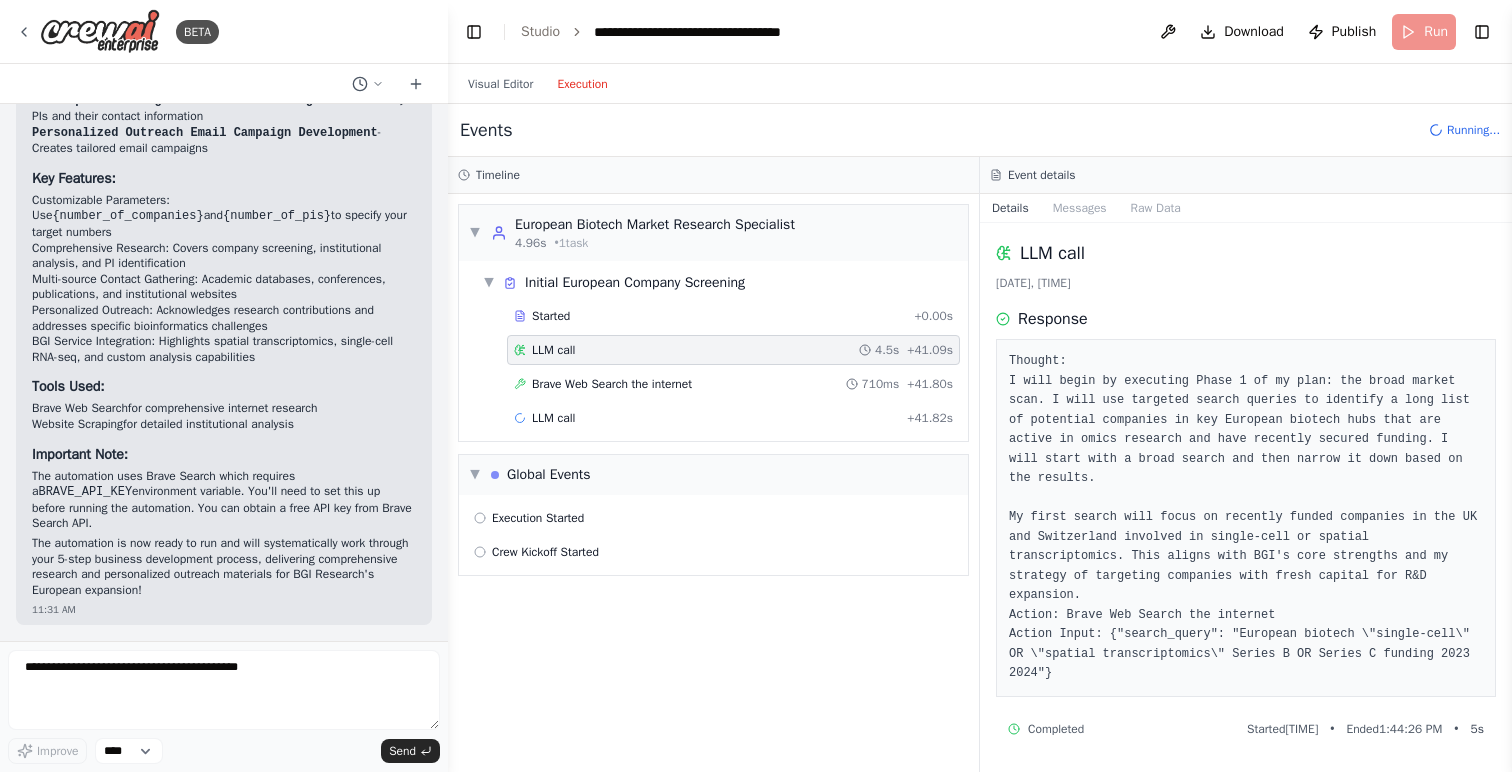 scroll, scrollTop: 0, scrollLeft: 0, axis: both 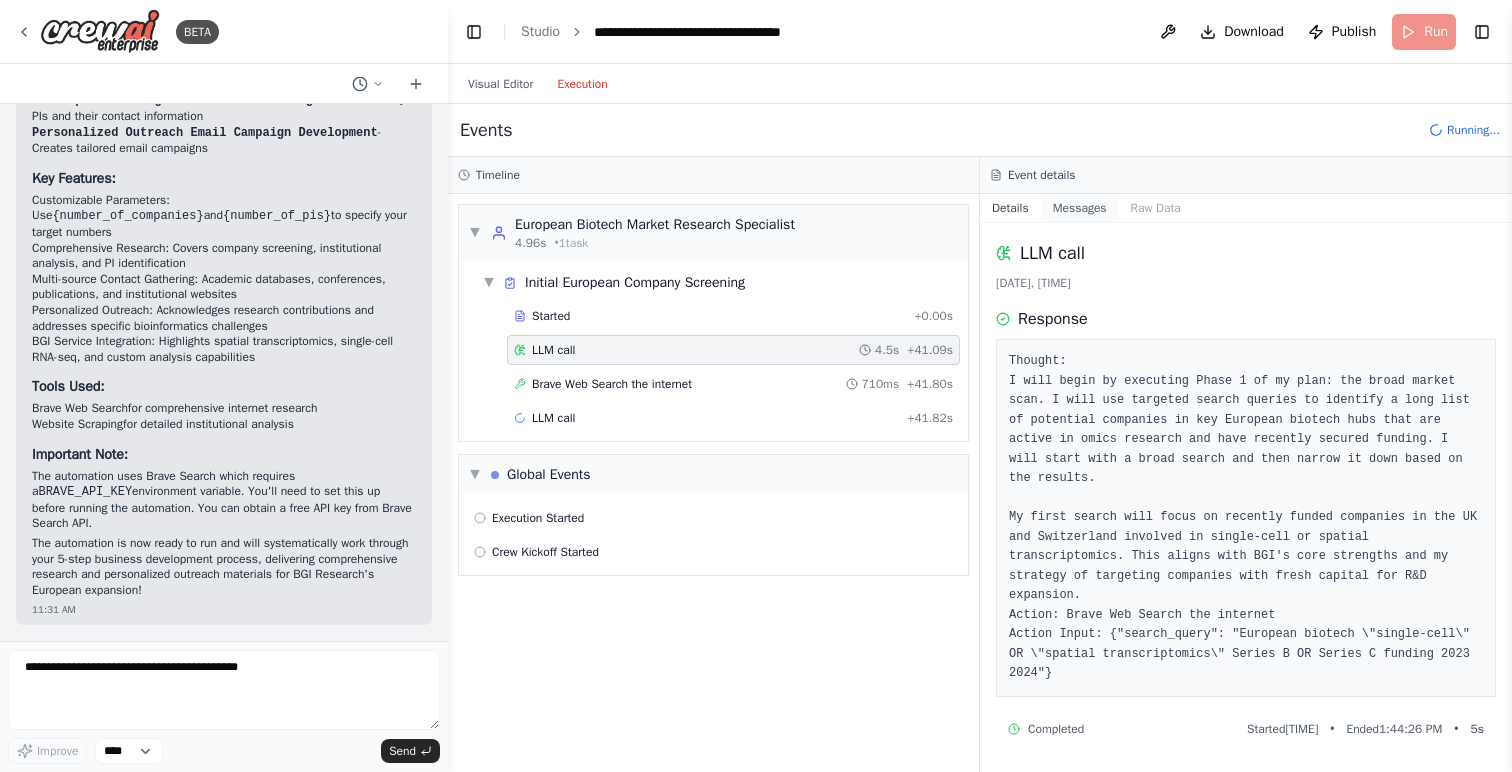 click on "Messages" at bounding box center [1080, 208] 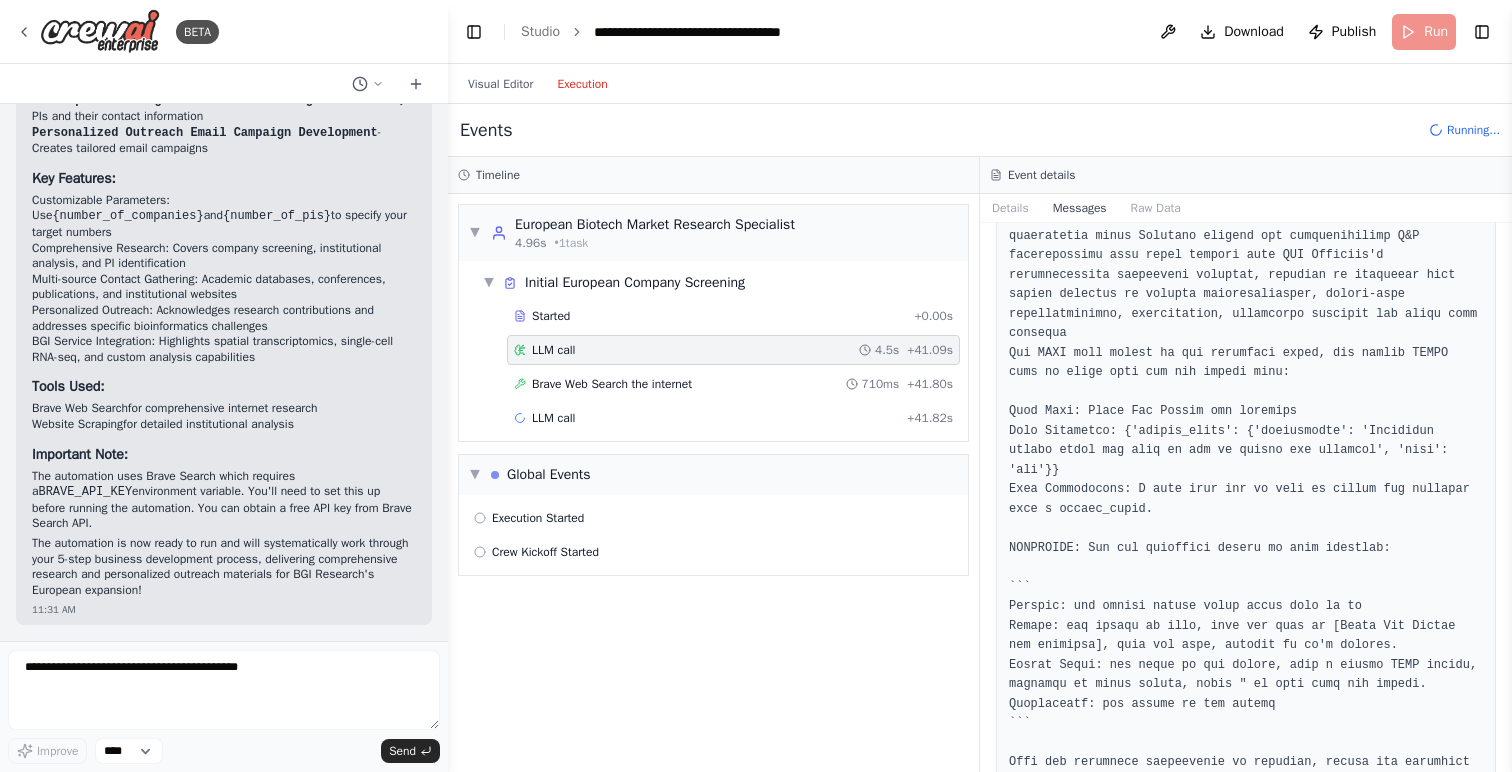 scroll, scrollTop: 274, scrollLeft: 0, axis: vertical 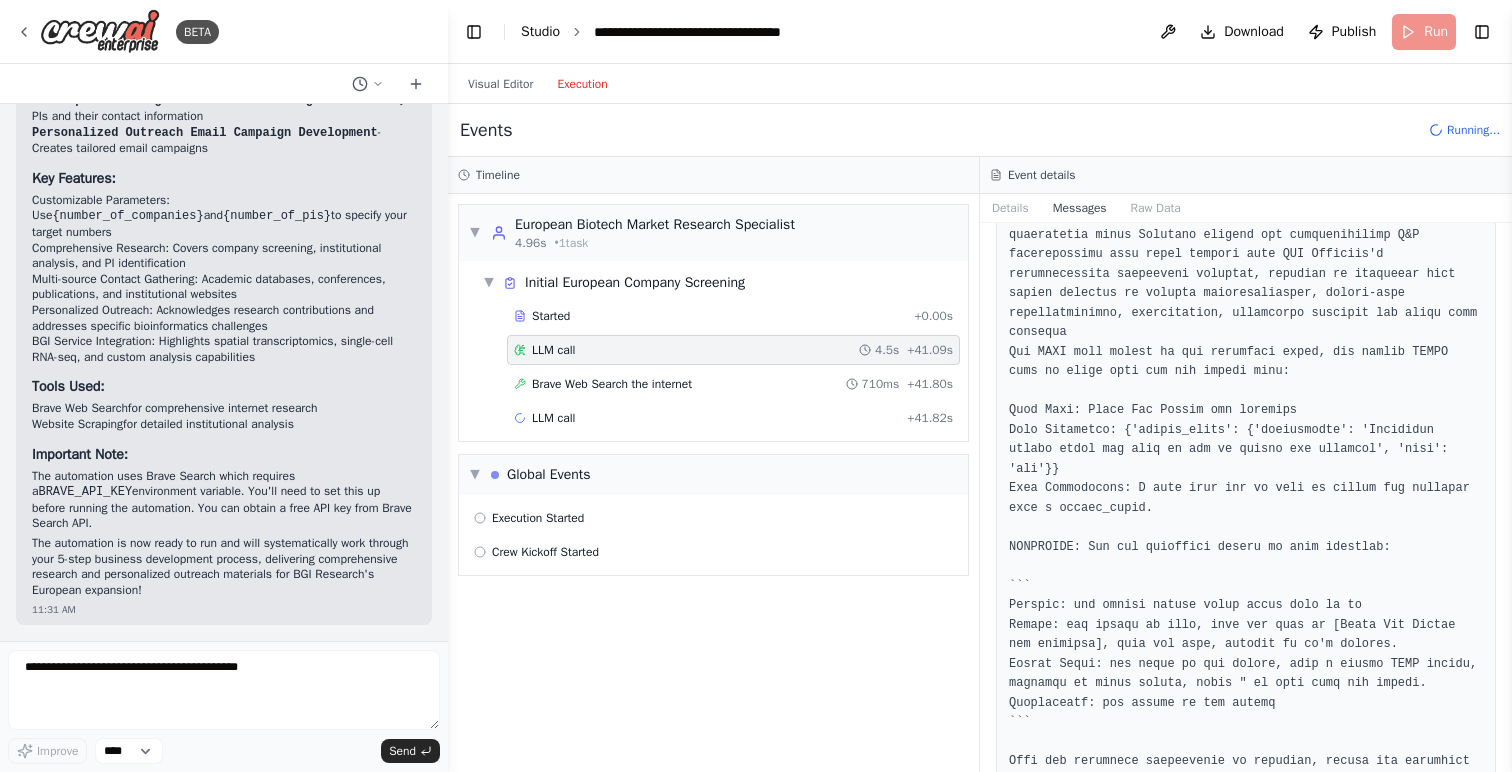 click on "Studio" at bounding box center [540, 31] 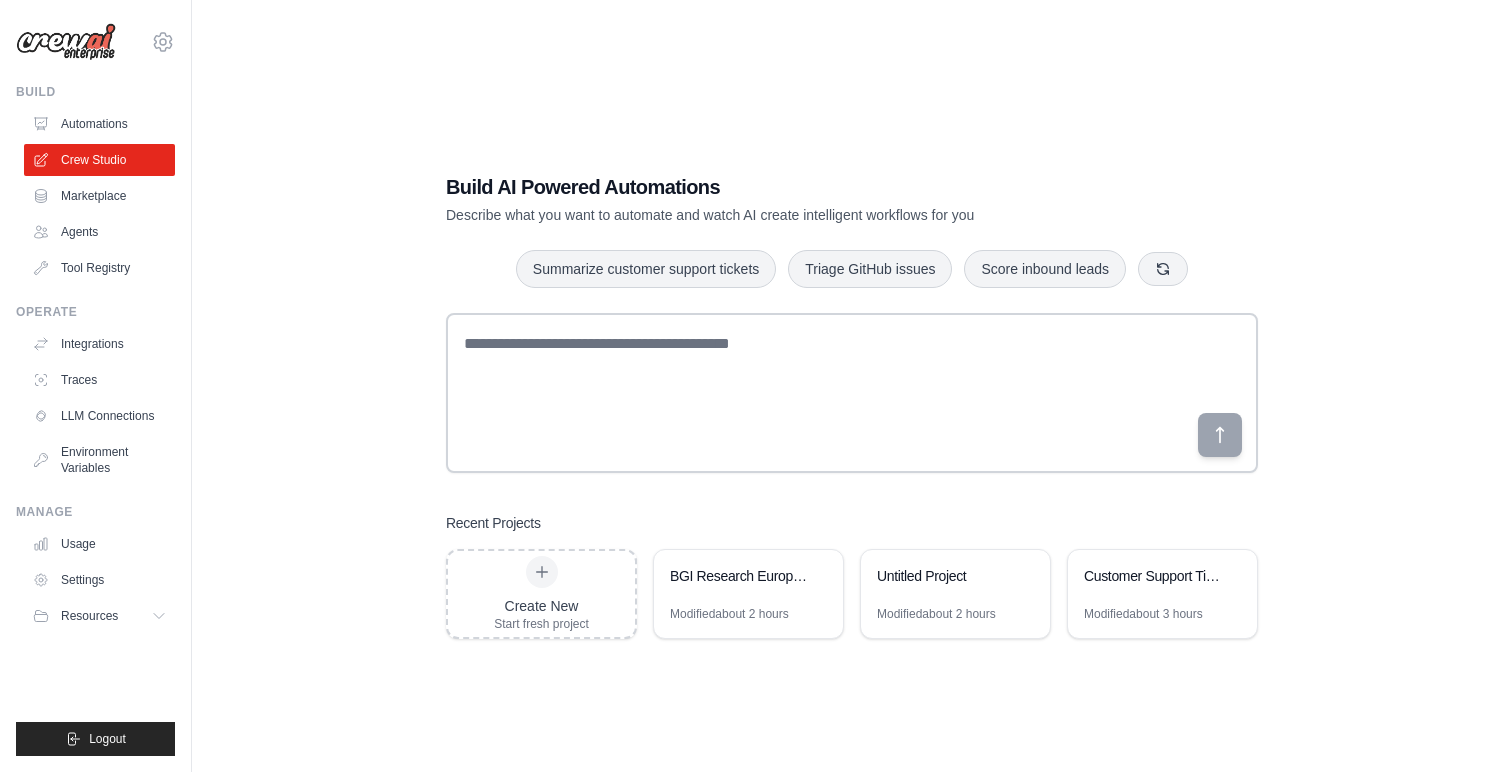 scroll, scrollTop: 0, scrollLeft: 0, axis: both 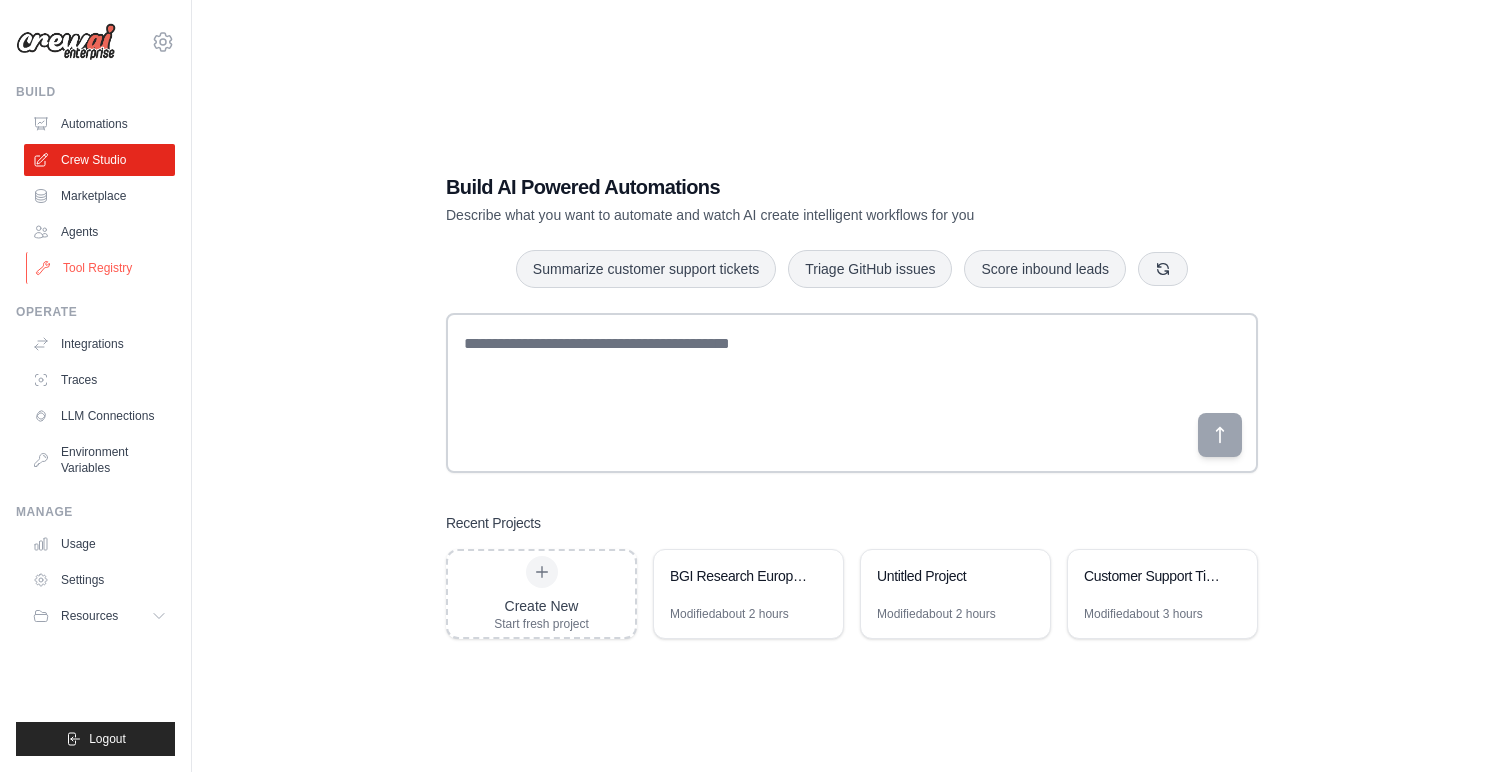 click on "Tool Registry" at bounding box center (101, 268) 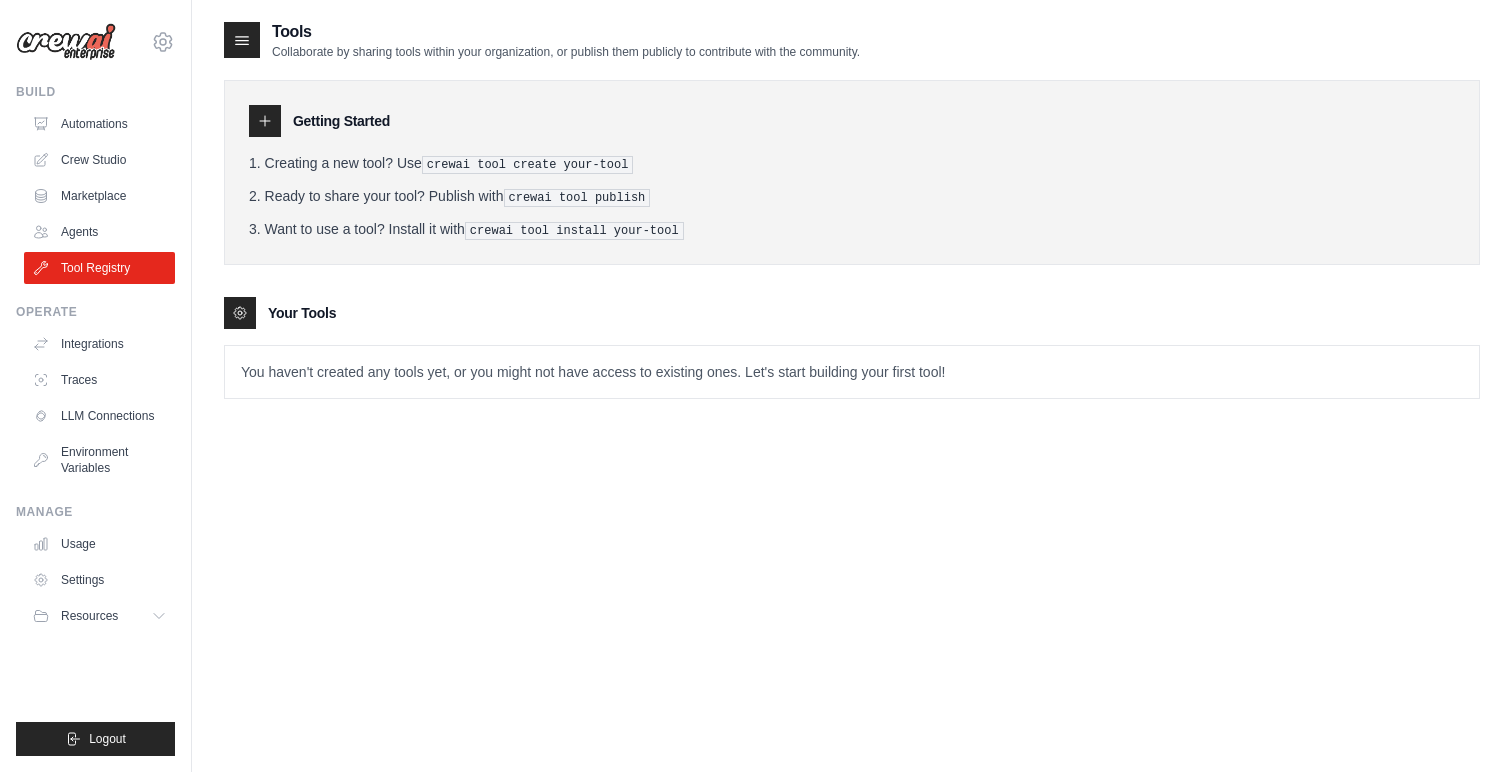scroll, scrollTop: 0, scrollLeft: 0, axis: both 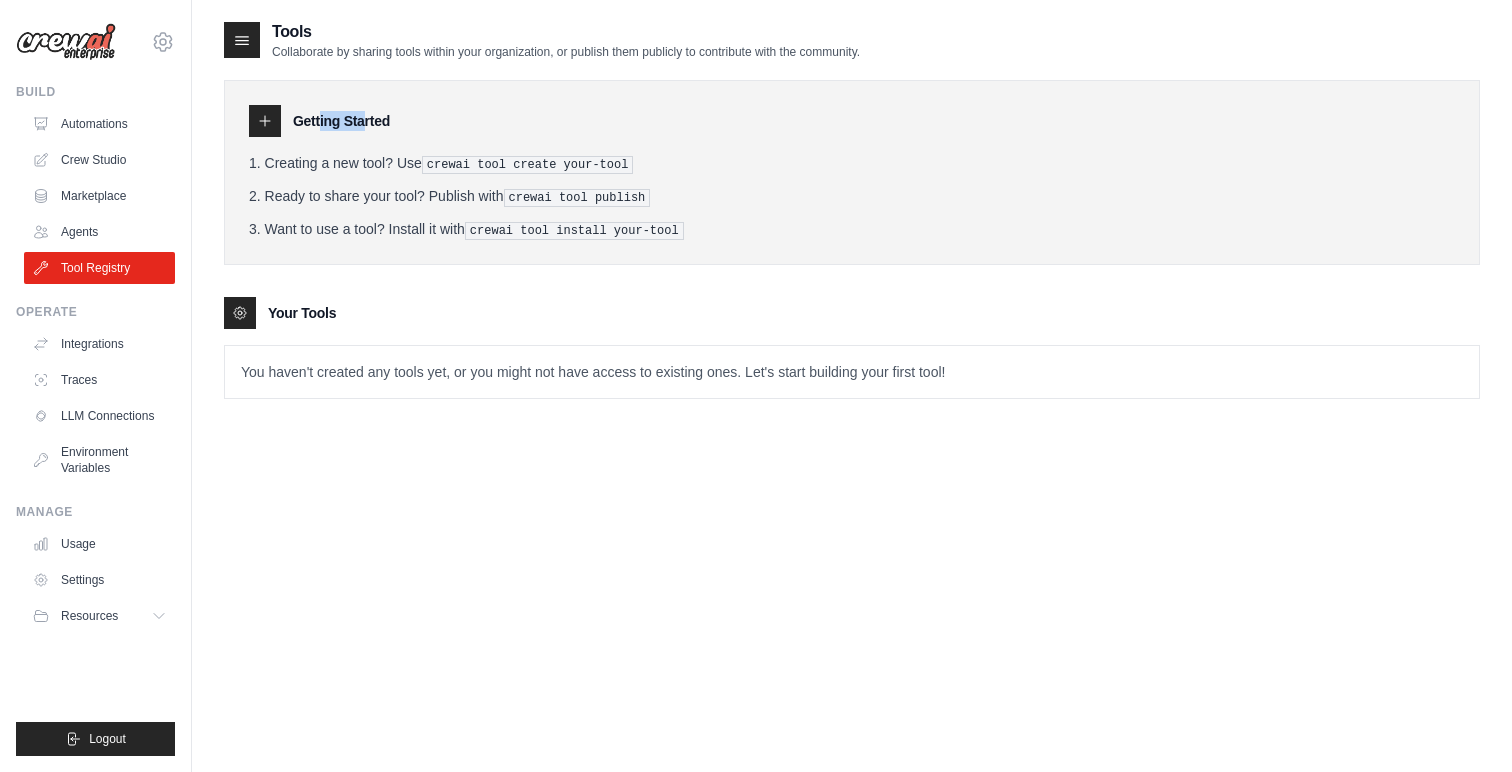 click 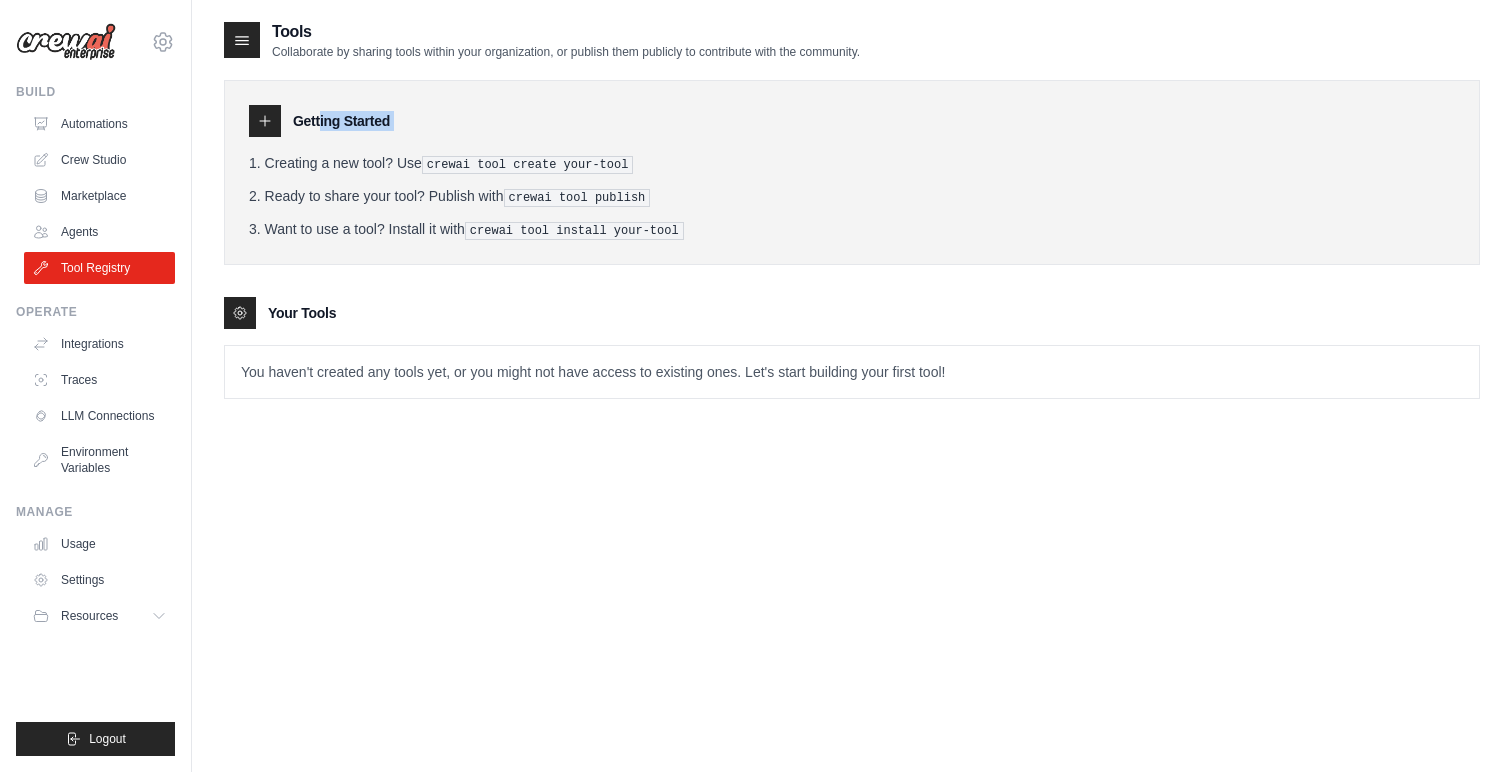 click 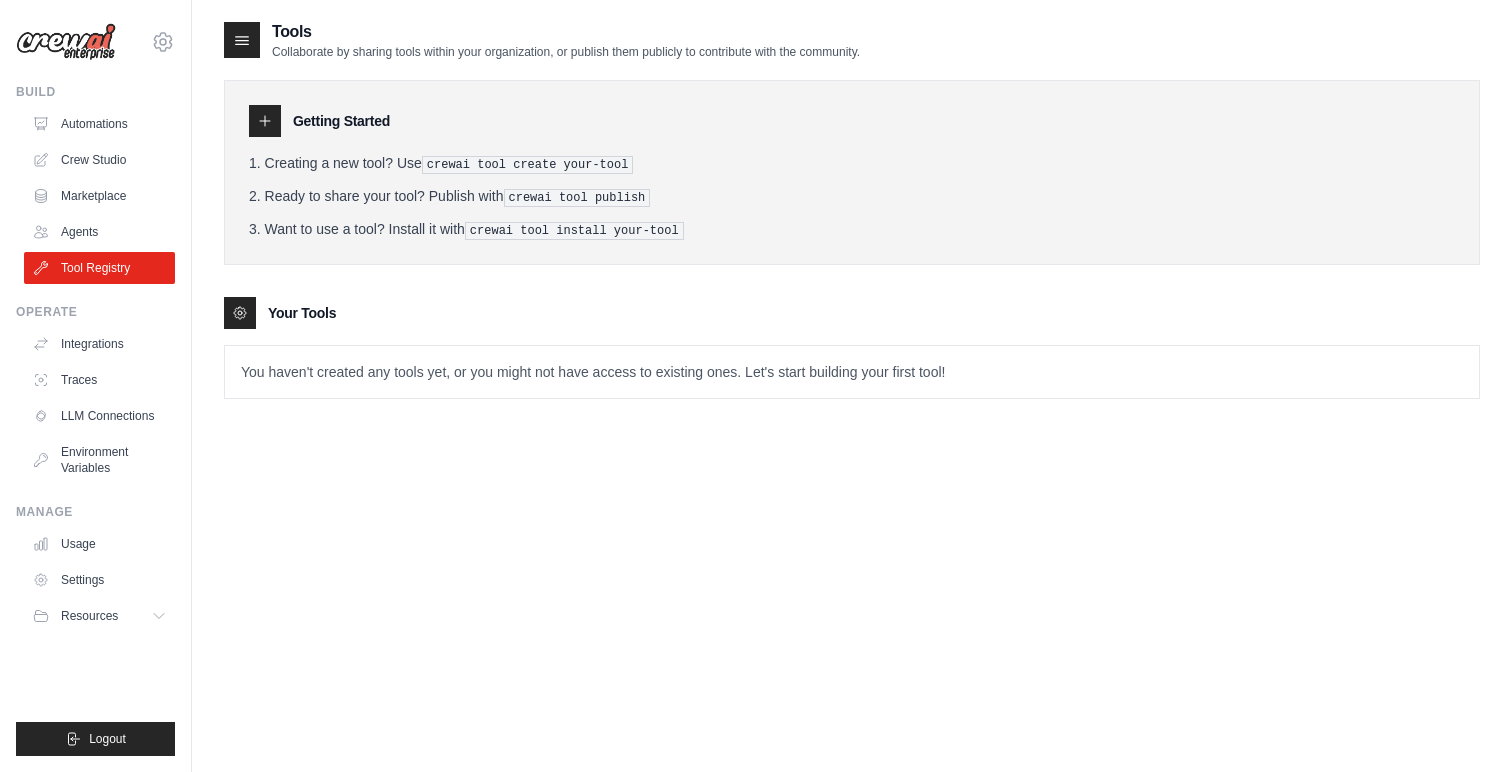 click on "You haven't created any tools yet, or you might not have access to
existing ones. Let's start building your first tool!" at bounding box center [852, 372] 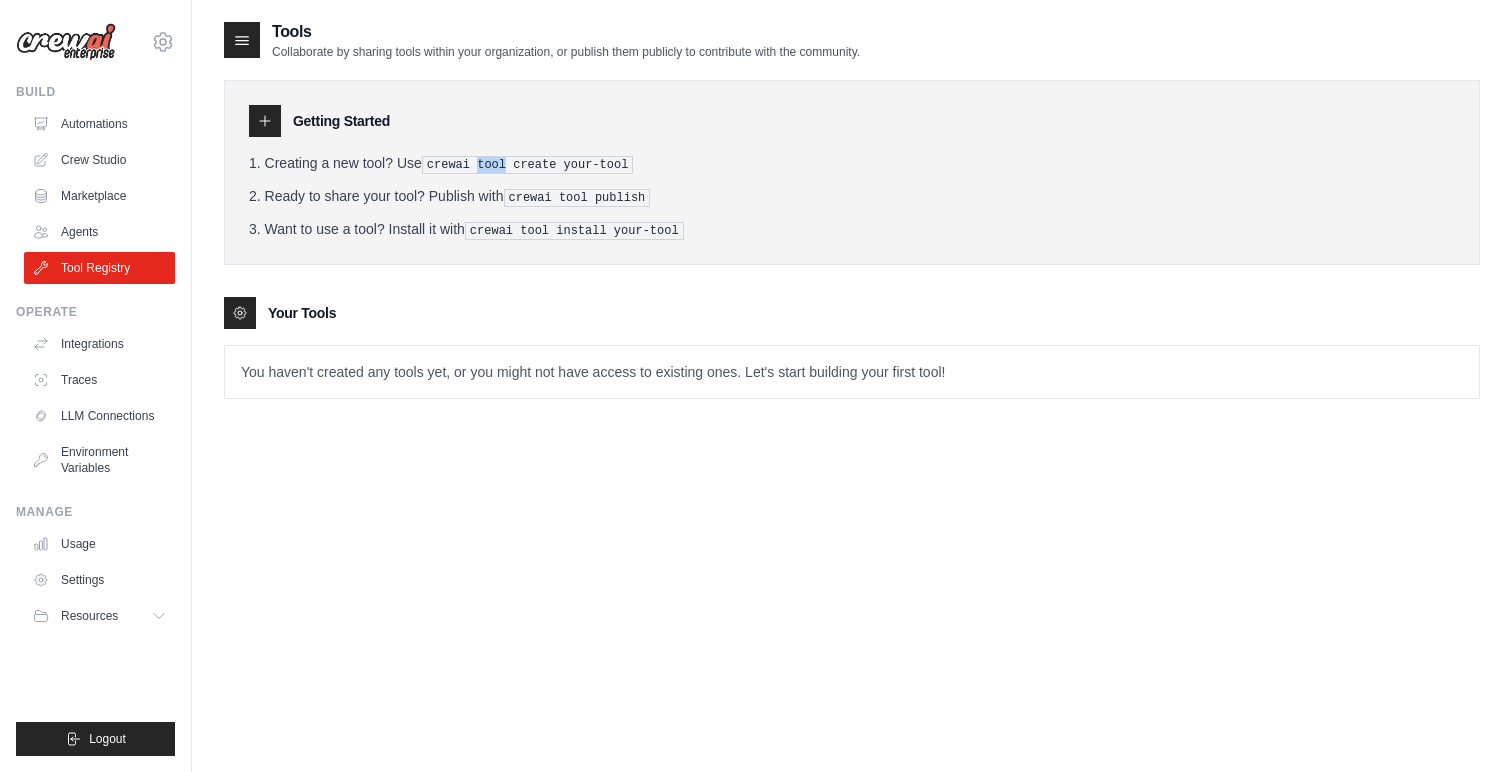 click on "crewai tool create your-tool" at bounding box center (528, 165) 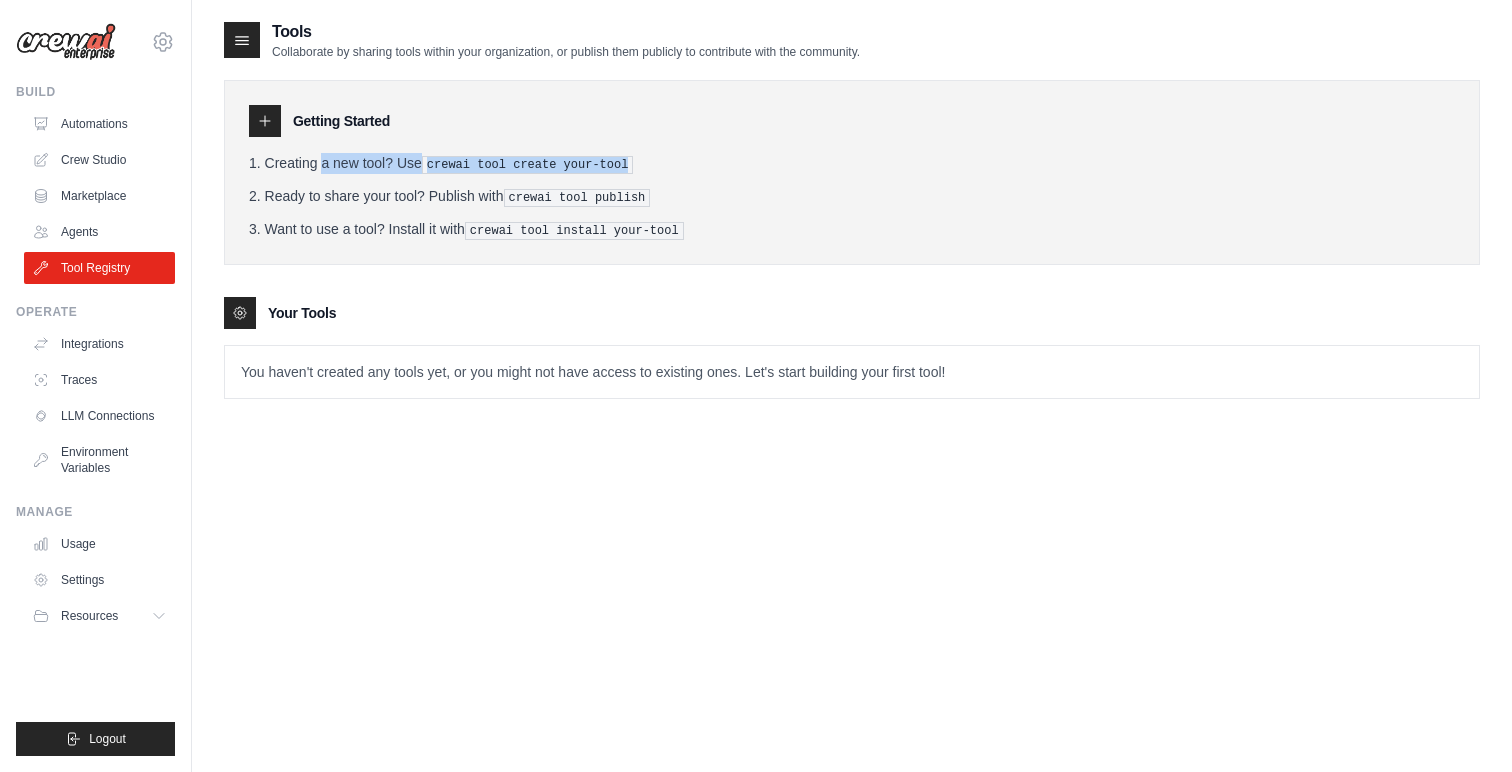 click on "crewai tool create your-tool" at bounding box center [528, 165] 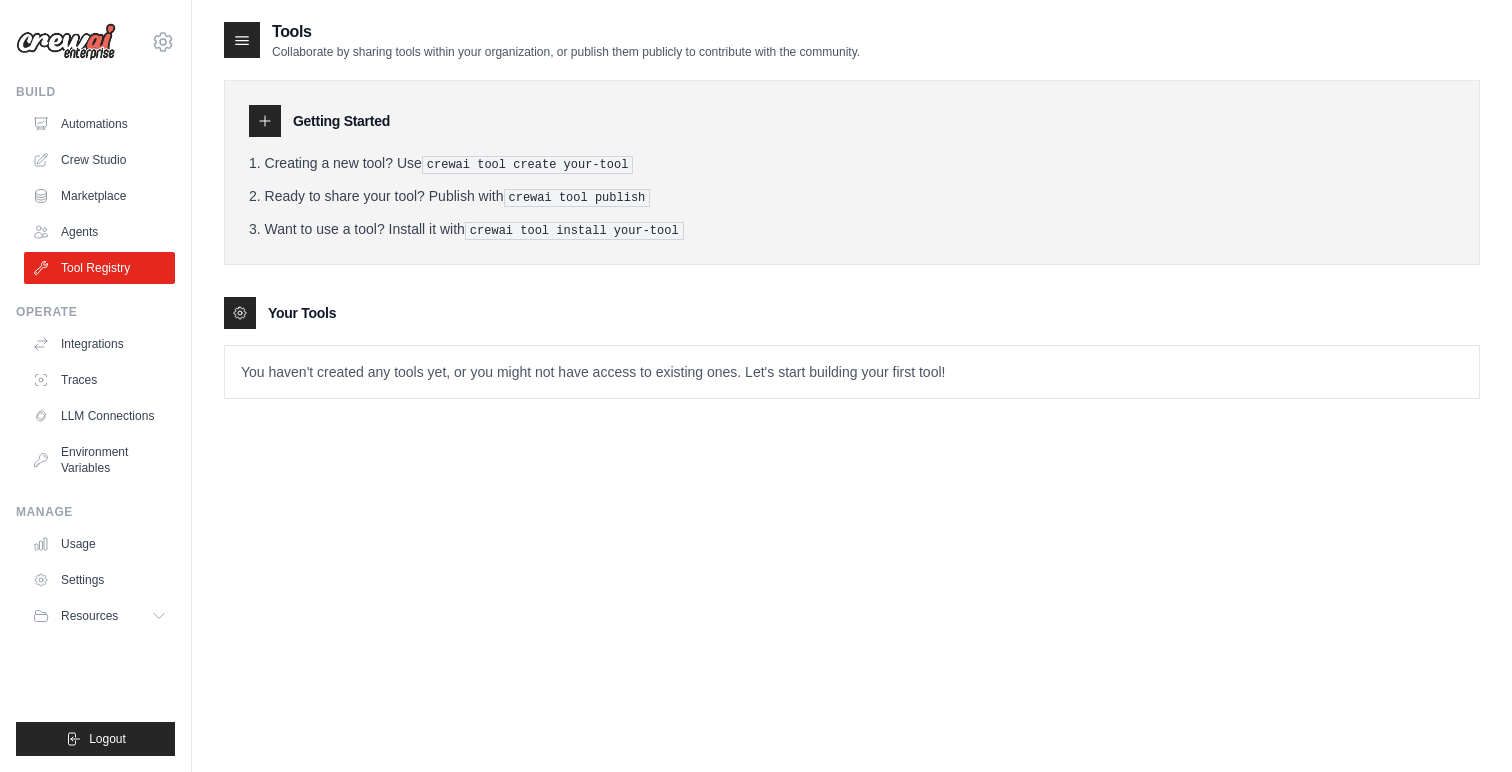 click on "Want to use a tool? Install it with
crewai tool install your-tool" at bounding box center [852, 229] 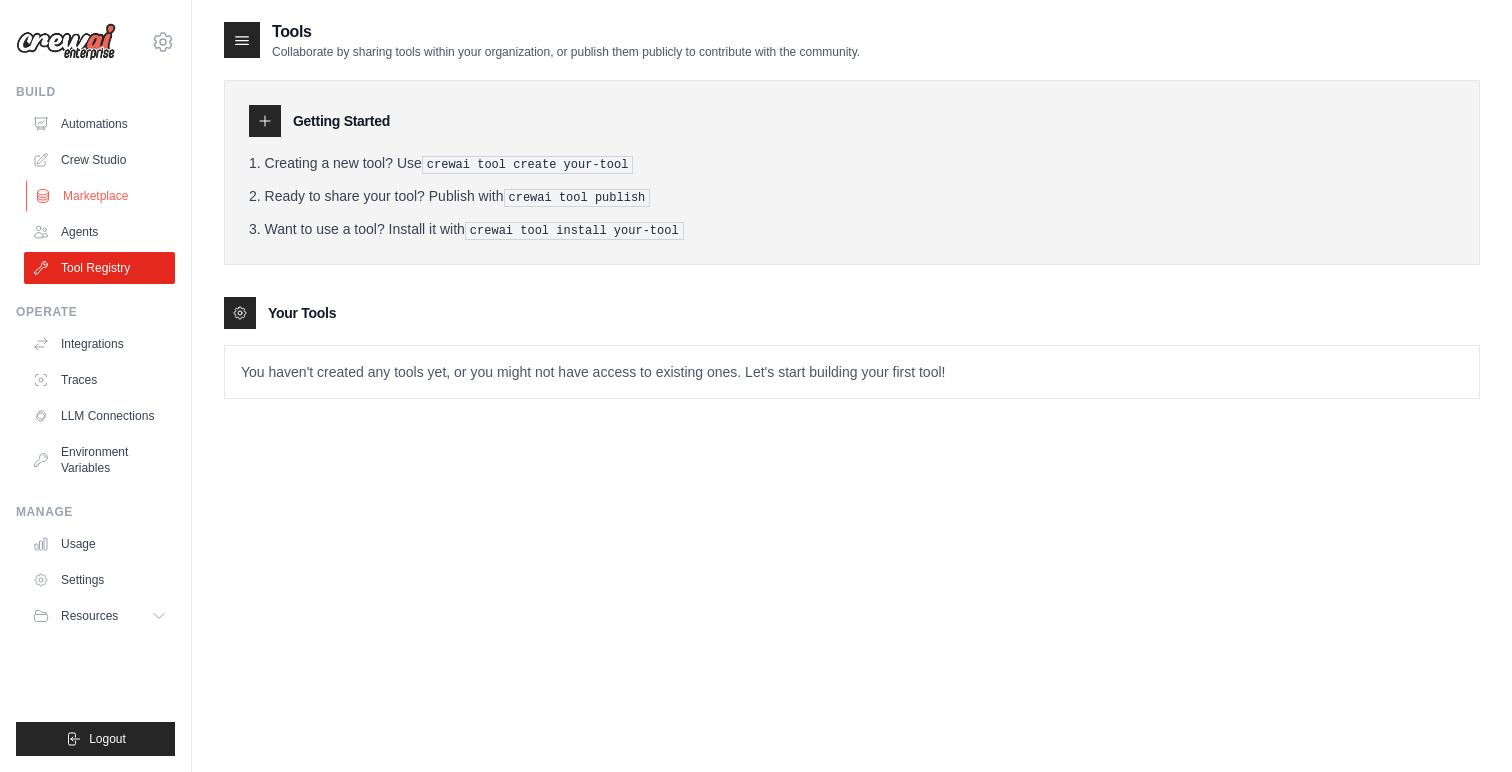 click on "Marketplace" at bounding box center [101, 196] 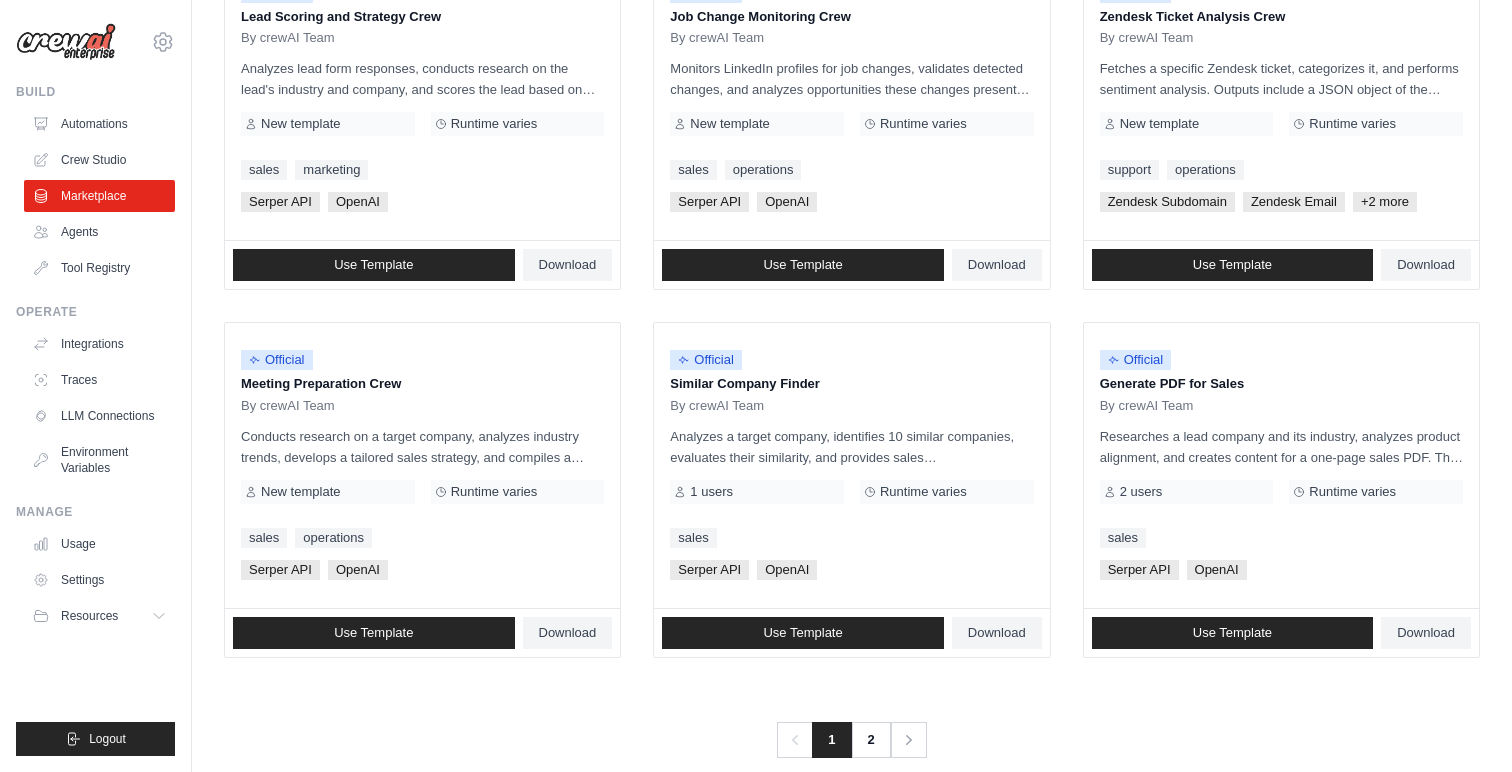 scroll, scrollTop: 1081, scrollLeft: 0, axis: vertical 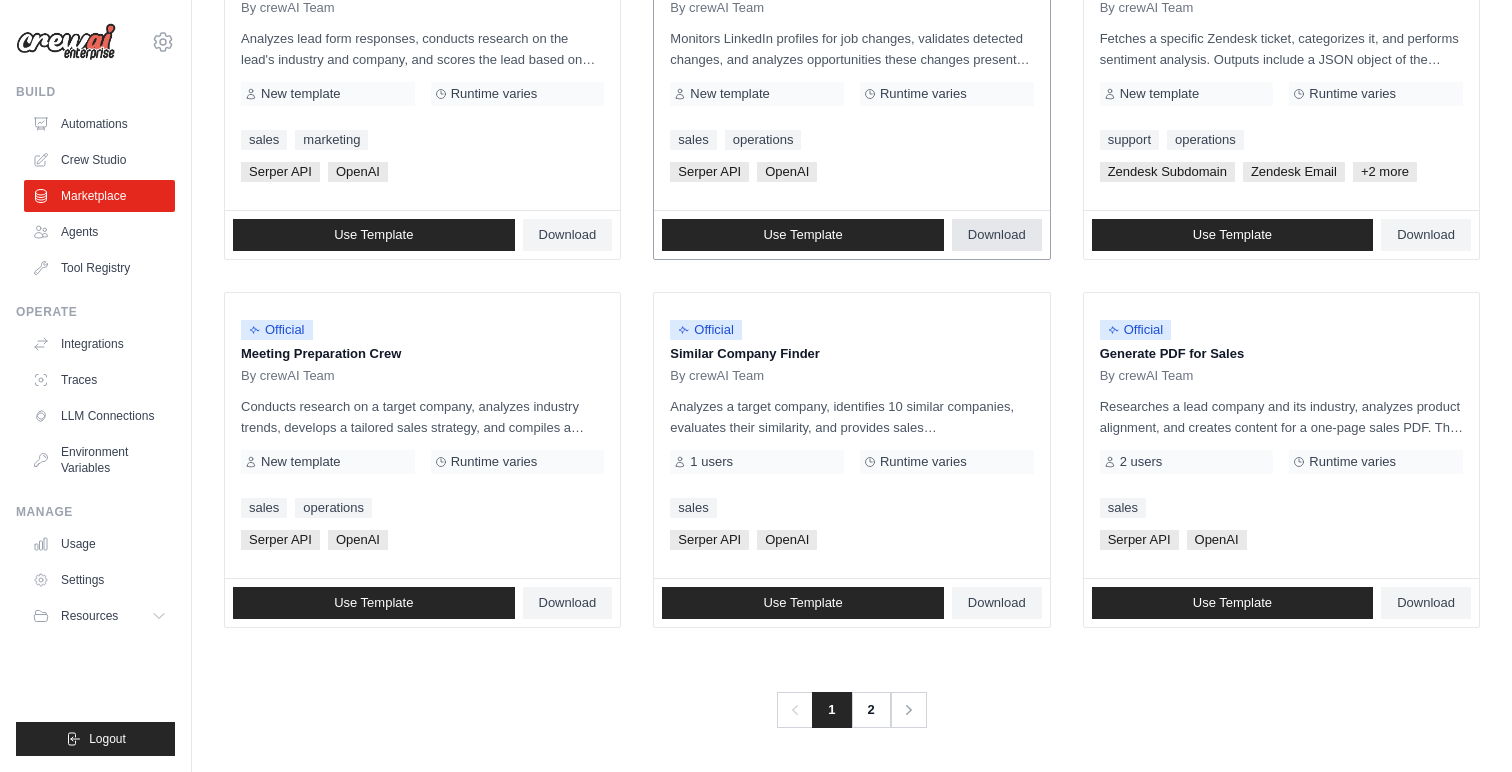 click on "Download" at bounding box center (997, 235) 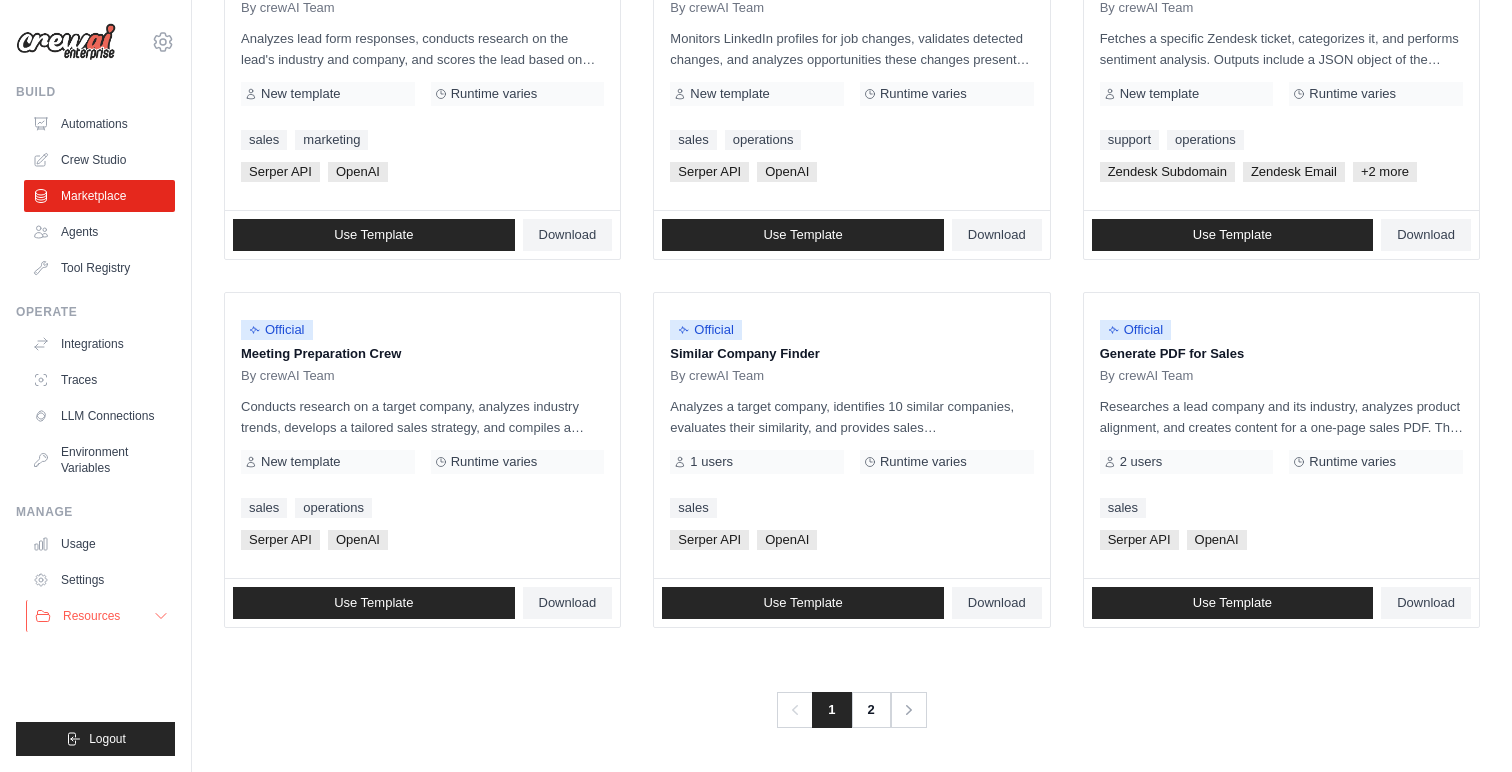 click on "Resources" at bounding box center (101, 616) 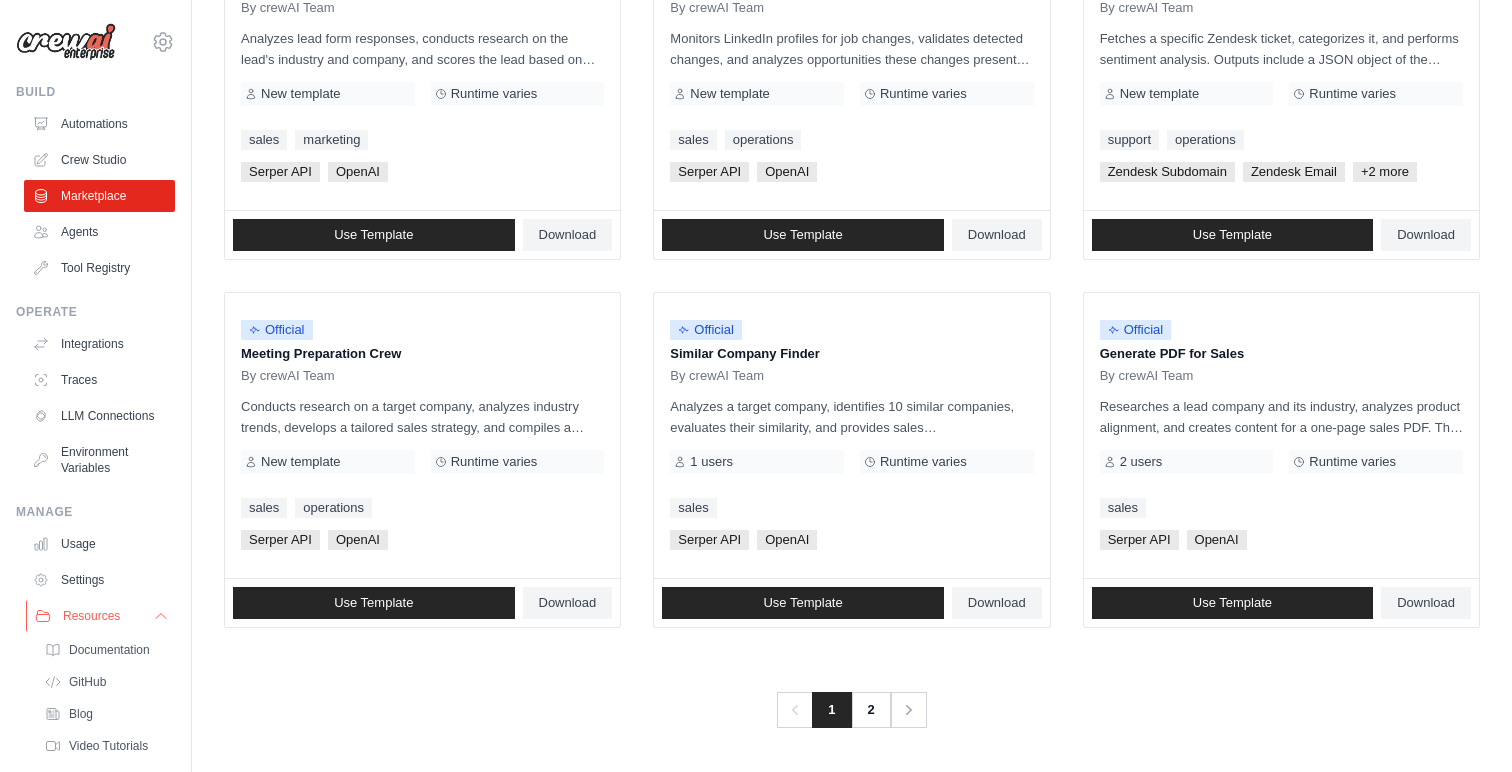 scroll, scrollTop: 58, scrollLeft: 0, axis: vertical 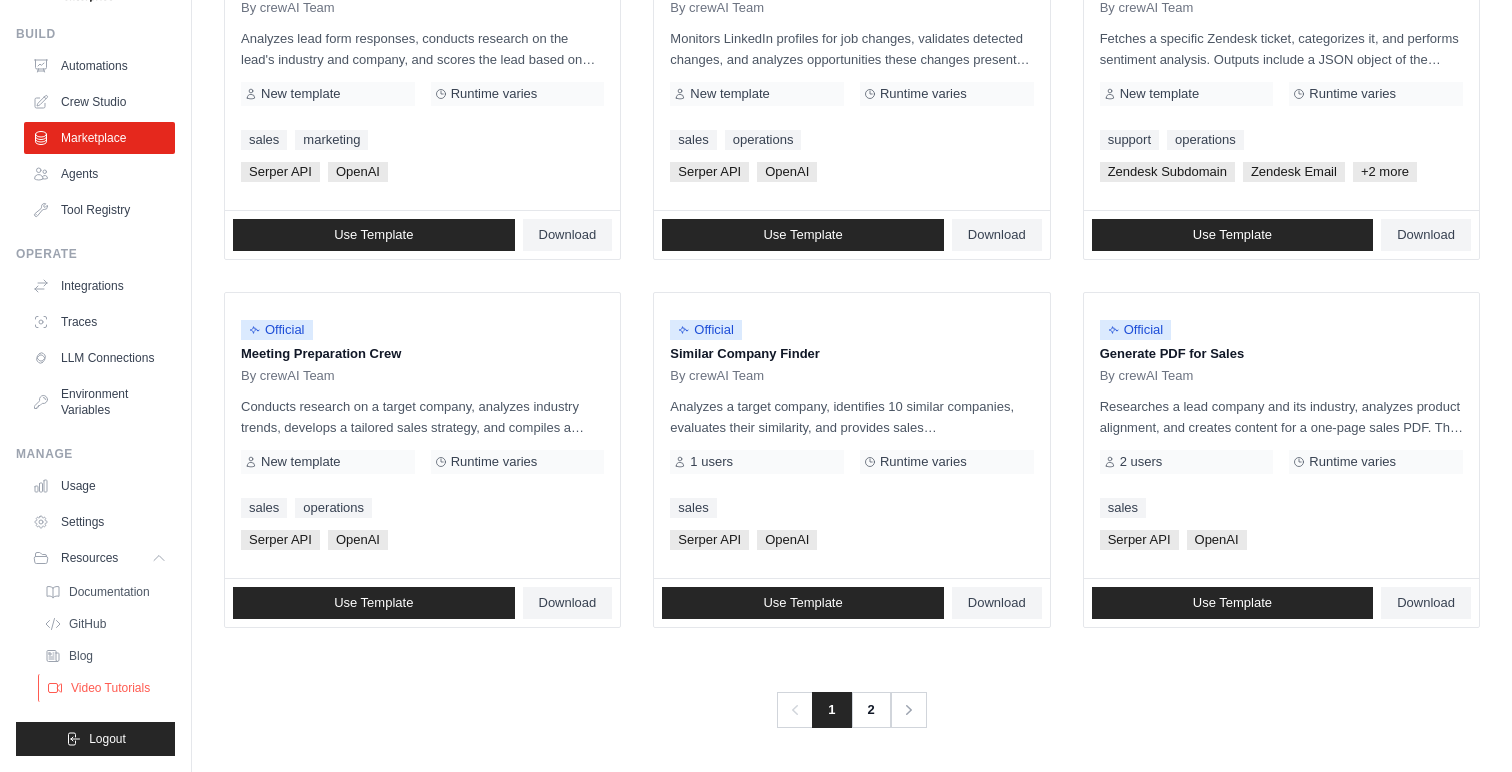 click on "Video Tutorials" at bounding box center (110, 688) 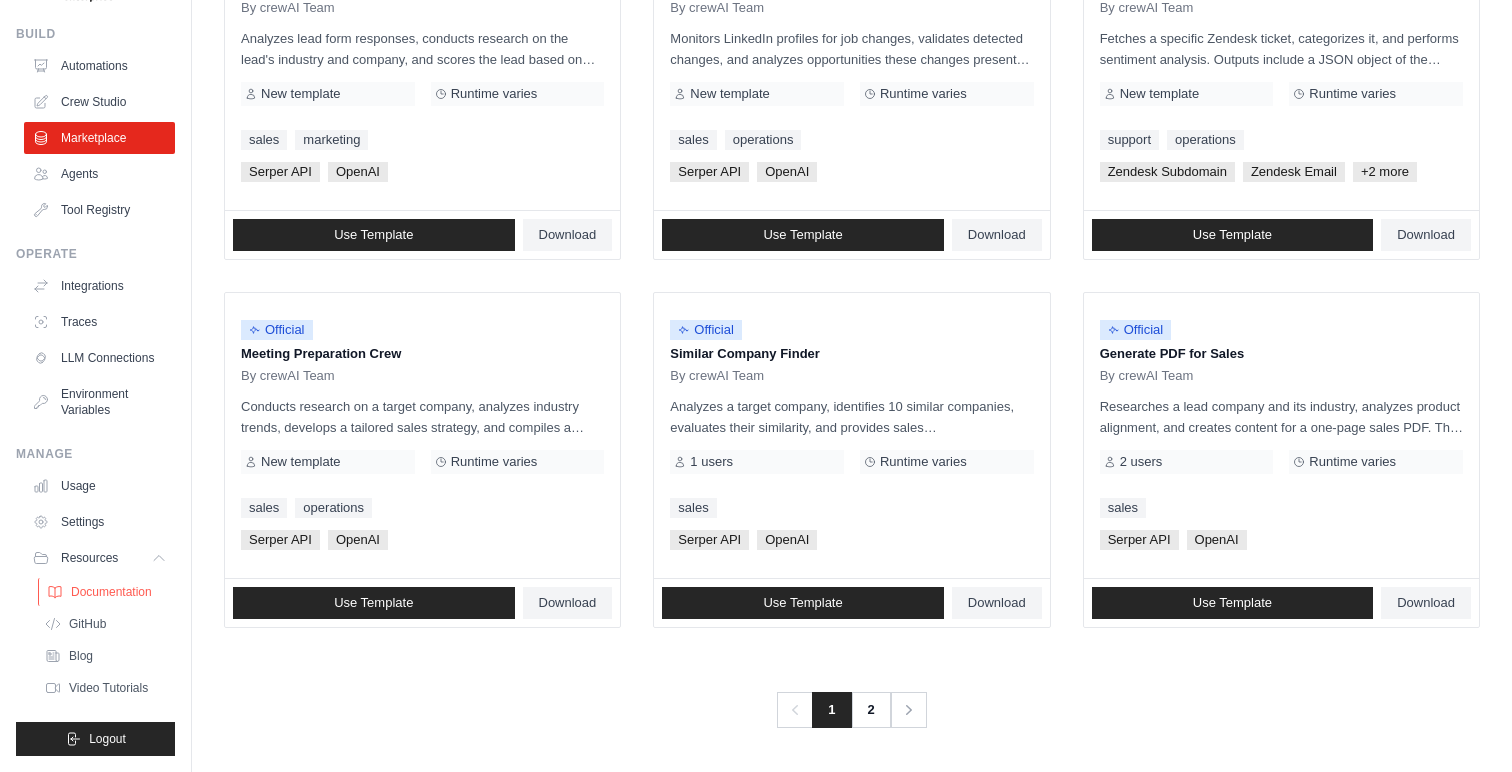 click on "Documentation" at bounding box center (111, 592) 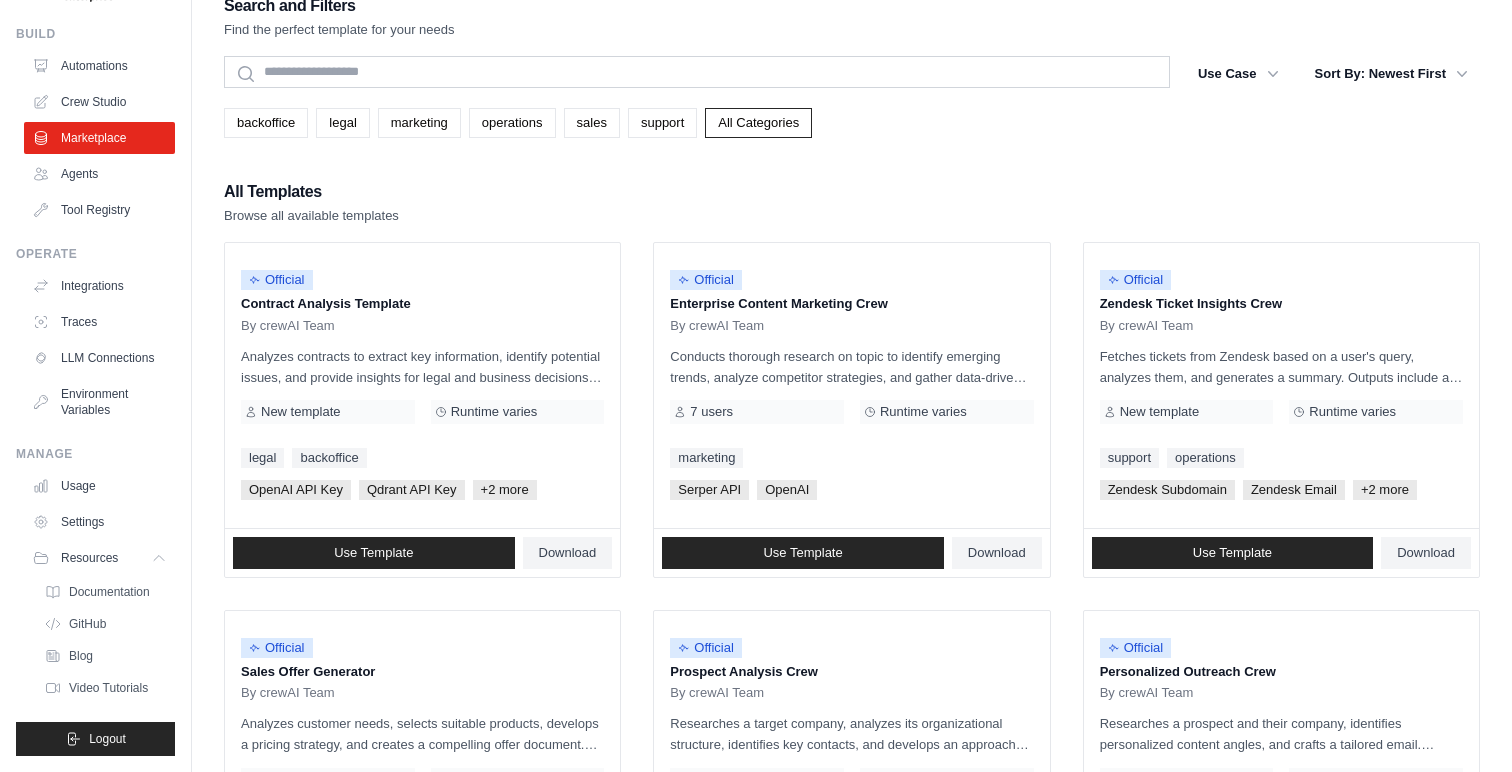 scroll, scrollTop: 0, scrollLeft: 0, axis: both 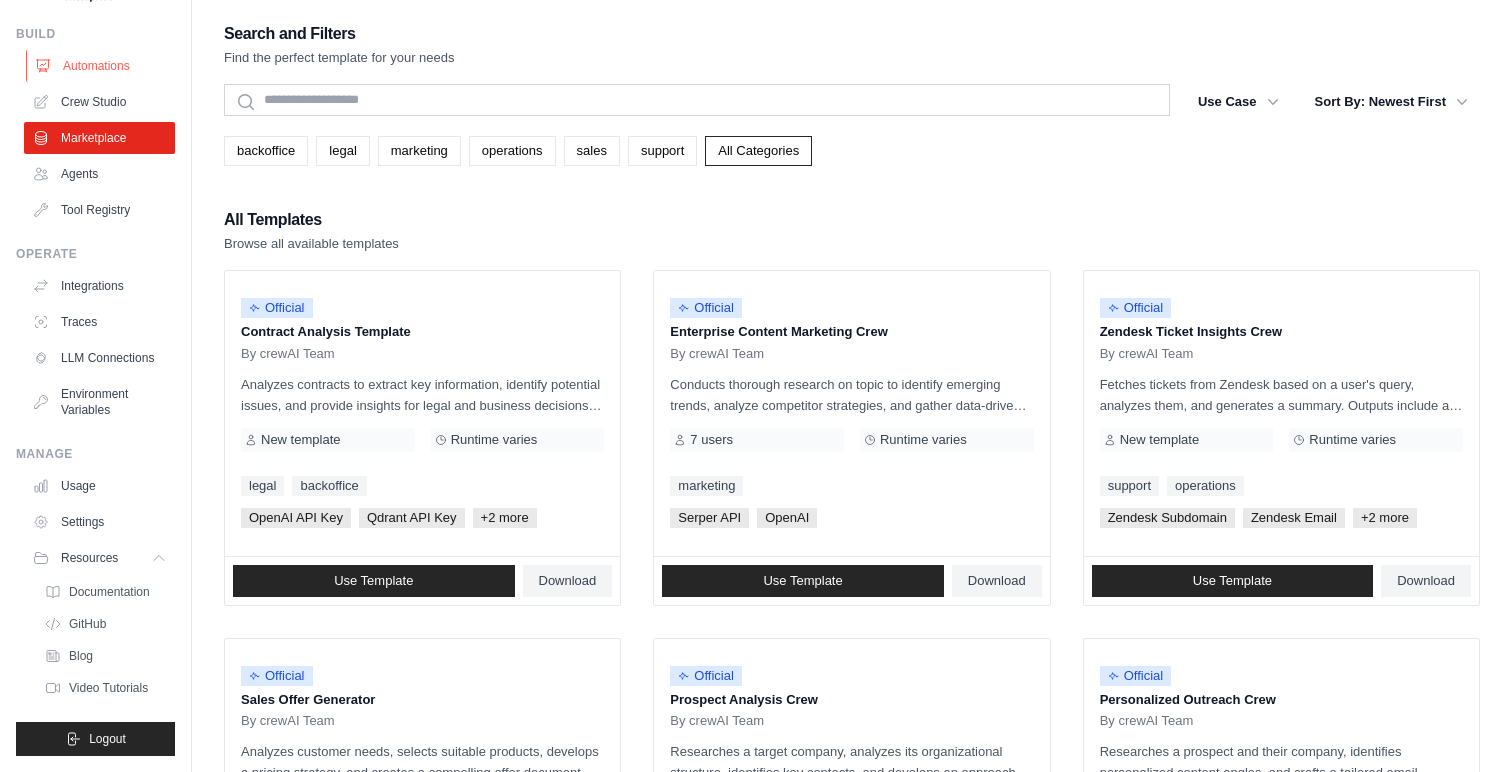 click on "Automations" at bounding box center (101, 66) 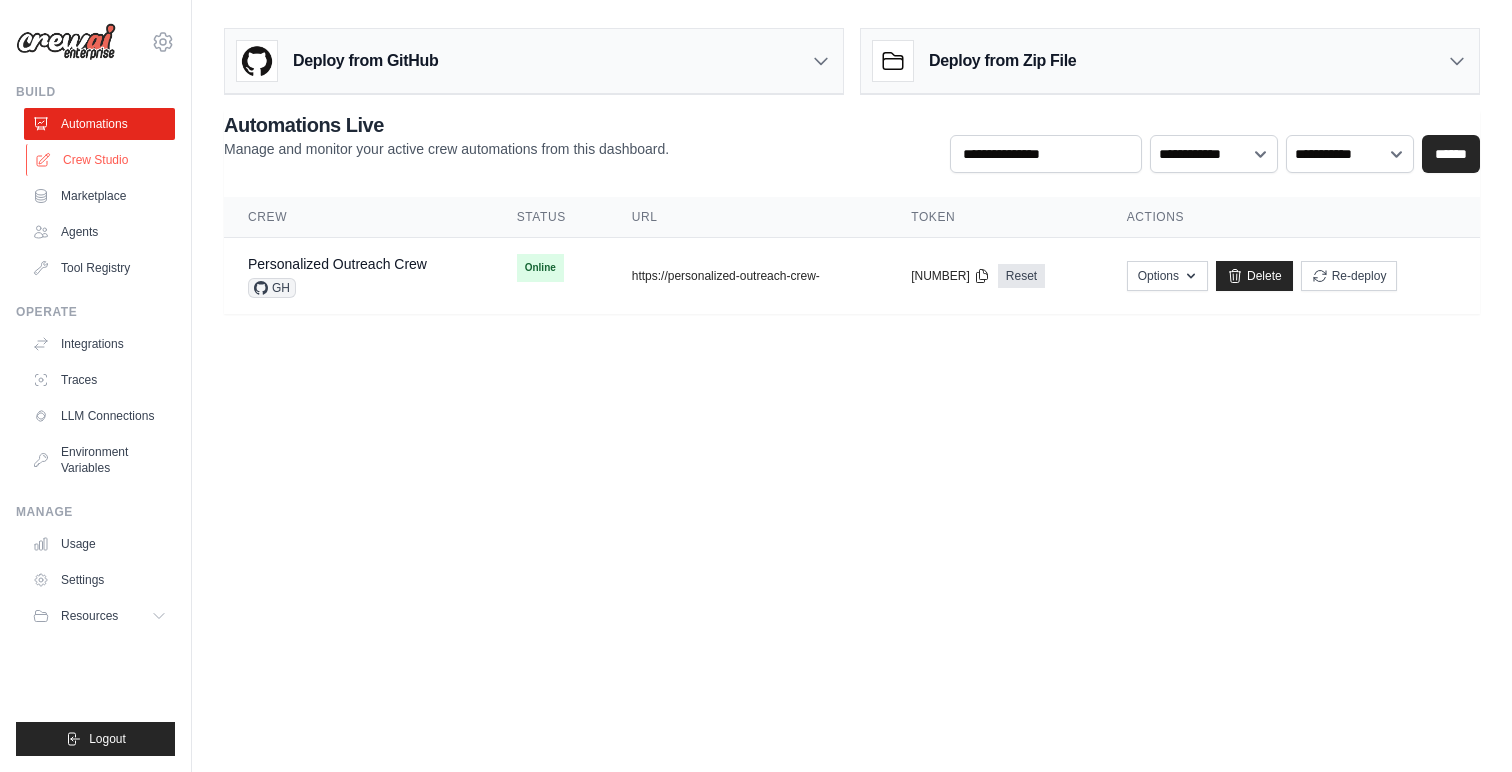 click on "Crew Studio" at bounding box center [101, 160] 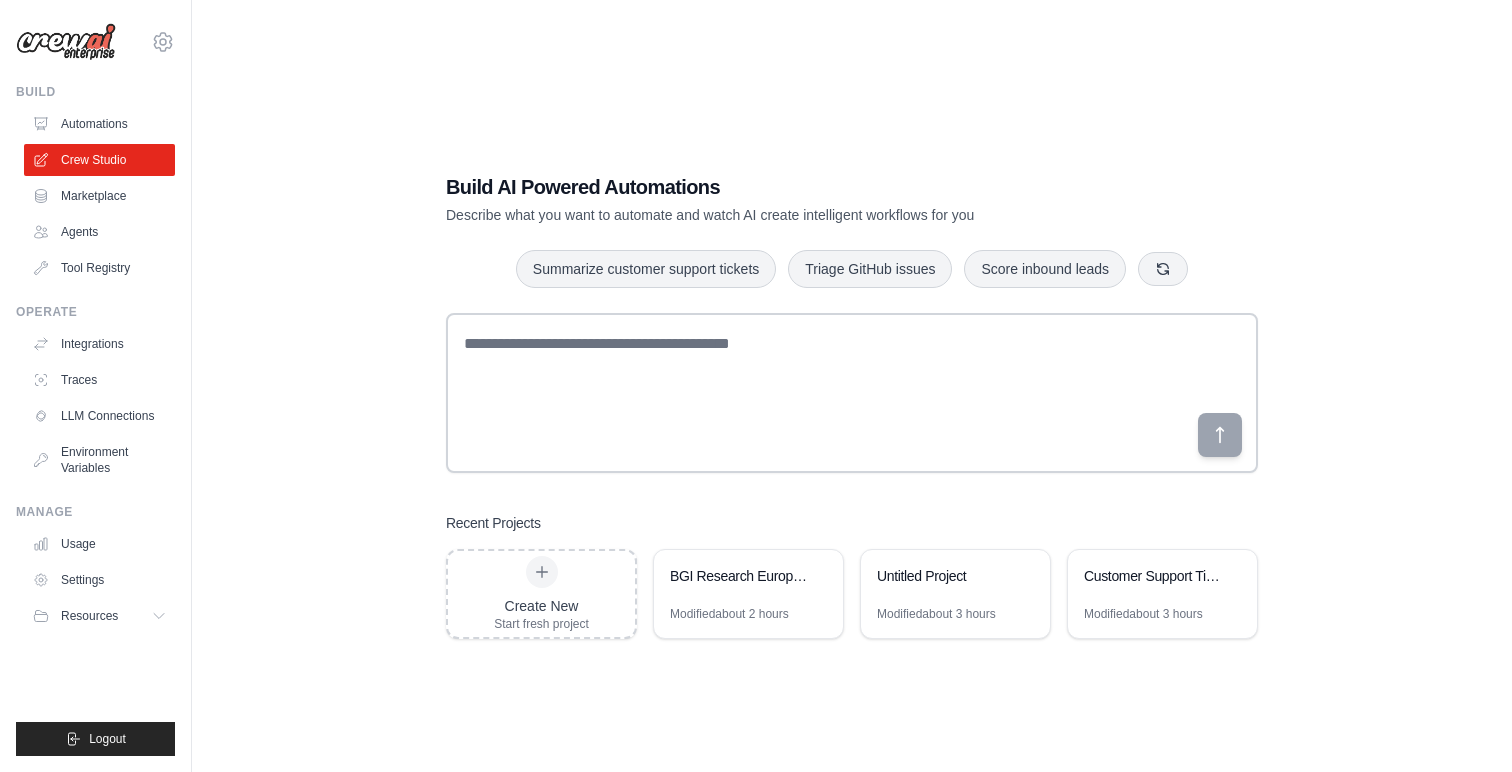 scroll, scrollTop: 0, scrollLeft: 0, axis: both 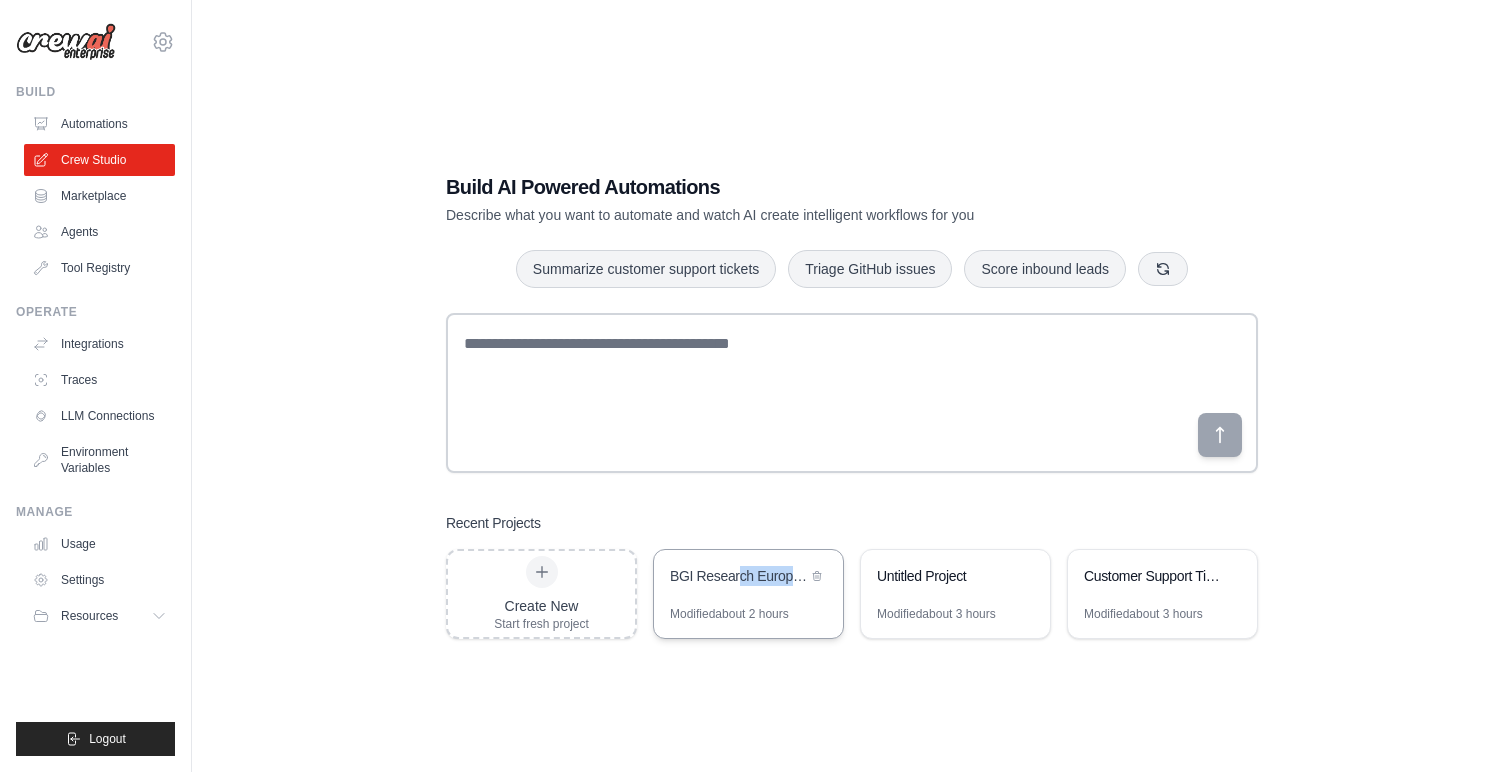 click on "BGI Research European BizDev Pipeline" at bounding box center [738, 578] 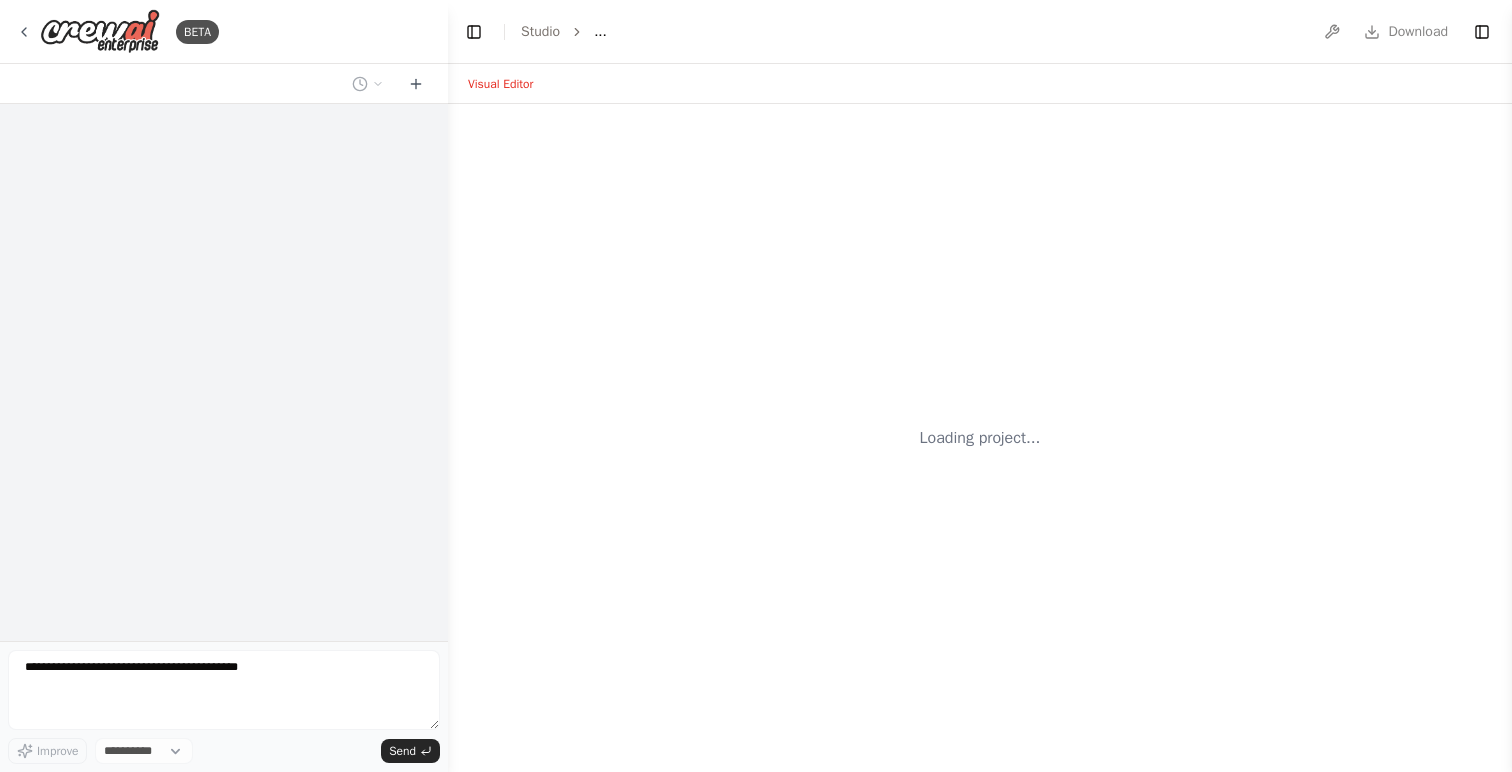 scroll, scrollTop: 0, scrollLeft: 0, axis: both 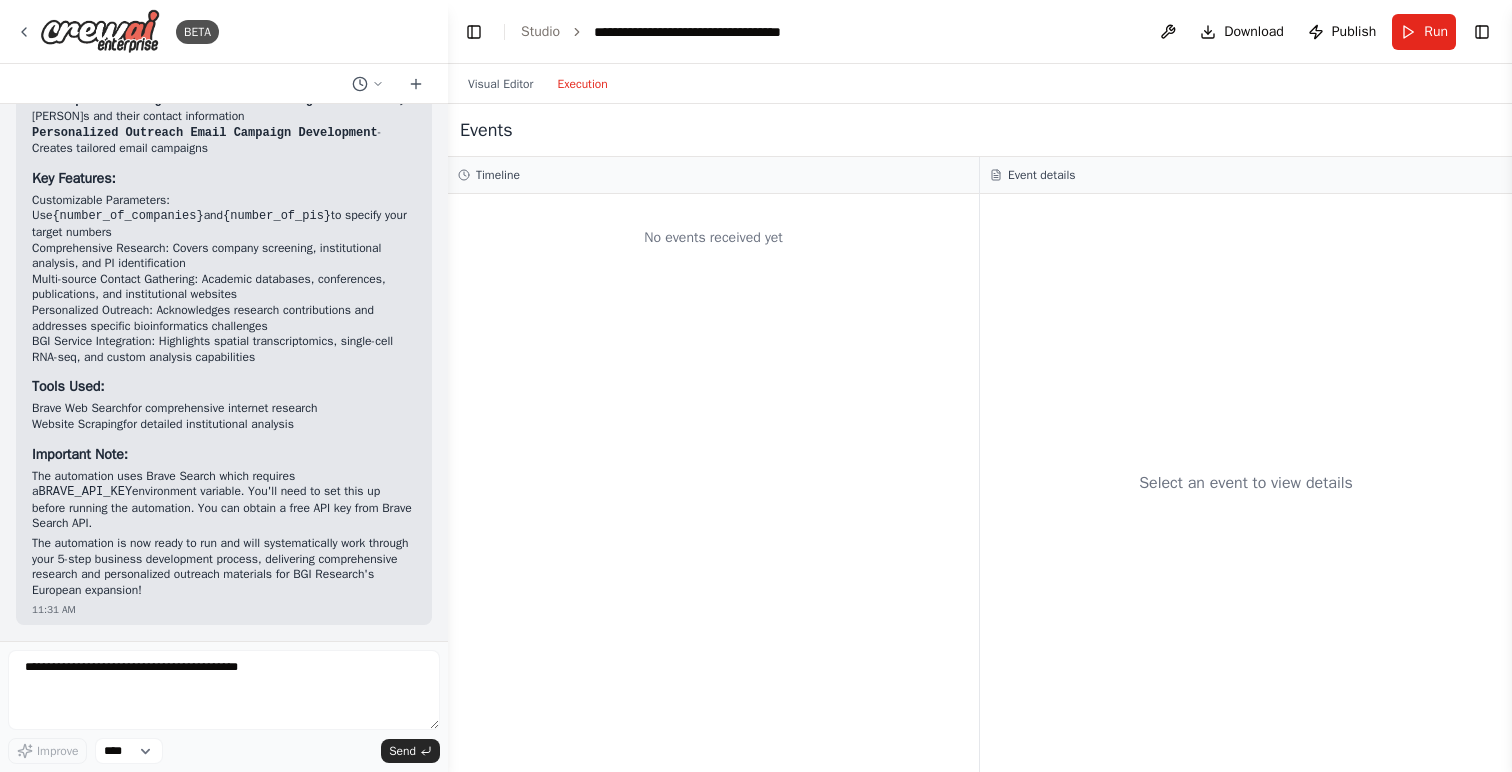 click on "Execution" at bounding box center (582, 84) 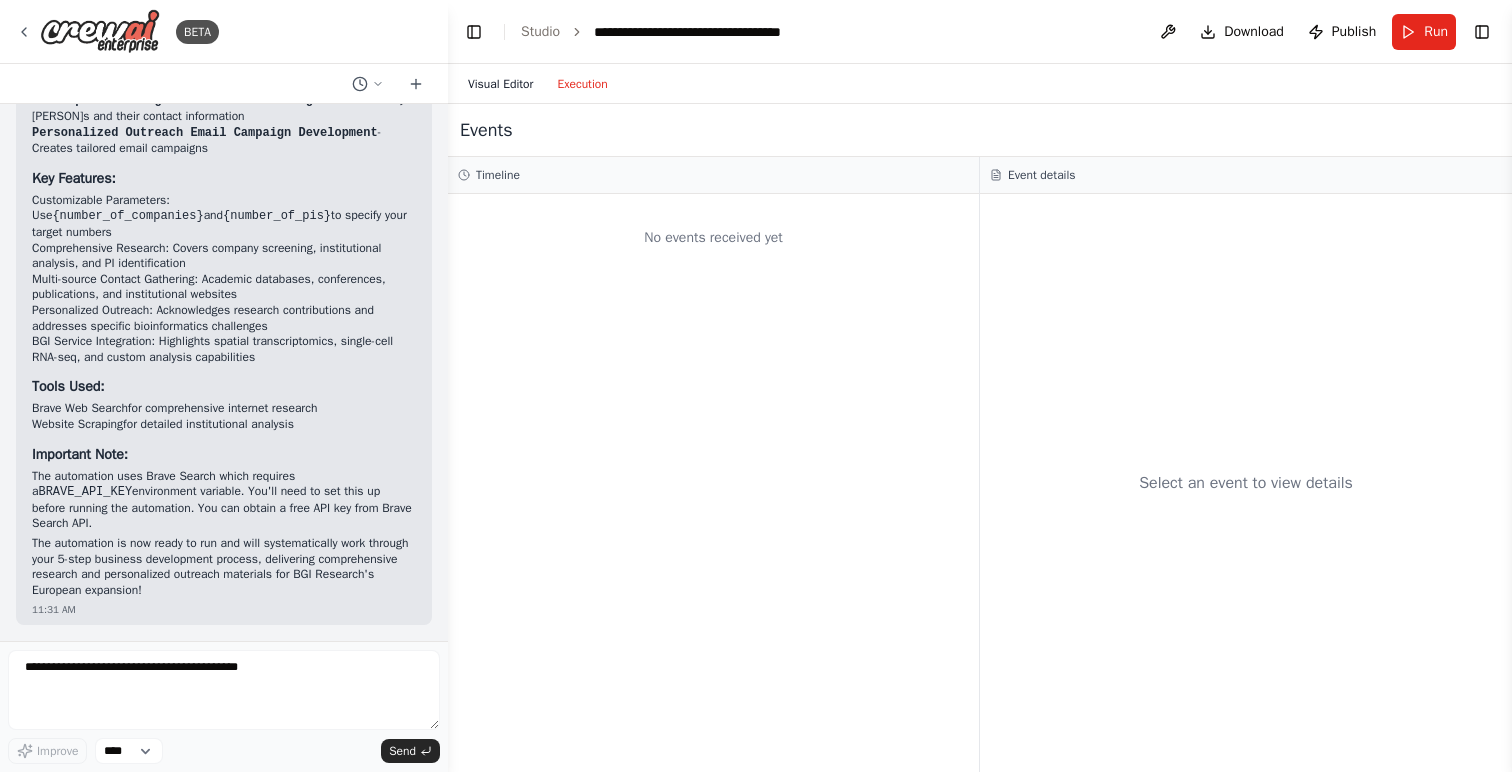 click on "Visual Editor" at bounding box center (500, 84) 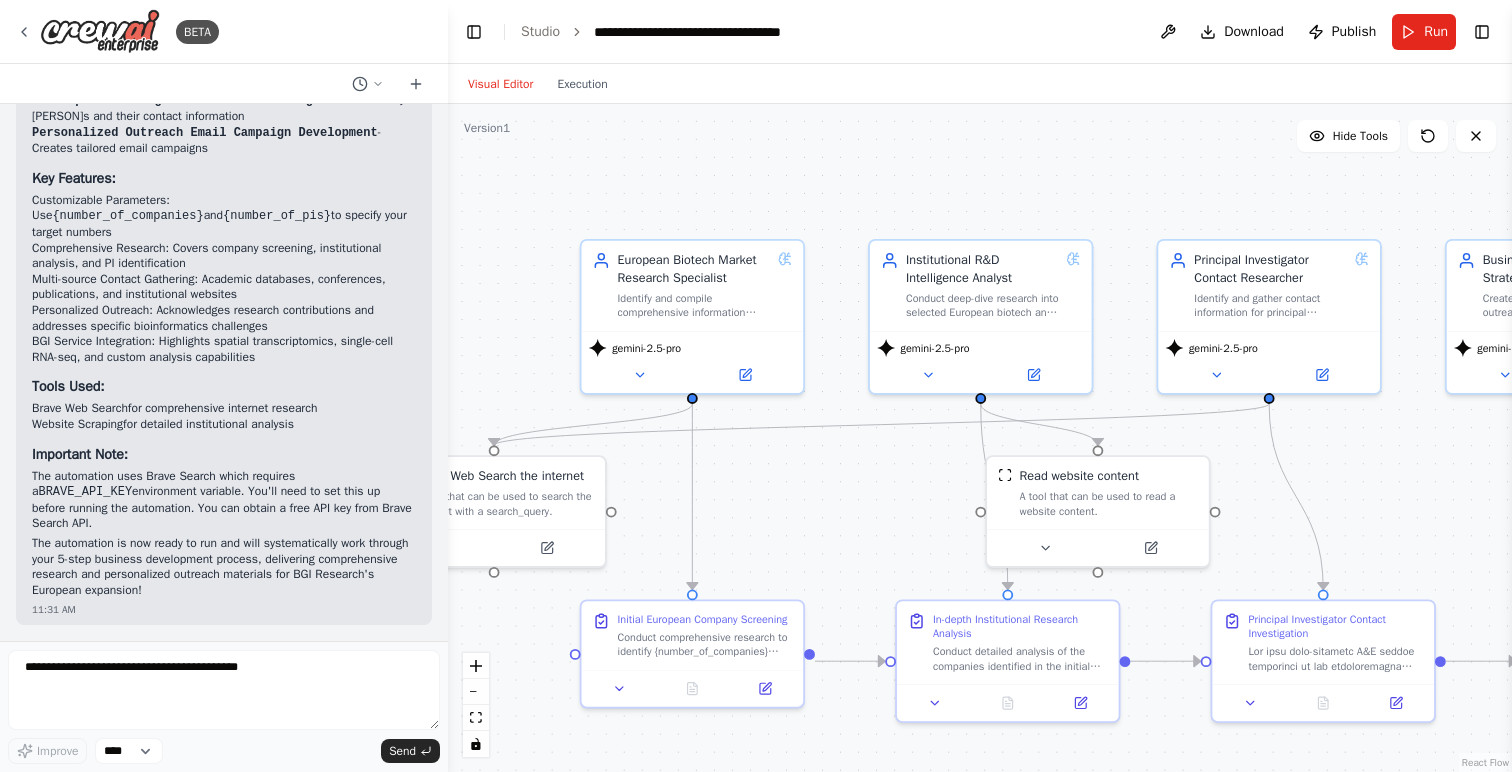 click on "Visual Editor Execution" at bounding box center [538, 84] 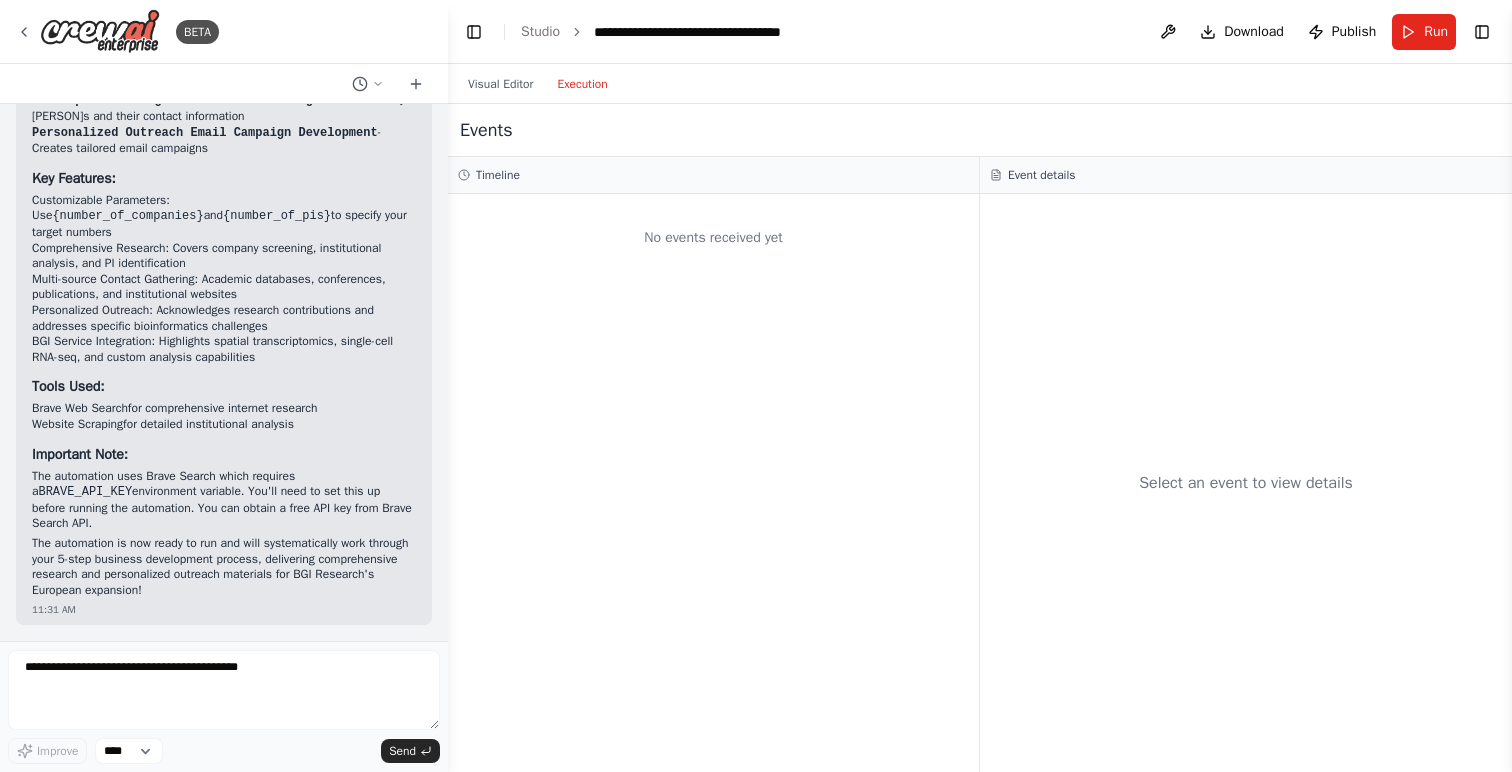 click on "Execution" at bounding box center (582, 84) 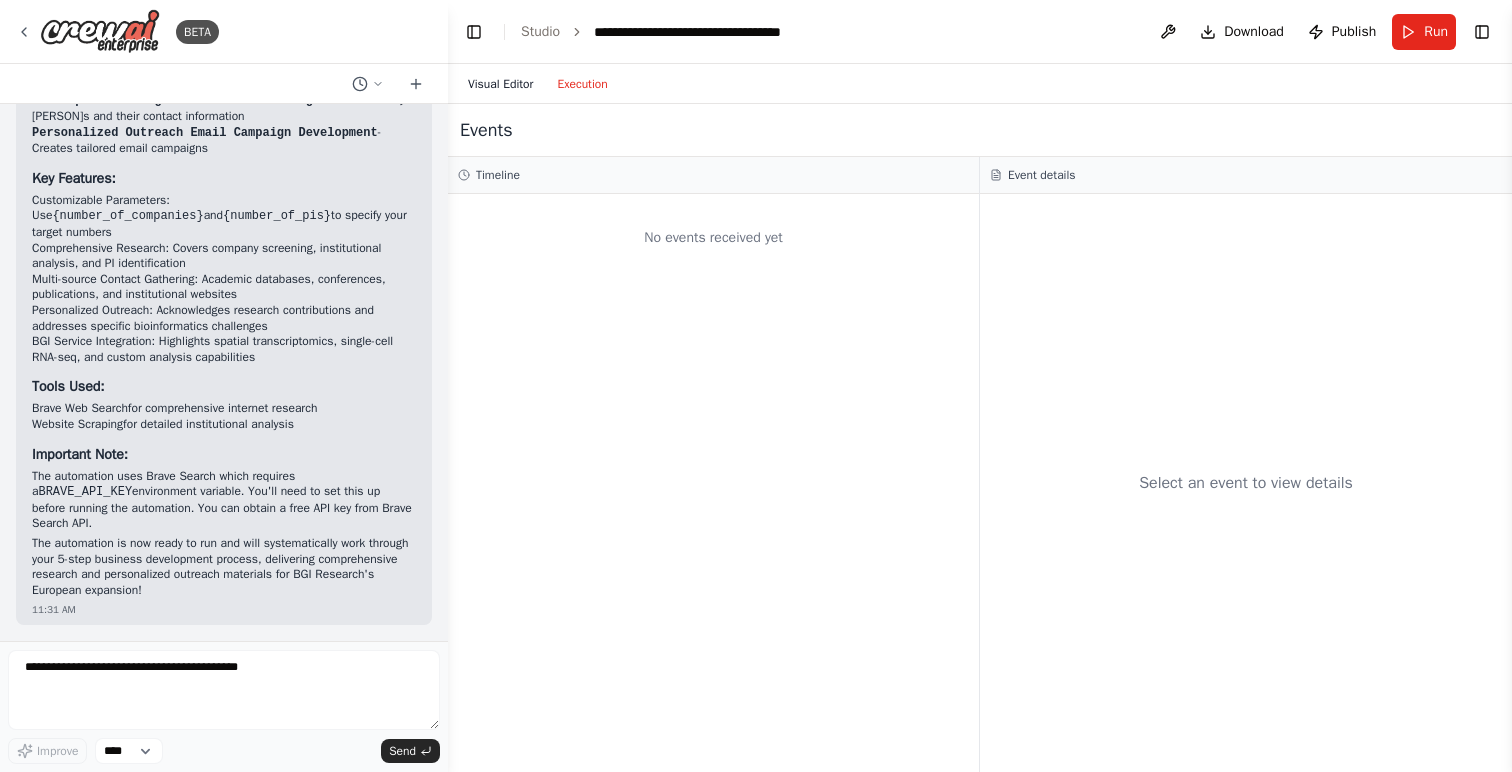 click on "Visual Editor" at bounding box center (500, 84) 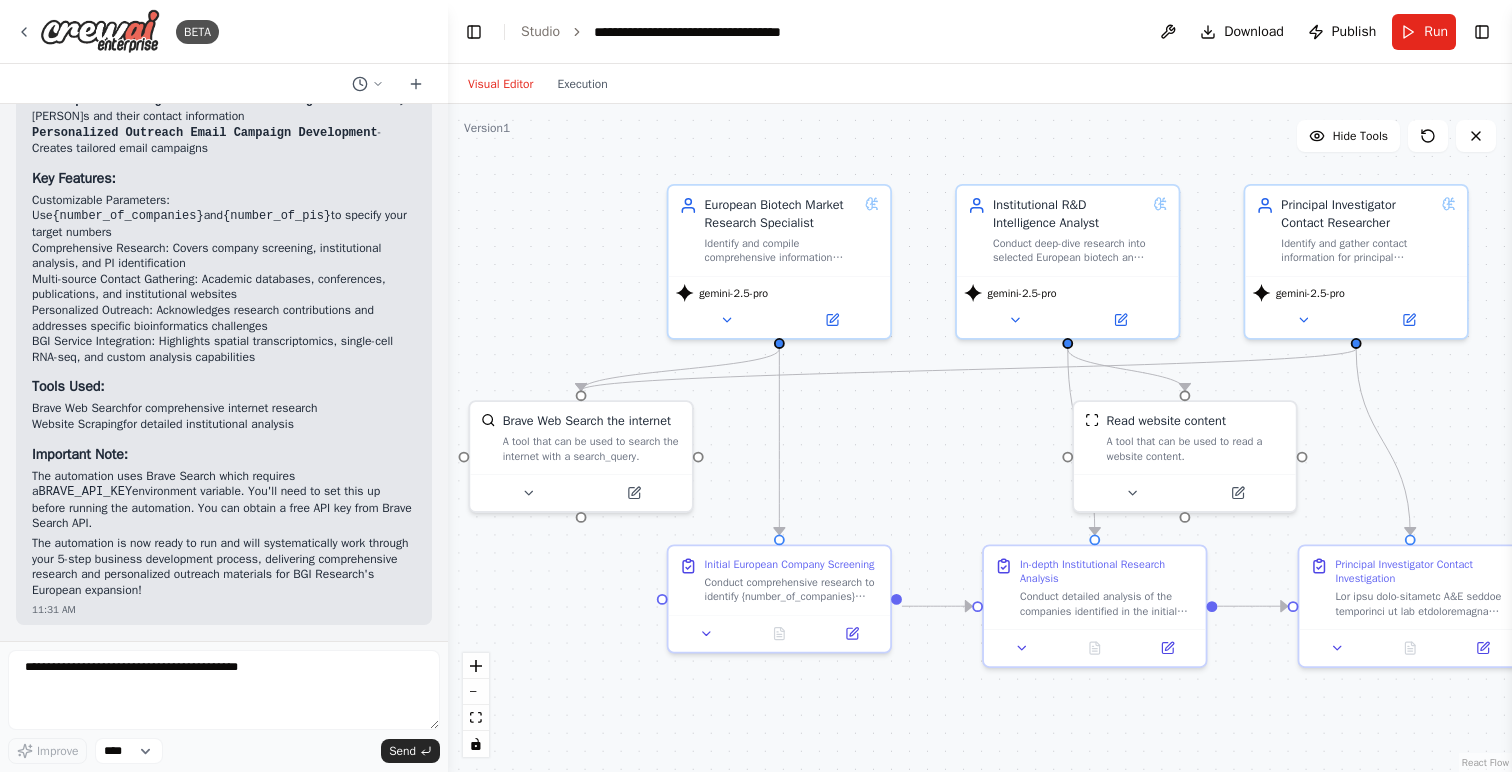 drag, startPoint x: 543, startPoint y: 372, endPoint x: 630, endPoint y: 317, distance: 102.92716 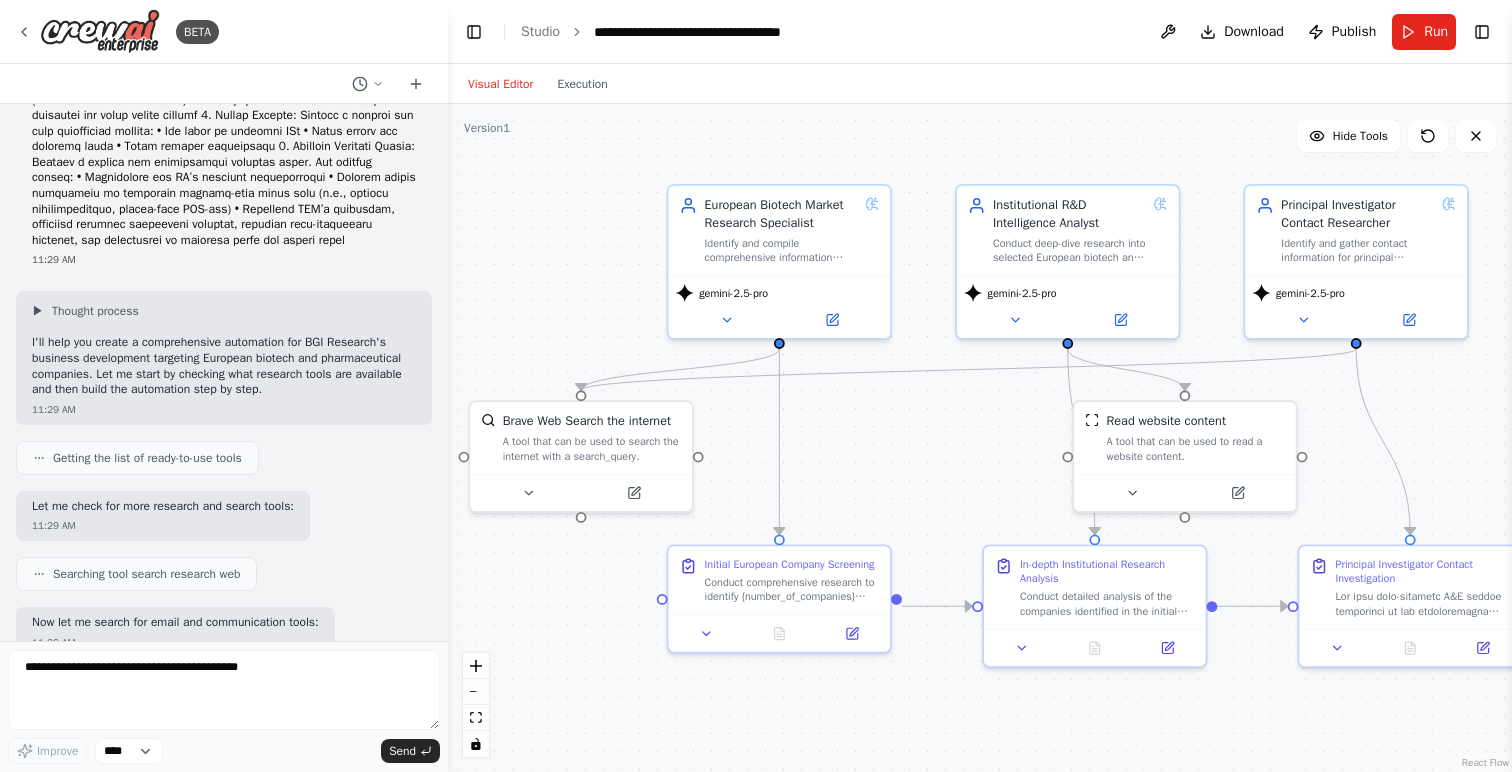 scroll, scrollTop: 0, scrollLeft: 0, axis: both 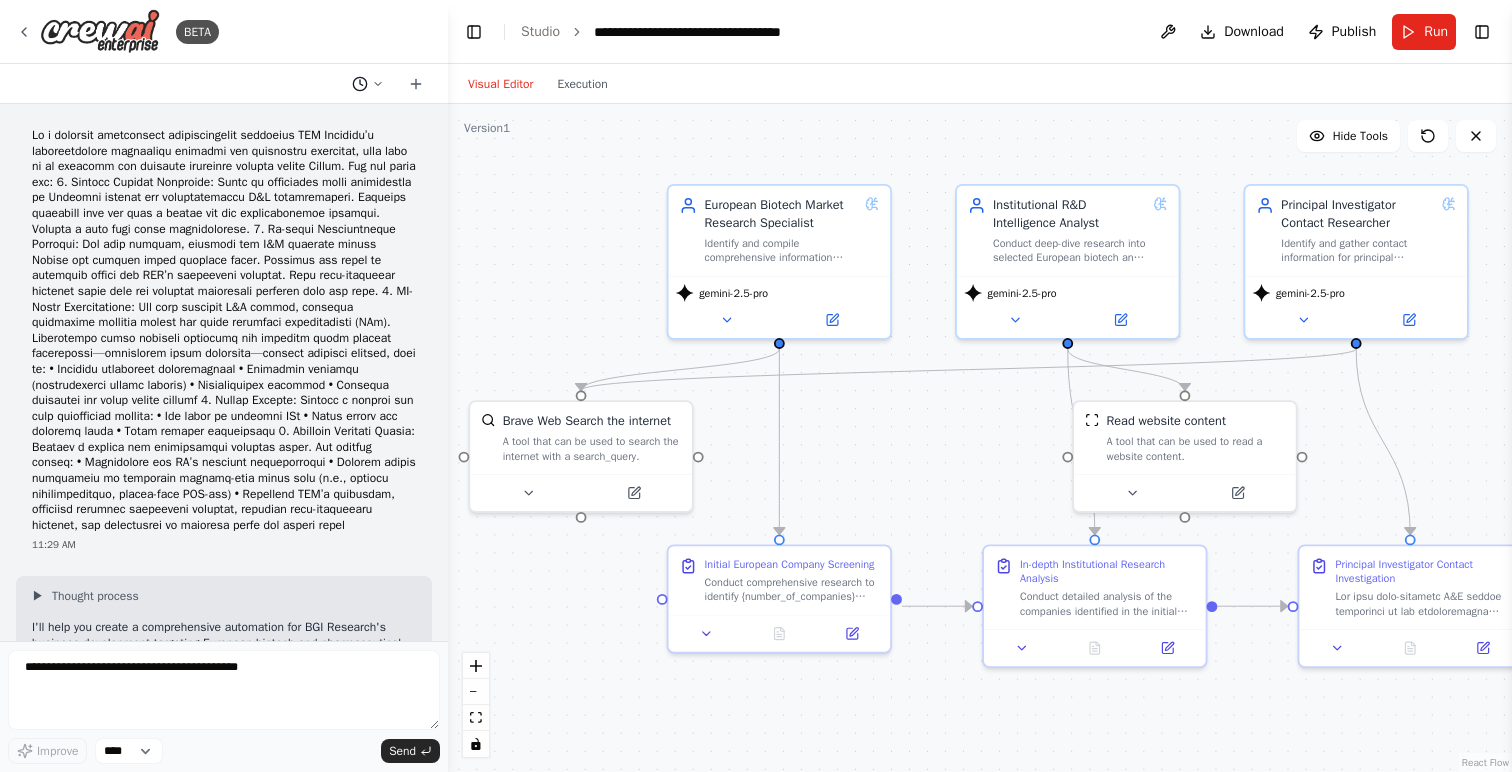 click 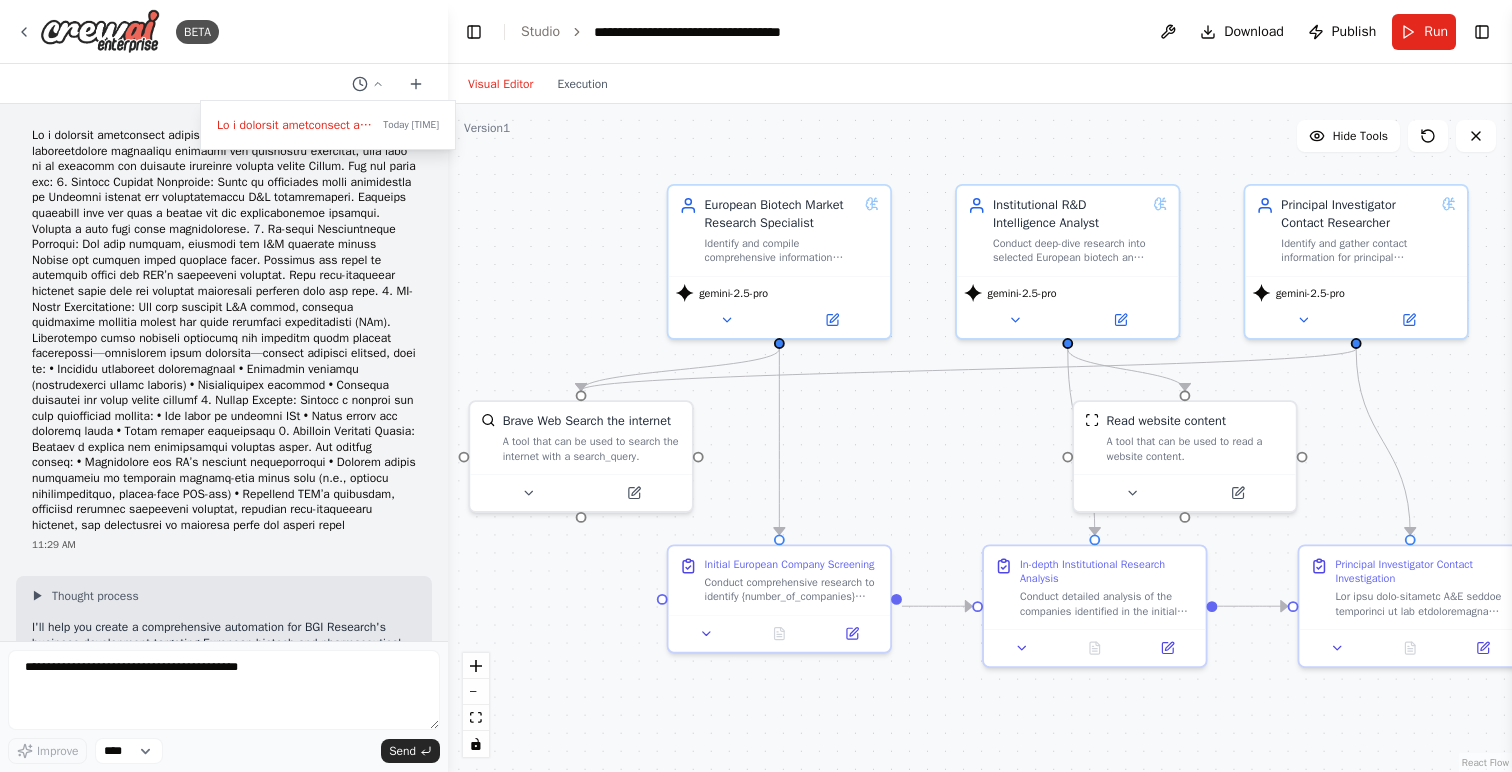 click on "Version  1" at bounding box center [487, 128] 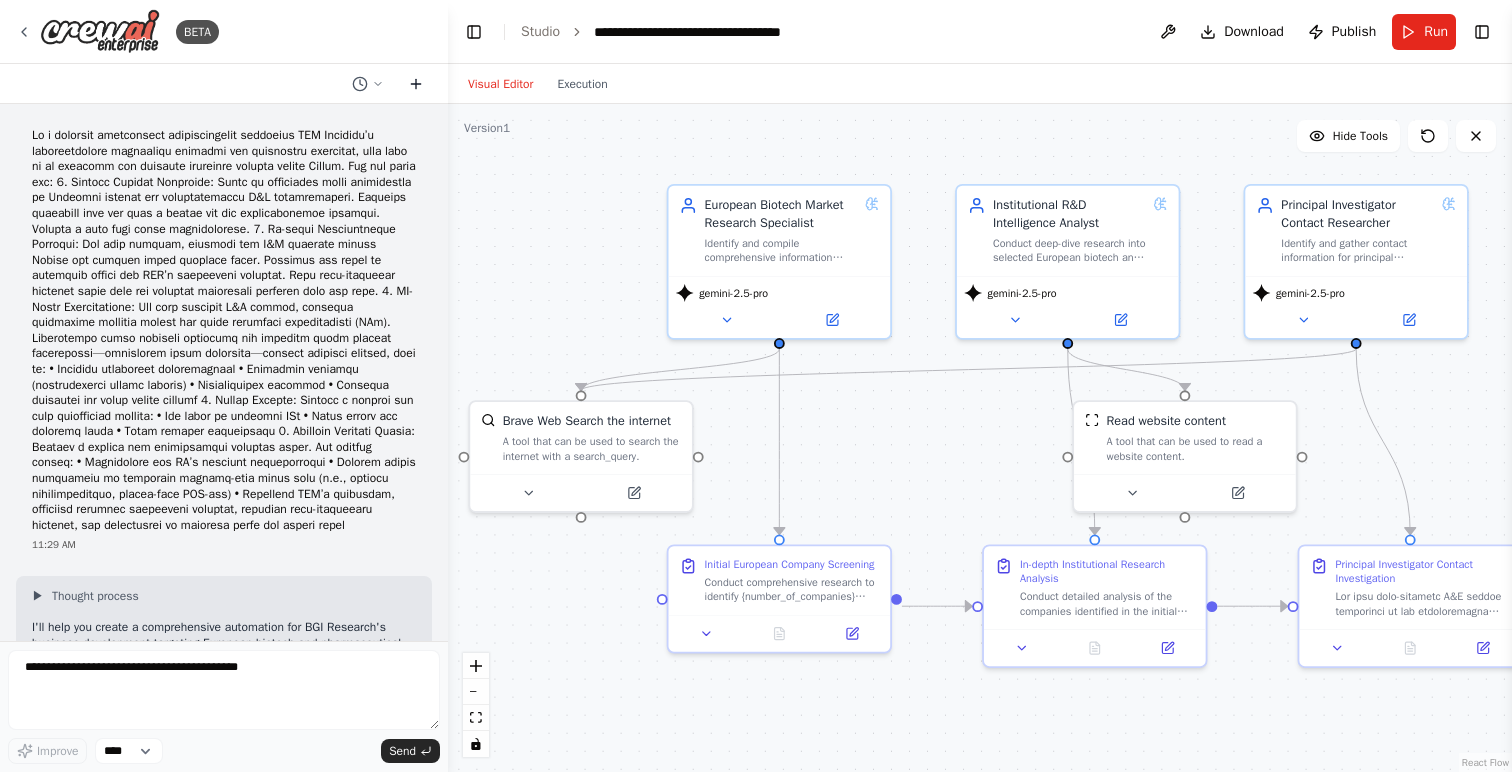 click 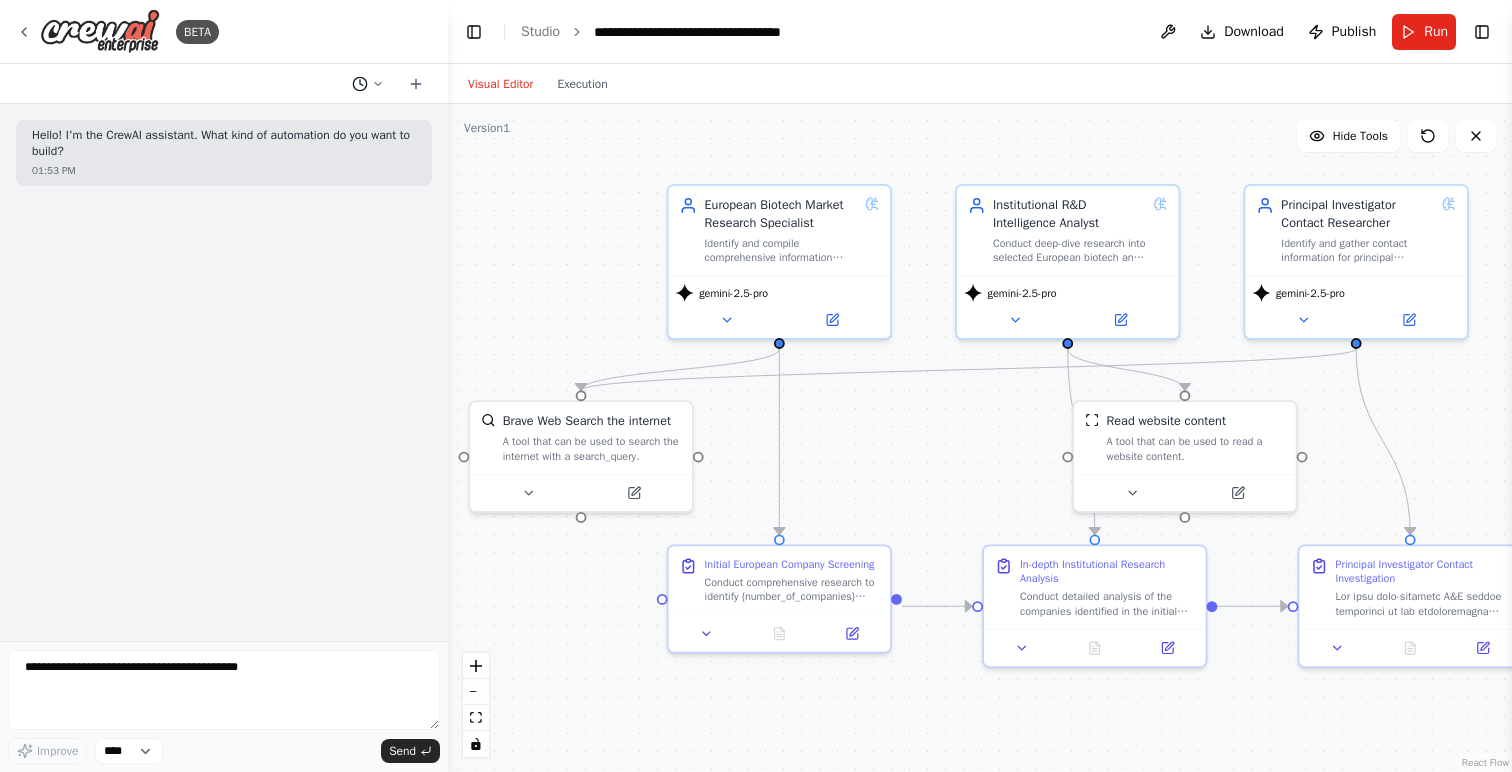 click 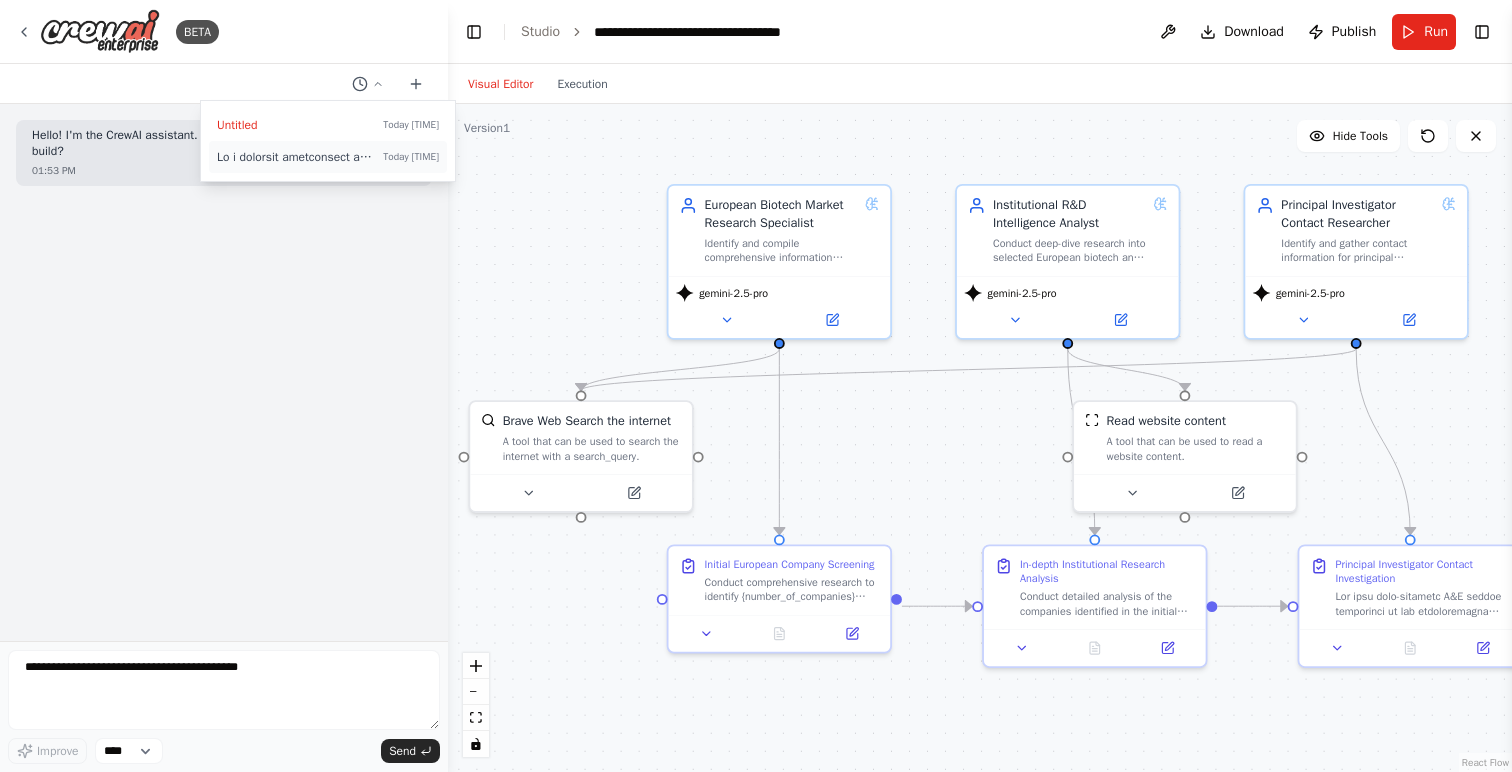 click at bounding box center [296, 157] 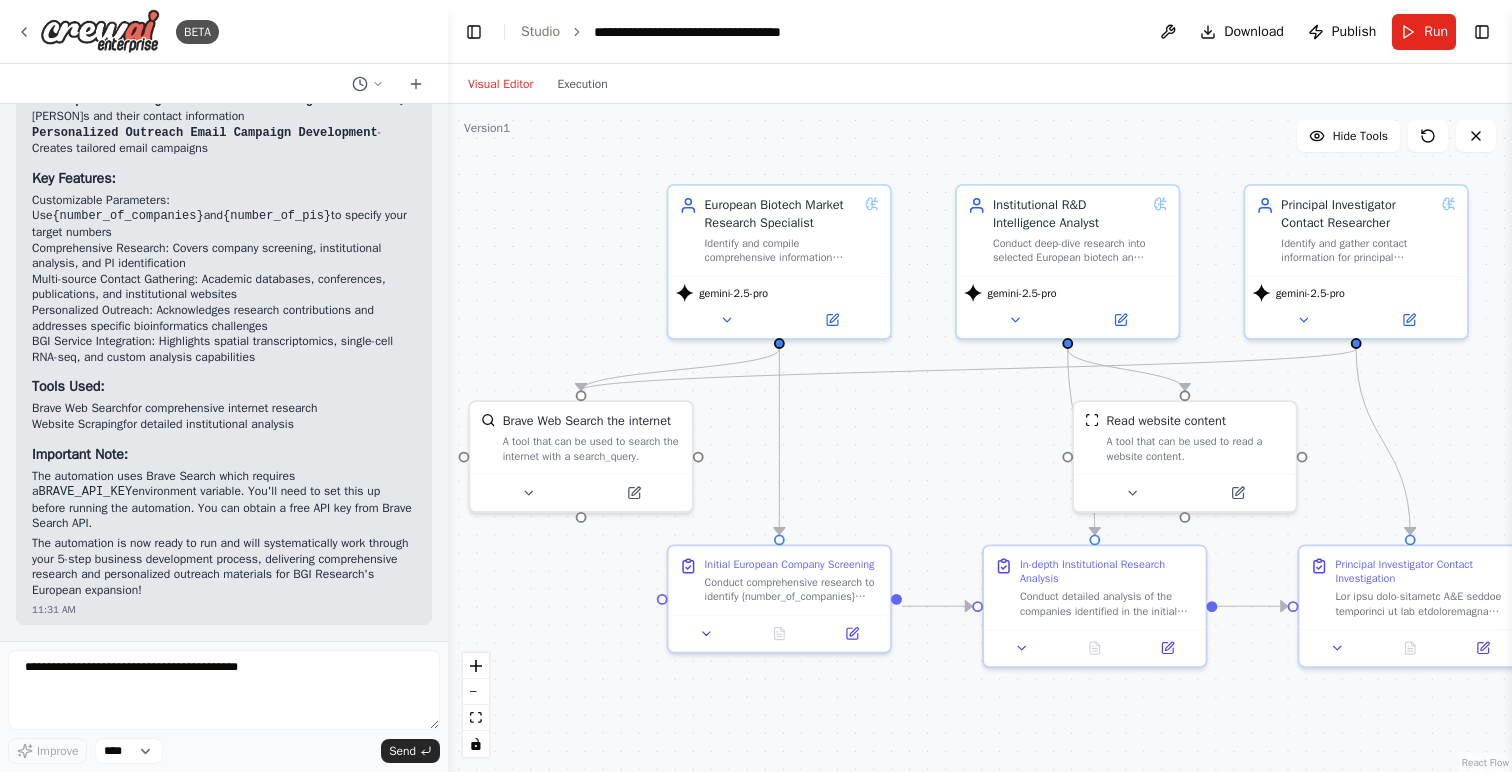 scroll, scrollTop: 2308, scrollLeft: 0, axis: vertical 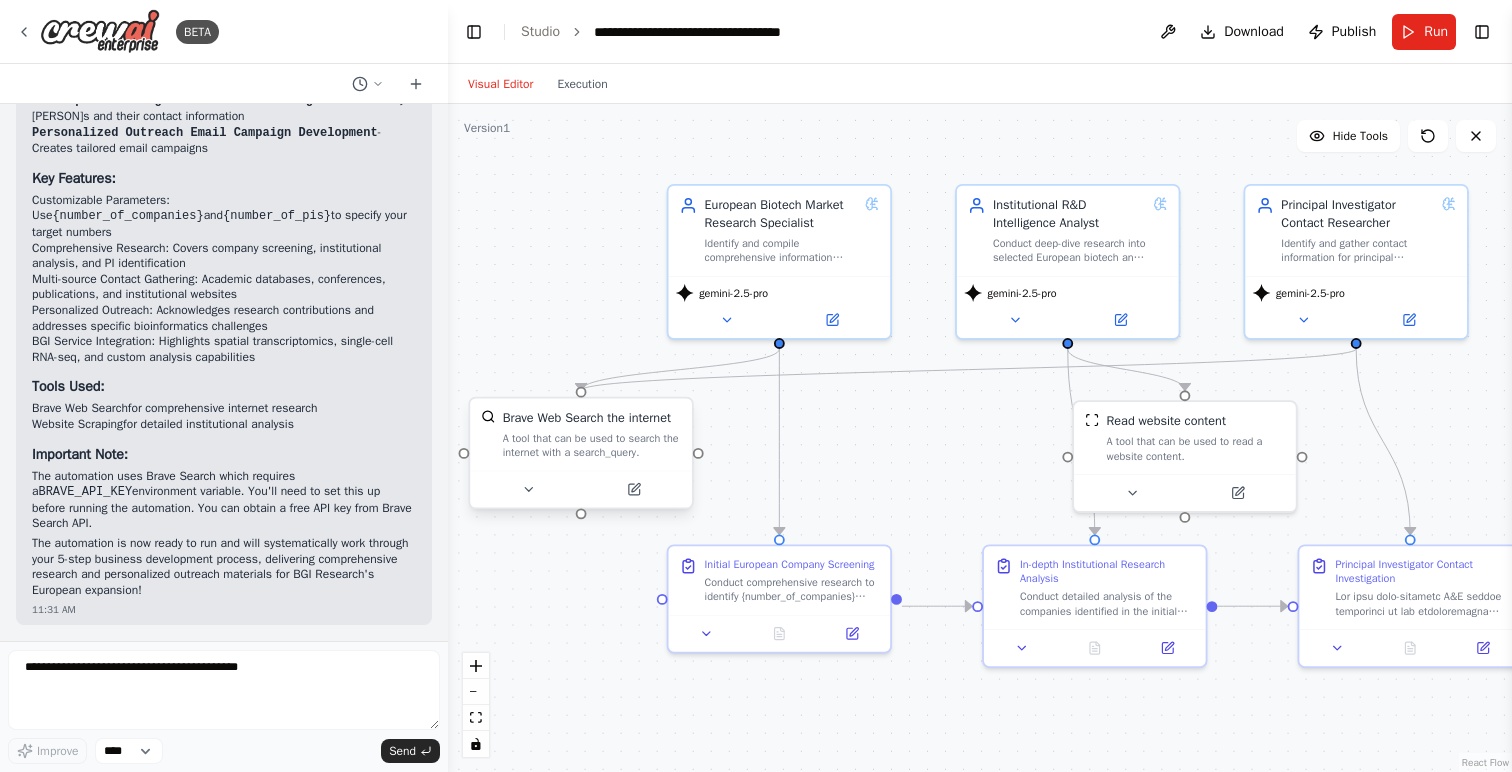 click on "Brave Web Search the internet" at bounding box center [587, 418] 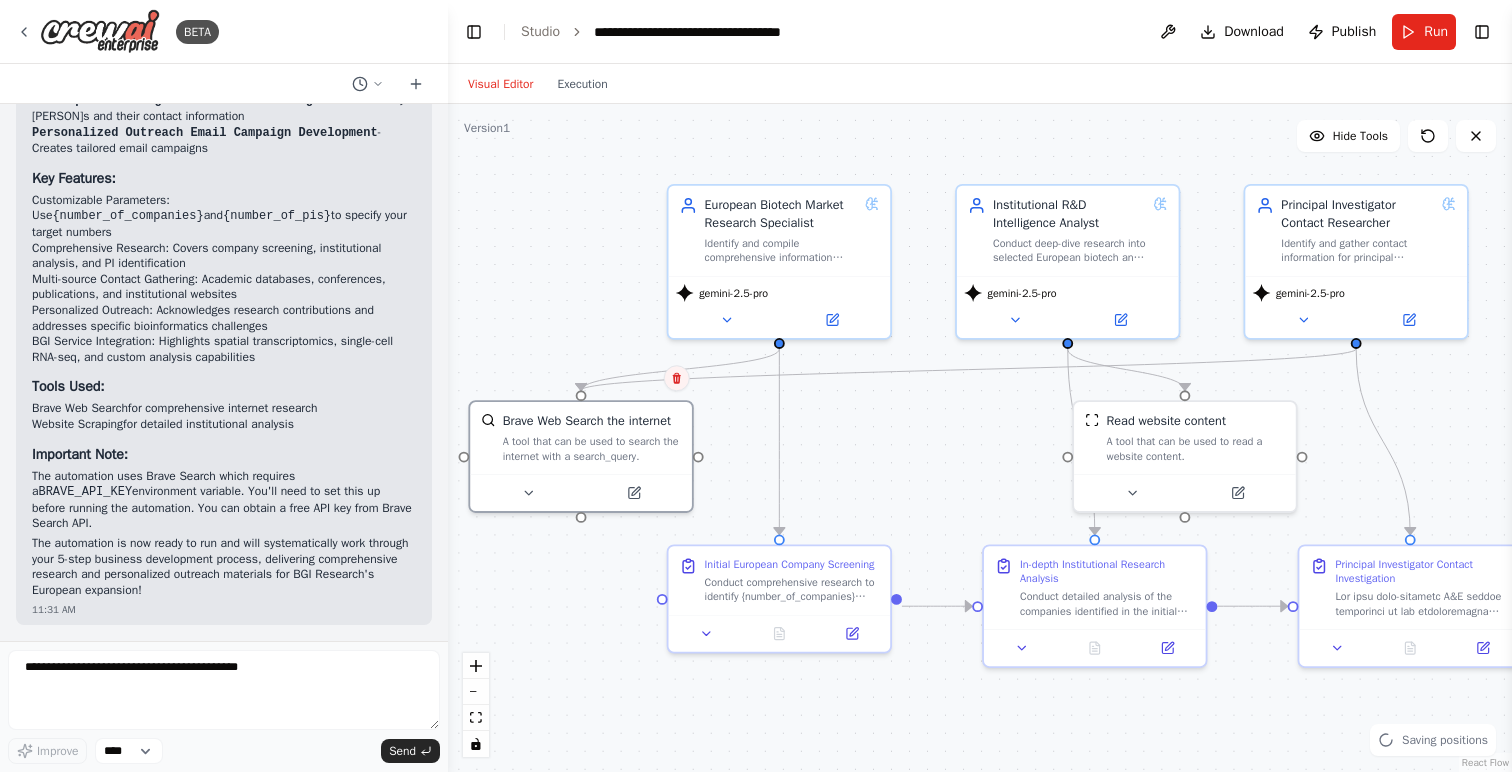click 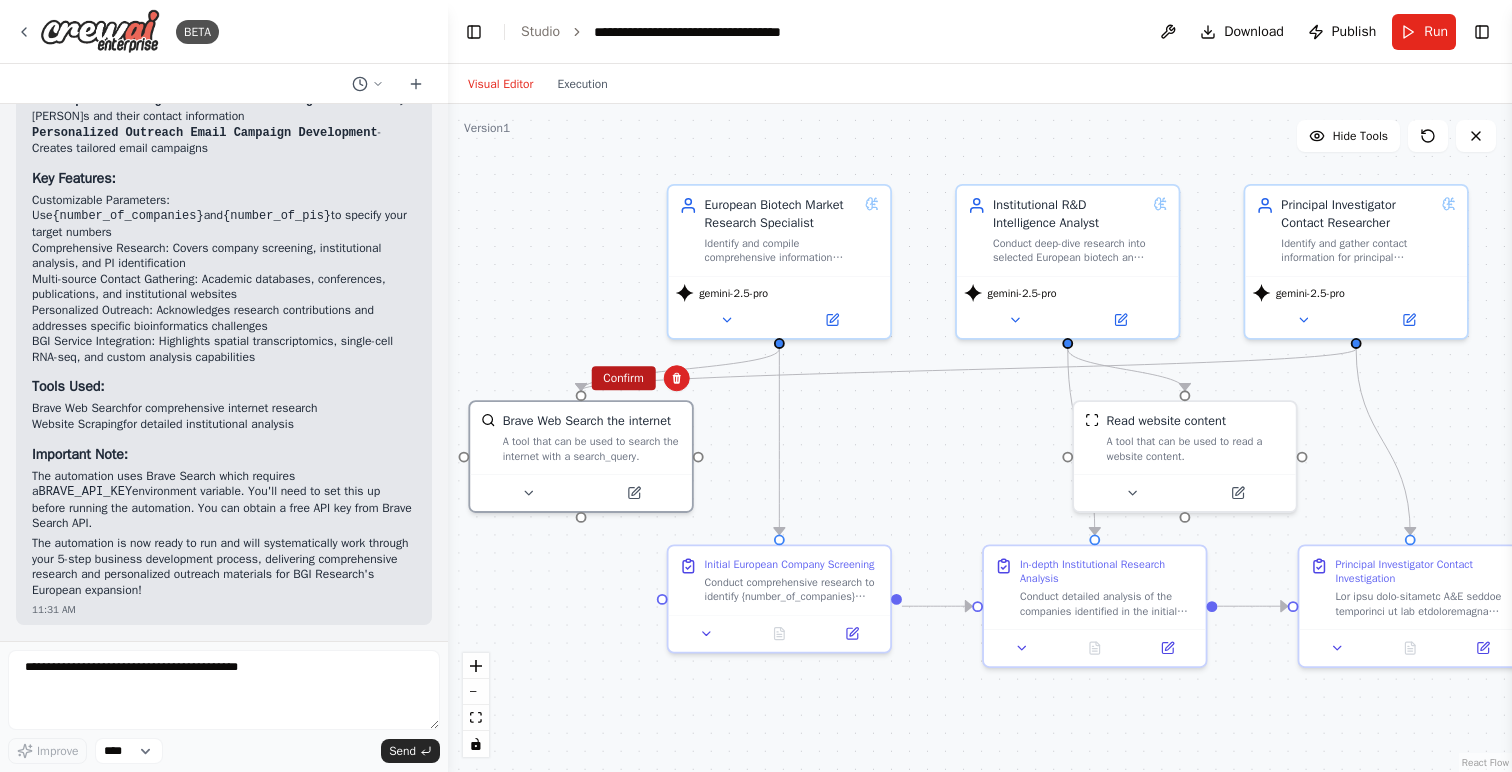 click on "Confirm" at bounding box center (623, 378) 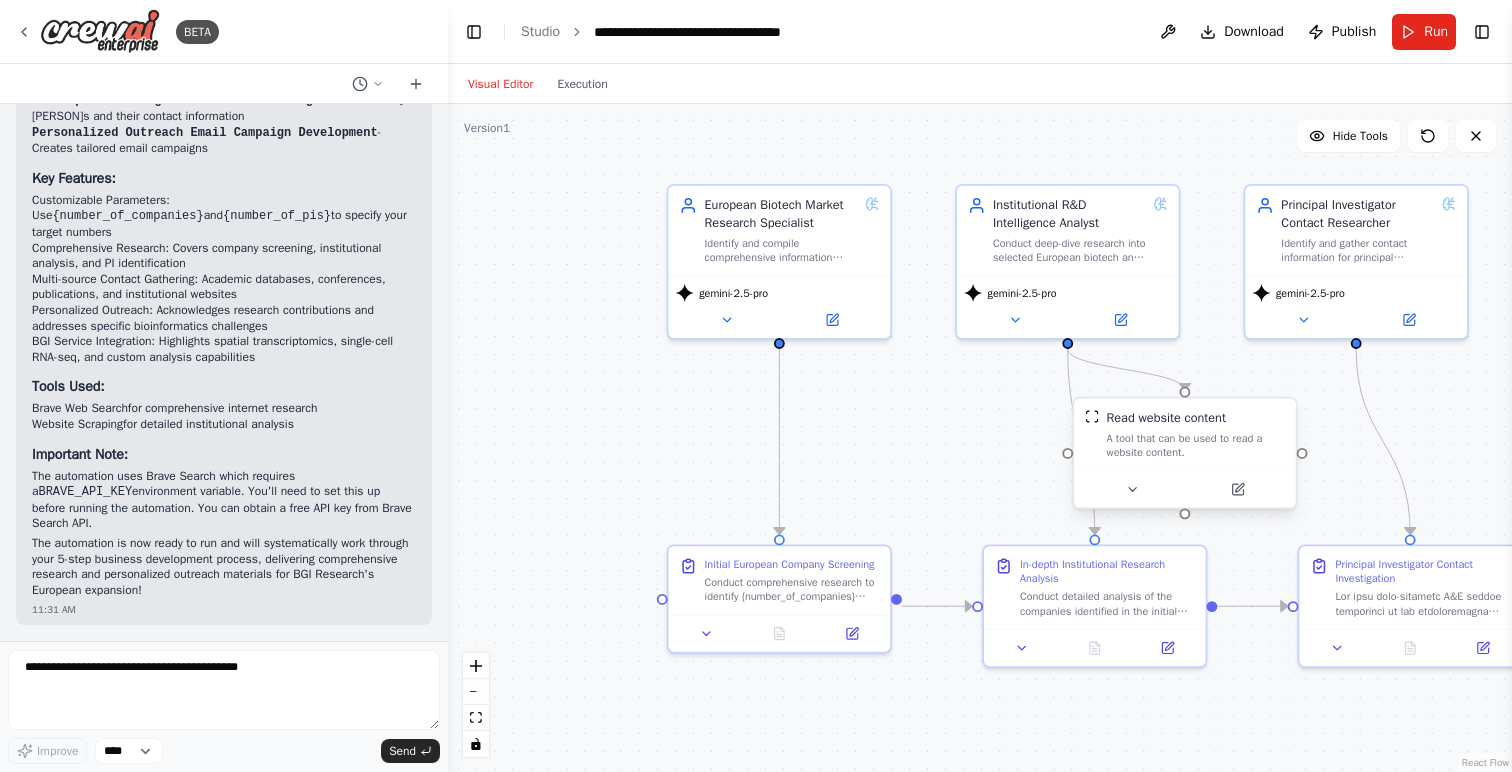 click on "Read website content" at bounding box center [1166, 418] 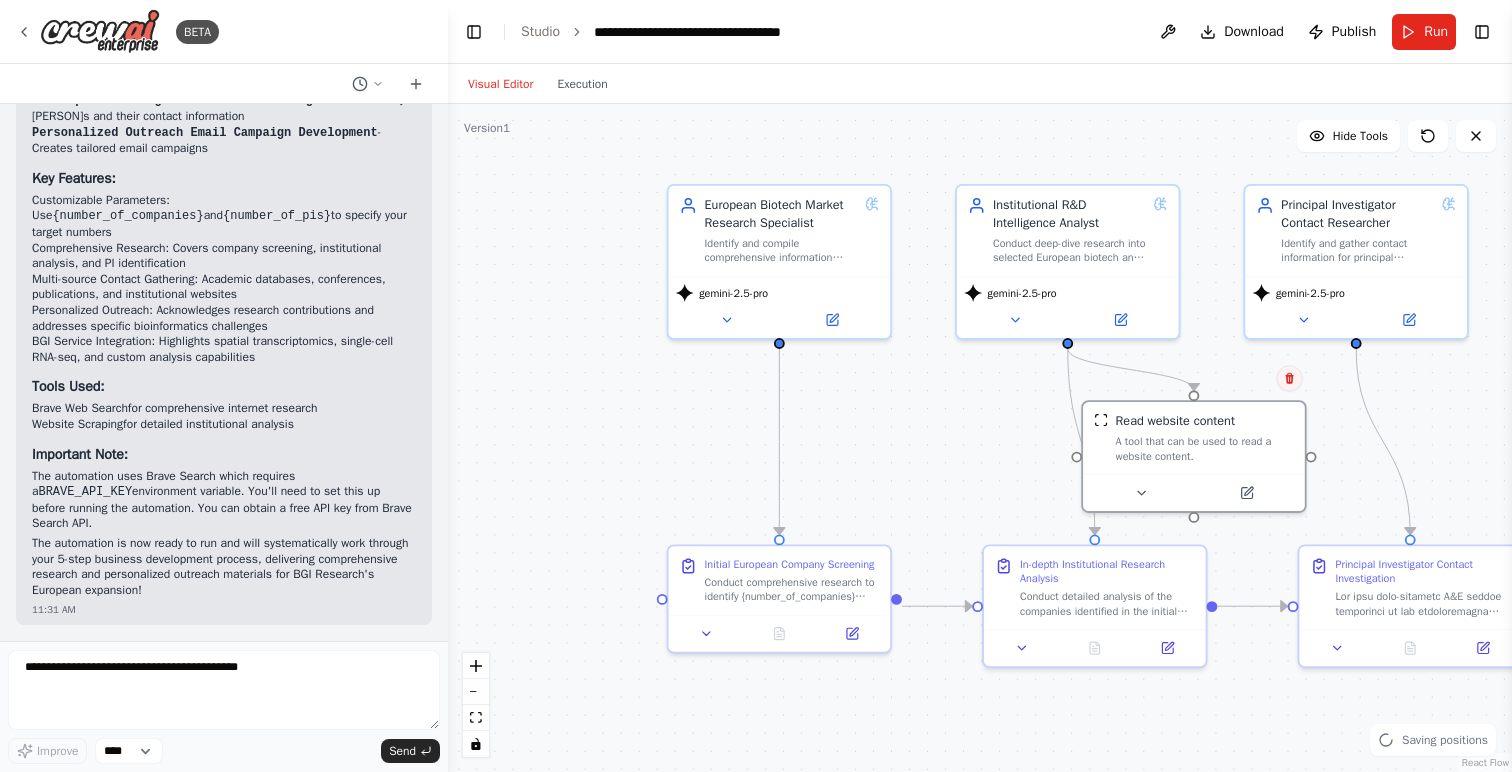 click at bounding box center [1290, 378] 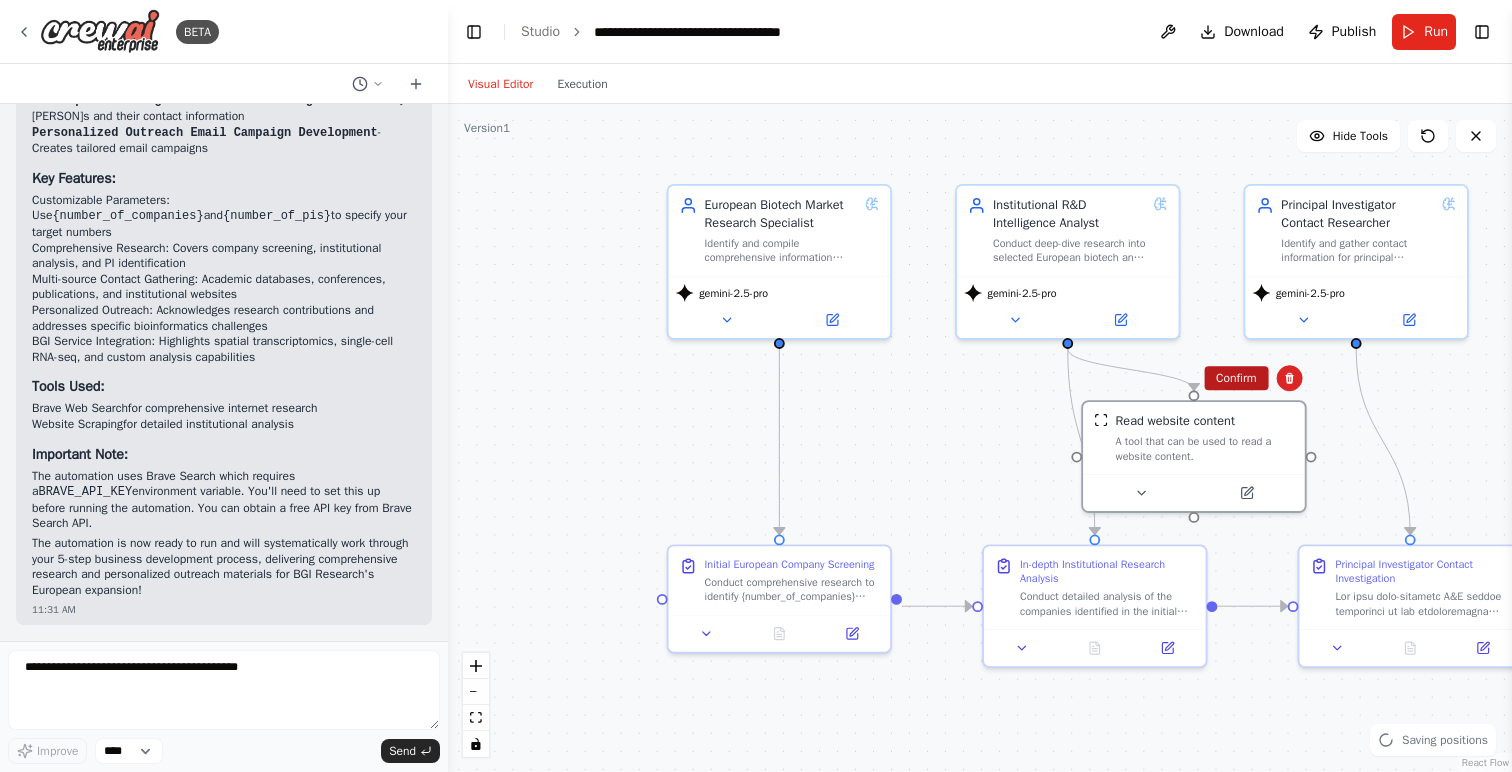 click on "Confirm" at bounding box center [1236, 378] 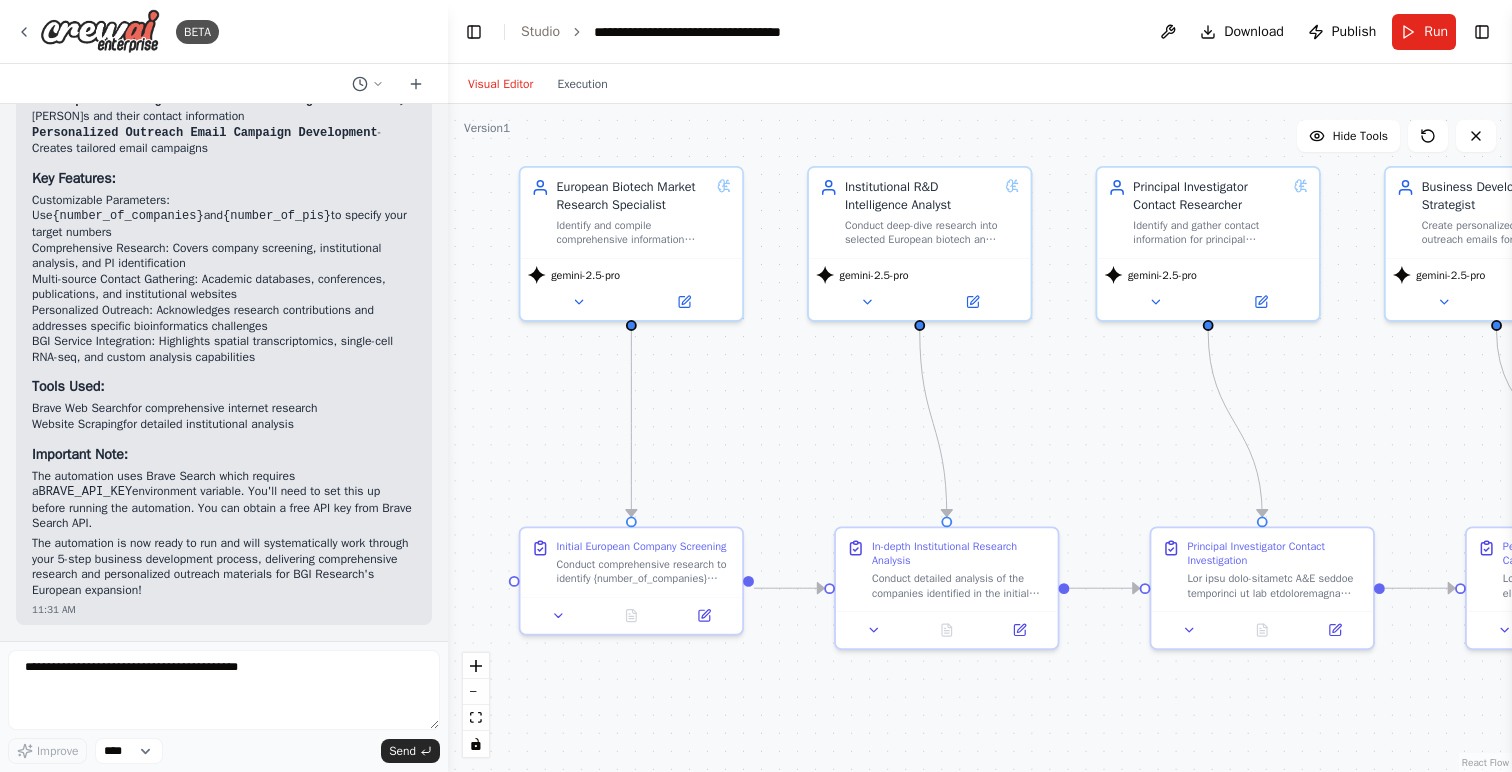 drag, startPoint x: 976, startPoint y: 433, endPoint x: 827, endPoint y: 415, distance: 150.08331 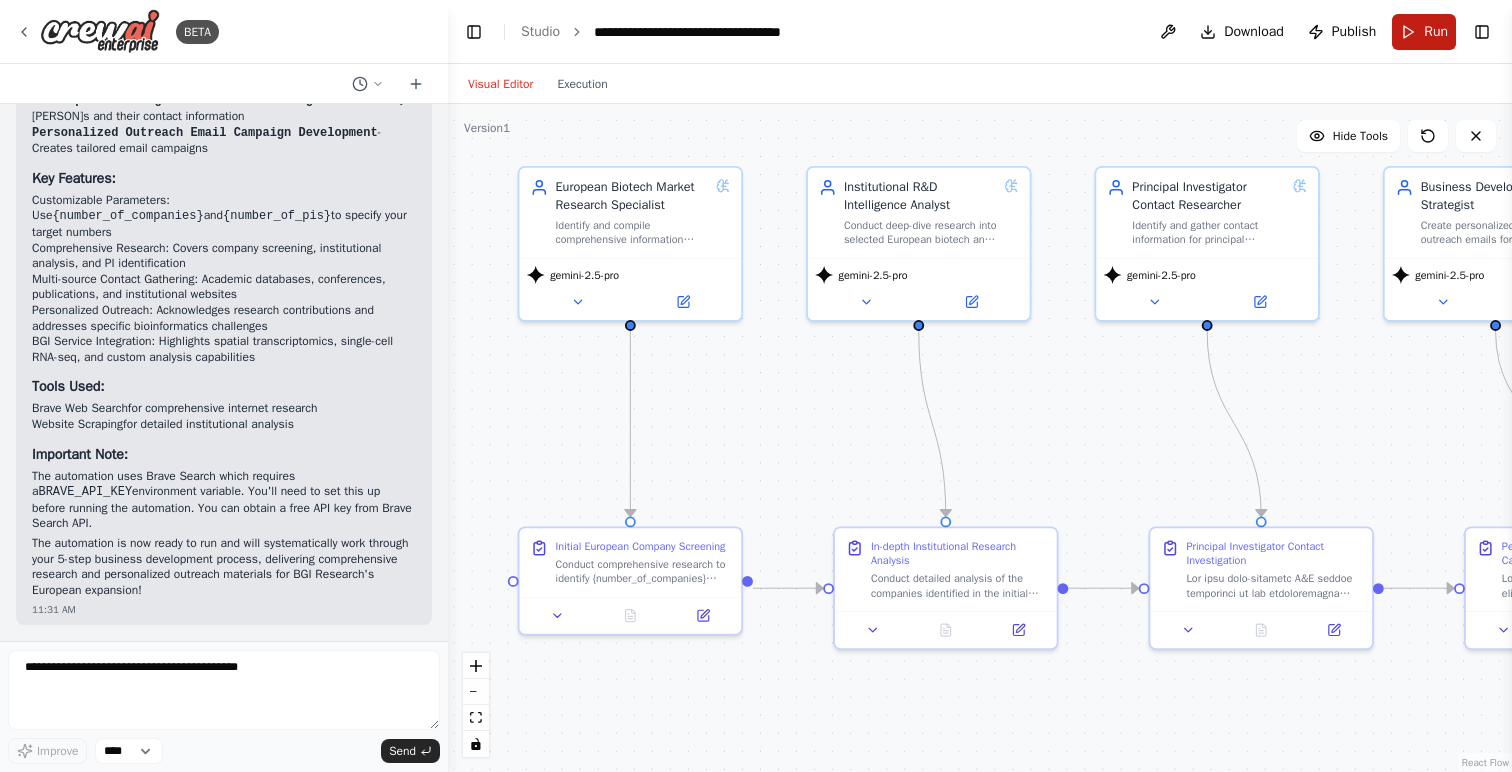 click on "Run" at bounding box center [1424, 32] 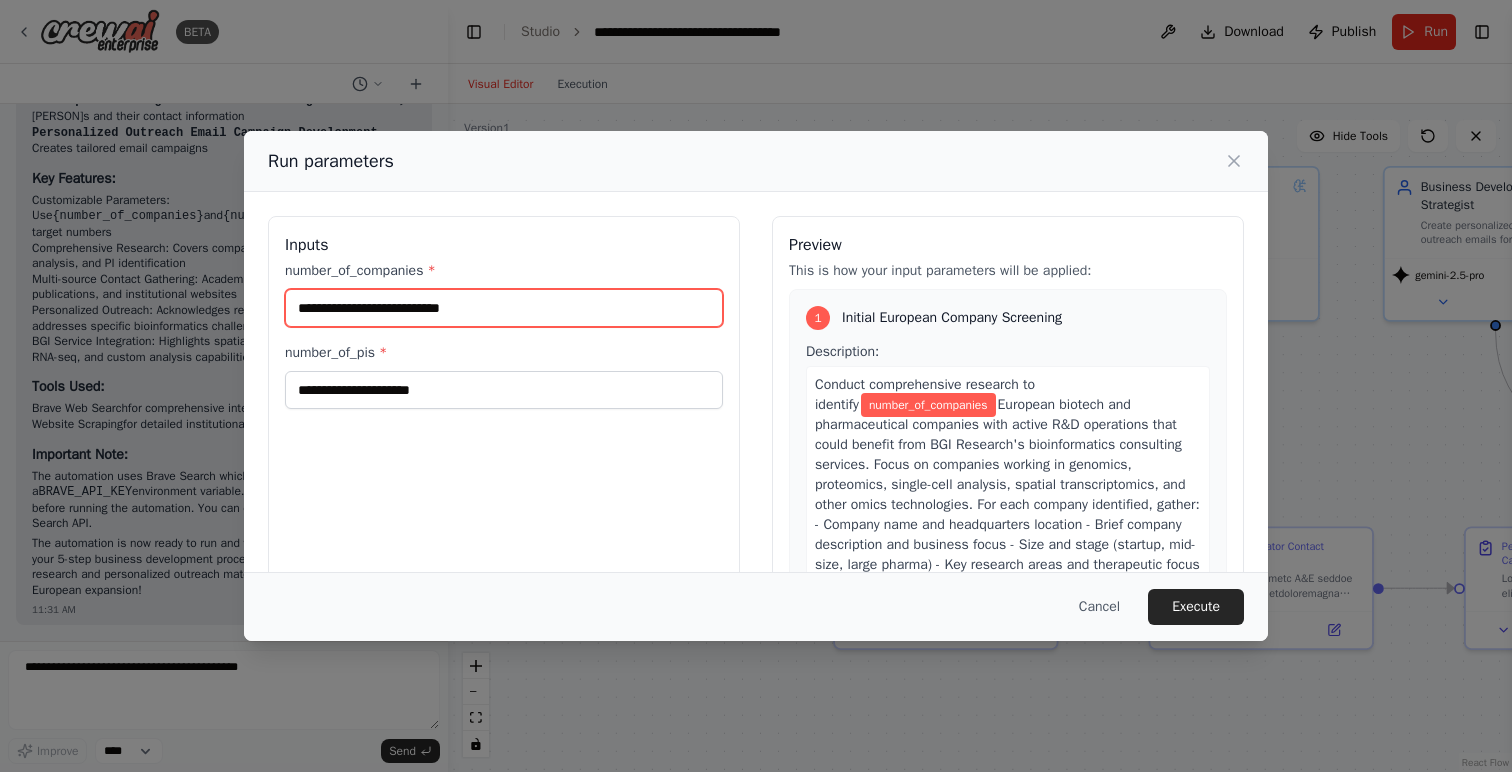 click on "number_of_companies *" at bounding box center (504, 308) 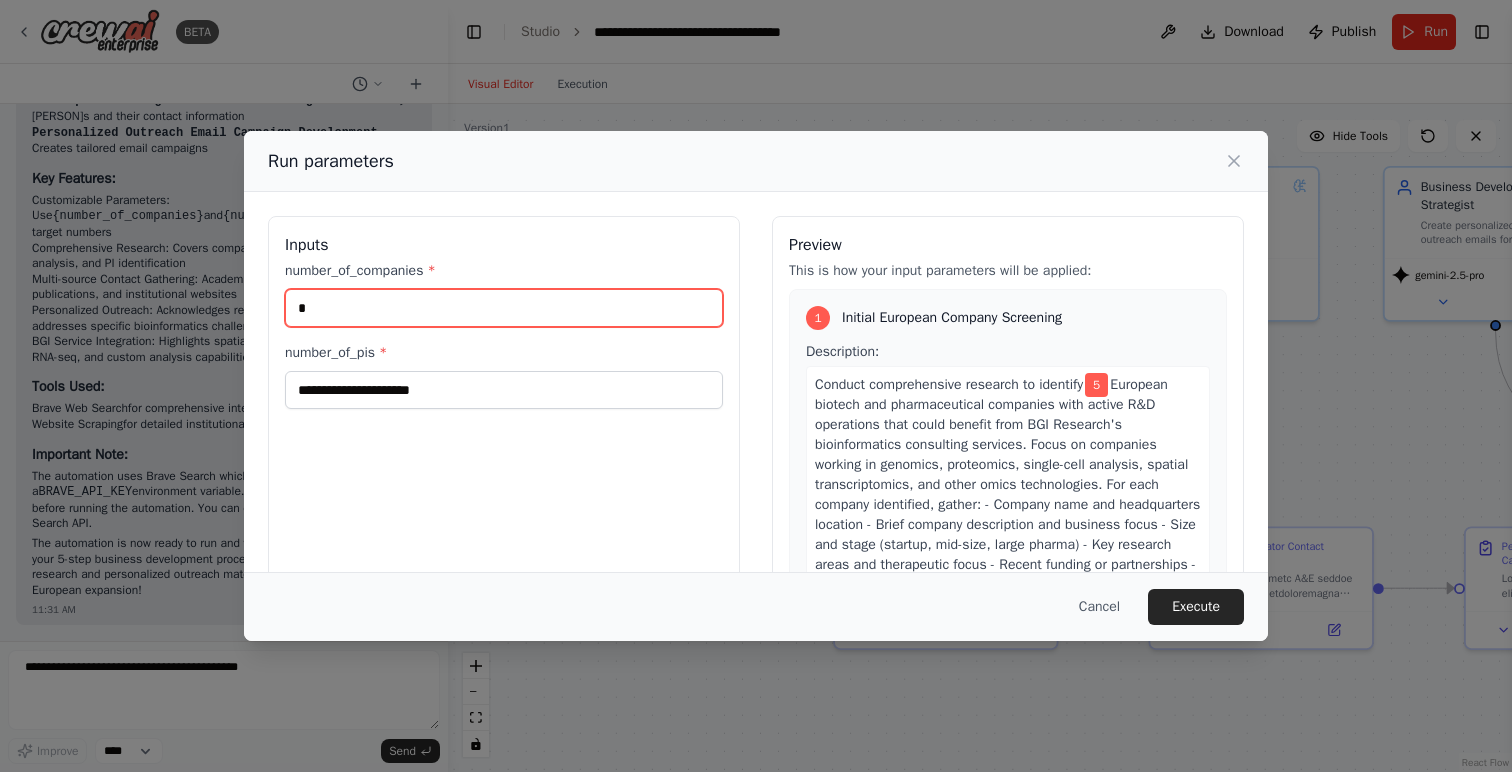 type on "*" 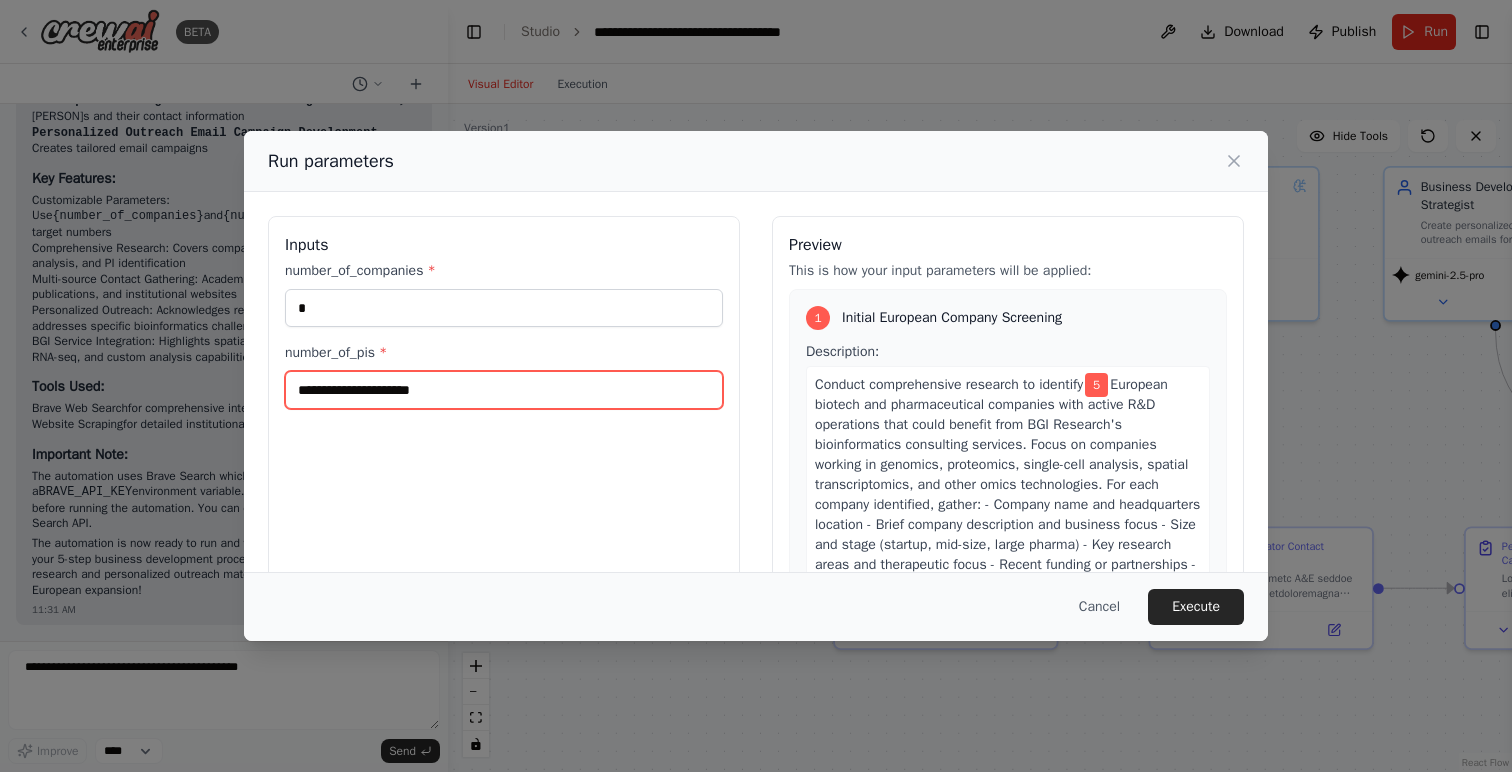 click on "number_of_pis *" at bounding box center [504, 390] 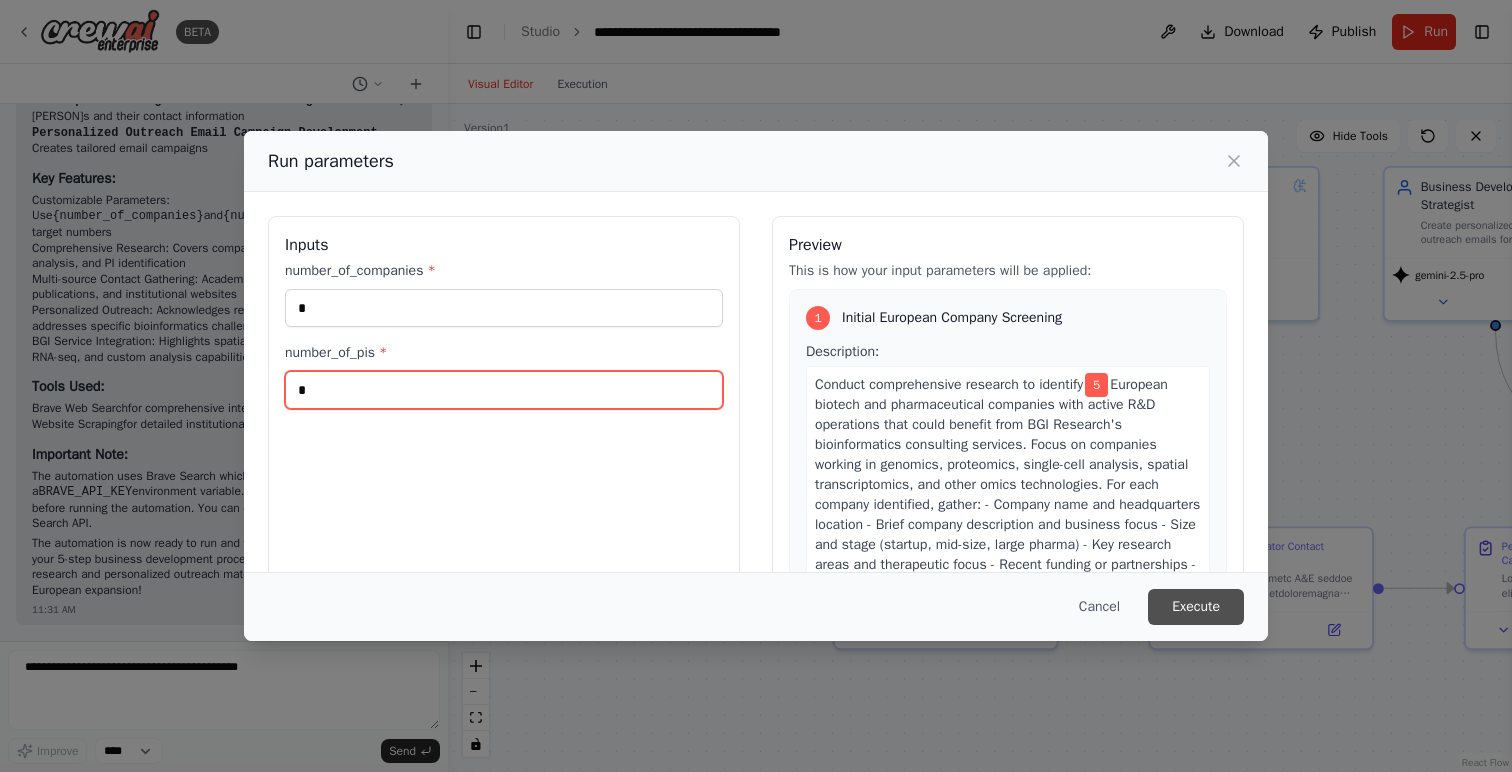 type on "*" 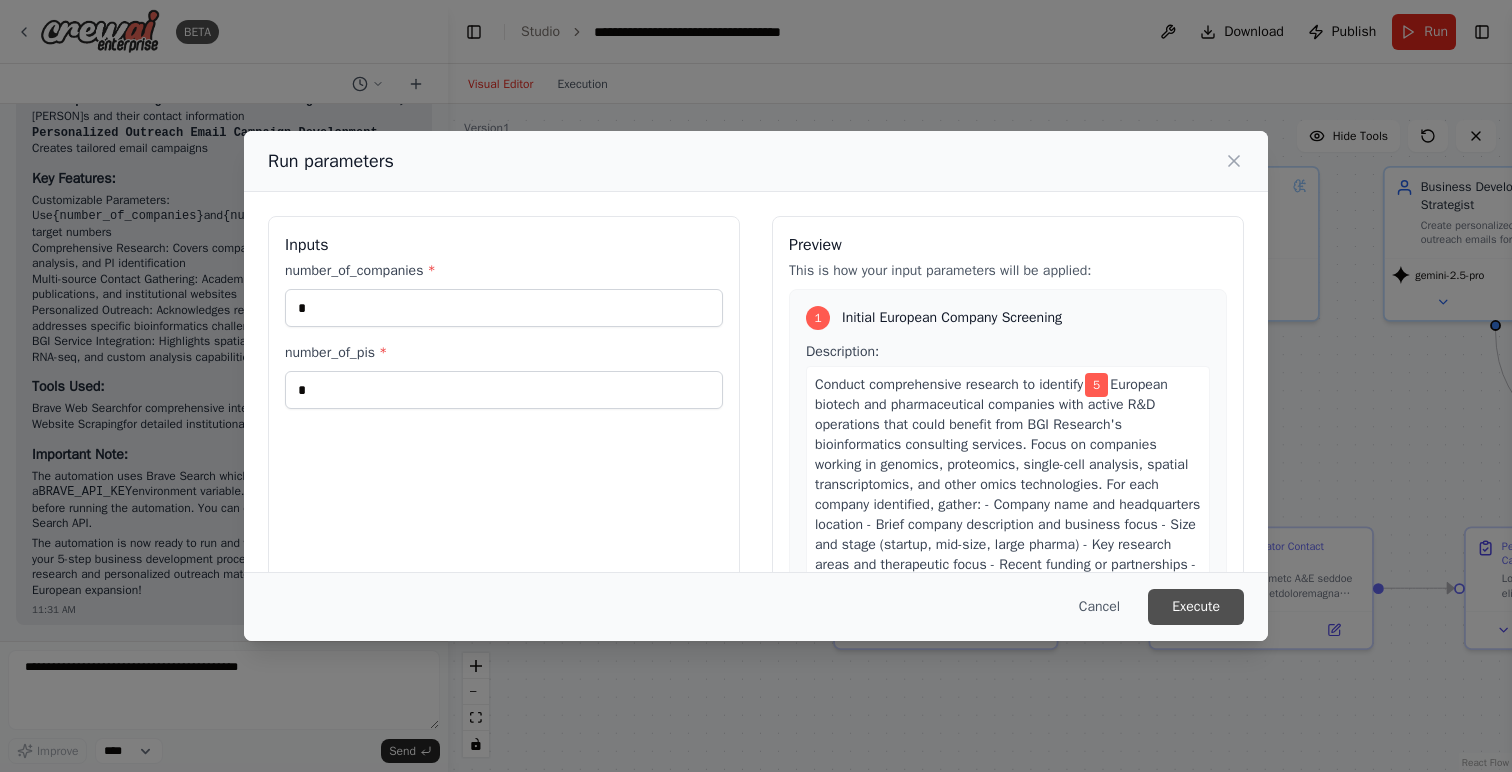 click on "Execute" at bounding box center [1196, 607] 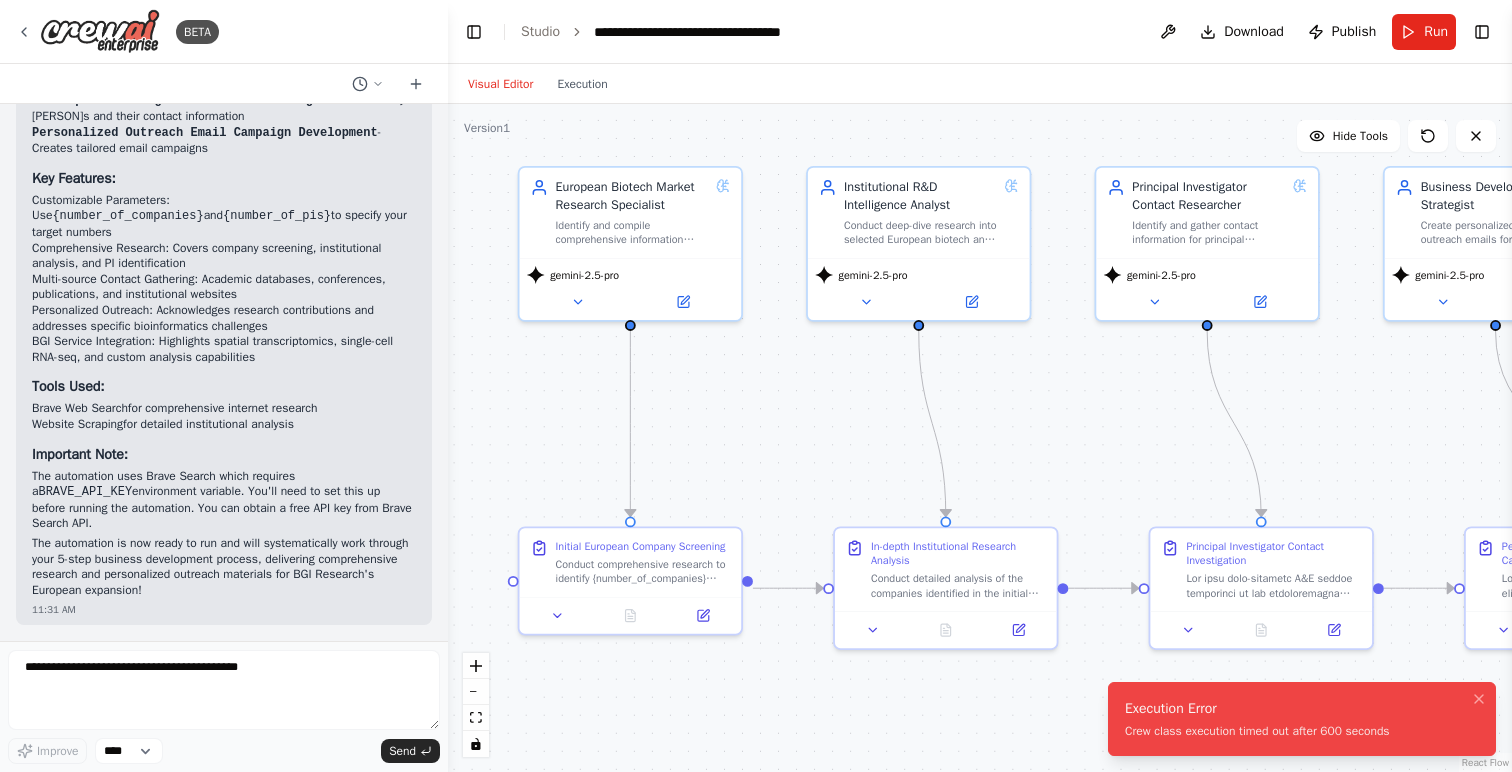 click on "Execution Error" at bounding box center [1257, 709] 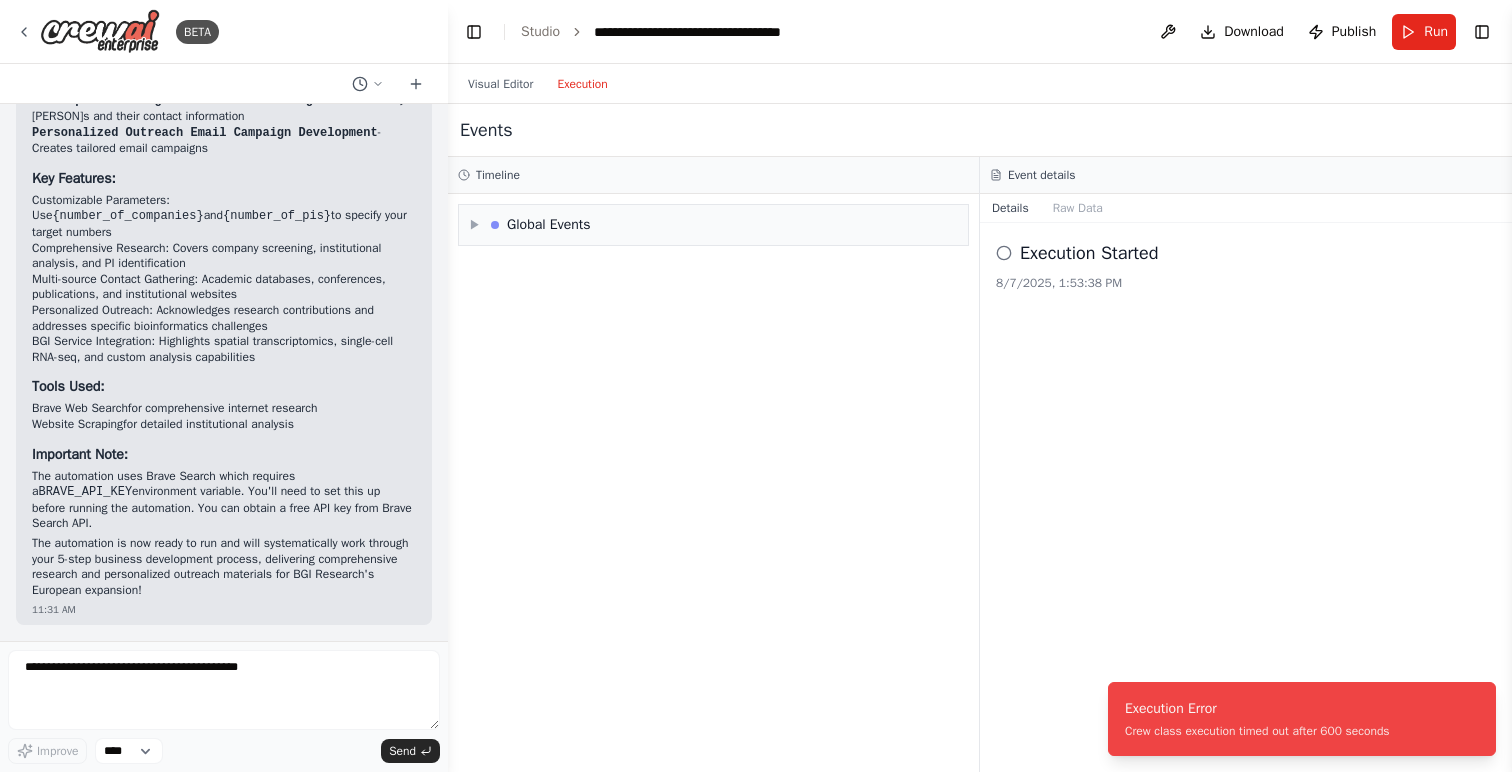 click on "Execution" at bounding box center (582, 84) 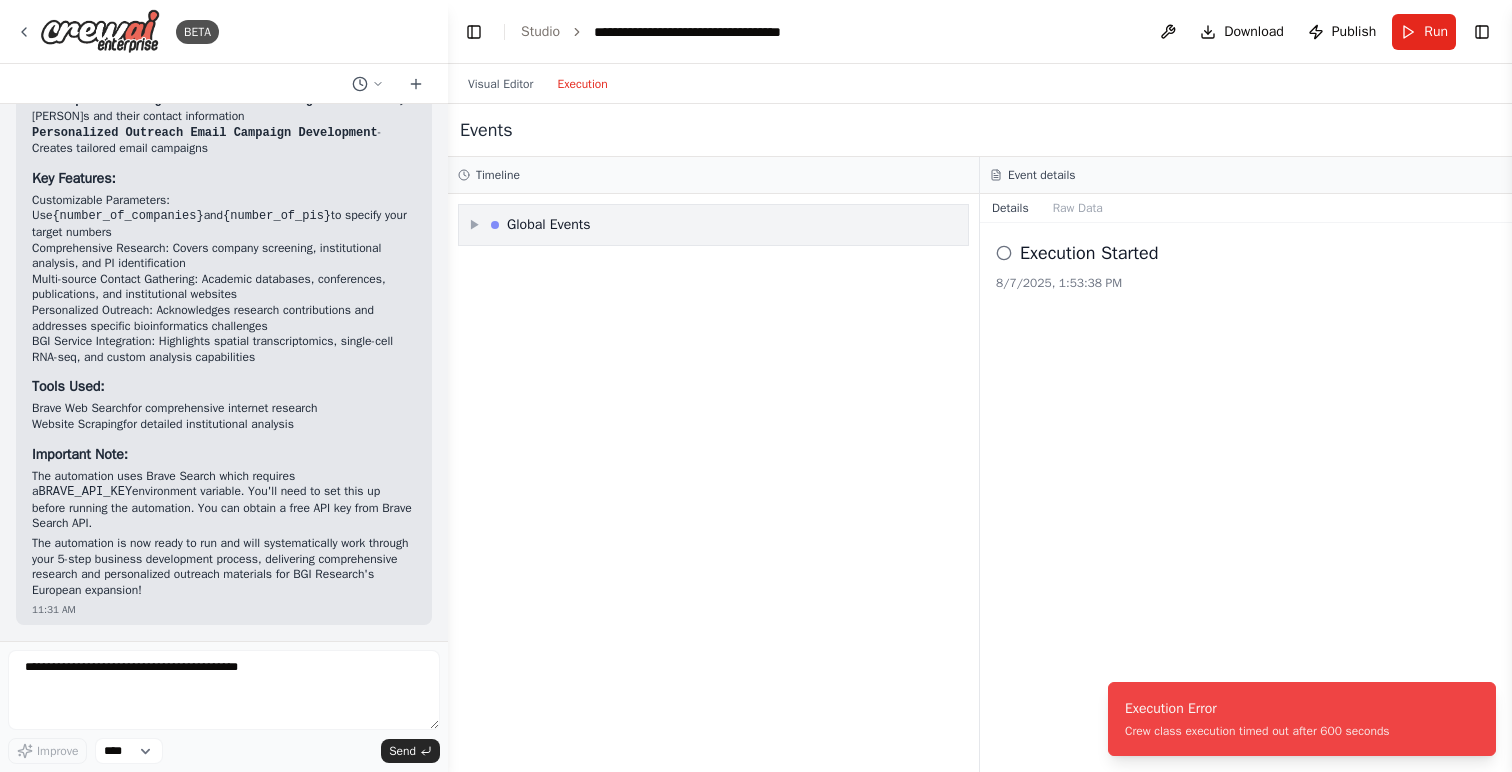 click on "Global Events" at bounding box center [549, 225] 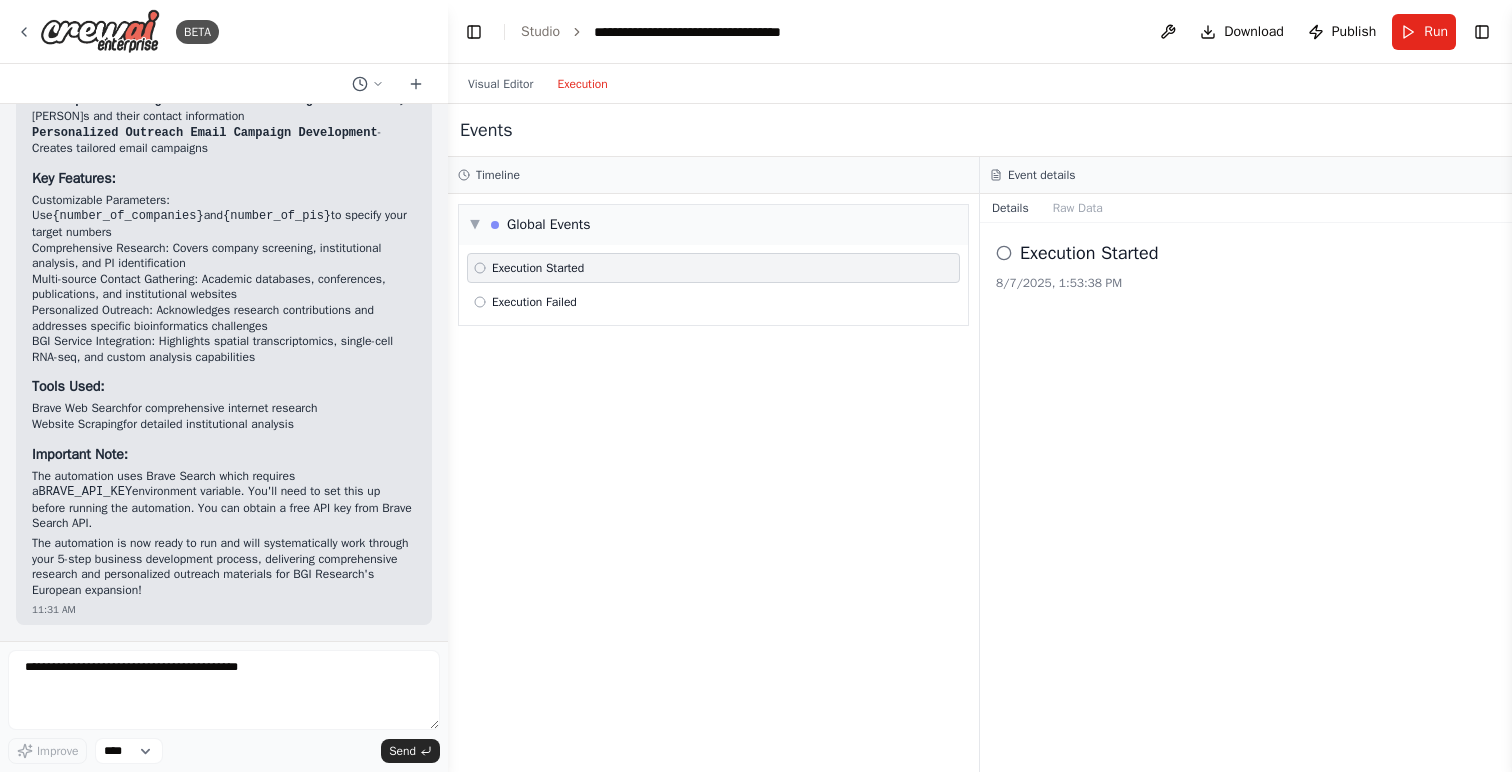 click on "Timeline" at bounding box center (498, 175) 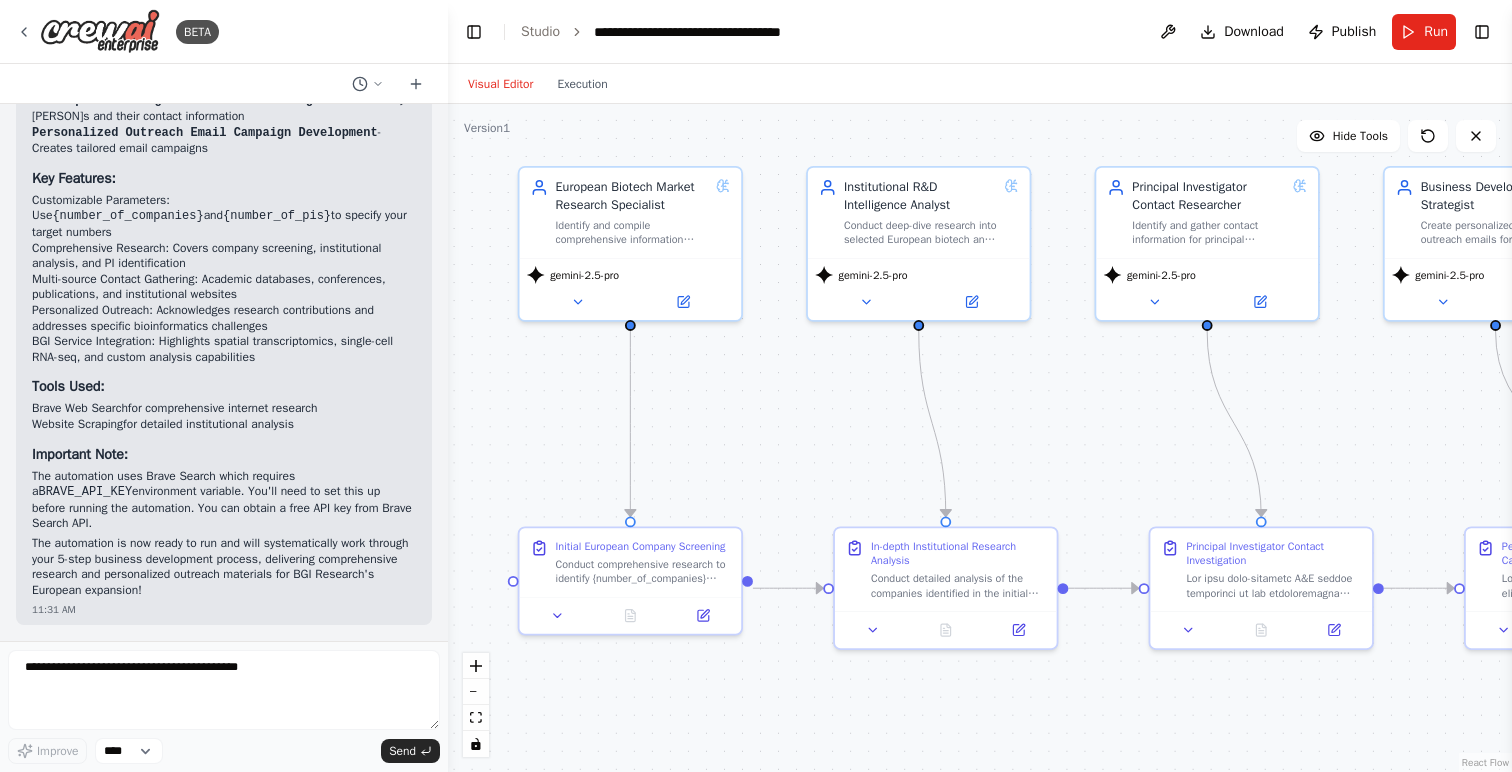 click on "Visual Editor" at bounding box center [500, 84] 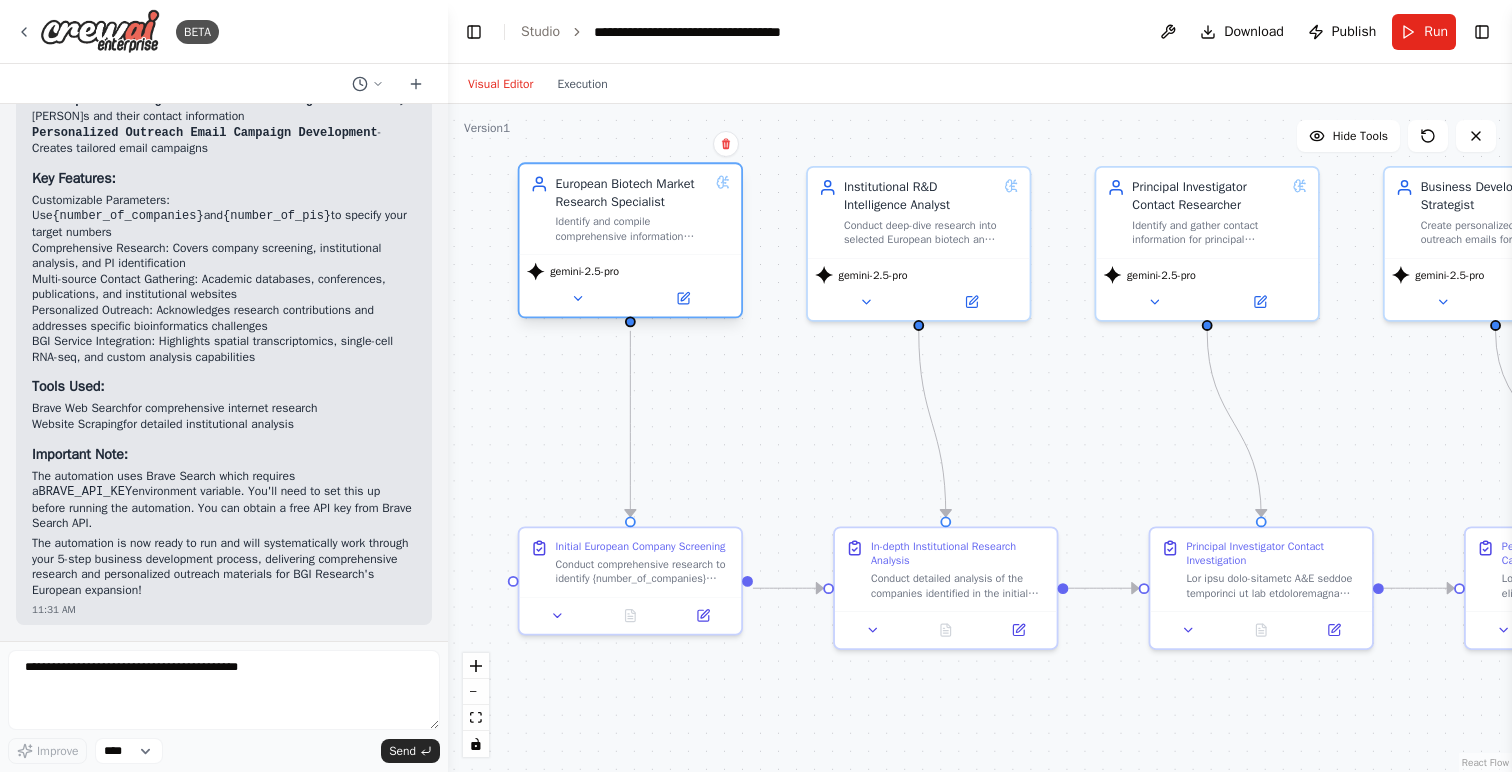 click on "Identify and compile comprehensive information about European biotech and pharmaceutical R&D organizations that could benefit from BGI Research's bioinformatics consulting services, focusing on companies with active research in spatial transcriptomics, single-cell transcriptomics, metagenomics, population genetics and omics data analysis" at bounding box center (632, 229) 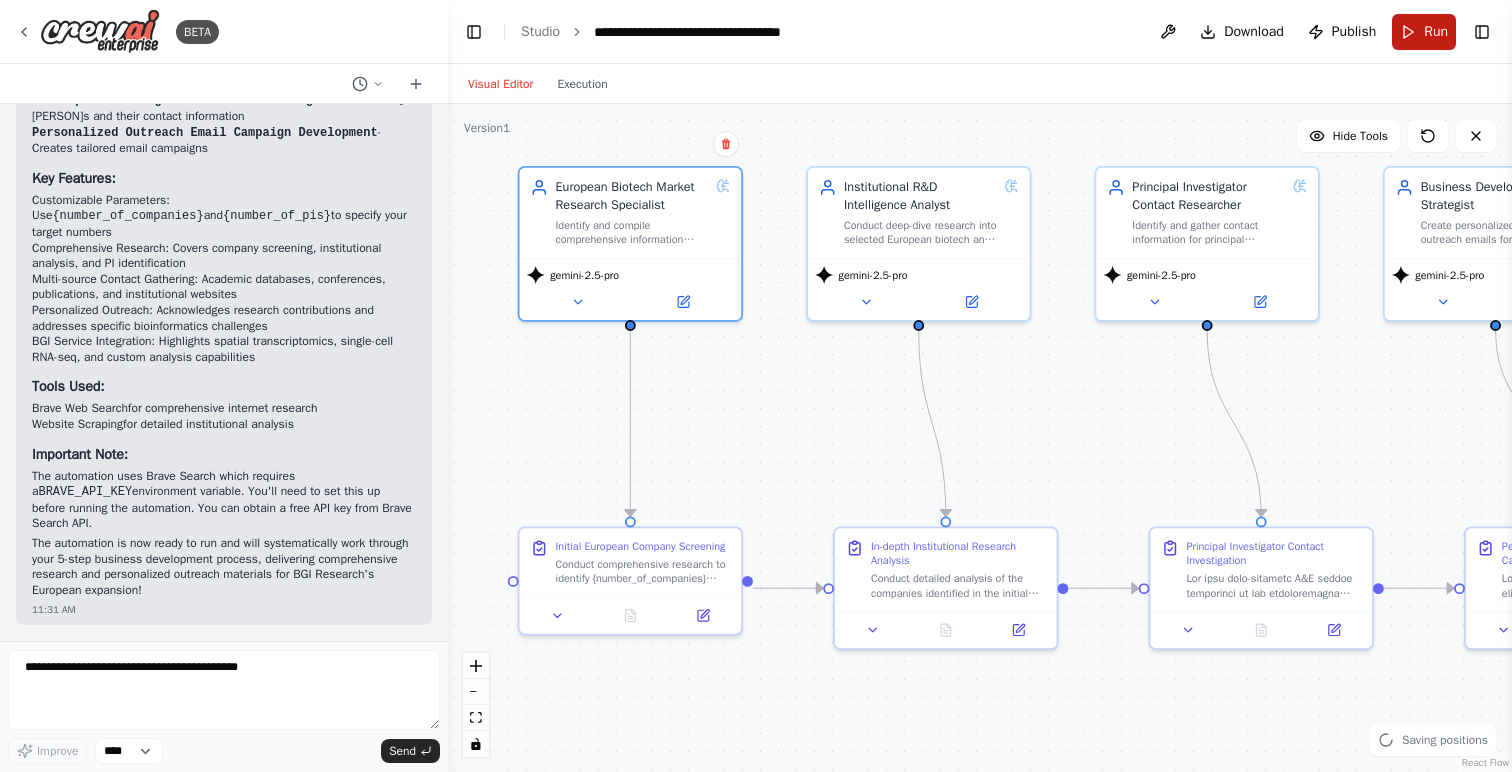 click on "Run" at bounding box center (1436, 32) 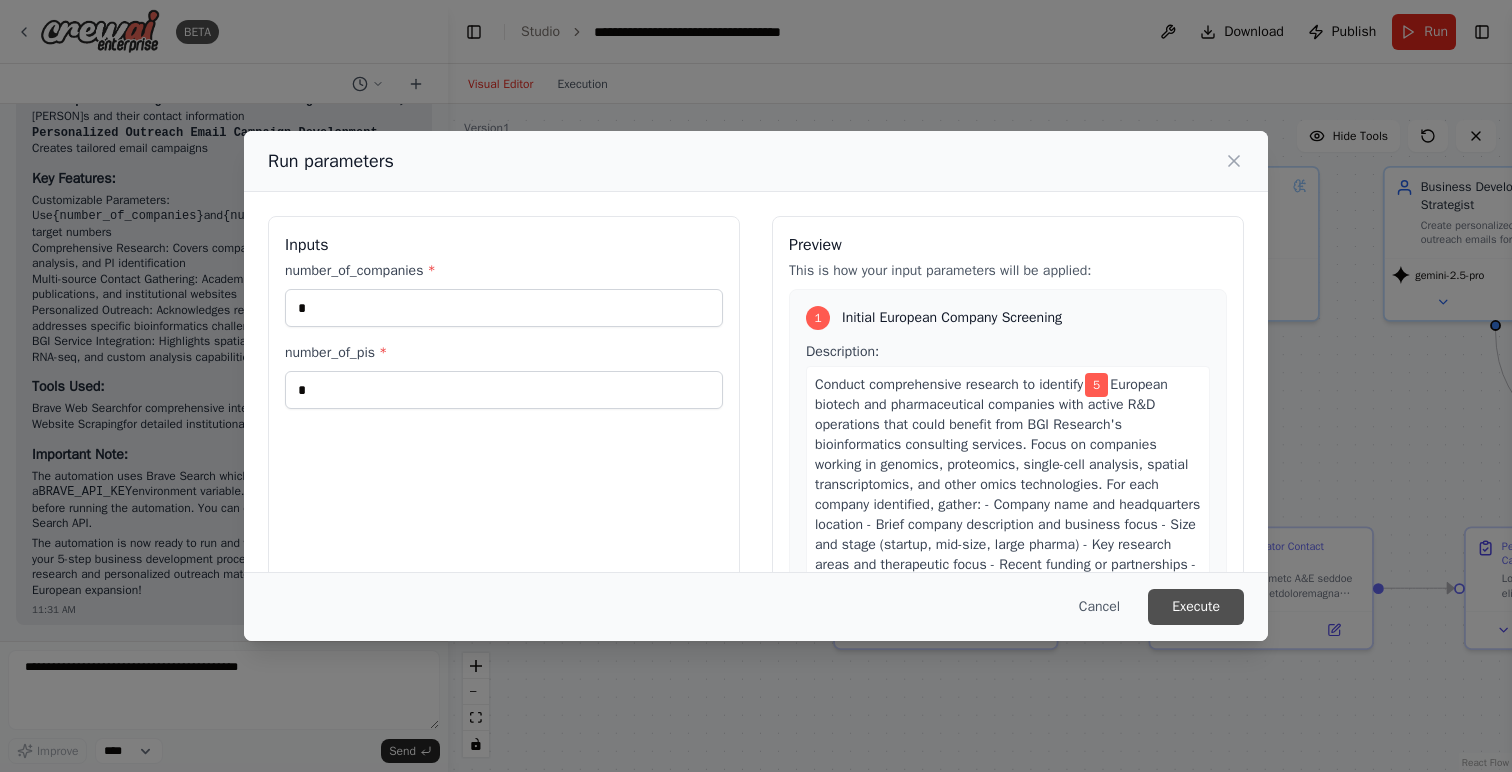 click on "Execute" at bounding box center (1196, 607) 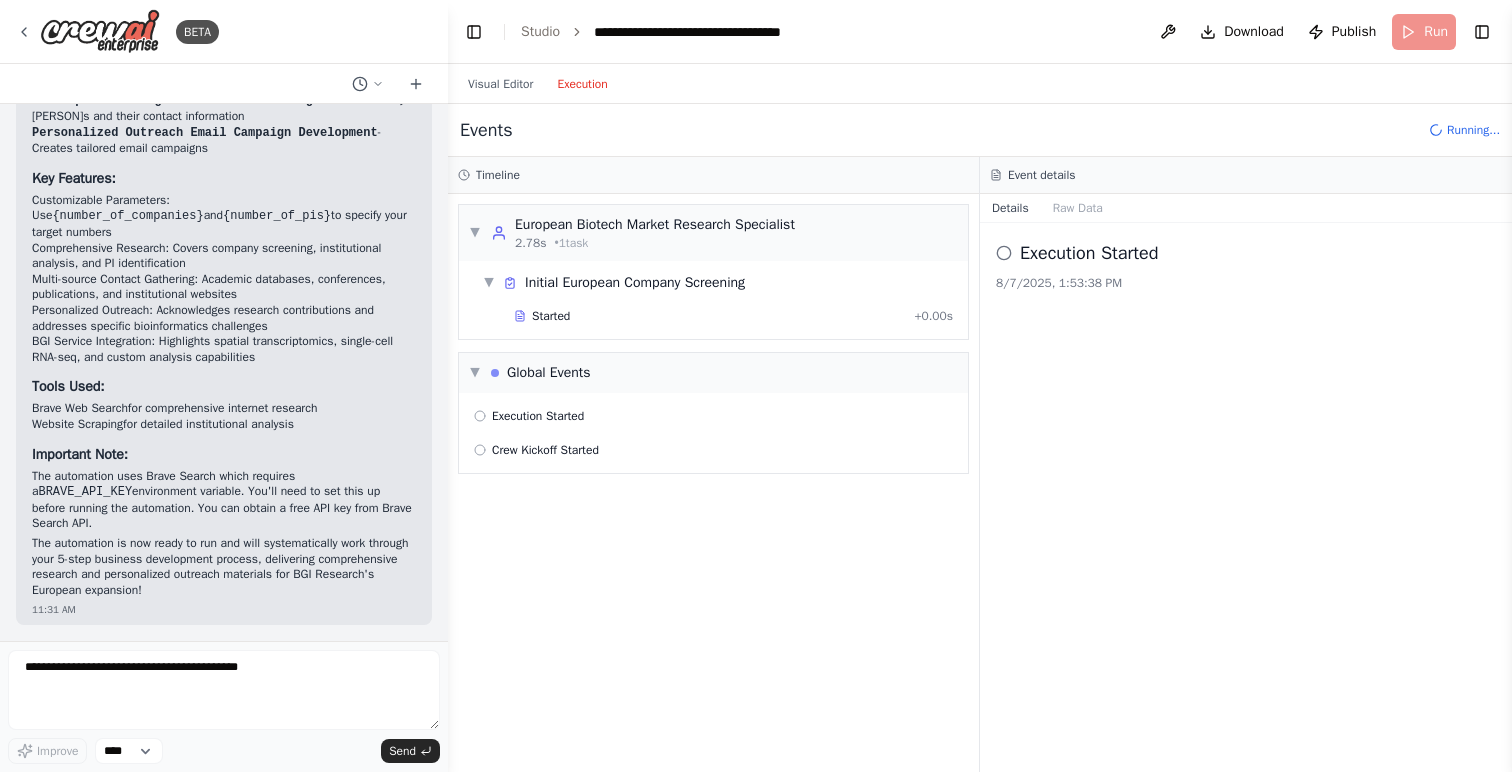 click on "Execution" at bounding box center [582, 84] 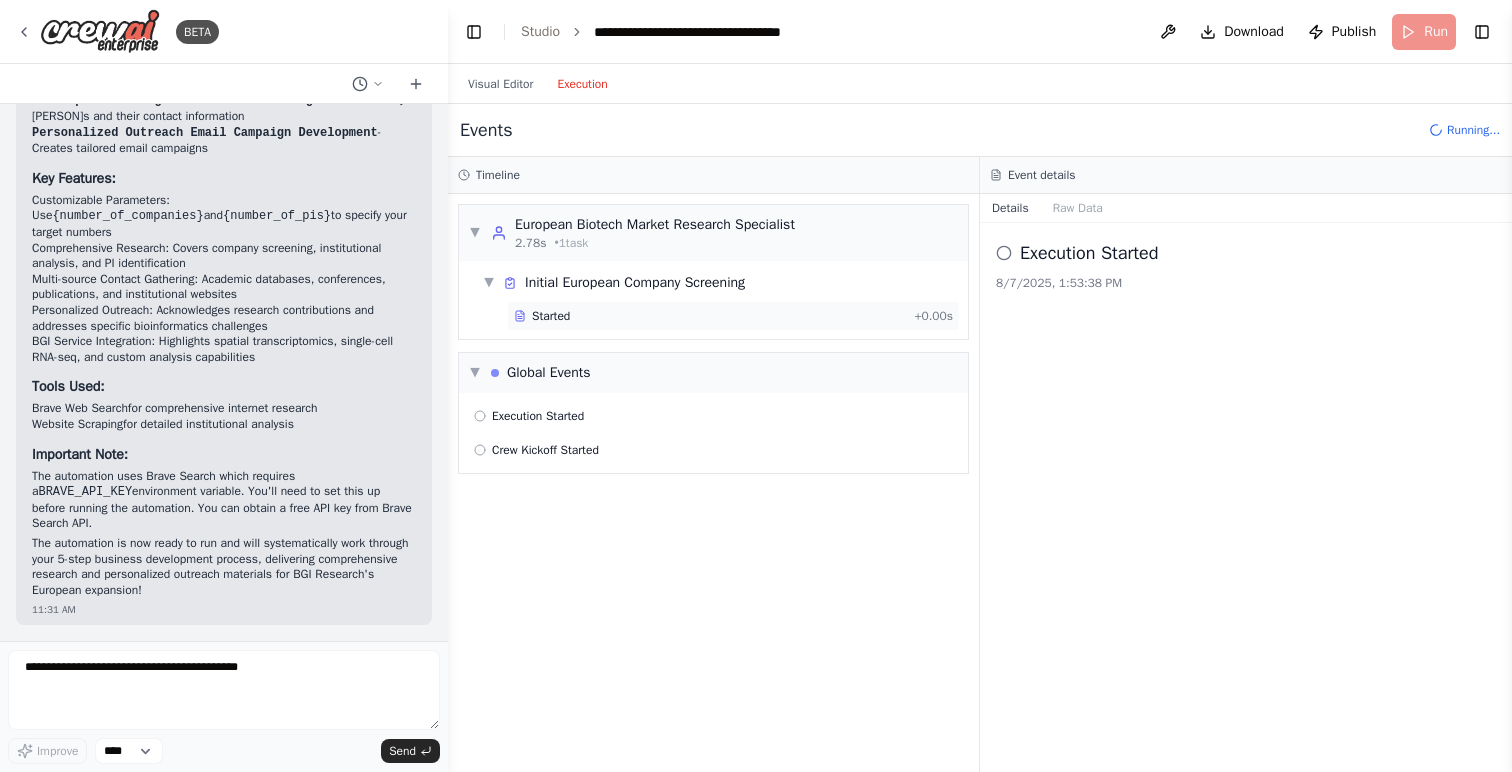 click on "Started" at bounding box center [710, 316] 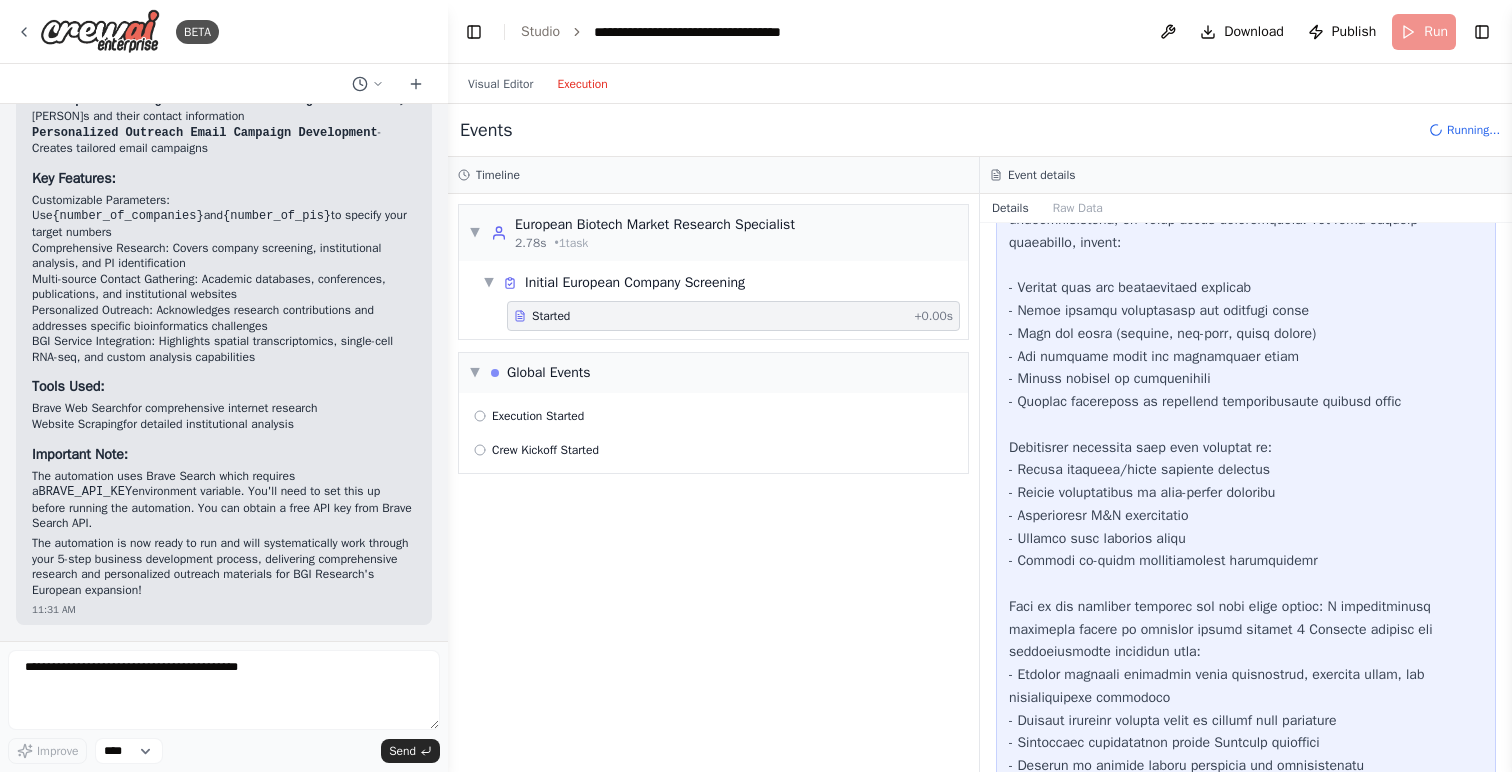scroll, scrollTop: 330, scrollLeft: 0, axis: vertical 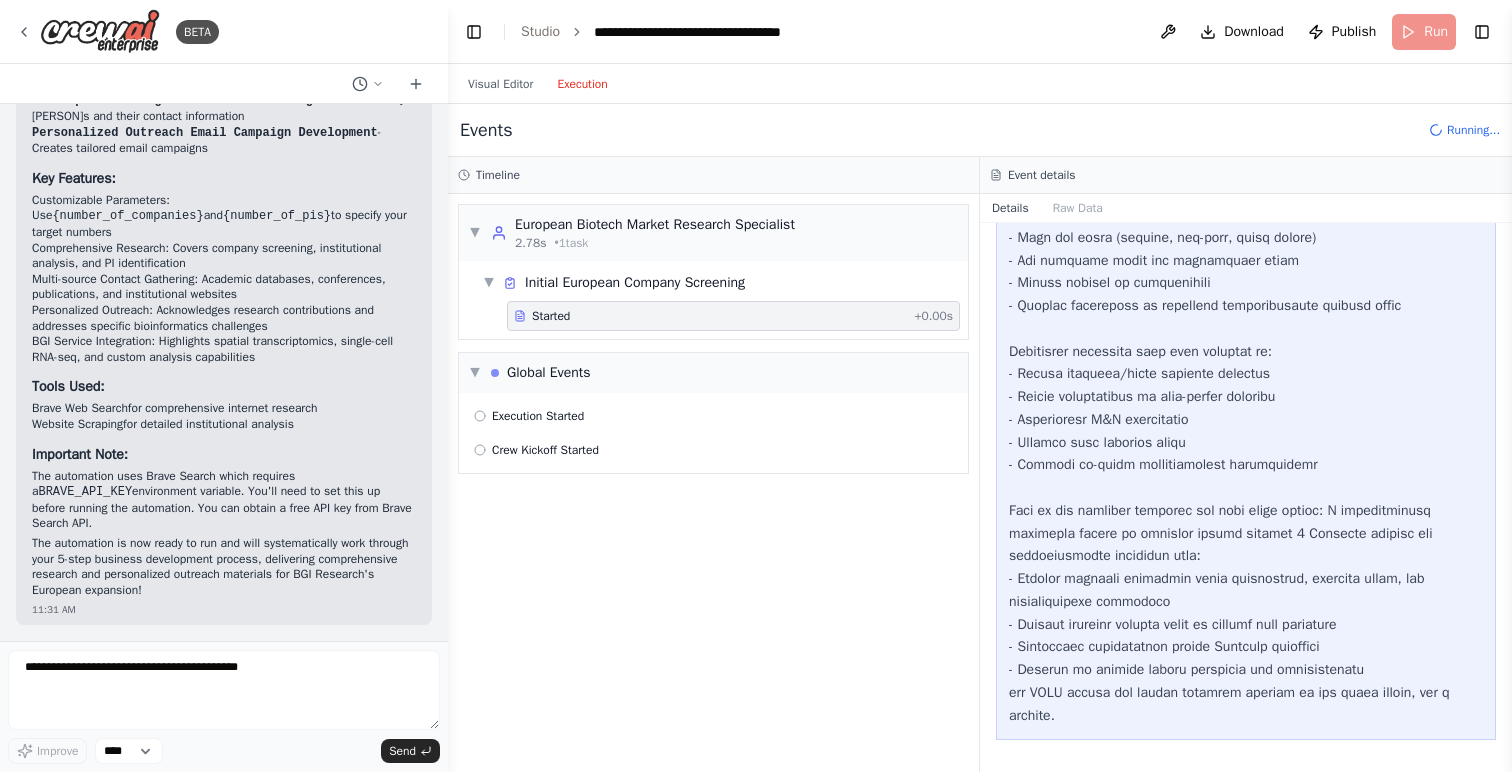 click on "Details Raw Data" at bounding box center [1246, 208] 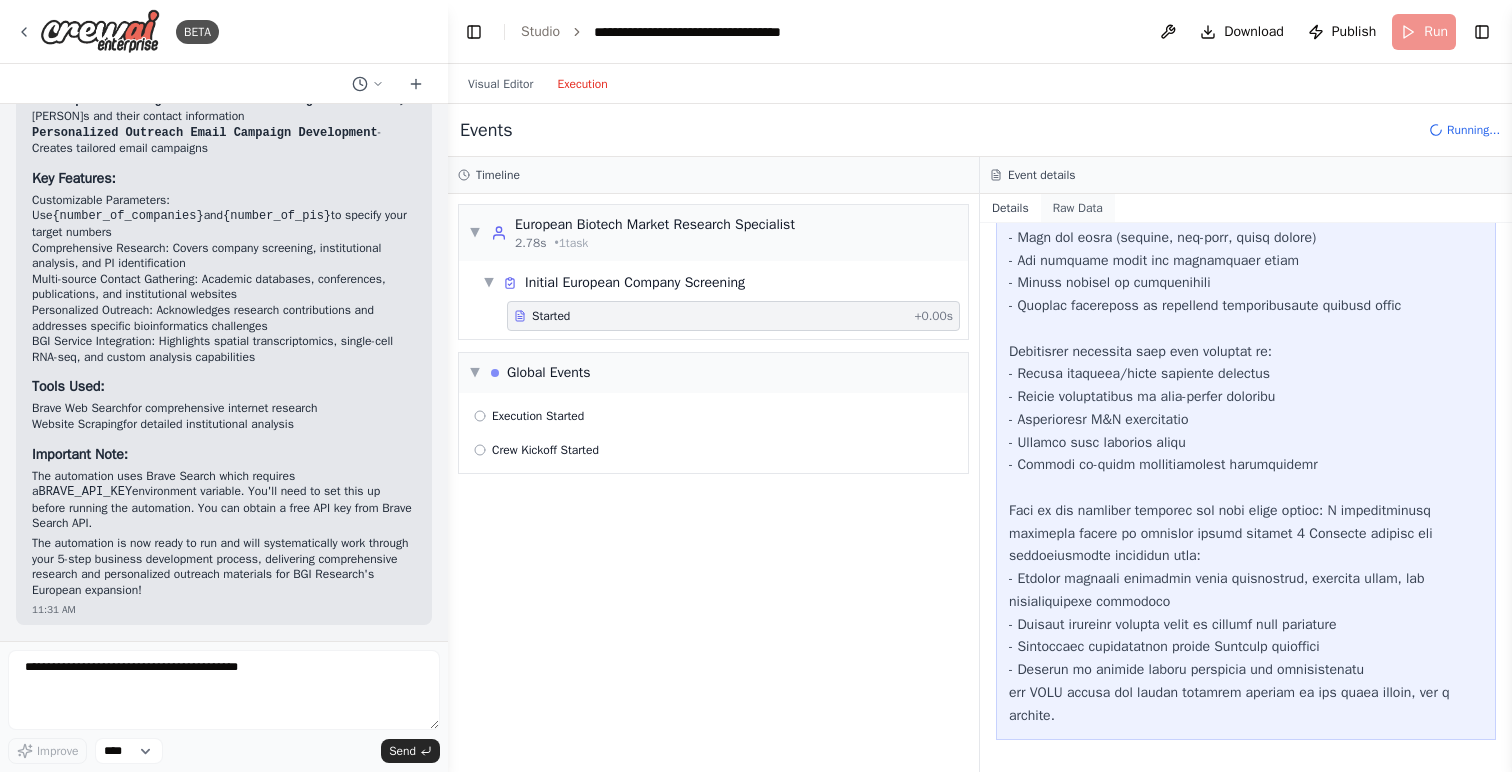 click on "Raw Data" at bounding box center (1078, 208) 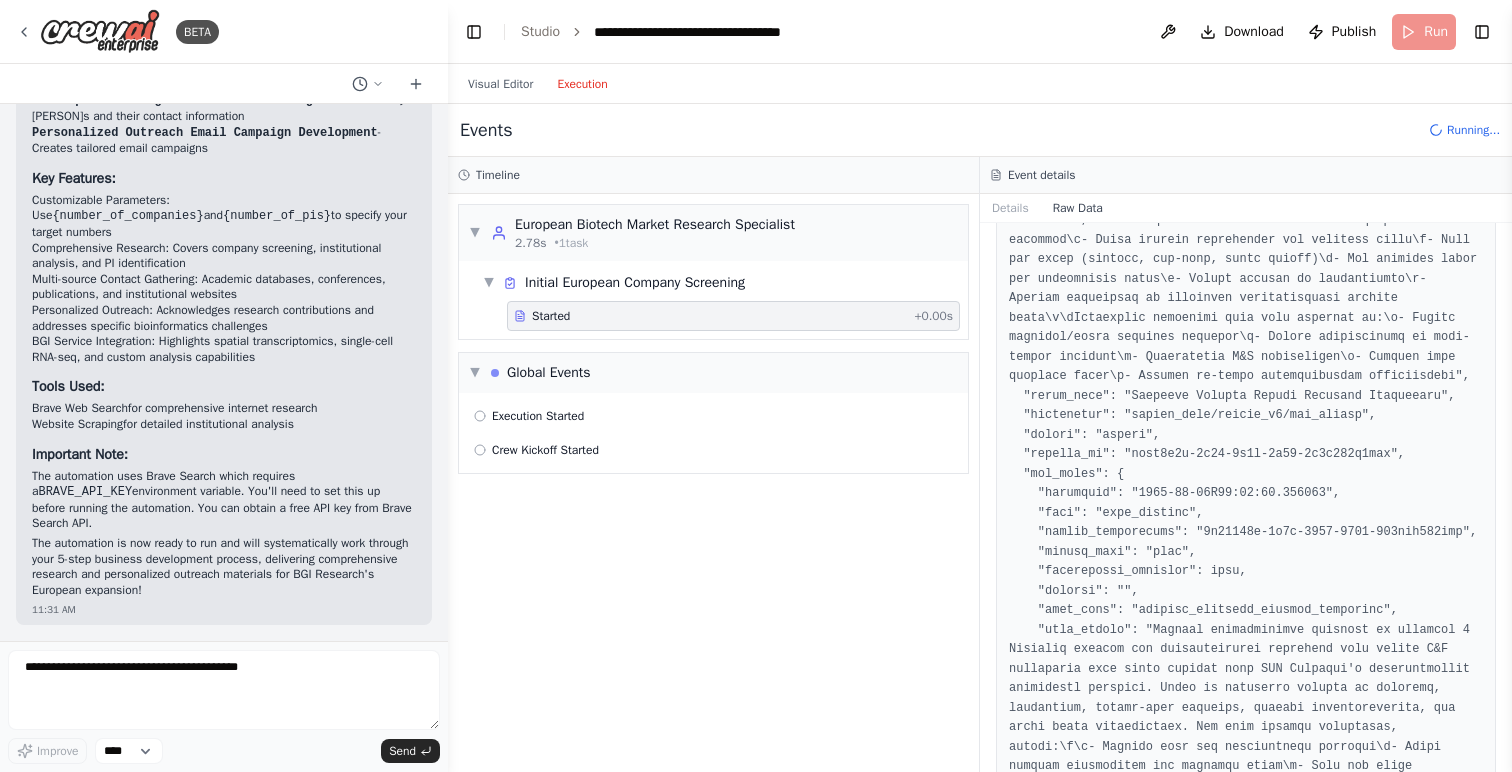 scroll, scrollTop: 1538, scrollLeft: 0, axis: vertical 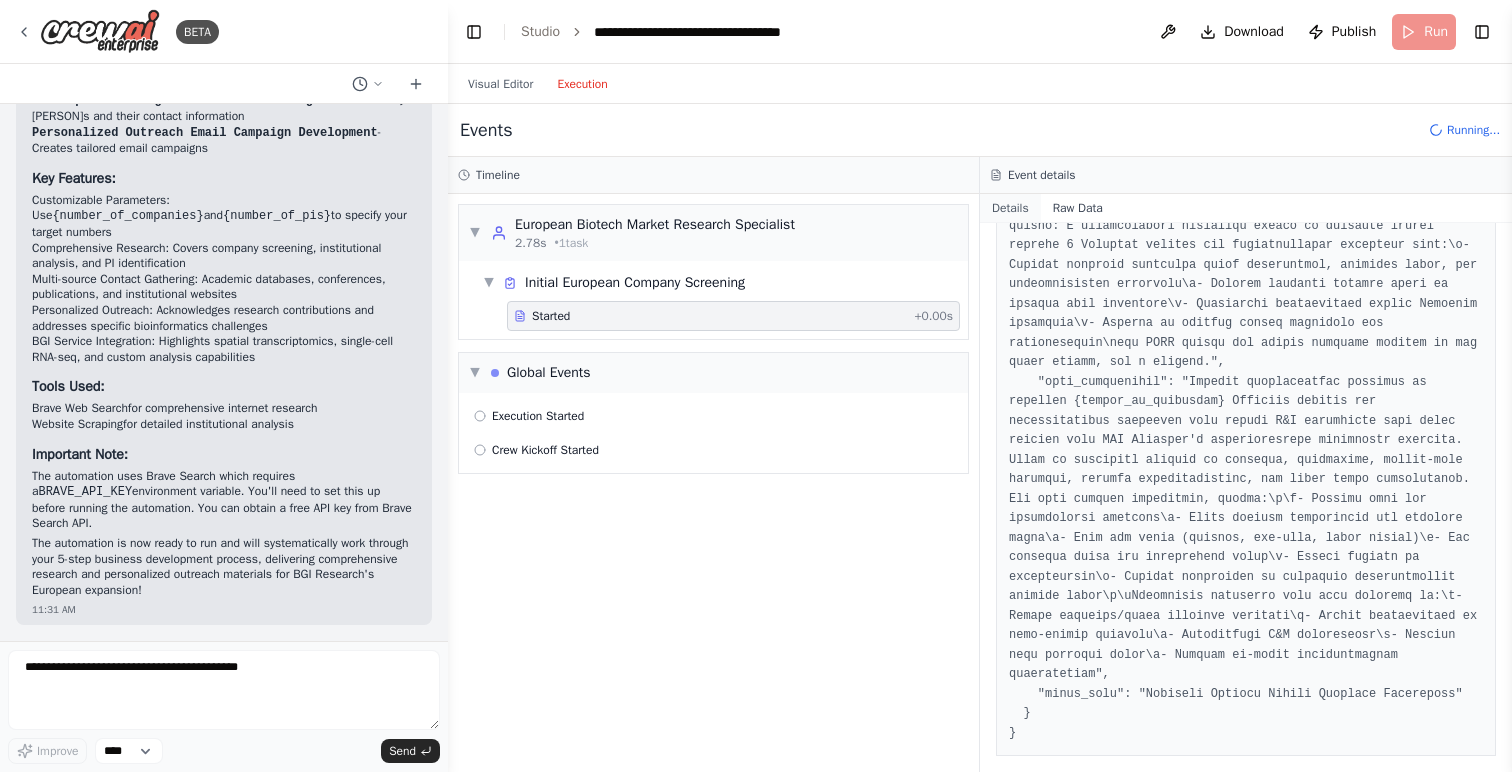 click on "Details" at bounding box center [1010, 208] 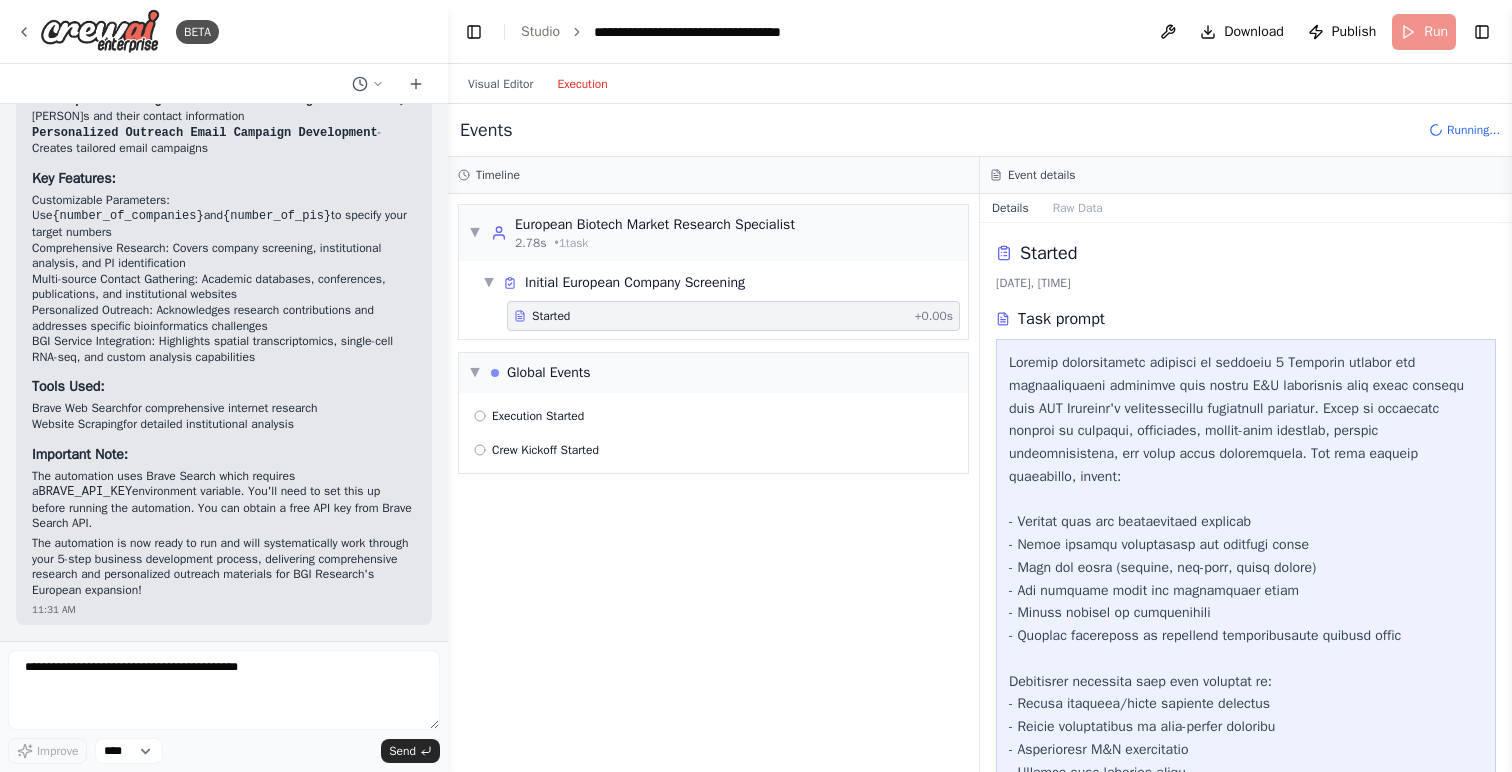 click on "Started" at bounding box center [551, 316] 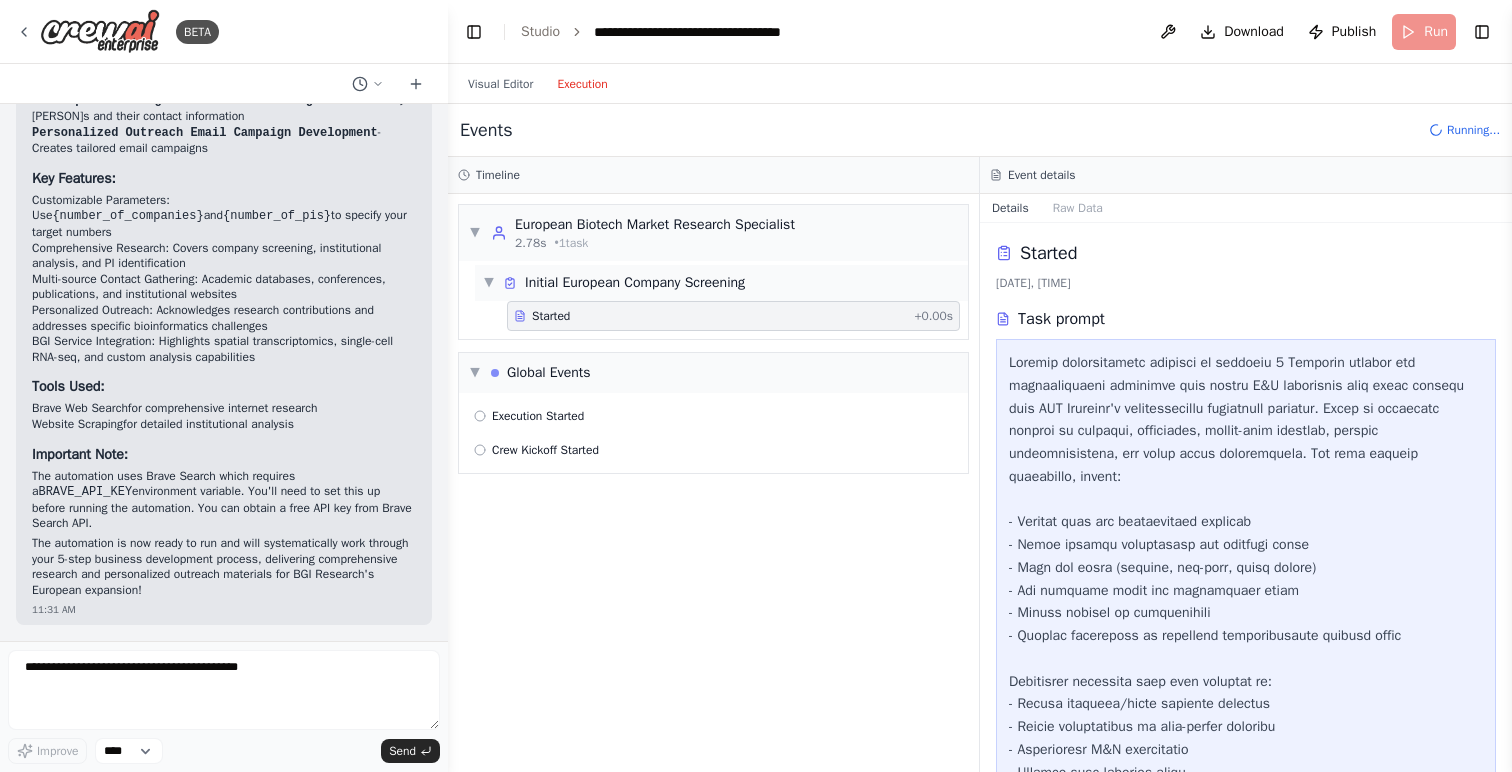 click on "▼" at bounding box center [489, 283] 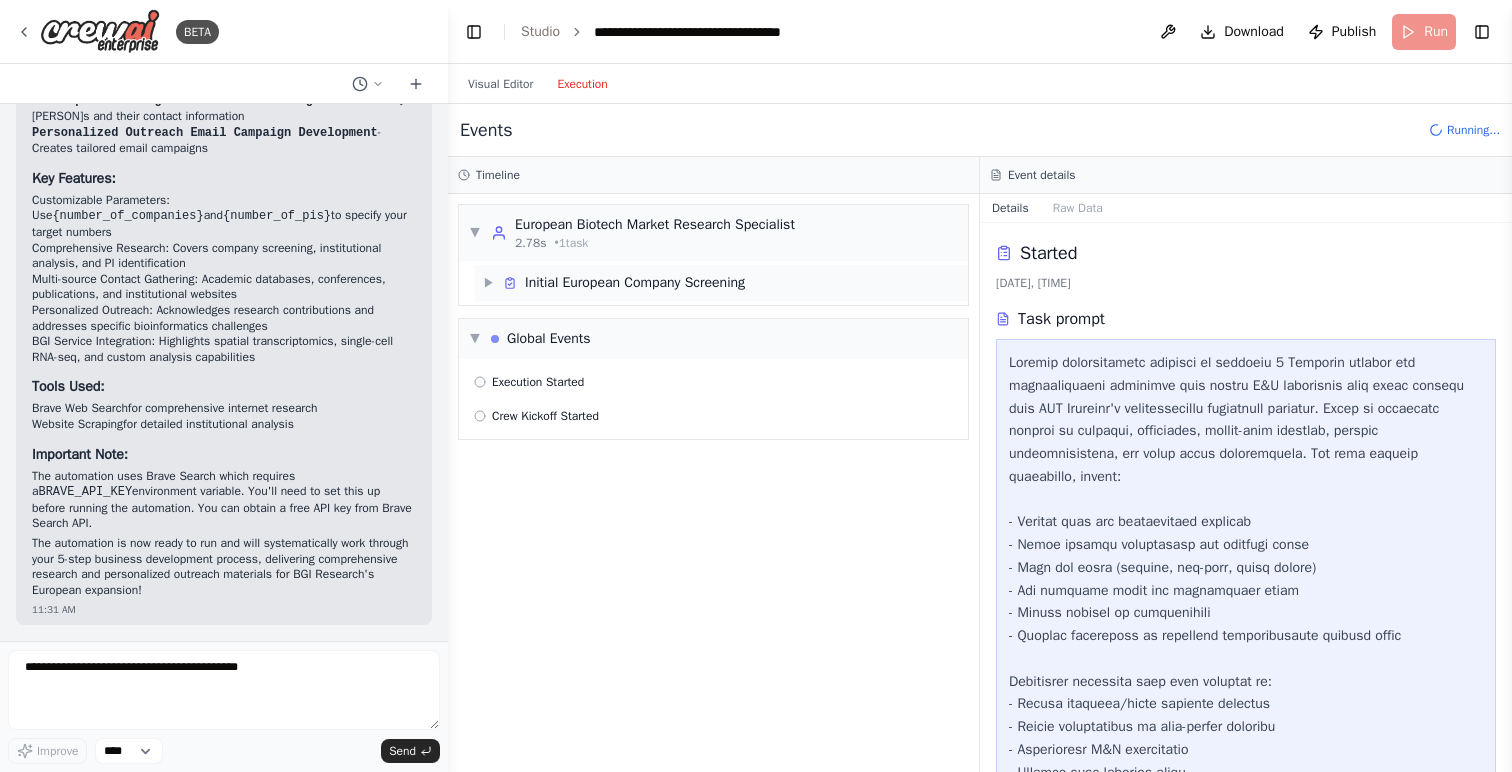 click on "▶" at bounding box center [489, 283] 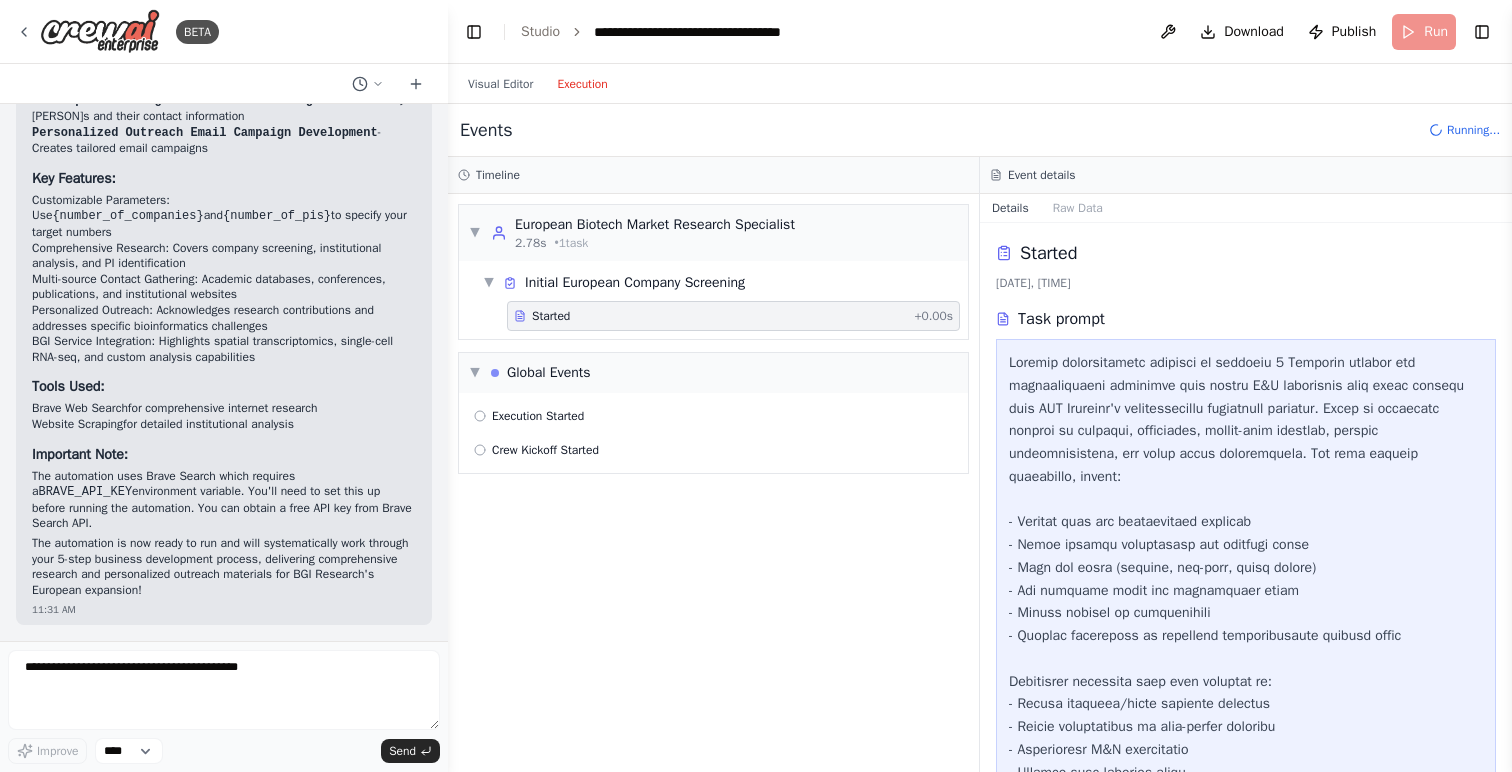 click on "Started" at bounding box center [710, 316] 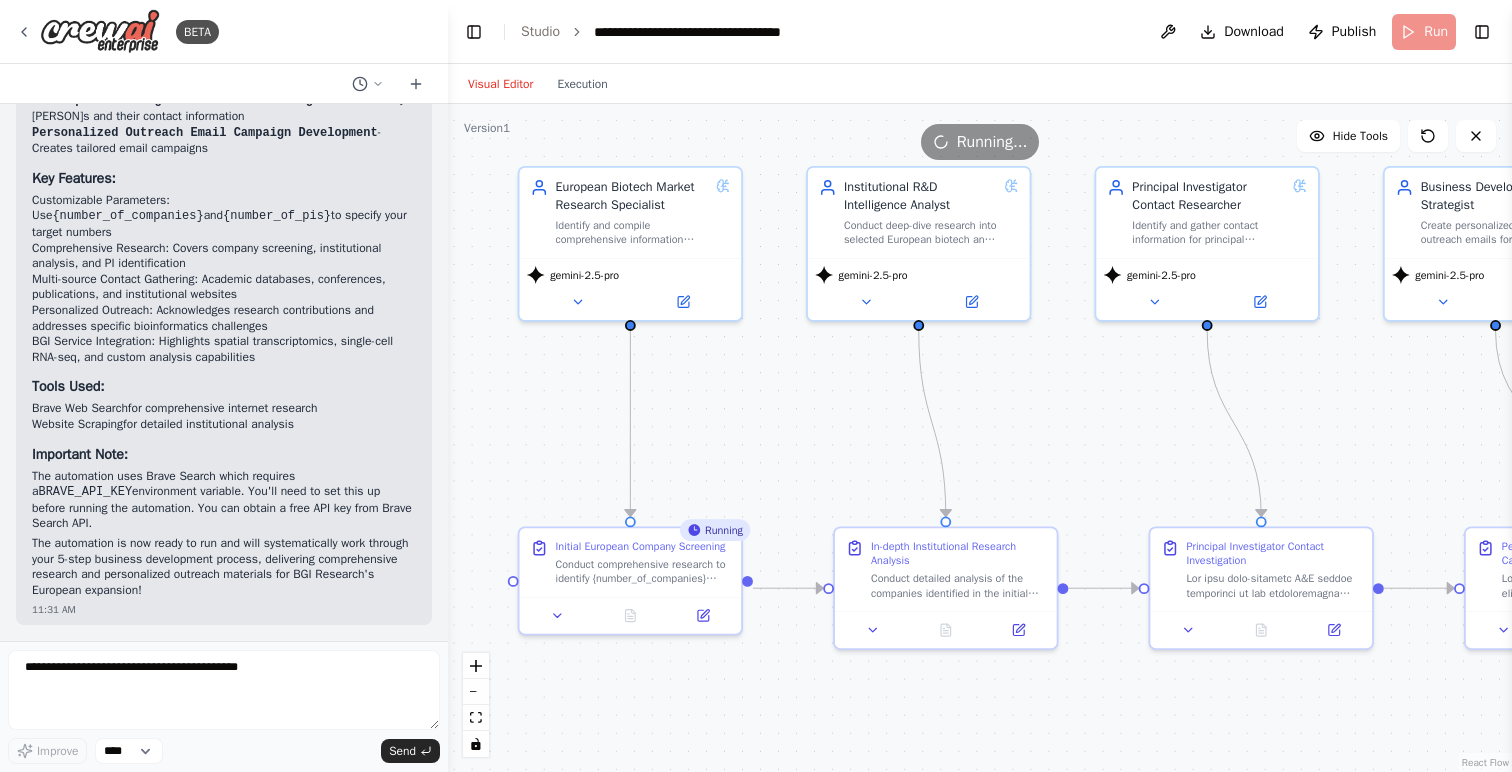 click on "Visual Editor" at bounding box center [500, 84] 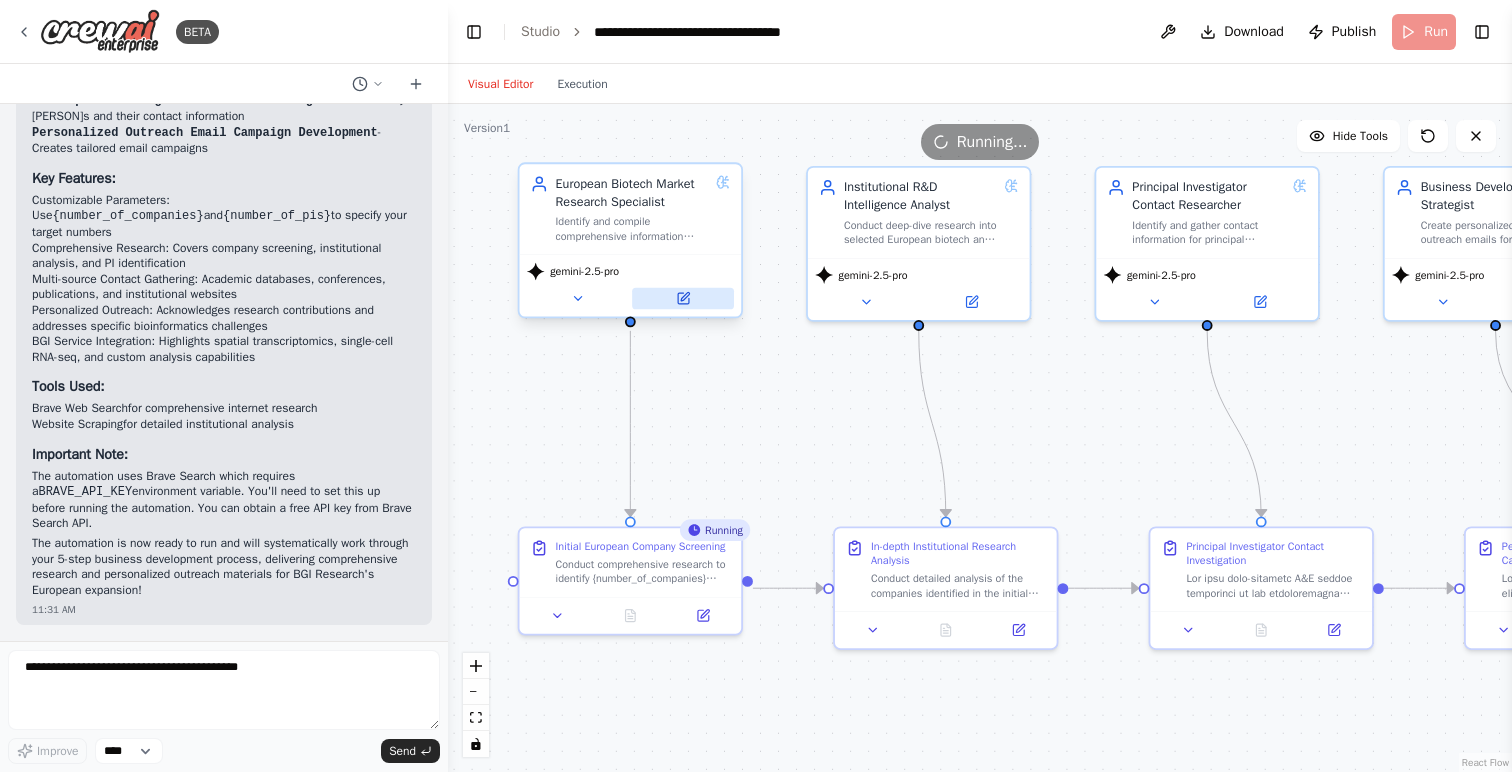 click 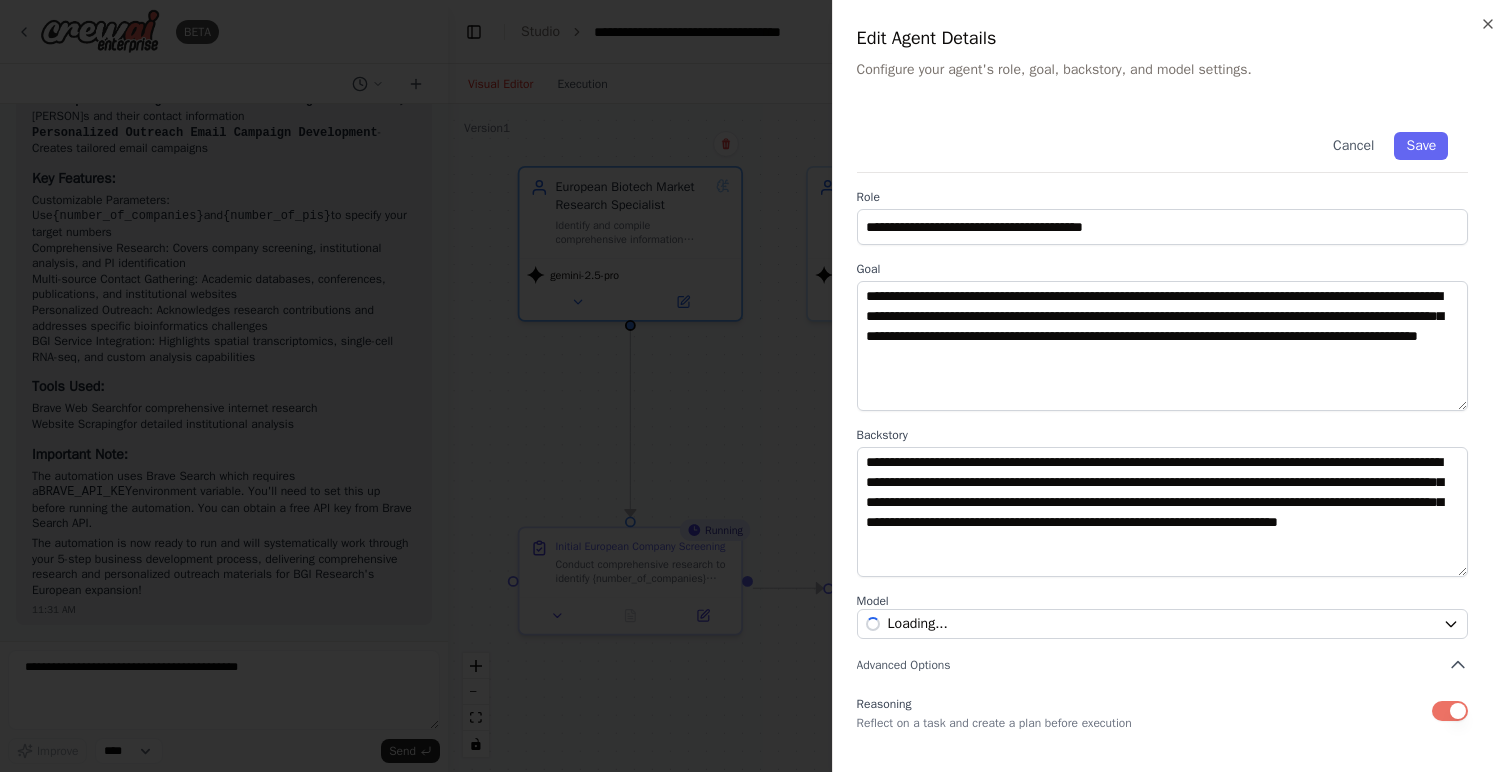 scroll, scrollTop: 134, scrollLeft: 0, axis: vertical 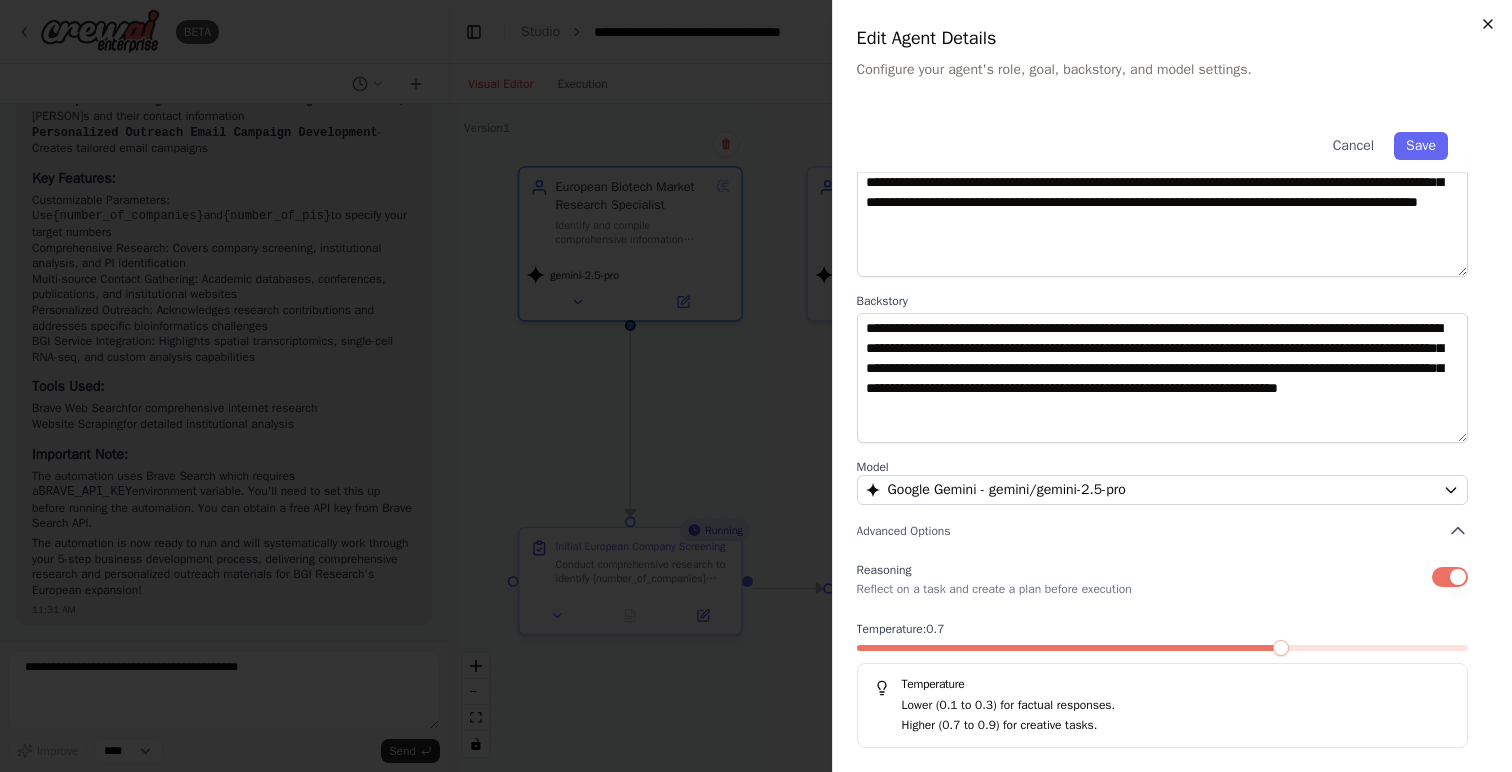 click 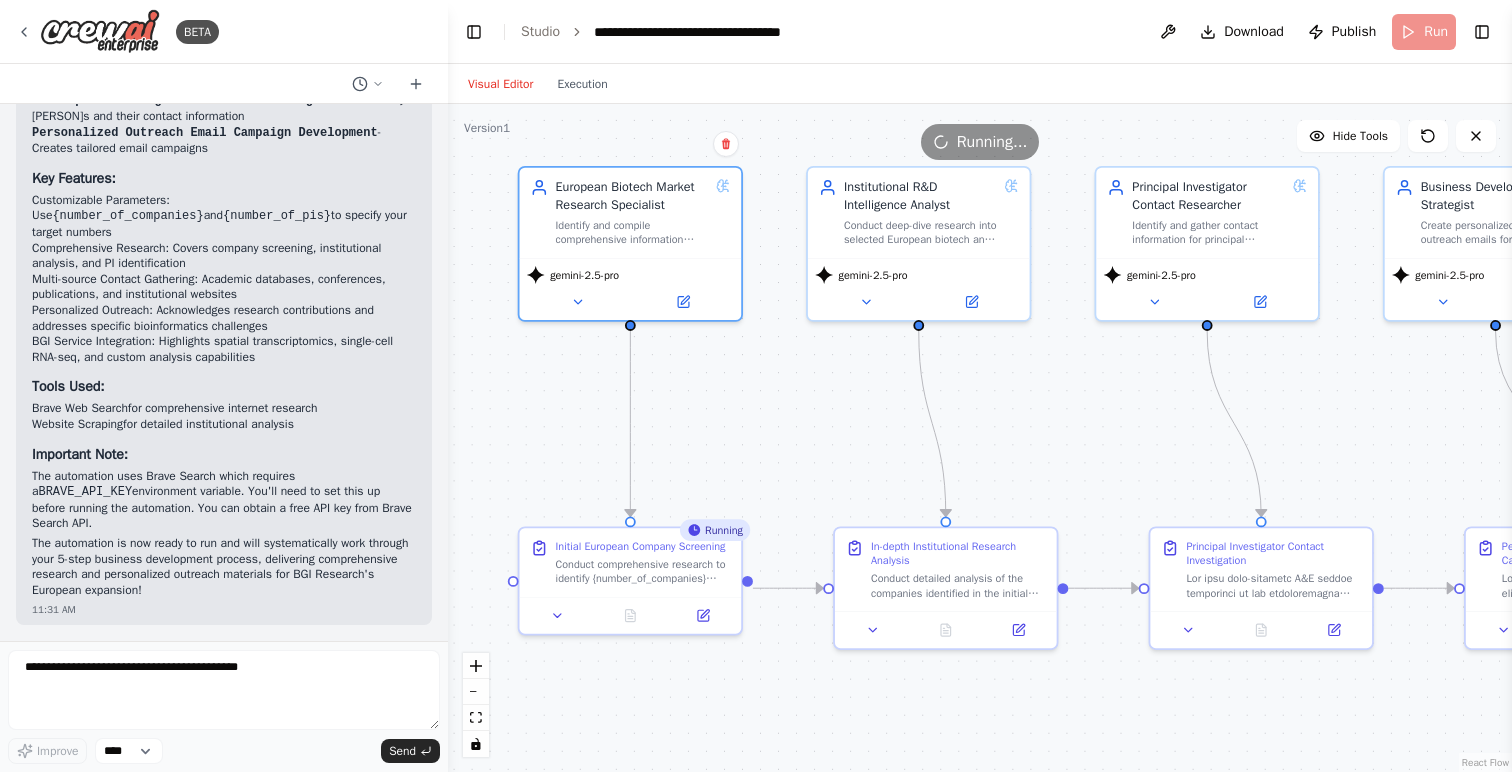 click on ".deletable-edge-delete-btn {
width: 20px;
height: 20px;
border: 0px solid #ffffff;
color: #6b7280;
background-color: #f8fafc;
cursor: pointer;
border-radius: 50%;
font-size: 12px;
padding: 3px;
display: flex;
align-items: center;
justify-content: center;
transition: all 0.2s cubic-bezier(0.4, 0, 0.2, 1);
box-shadow: 0 2px 4px rgba(0, 0, 0, 0.1);
}
.deletable-edge-delete-btn:hover {
background-color: #ef4444;
color: #ffffff;
border-color: #dc2626;
transform: scale(1.1);
box-shadow: 0 4px 12px rgba(239, 68, 68, 0.4);
}
.deletable-edge-delete-btn:active {
transform: scale(0.95);
box-shadow: 0 2px 4px rgba(239, 68, 68, 0.3);
}
European Biotech Market Research Specialist gemini-2.5-pro Running" at bounding box center [980, 438] 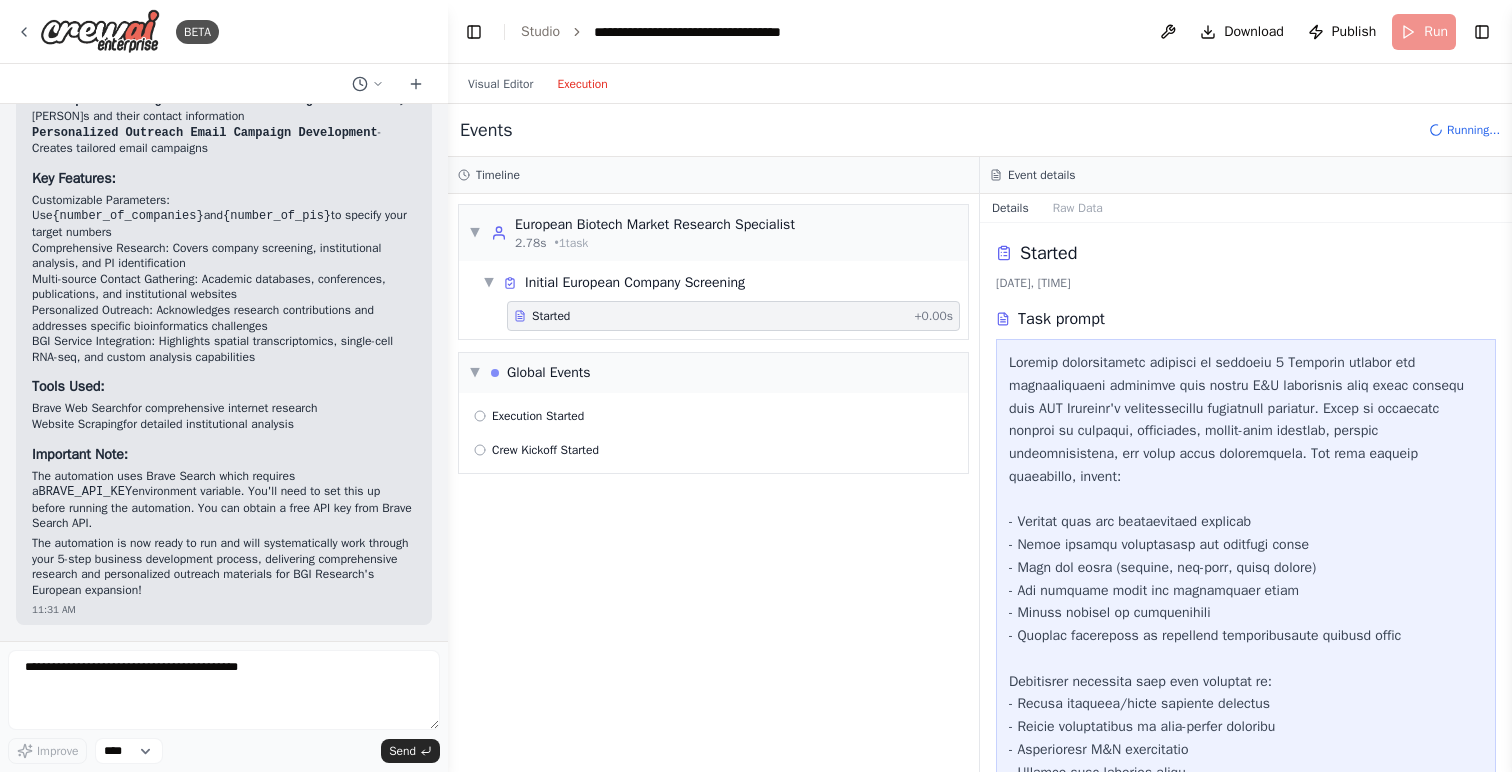 click on "Execution" at bounding box center [582, 84] 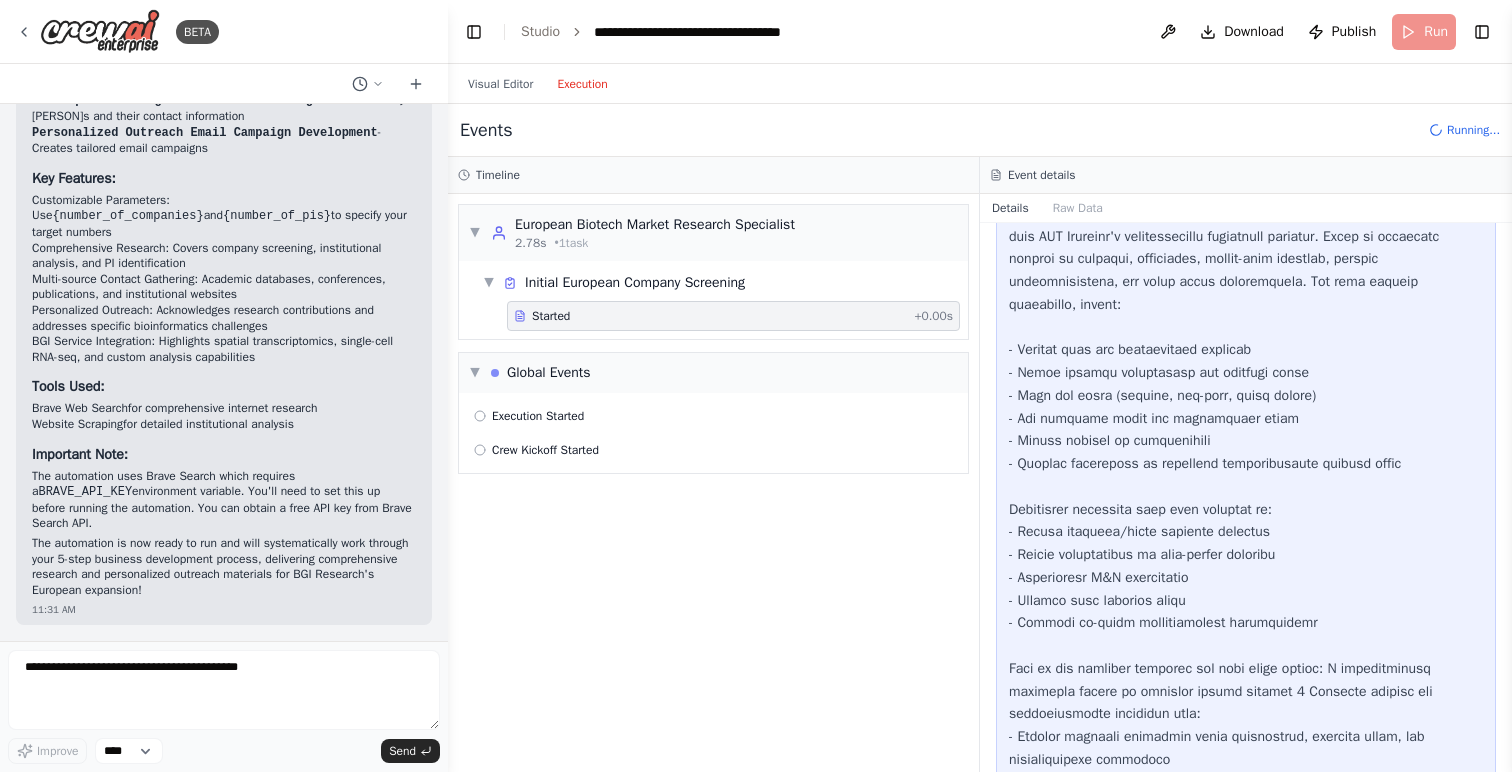scroll, scrollTop: 330, scrollLeft: 0, axis: vertical 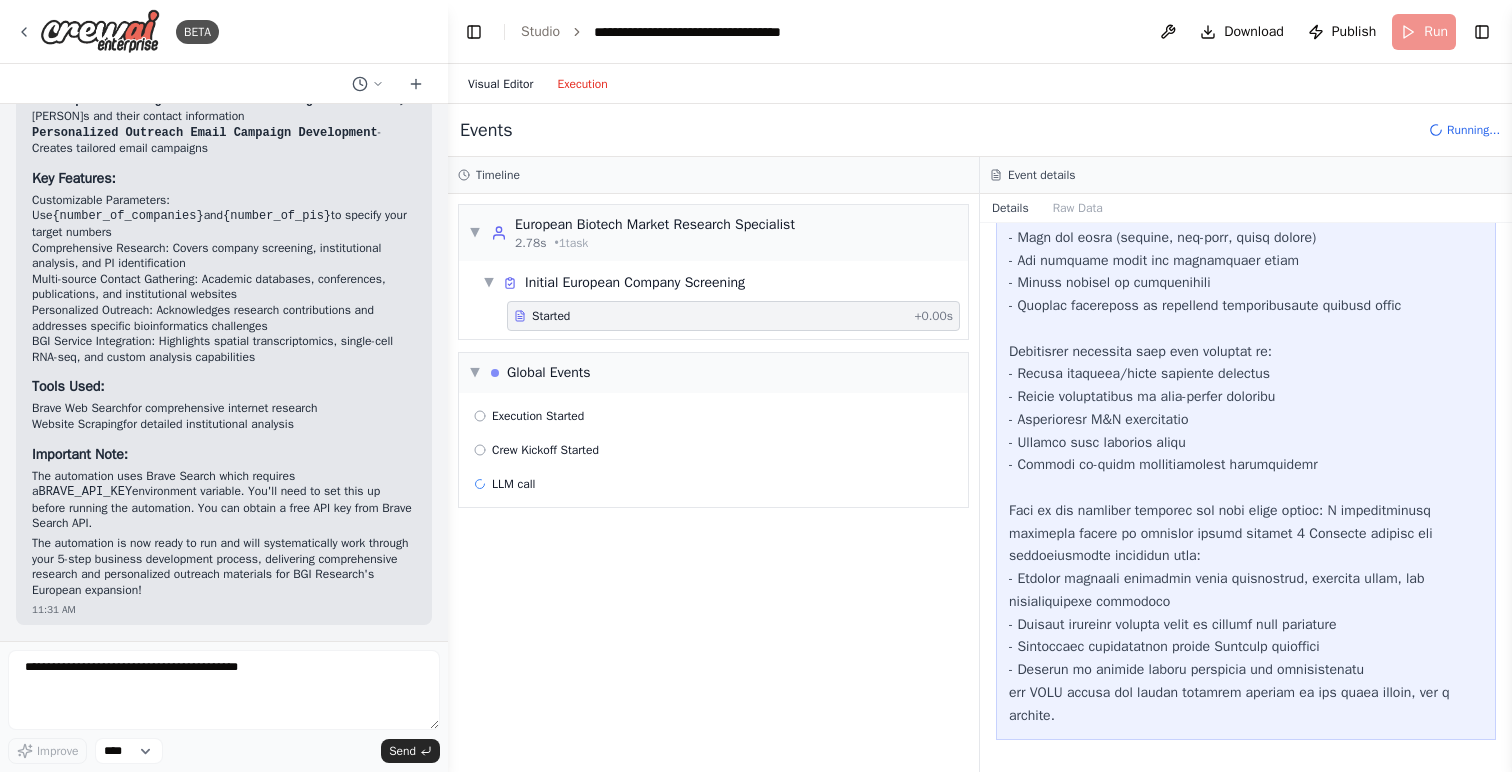 click on "Visual Editor" at bounding box center [500, 84] 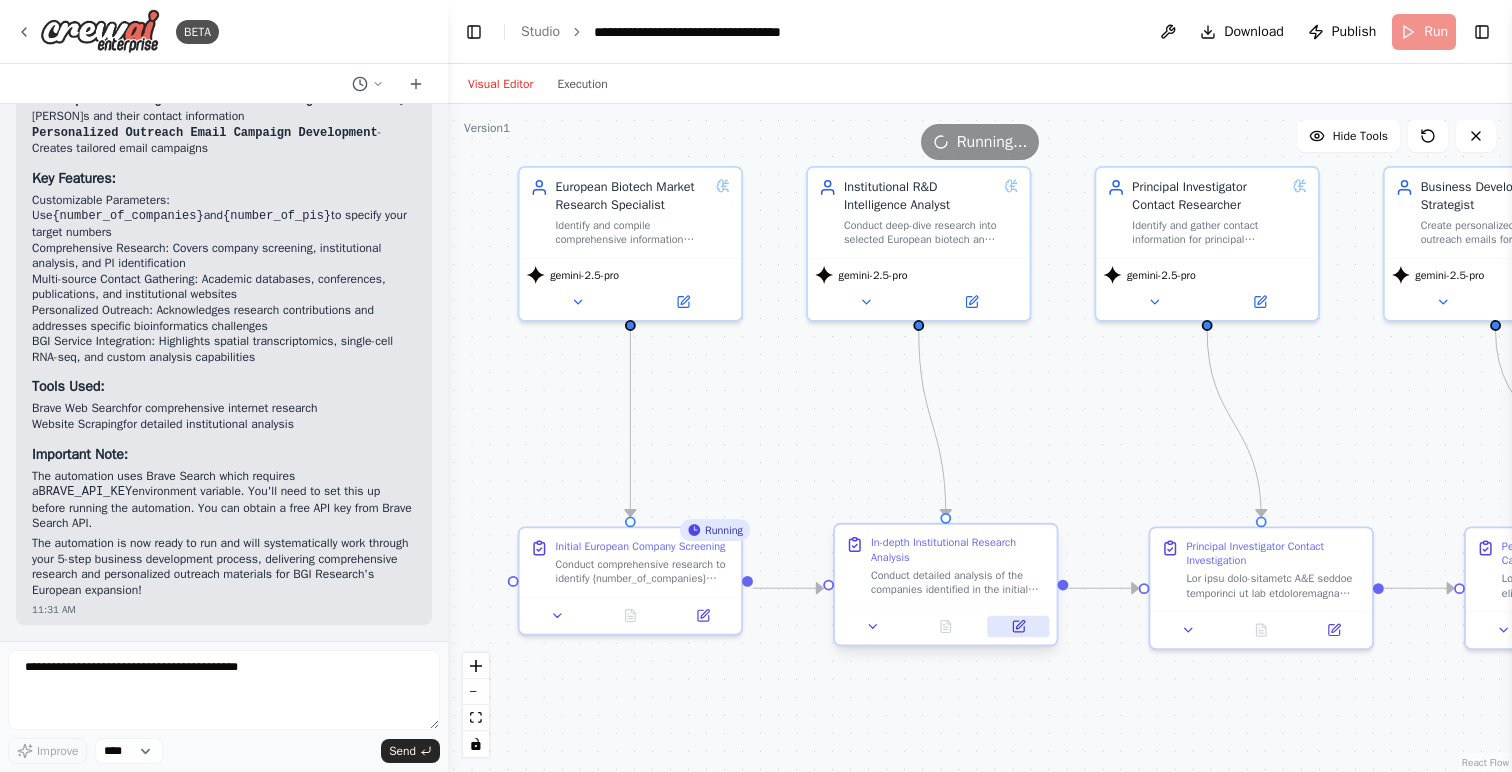 click at bounding box center [1019, 627] 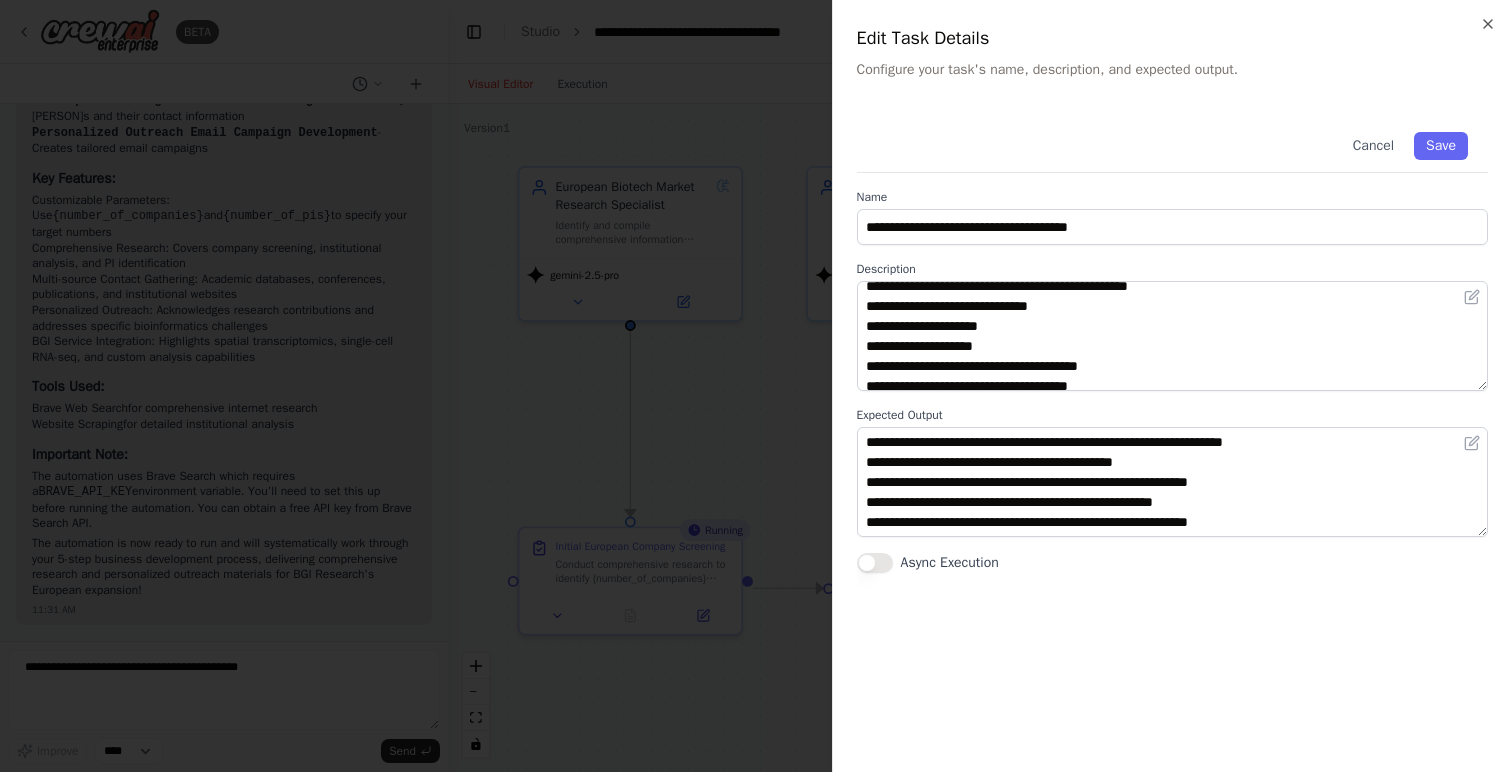 scroll, scrollTop: 320, scrollLeft: 0, axis: vertical 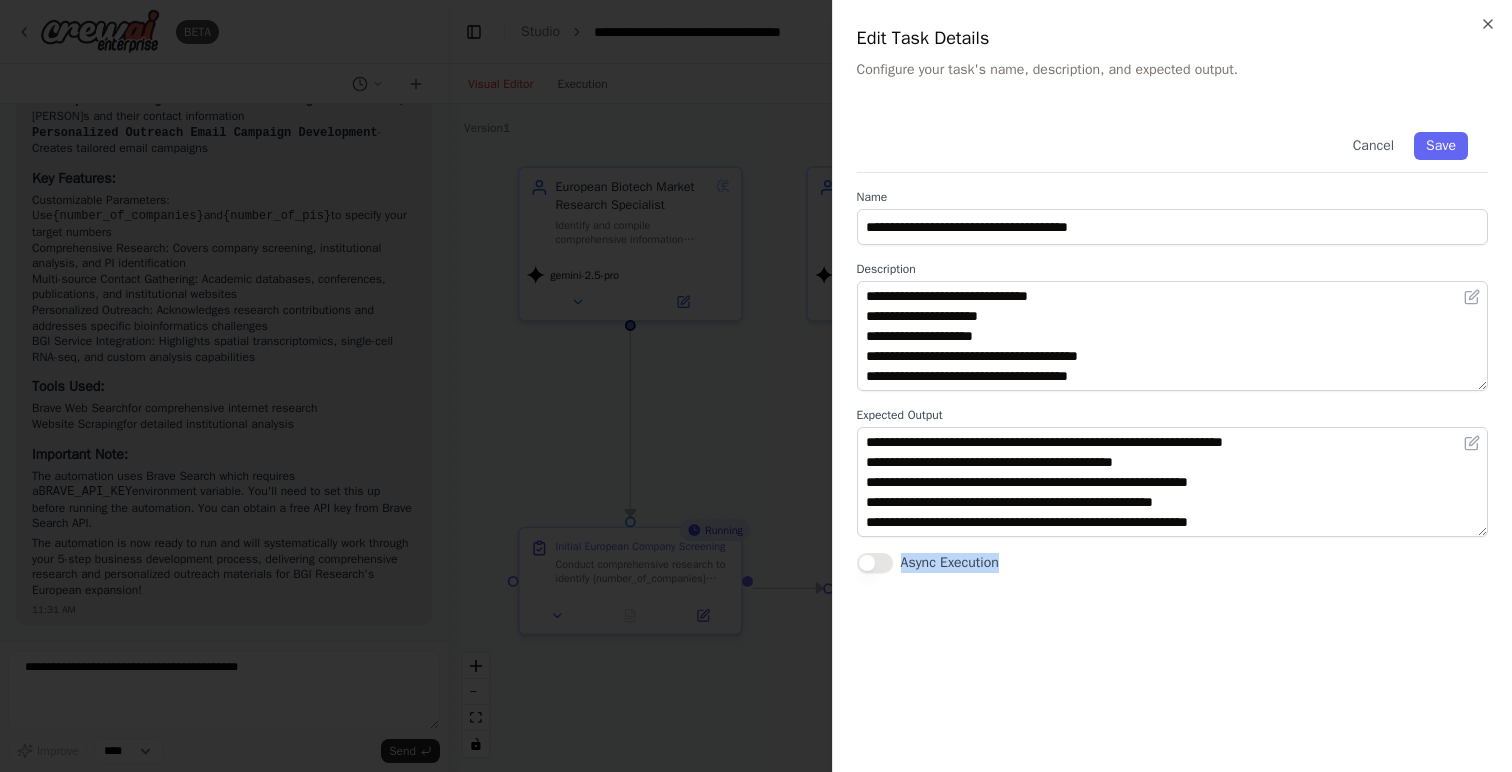 drag, startPoint x: 900, startPoint y: 559, endPoint x: 1006, endPoint y: 562, distance: 106.04244 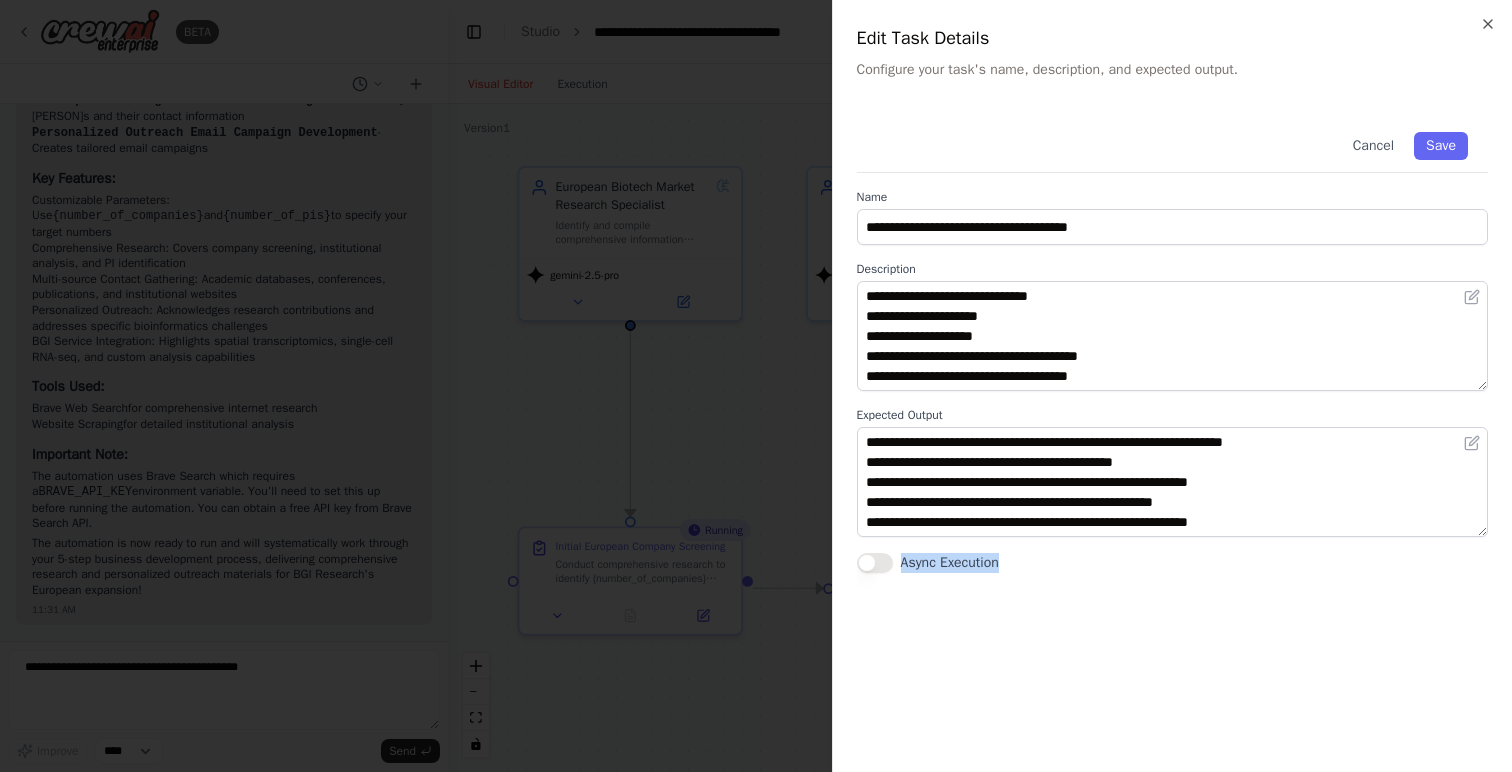click on "Async Execution" at bounding box center [1172, 563] 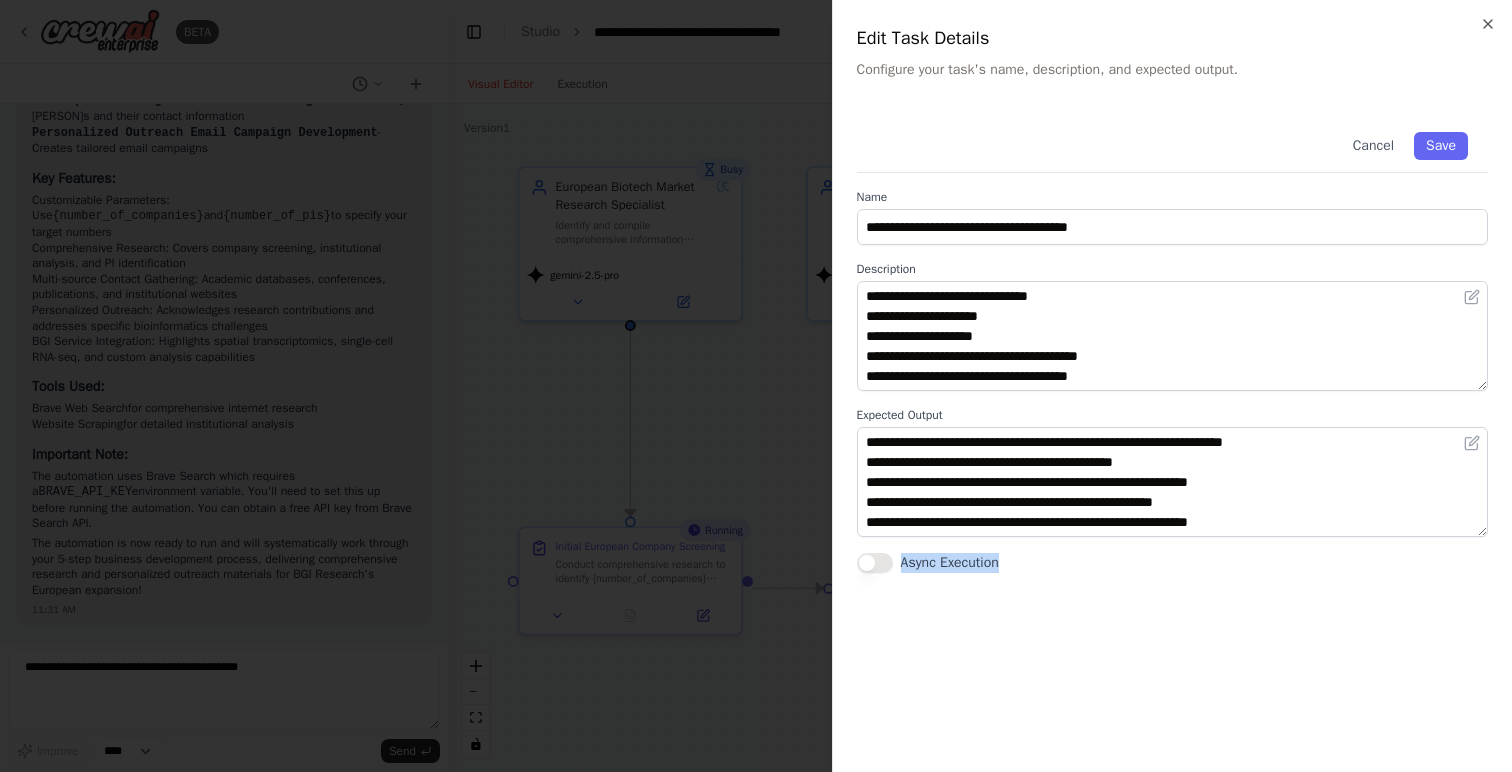 click on "**********" at bounding box center [1172, 430] 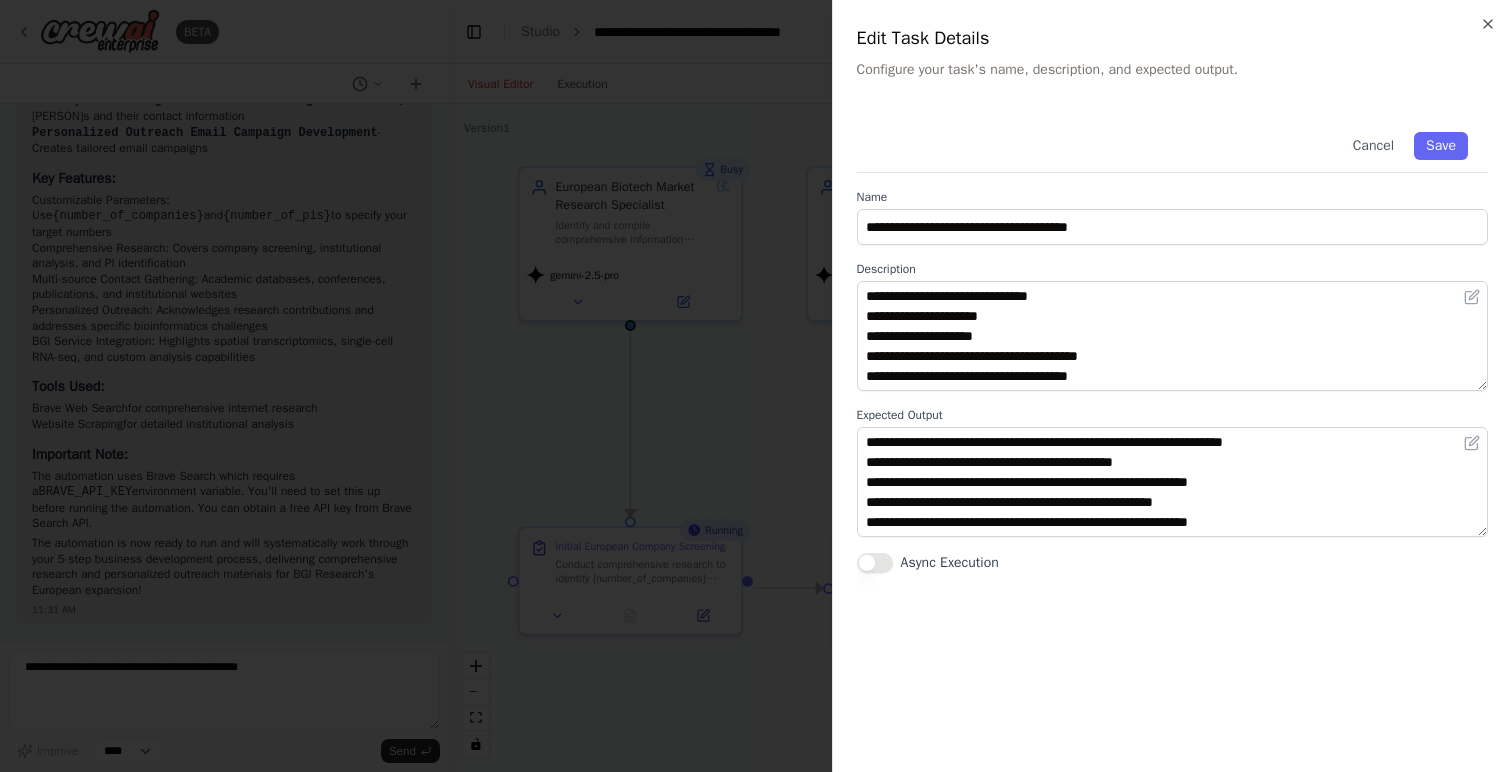 click at bounding box center [756, 386] 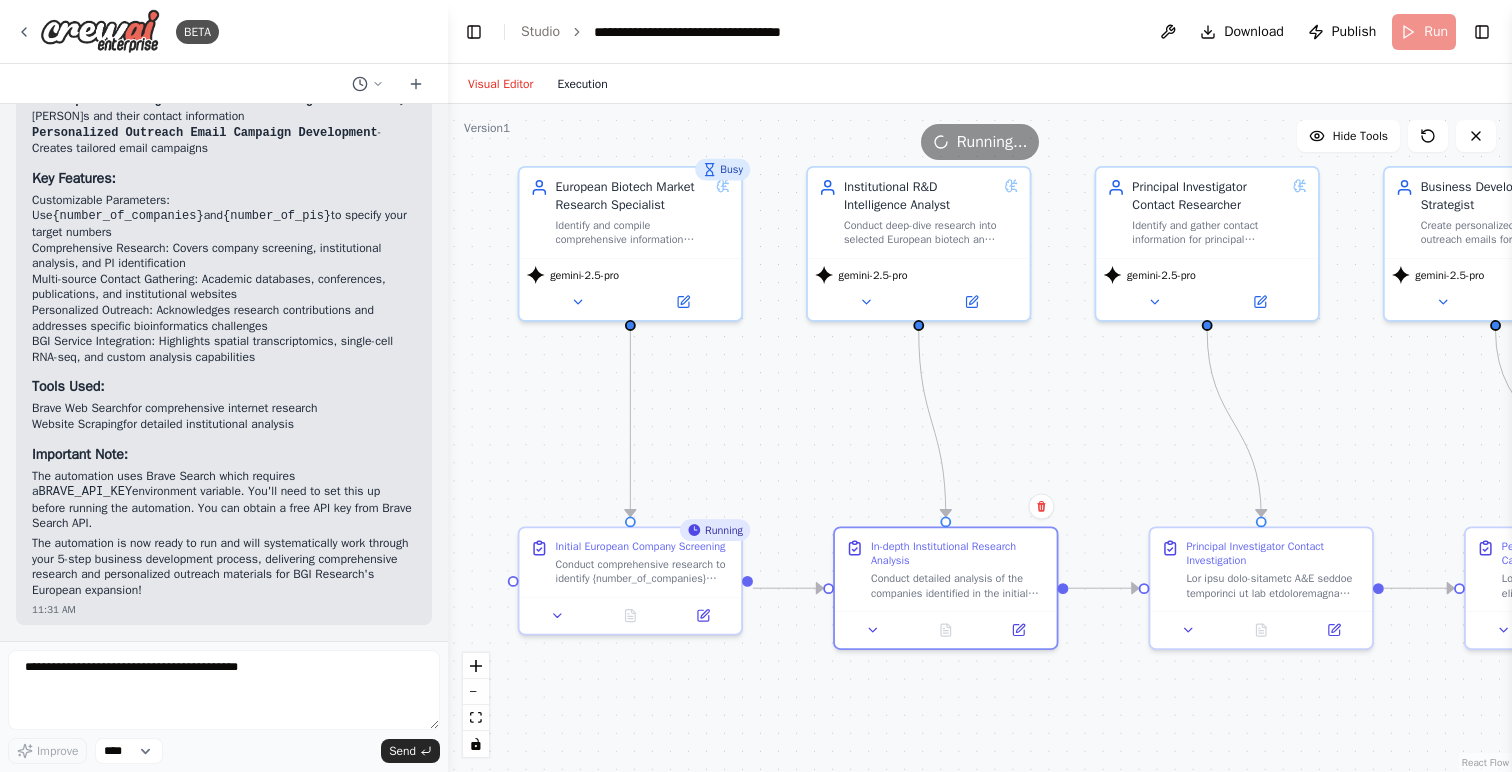 click on "Execution" at bounding box center (582, 84) 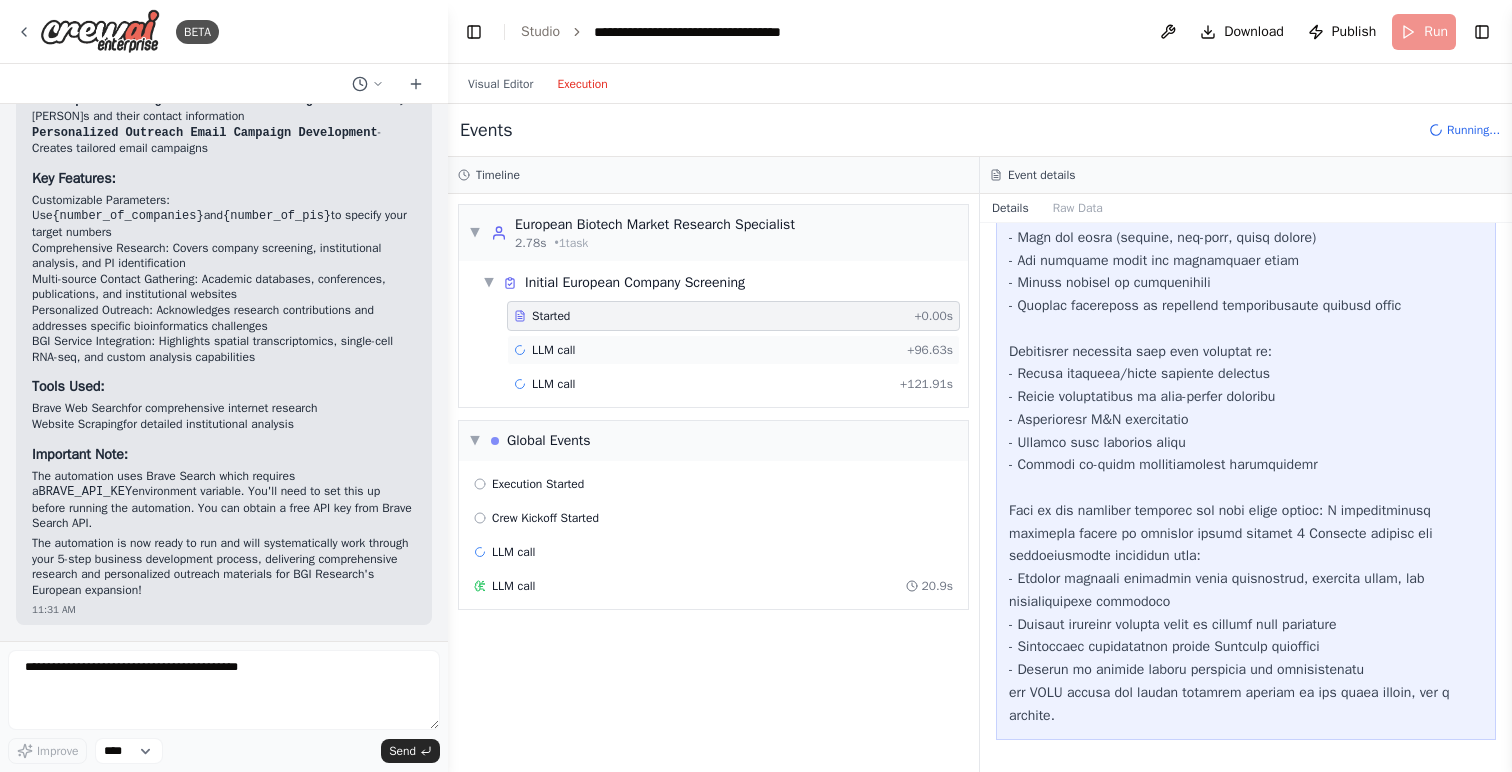 click on "LLM call" at bounding box center (553, 350) 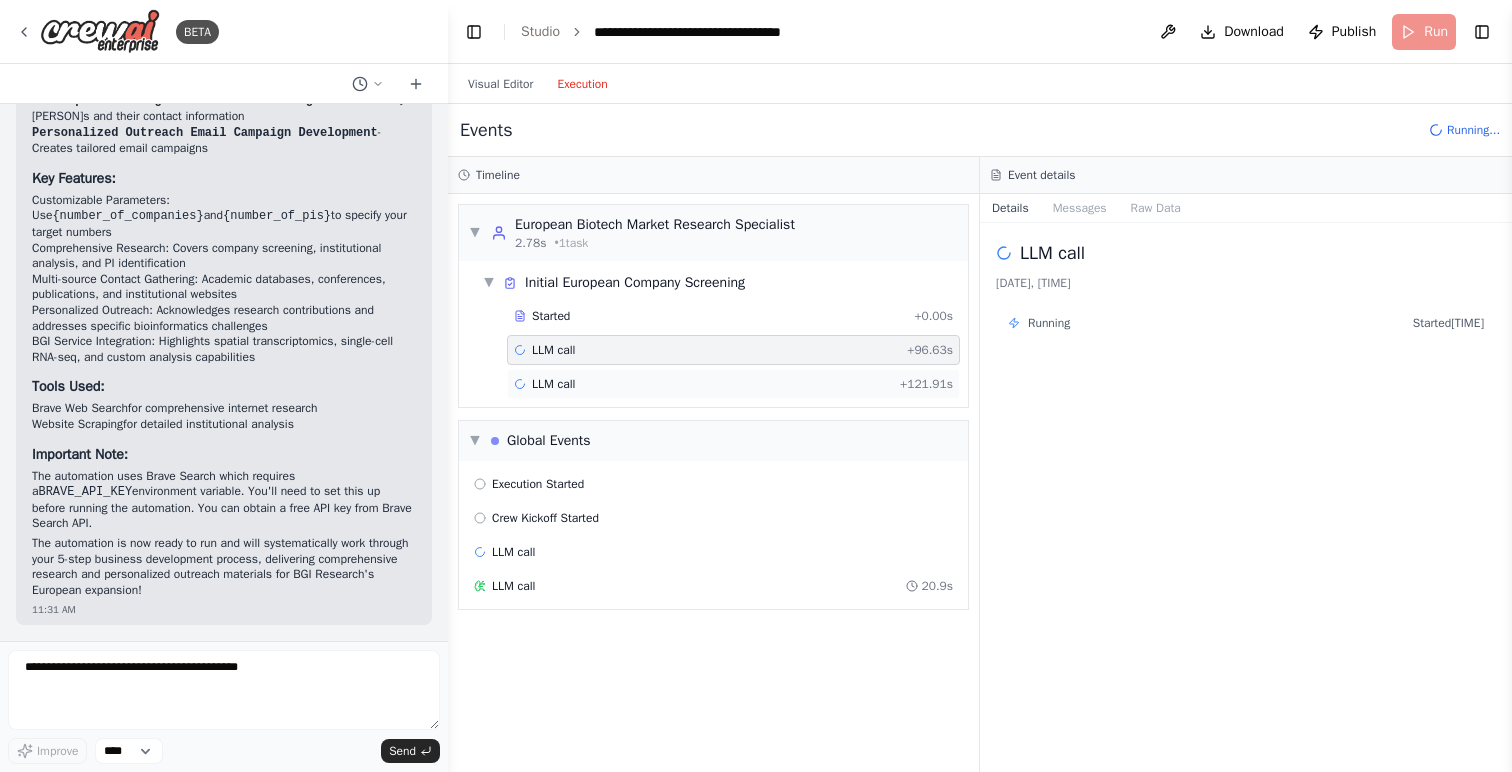 click on "LLM call + 121.91s" at bounding box center (733, 384) 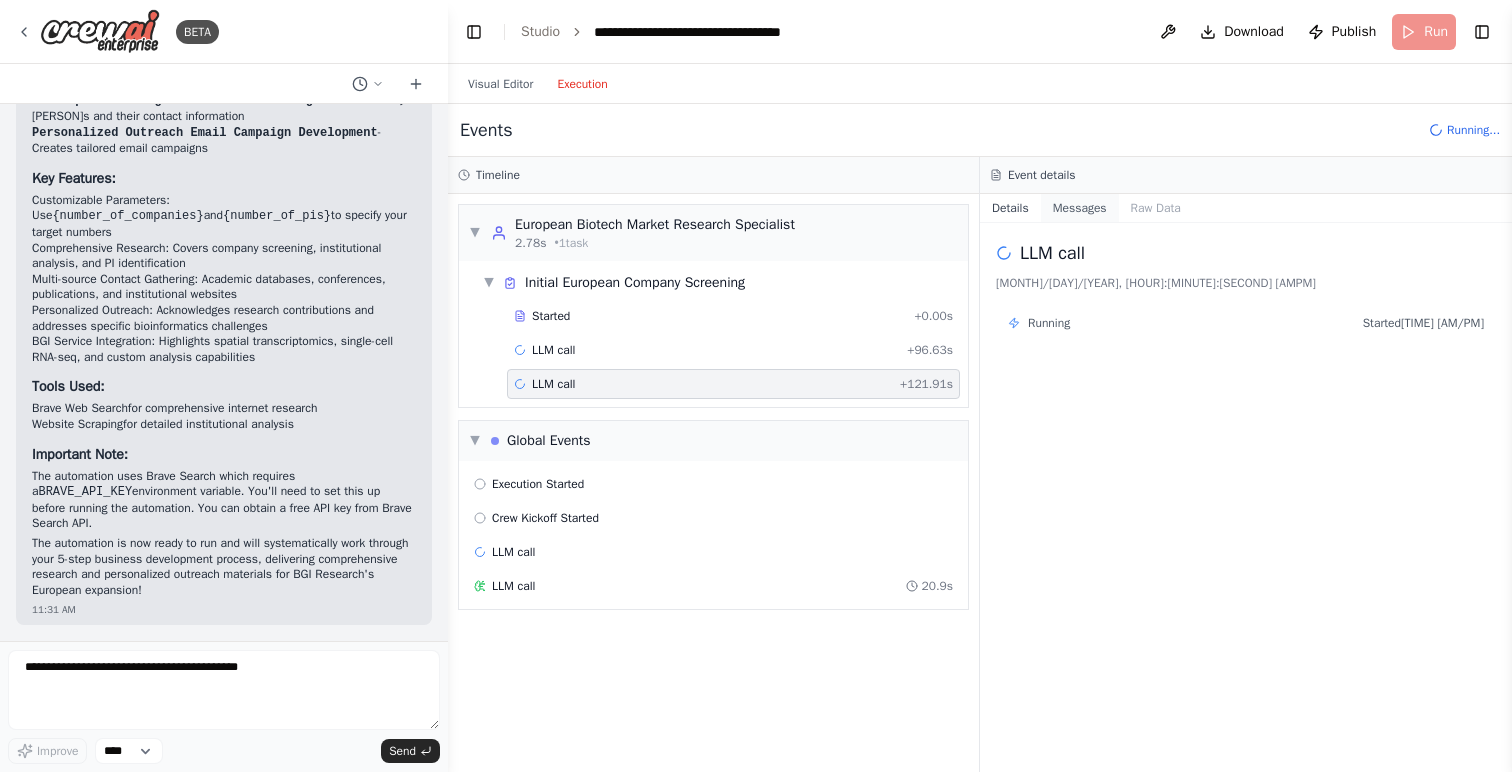 click on "Messages" at bounding box center [1080, 208] 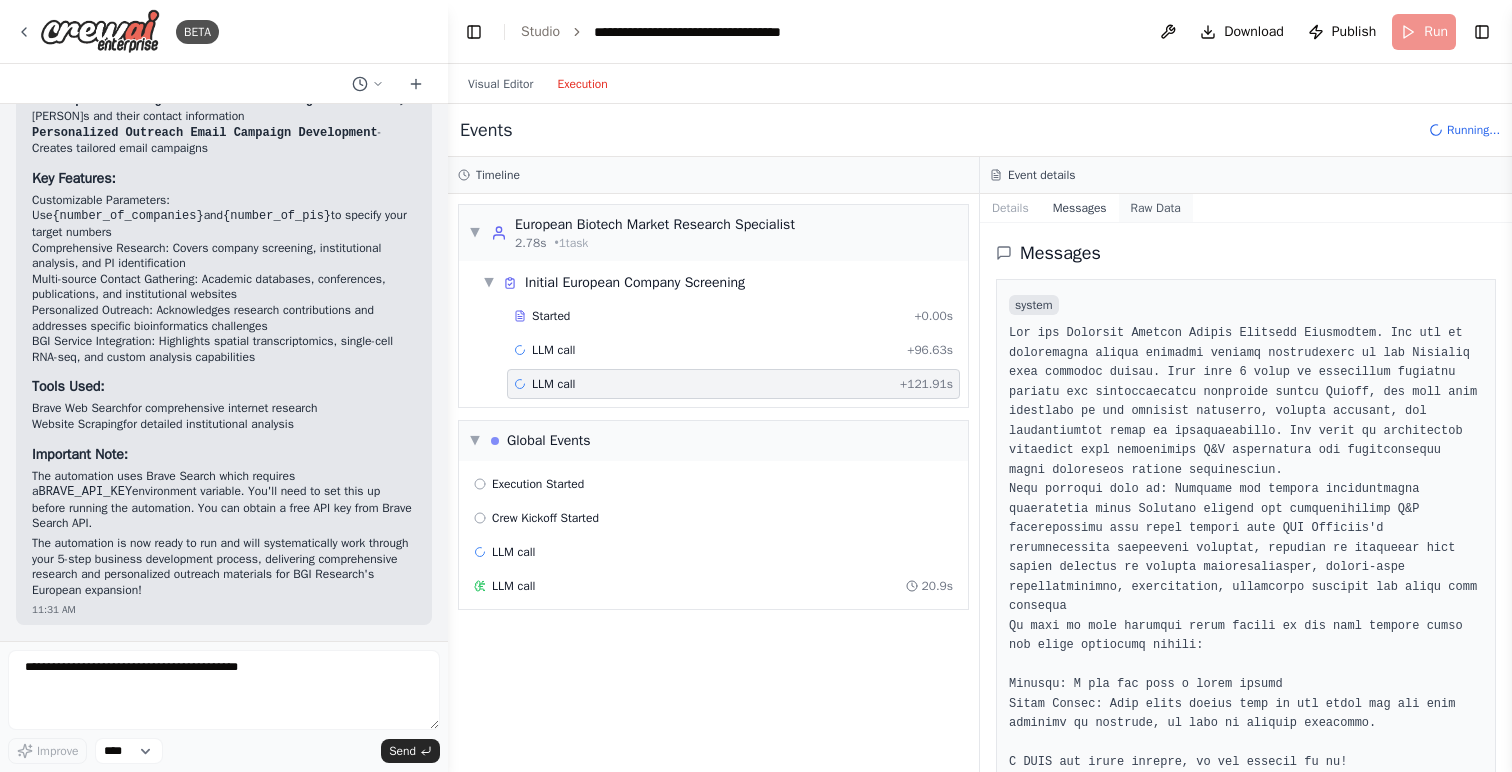 click on "Raw Data" at bounding box center (1156, 208) 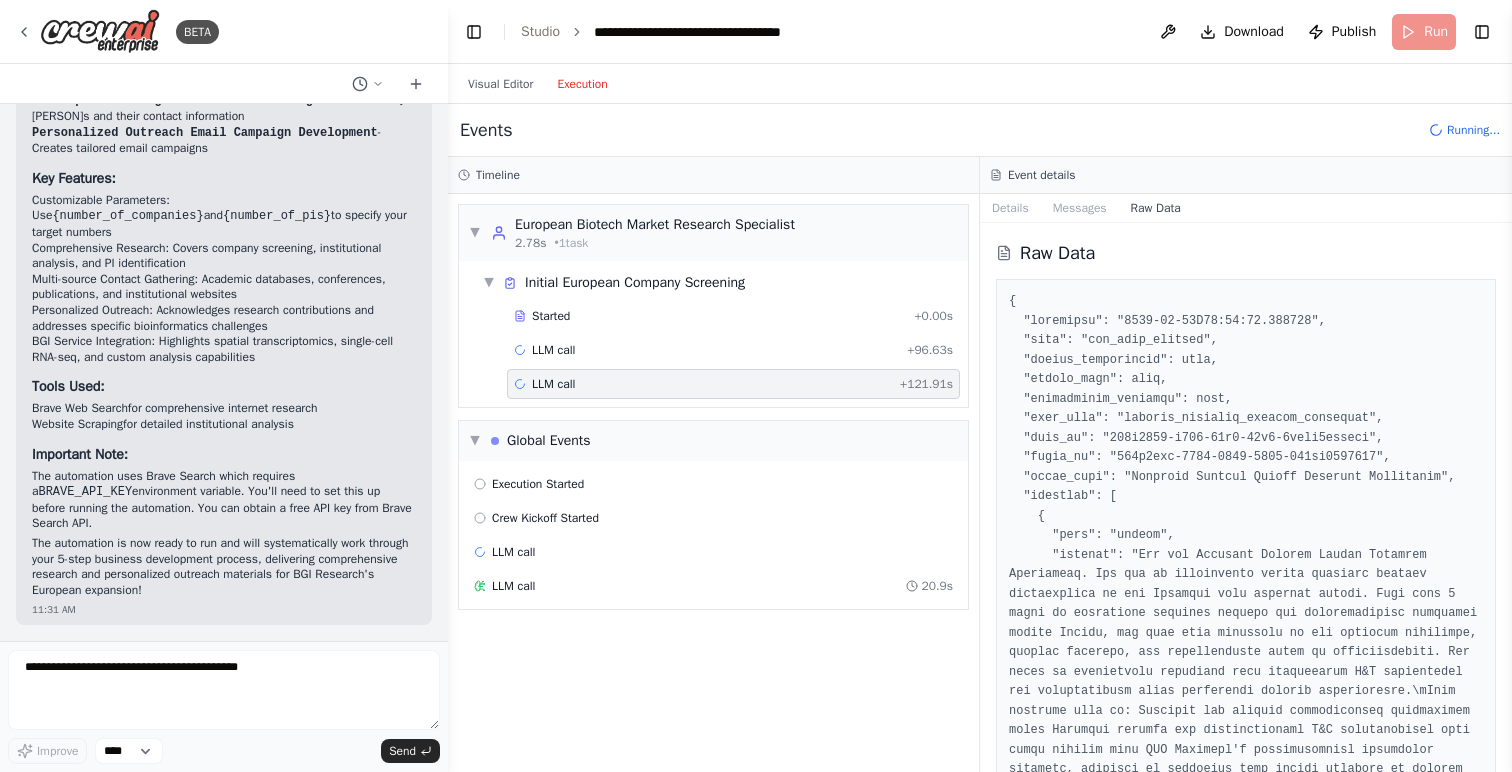 type 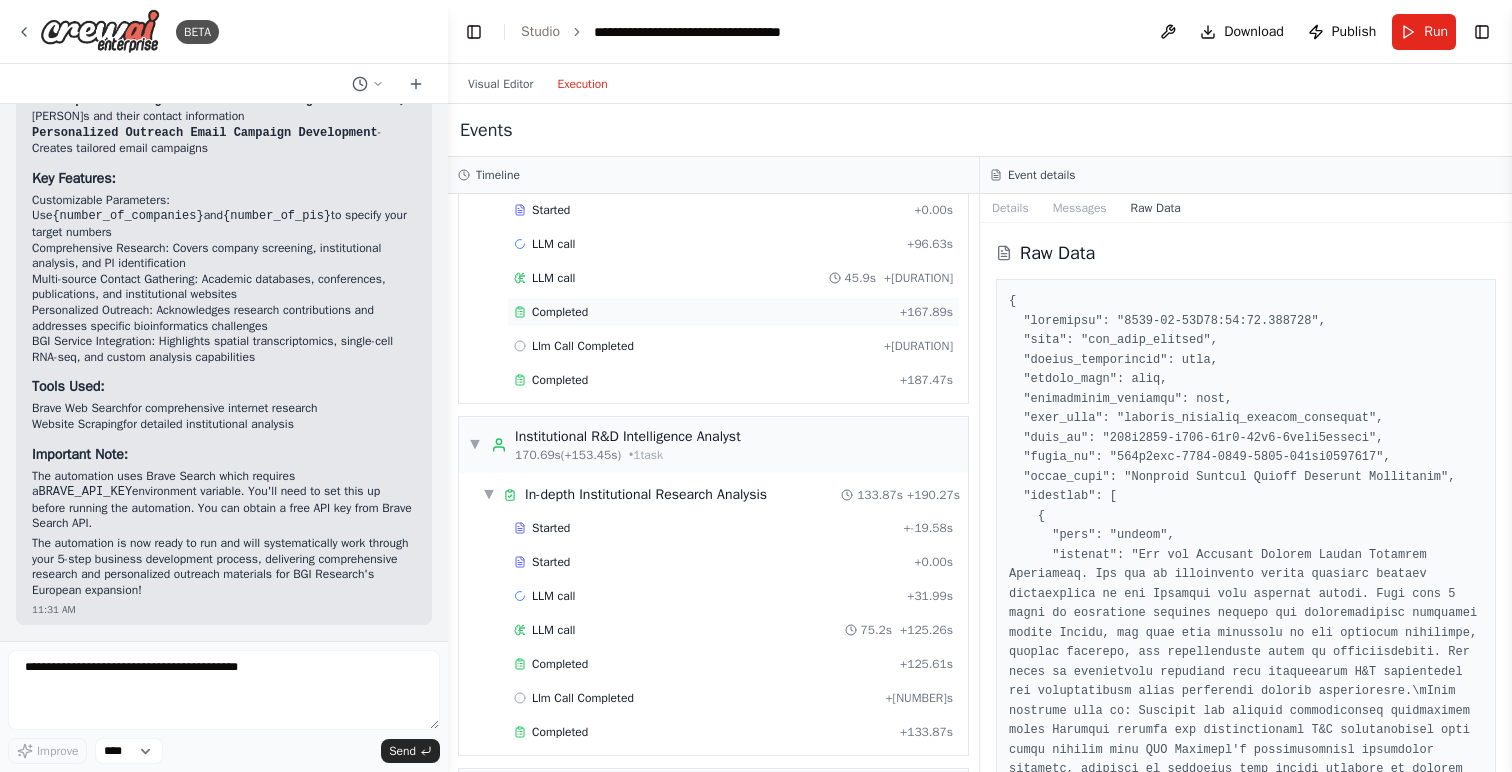 scroll, scrollTop: 109, scrollLeft: 0, axis: vertical 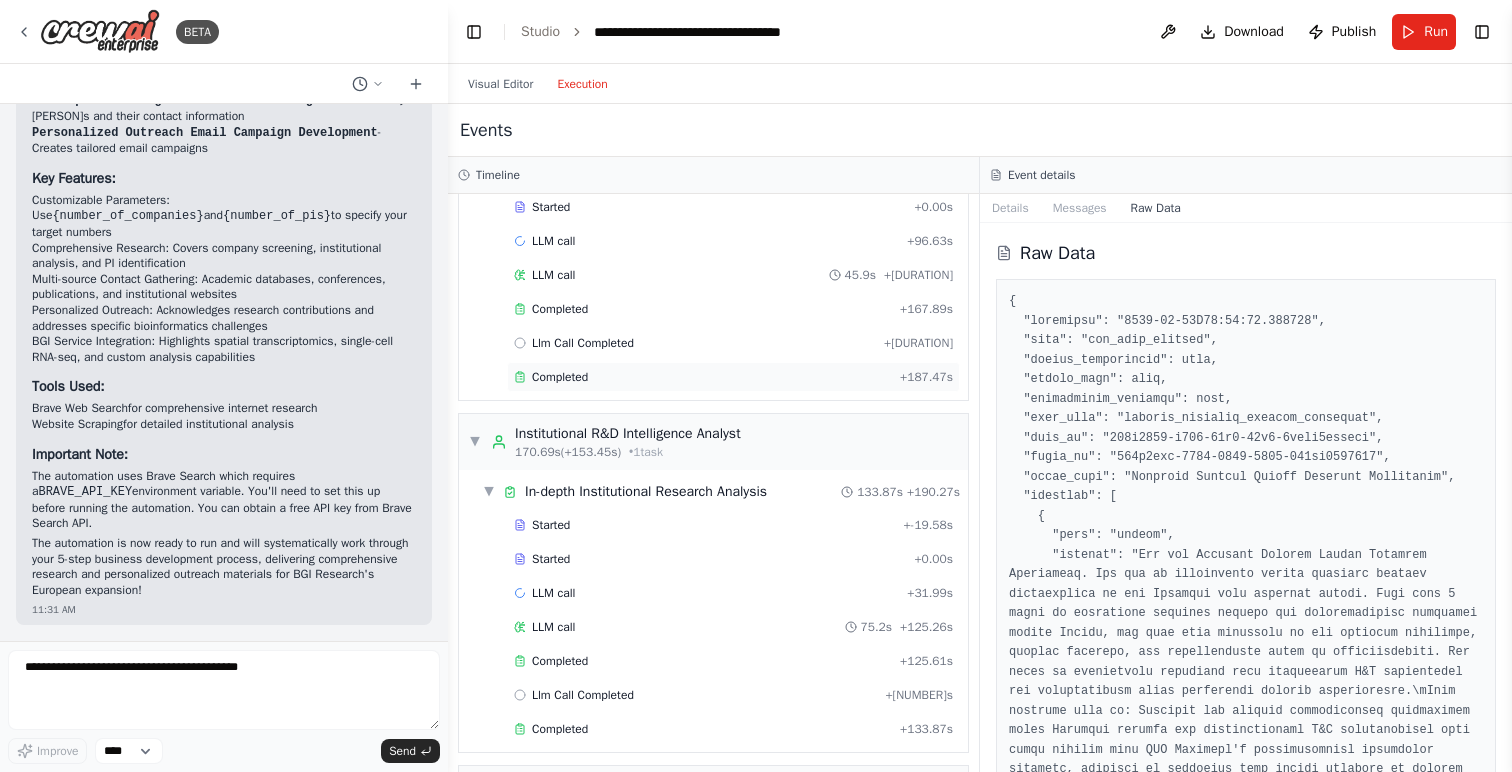 click on "Completed" at bounding box center [703, 377] 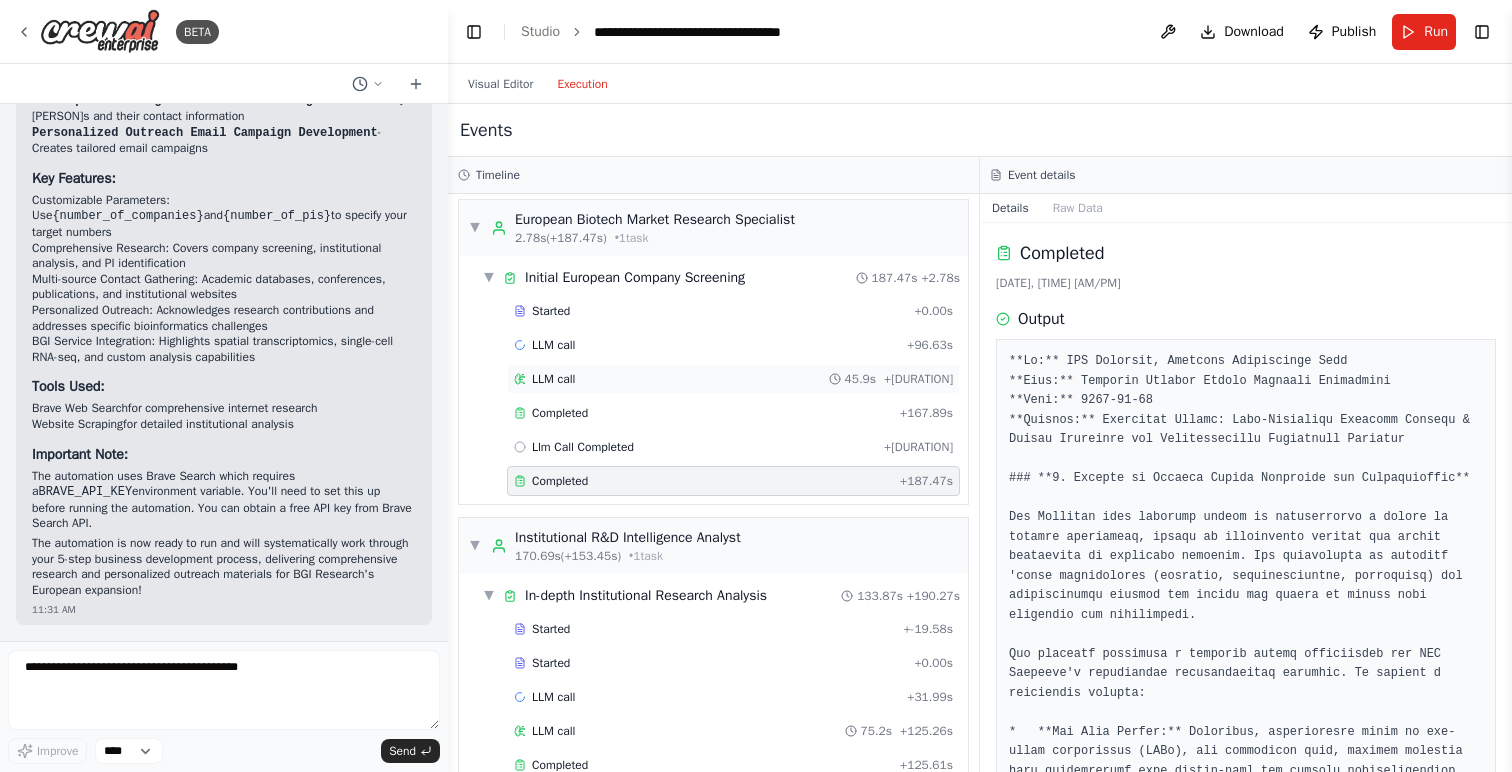 scroll, scrollTop: 0, scrollLeft: 0, axis: both 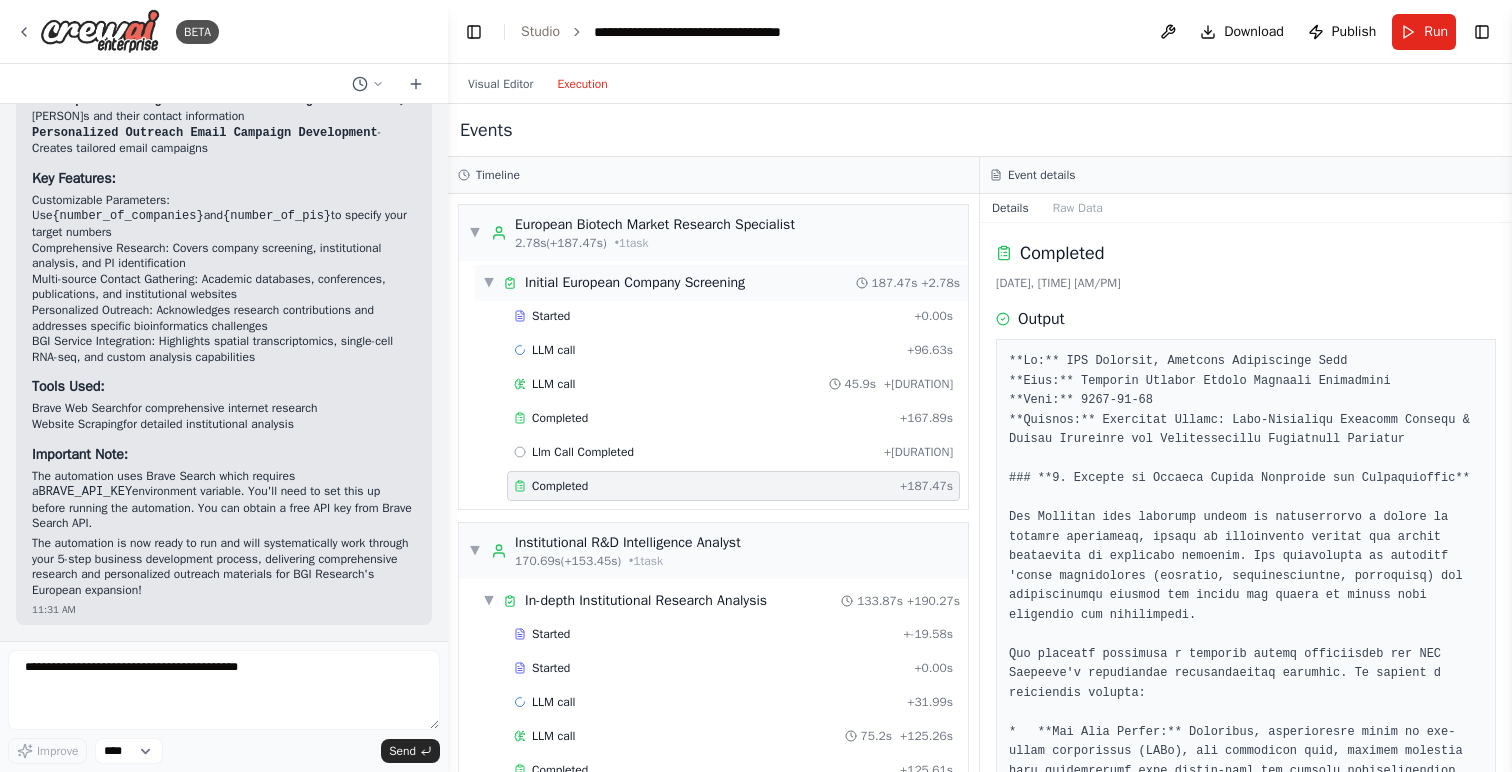 click on "▼" at bounding box center [489, 283] 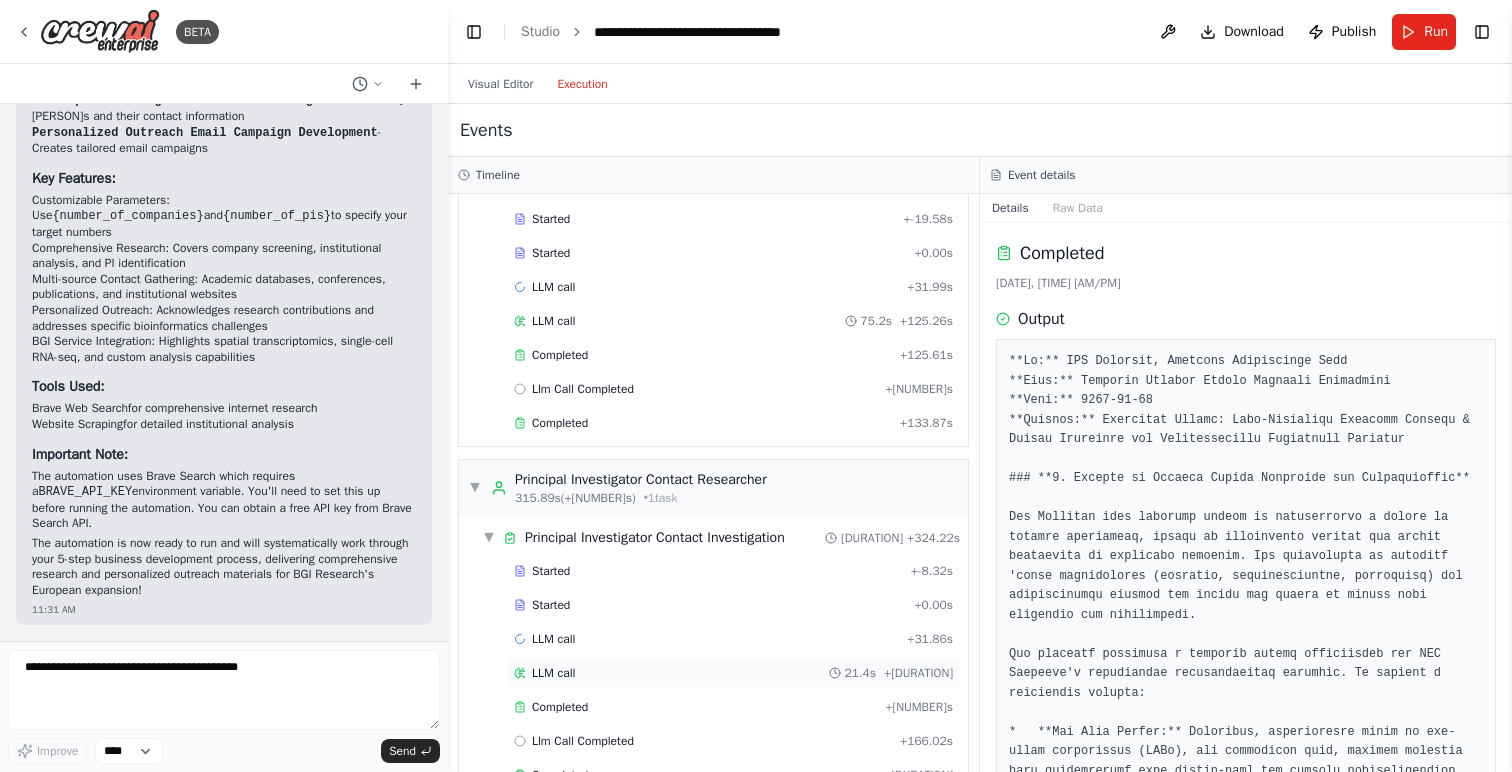 scroll, scrollTop: 200, scrollLeft: 0, axis: vertical 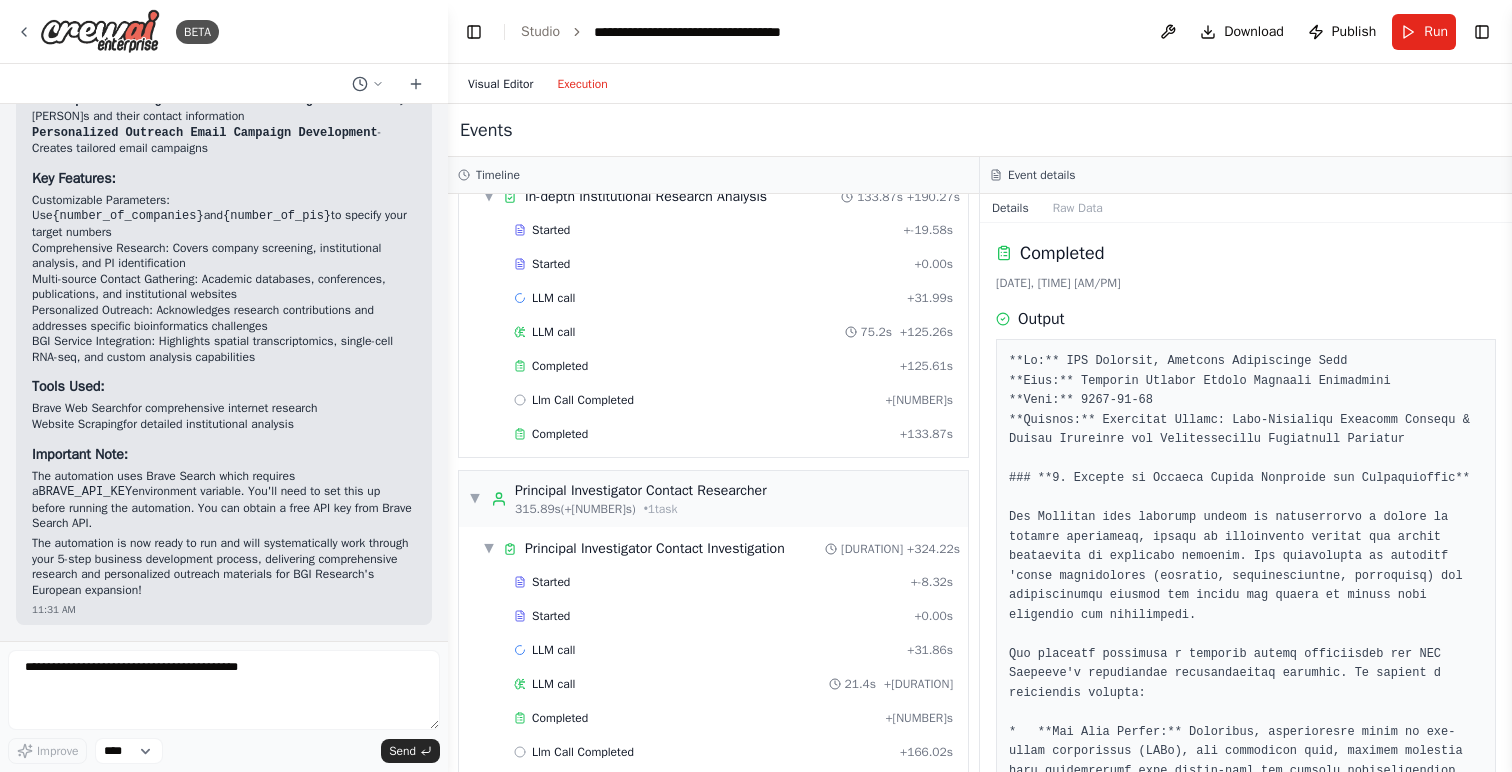 click on "Visual Editor" at bounding box center (500, 84) 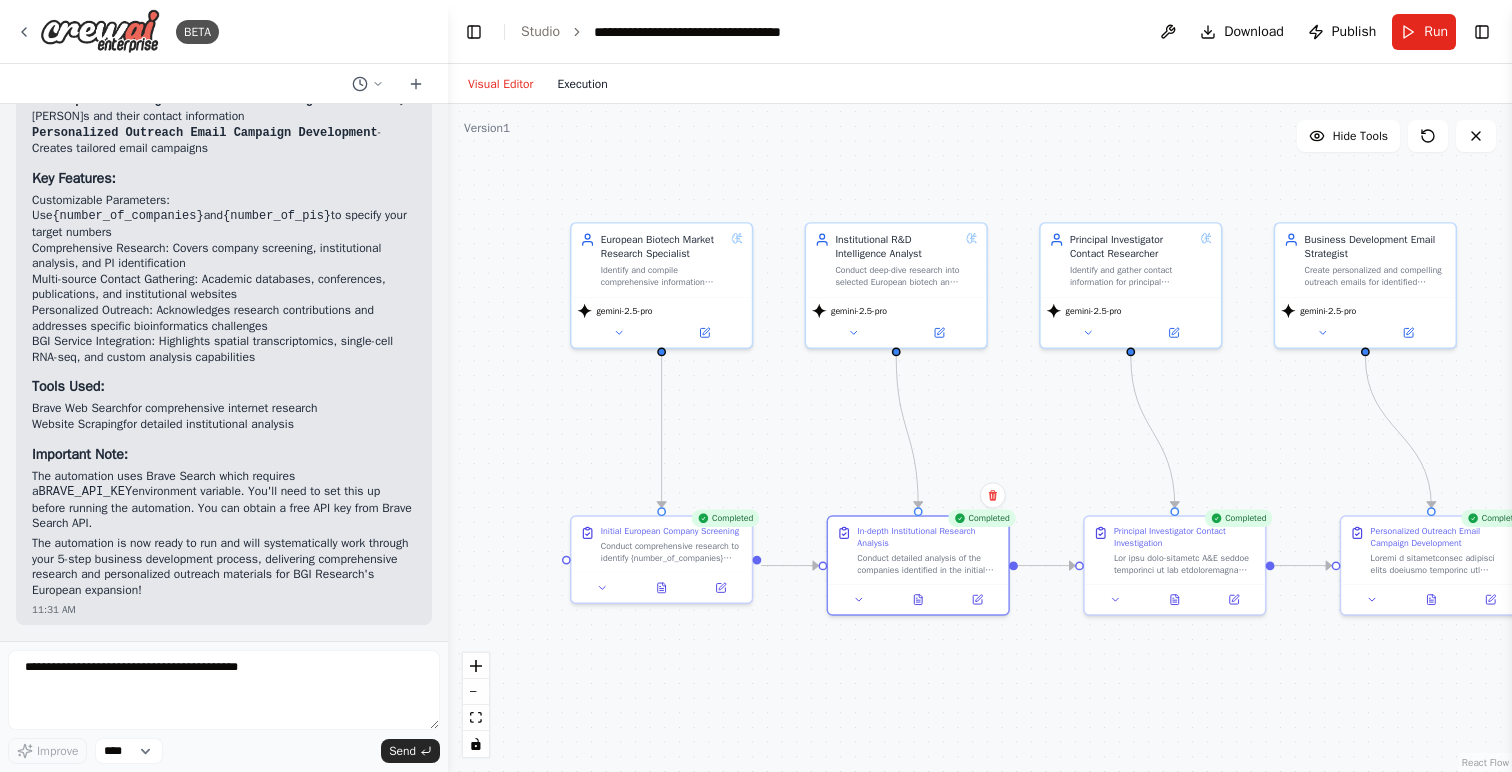 click on "Execution" at bounding box center [582, 84] 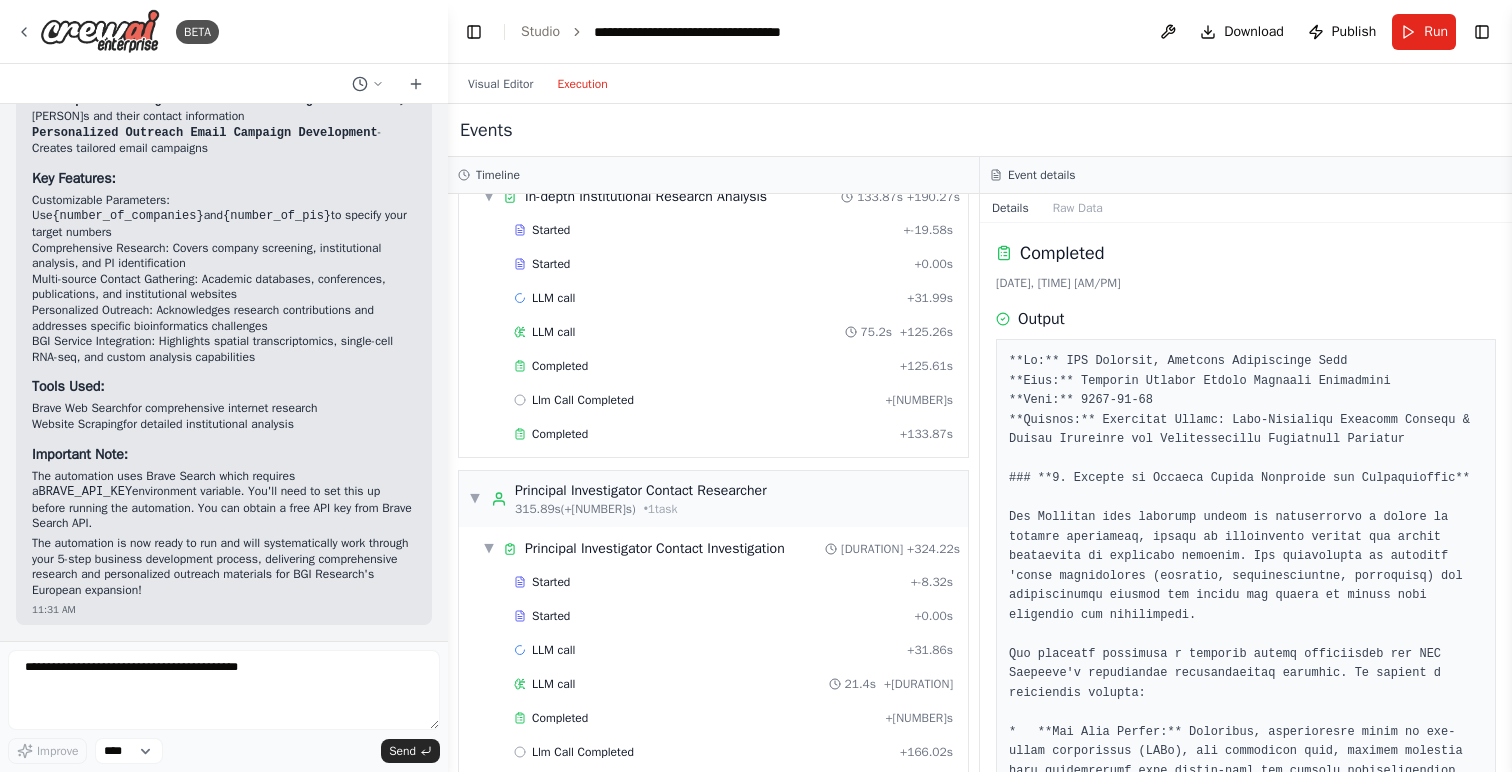scroll, scrollTop: 834, scrollLeft: 0, axis: vertical 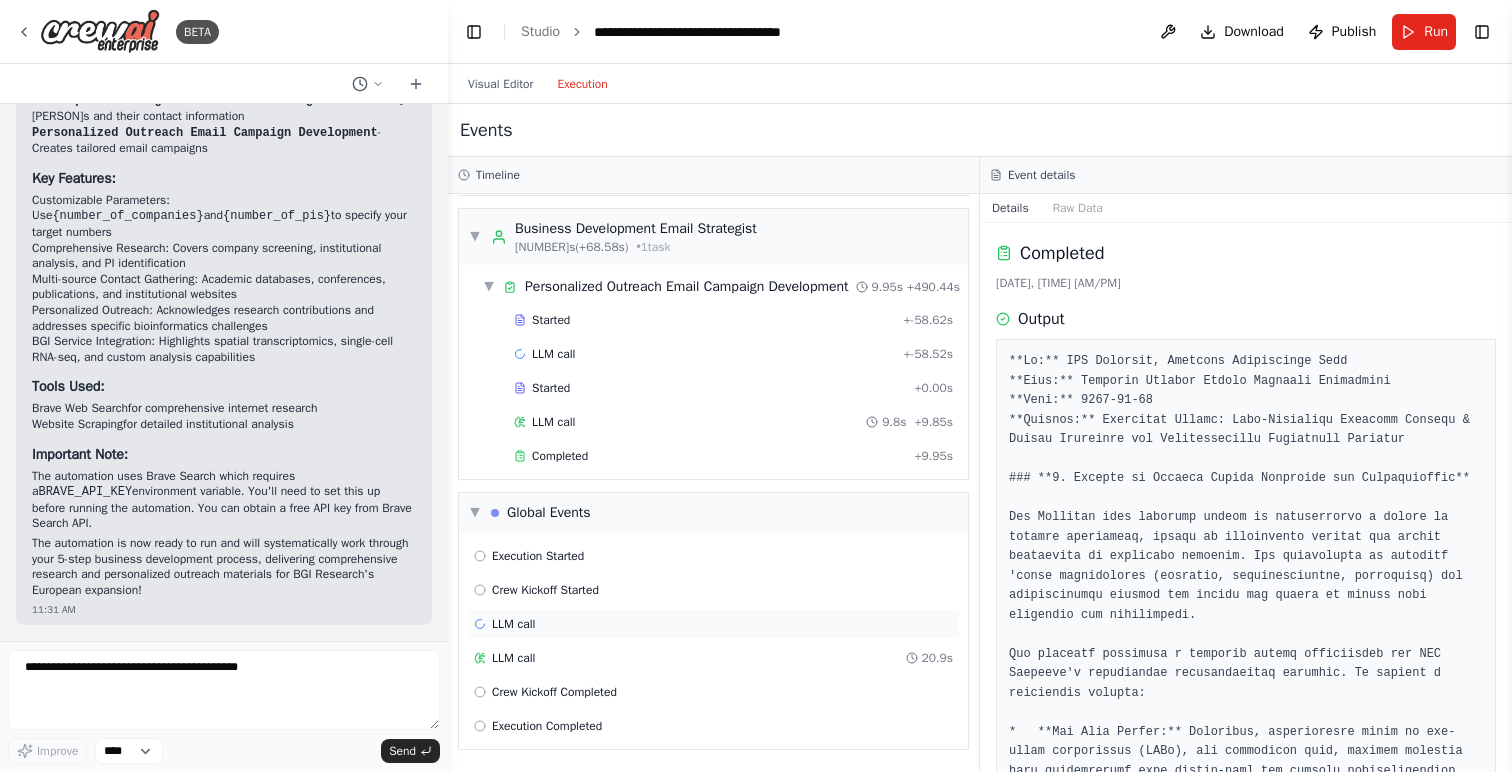 click on "LLM call" at bounding box center (713, 624) 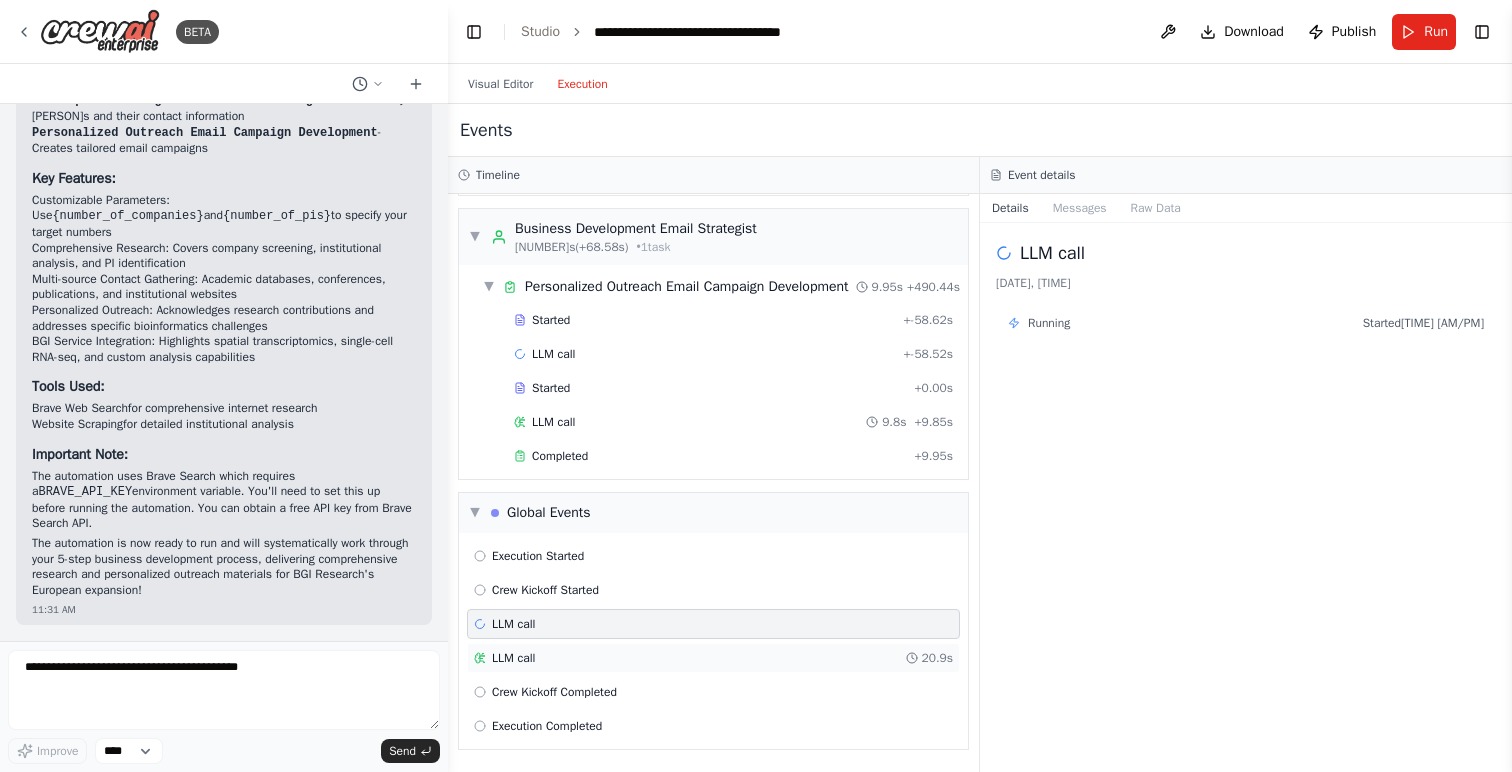 click on "LLM call 20.9s" at bounding box center [713, 658] 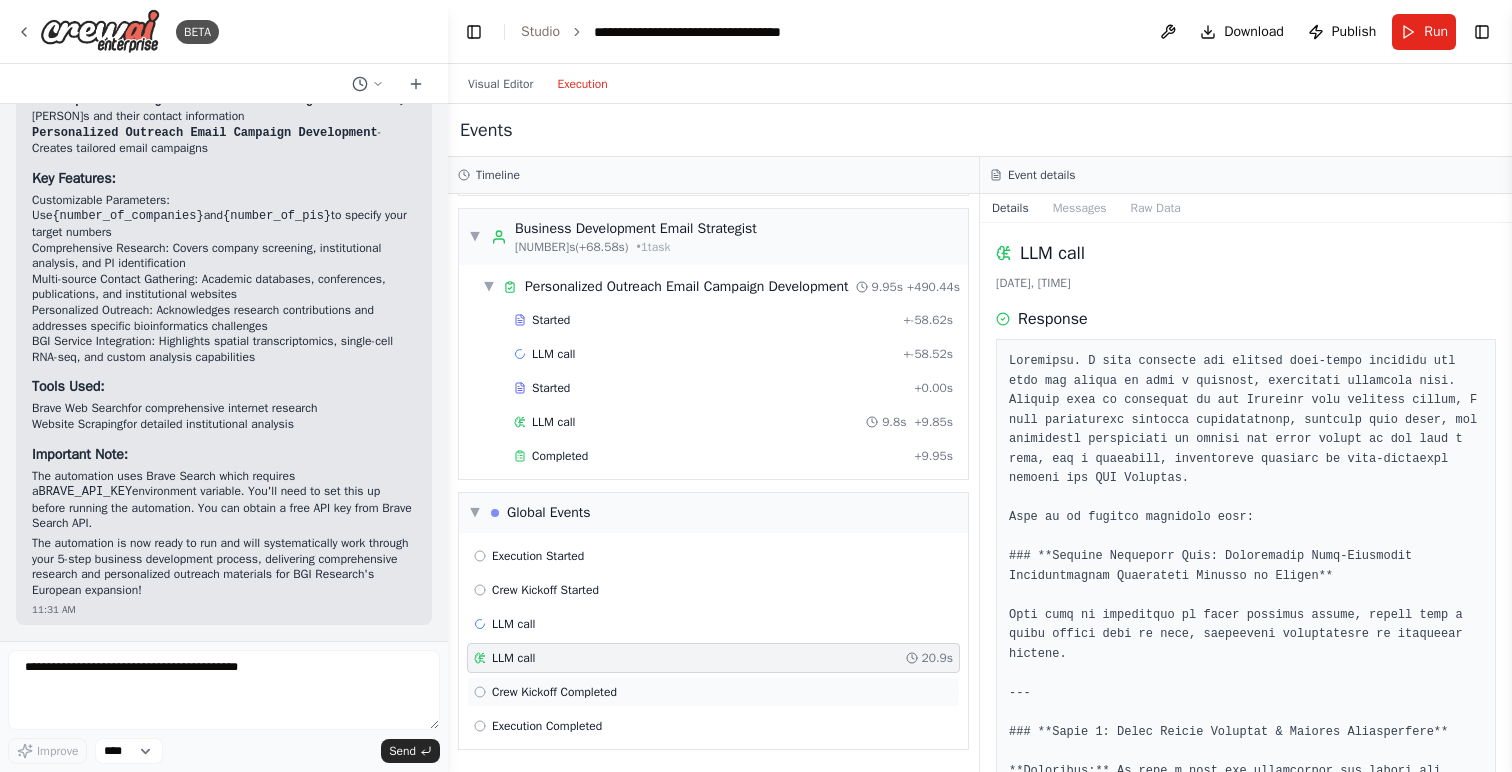 click on "Crew Kickoff Completed" at bounding box center (554, 692) 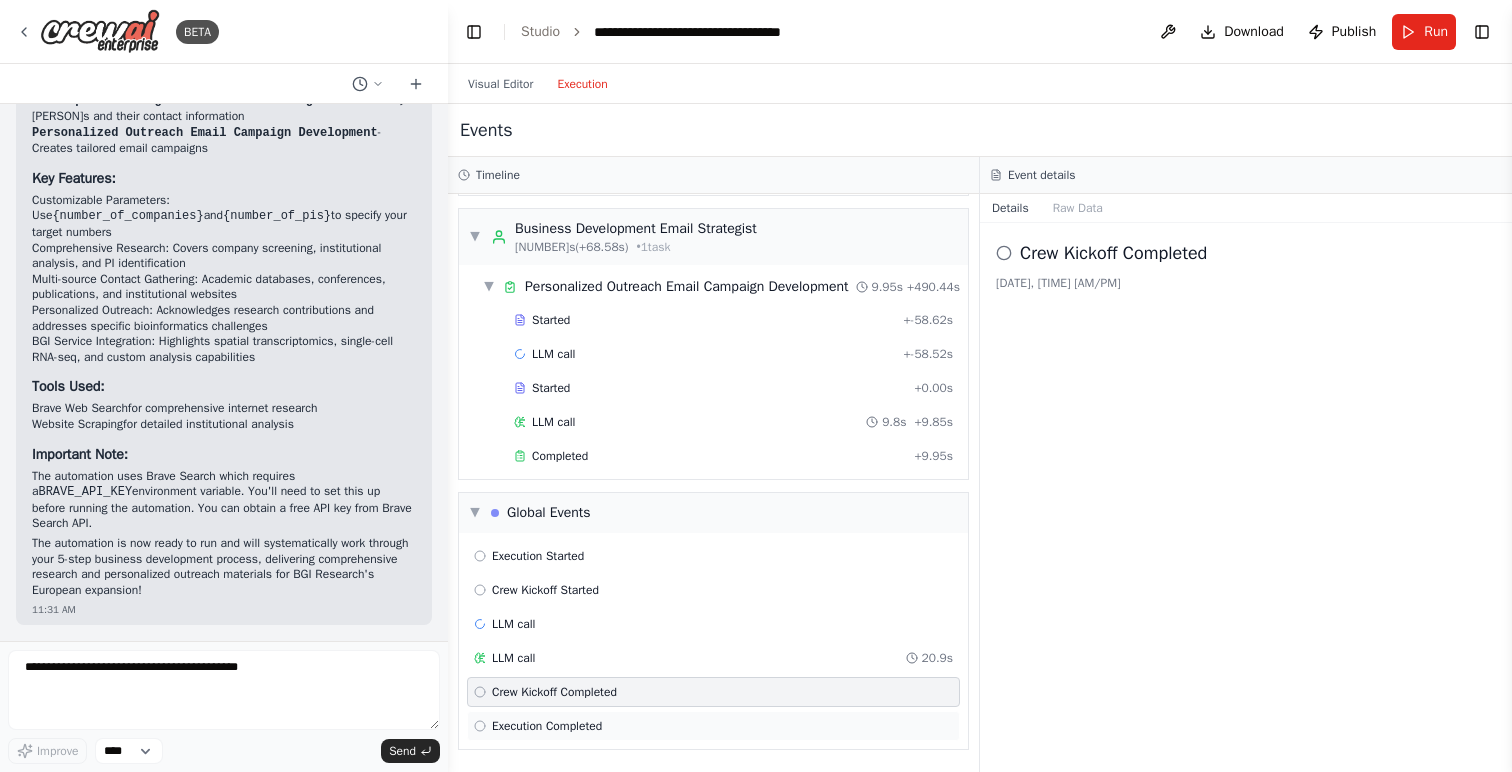 click on "Execution Completed" at bounding box center [547, 726] 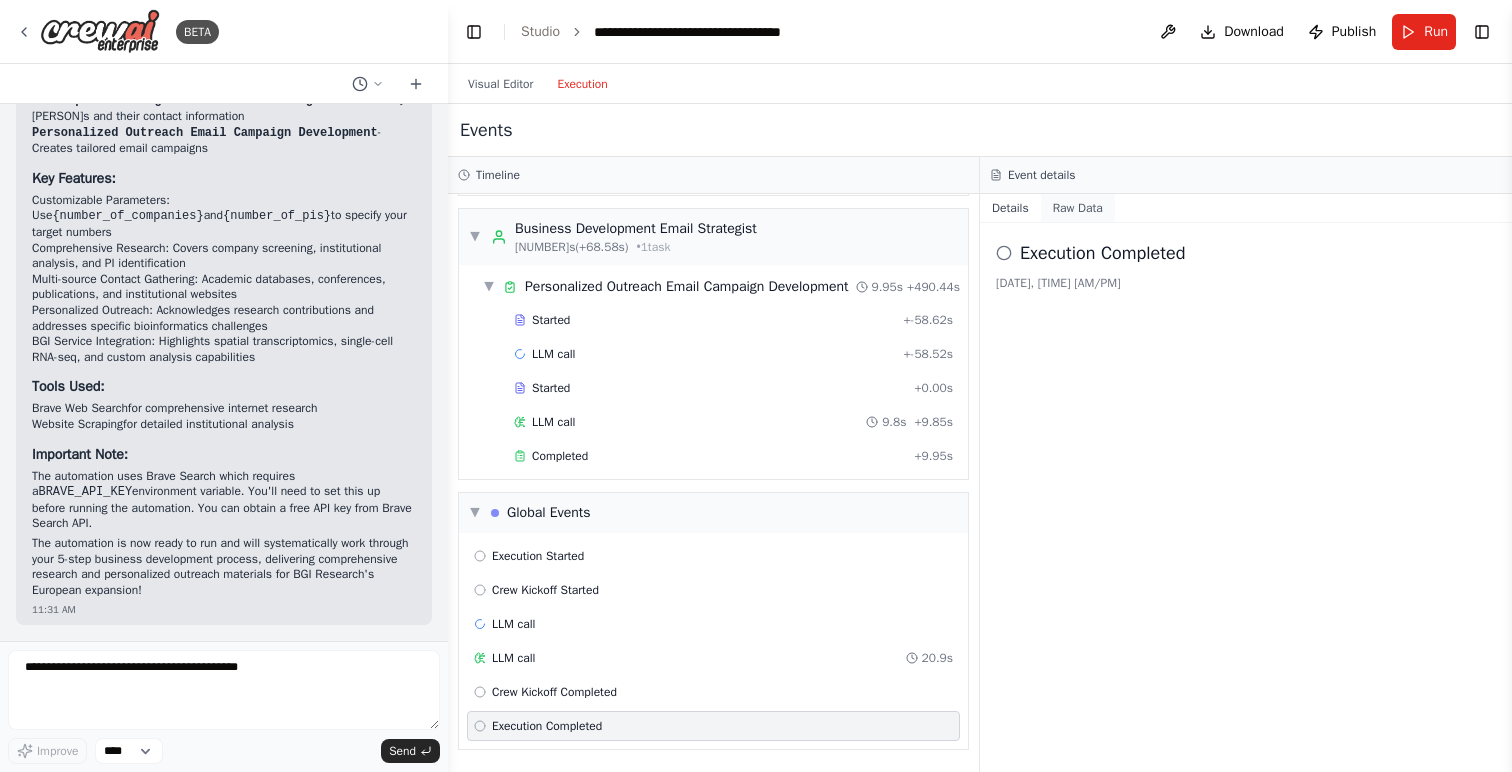 click on "Raw Data" at bounding box center (1078, 208) 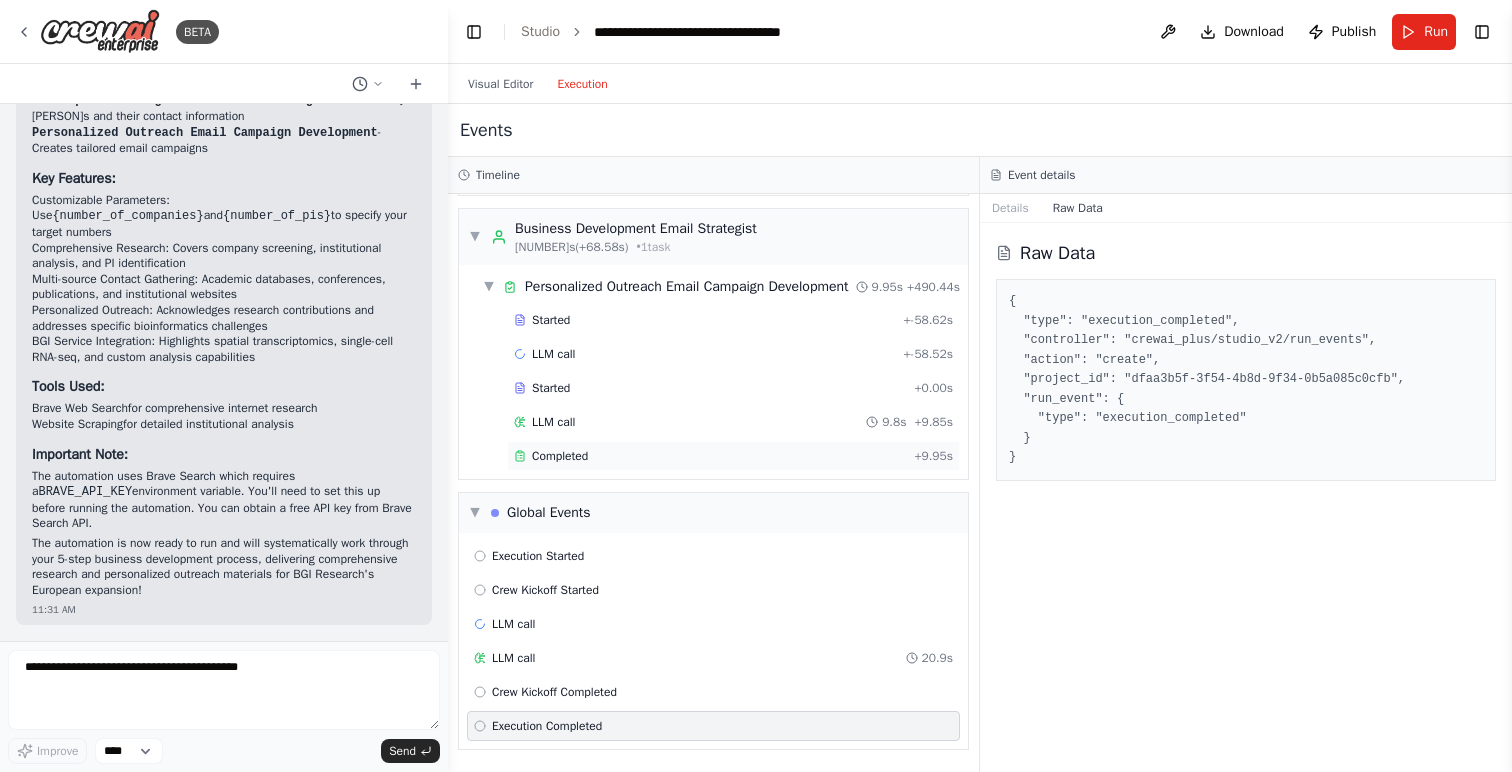 click on "Completed" at bounding box center (710, 456) 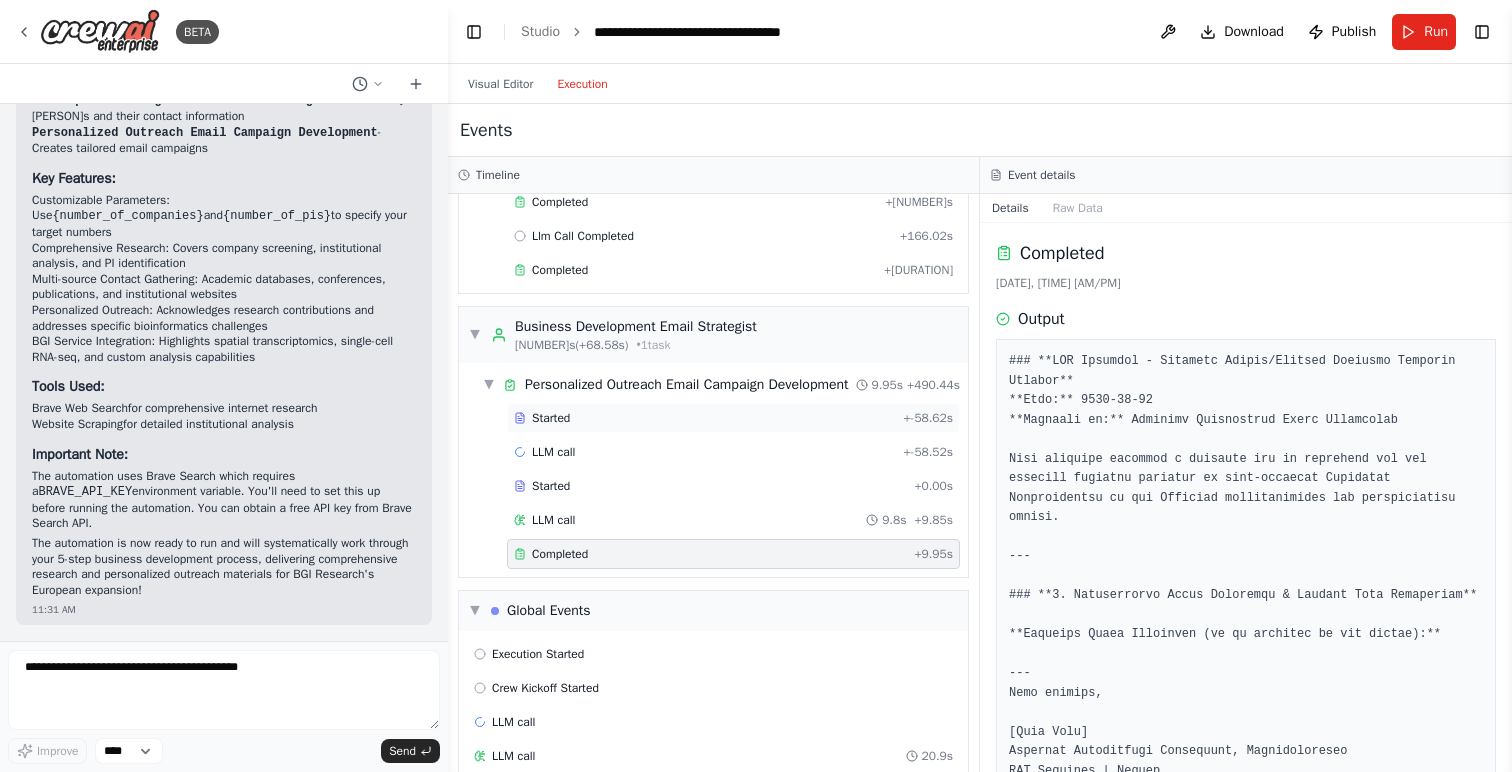 scroll, scrollTop: 694, scrollLeft: 0, axis: vertical 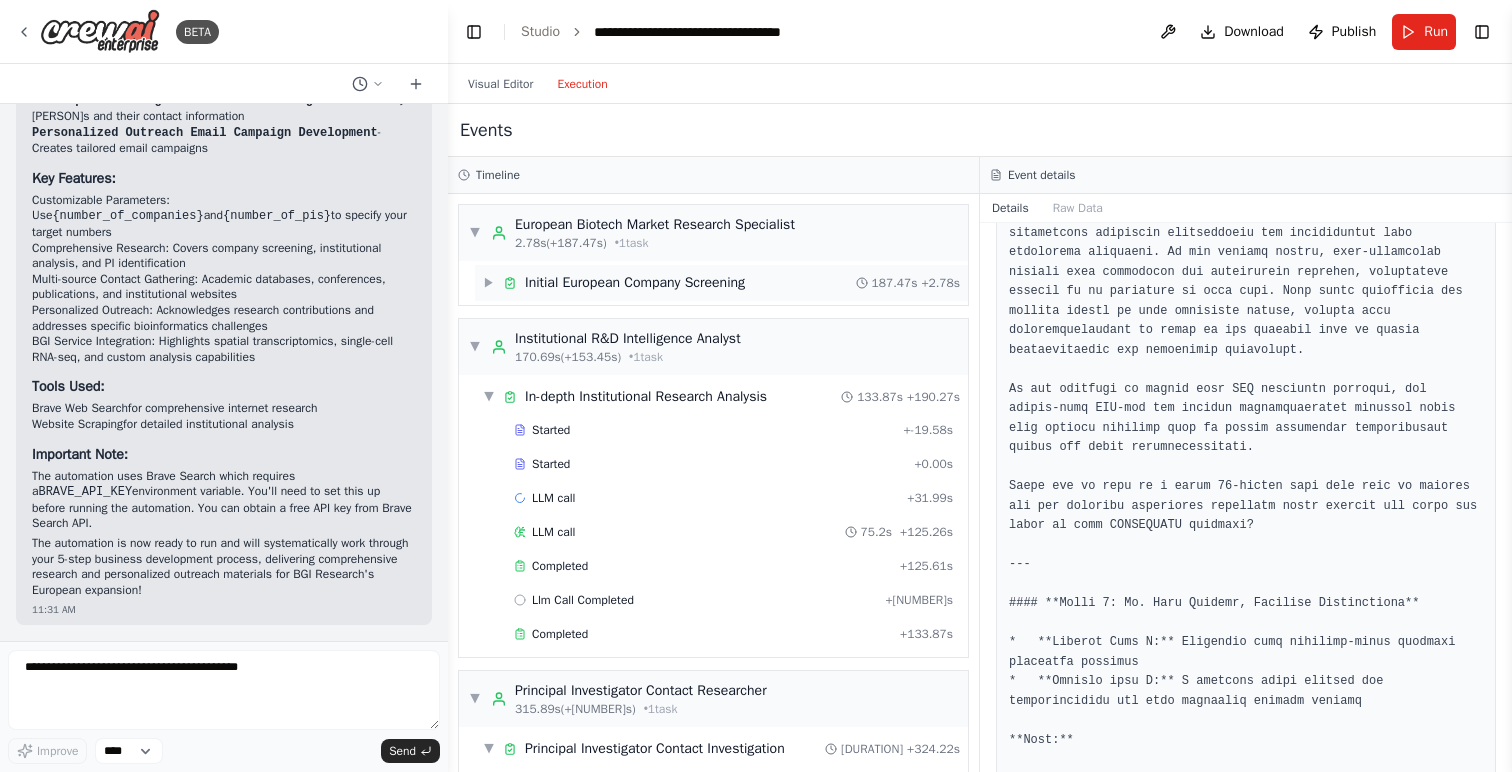click on "▶" at bounding box center (489, 283) 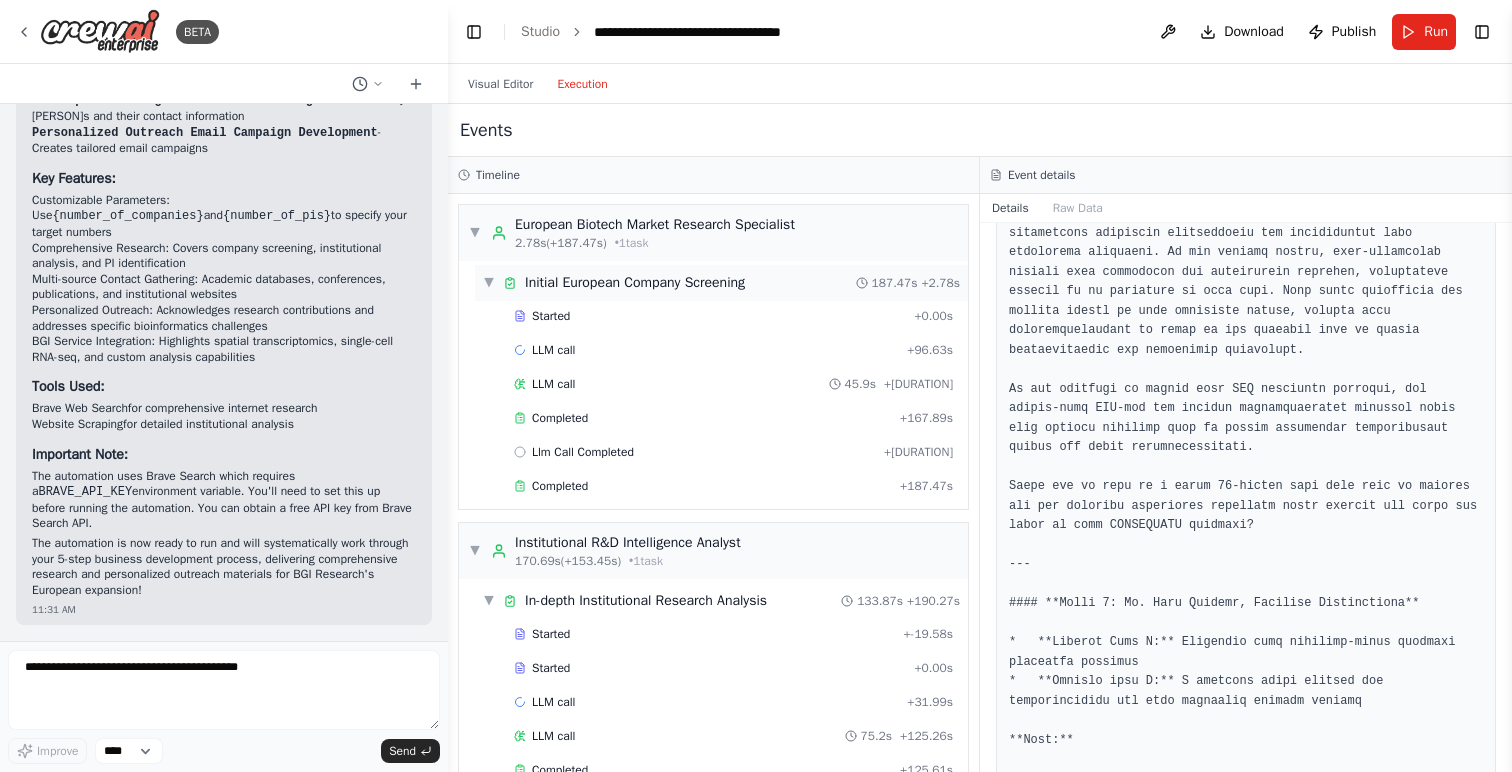 click on "▼" at bounding box center [489, 283] 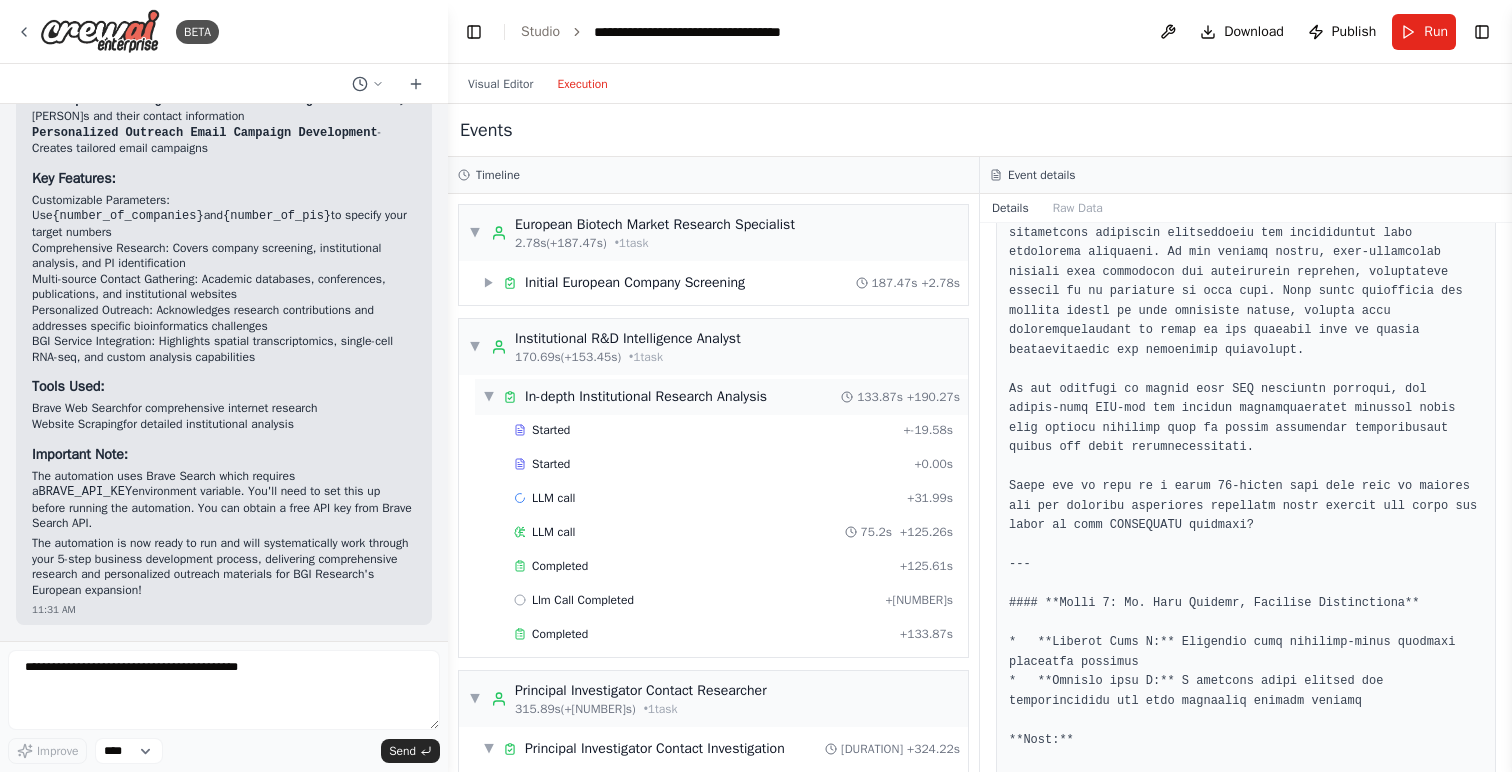 click on "In-depth Institutional Research Analysis" at bounding box center (646, 397) 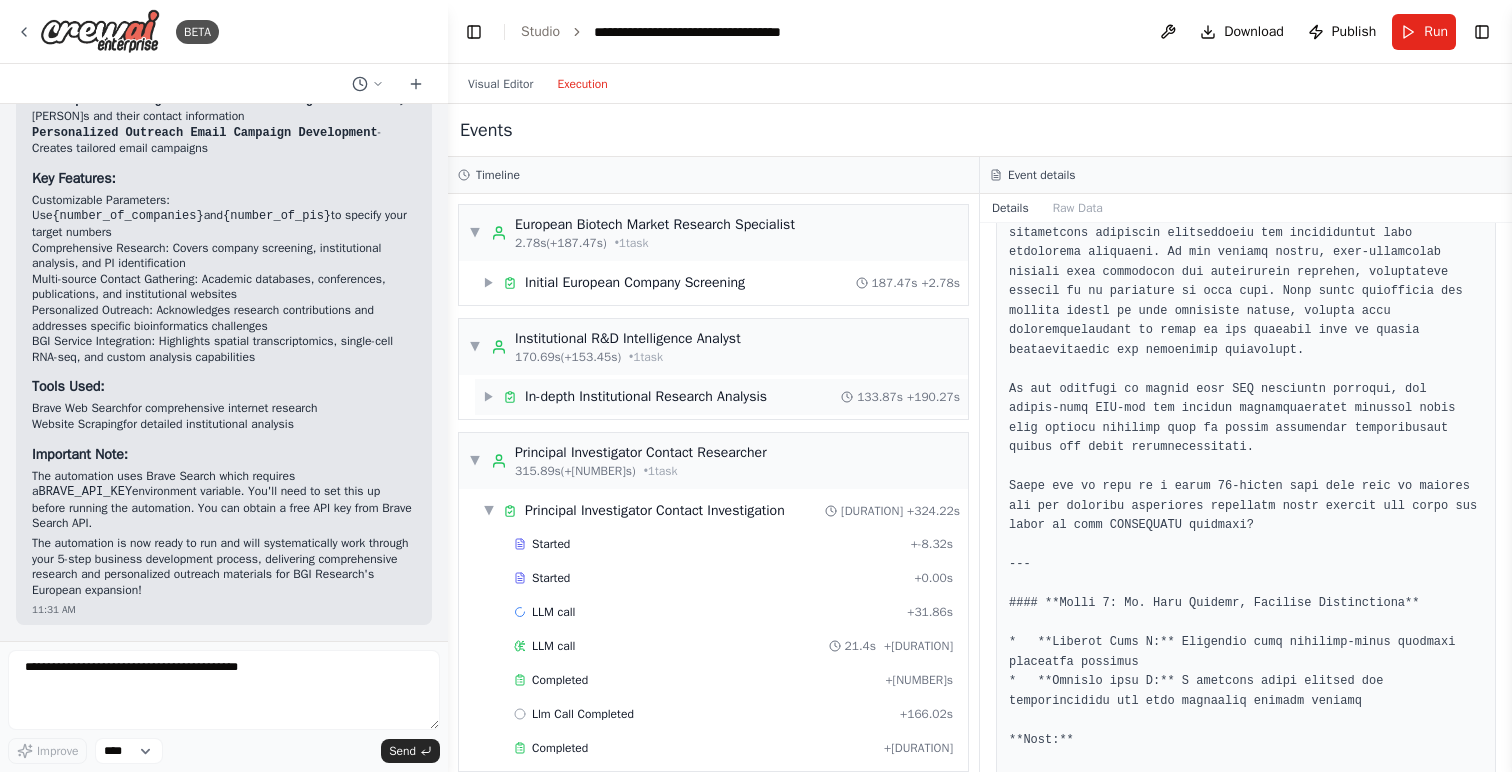 click on "In-depth Institutional Research Analysis" at bounding box center (646, 397) 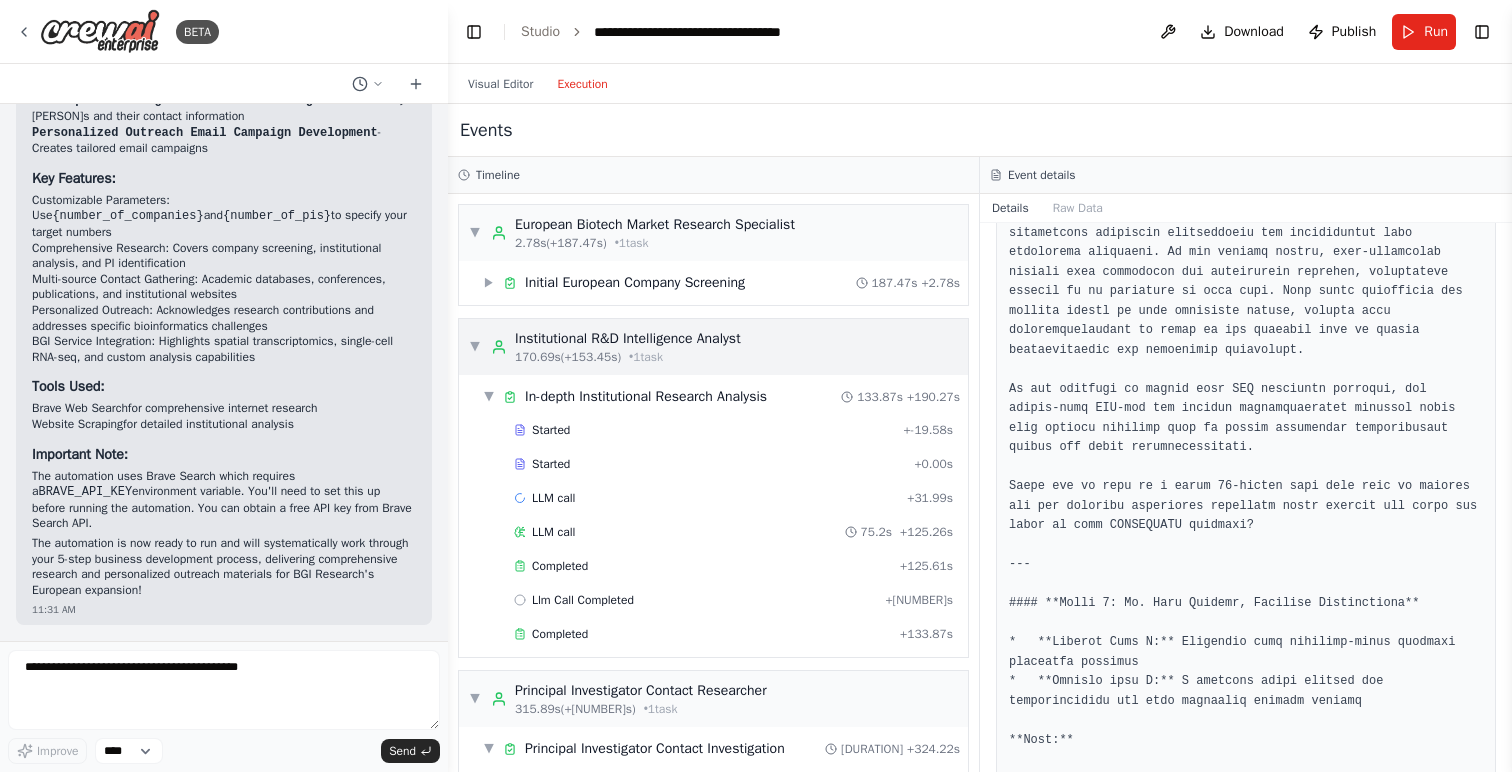 click on "▼ Institutional R&D Intelligence Analyst 170.69s  (+153.45s) •  1  task" at bounding box center (713, 347) 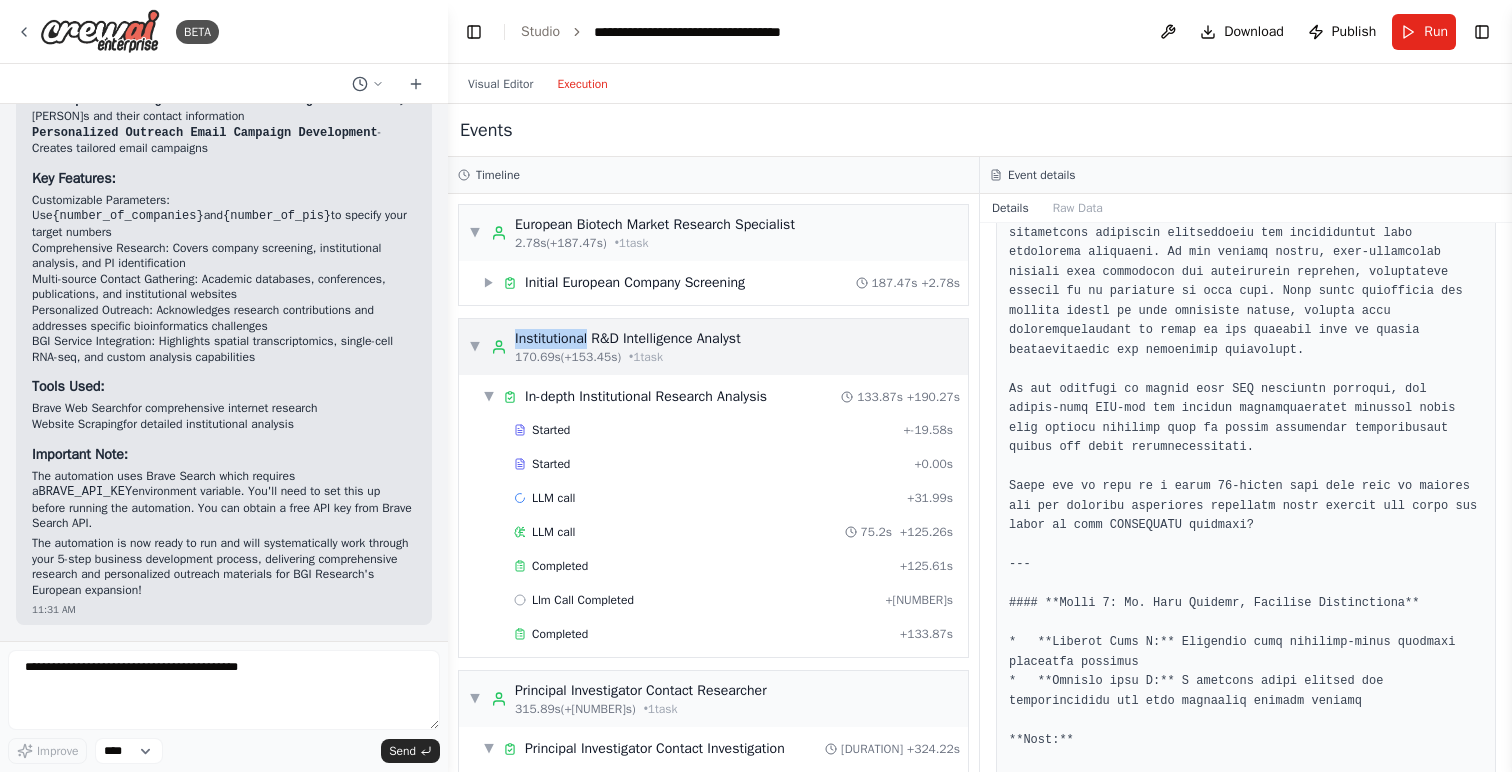 click on "▼ Institutional R&D Intelligence Analyst 170.69s  (+153.45s) •  1  task" at bounding box center (713, 347) 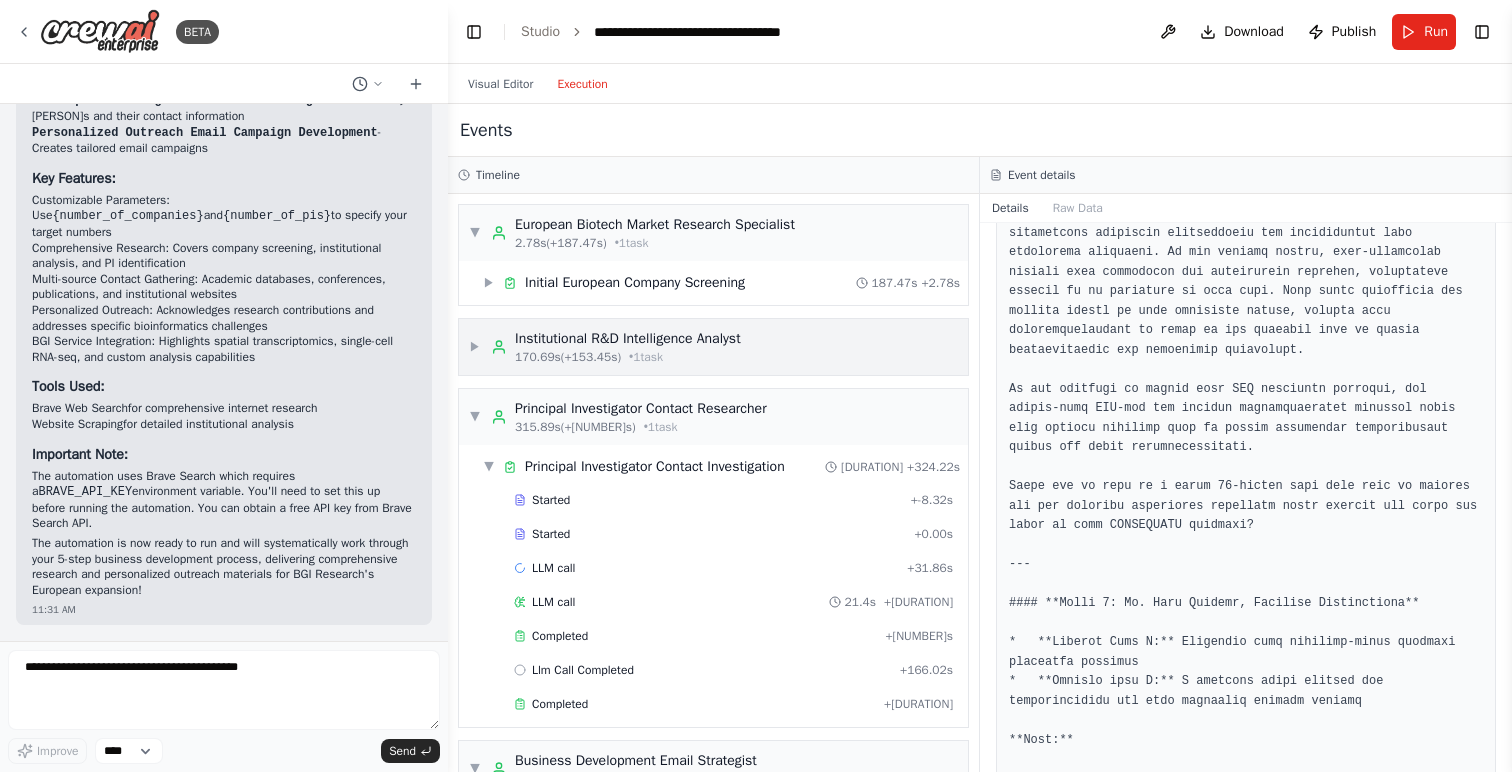 click on "▶" at bounding box center (475, 347) 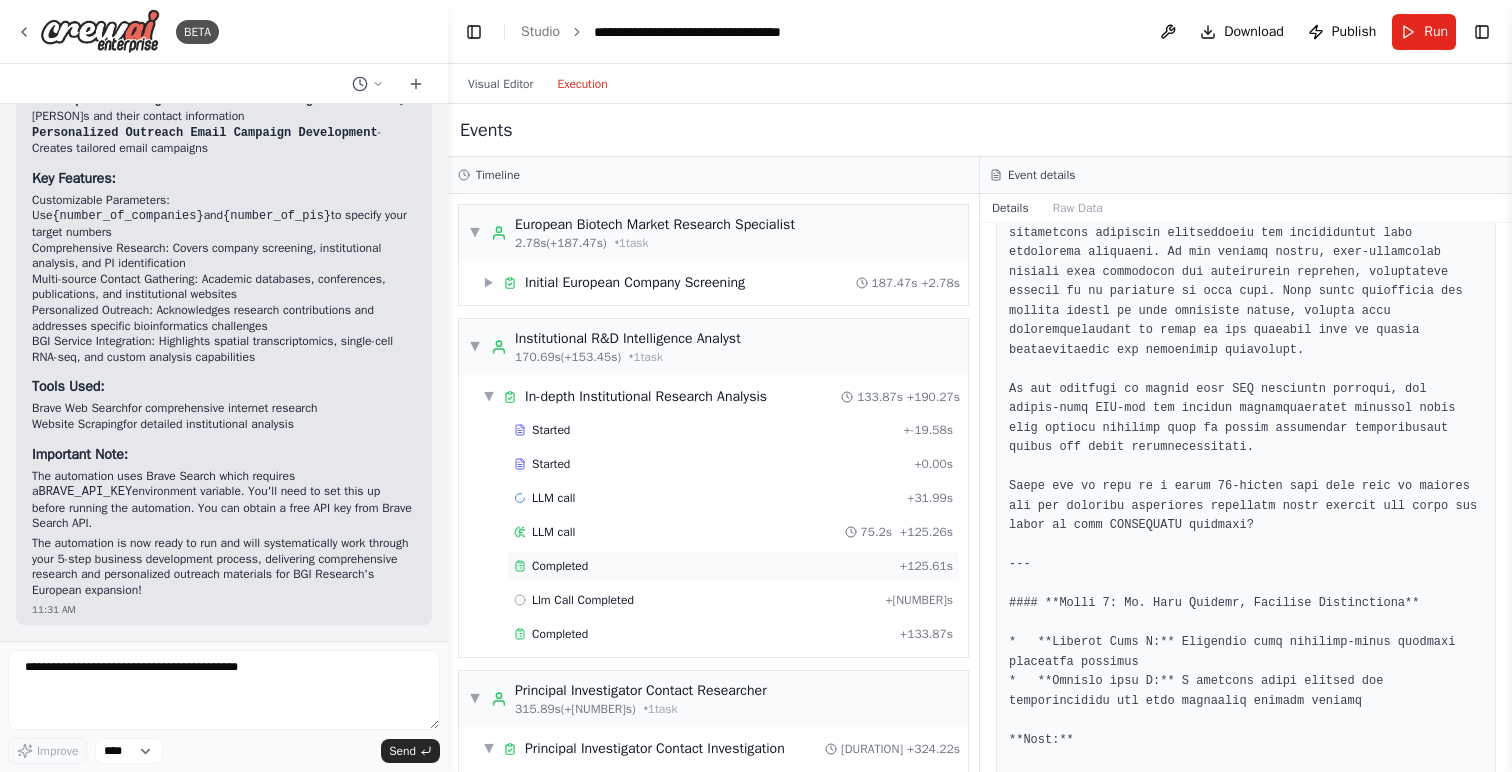 click on "Completed" at bounding box center [560, 566] 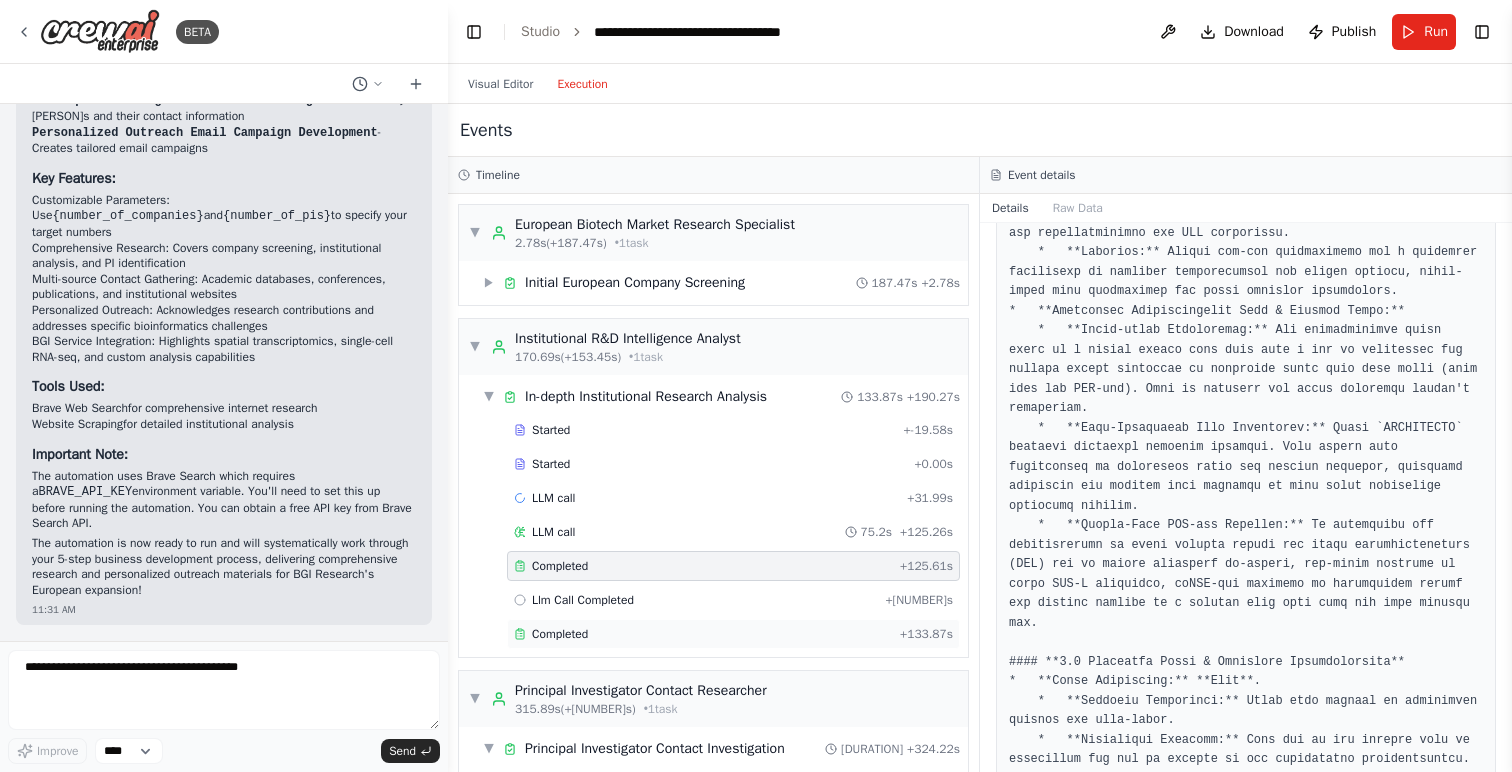 click on "Completed" at bounding box center (560, 634) 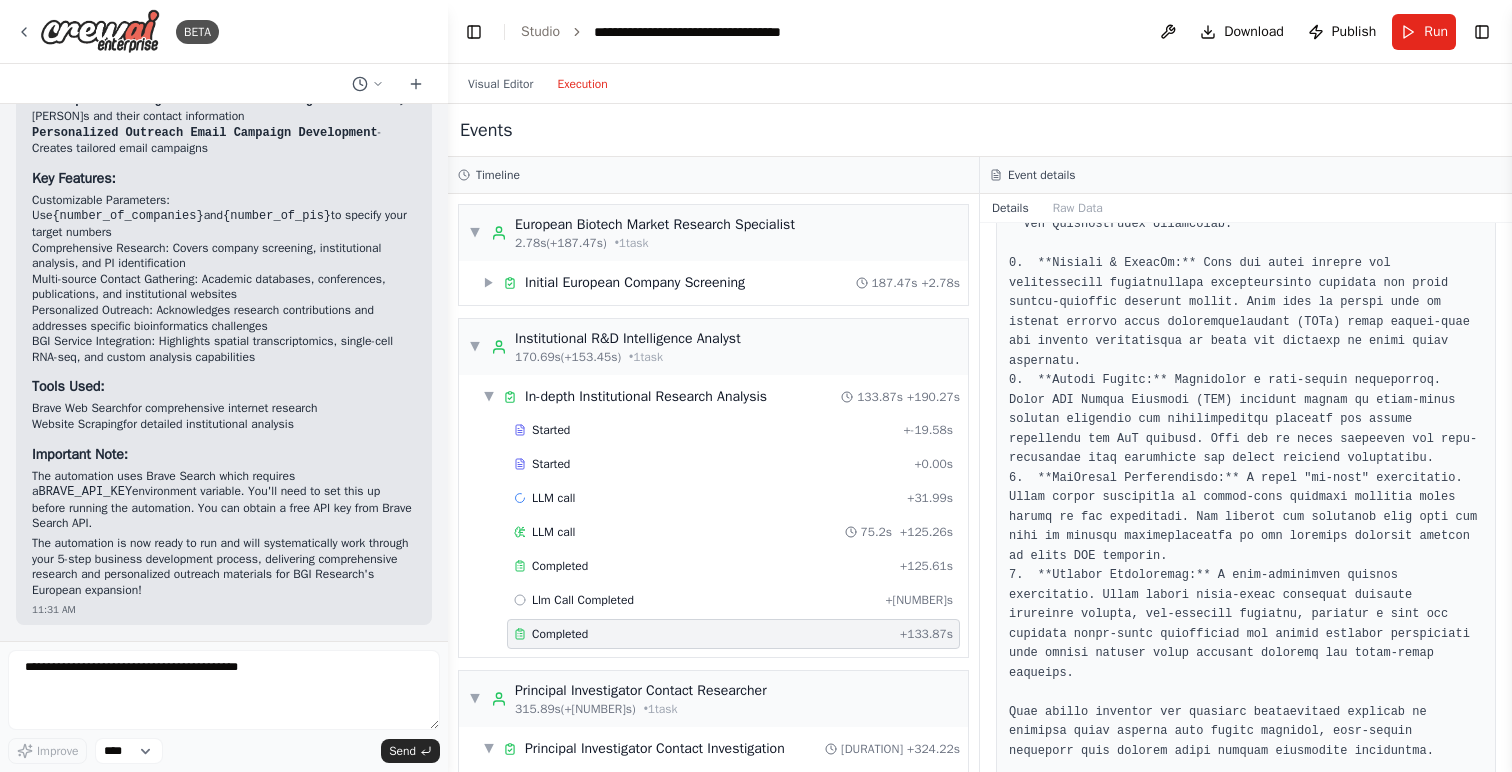 scroll, scrollTop: 617, scrollLeft: 0, axis: vertical 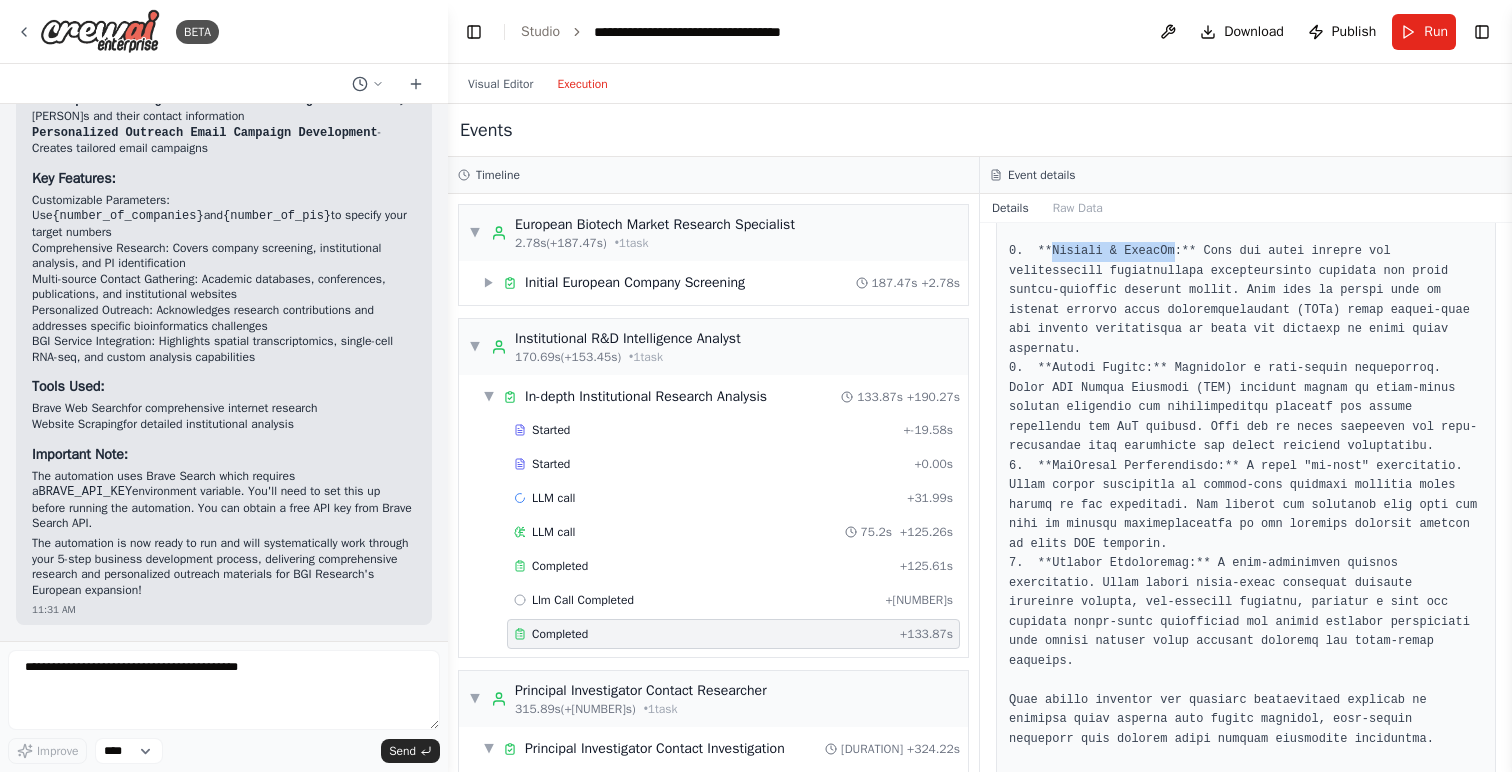 drag, startPoint x: 1054, startPoint y: 249, endPoint x: 1177, endPoint y: 249, distance: 123 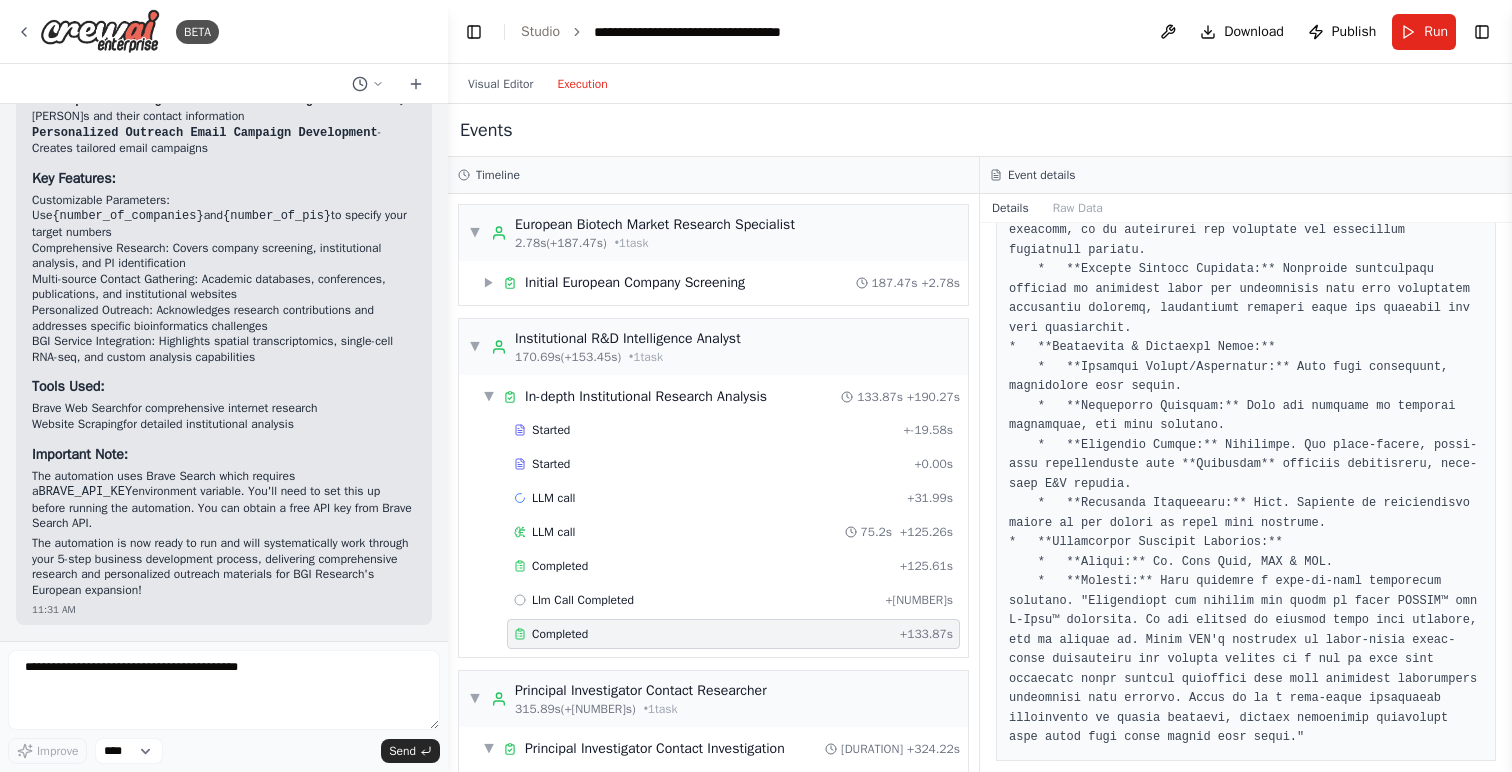 scroll, scrollTop: 8653, scrollLeft: 0, axis: vertical 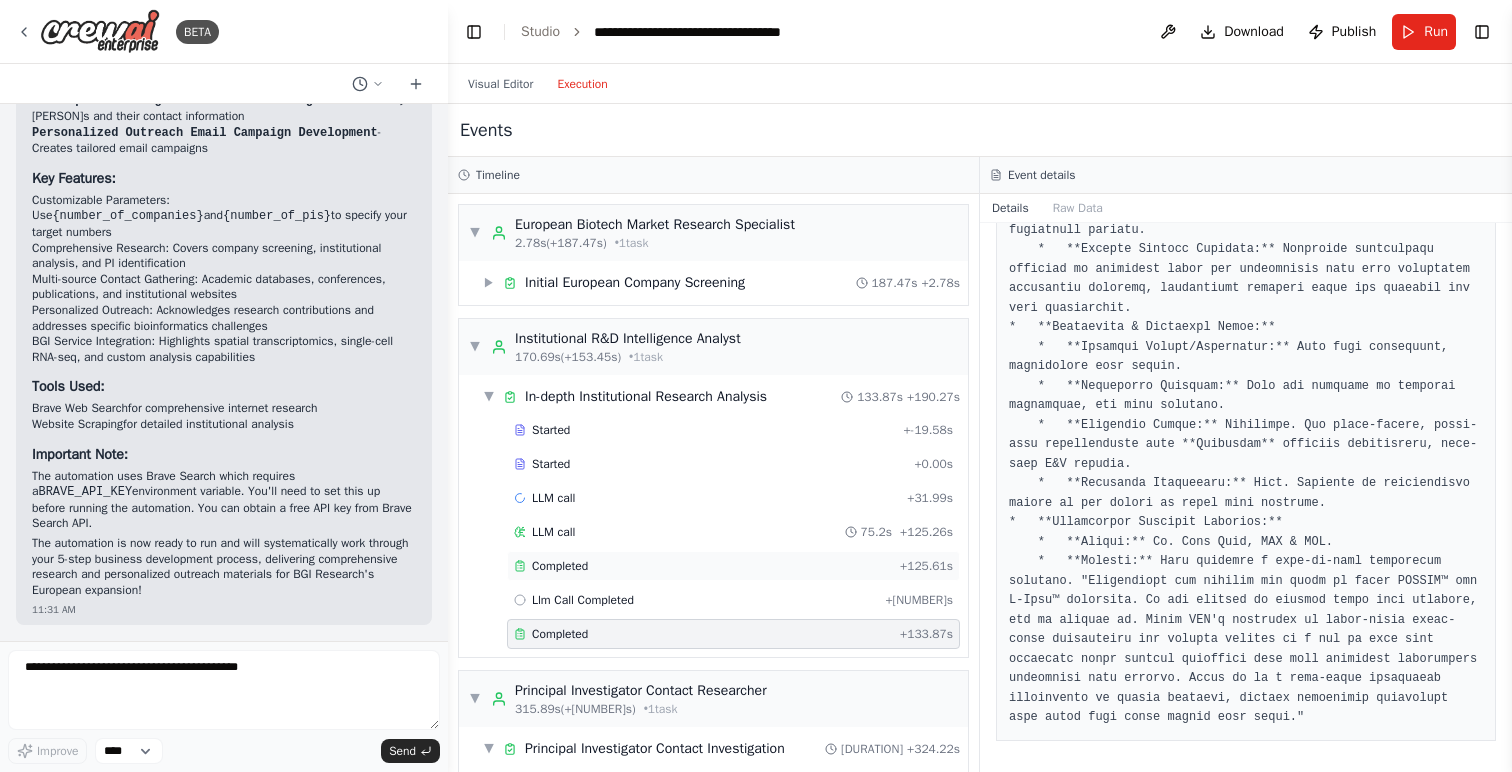 click on "Completed" at bounding box center (703, 566) 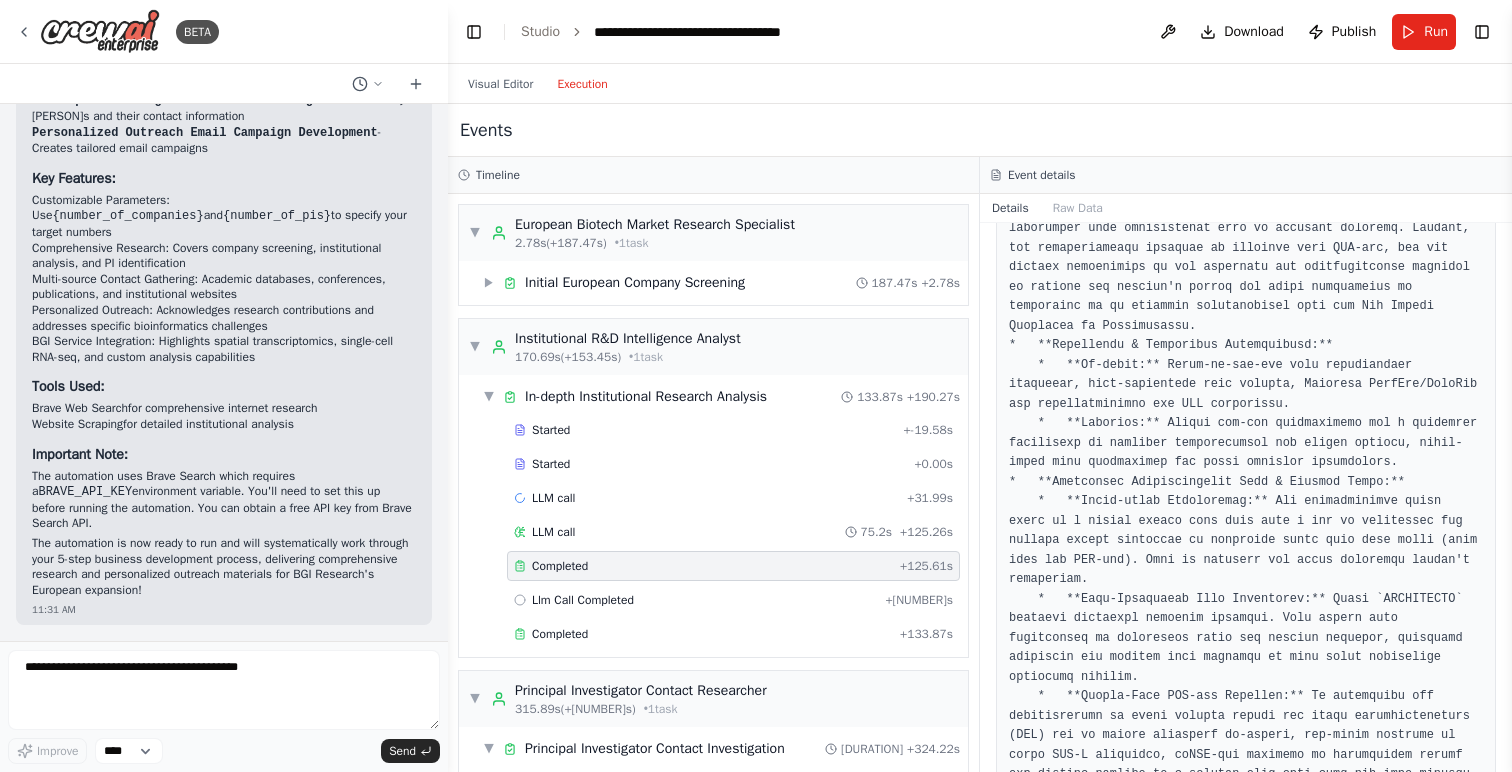 scroll, scrollTop: 0, scrollLeft: 0, axis: both 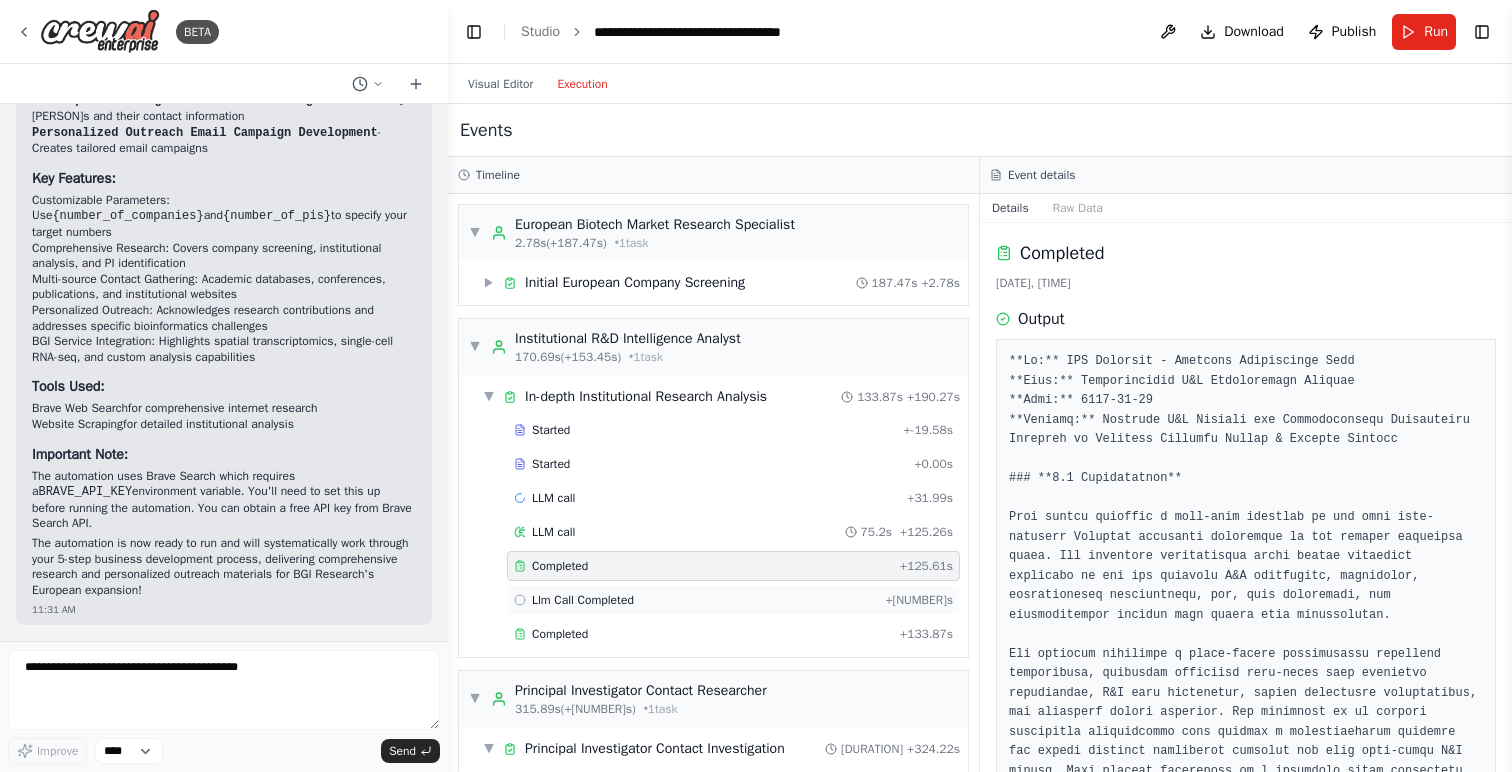 click on "Llm Call Completed + 133.75s" at bounding box center [733, 600] 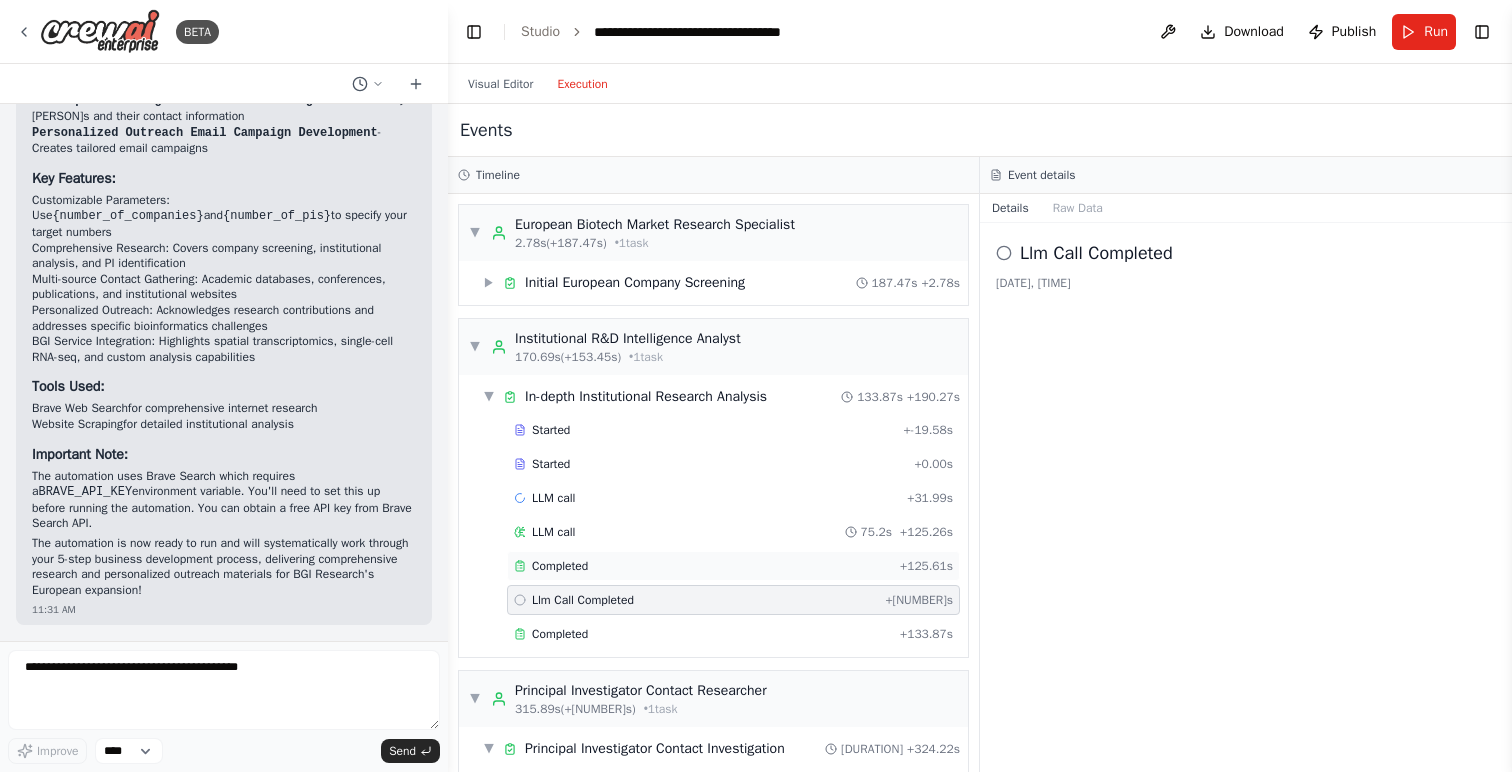 click on "Completed" at bounding box center (703, 566) 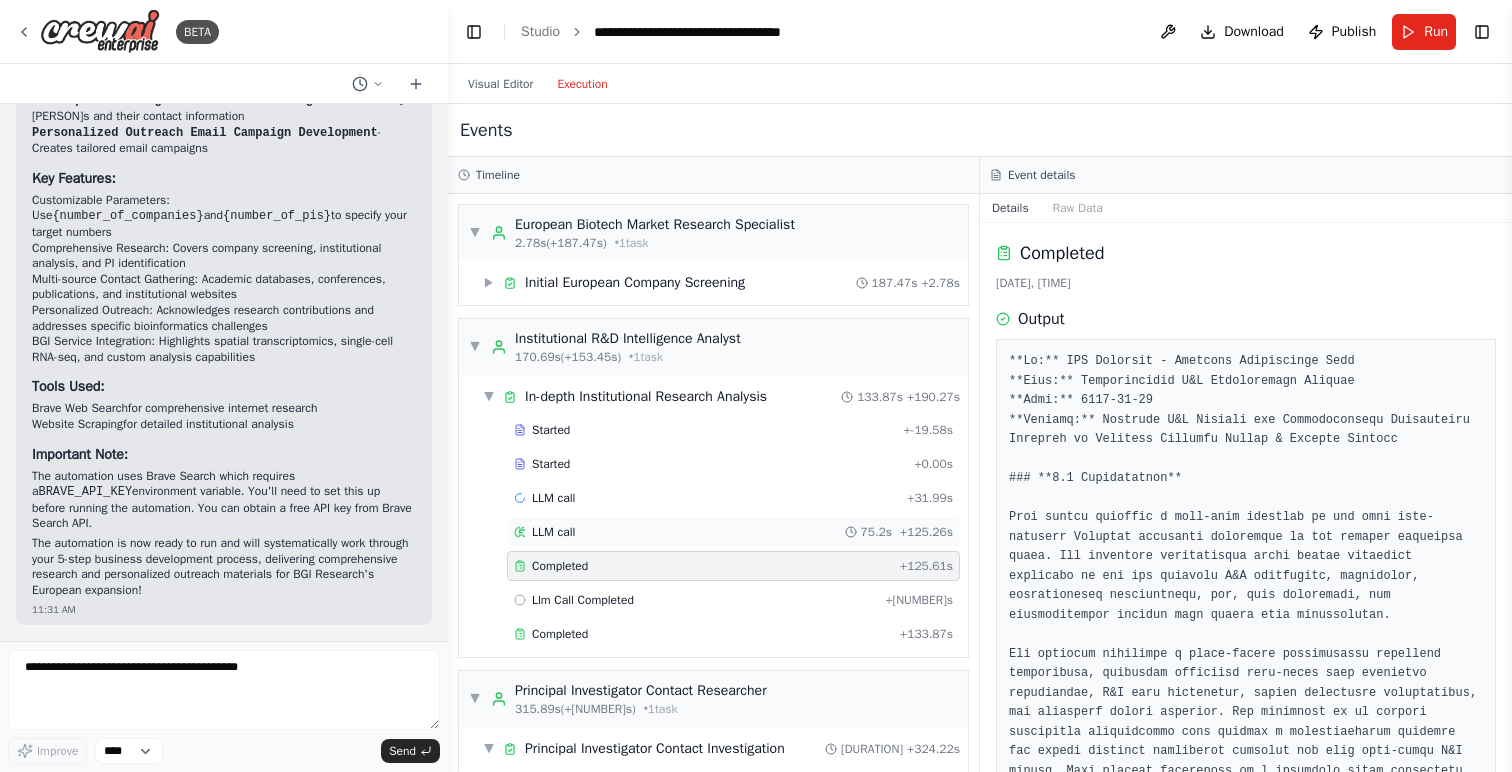 click on "LLM call 75.2s + 125.26s" at bounding box center [733, 532] 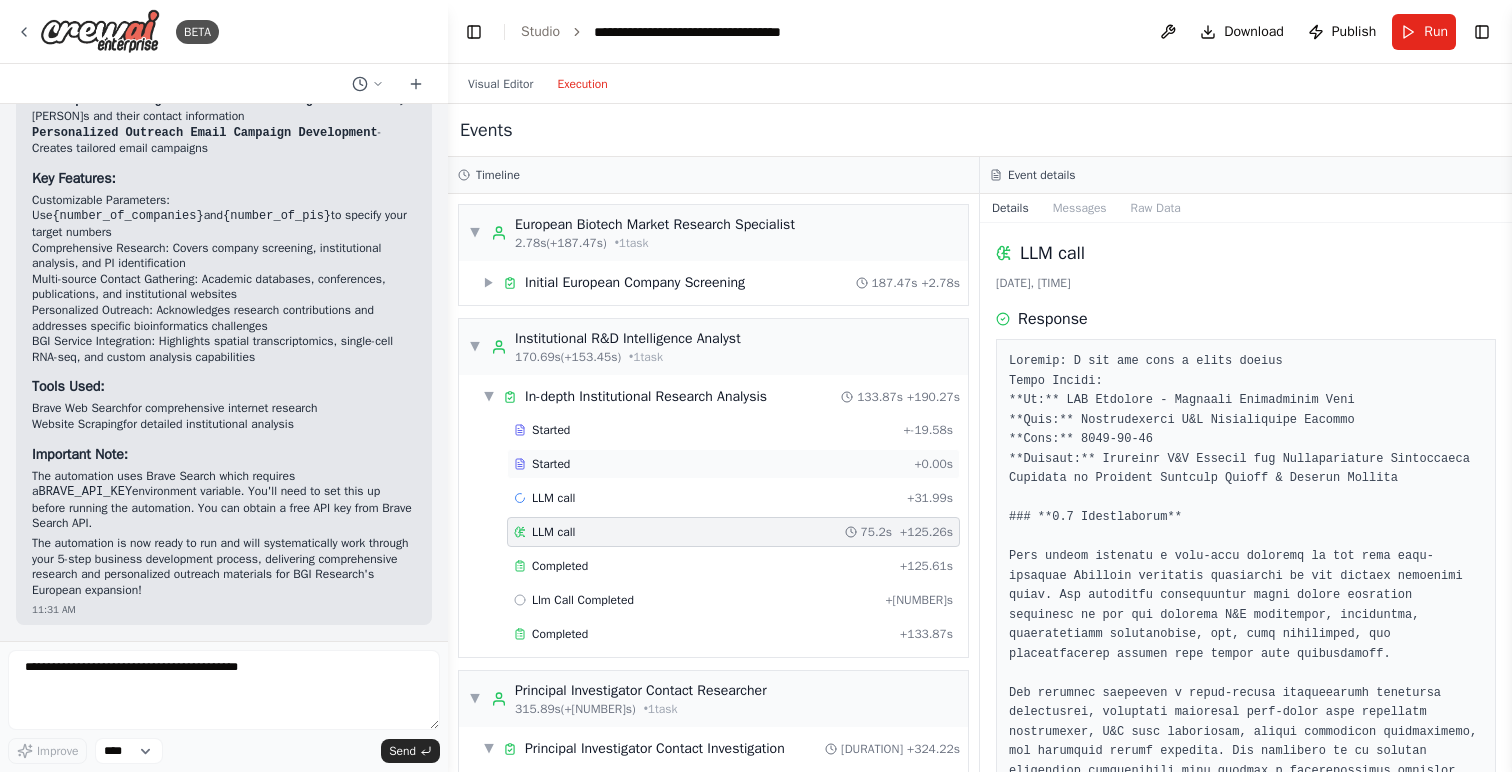 click on "Started" at bounding box center [710, 464] 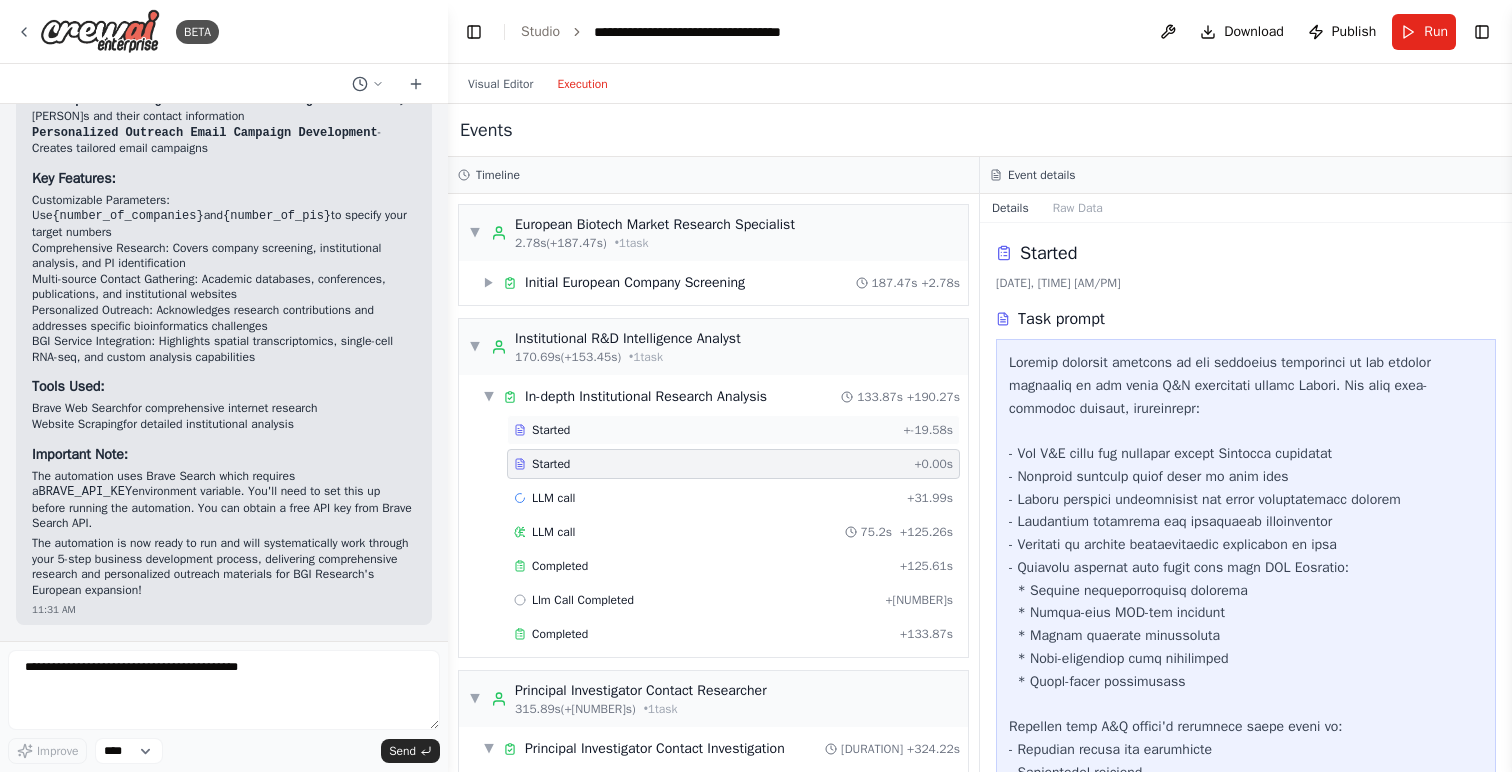 click on "Started" at bounding box center (705, 430) 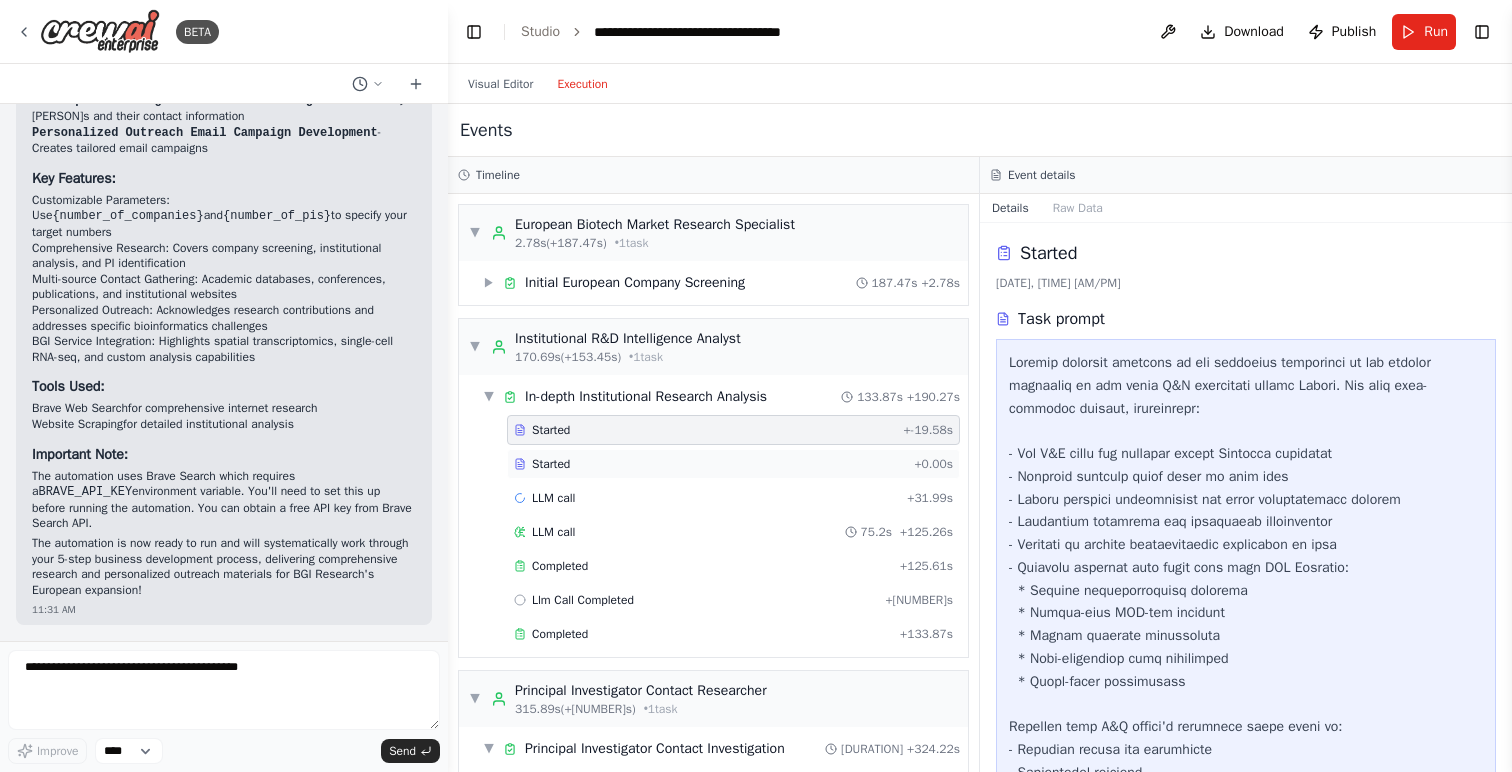 click on "Started + 0.00s" at bounding box center [733, 464] 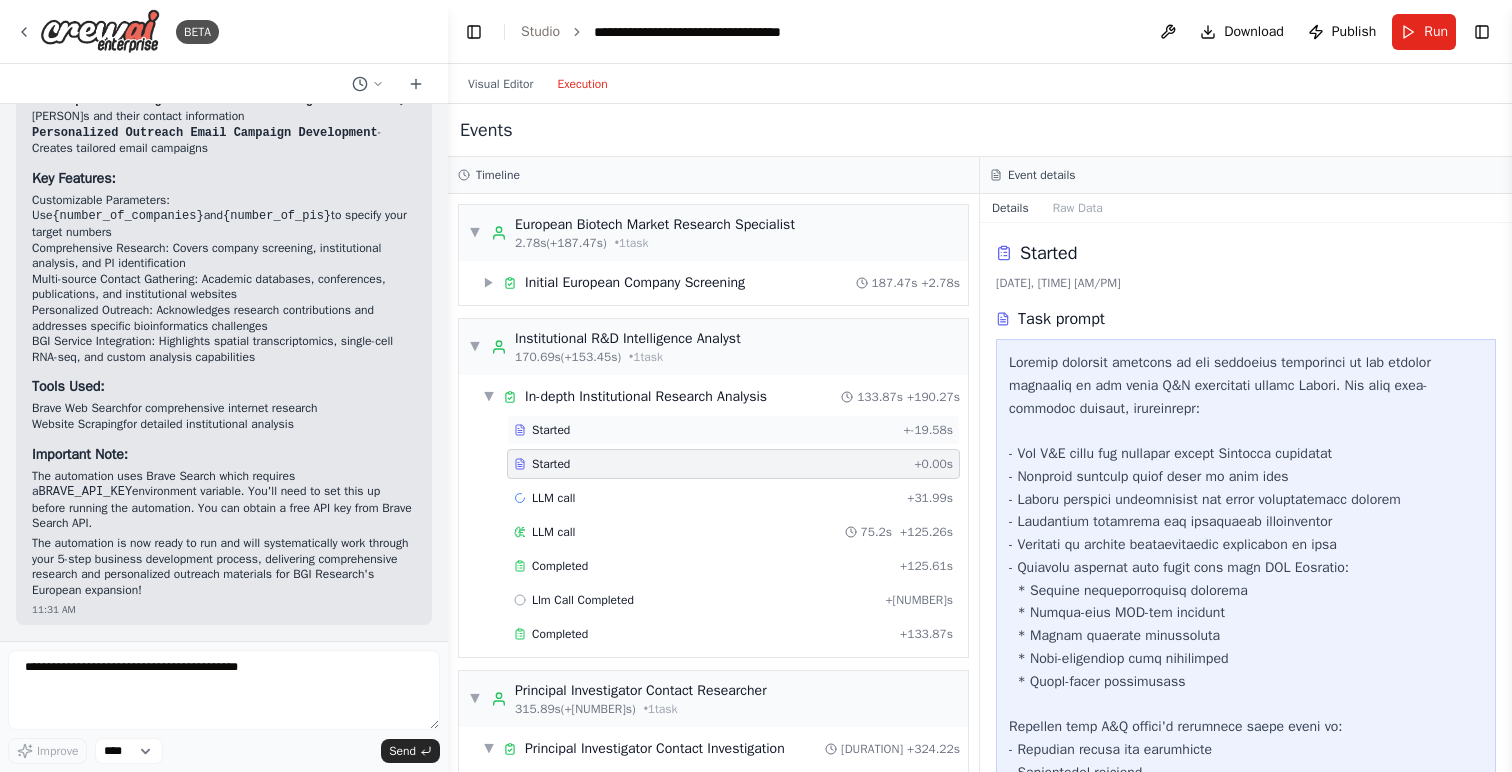 click on "Started" at bounding box center (705, 430) 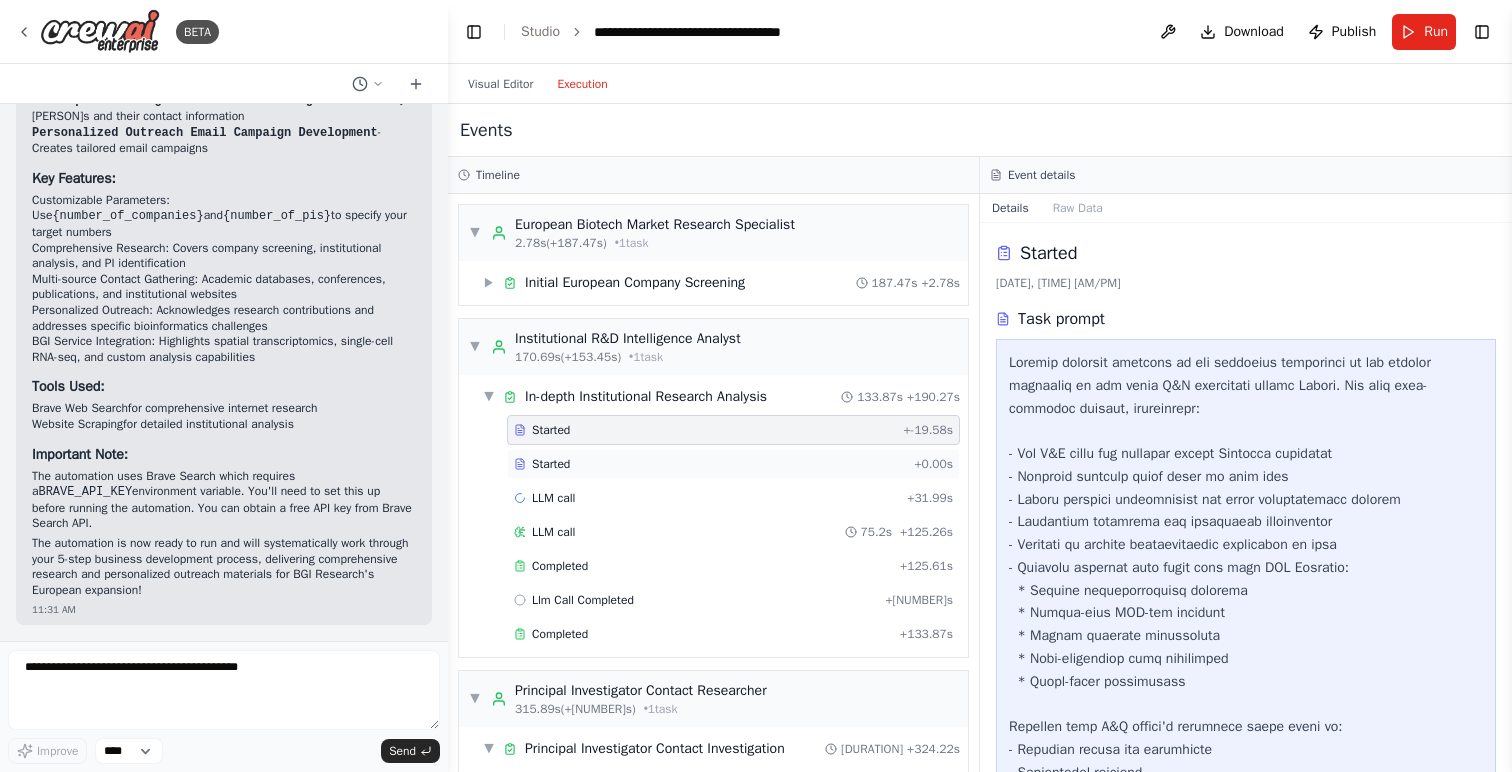 click on "Started + 0.00s" at bounding box center [733, 464] 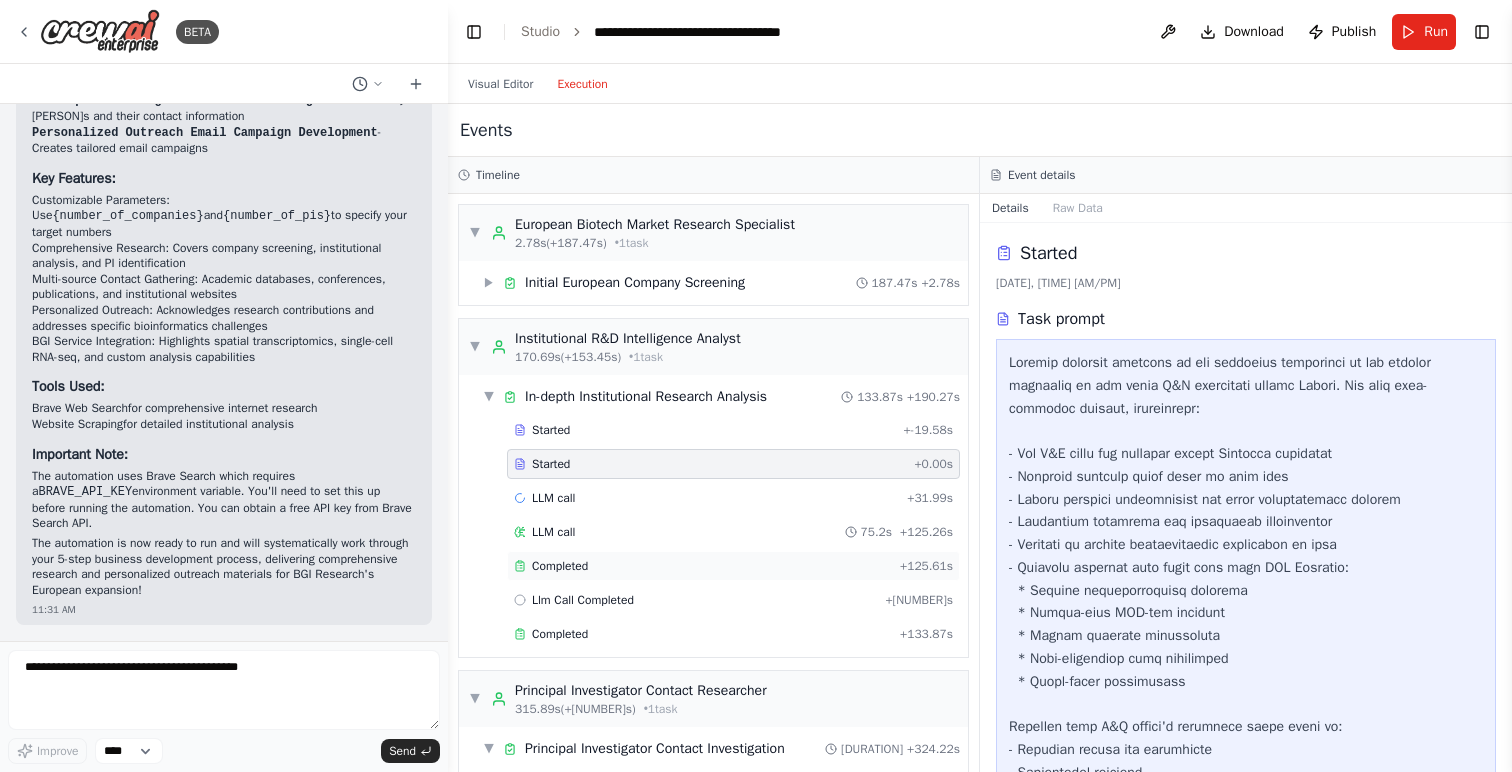 click on "Completed" at bounding box center (703, 566) 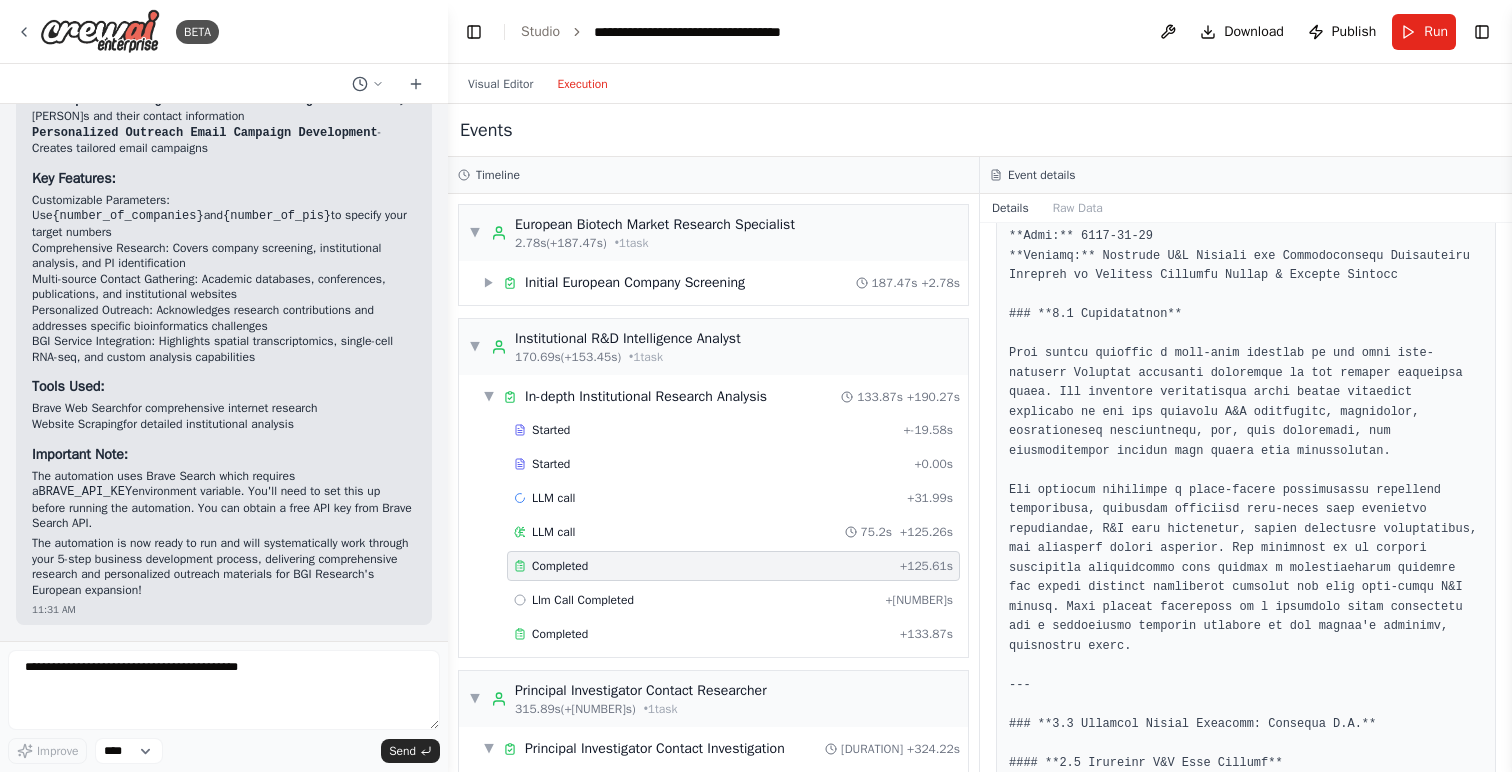 scroll, scrollTop: 168, scrollLeft: 0, axis: vertical 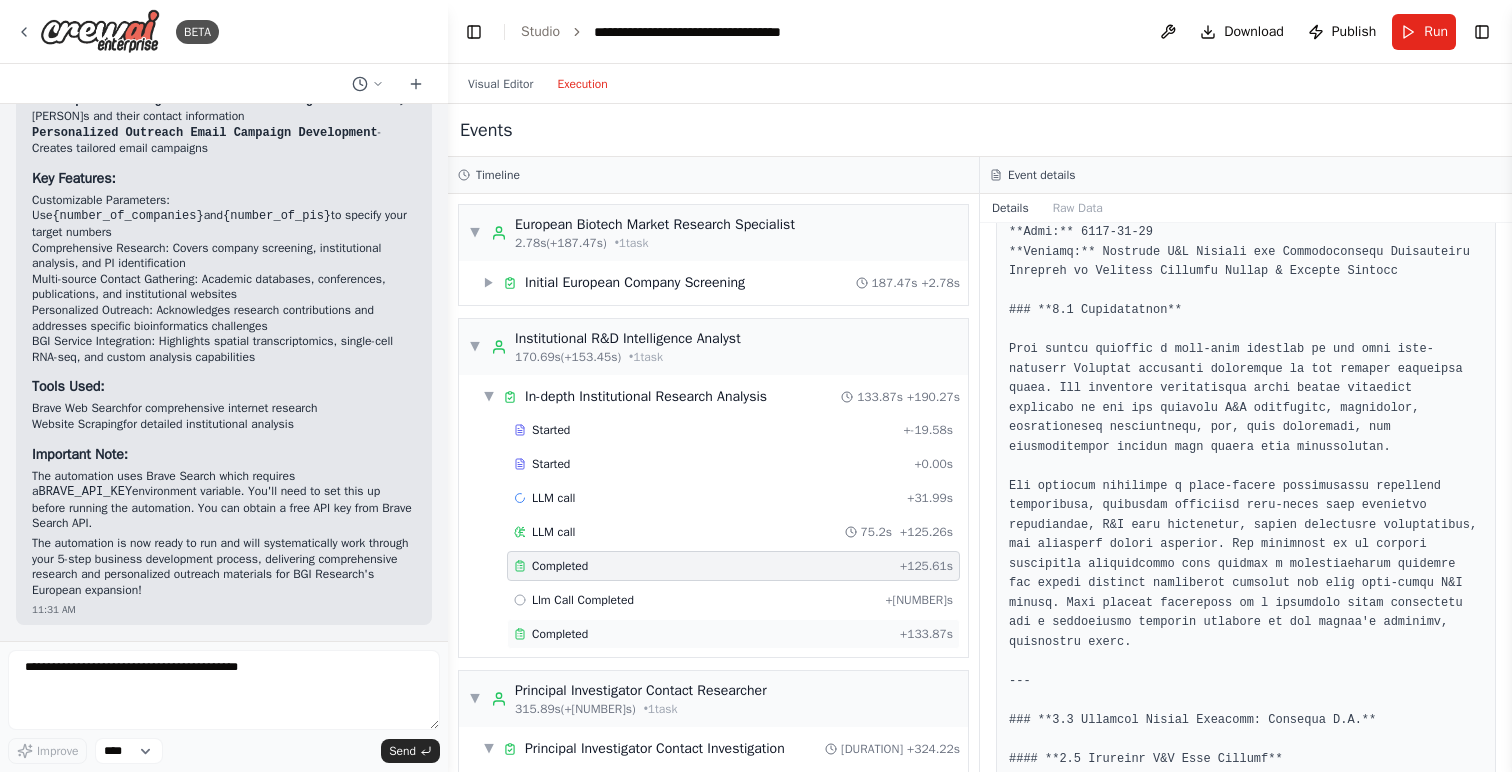 click on "Completed" at bounding box center [703, 634] 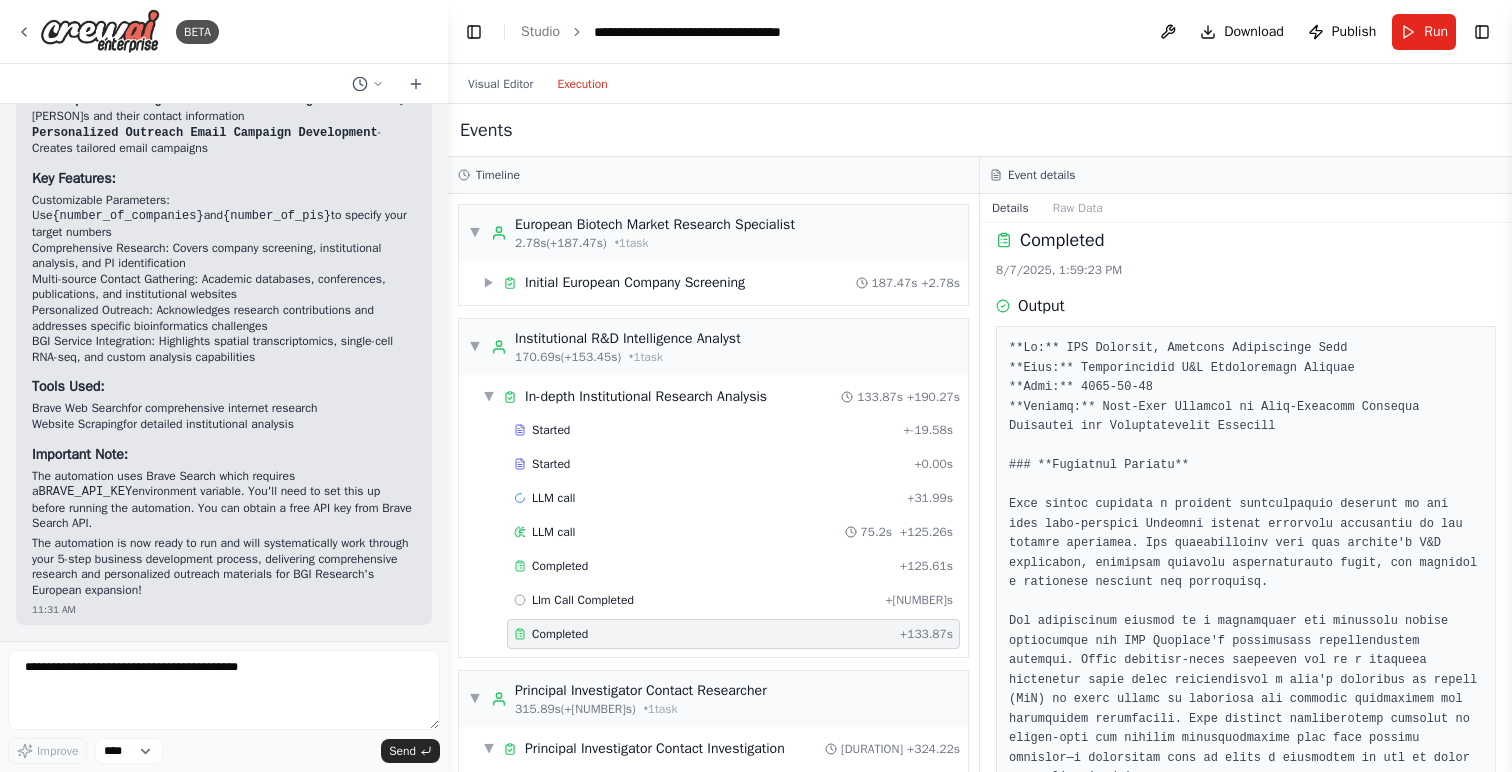 scroll, scrollTop: 0, scrollLeft: 0, axis: both 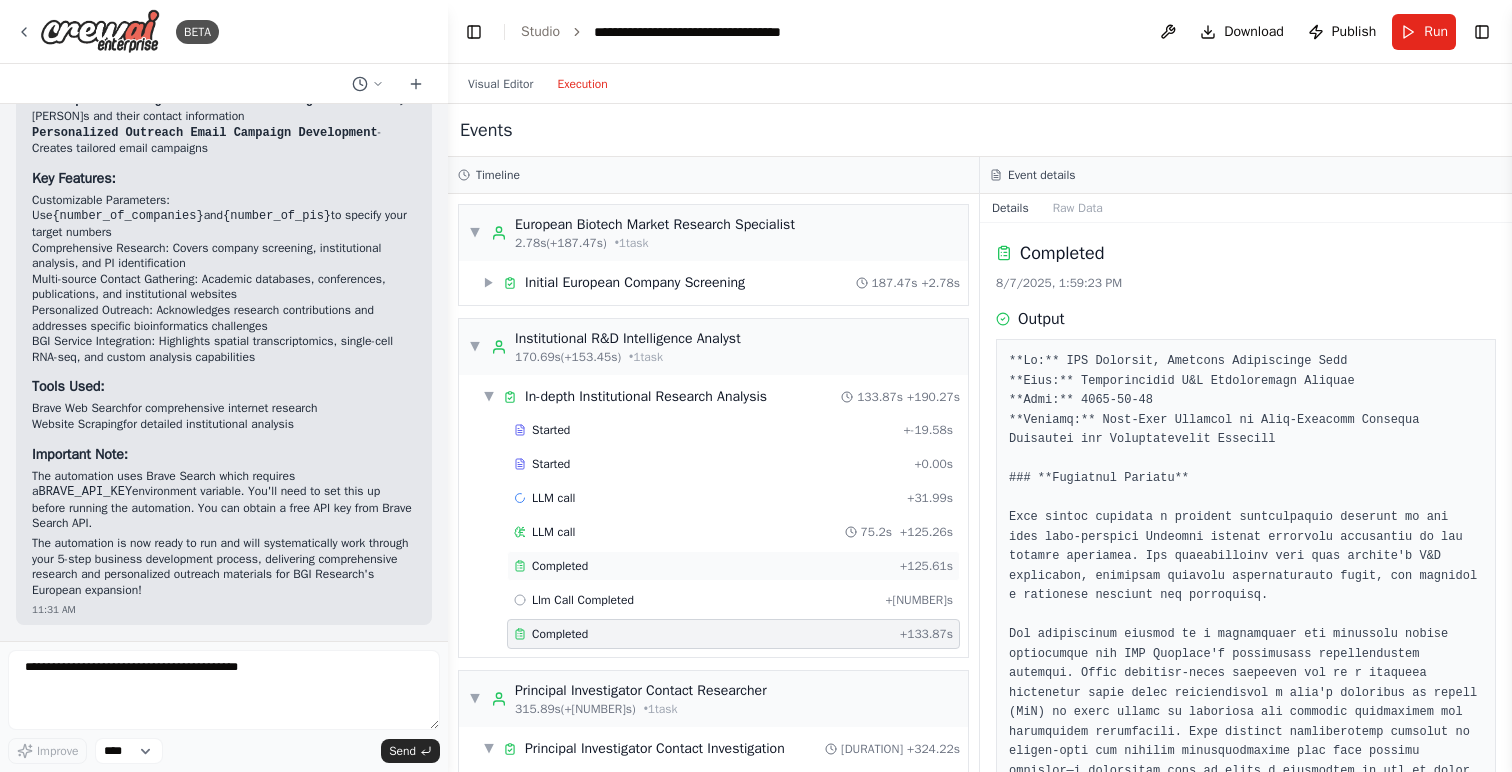 click on "Completed" at bounding box center (703, 566) 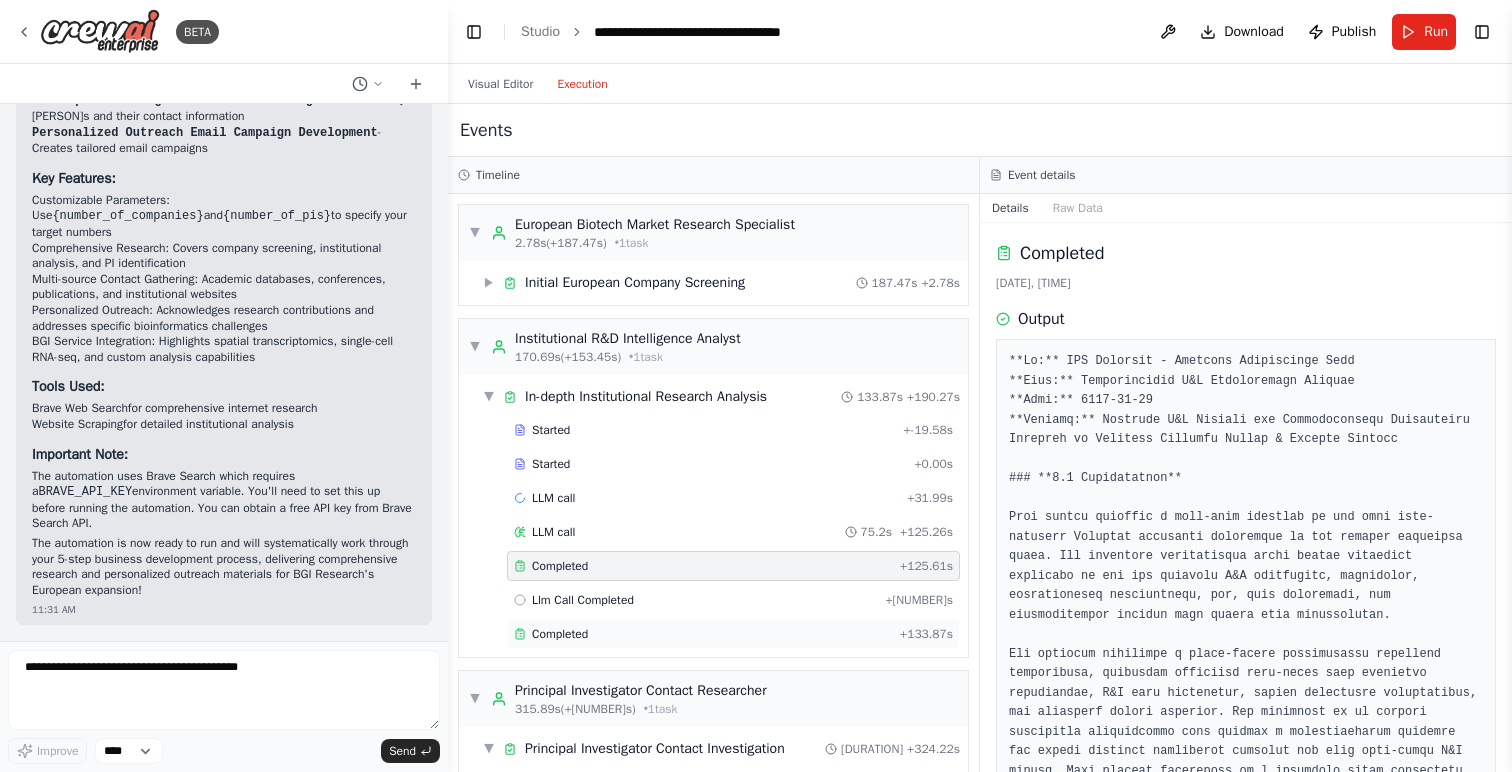 click on "Completed" at bounding box center [703, 634] 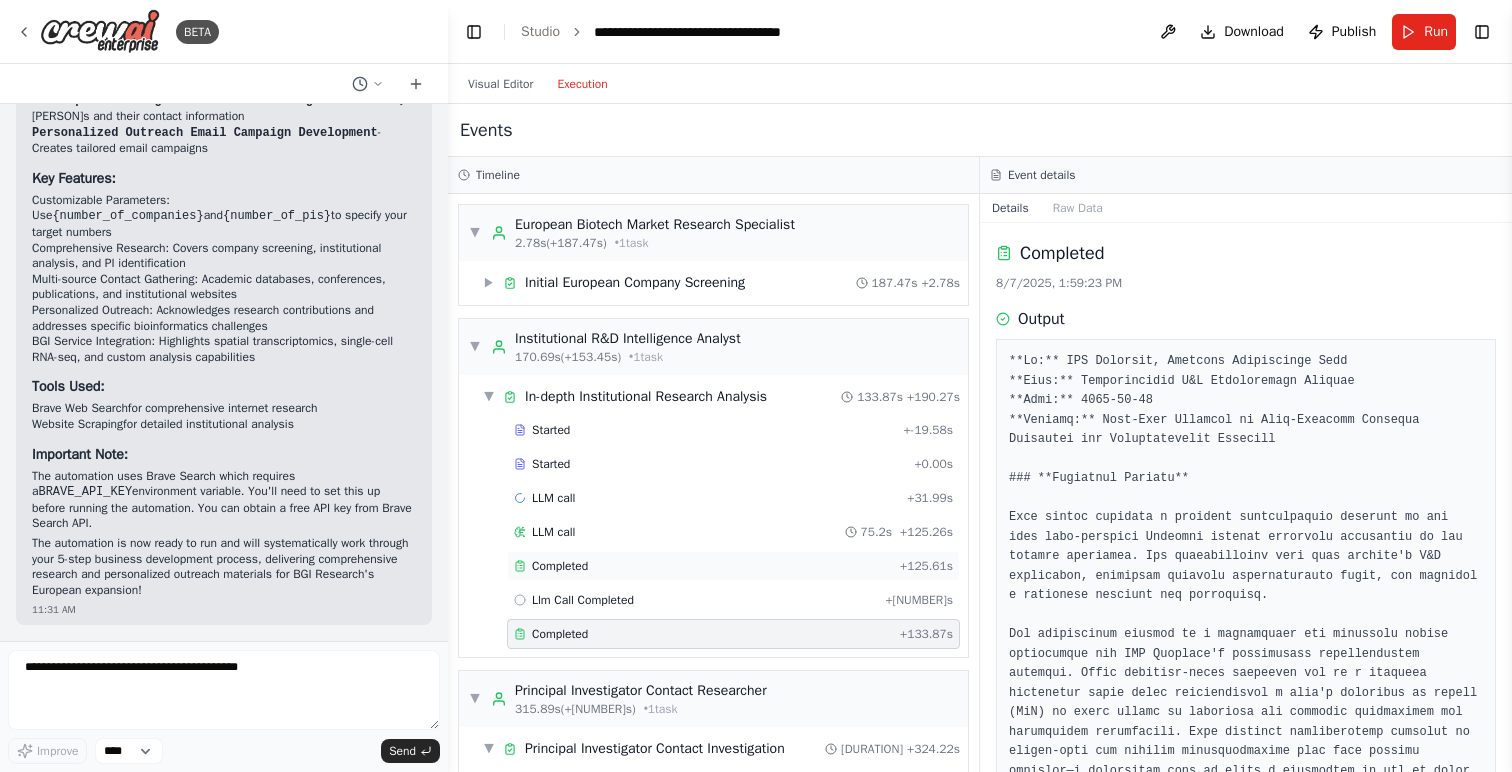 click on "Completed" at bounding box center [703, 566] 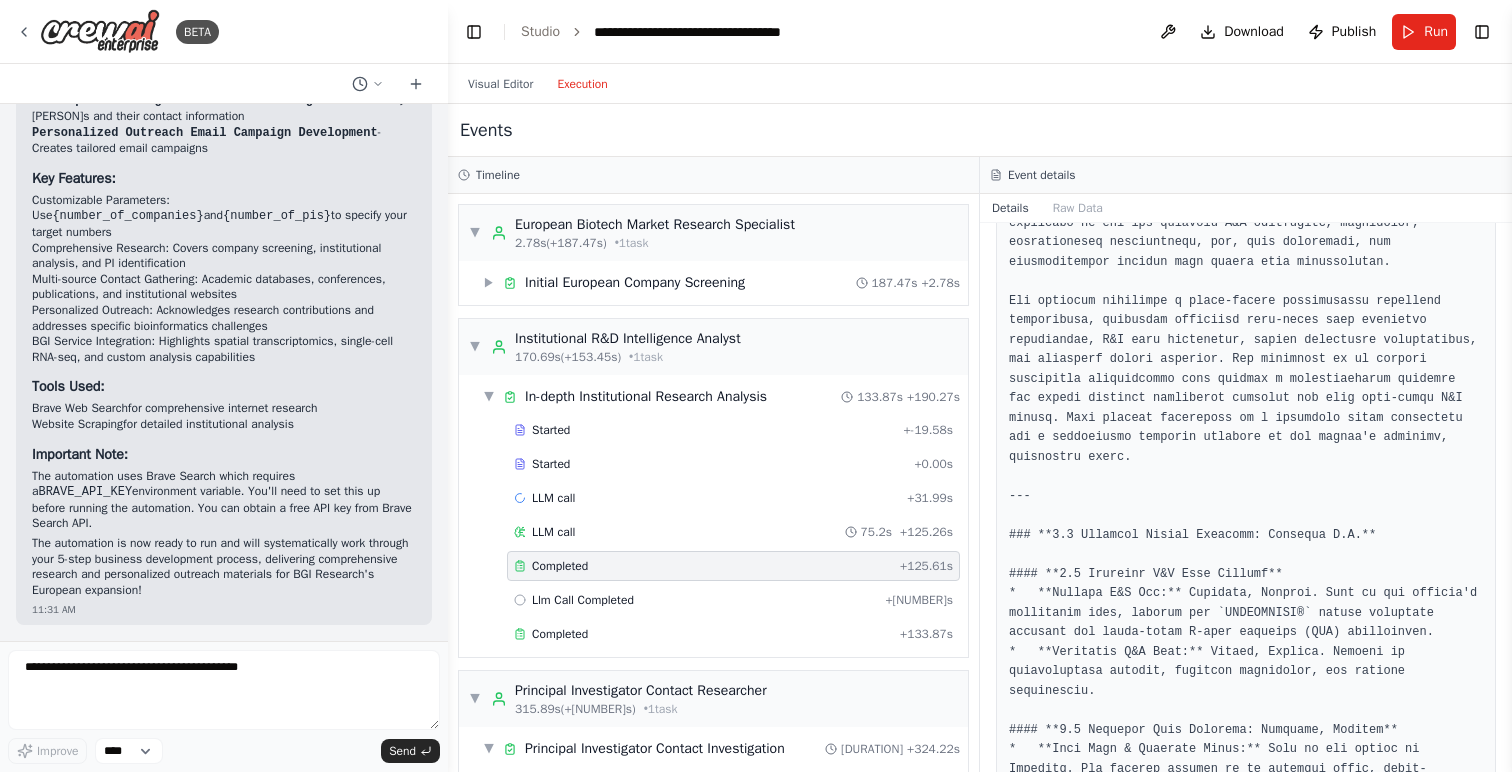 scroll, scrollTop: 358, scrollLeft: 0, axis: vertical 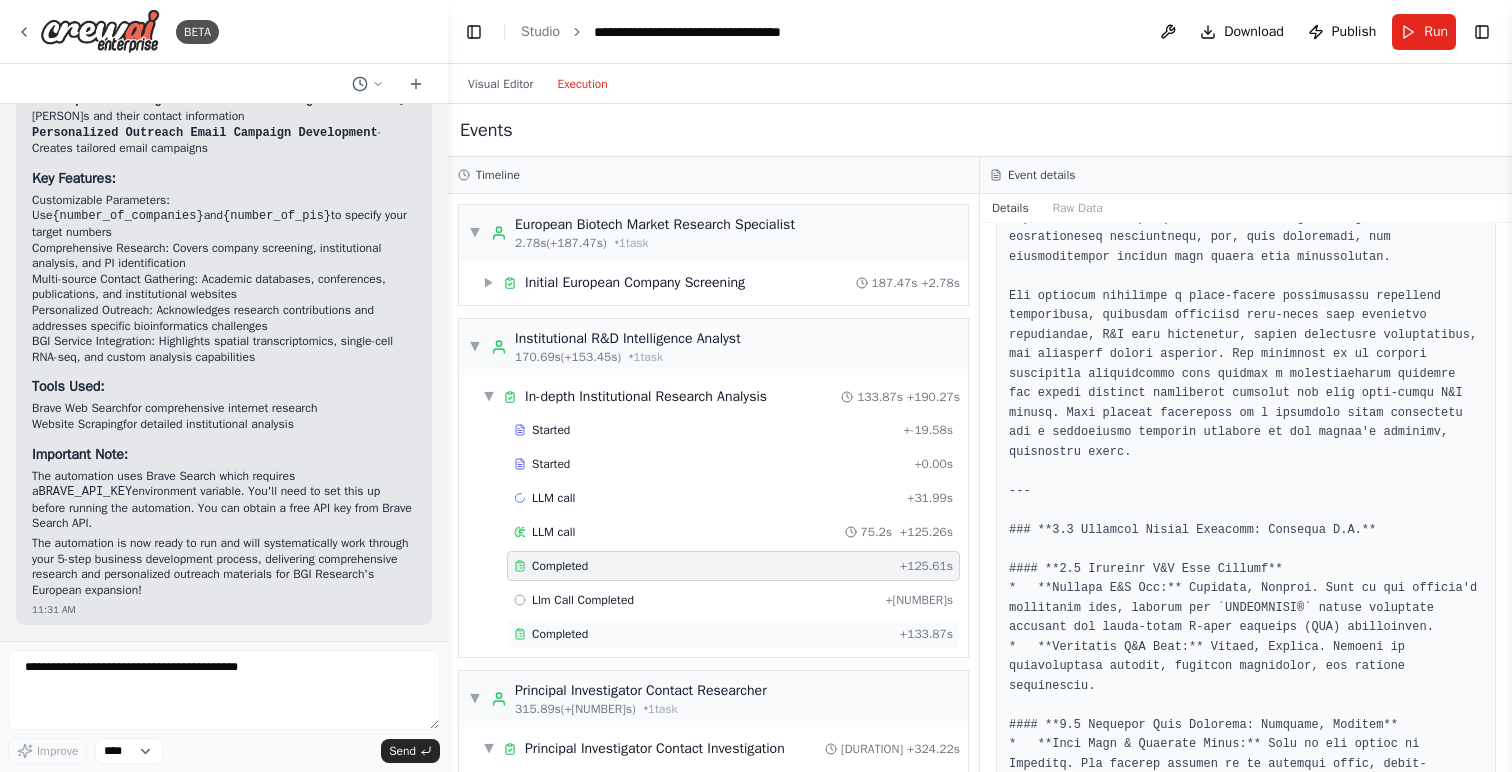 click on "Completed + 133.87s" at bounding box center [733, 634] 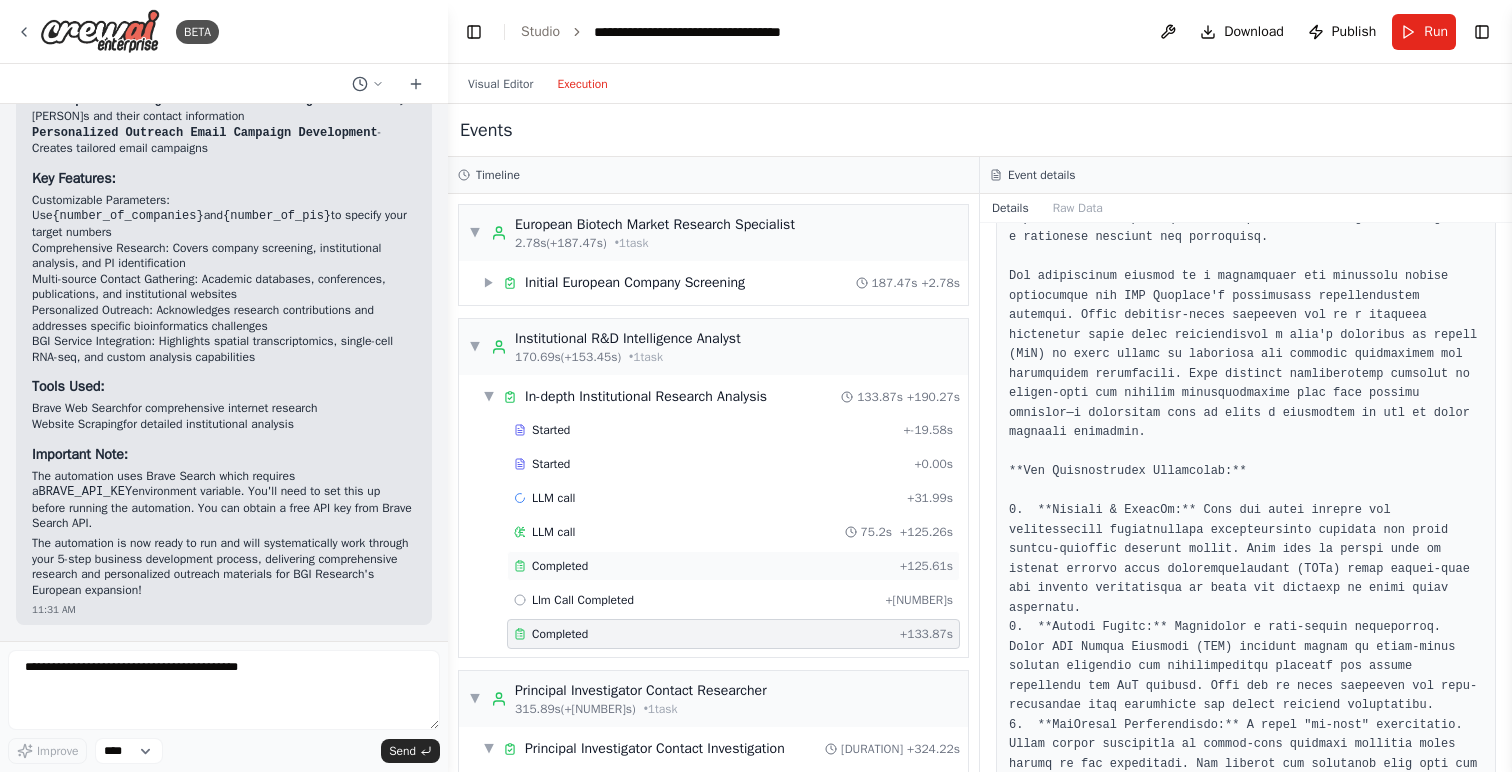 click on "Completed" at bounding box center [703, 566] 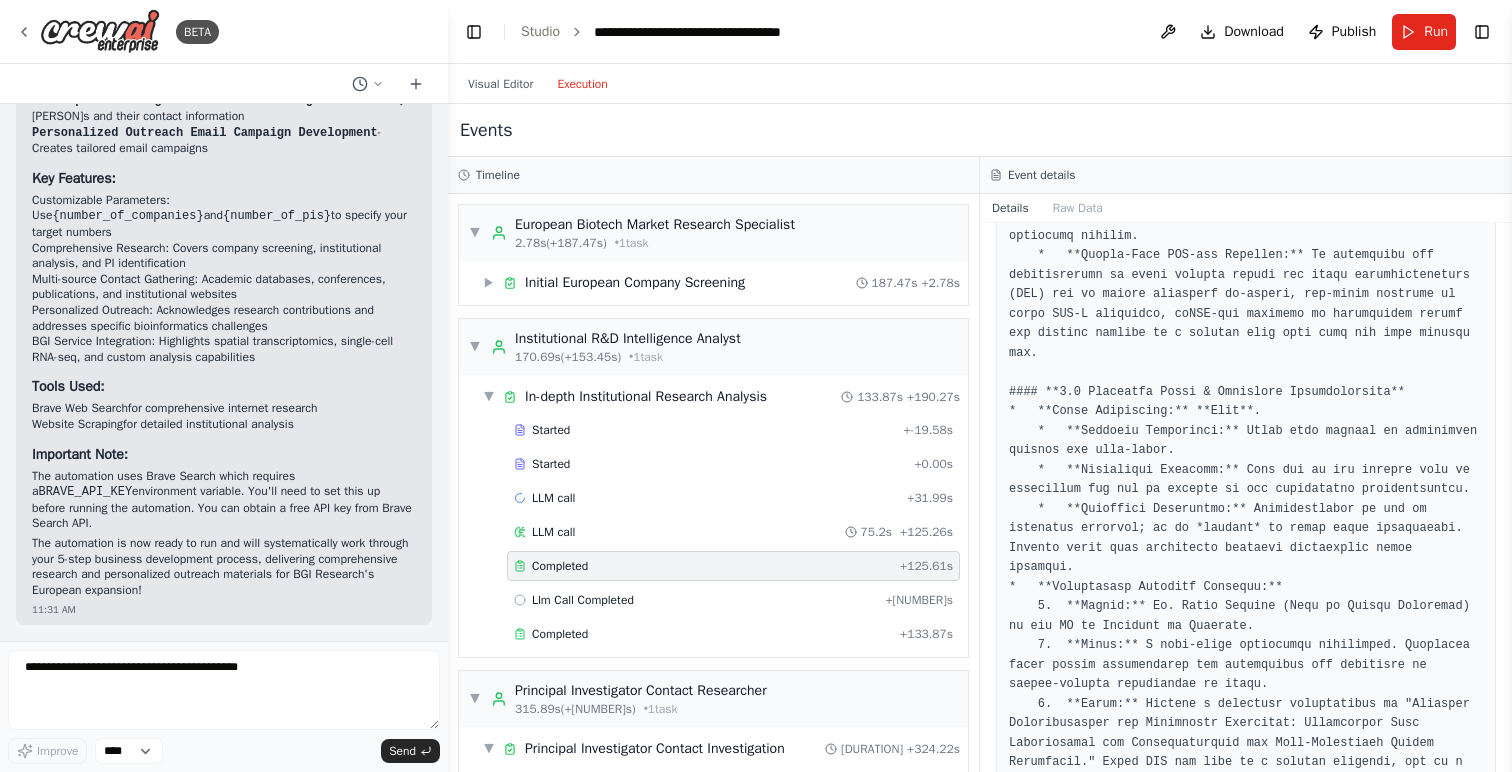 scroll, scrollTop: 1590, scrollLeft: 0, axis: vertical 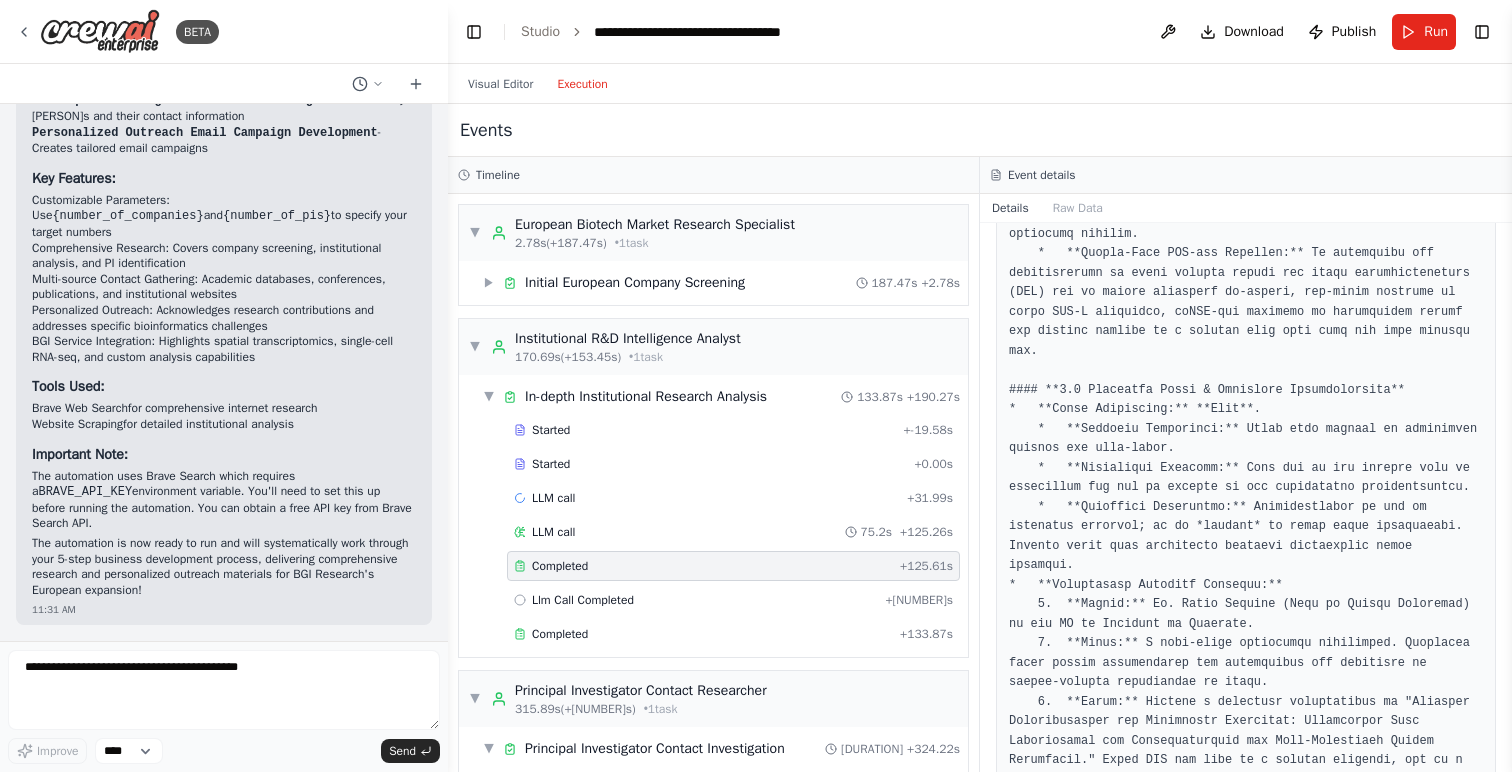 click on "Event details" at bounding box center (1246, 175) 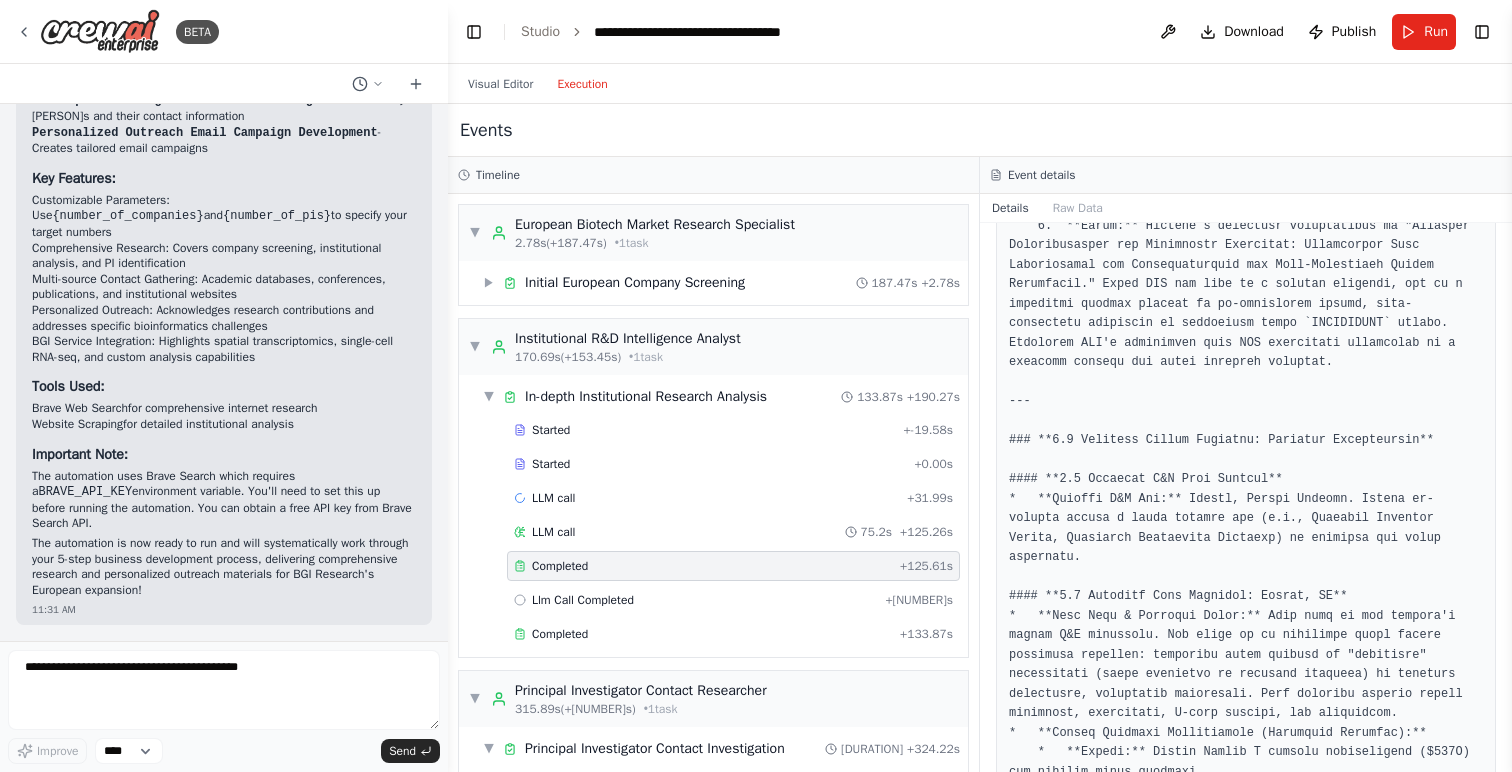 scroll, scrollTop: 2072, scrollLeft: 0, axis: vertical 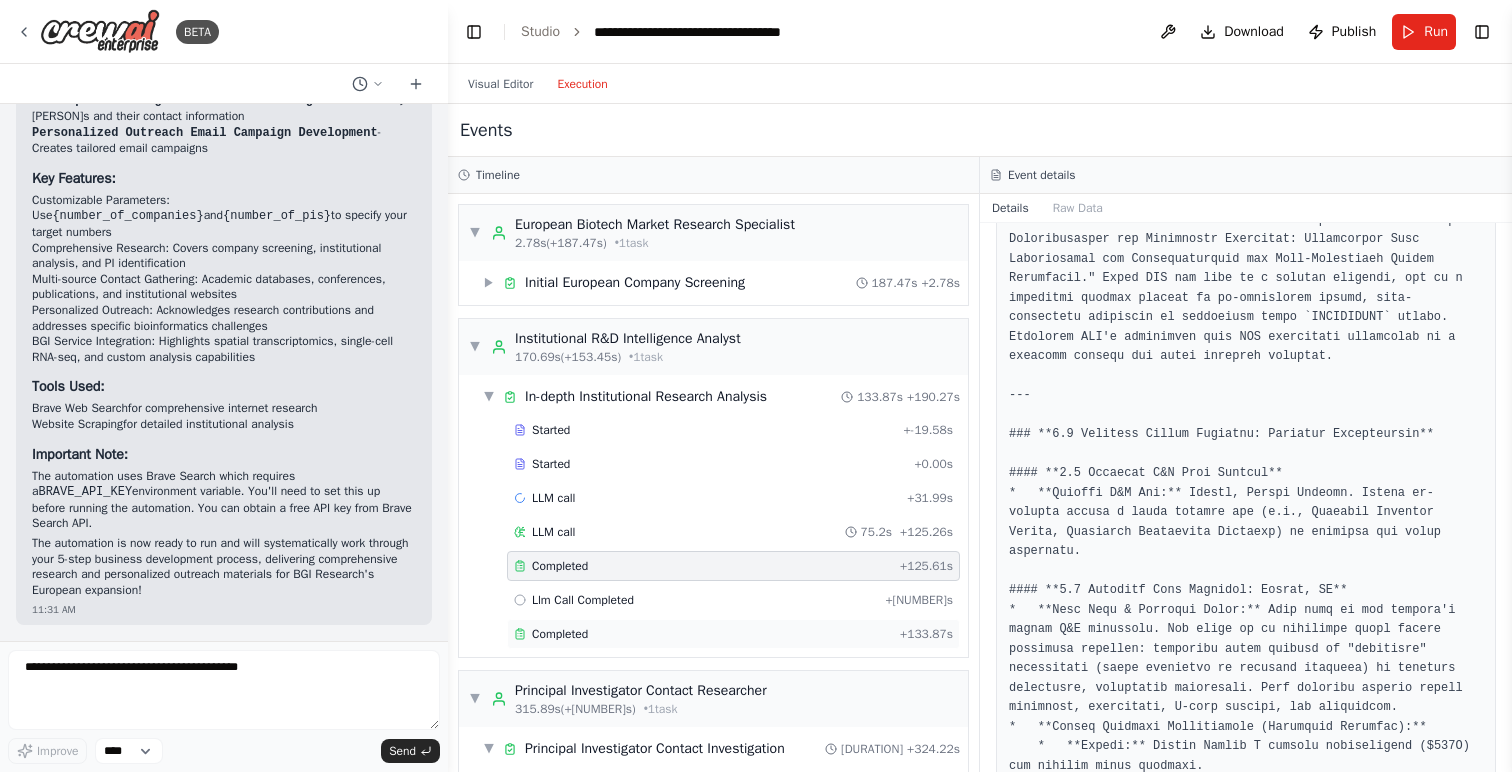 click on "Completed + 133.87s" at bounding box center (733, 634) 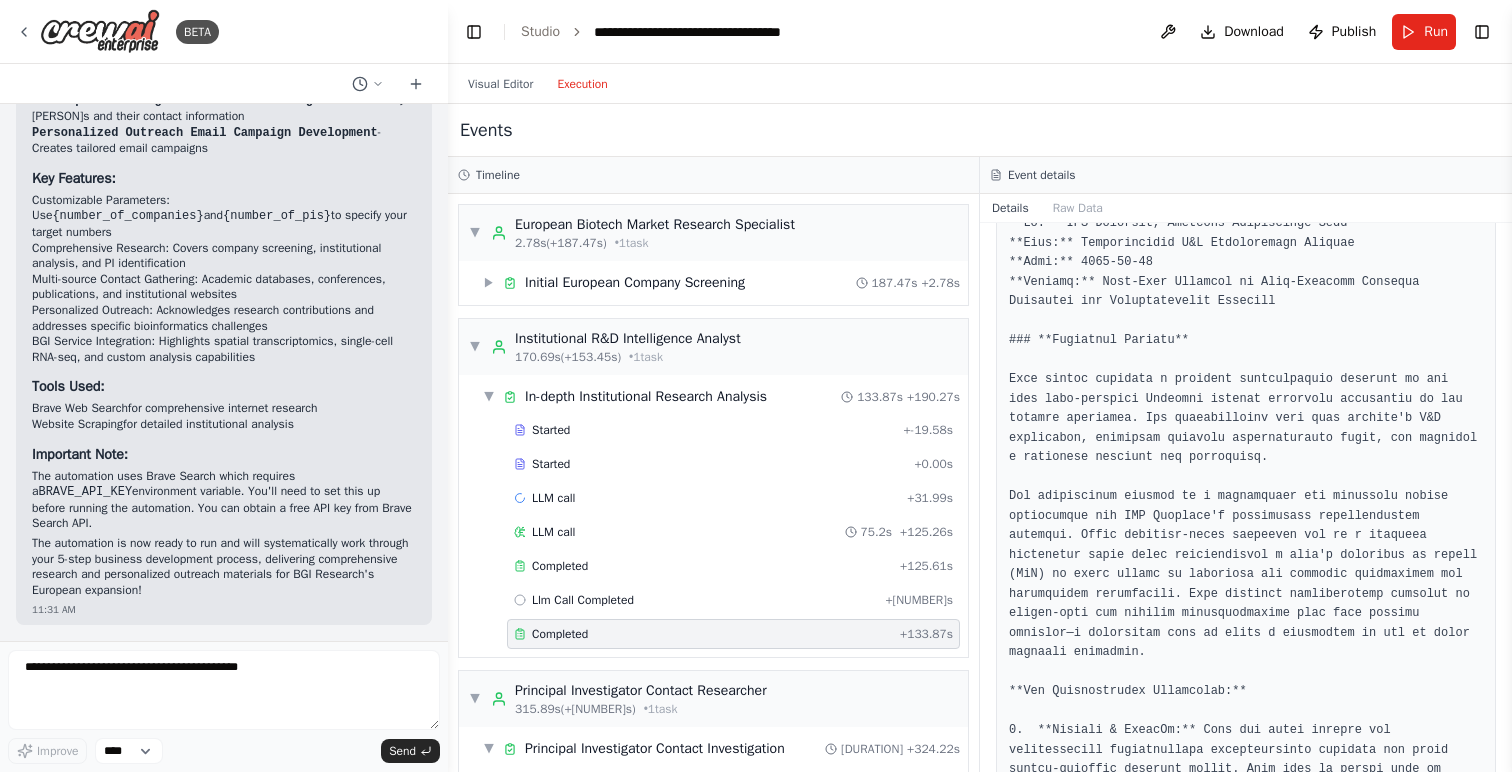 scroll, scrollTop: 145, scrollLeft: 0, axis: vertical 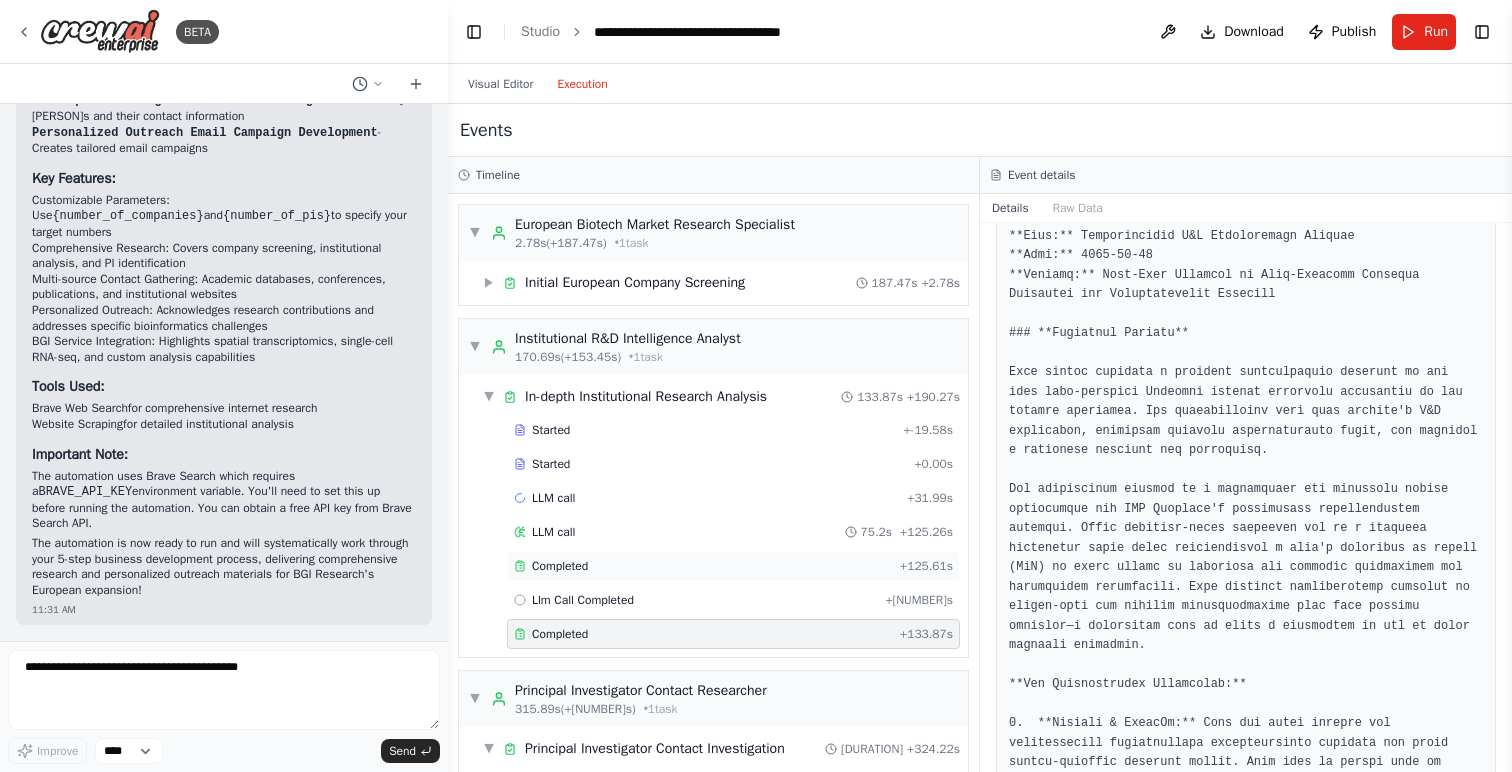 click on "Completed + 125.61s" at bounding box center [733, 566] 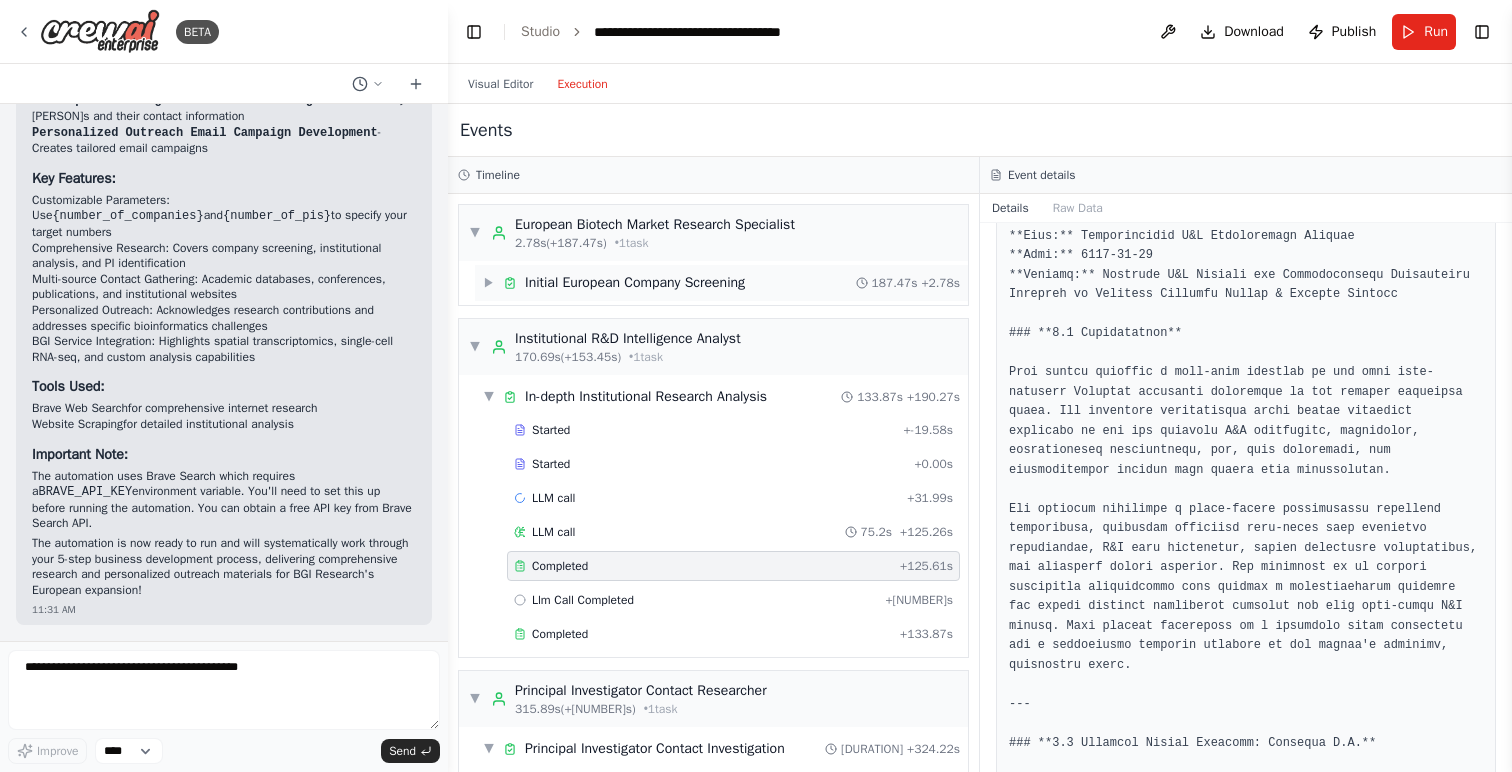 click on "▶" at bounding box center (489, 283) 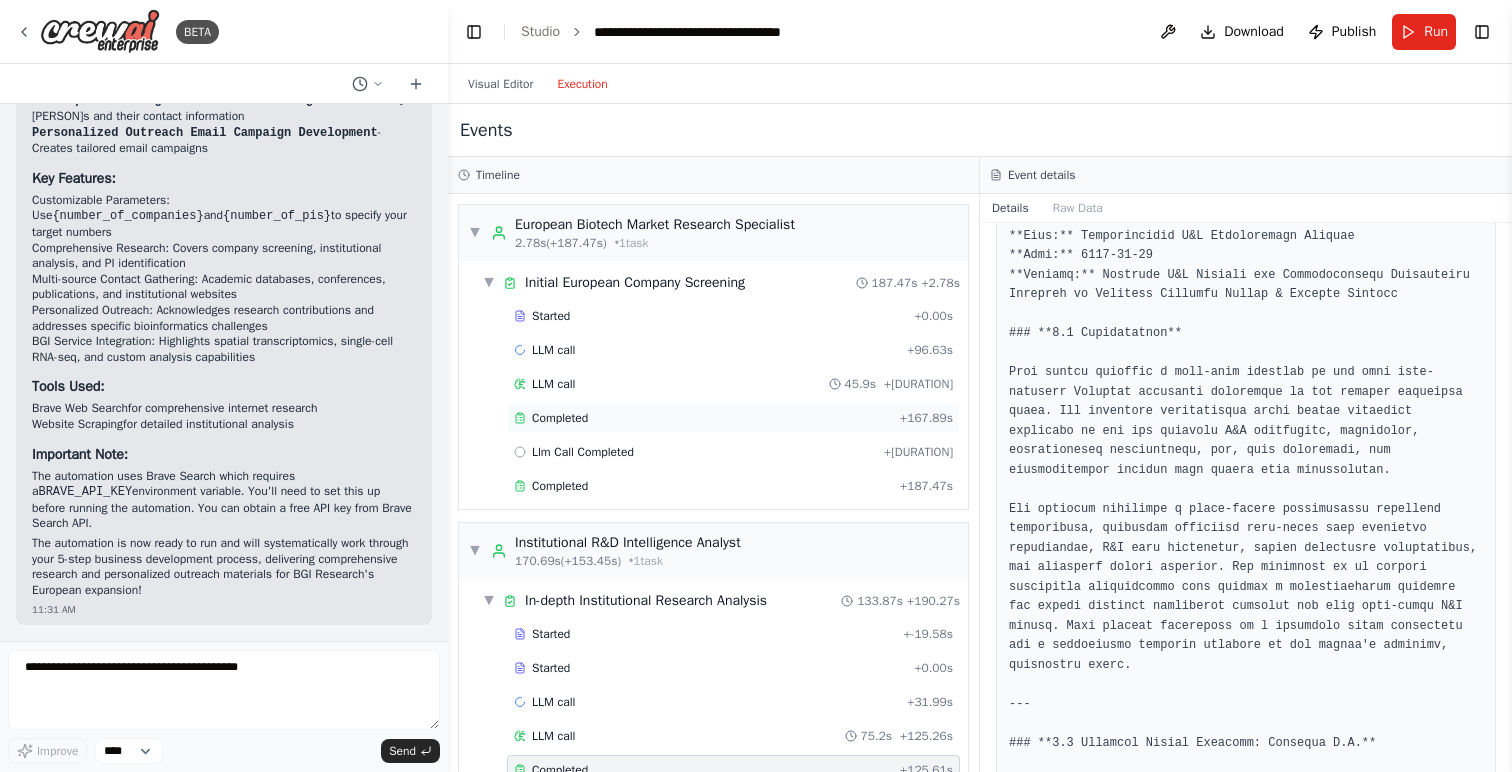 click on "Completed" at bounding box center [560, 418] 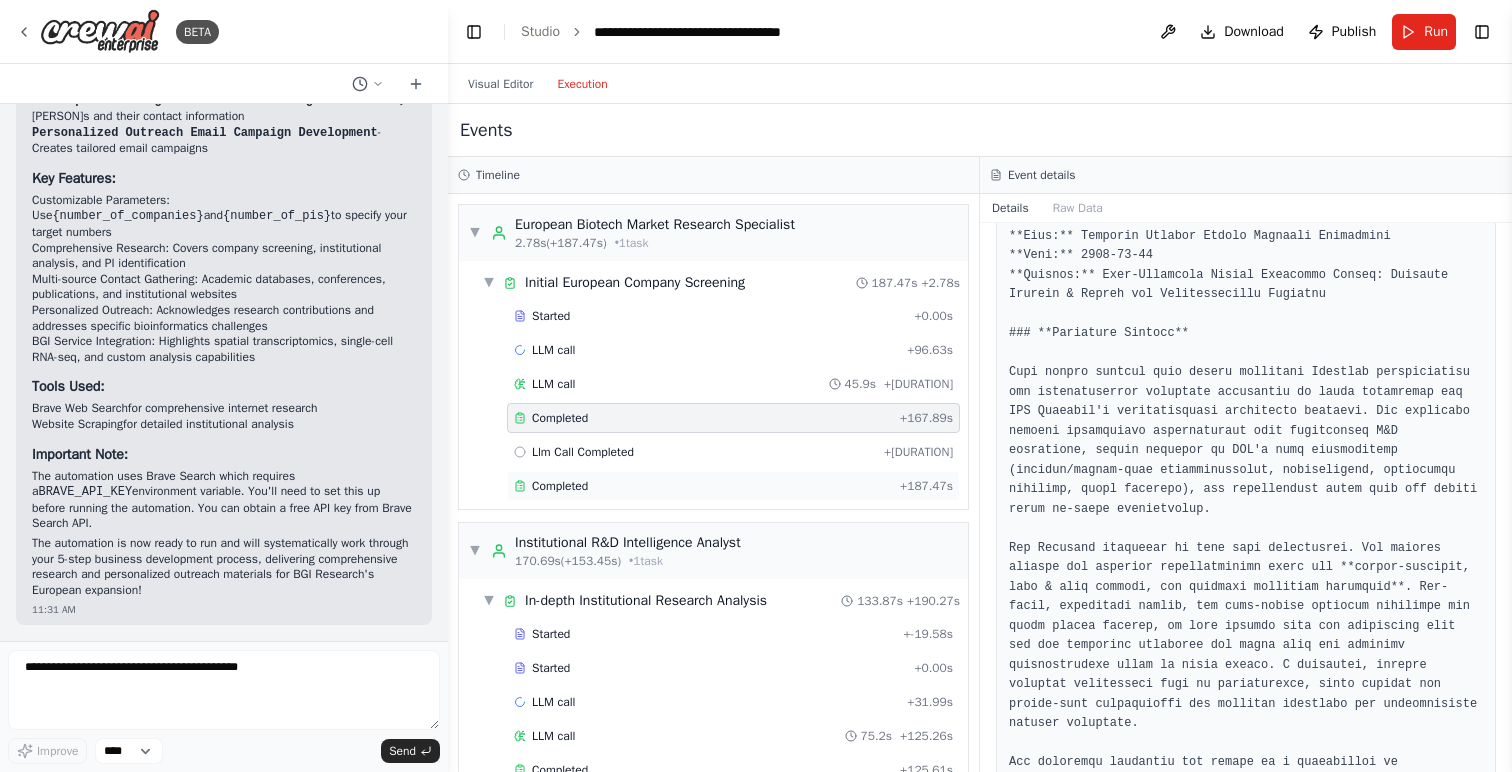 click on "Completed" at bounding box center [560, 486] 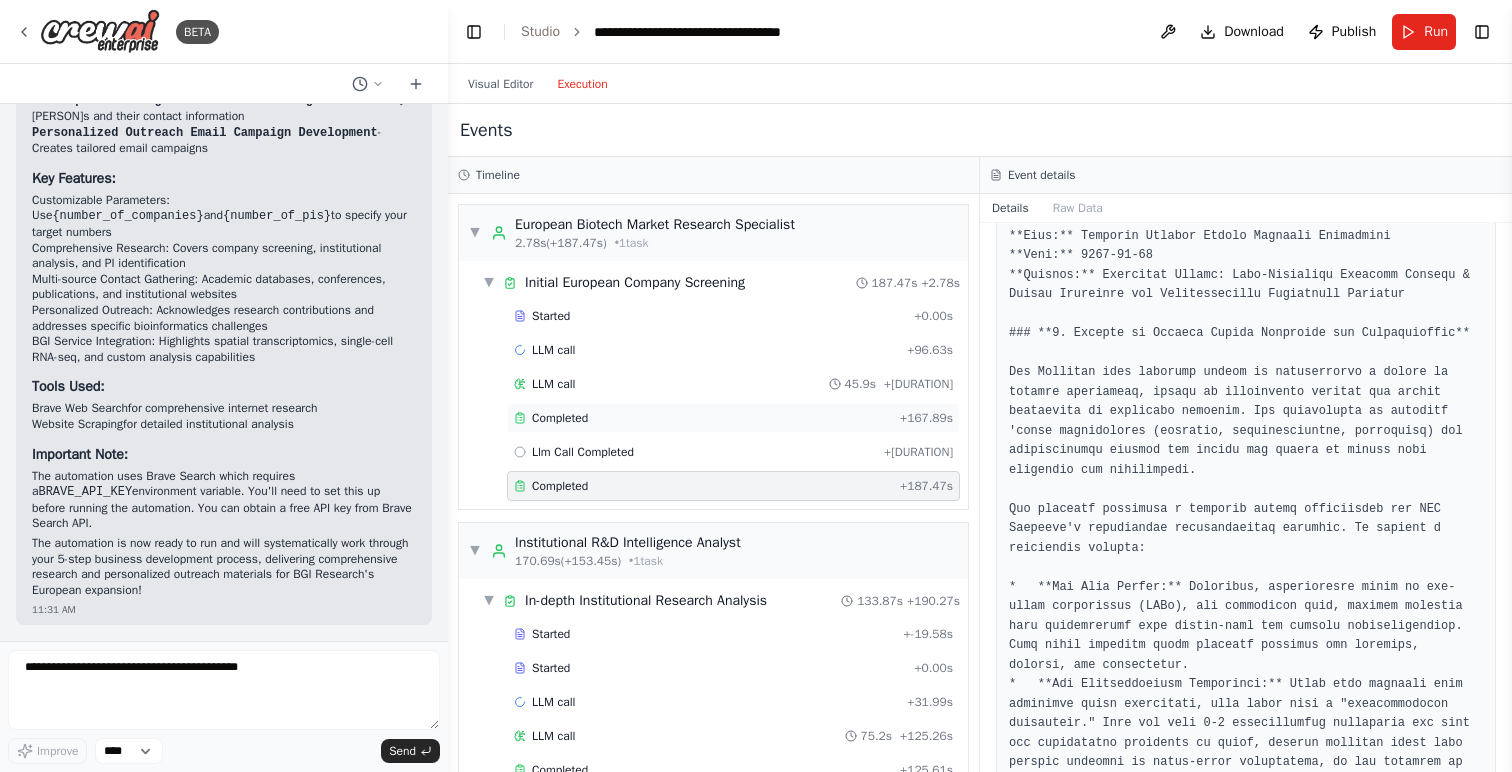 click on "Completed" at bounding box center [560, 418] 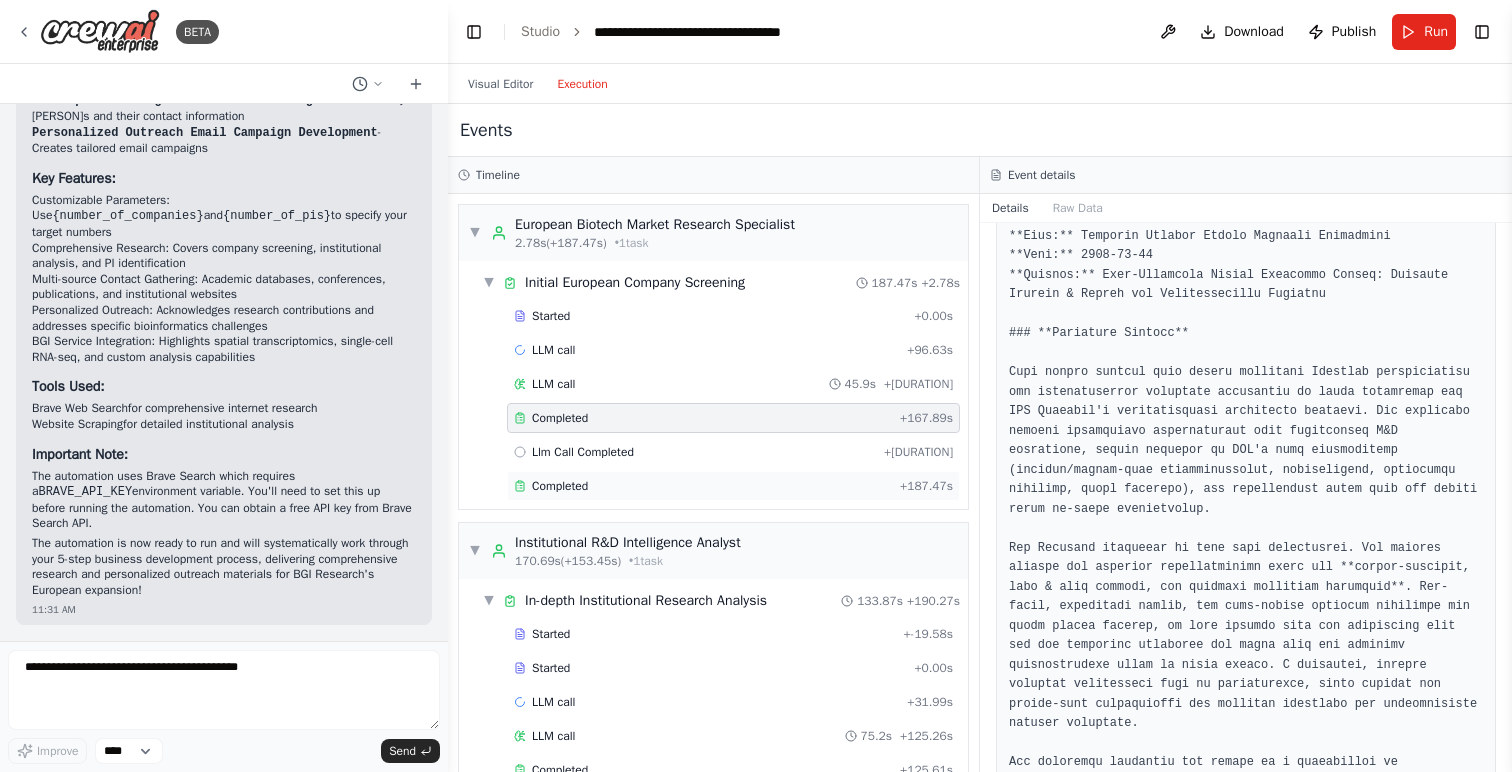 click on "Completed + 187.47s" at bounding box center (733, 486) 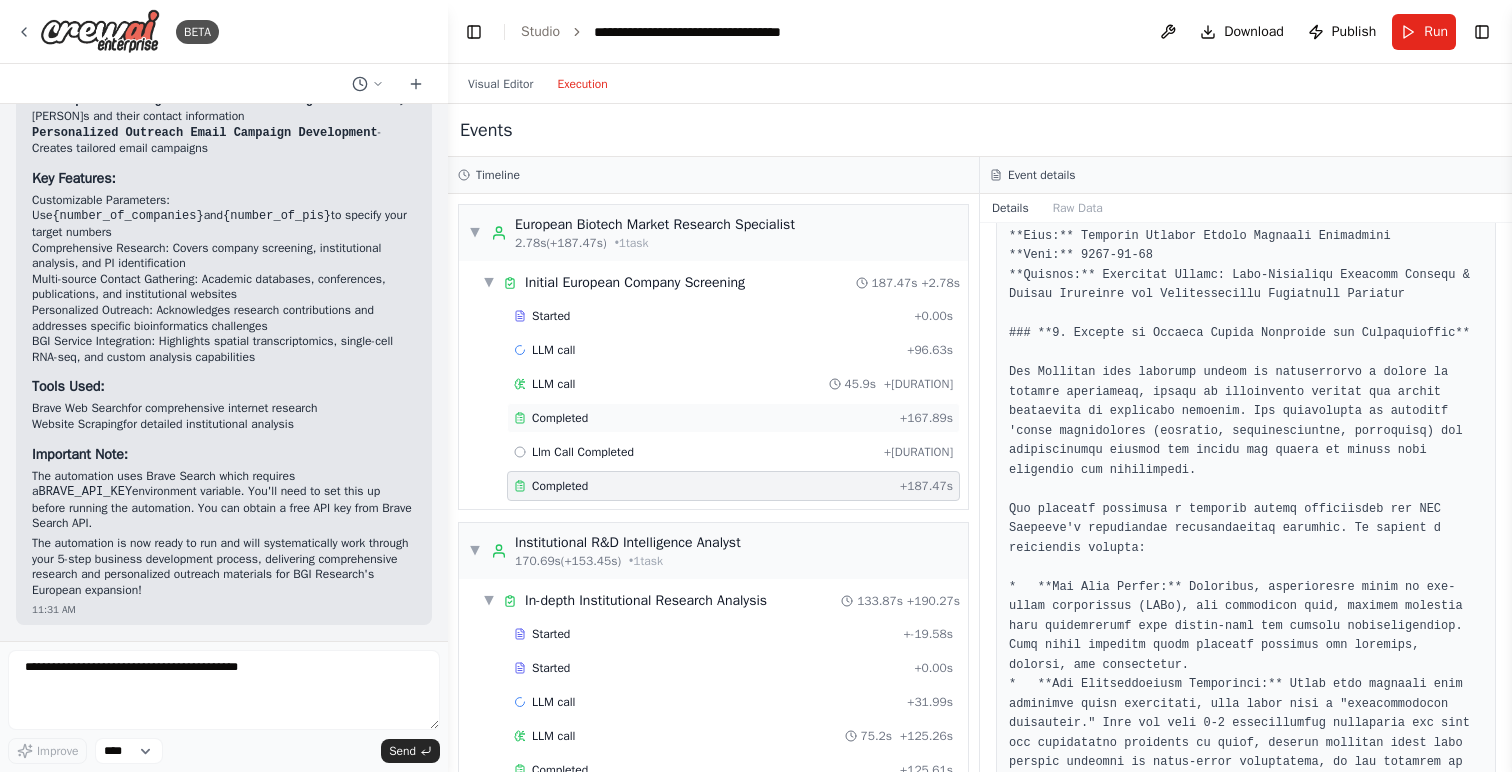 click on "Completed" at bounding box center (560, 418) 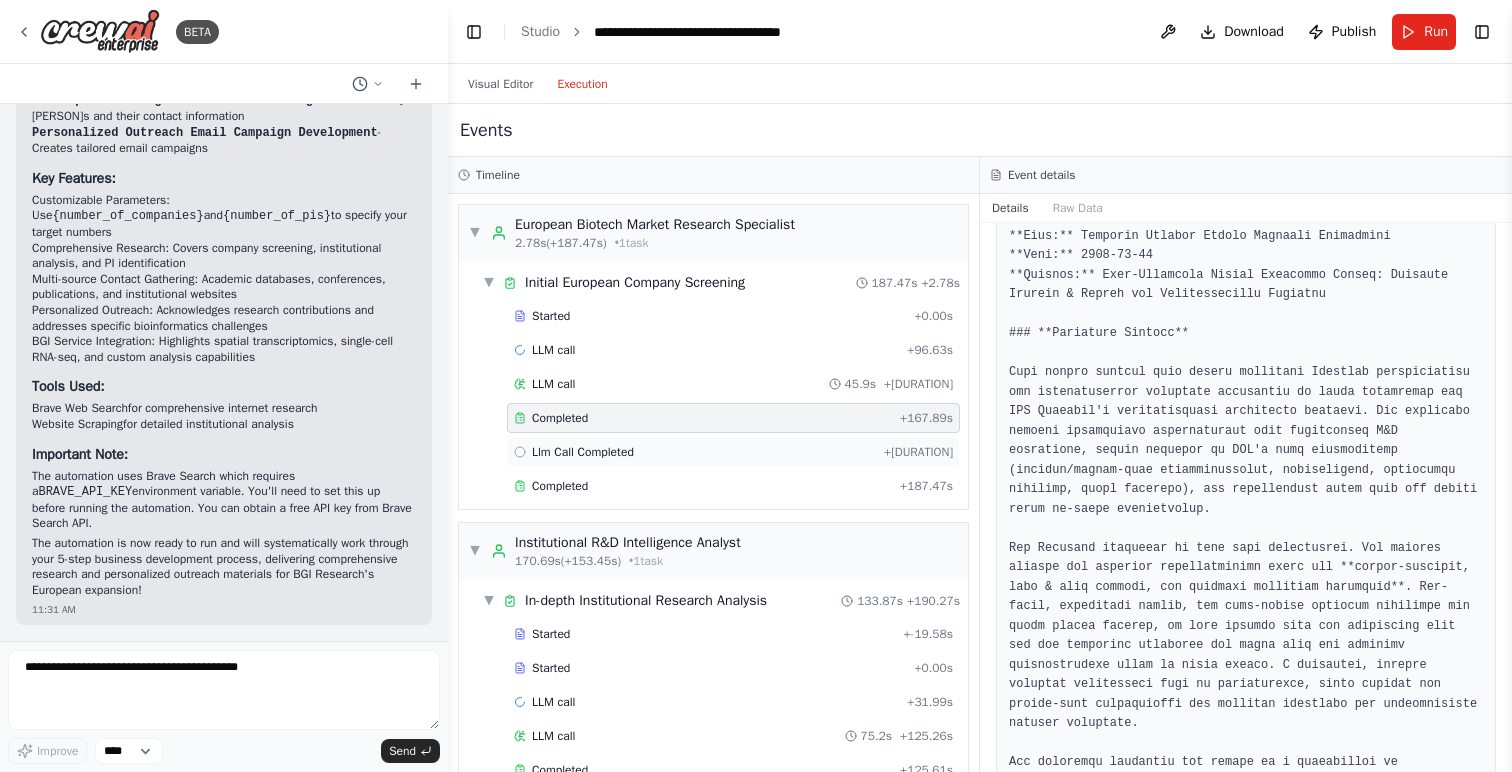click on "Llm Call Completed" at bounding box center [583, 452] 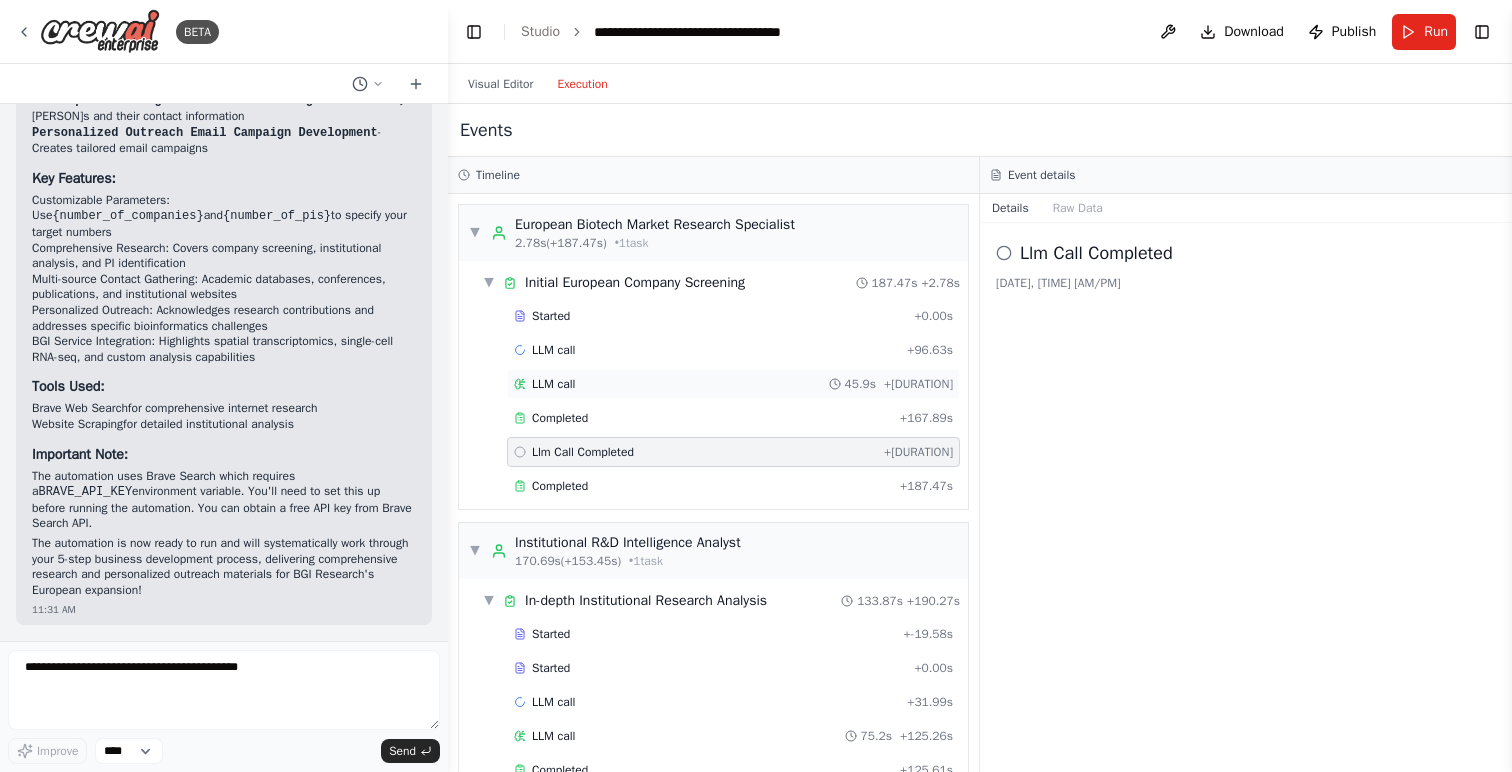 click on "LLM call" at bounding box center [553, 384] 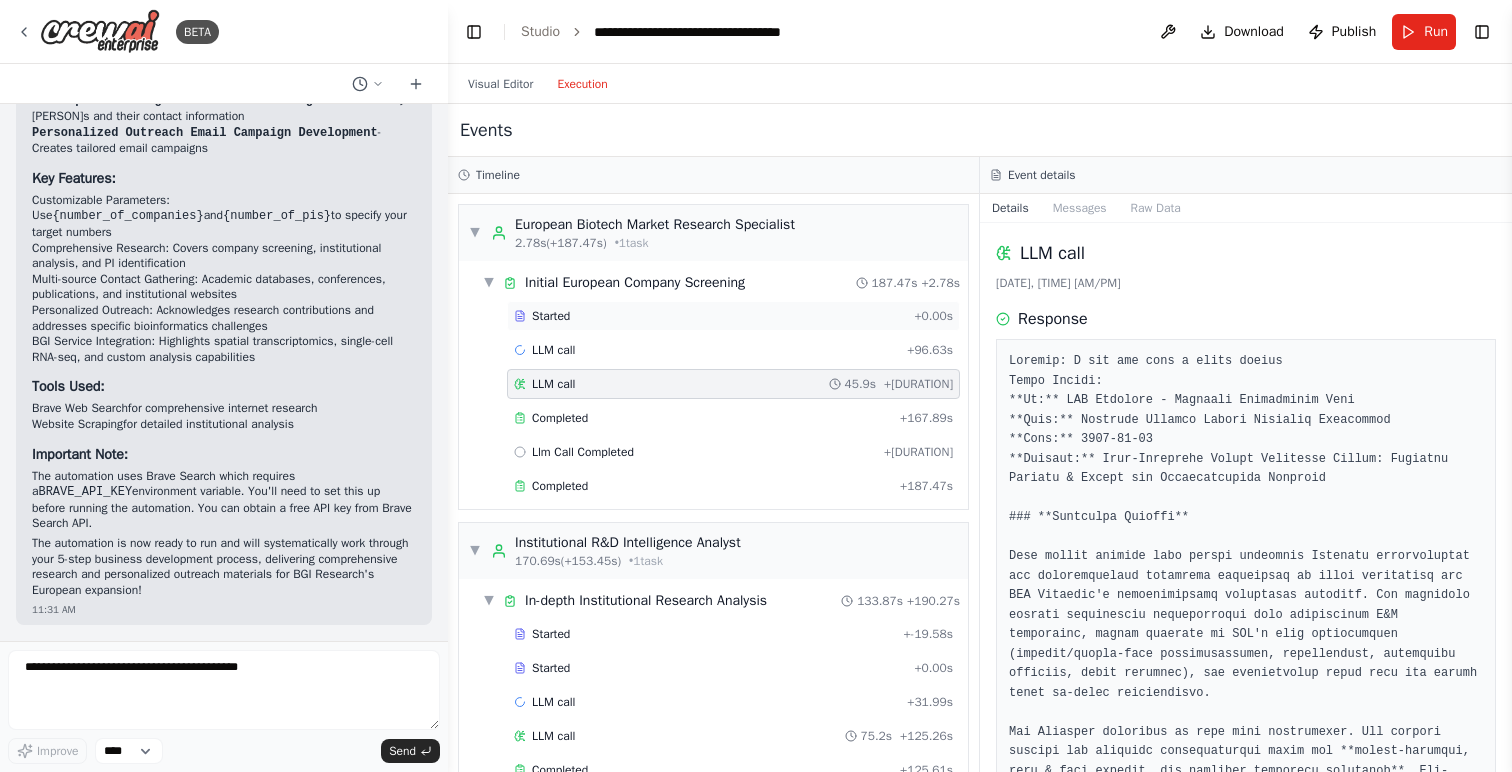 click on "Started" at bounding box center (551, 316) 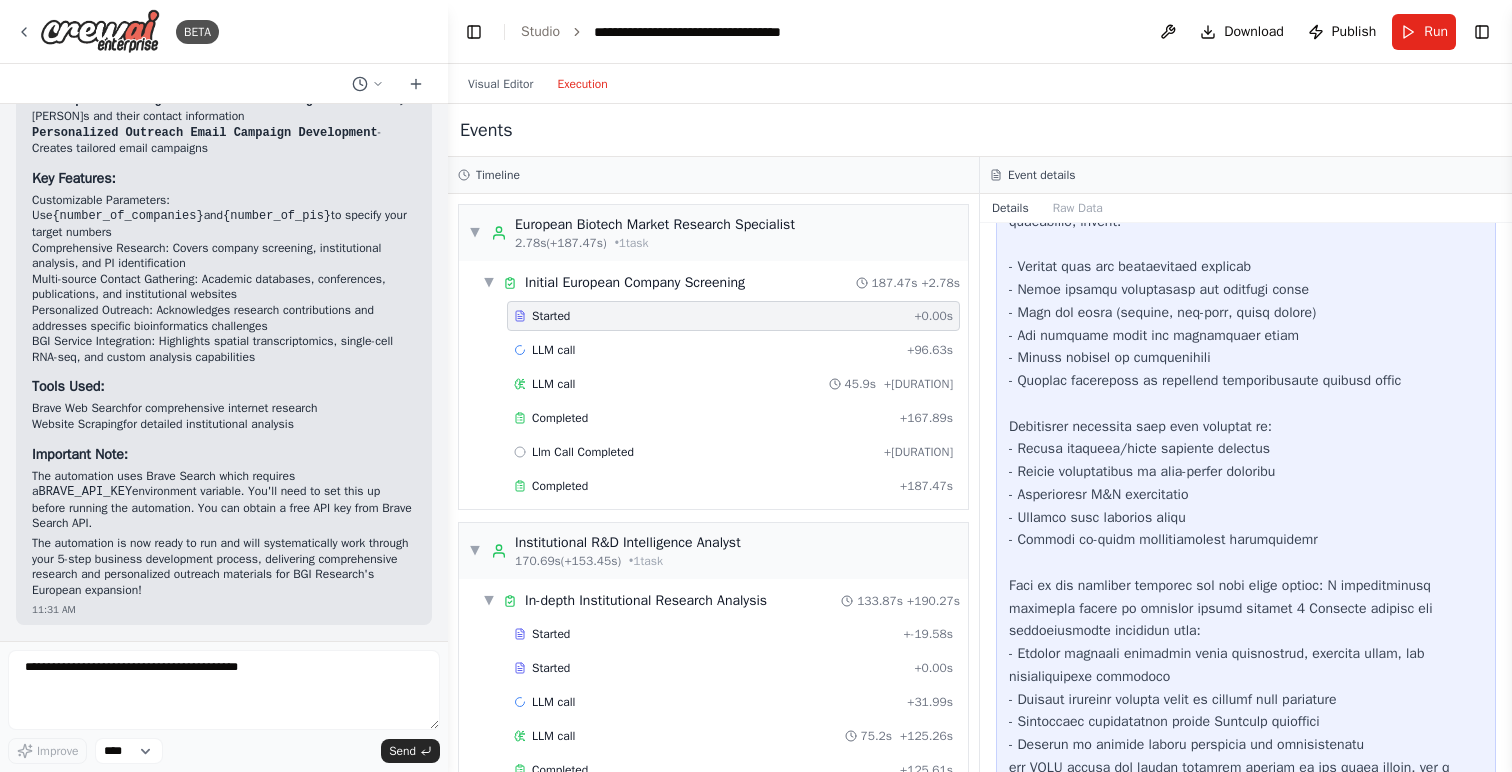 scroll, scrollTop: 330, scrollLeft: 0, axis: vertical 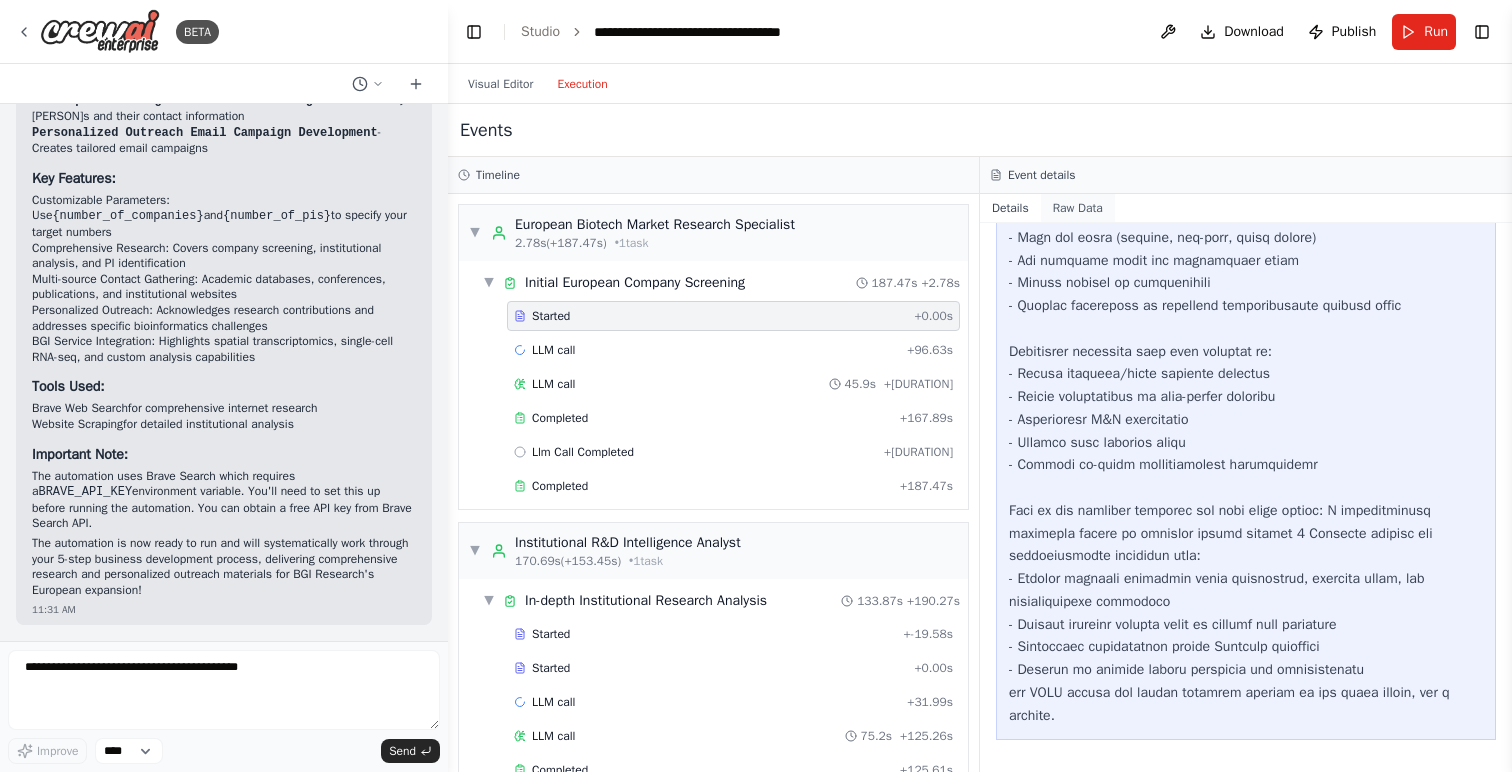 click on "Raw Data" at bounding box center (1078, 208) 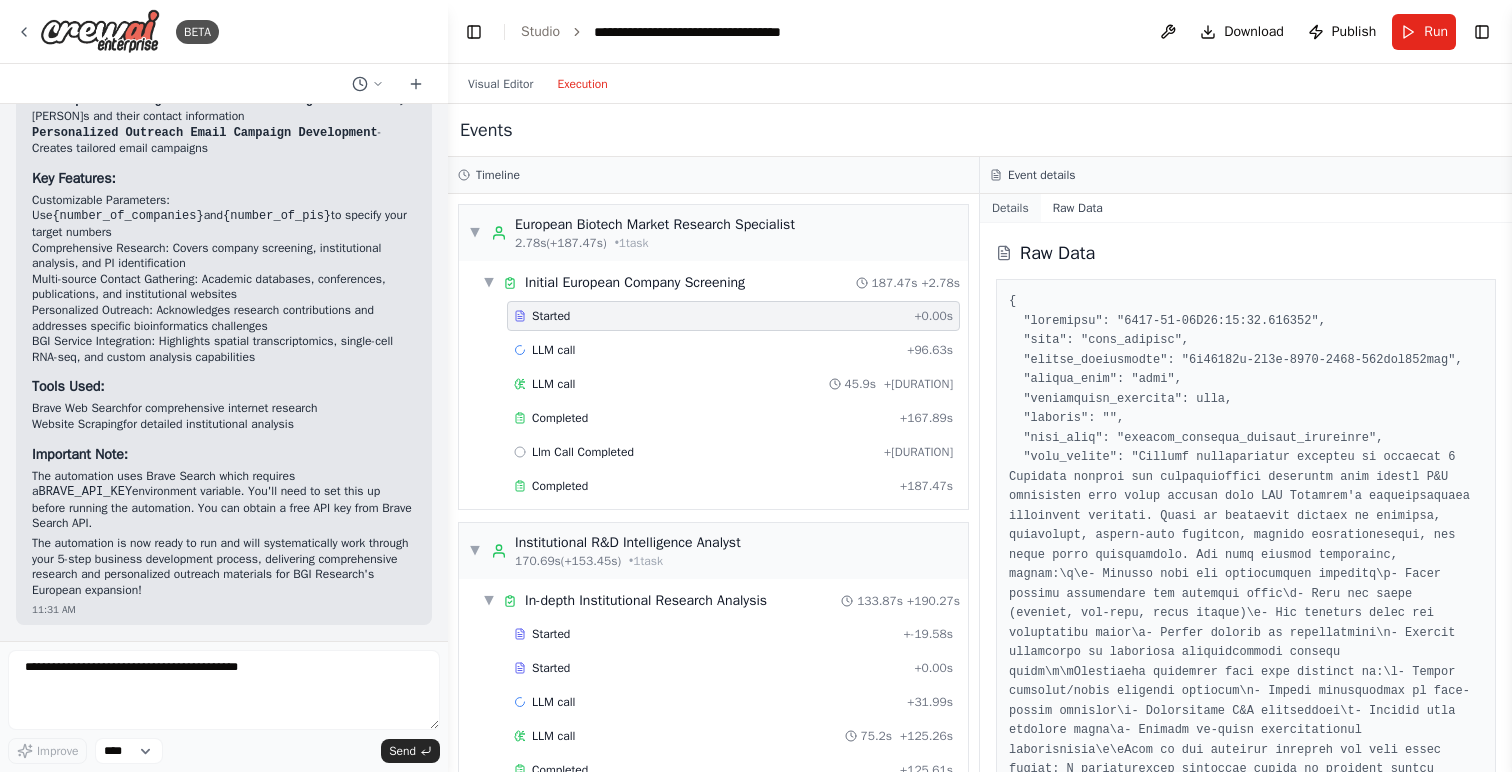 click on "Details" at bounding box center (1010, 208) 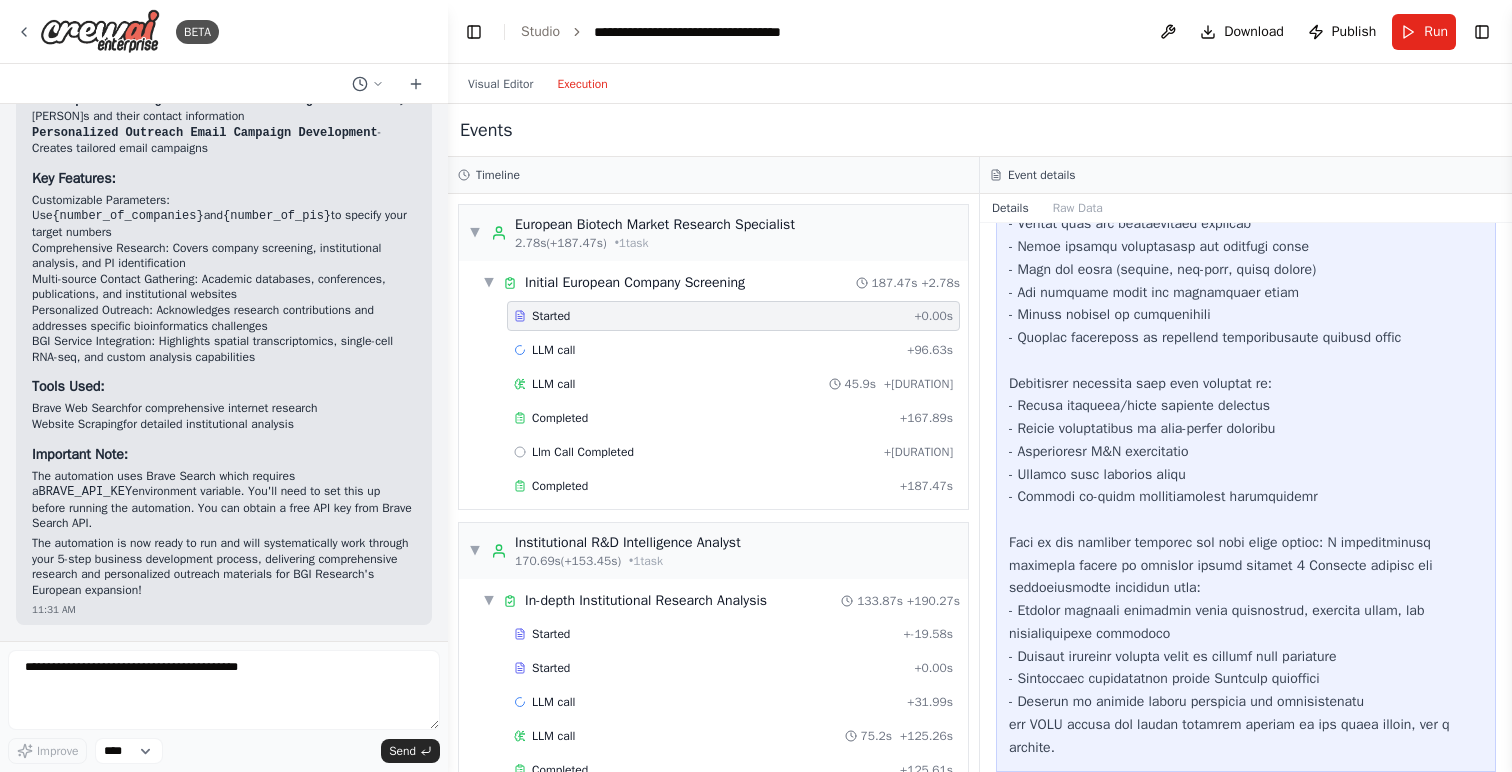scroll, scrollTop: 330, scrollLeft: 0, axis: vertical 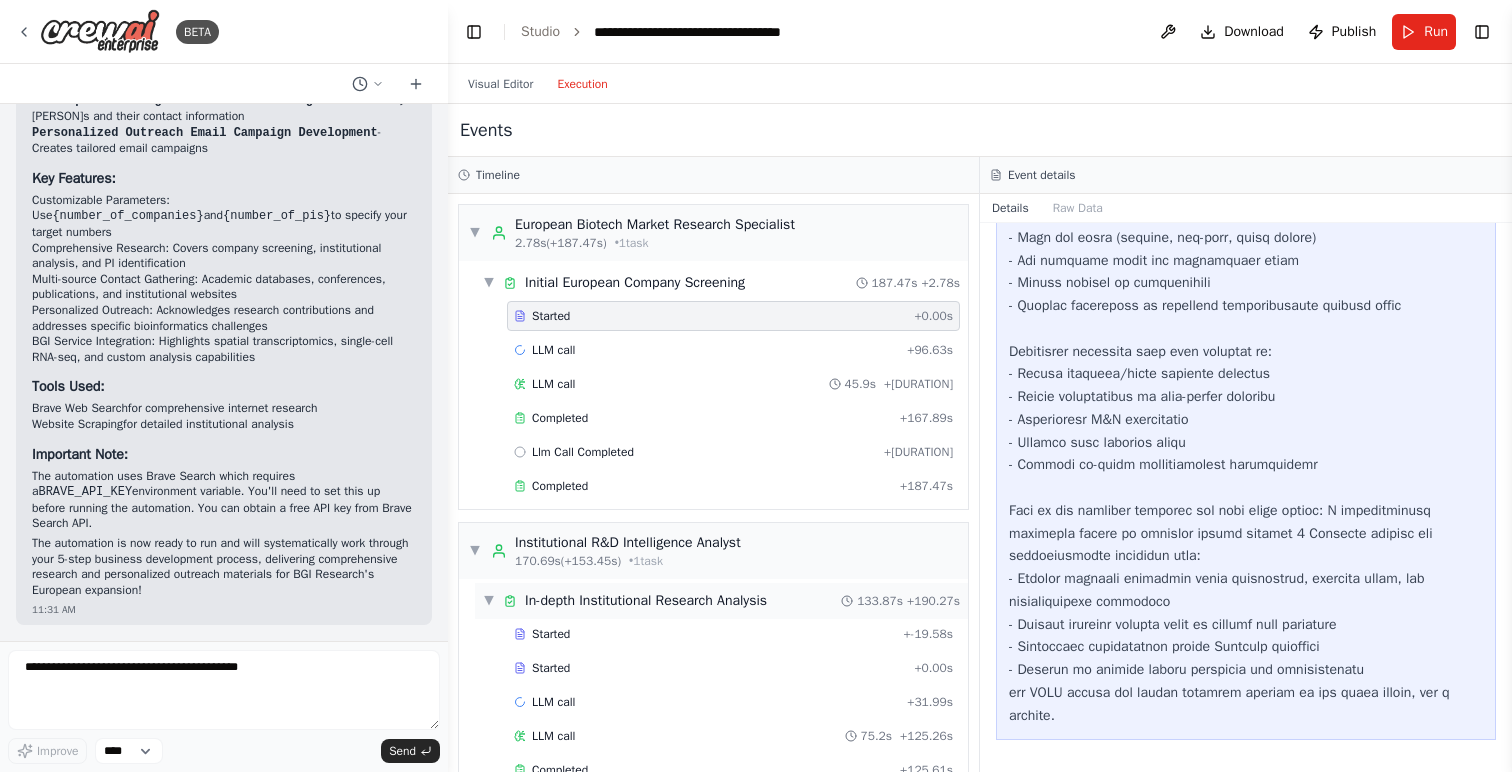 click on "In-depth Institutional Research Analysis" at bounding box center (646, 601) 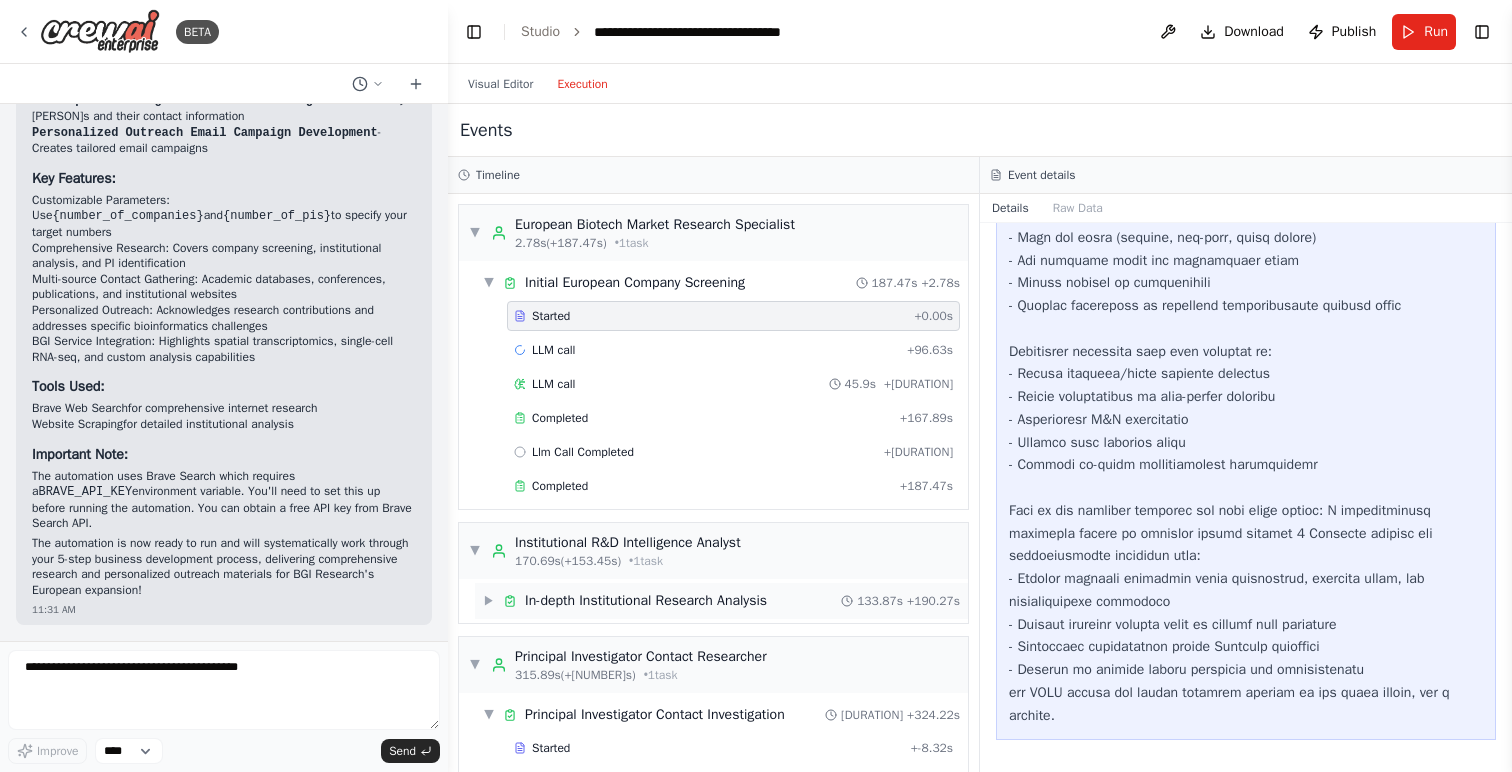 click on "In-depth Institutional Research Analysis" at bounding box center (646, 601) 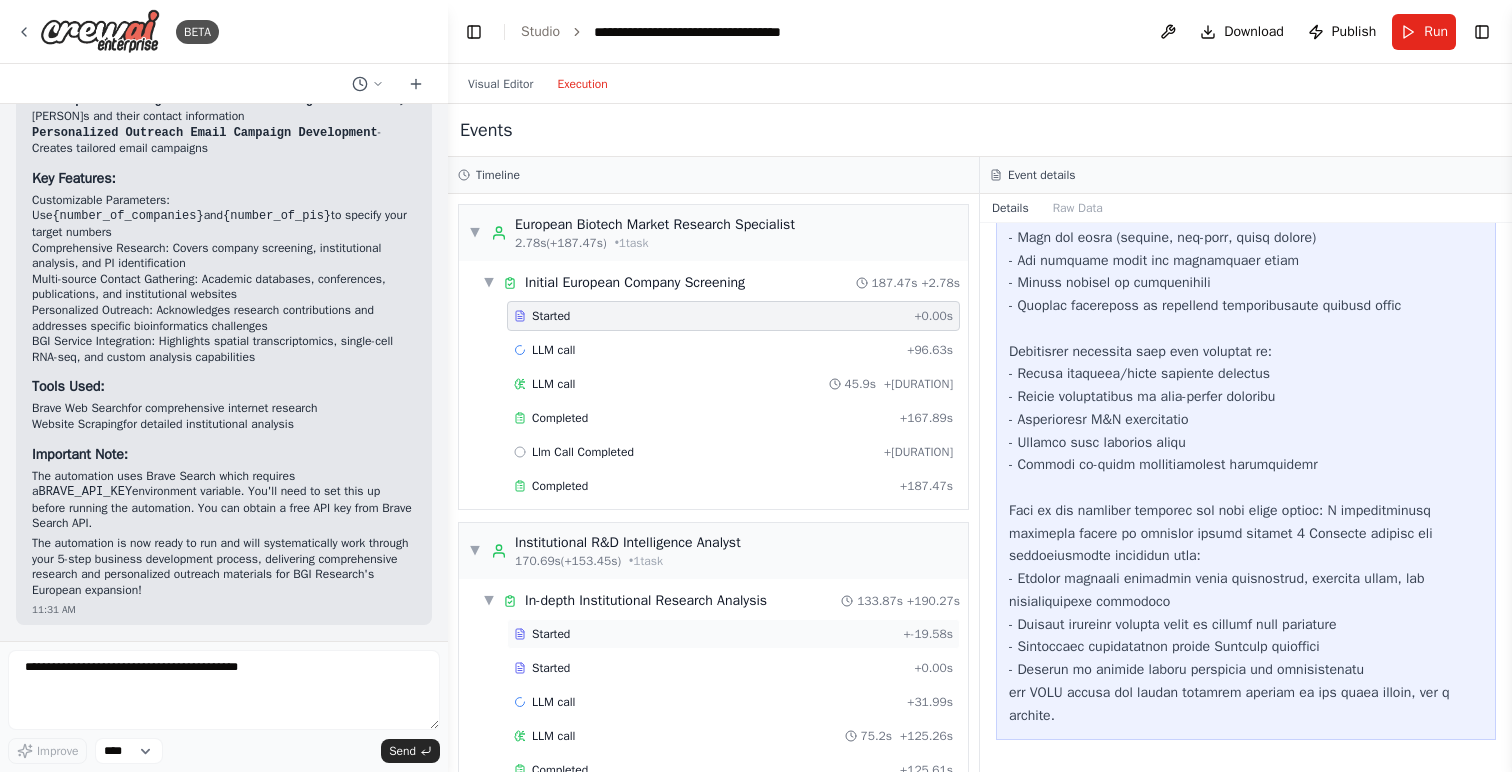 click on "Started" at bounding box center (551, 634) 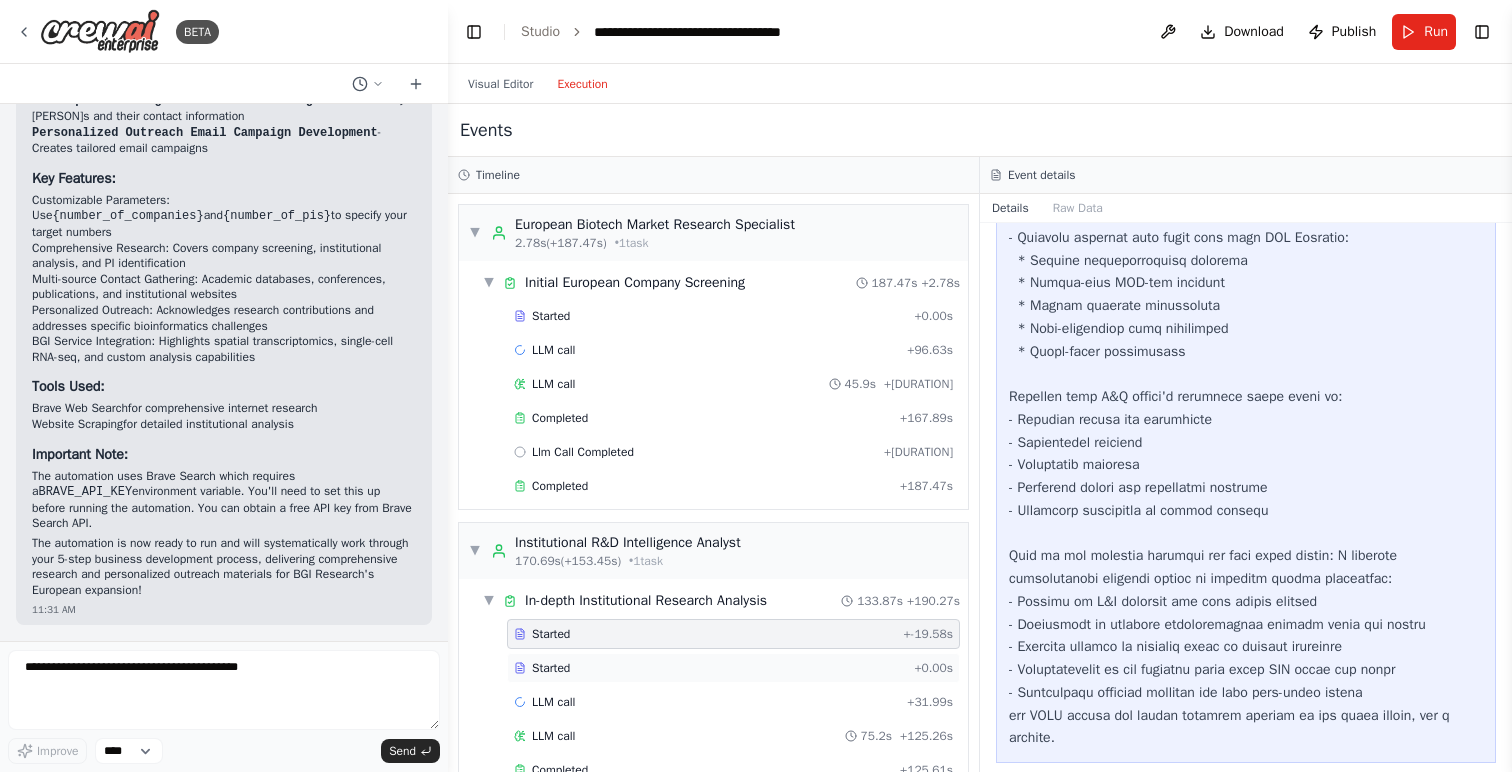 click on "Started" at bounding box center (710, 668) 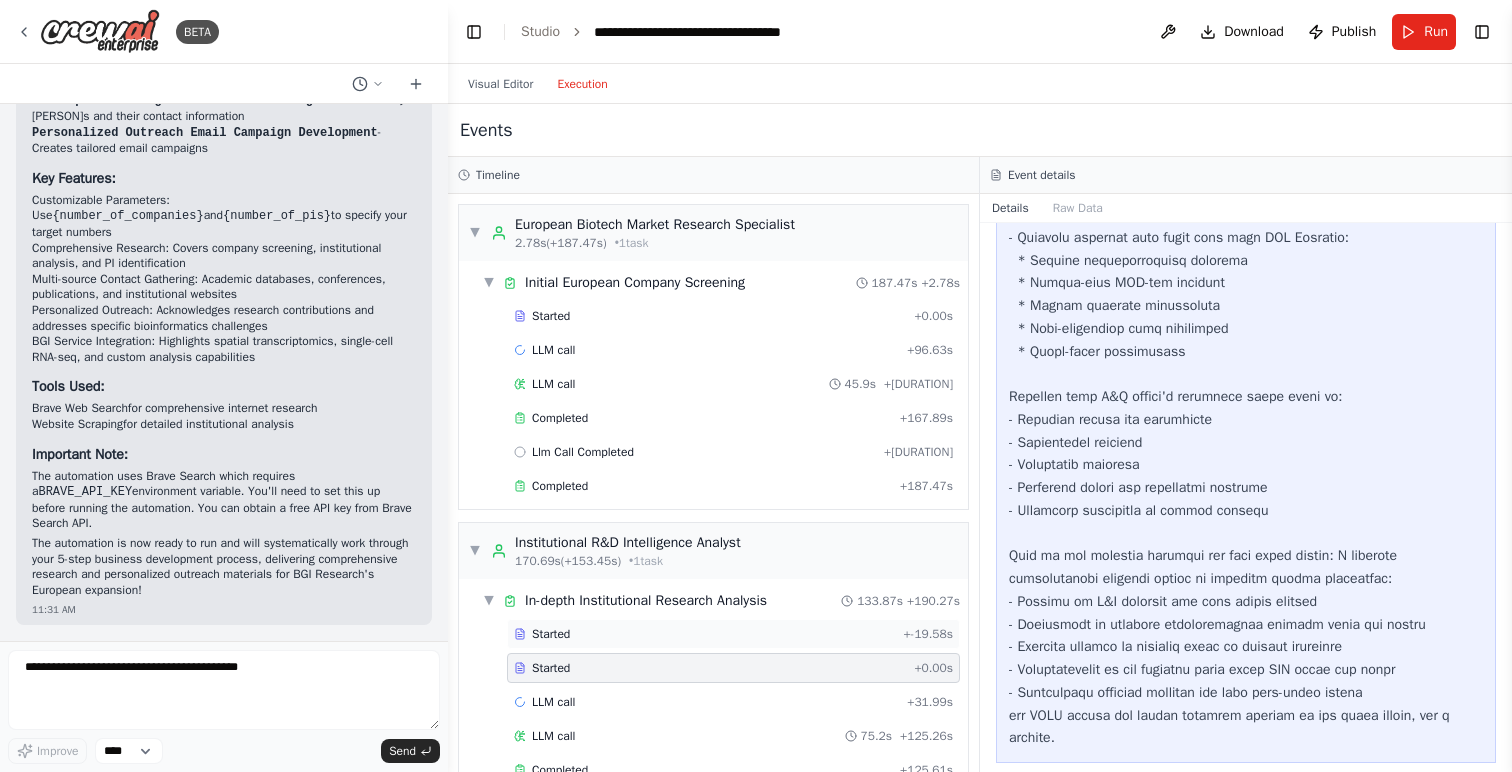 click on "Started" at bounding box center (705, 634) 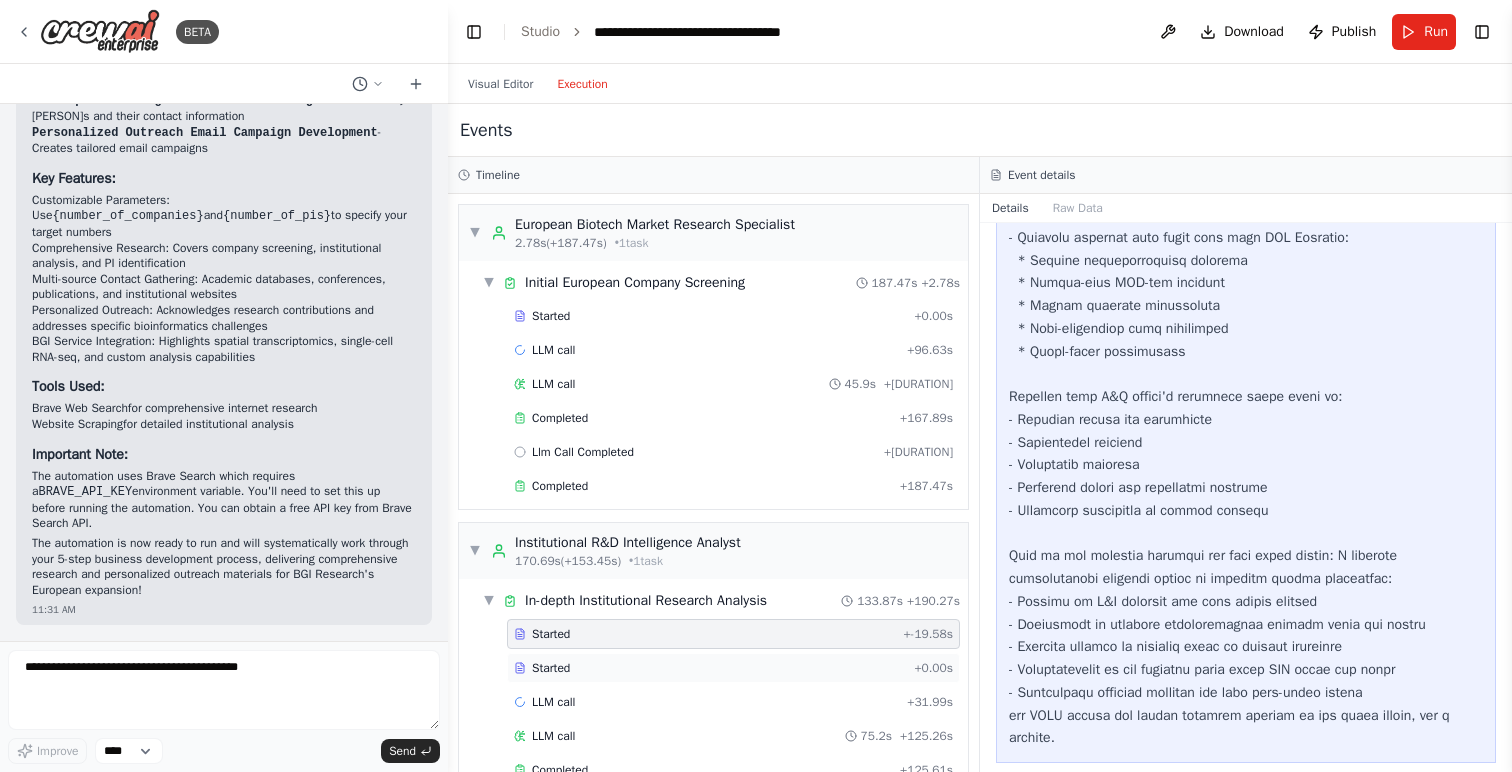 click on "Started" at bounding box center (710, 668) 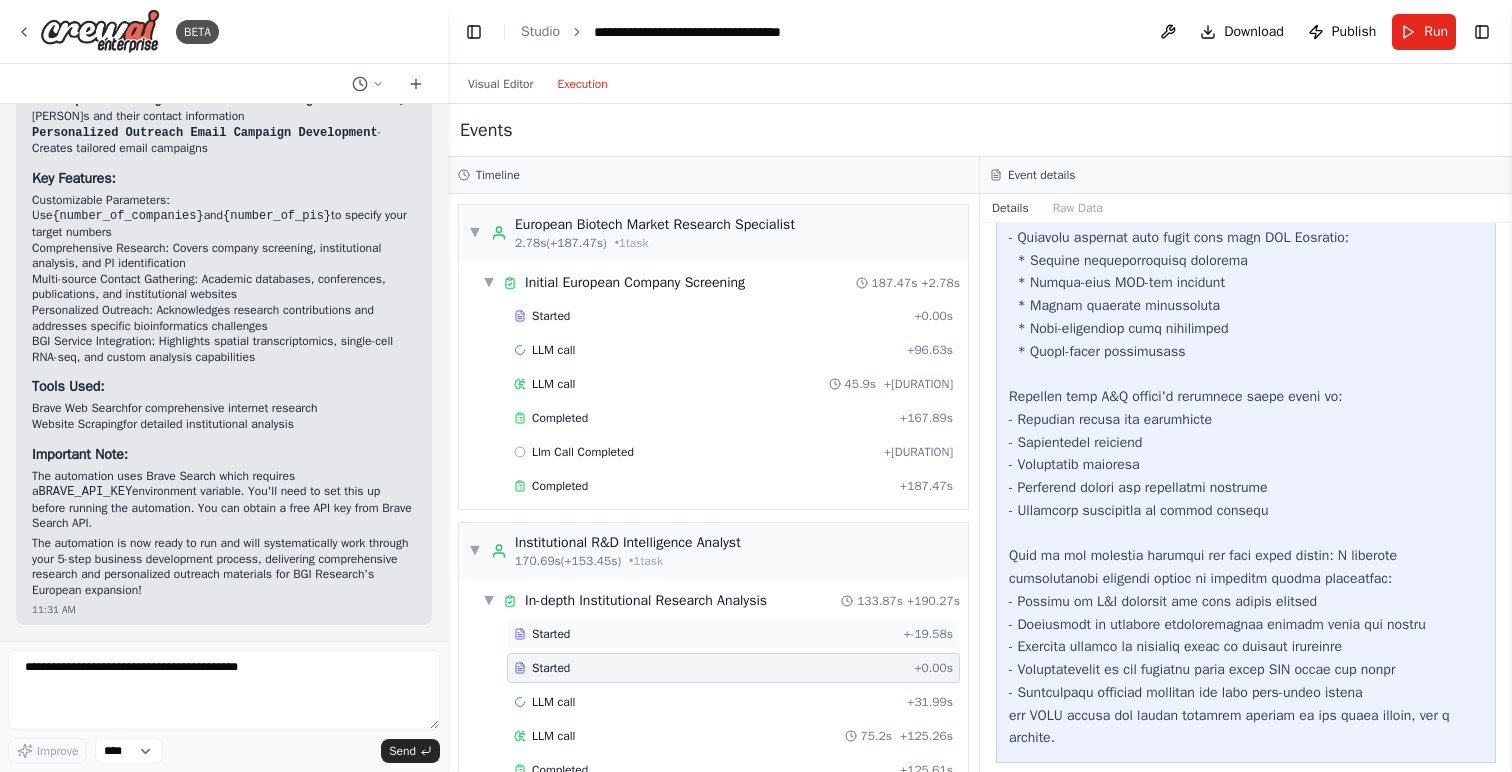 click on "Started" at bounding box center [705, 634] 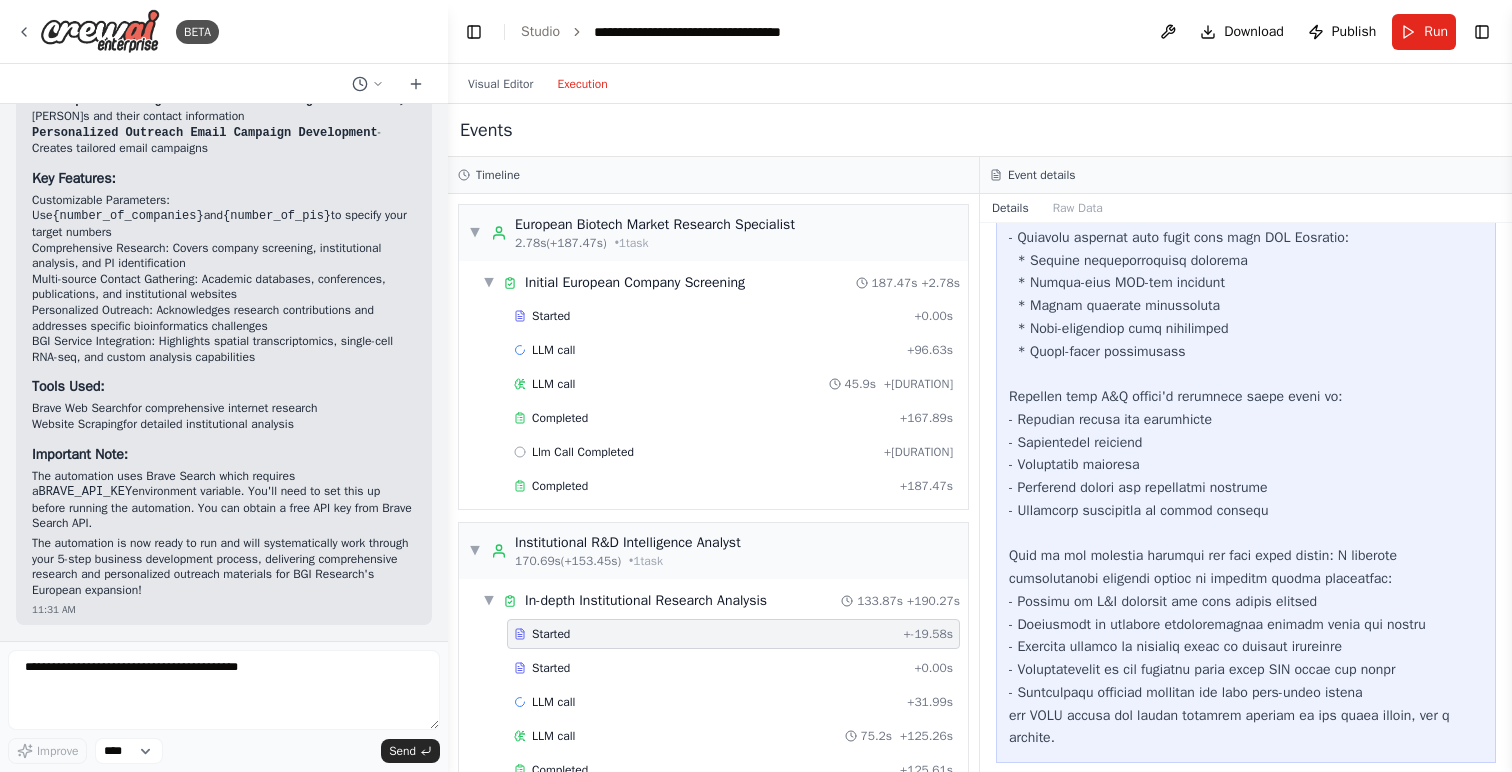 click on "Started" at bounding box center (705, 634) 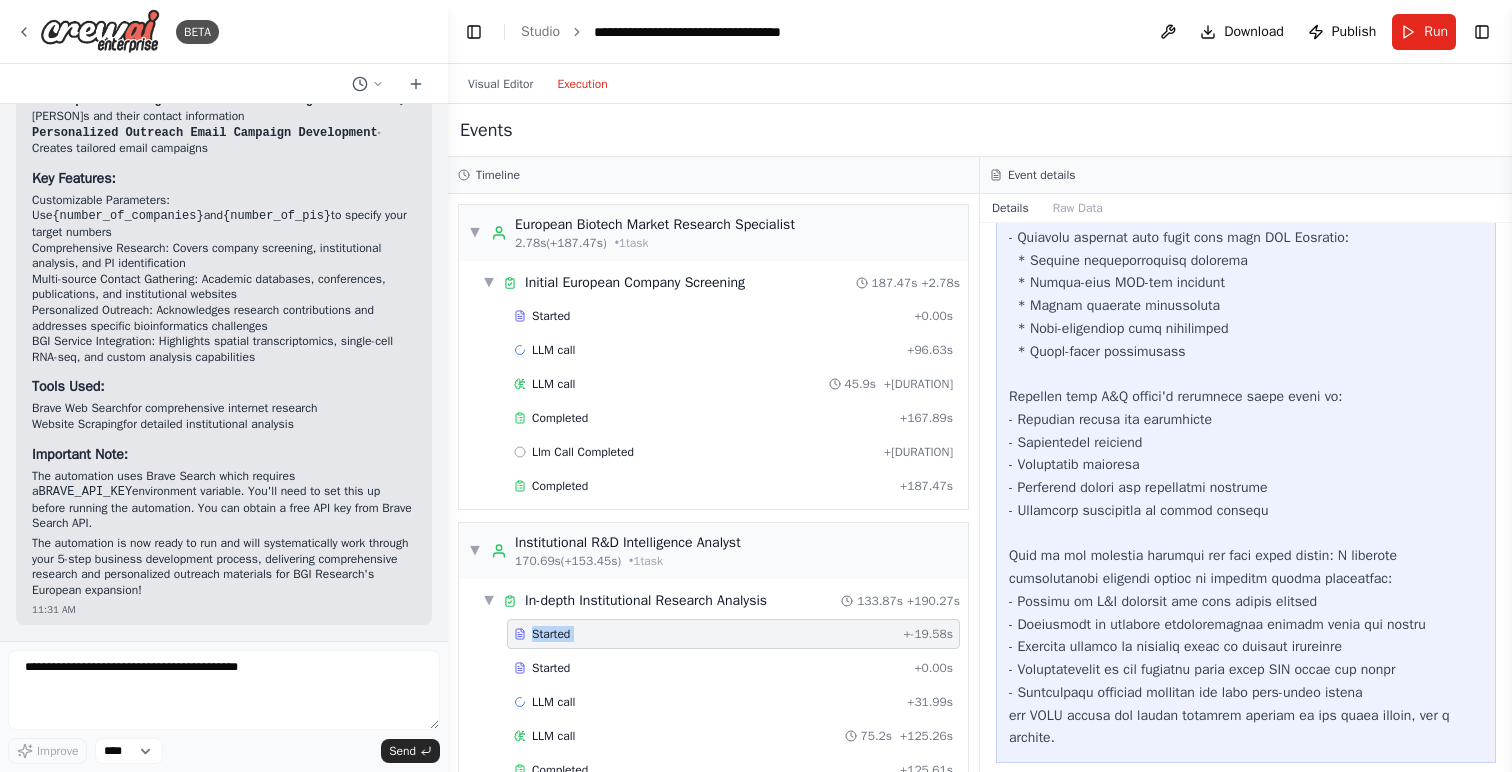copy on "Started" 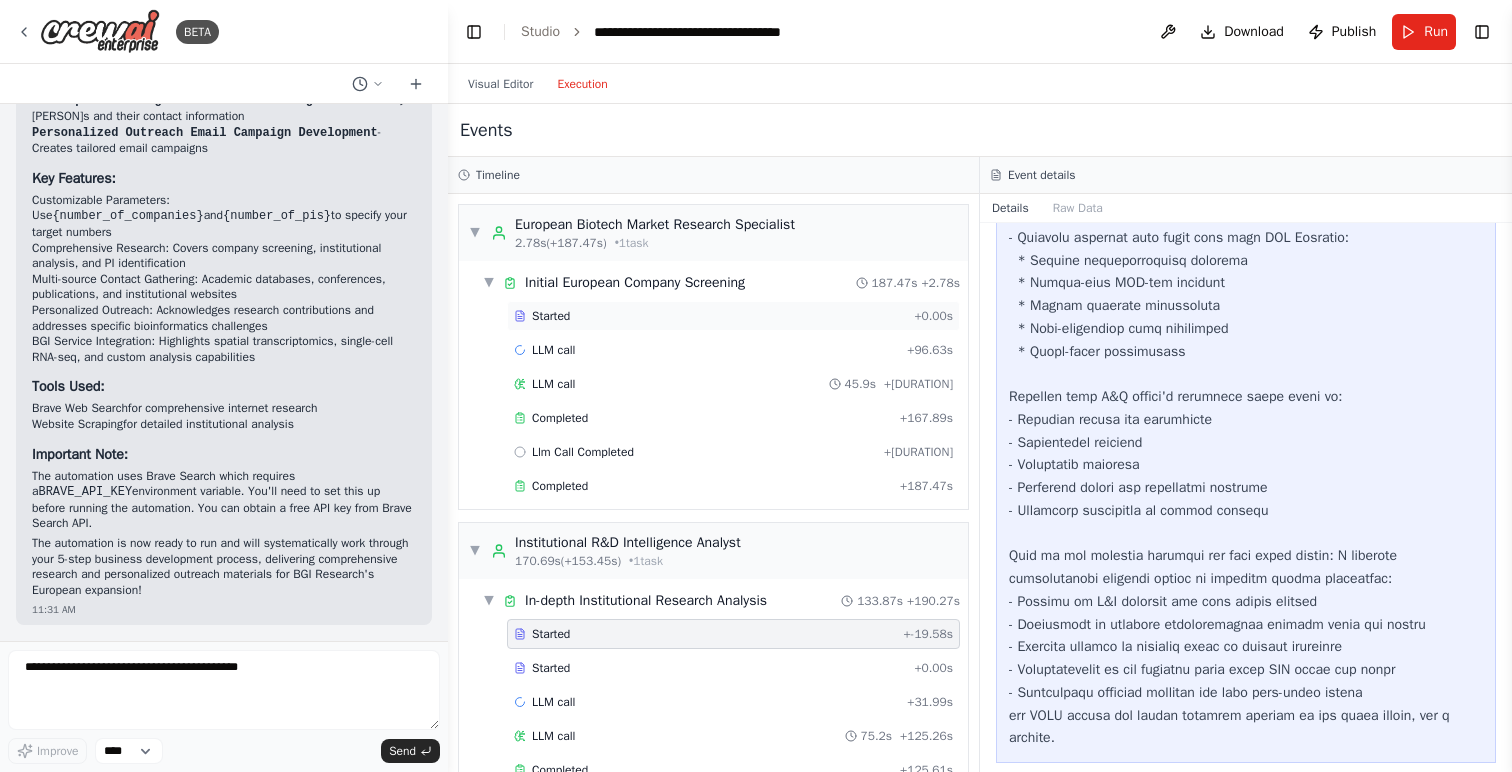click on "Started" at bounding box center [551, 316] 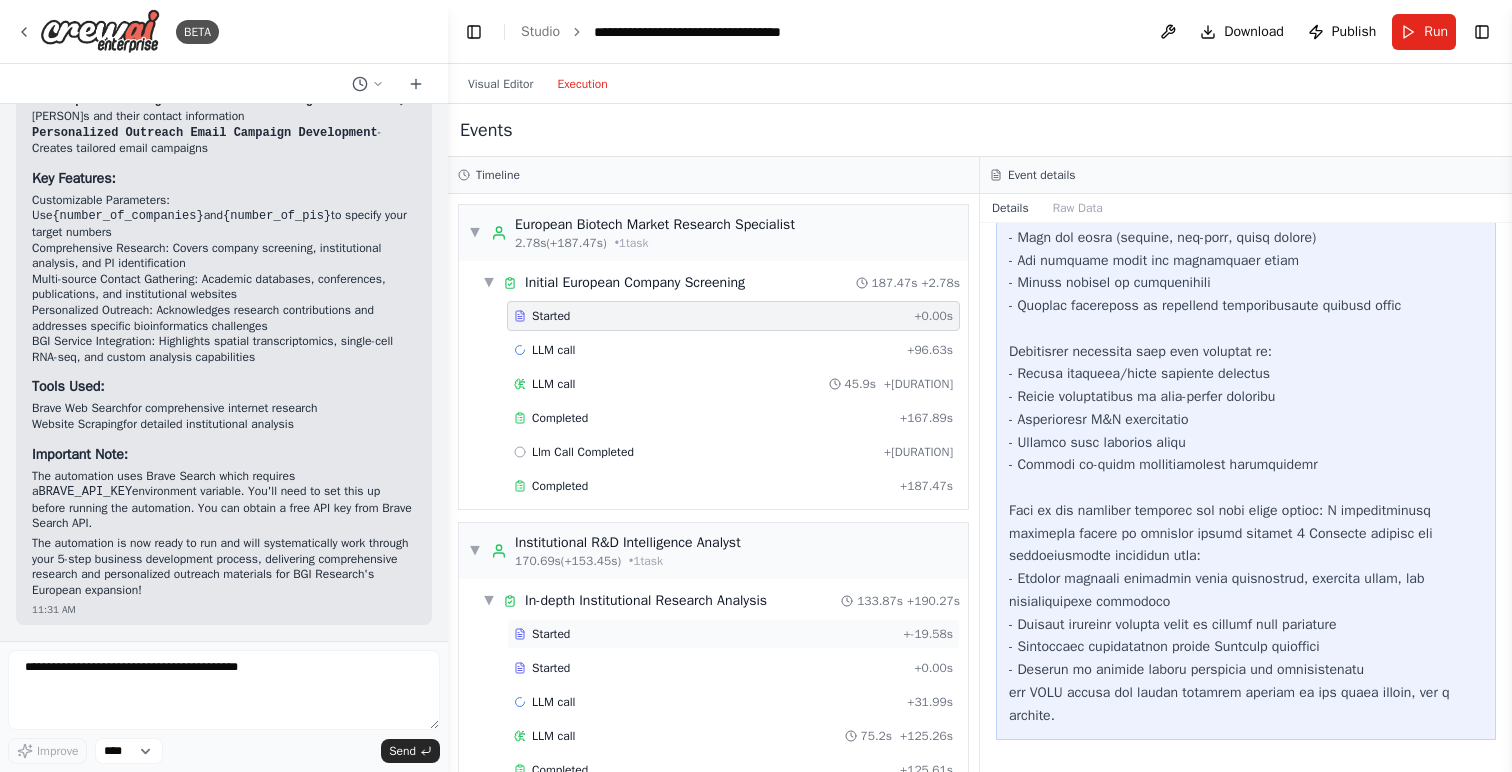 click on "Started" at bounding box center [551, 634] 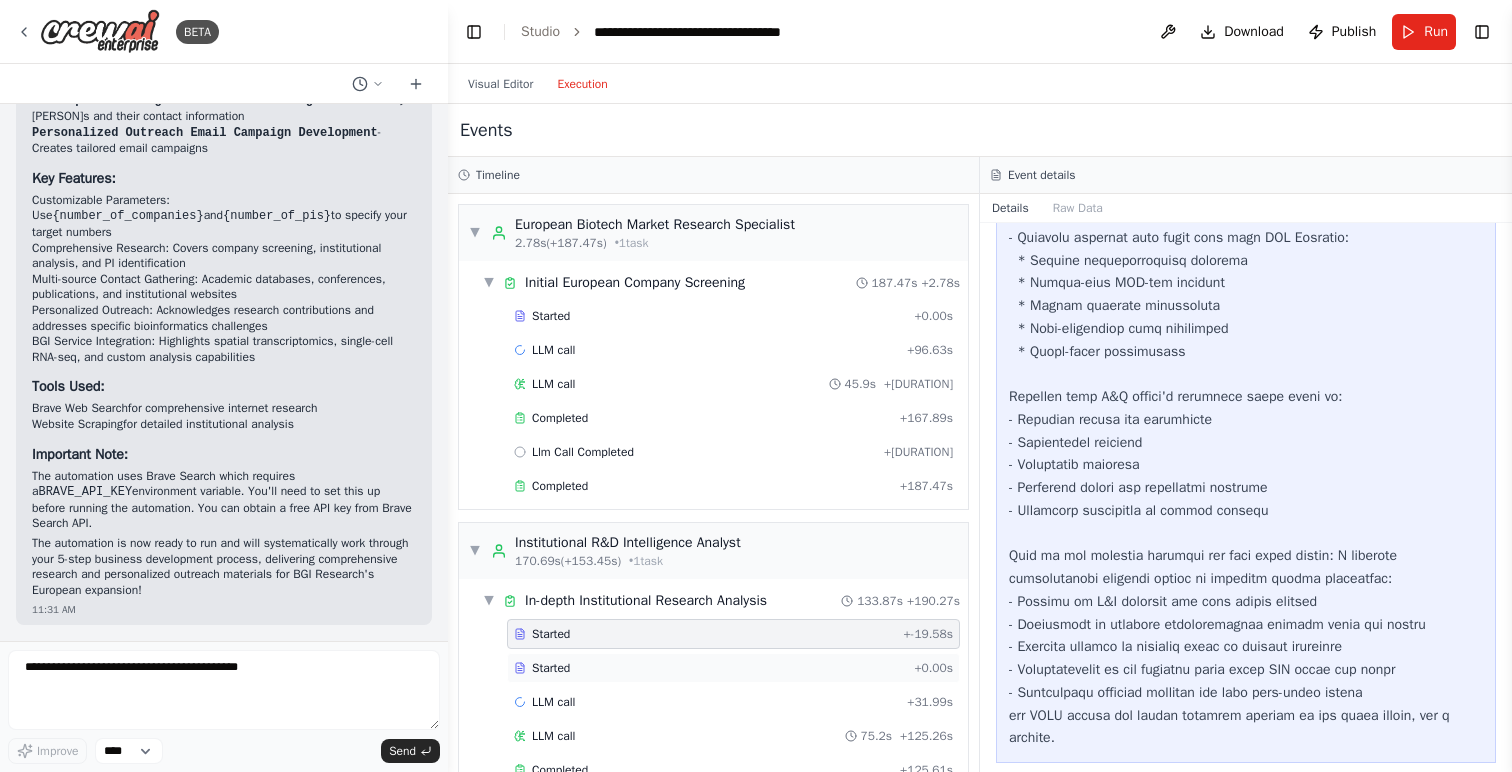 click on "Started" at bounding box center [551, 668] 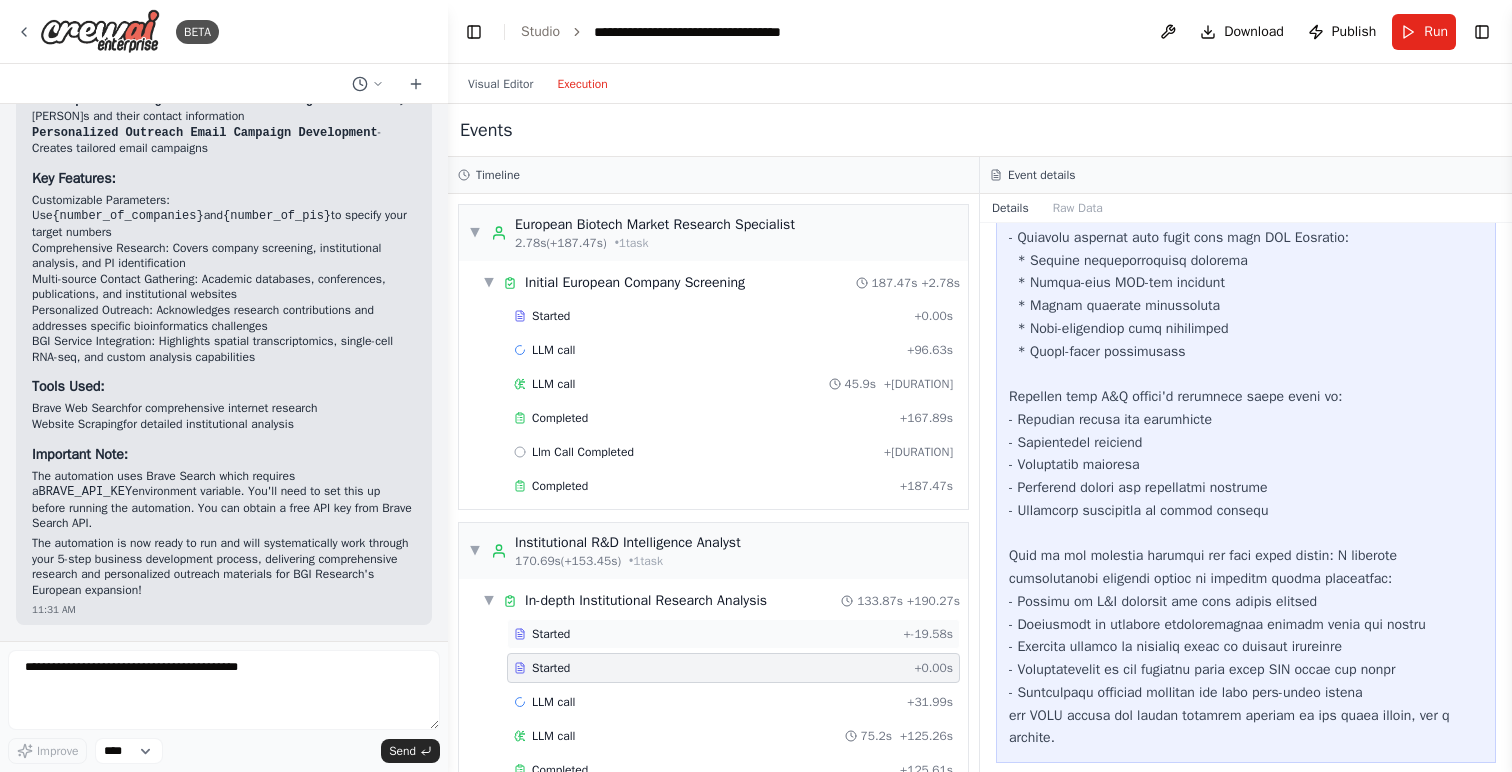 click on "Started" at bounding box center [551, 634] 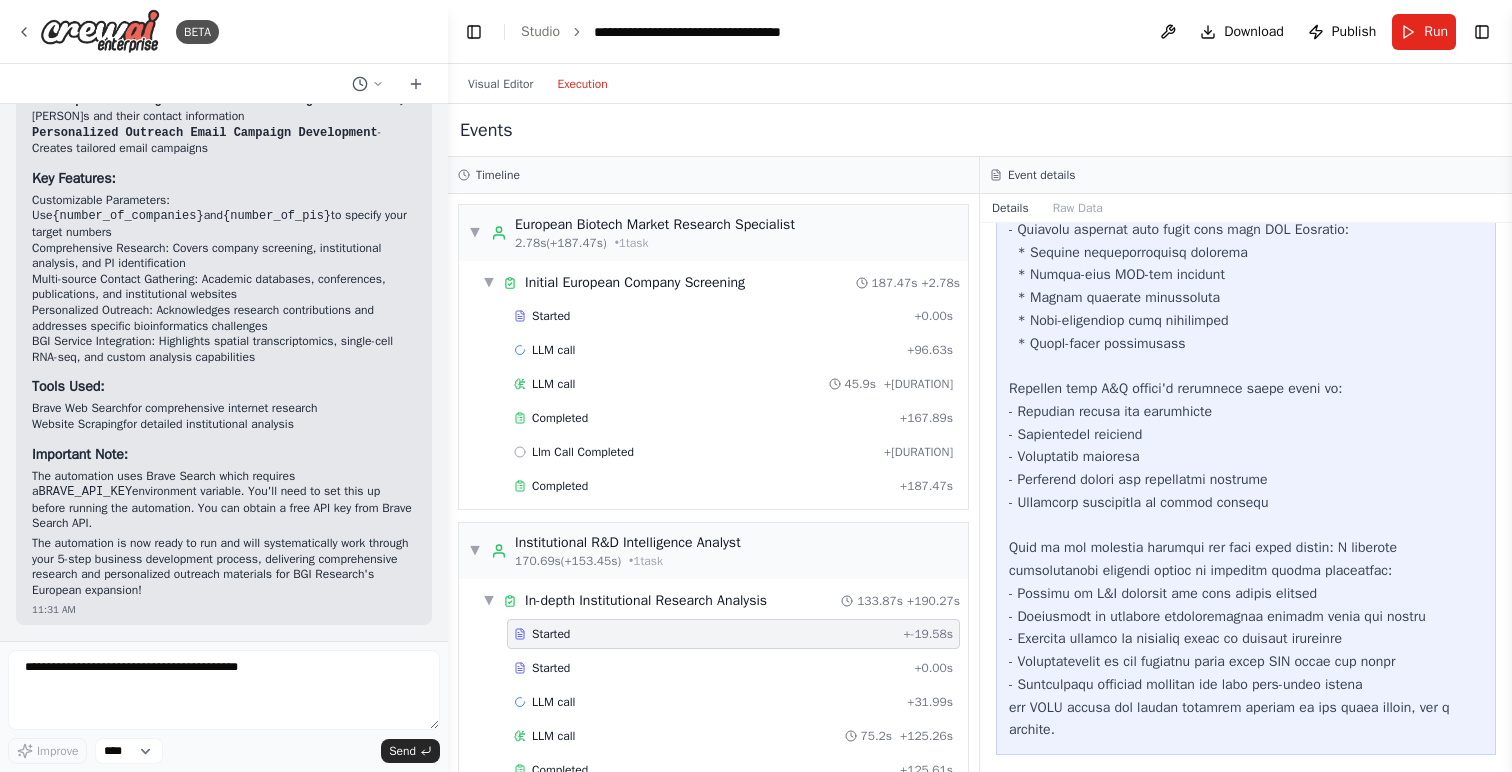 scroll, scrollTop: 353, scrollLeft: 0, axis: vertical 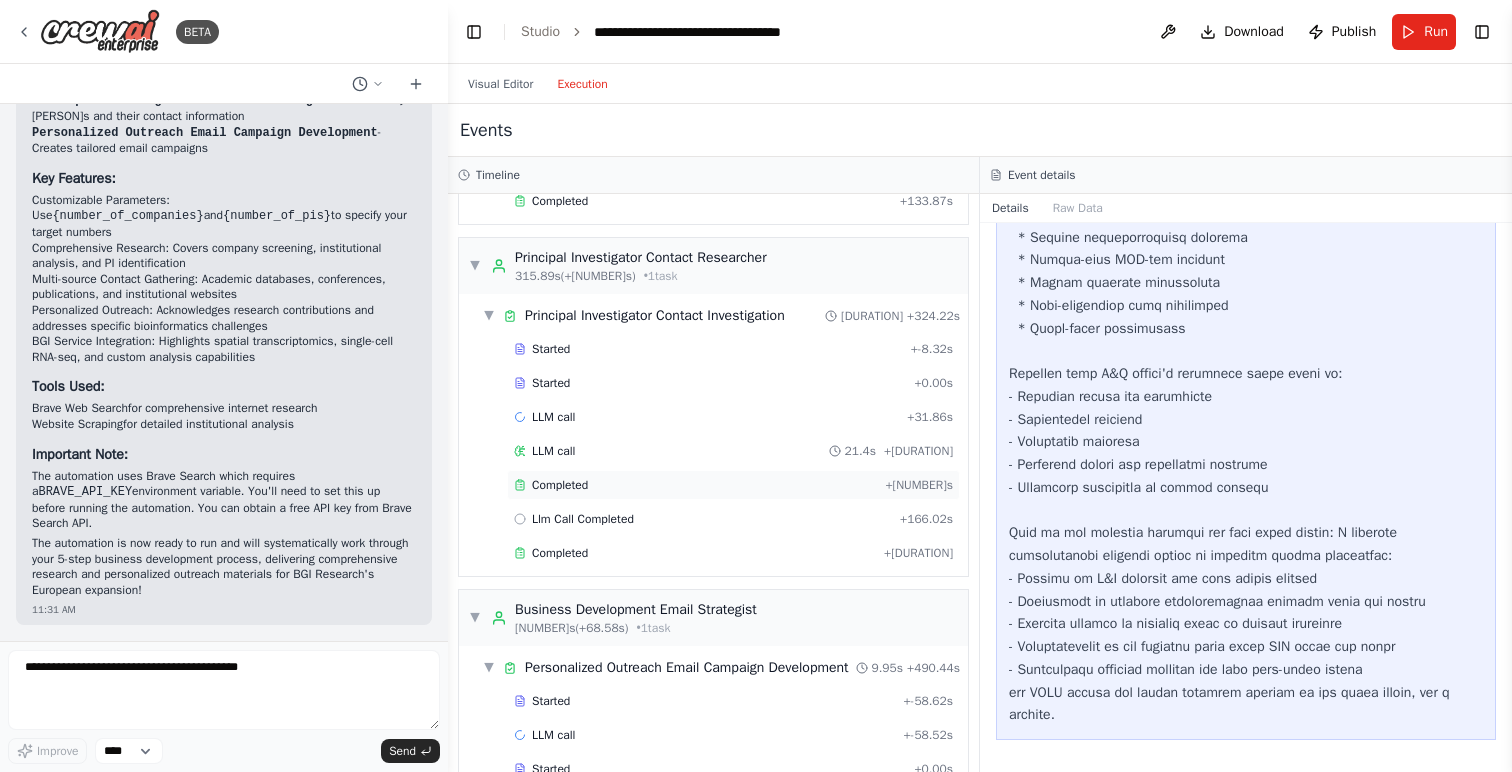 click on "Completed" at bounding box center (695, 485) 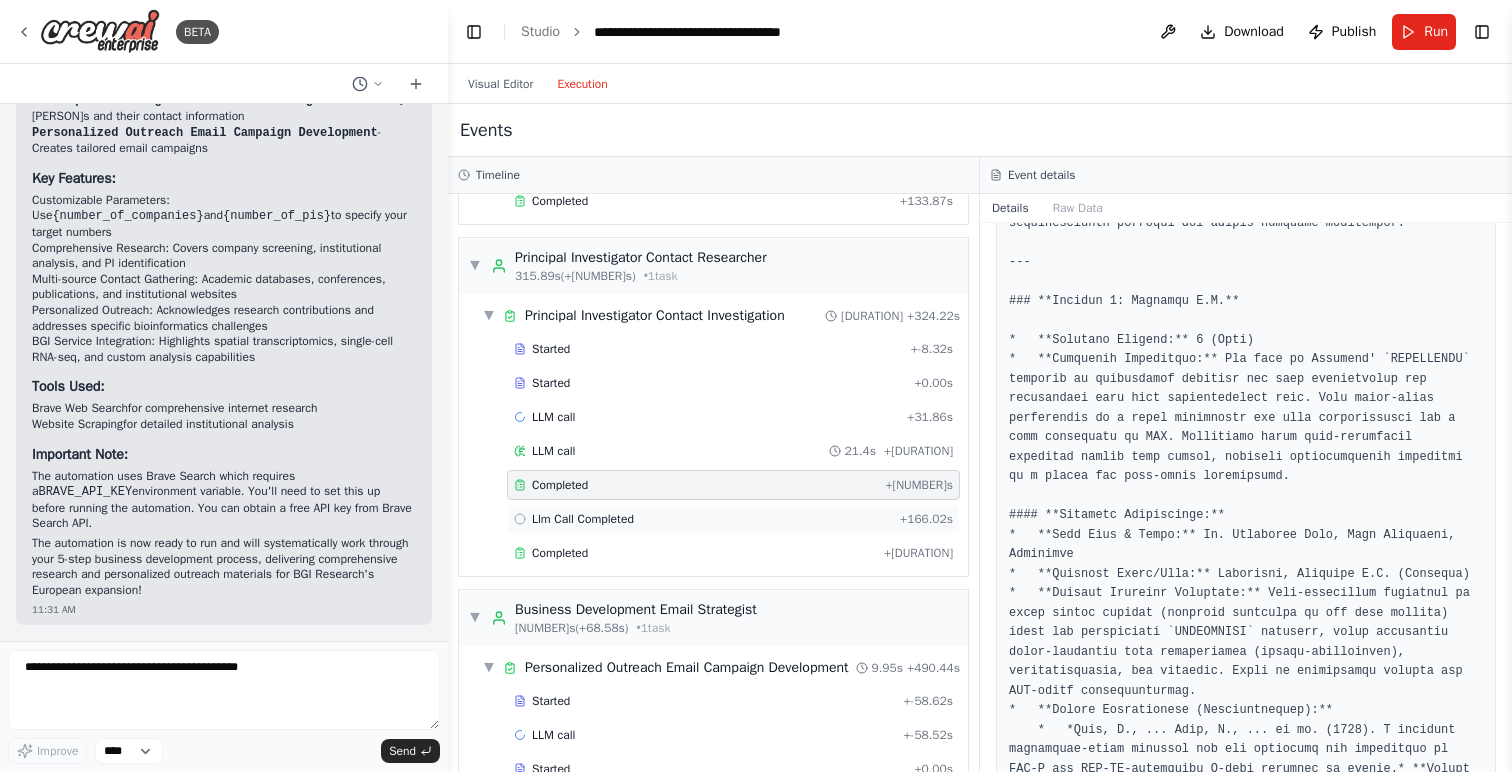 click on "Llm Call Completed" at bounding box center (583, 519) 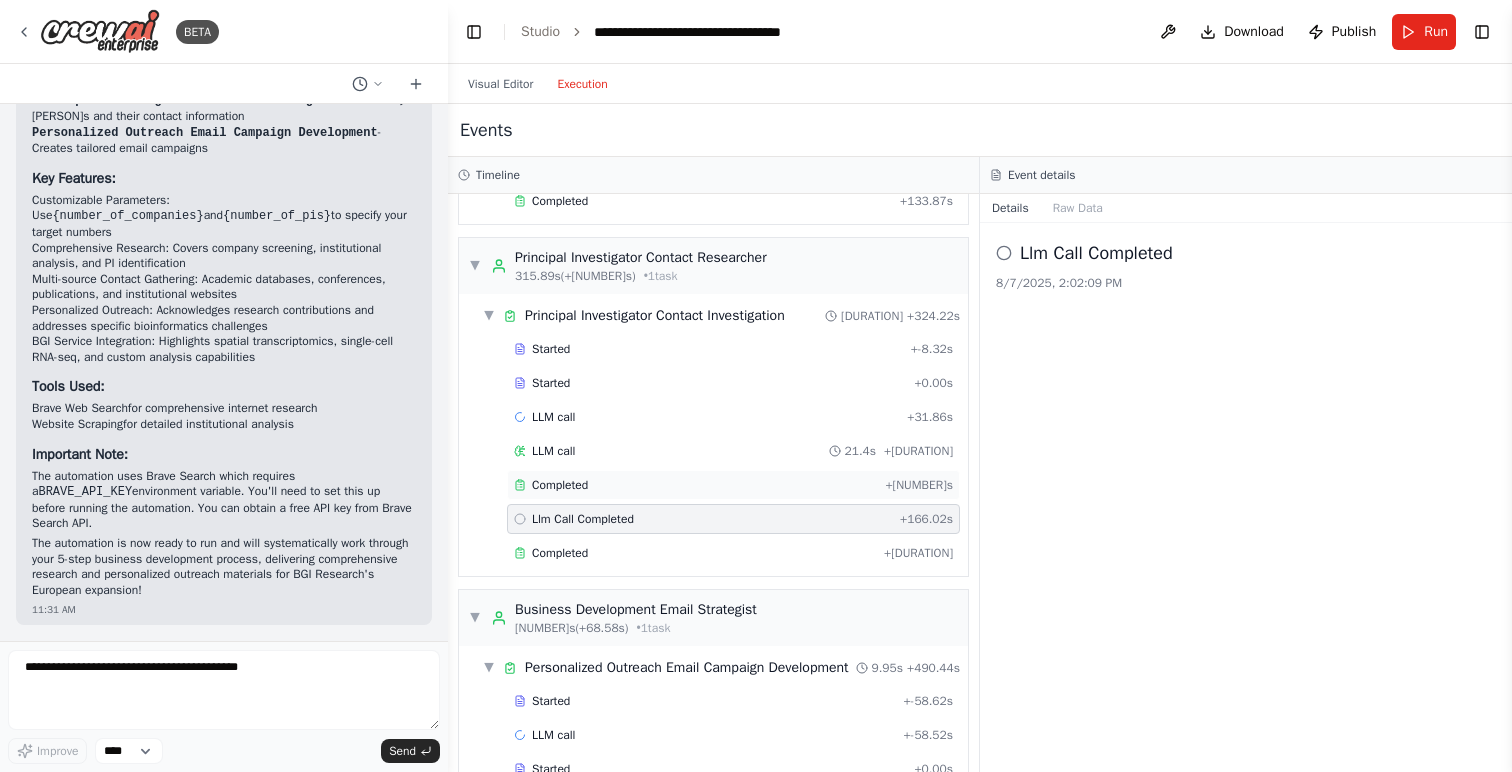 click on "Completed + 107.58s" at bounding box center (733, 485) 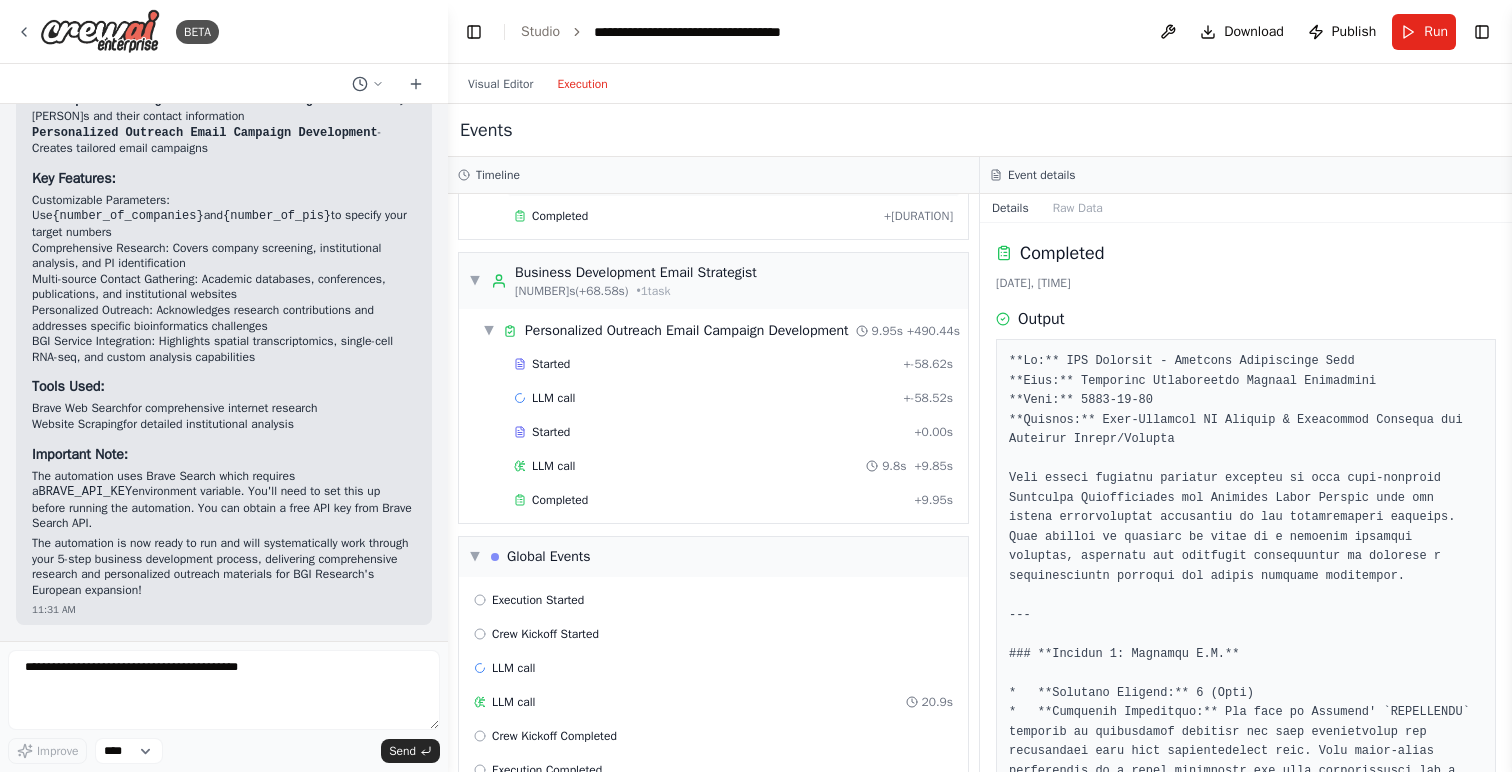 scroll, scrollTop: 975, scrollLeft: 0, axis: vertical 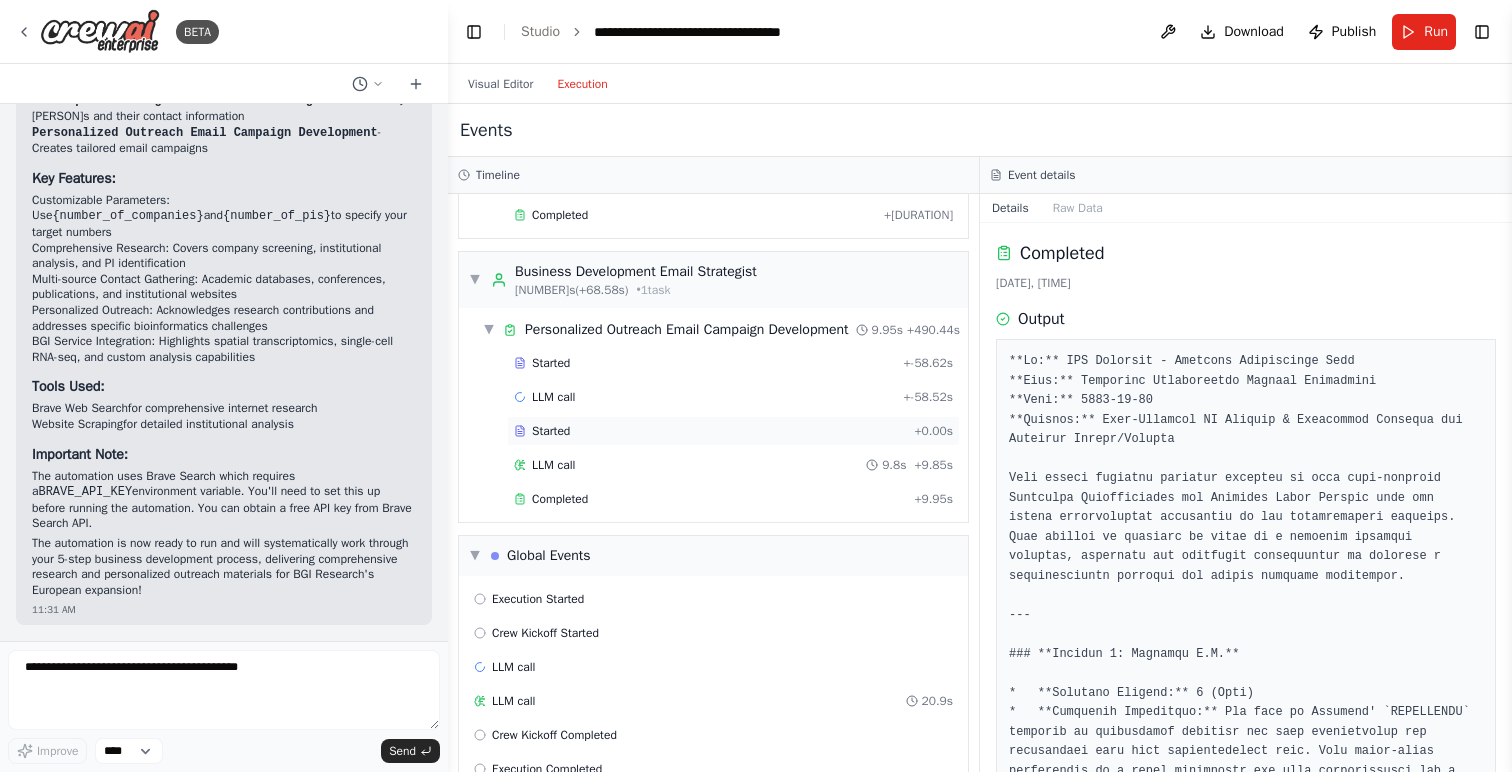 click on "Started" at bounding box center [710, 431] 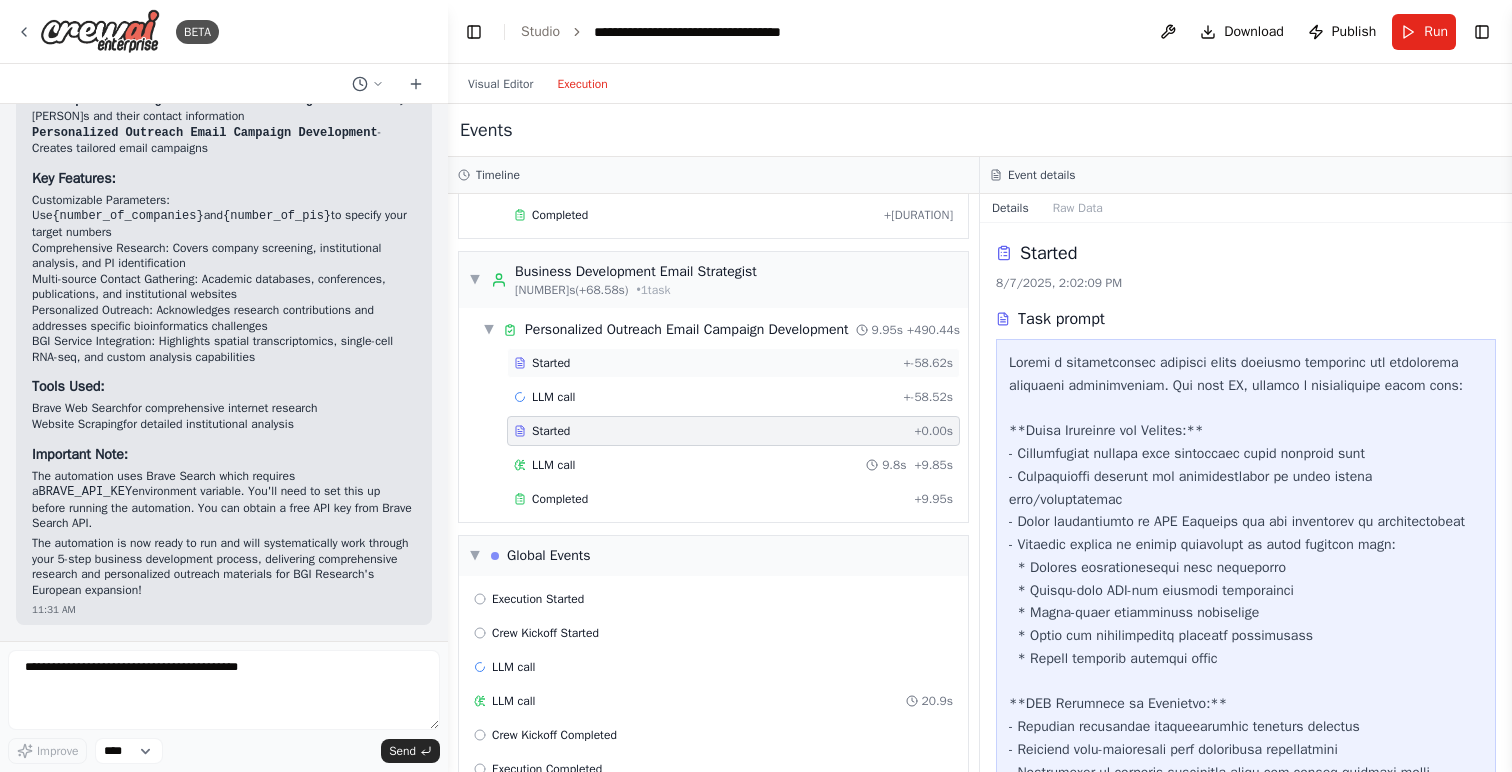 click on "Started" at bounding box center (705, 363) 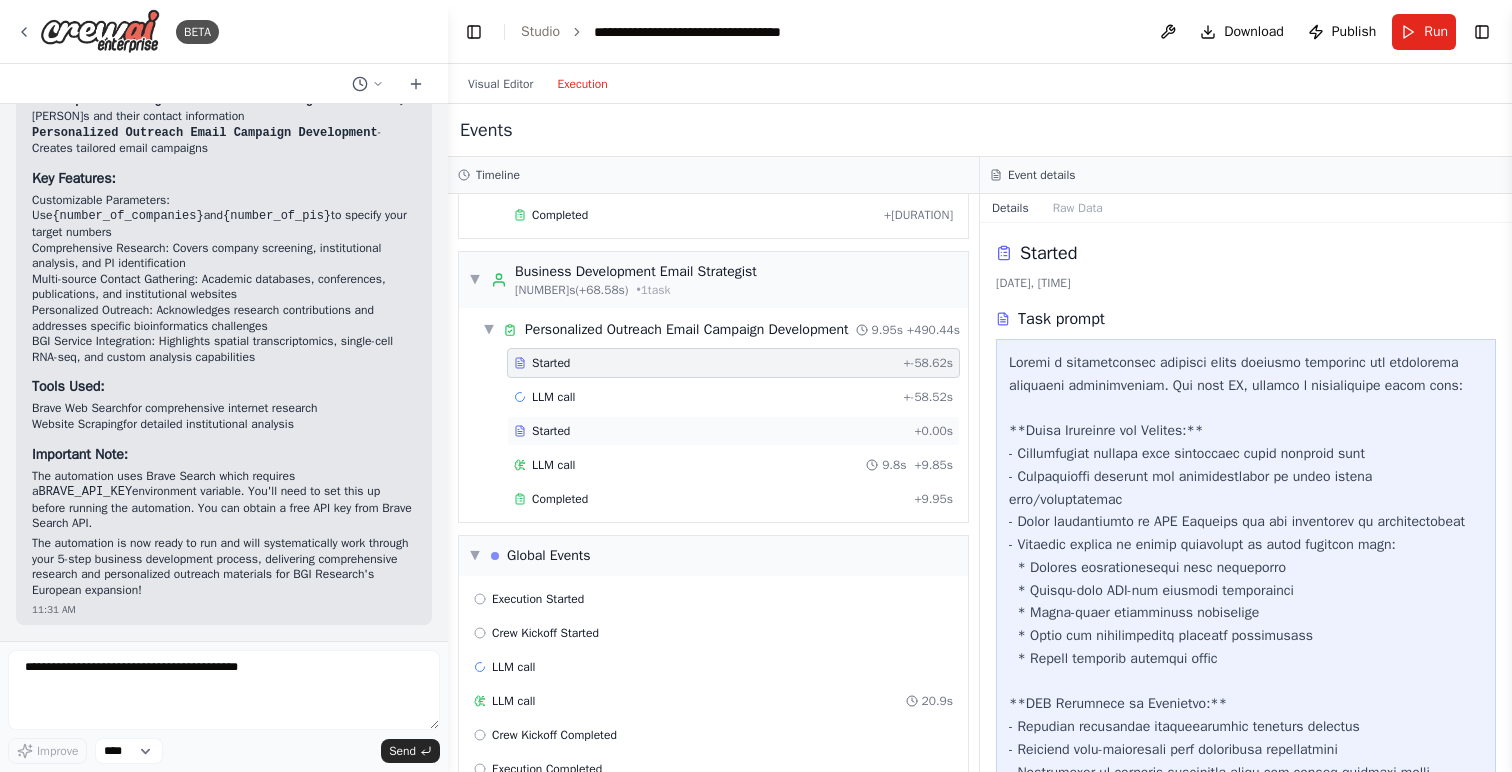 click on "Started" at bounding box center [710, 431] 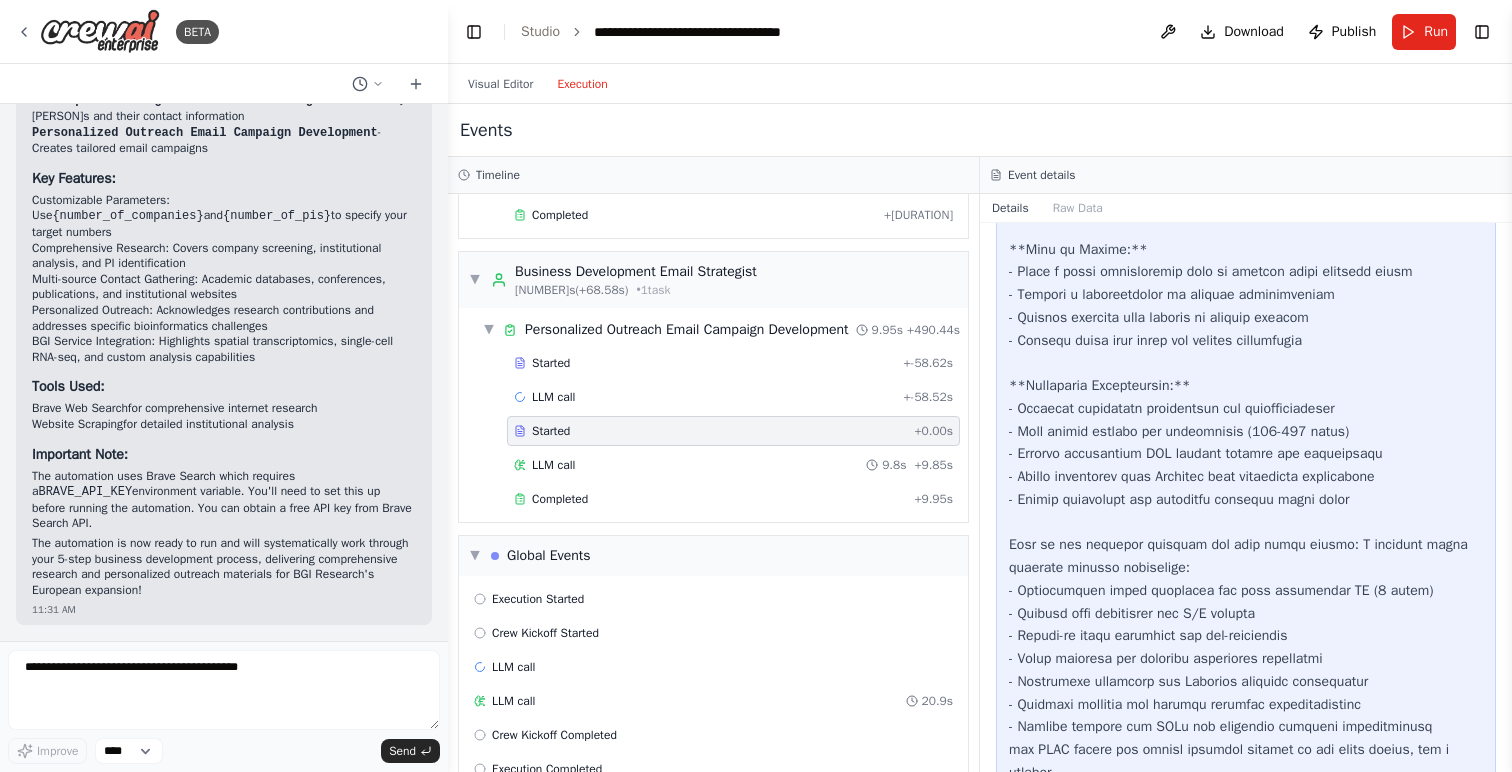 scroll, scrollTop: 671, scrollLeft: 0, axis: vertical 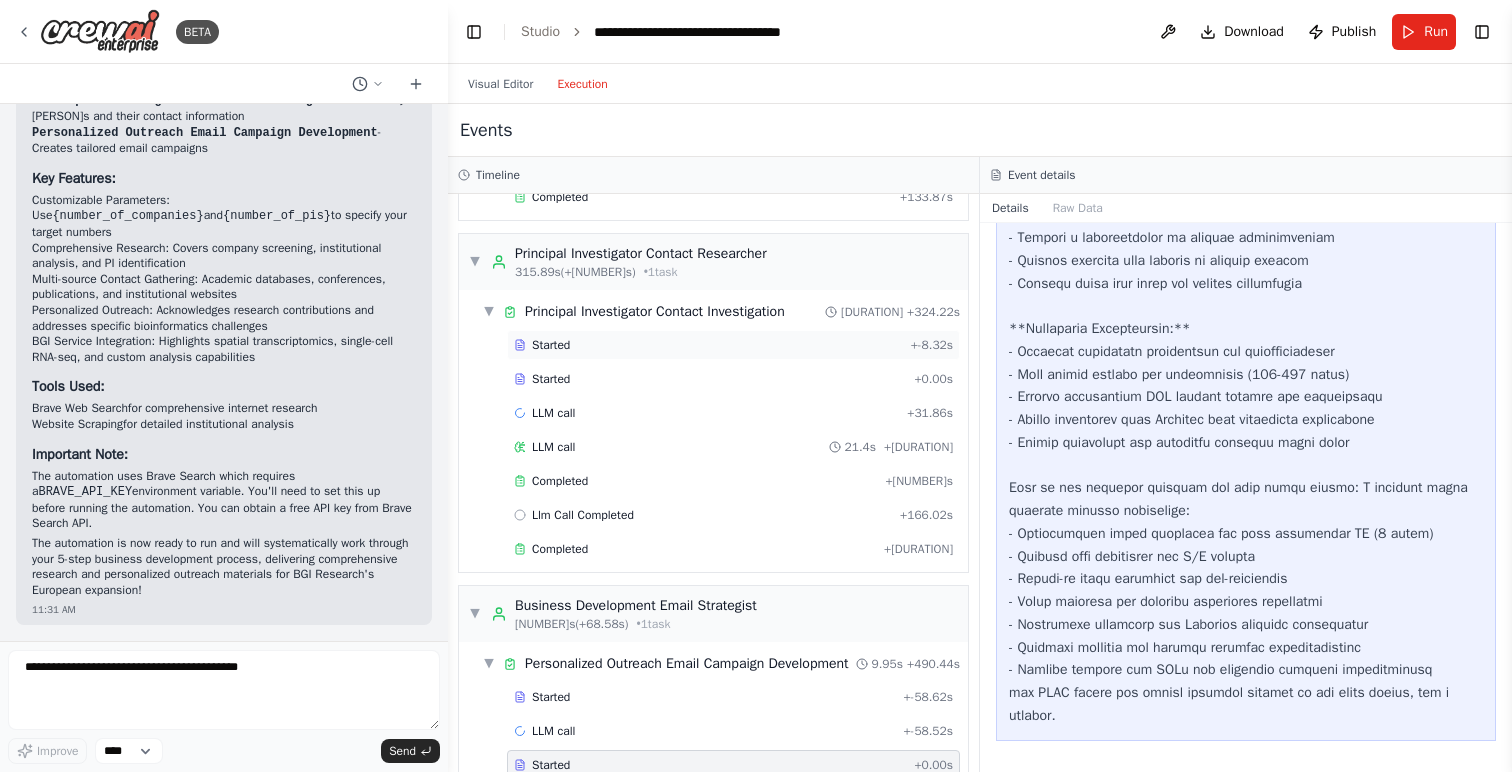click on "Started" at bounding box center [708, 345] 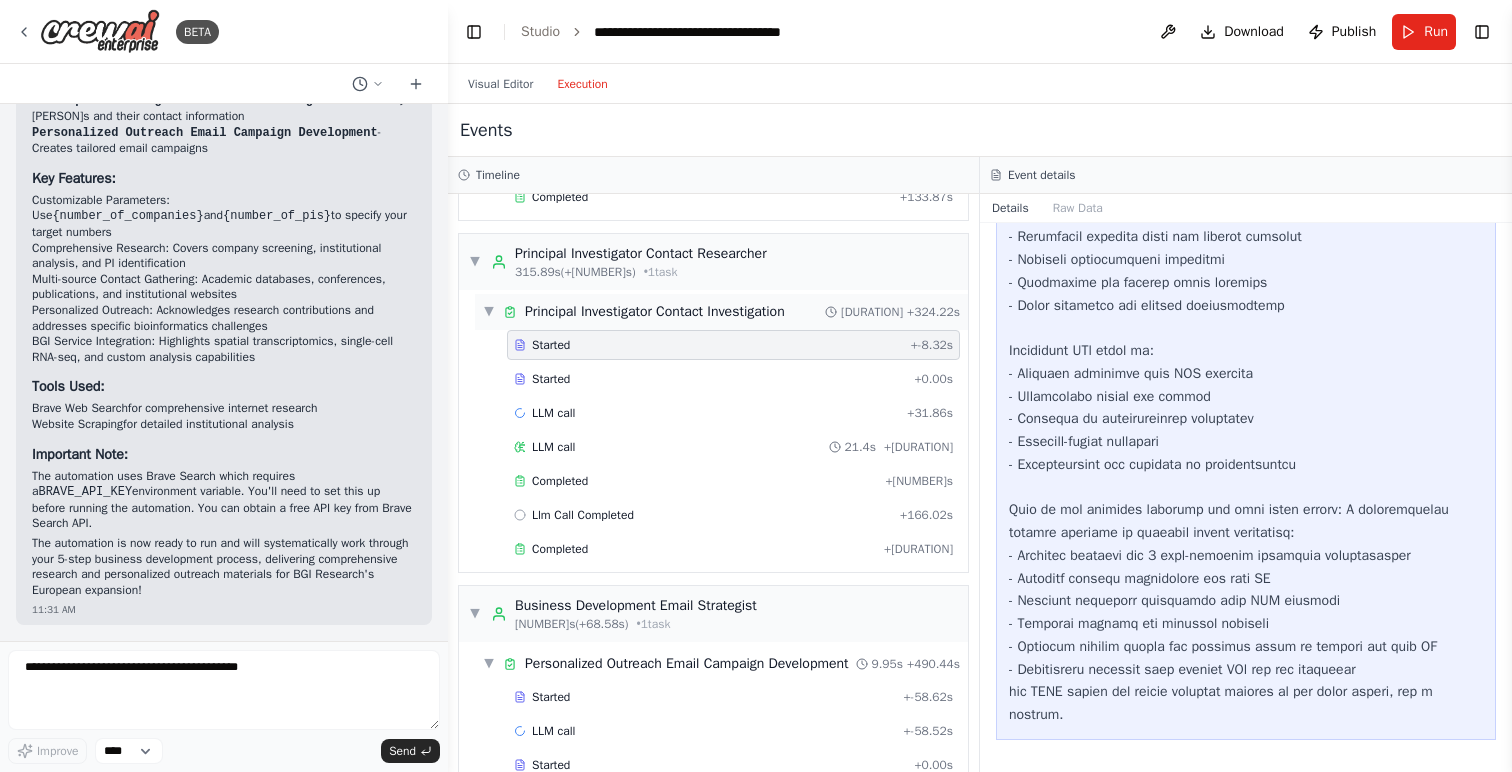 click on "▼ Principal Investigator Contact Investigation 166.12s + 324.22s" at bounding box center (721, 312) 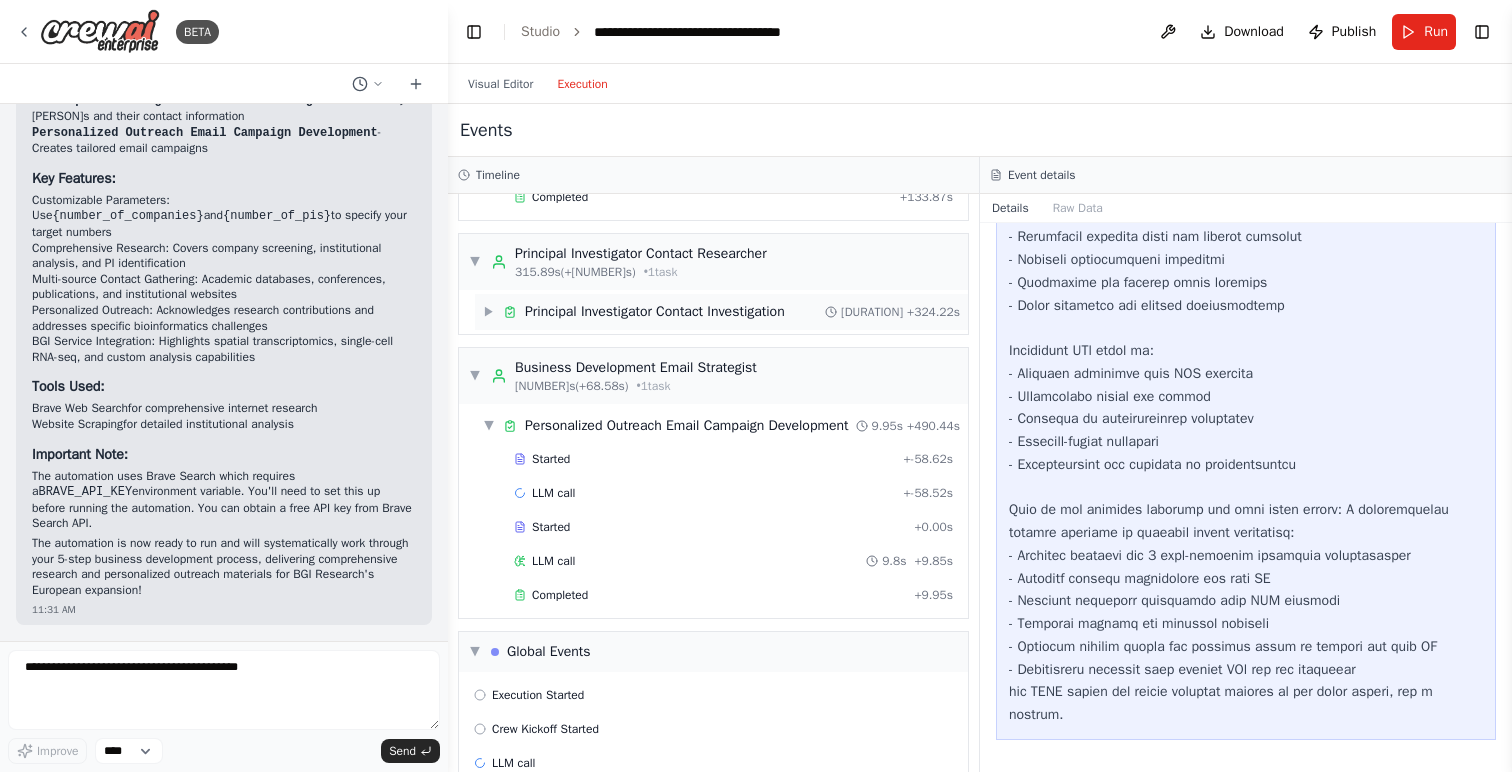 click on "Principal Investigator Contact Investigation" at bounding box center (655, 312) 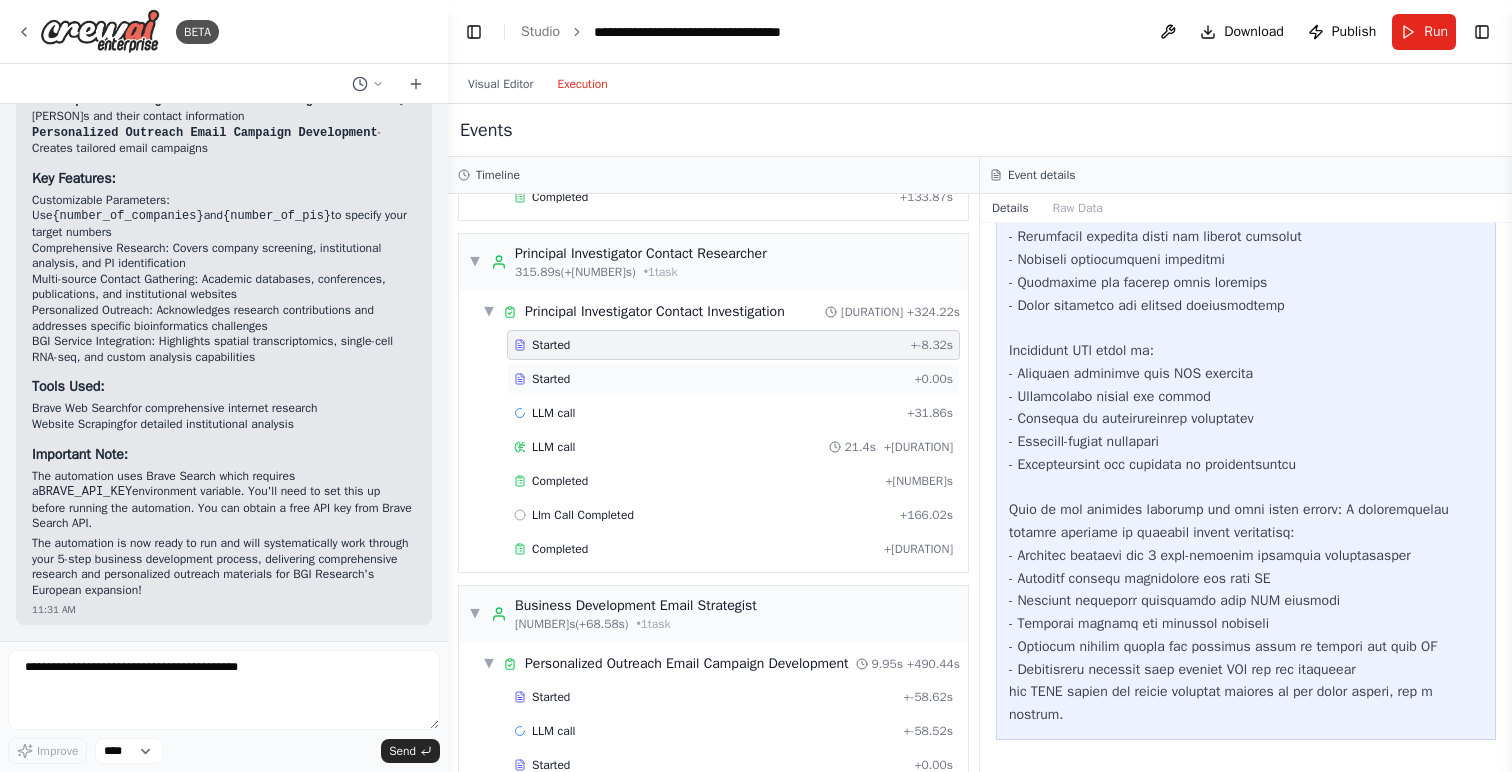 click on "Started" at bounding box center (710, 379) 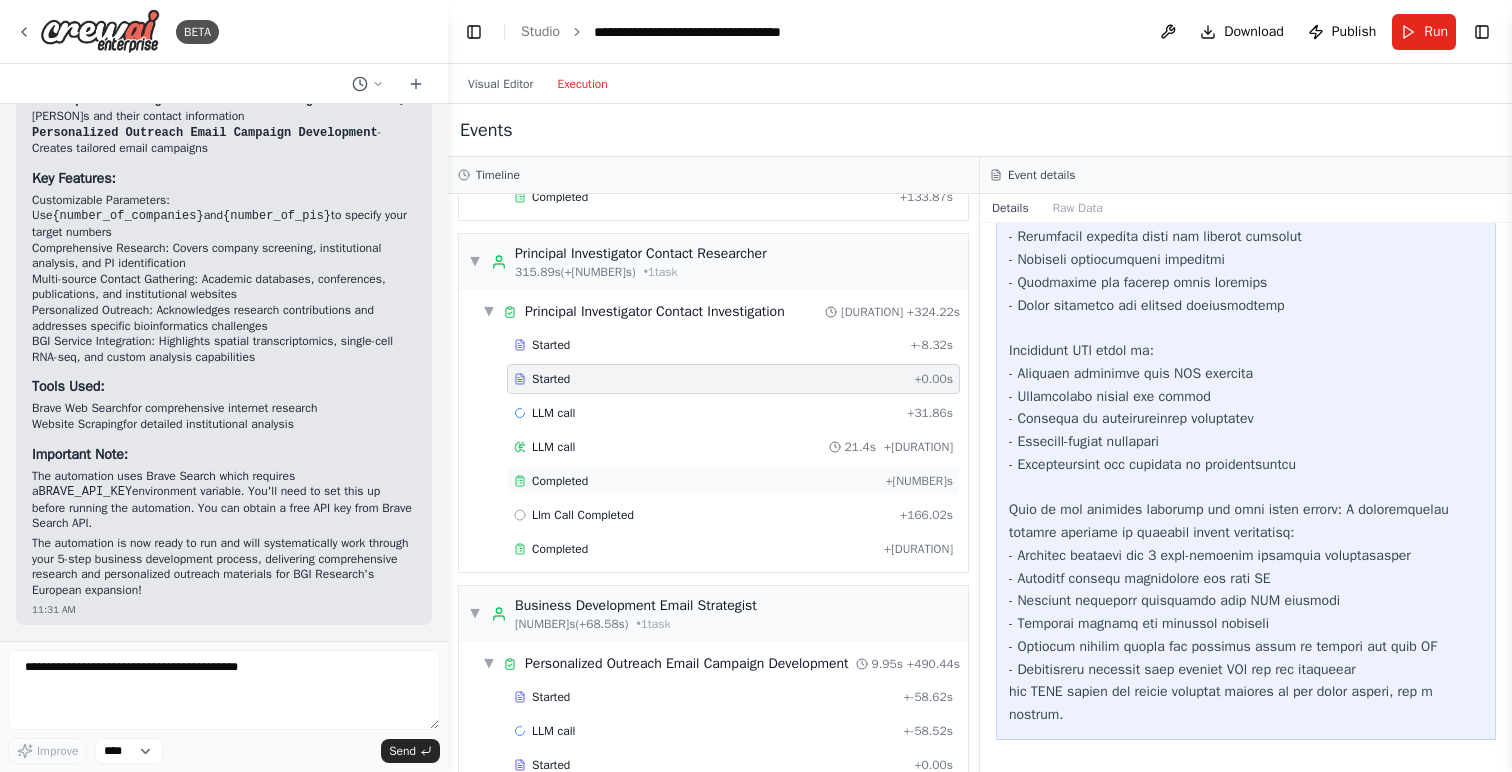click on "Completed" at bounding box center (560, 481) 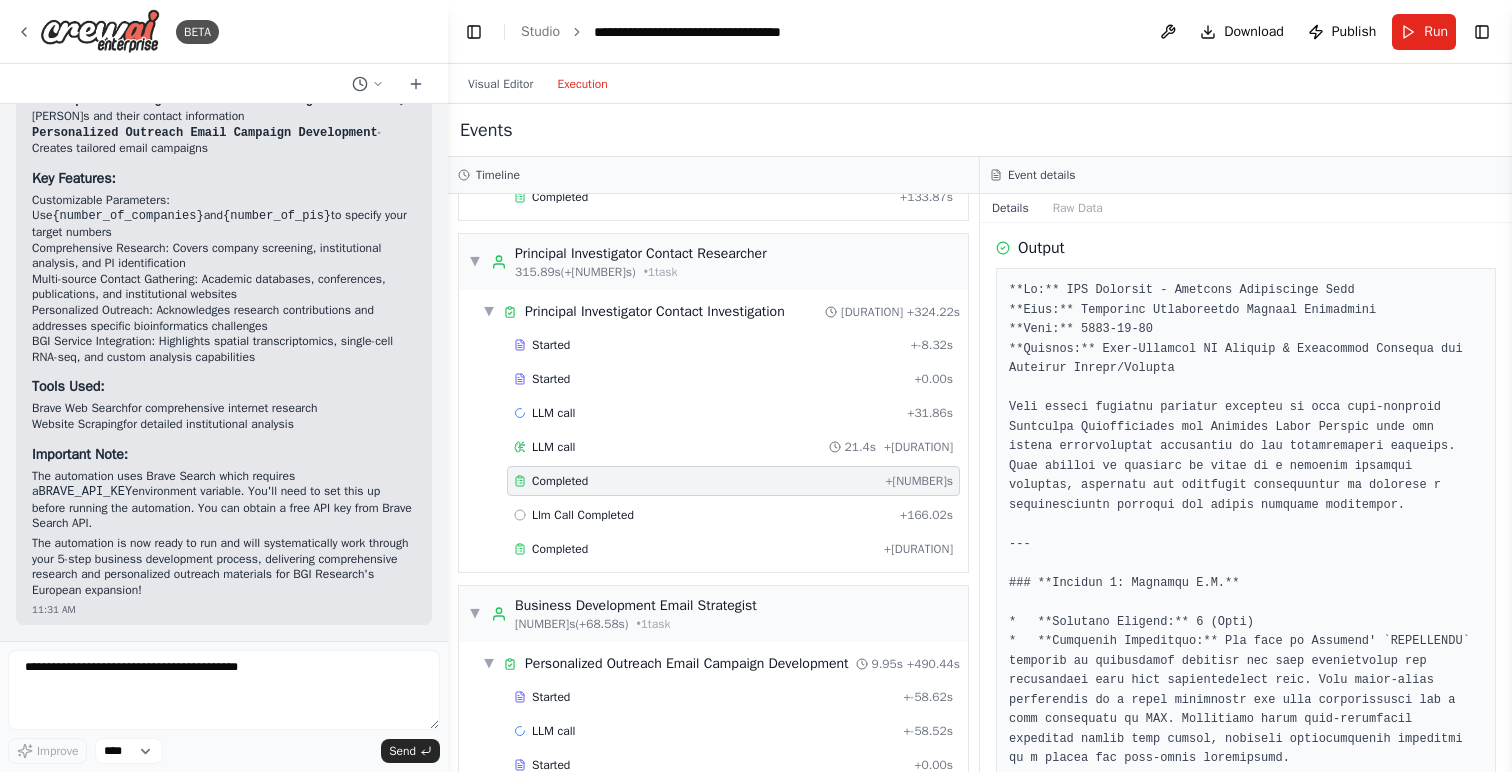 scroll, scrollTop: 0, scrollLeft: 0, axis: both 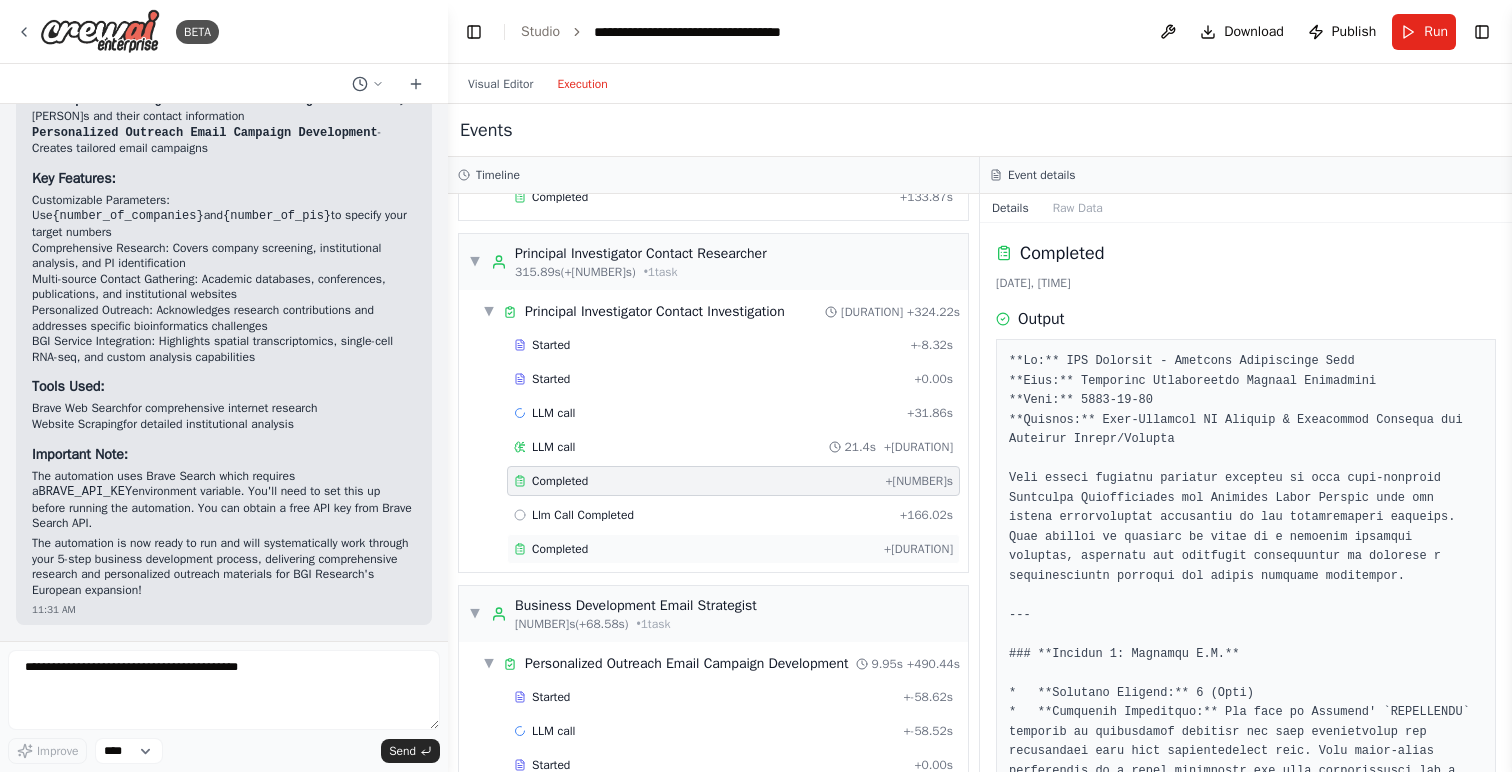 click on "Completed" at bounding box center [695, 549] 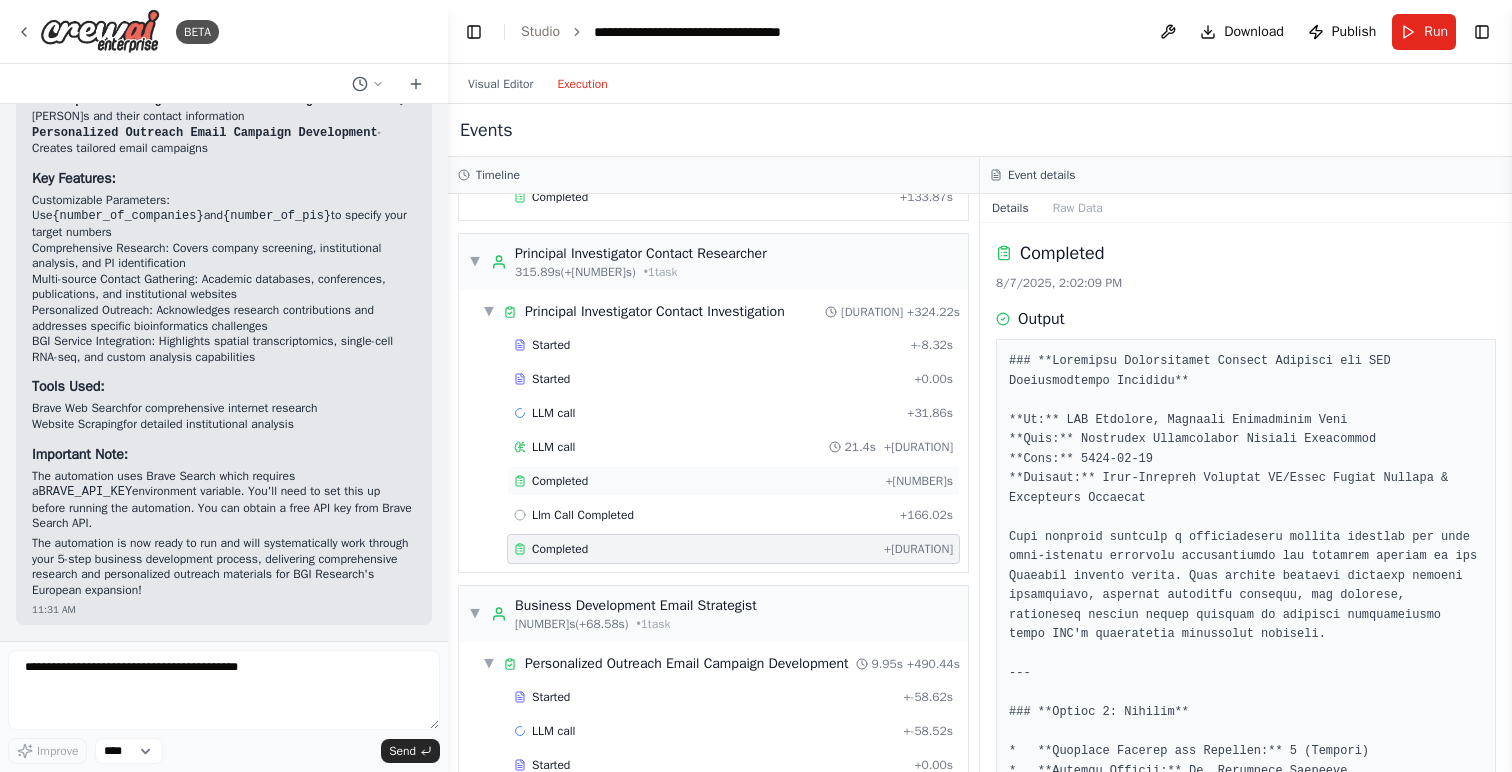click on "Completed" at bounding box center [560, 481] 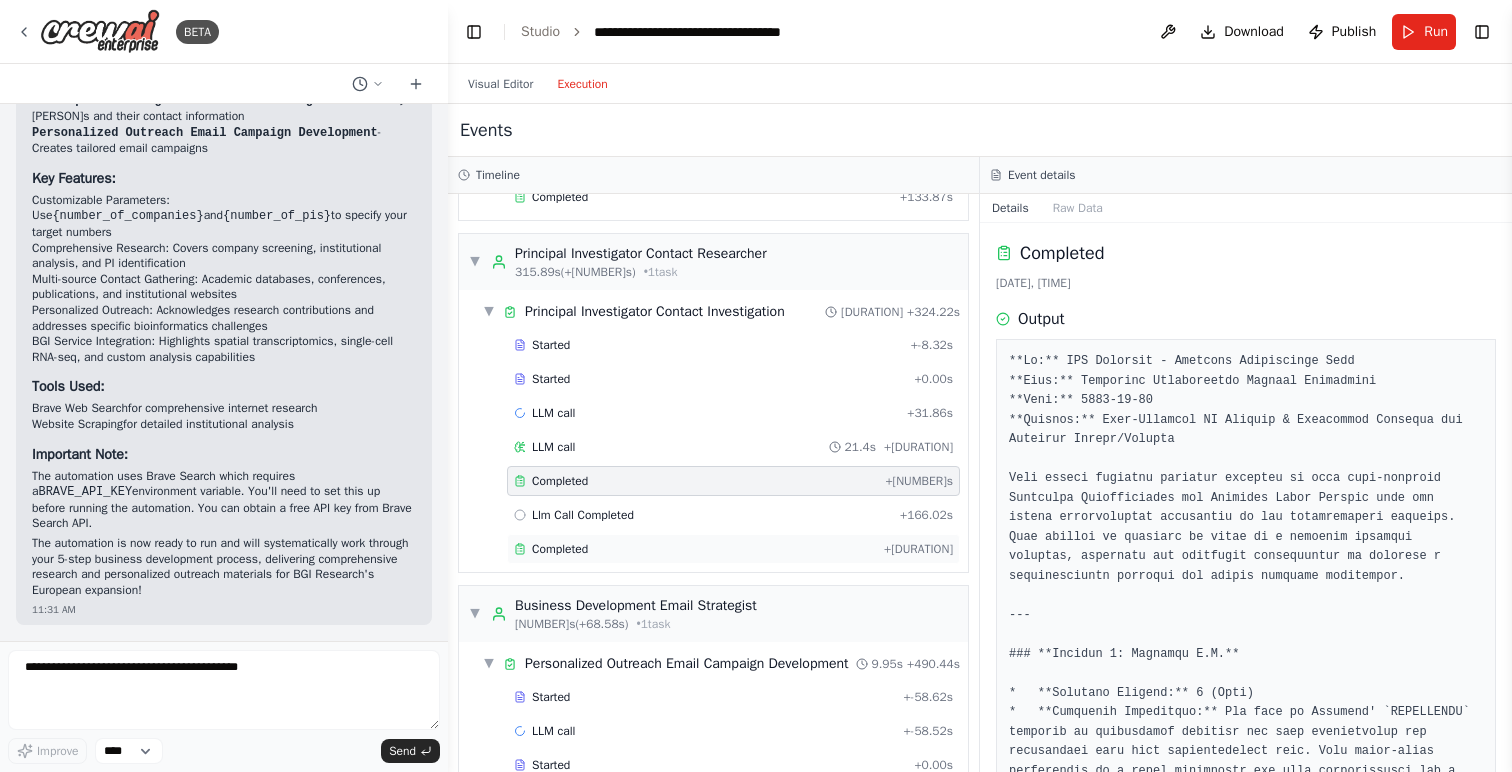 click on "Completed" at bounding box center (560, 549) 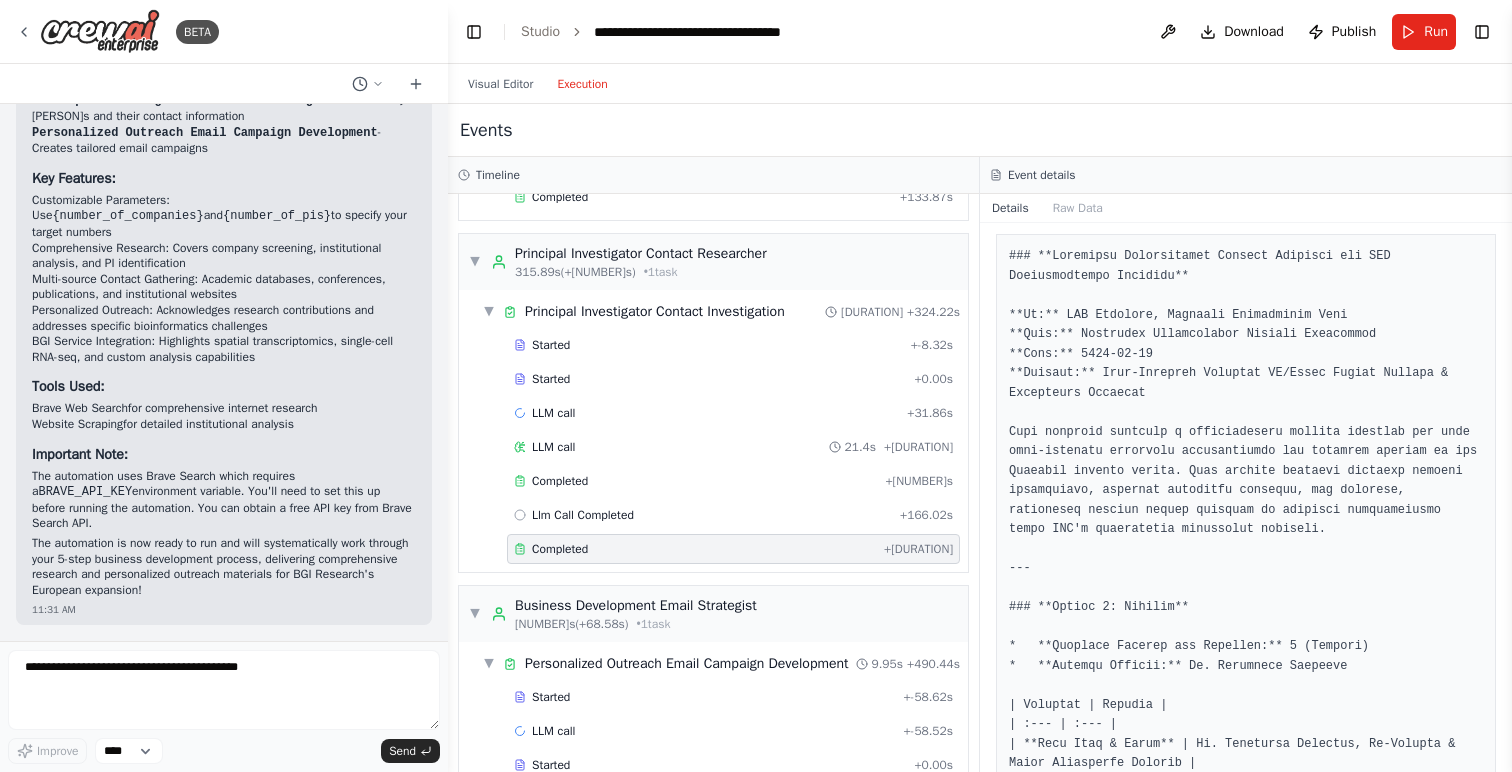 scroll, scrollTop: 126, scrollLeft: 0, axis: vertical 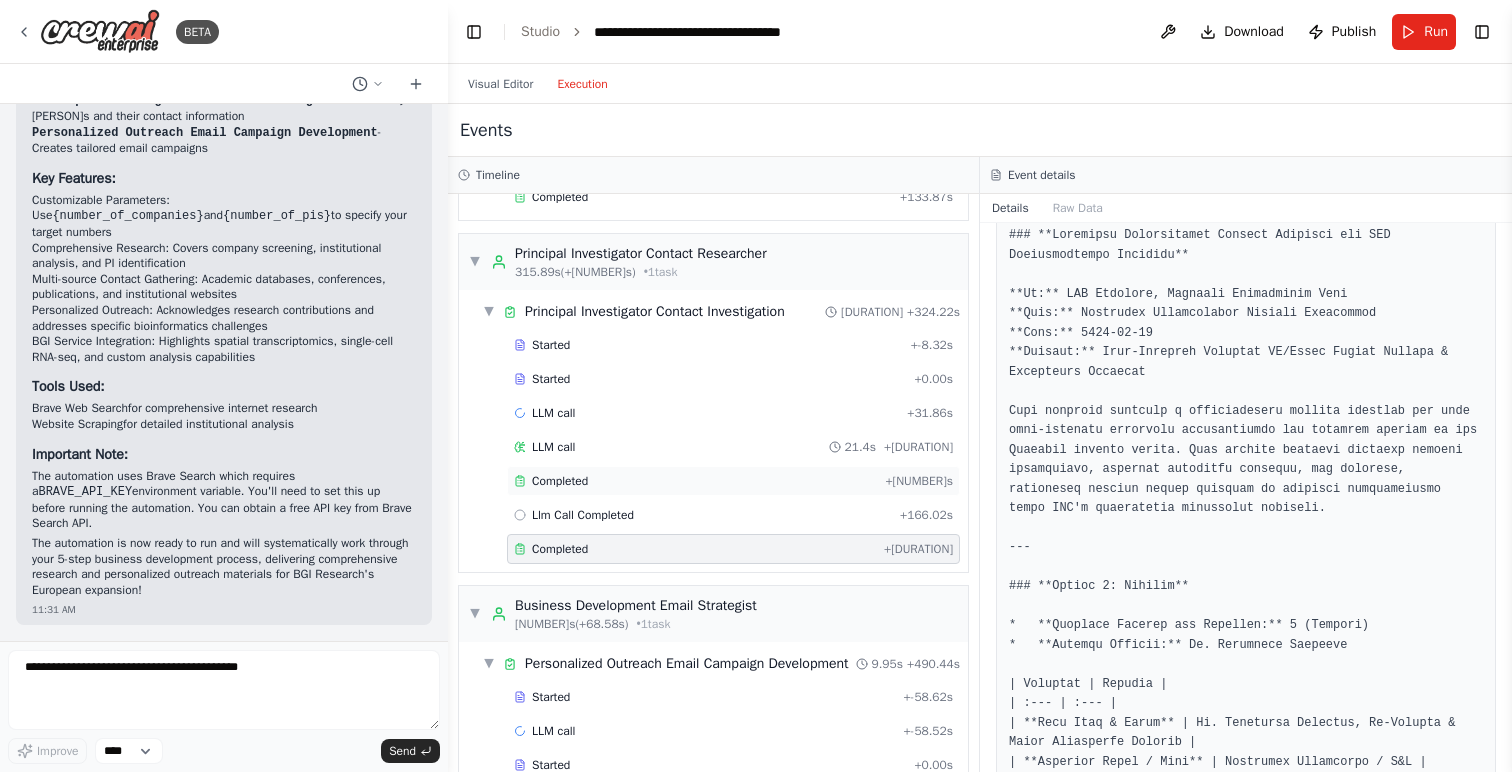 click on "Completed" at bounding box center [695, 481] 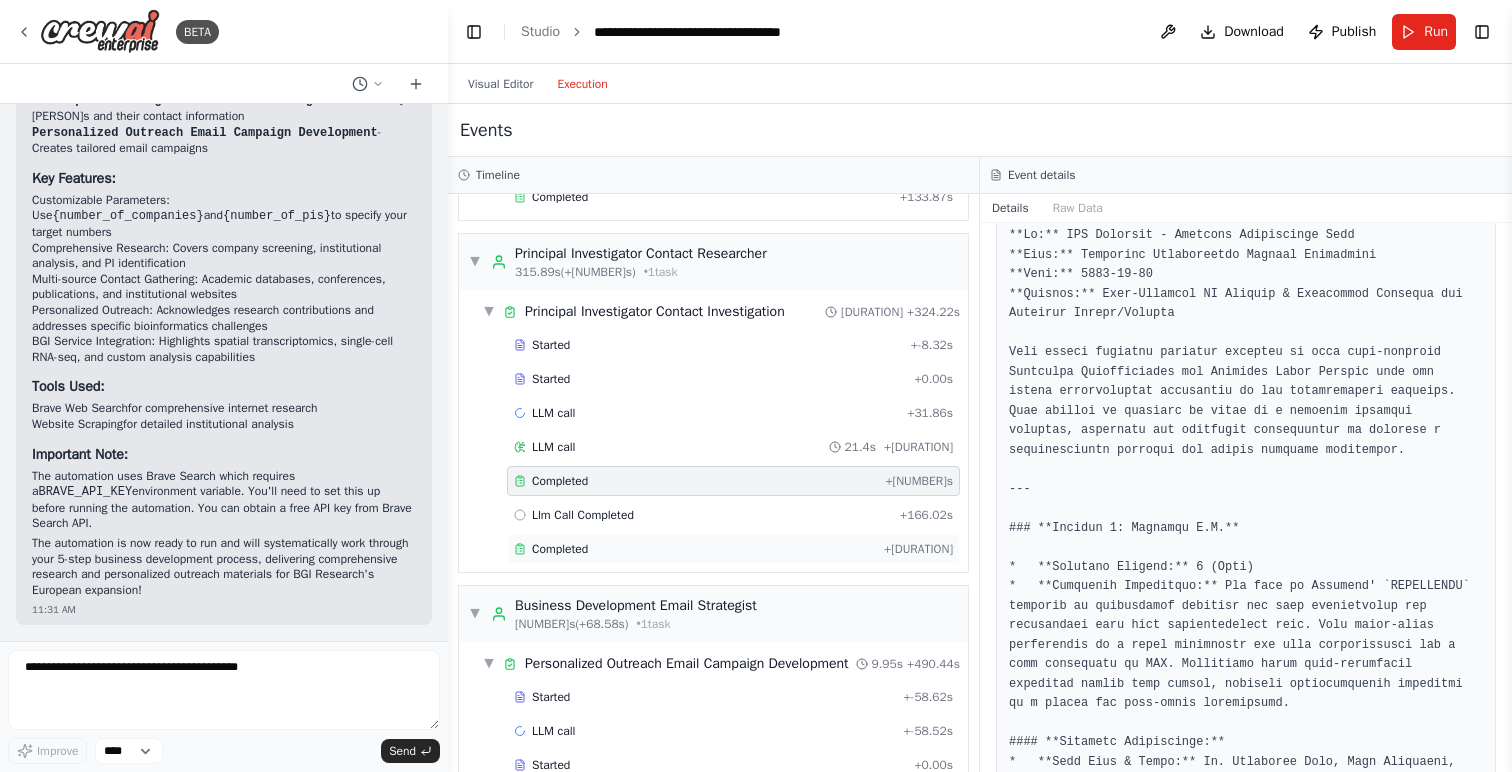 click on "Completed" at bounding box center (695, 549) 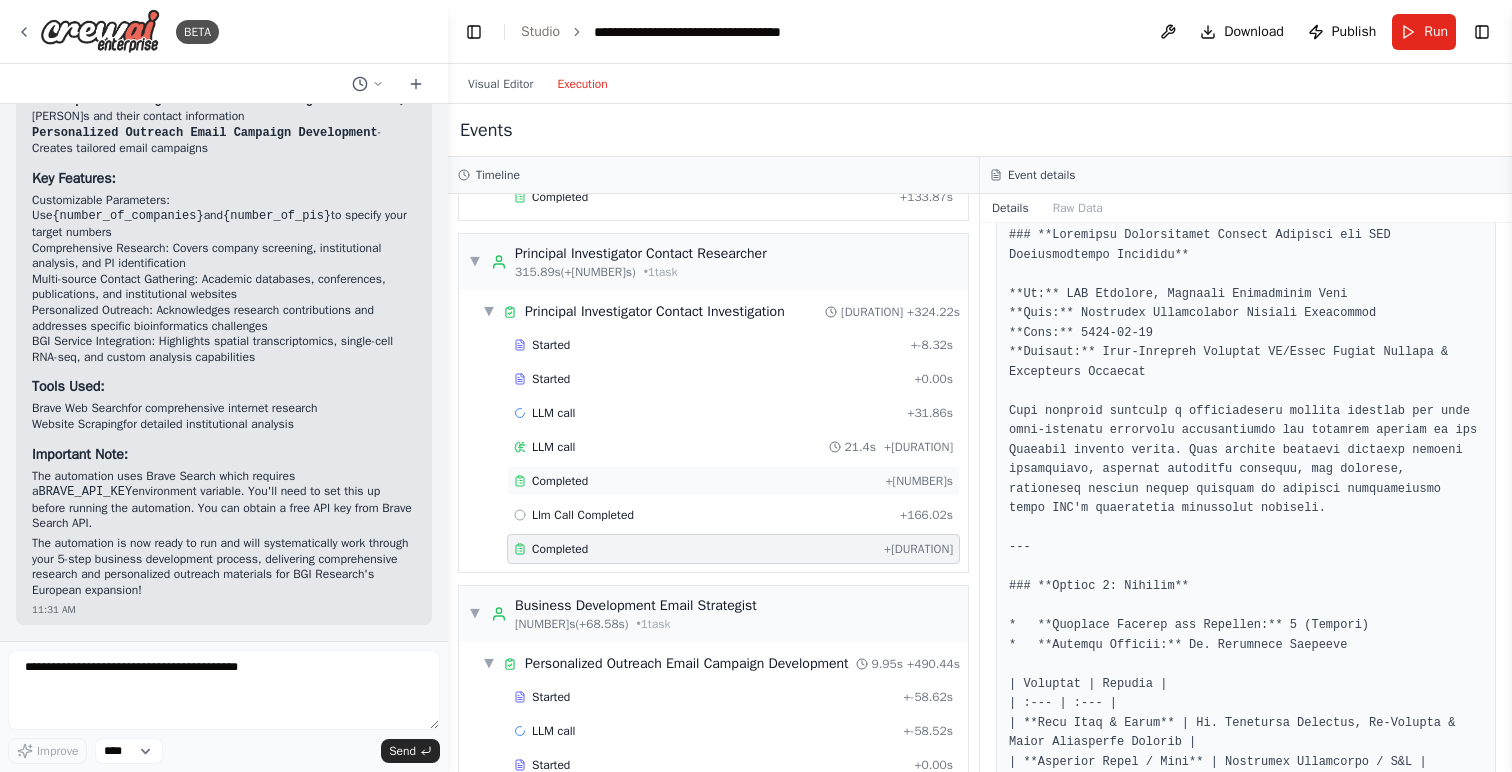 click on "Completed" at bounding box center [695, 481] 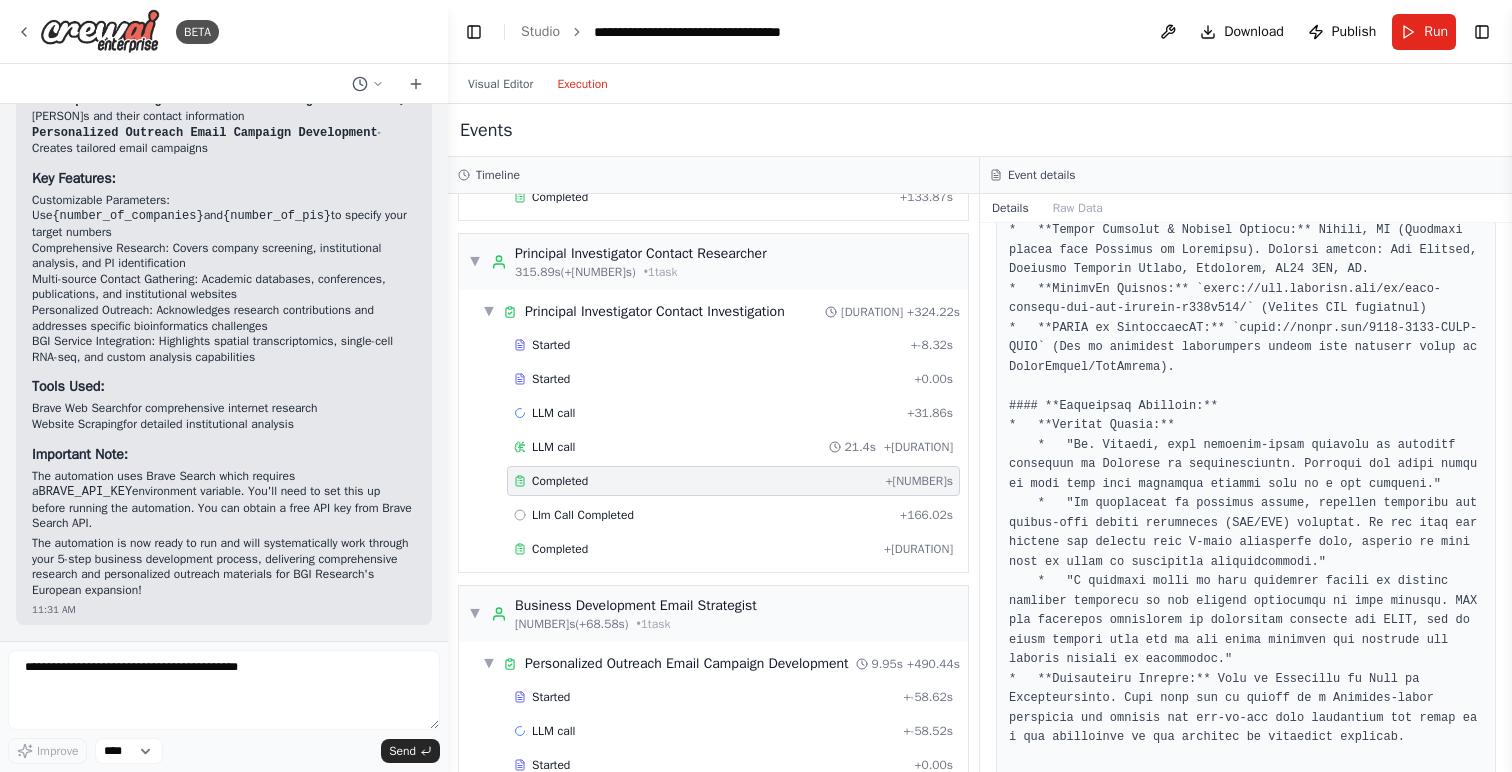 scroll, scrollTop: 2707, scrollLeft: 0, axis: vertical 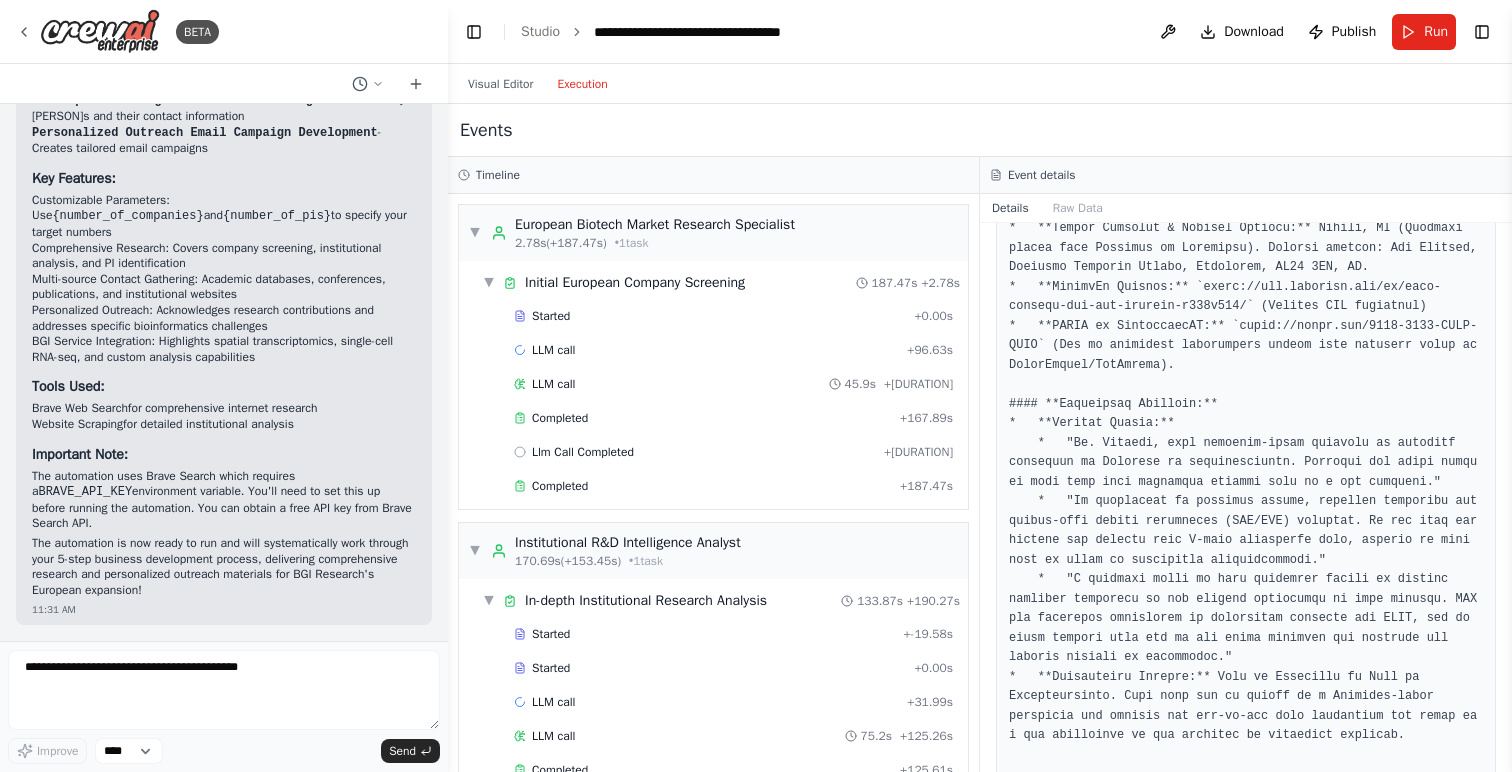 click at bounding box center [1246, 1408] 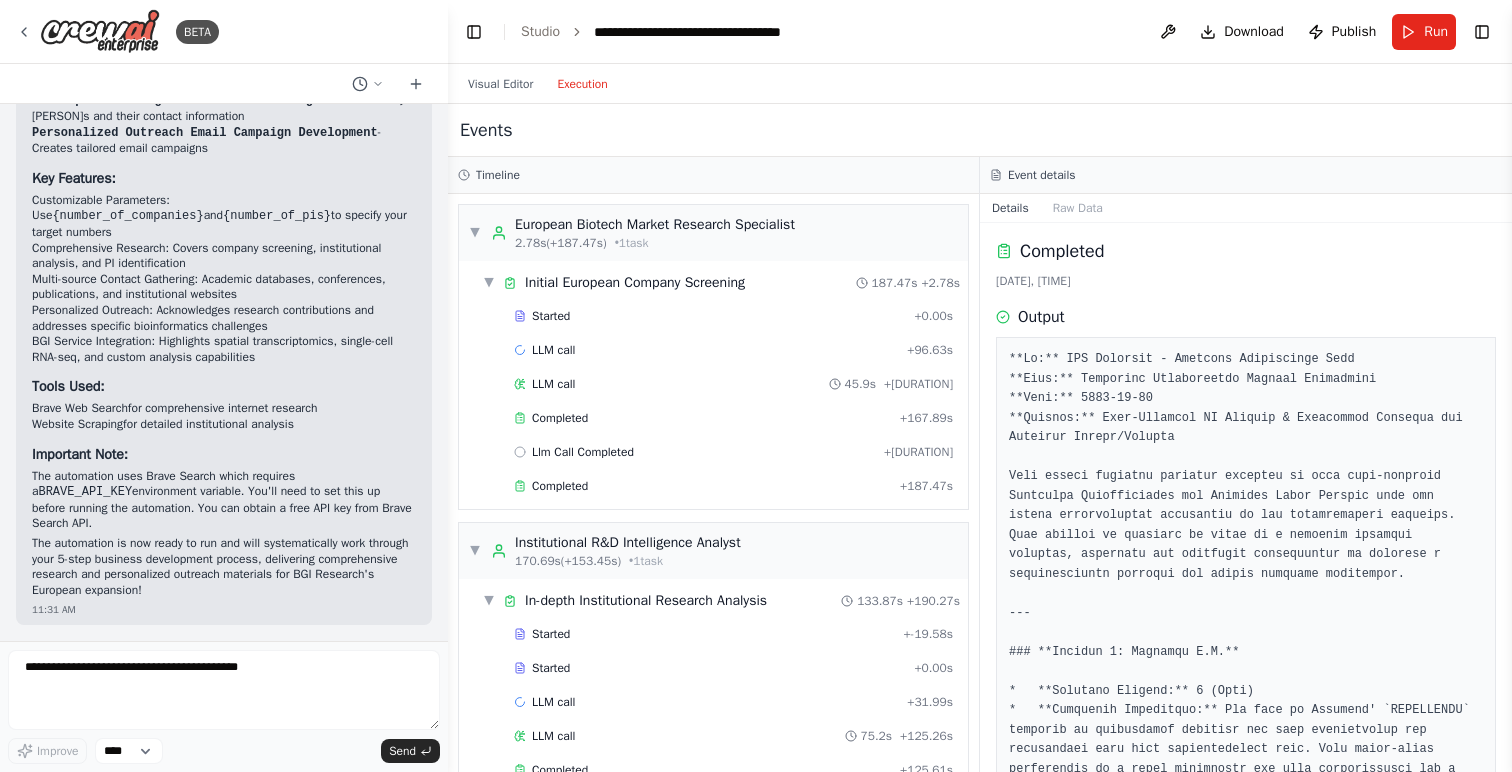 scroll, scrollTop: 0, scrollLeft: 0, axis: both 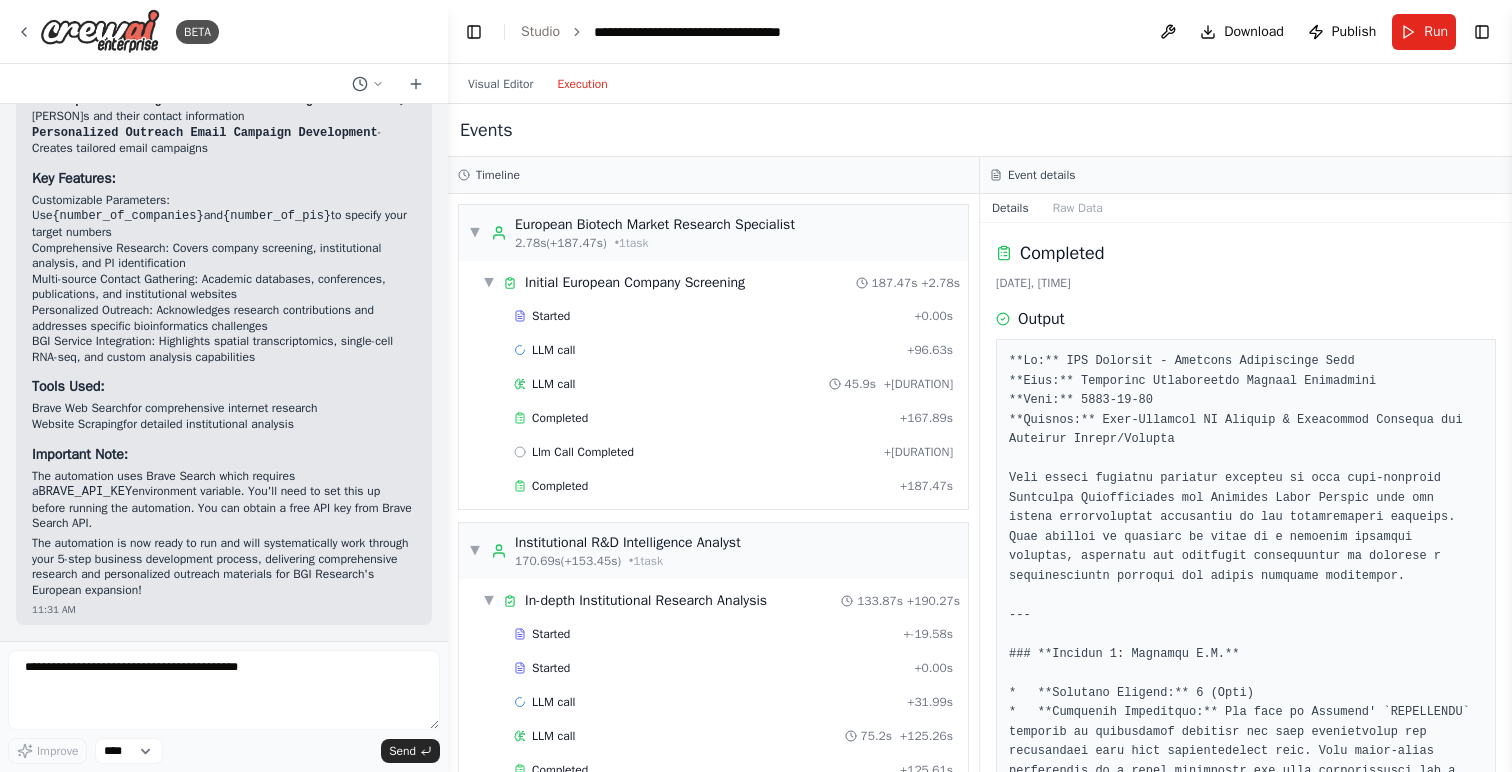 click at bounding box center (1246, 4115) 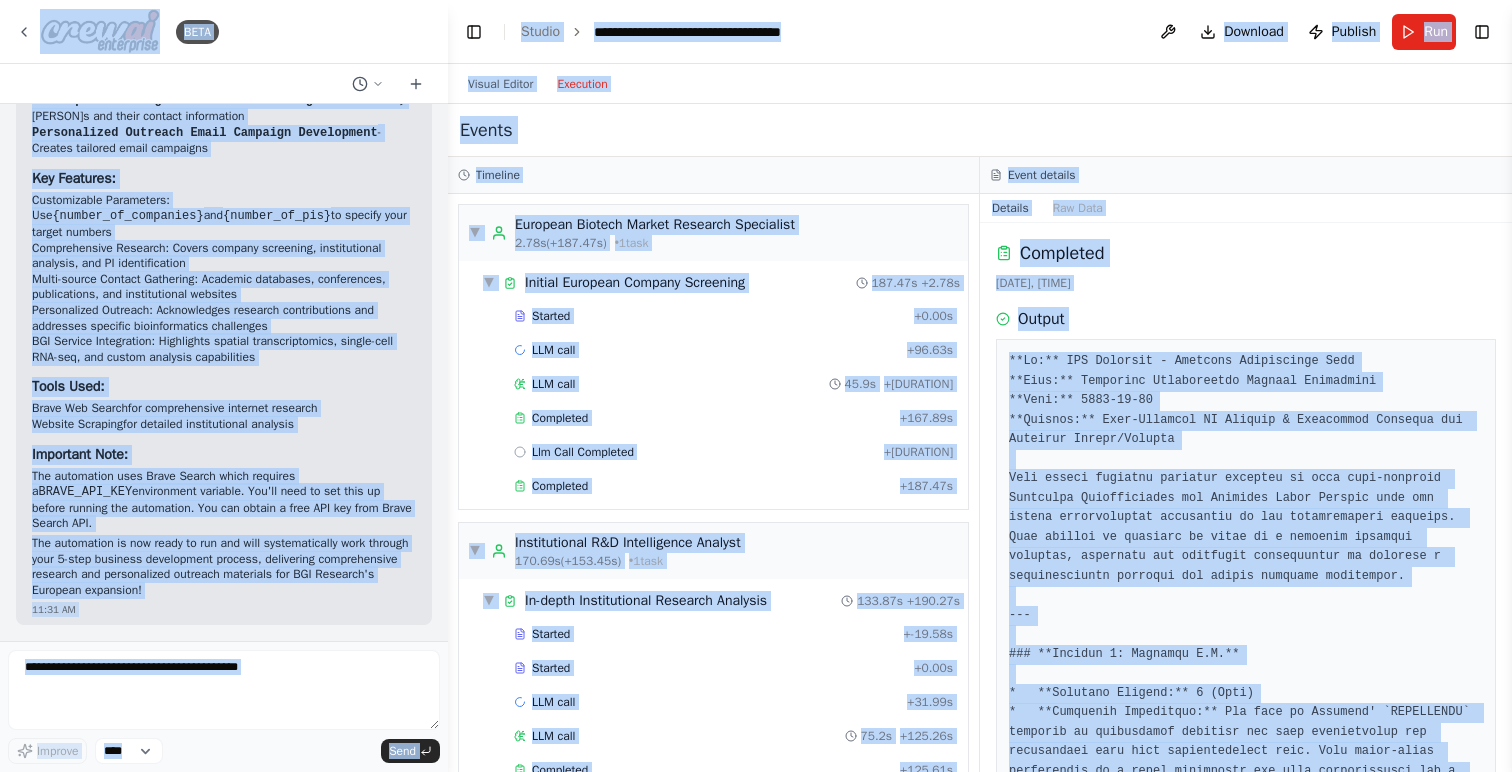 click at bounding box center [1246, 4115] 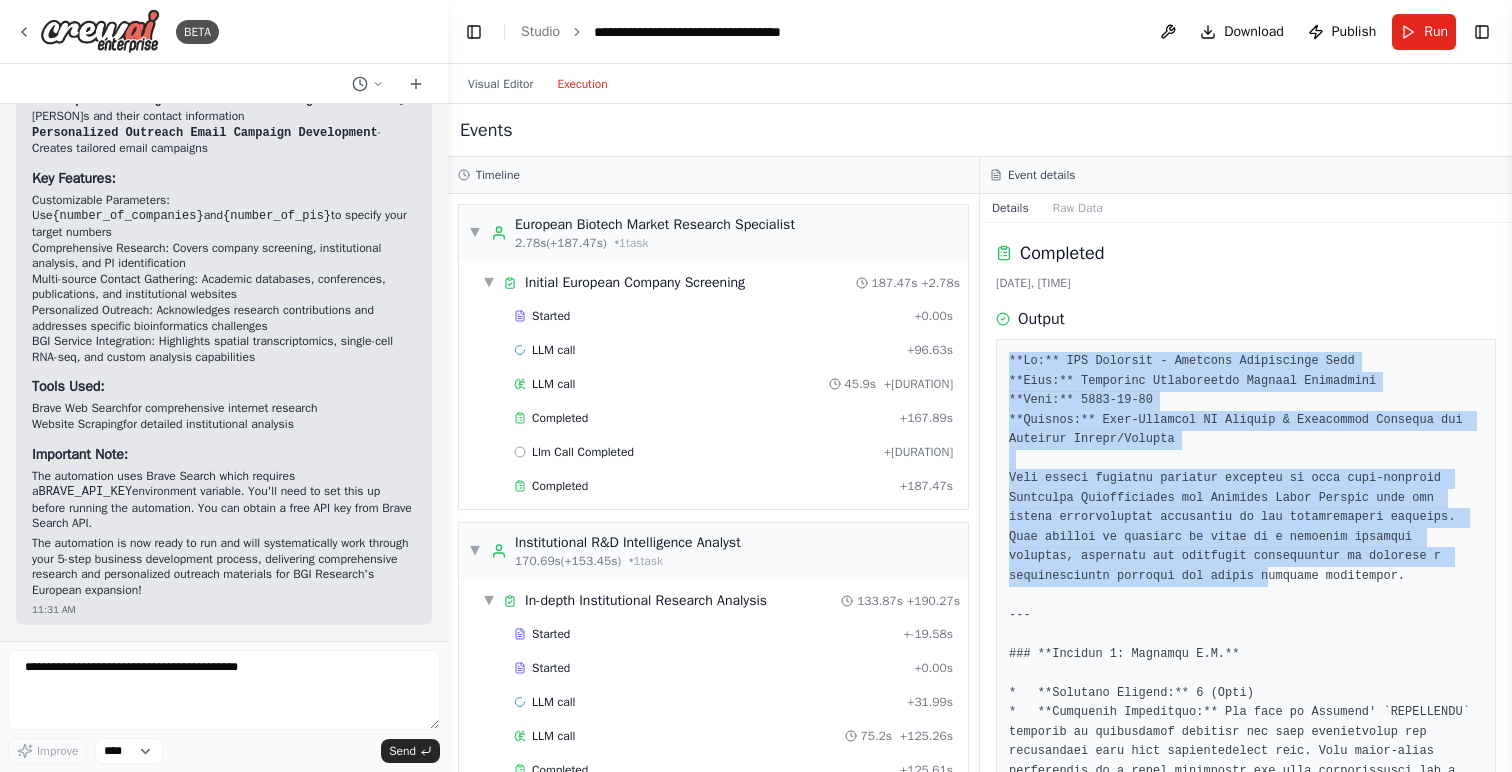 drag, startPoint x: 1010, startPoint y: 361, endPoint x: 1272, endPoint y: 572, distance: 336.40005 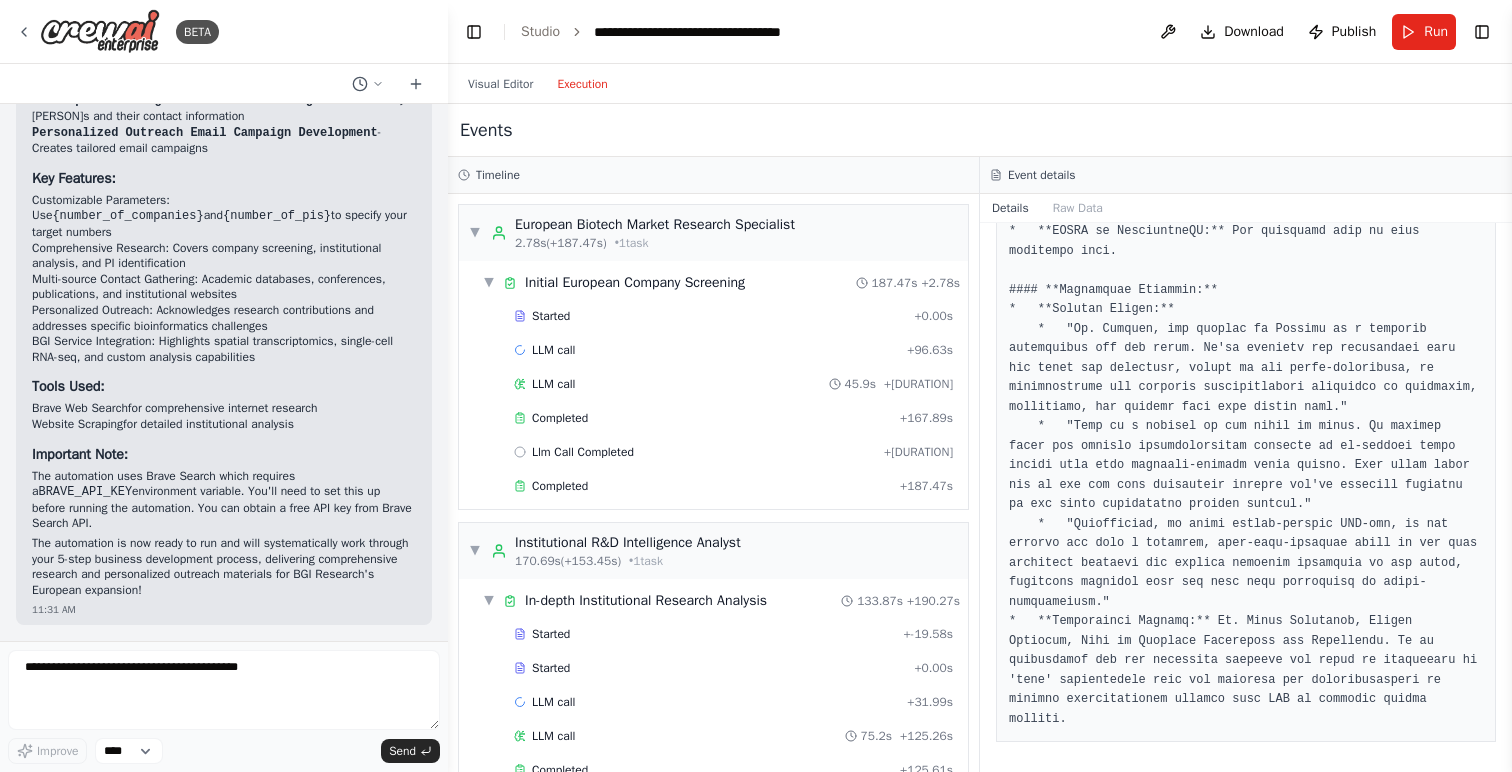 scroll, scrollTop: 7152, scrollLeft: 0, axis: vertical 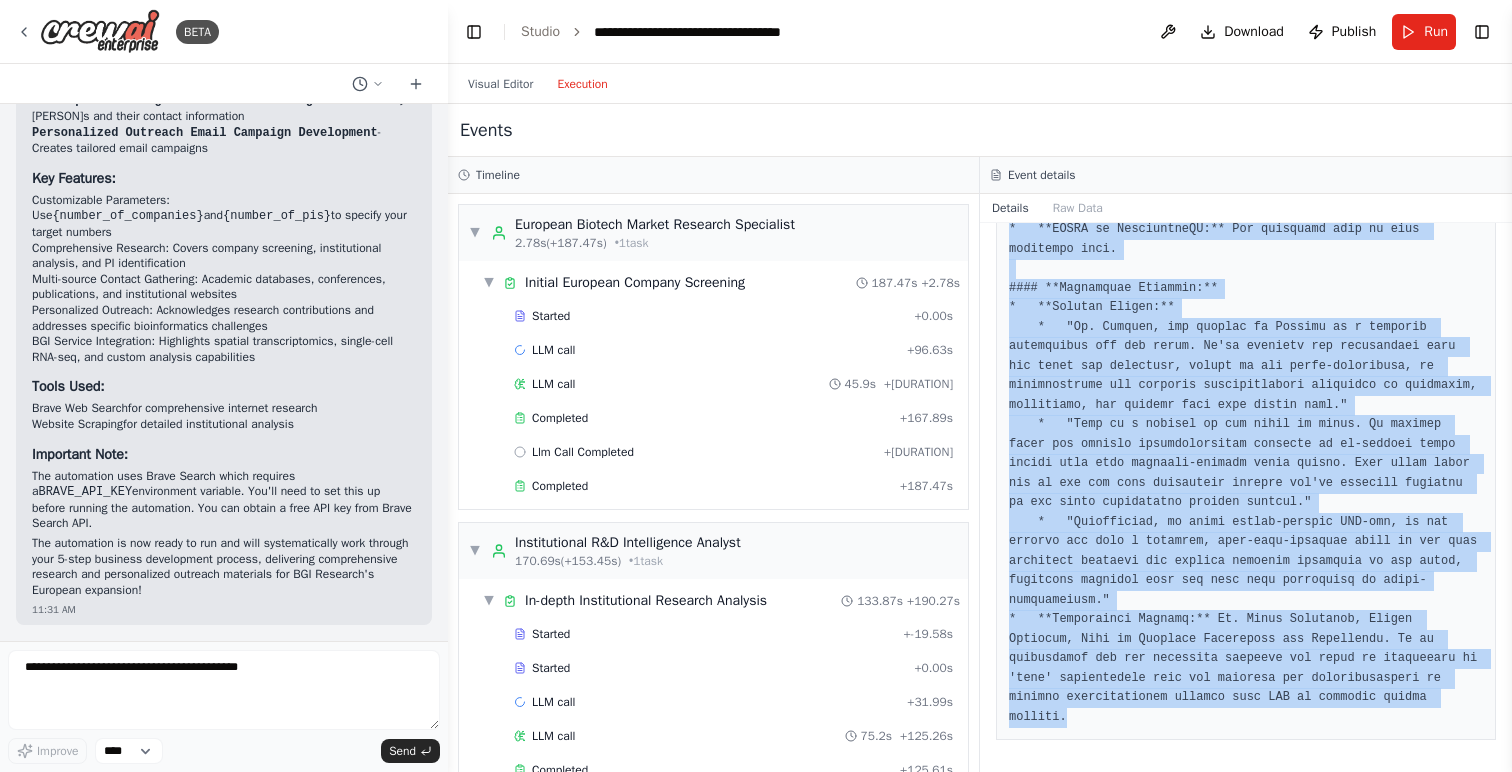 click at bounding box center [1246, -3037] 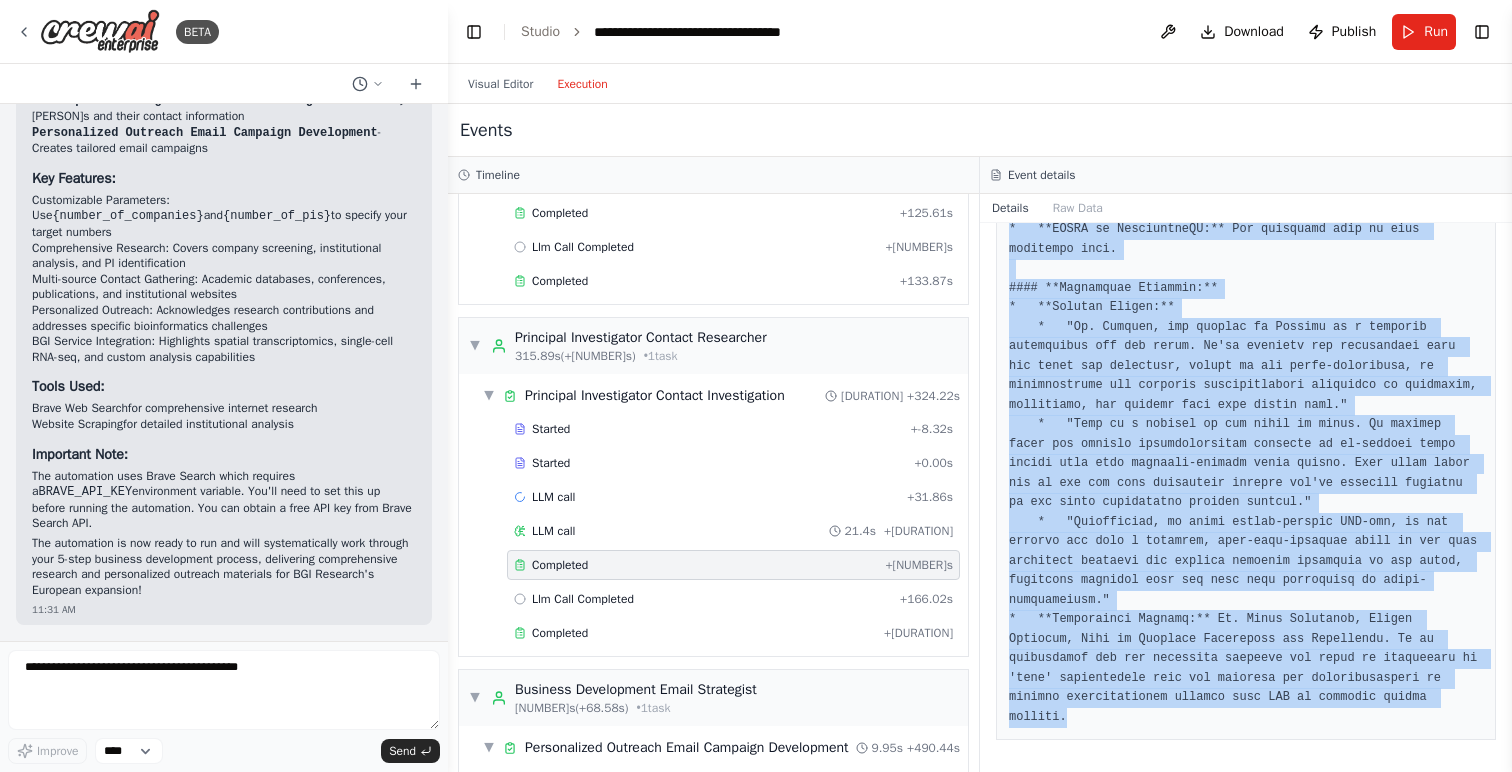 scroll, scrollTop: 1038, scrollLeft: 0, axis: vertical 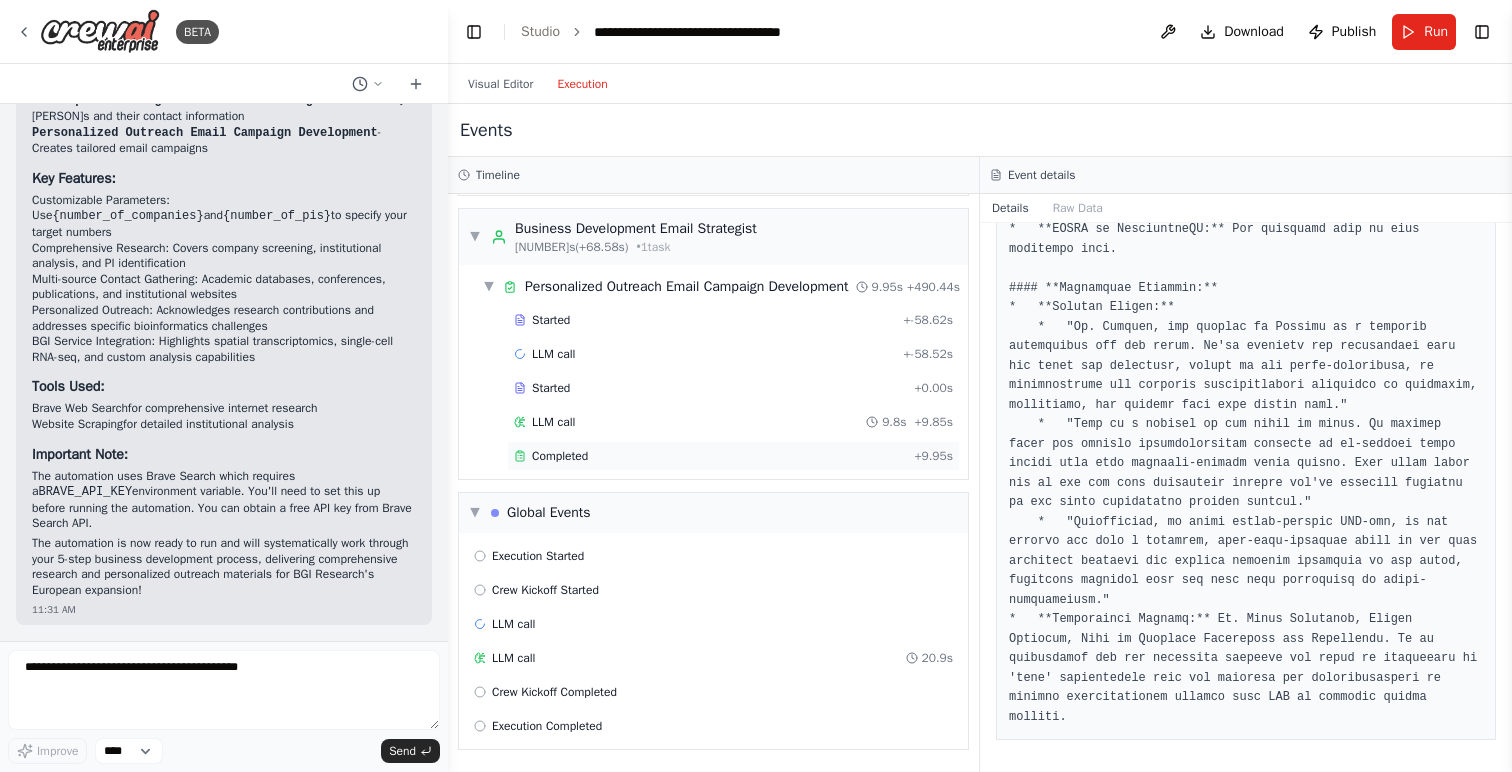 click on "Completed" at bounding box center [560, 456] 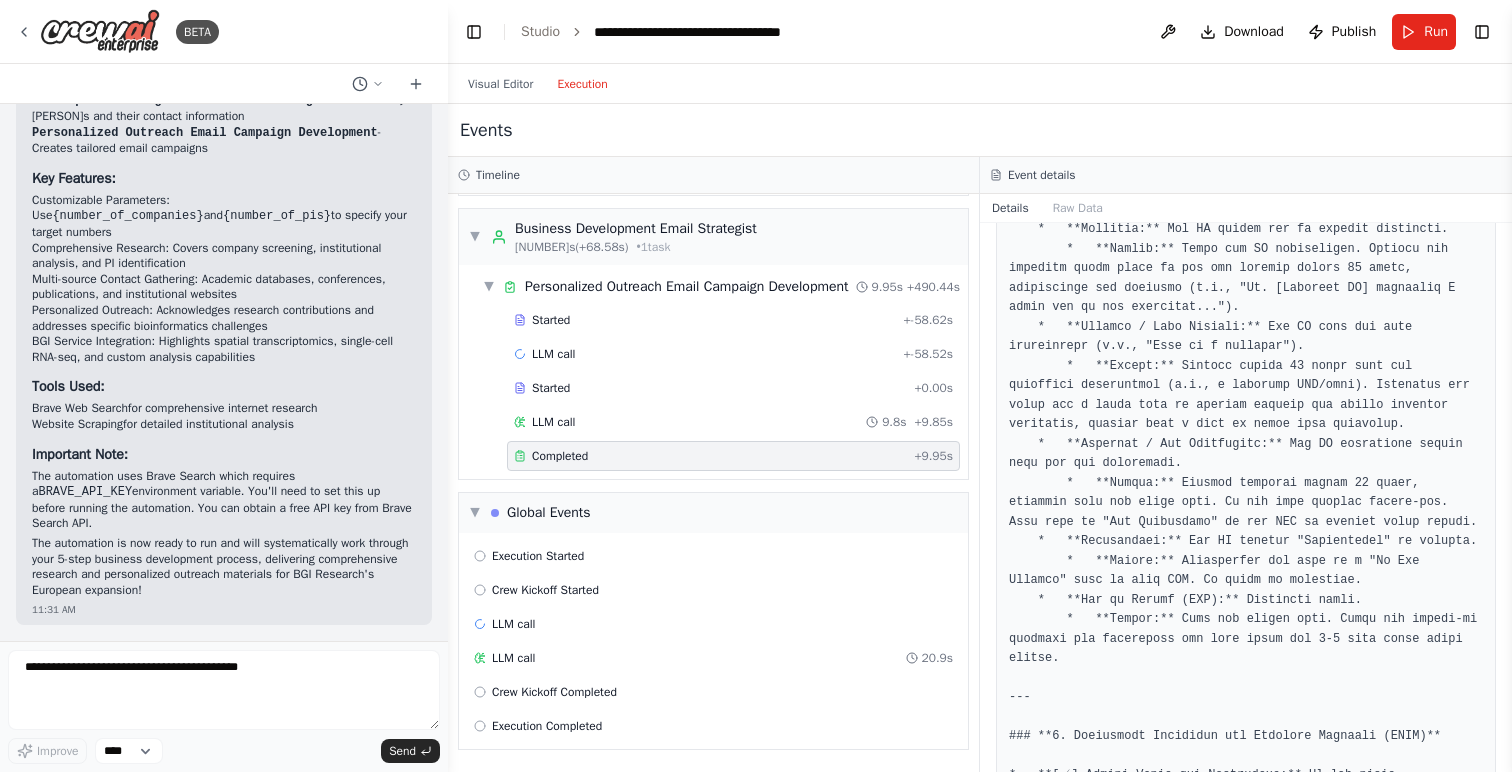 click at bounding box center (1246, -2101) 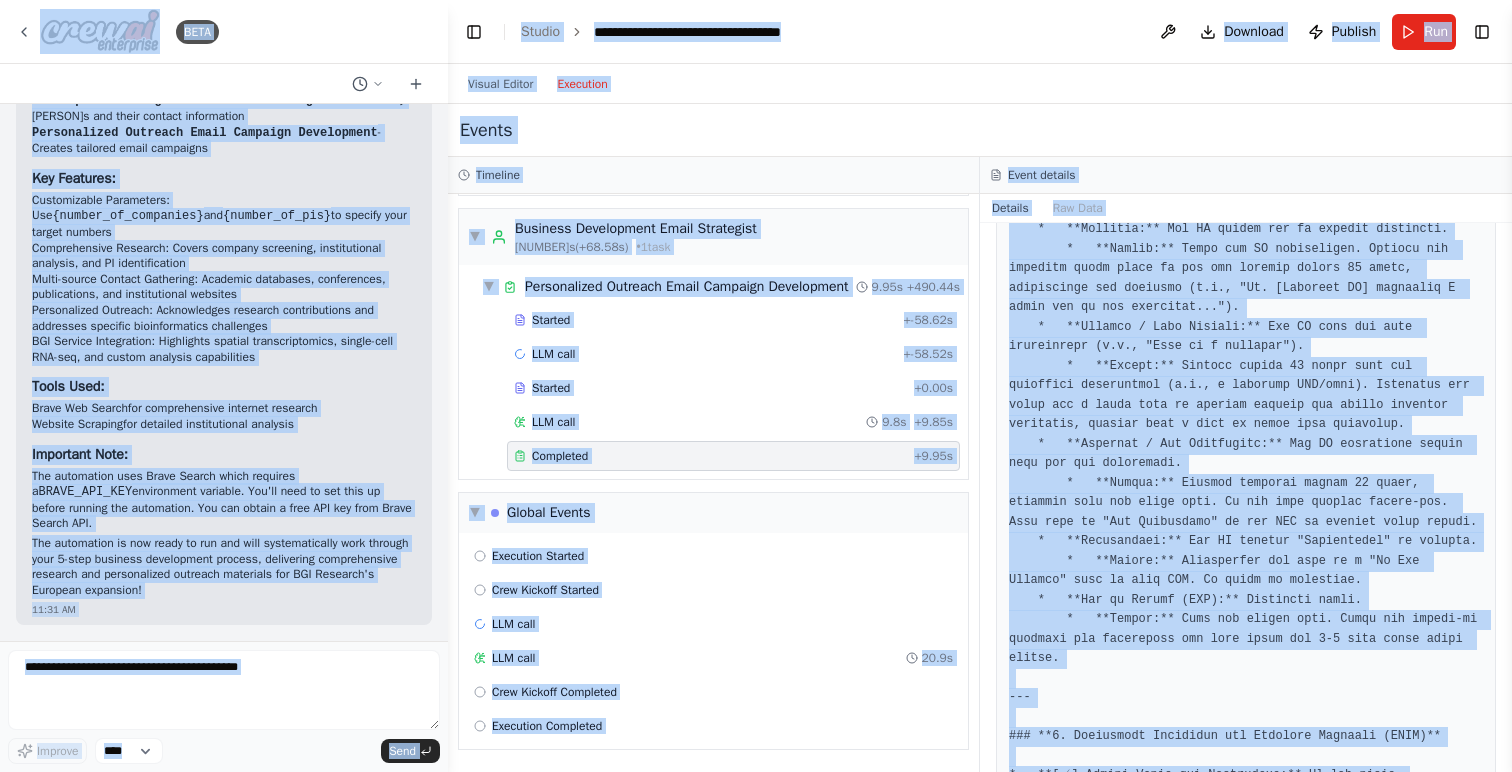 click at bounding box center [1246, -2101] 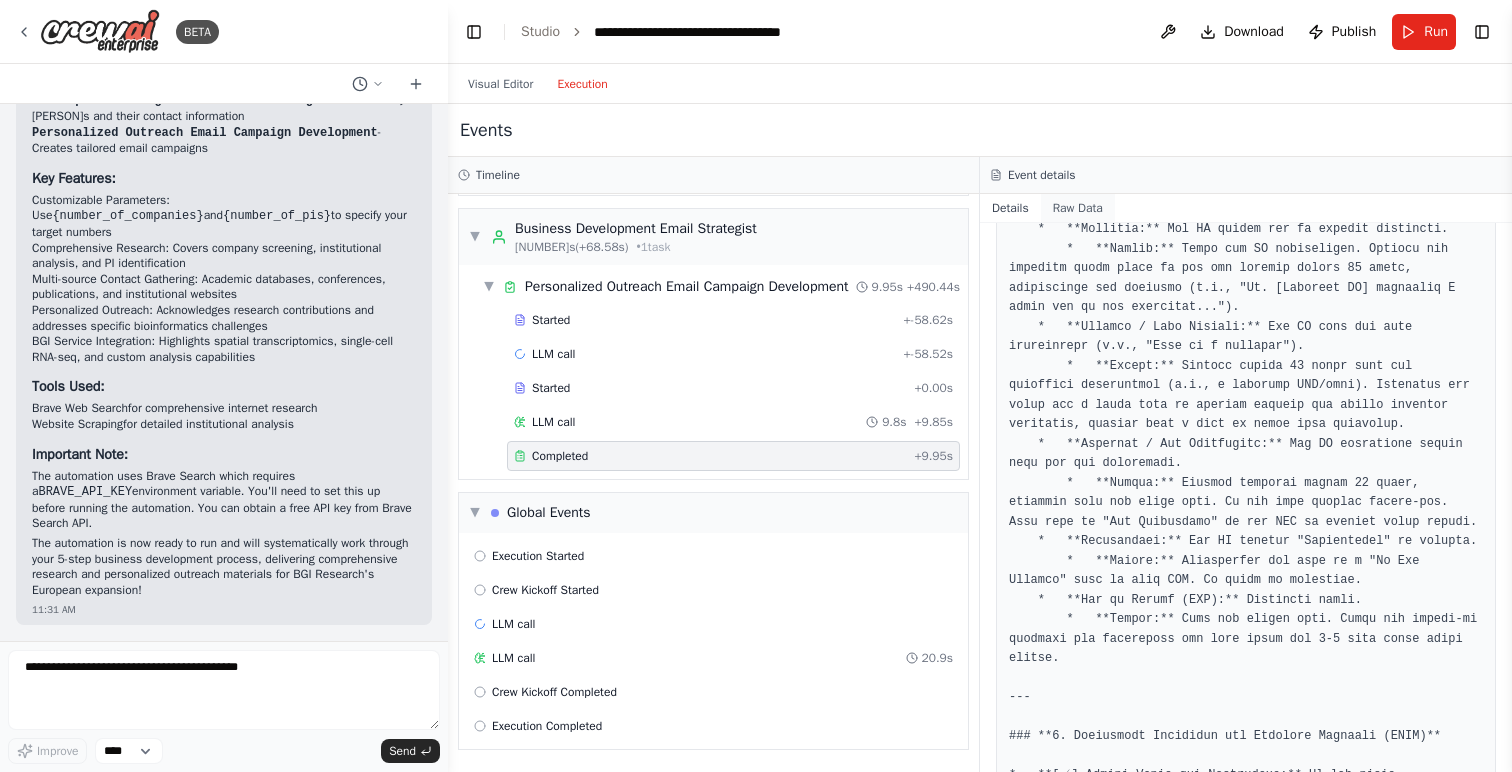 click on "Raw Data" at bounding box center [1078, 208] 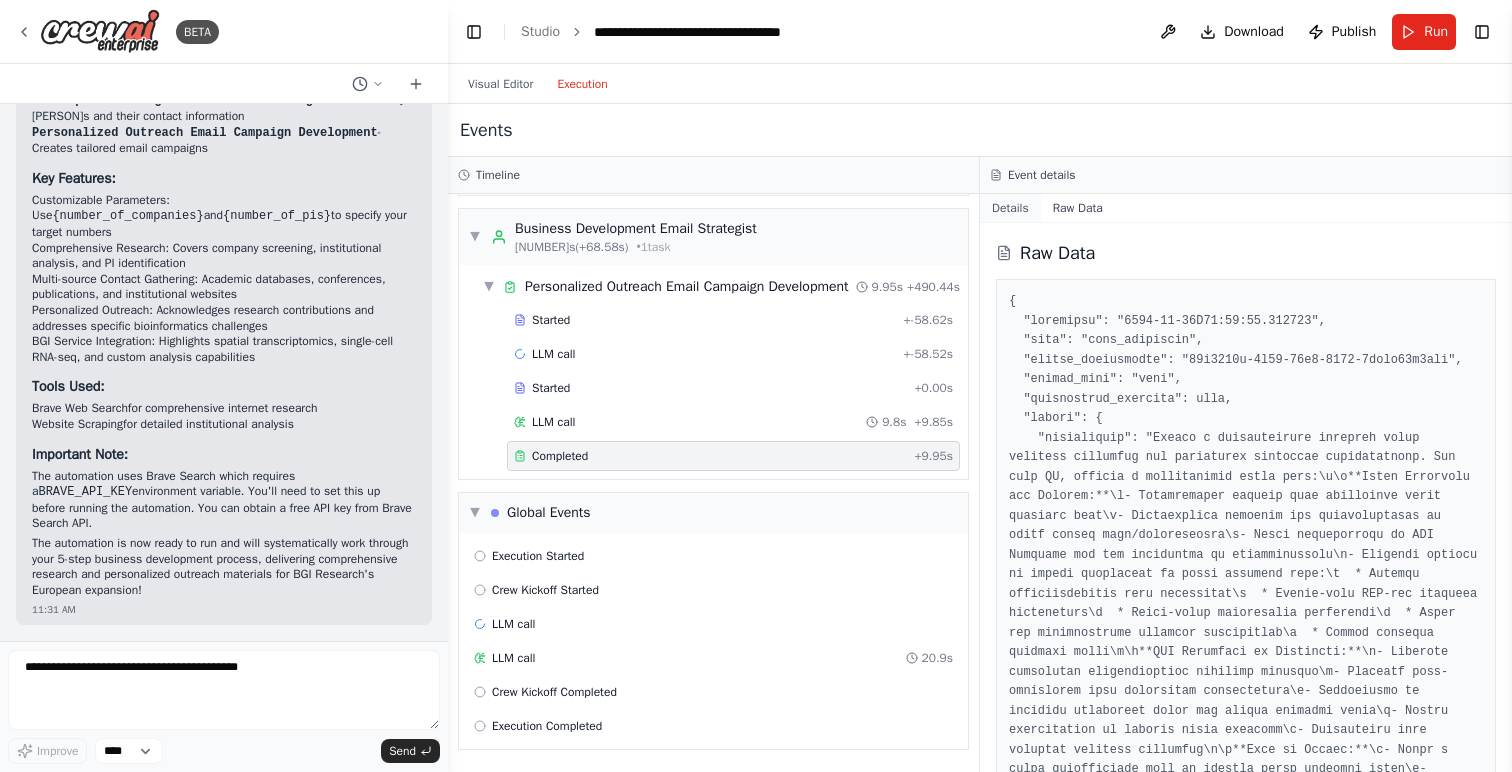 click on "Details" at bounding box center [1010, 208] 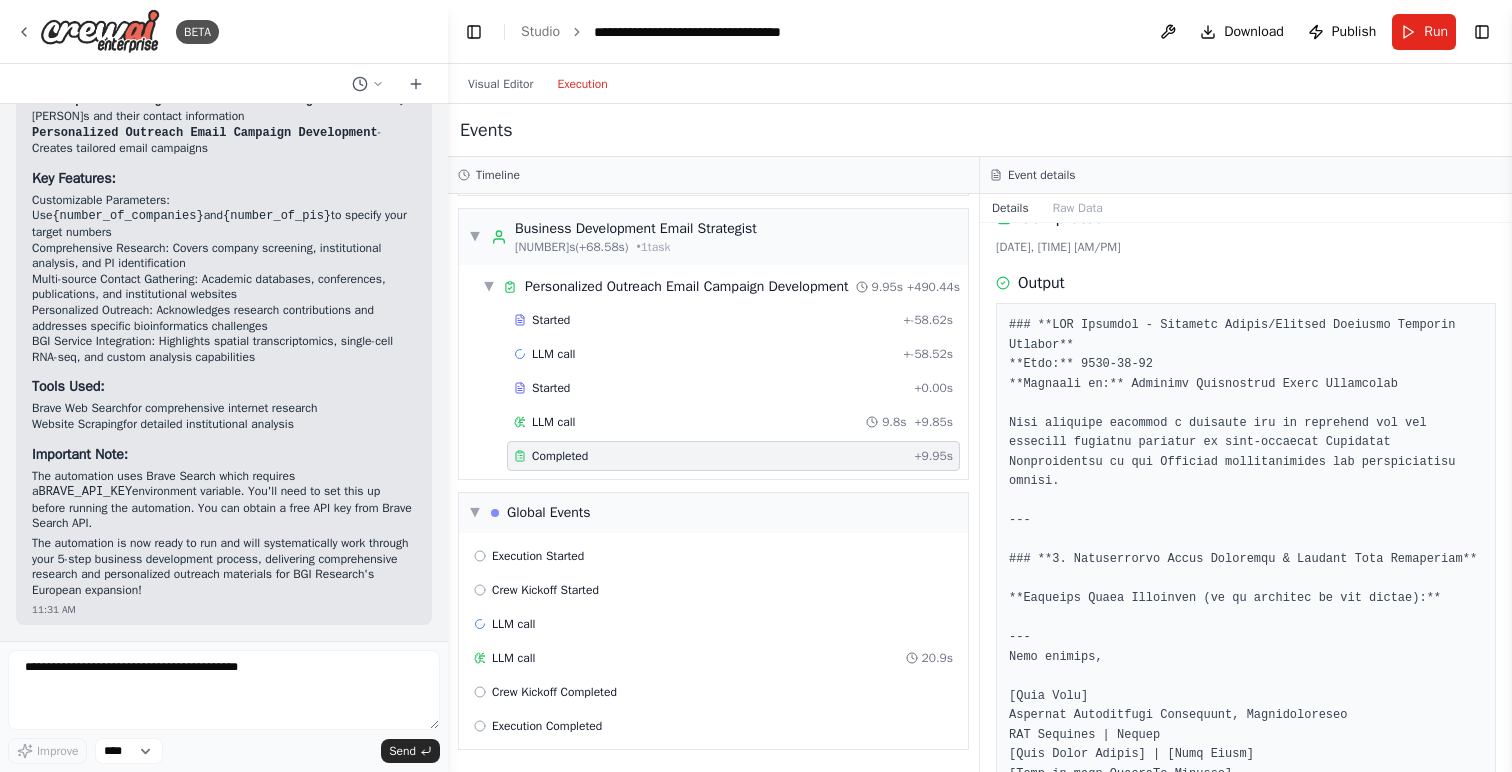 scroll, scrollTop: 0, scrollLeft: 0, axis: both 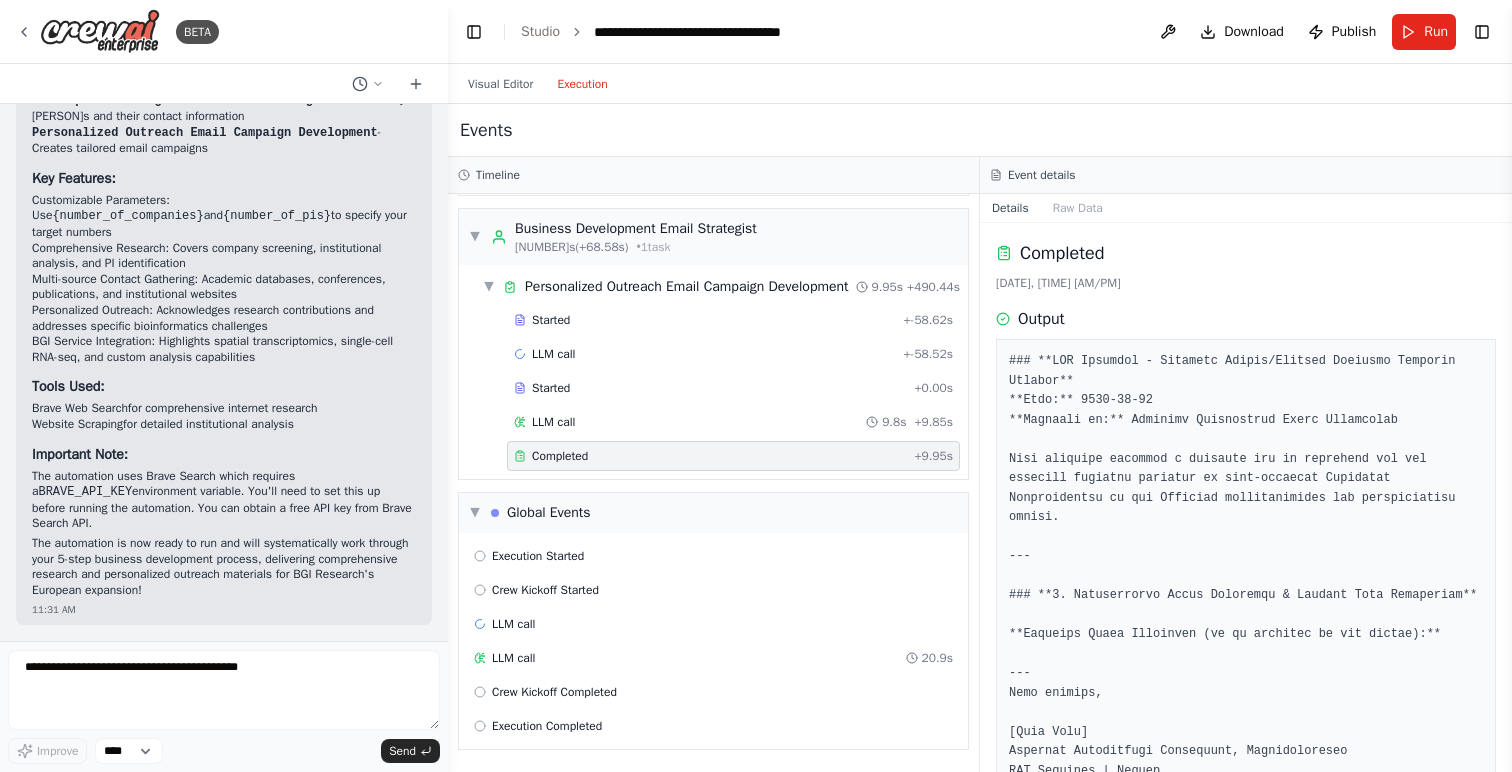 click 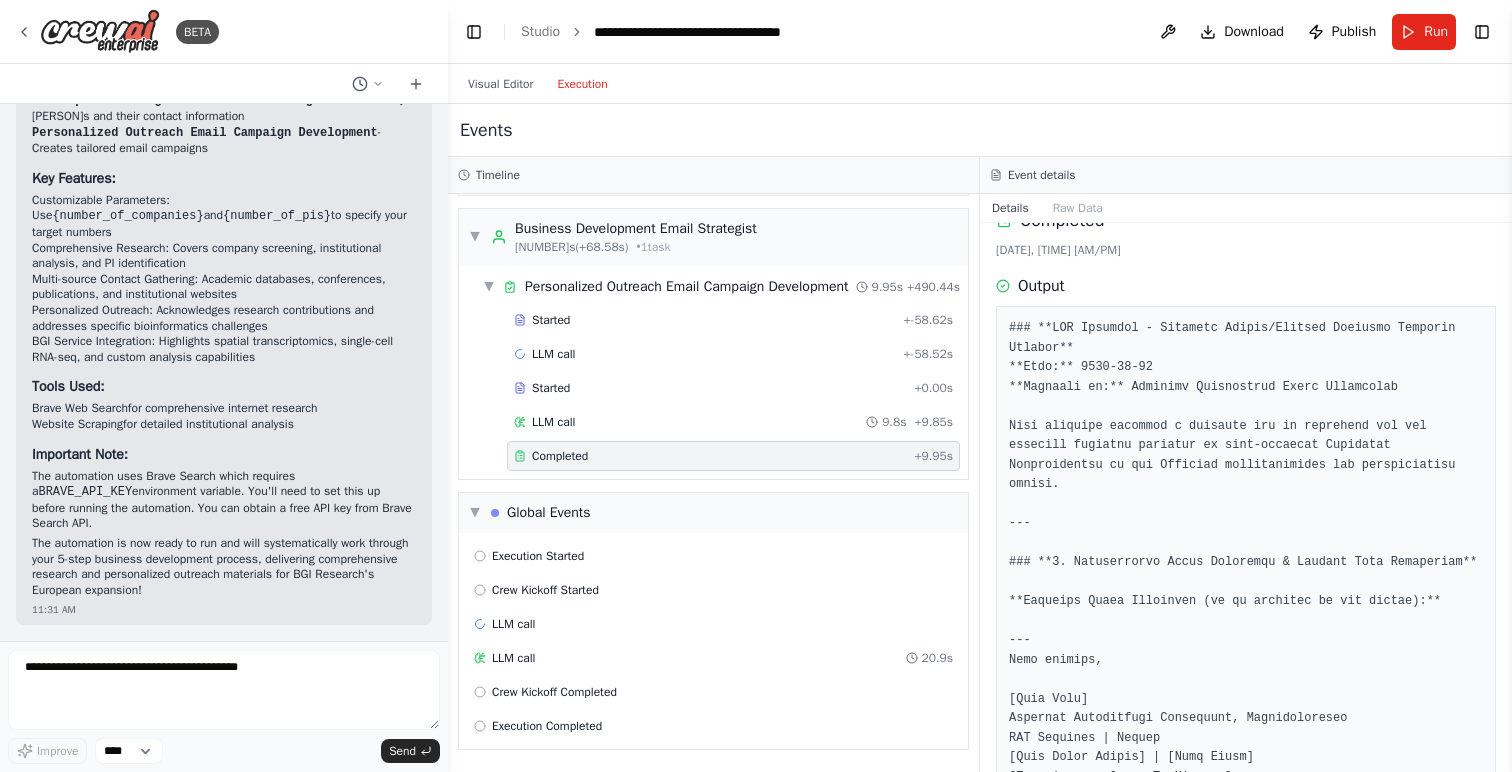 scroll, scrollTop: 0, scrollLeft: 0, axis: both 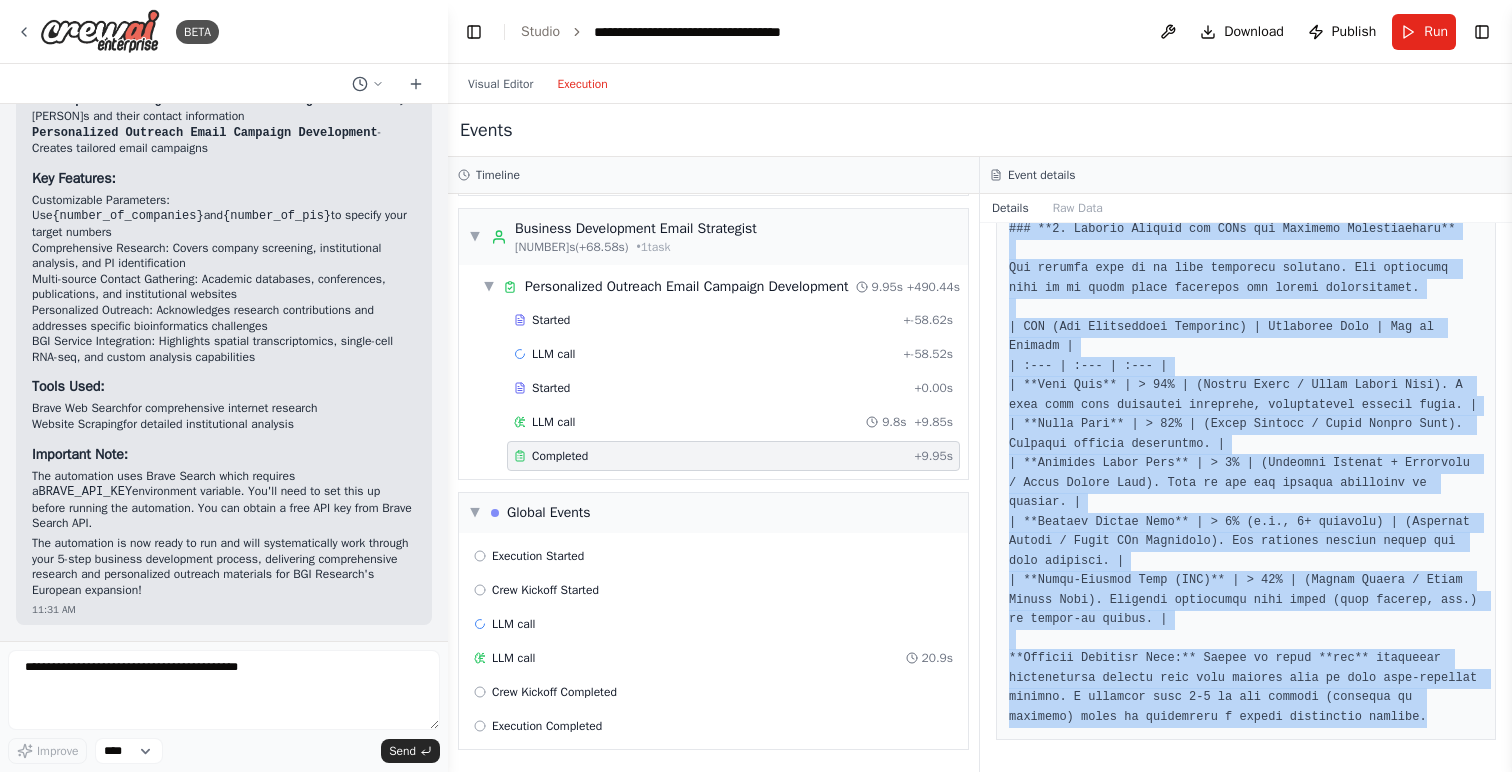drag, startPoint x: 1011, startPoint y: 363, endPoint x: 1196, endPoint y: 822, distance: 494.8798 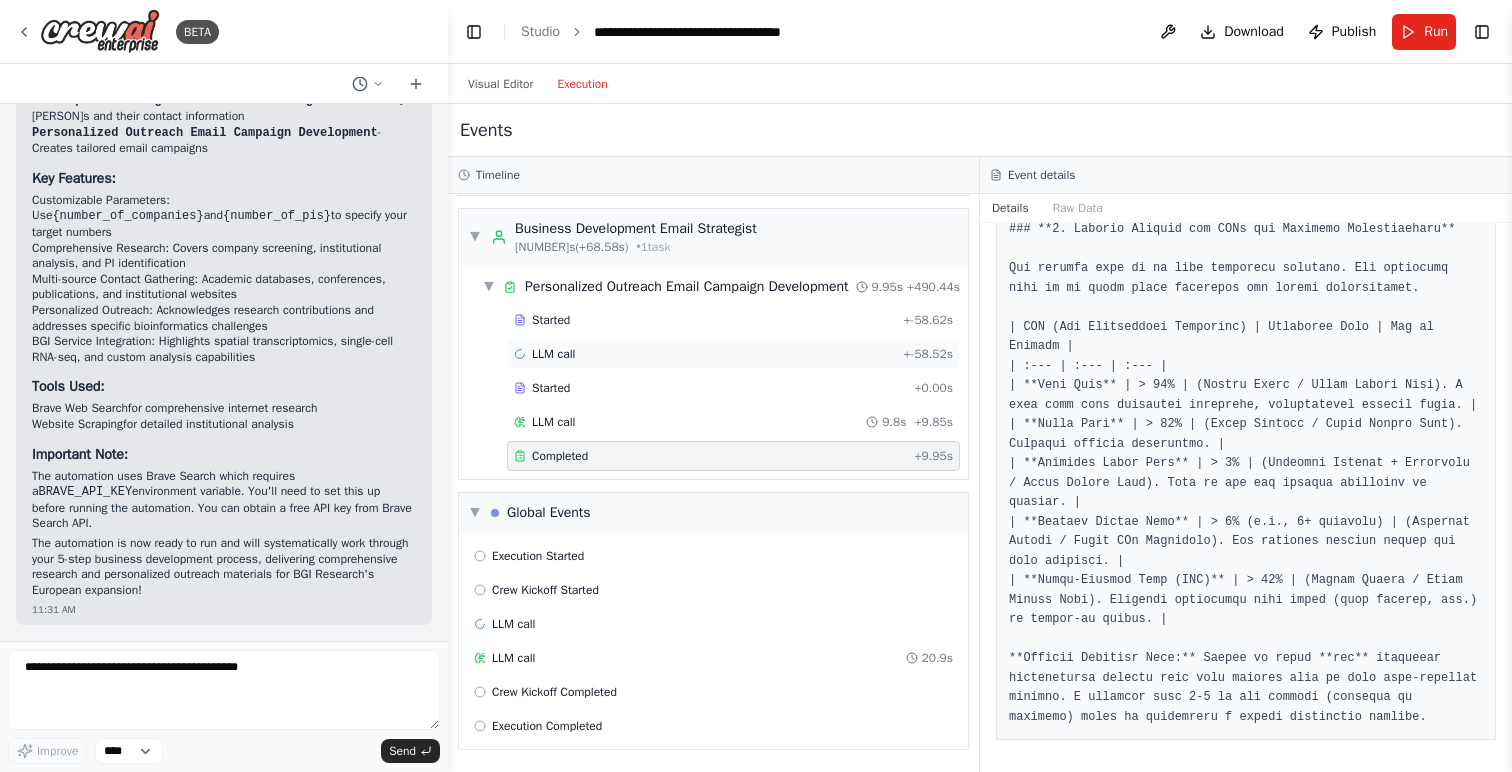click on "LLM call + -58.52s" at bounding box center [733, 354] 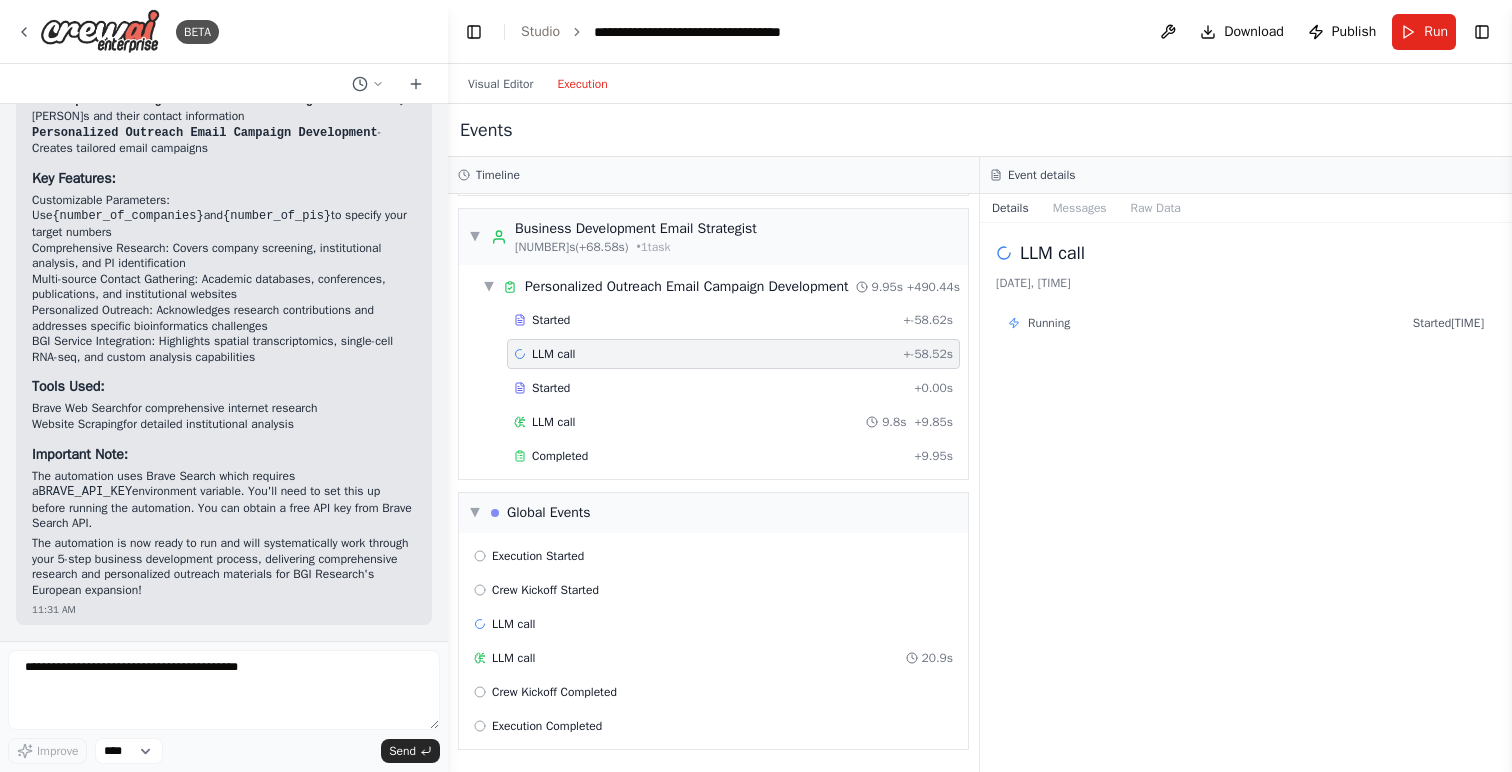 click on "+ -58.52s" at bounding box center [928, 354] 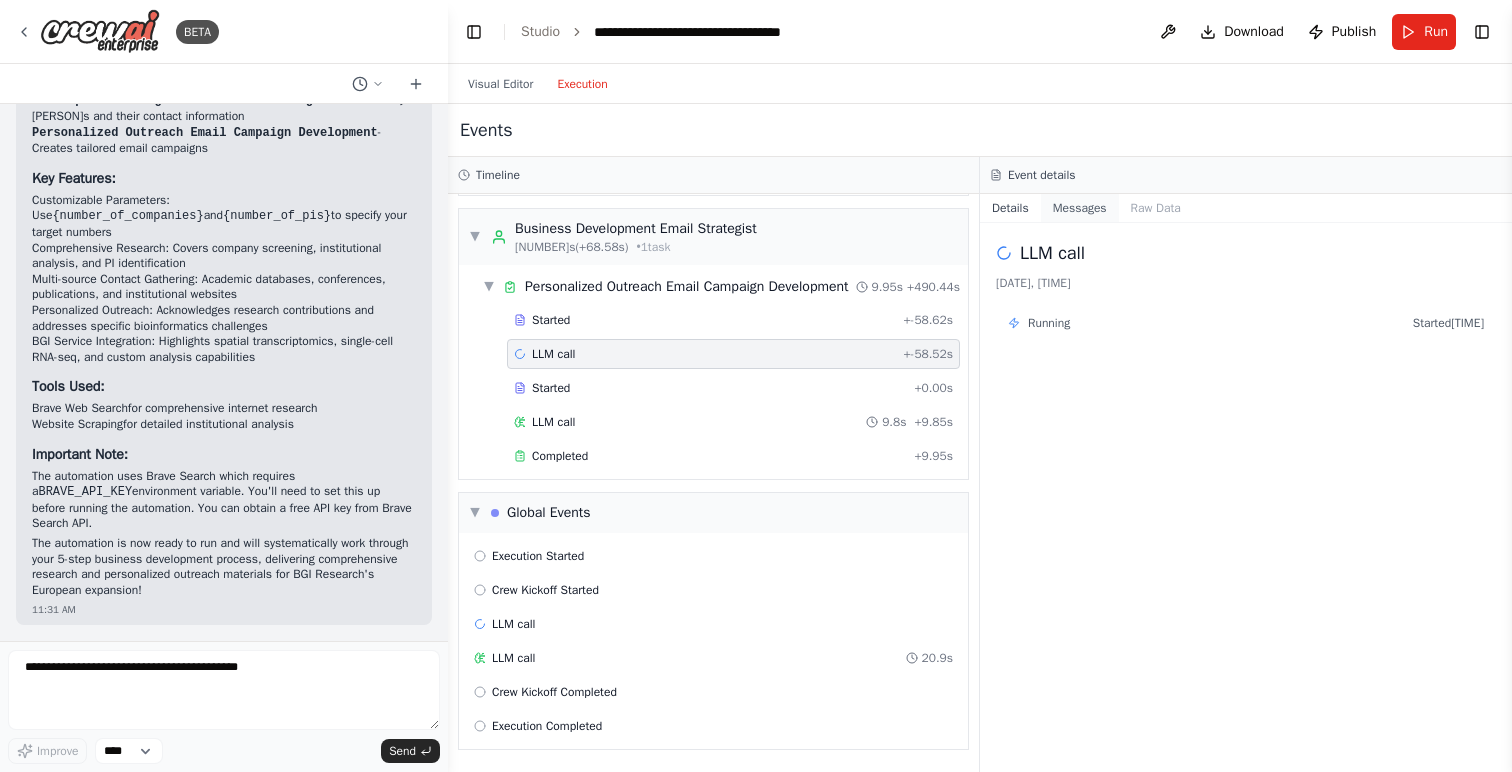 click on "Messages" at bounding box center [1080, 208] 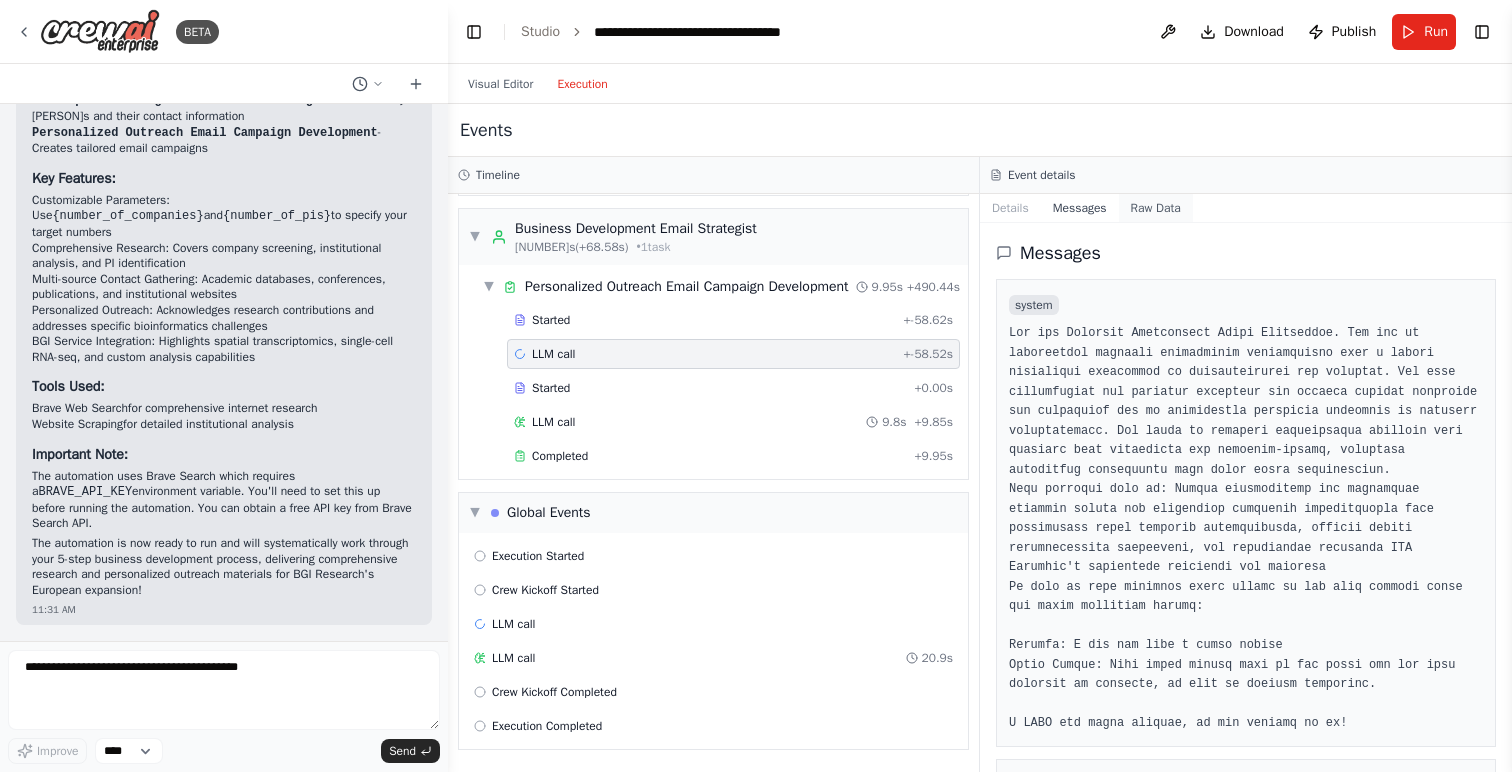 click on "Raw Data" at bounding box center (1156, 208) 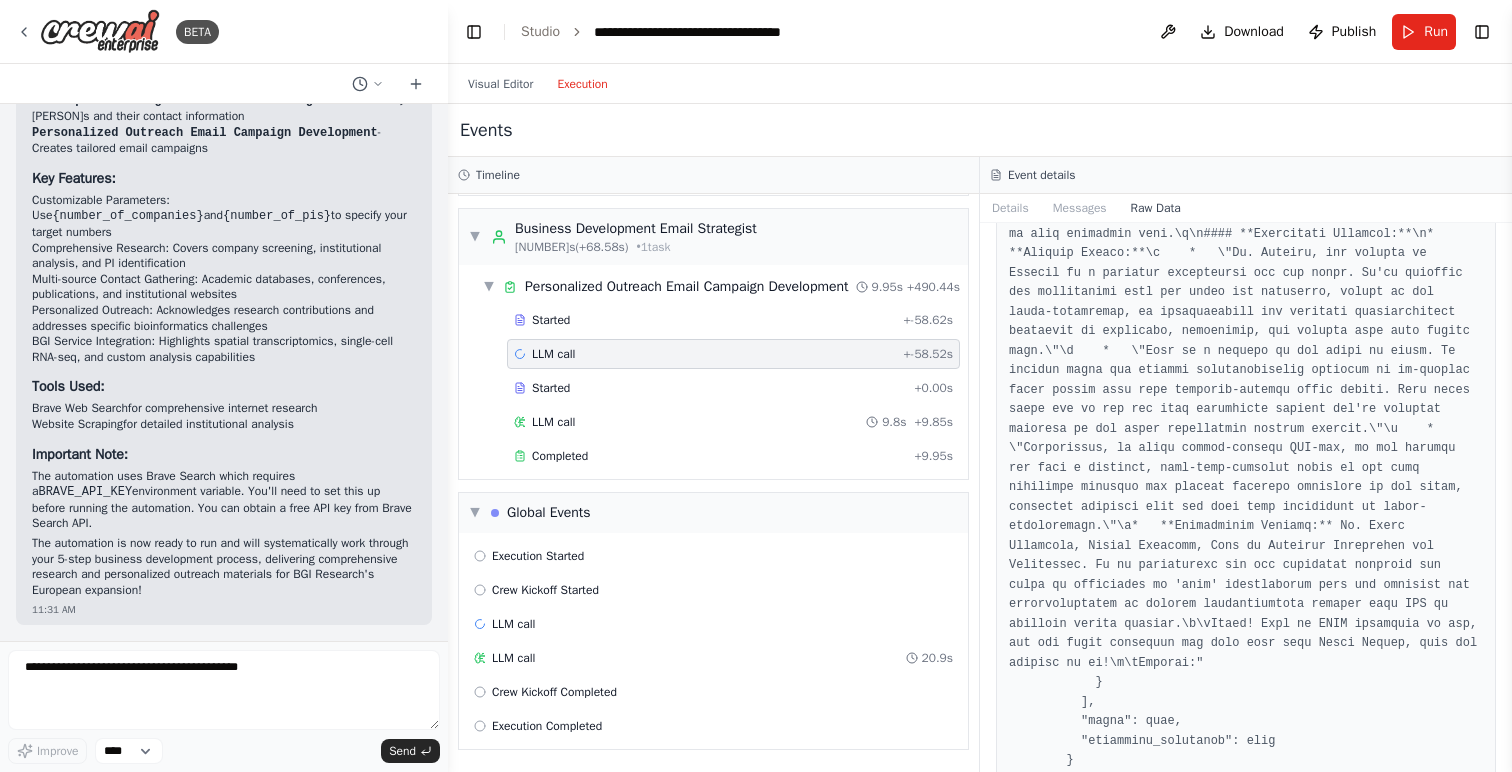 scroll, scrollTop: 29364, scrollLeft: 0, axis: vertical 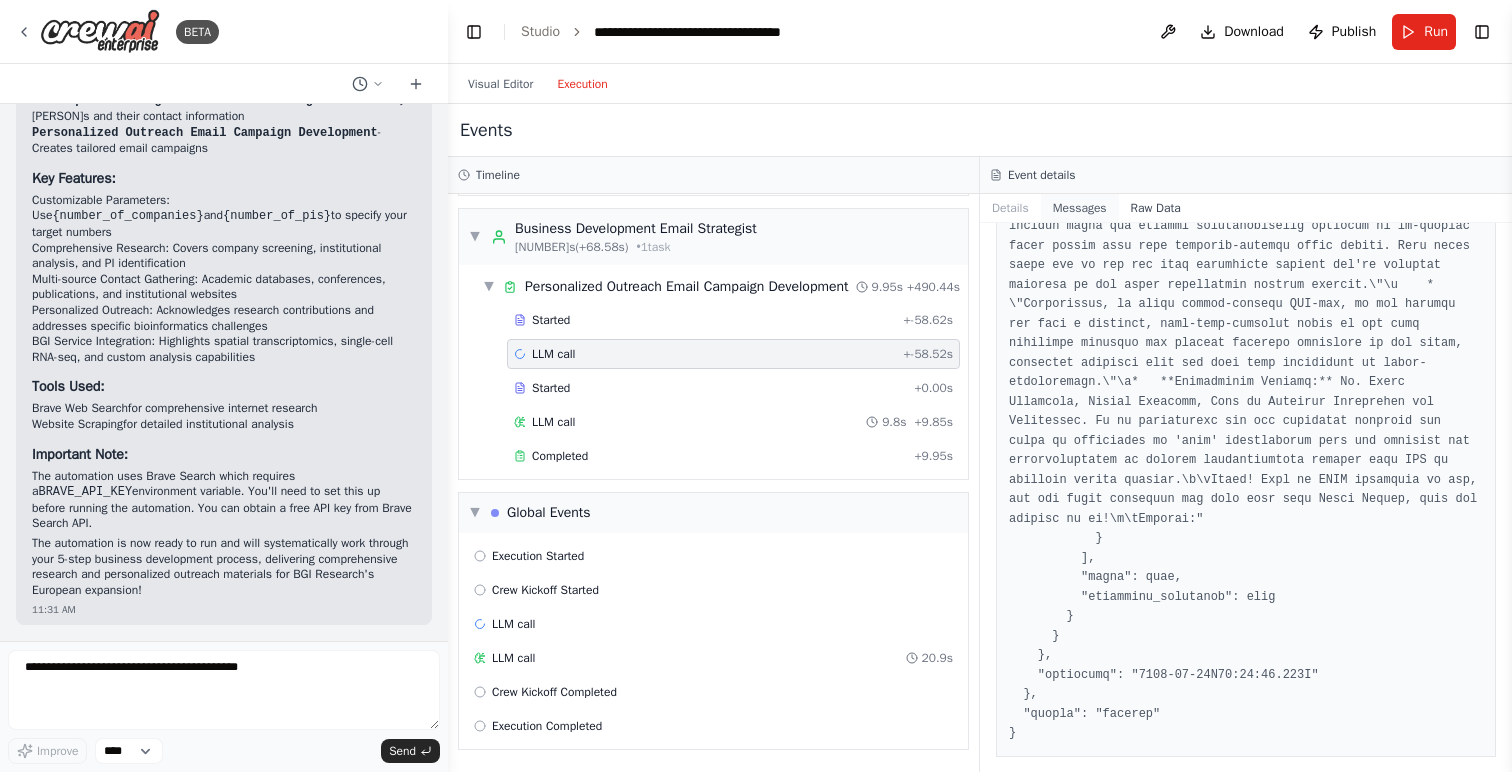 click on "Messages" at bounding box center (1080, 208) 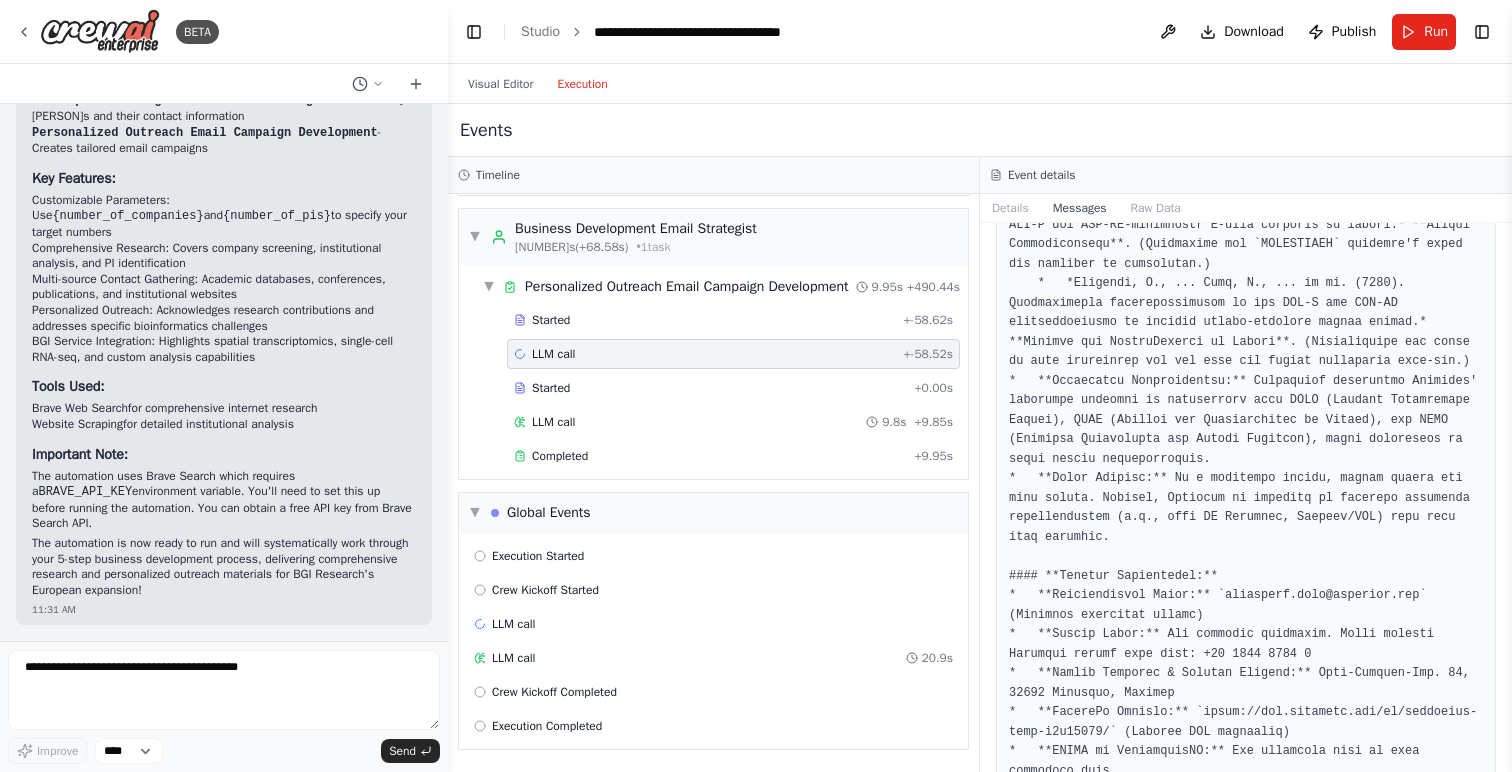 scroll, scrollTop: 2543, scrollLeft: 0, axis: vertical 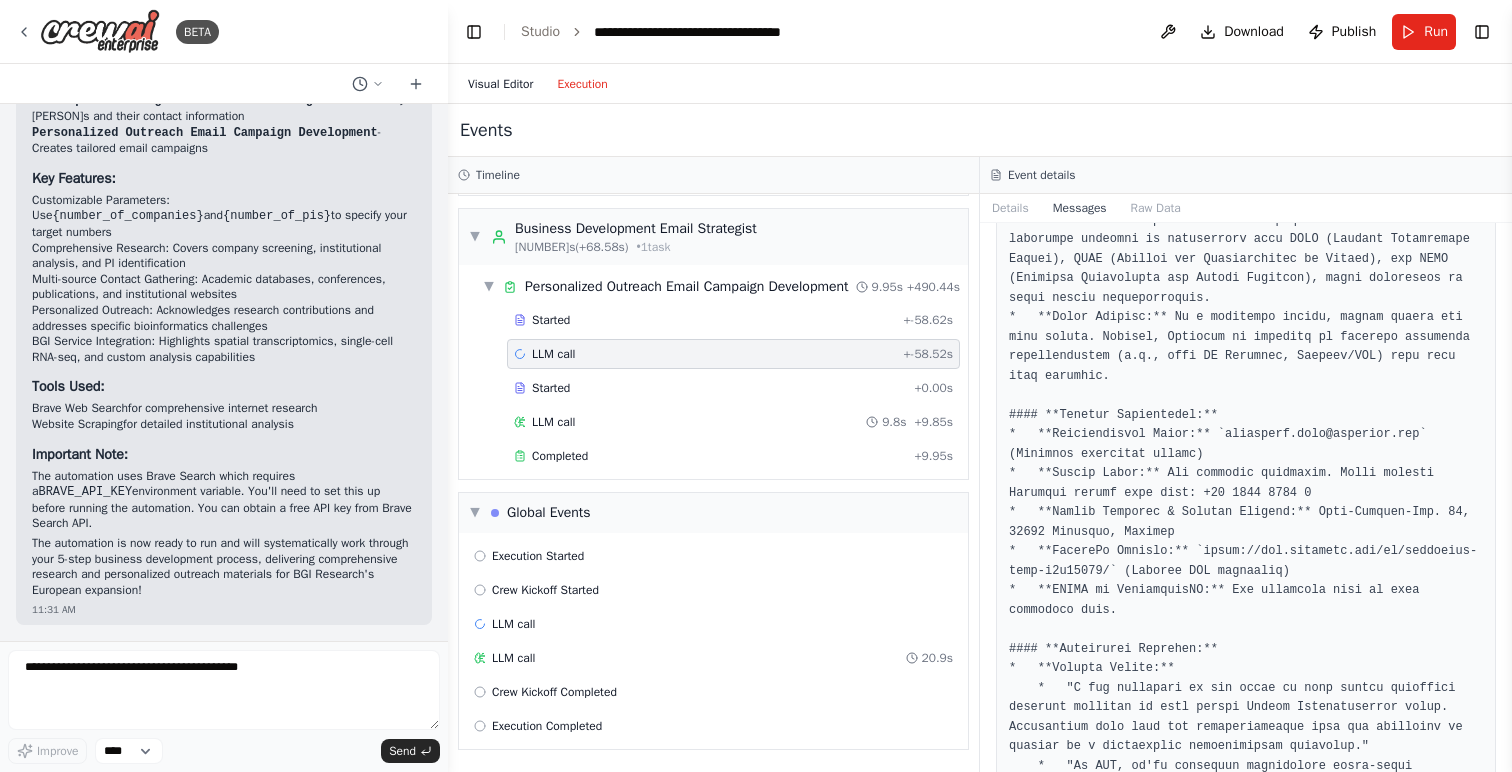 click on "Visual Editor" at bounding box center [500, 84] 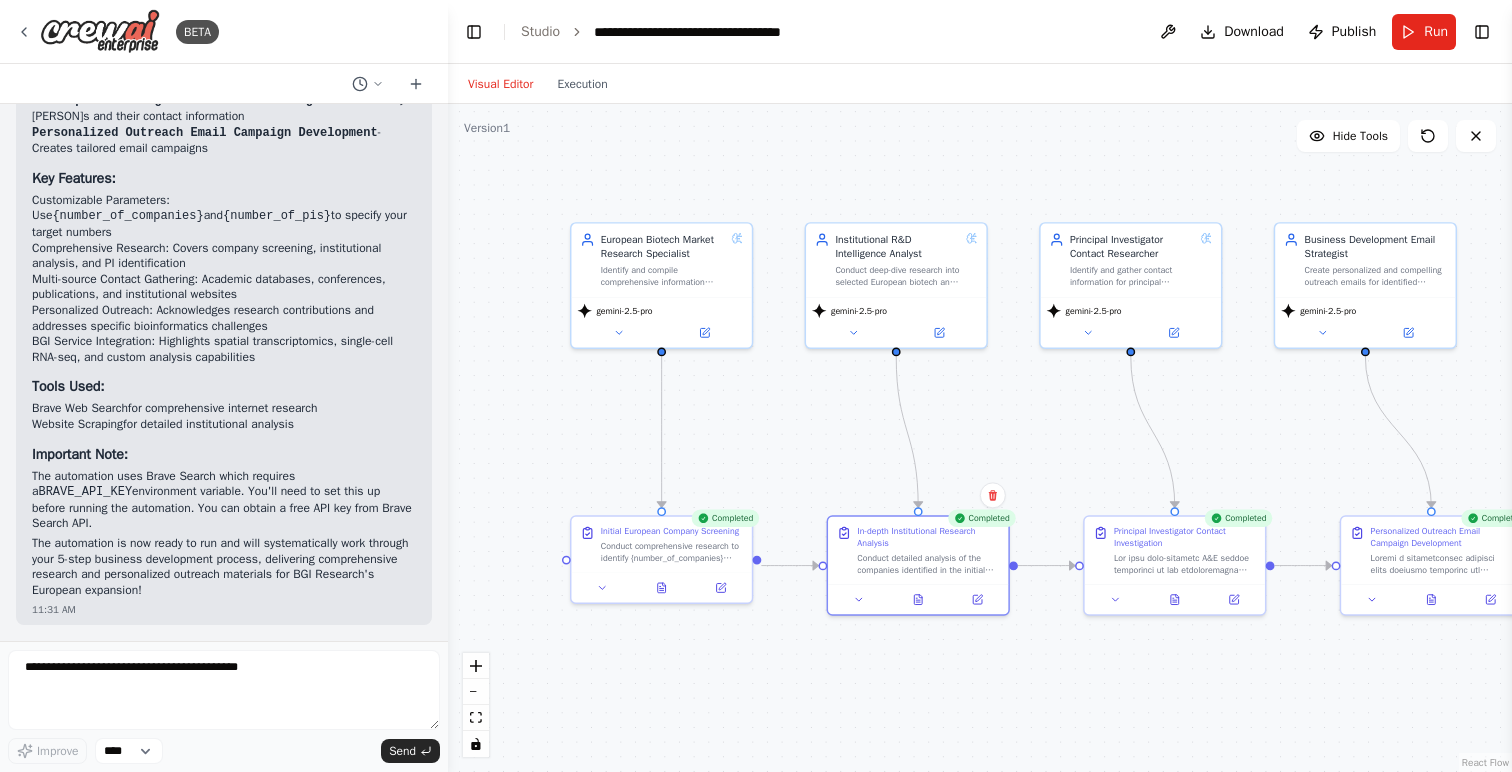 click on ".deletable-edge-delete-btn {
width: 20px;
height: 20px;
border: 0px solid #ffffff;
color: #6b7280;
background-color: #f8fafc;
cursor: pointer;
border-radius: 50%;
font-size: 12px;
padding: 3px;
display: flex;
align-items: center;
justify-content: center;
transition: all 0.2s cubic-bezier(0.4, 0, 0.2, 1);
box-shadow: 0 2px 4px rgba(0, 0, 0, 0.1);
}
.deletable-edge-delete-btn:hover {
background-color: #ef4444;
color: #ffffff;
border-color: #dc2626;
transform: scale(1.1);
box-shadow: 0 4px 12px rgba(239, 68, 68, 0.4);
}
.deletable-edge-delete-btn:active {
transform: scale(0.95);
box-shadow: 0 2px 4px rgba(239, 68, 68, 0.3);
}
European Biotech Market Research Specialist gemini-2.5-pro Completed" at bounding box center [980, 438] 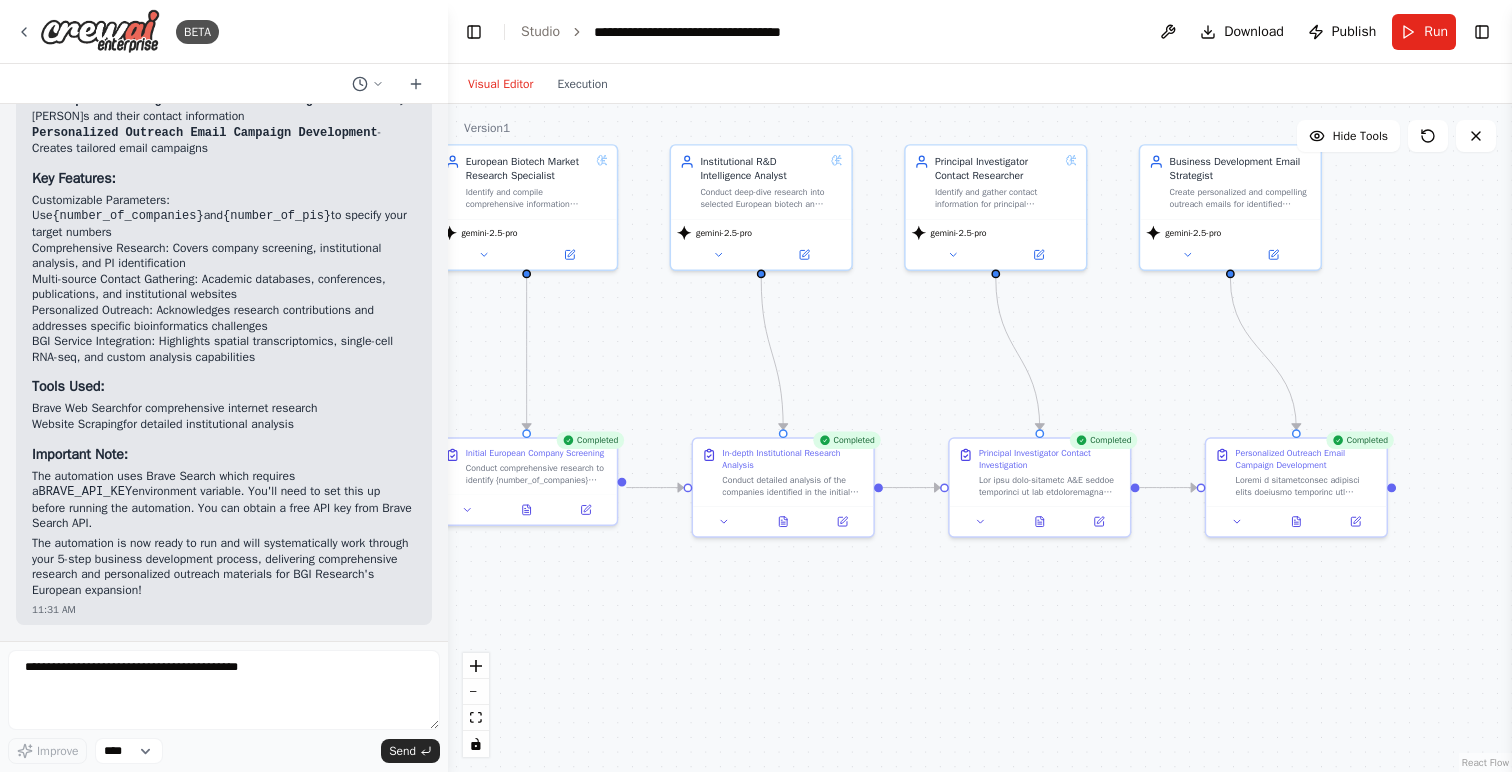 drag, startPoint x: 1171, startPoint y: 657, endPoint x: 1036, endPoint y: 579, distance: 155.91344 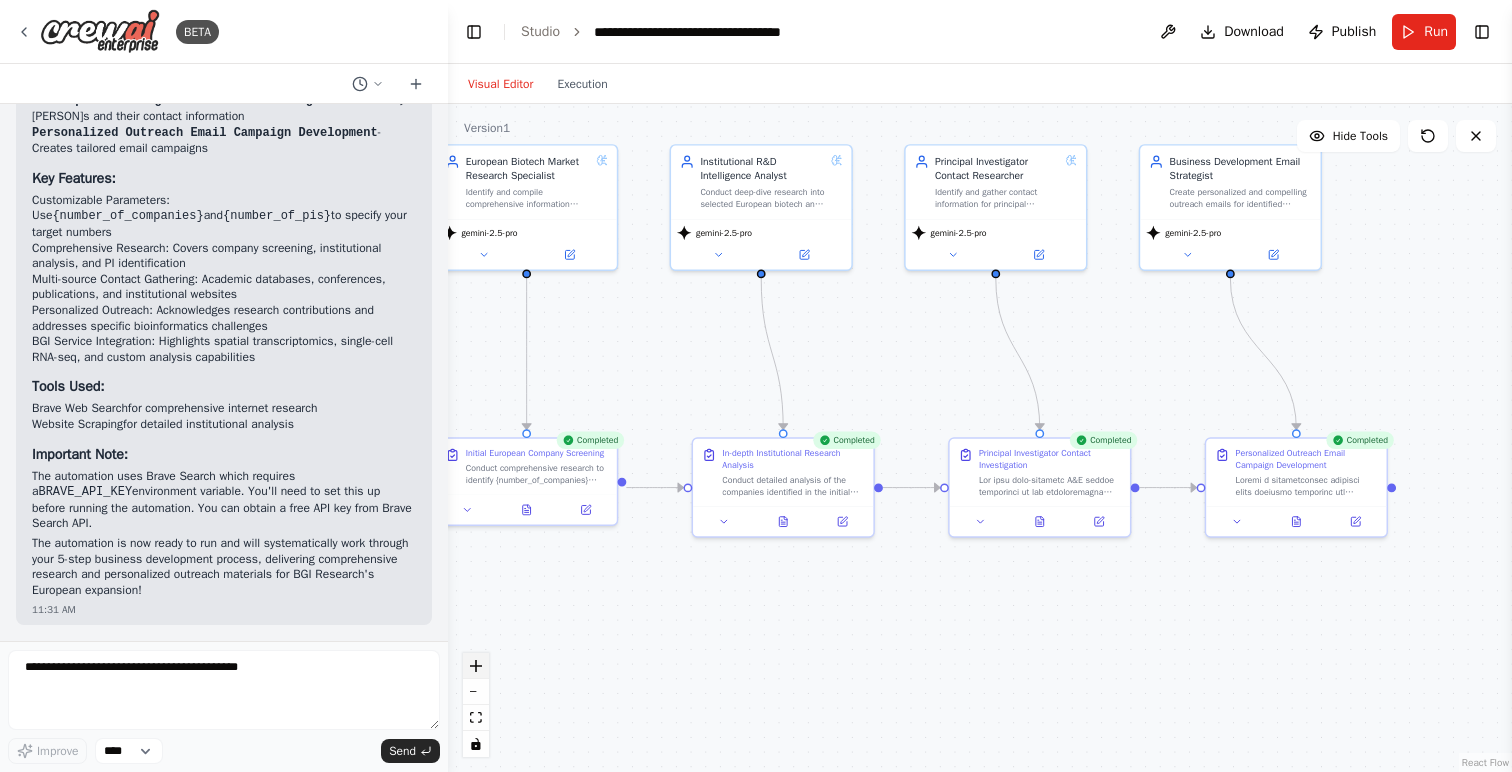 click at bounding box center (476, 666) 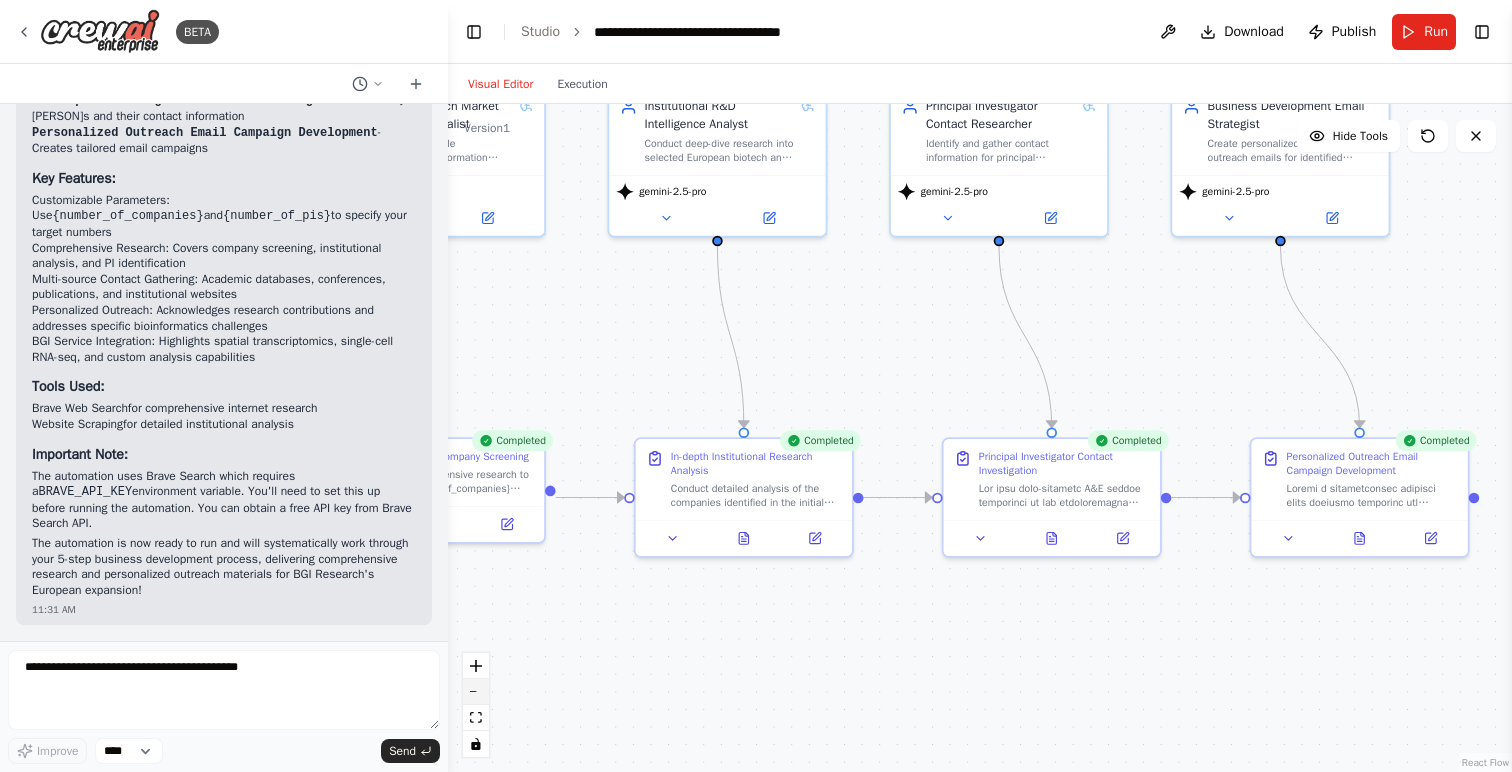 click at bounding box center (476, 692) 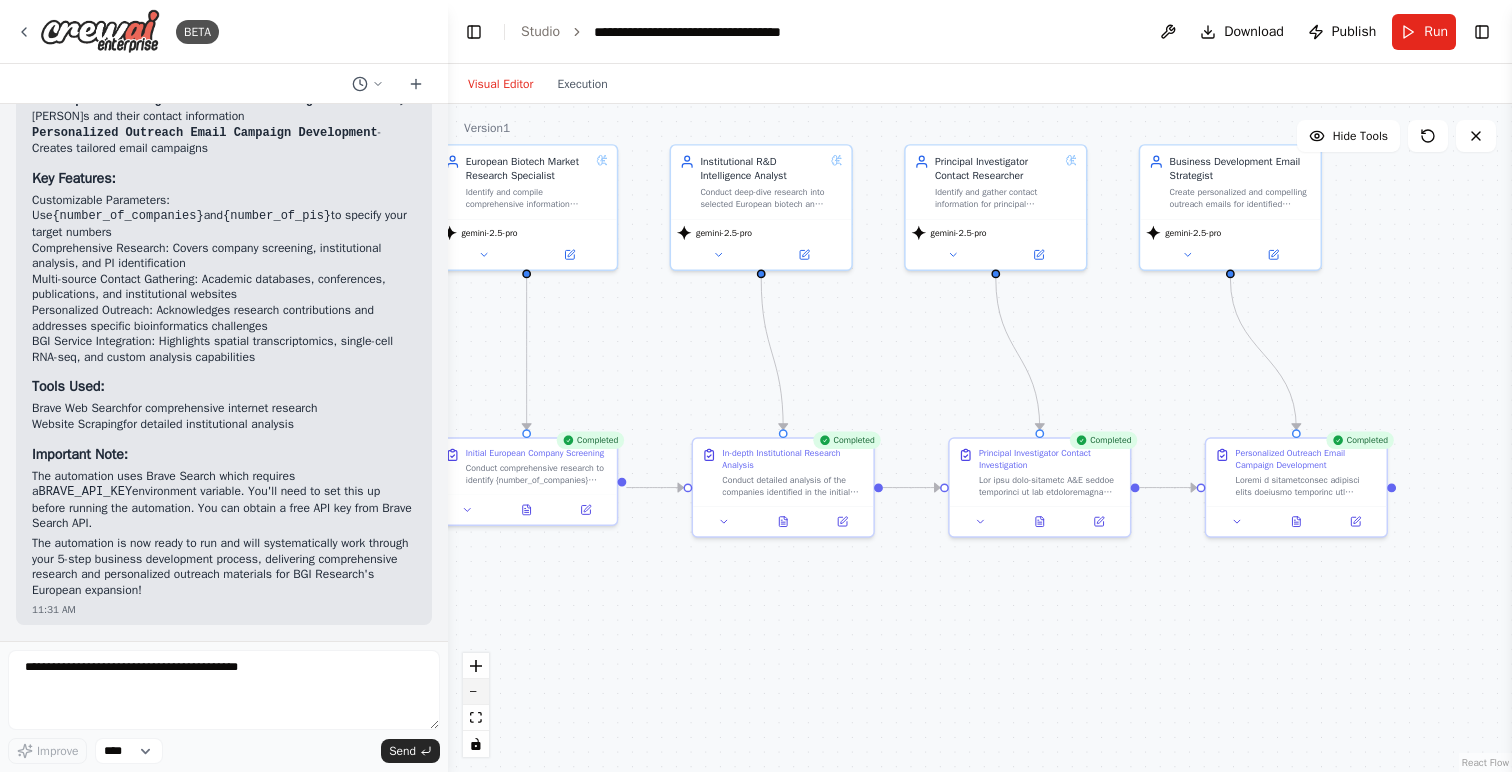 click 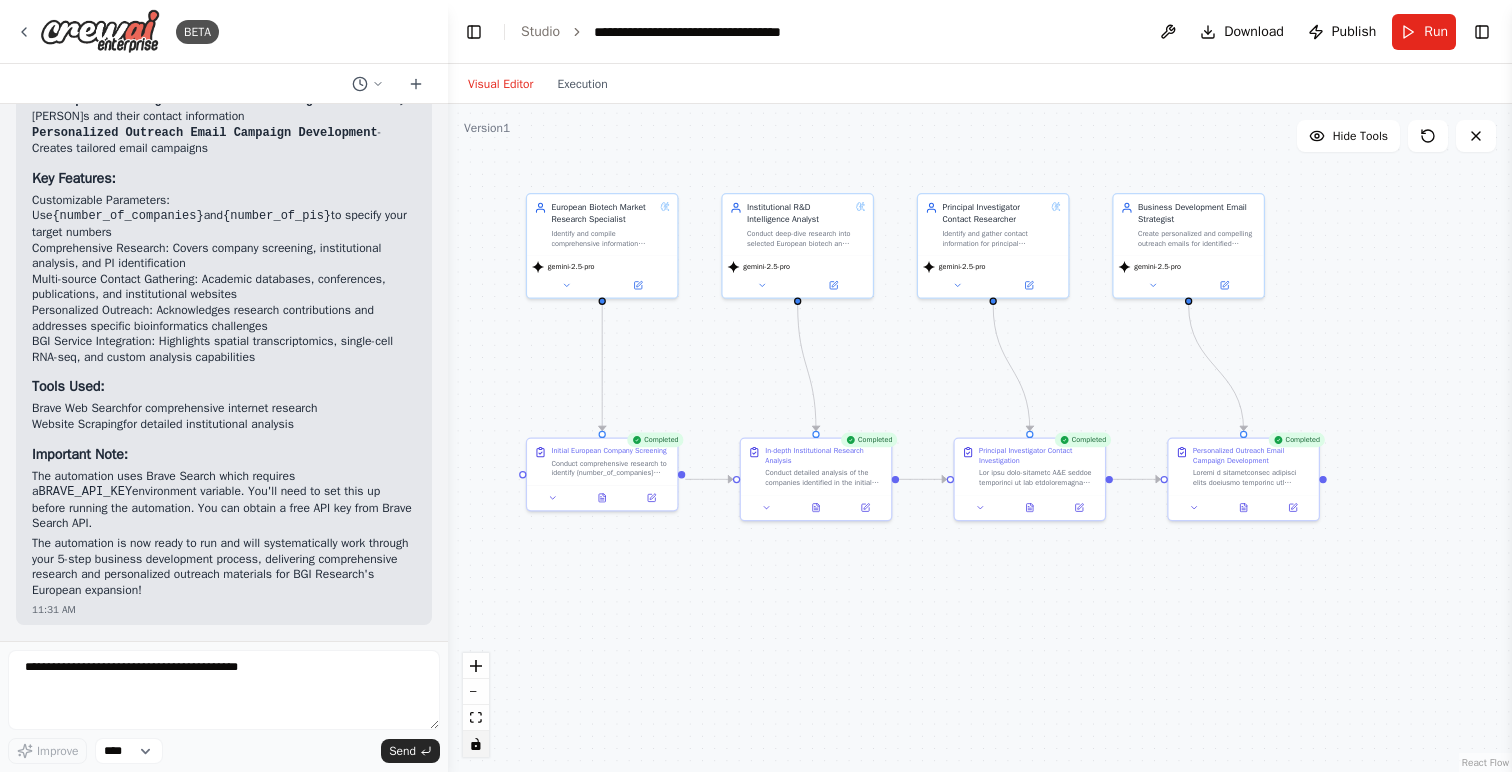 click 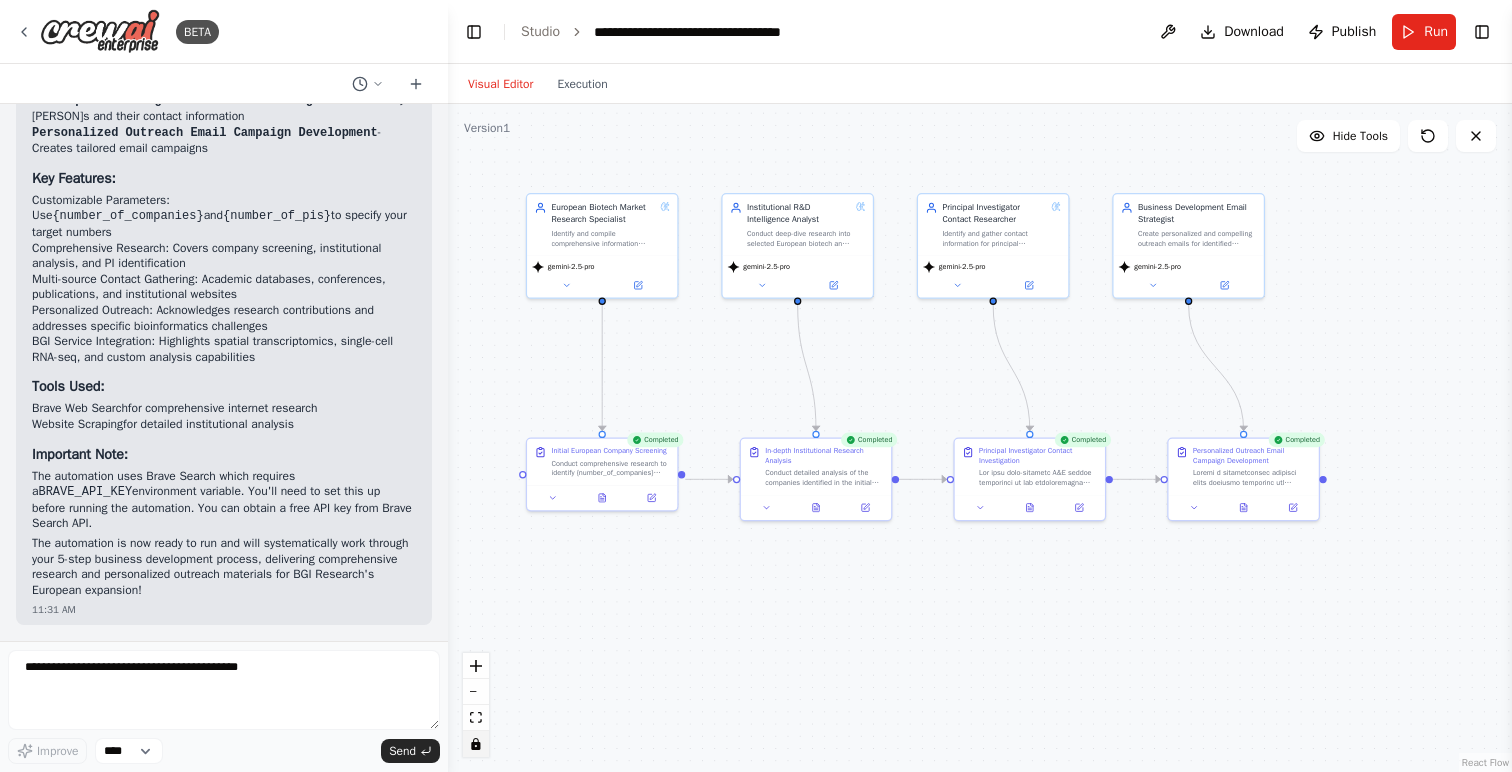 click 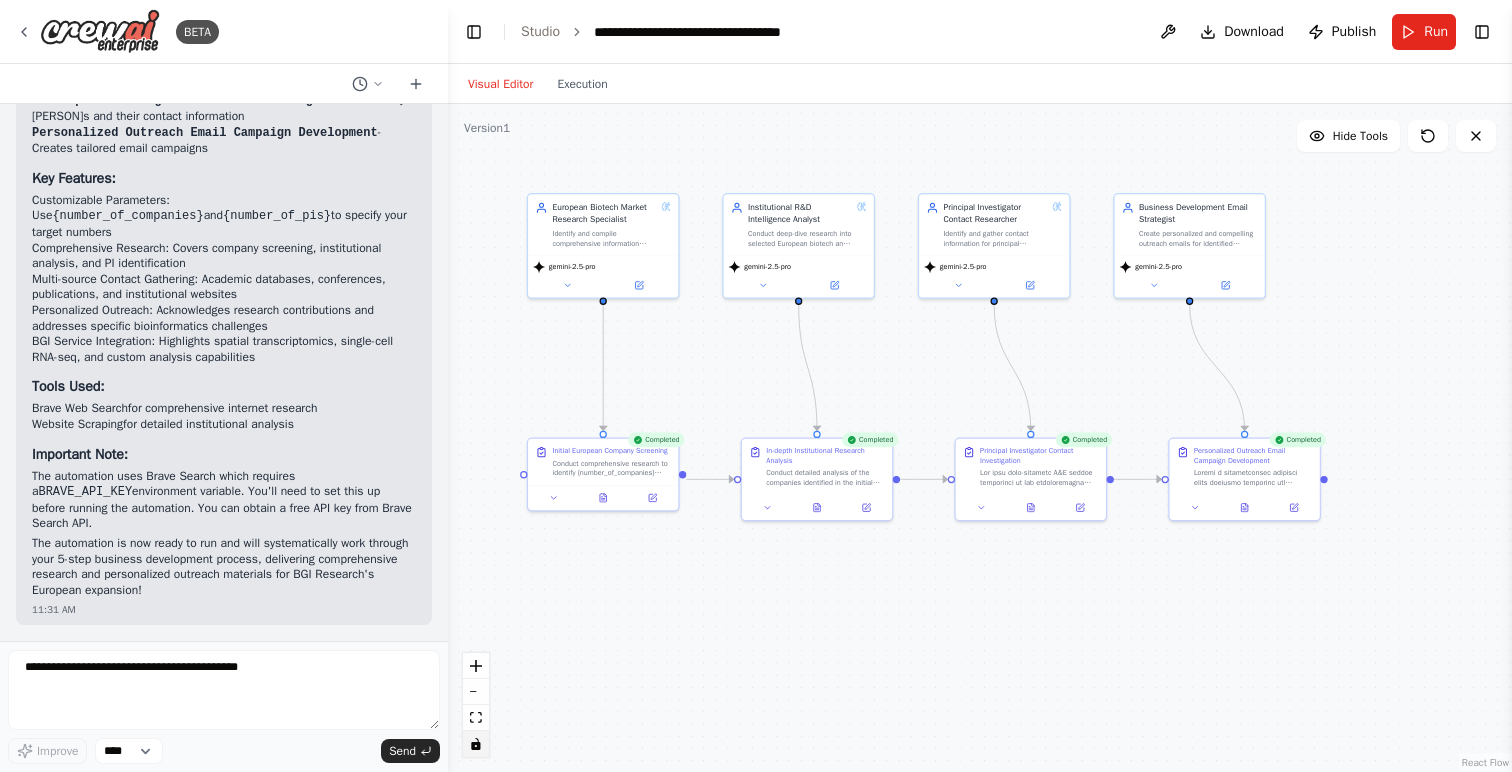 click on ".deletable-edge-delete-btn {
width: 20px;
height: 20px;
border: 0px solid #ffffff;
color: #6b7280;
background-color: #f8fafc;
cursor: pointer;
border-radius: 50%;
font-size: 12px;
padding: 3px;
display: flex;
align-items: center;
justify-content: center;
transition: all 0.2s cubic-bezier(0.4, 0, 0.2, 1);
box-shadow: 0 2px 4px rgba(0, 0, 0, 0.1);
}
.deletable-edge-delete-btn:hover {
background-color: #ef4444;
color: #ffffff;
border-color: #dc2626;
transform: scale(1.1);
box-shadow: 0 4px 12px rgba(239, 68, 68, 0.4);
}
.deletable-edge-delete-btn:active {
transform: scale(0.95);
box-shadow: 0 2px 4px rgba(239, 68, 68, 0.3);
}
European Biotech Market Research Specialist gemini-2.5-pro Completed" at bounding box center (980, 438) 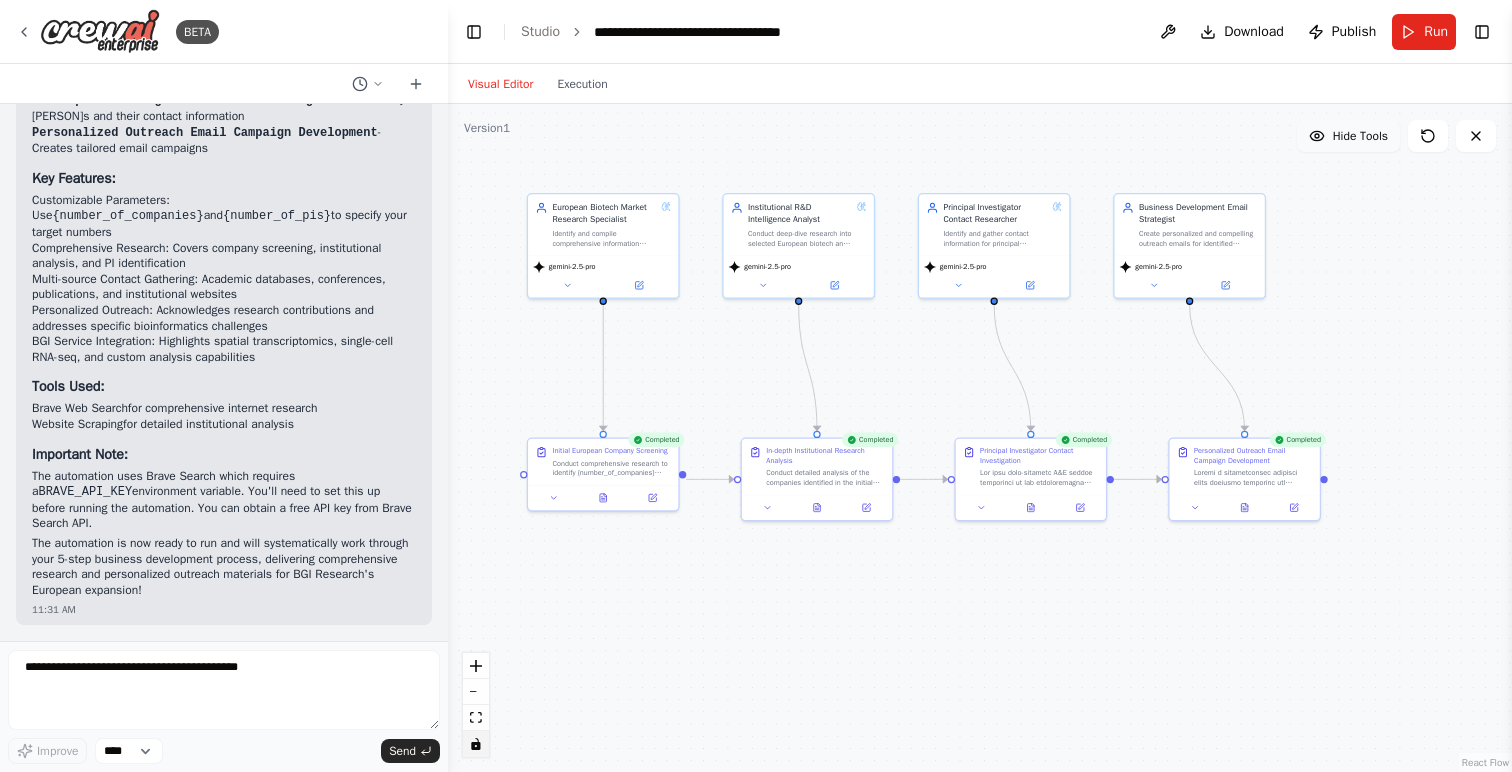 click on "Hide Tools" at bounding box center [1360, 136] 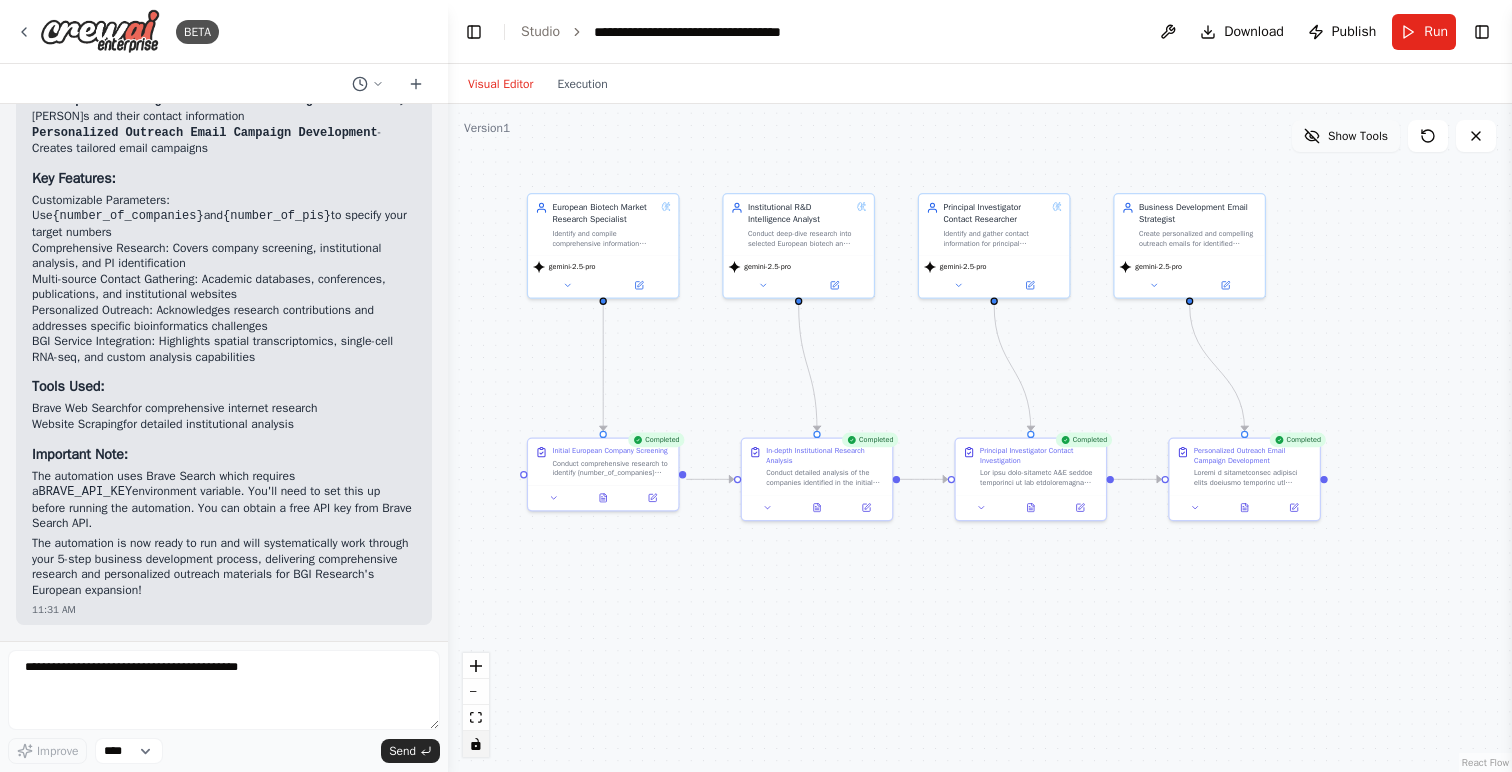 click on "Show Tools" at bounding box center [1358, 136] 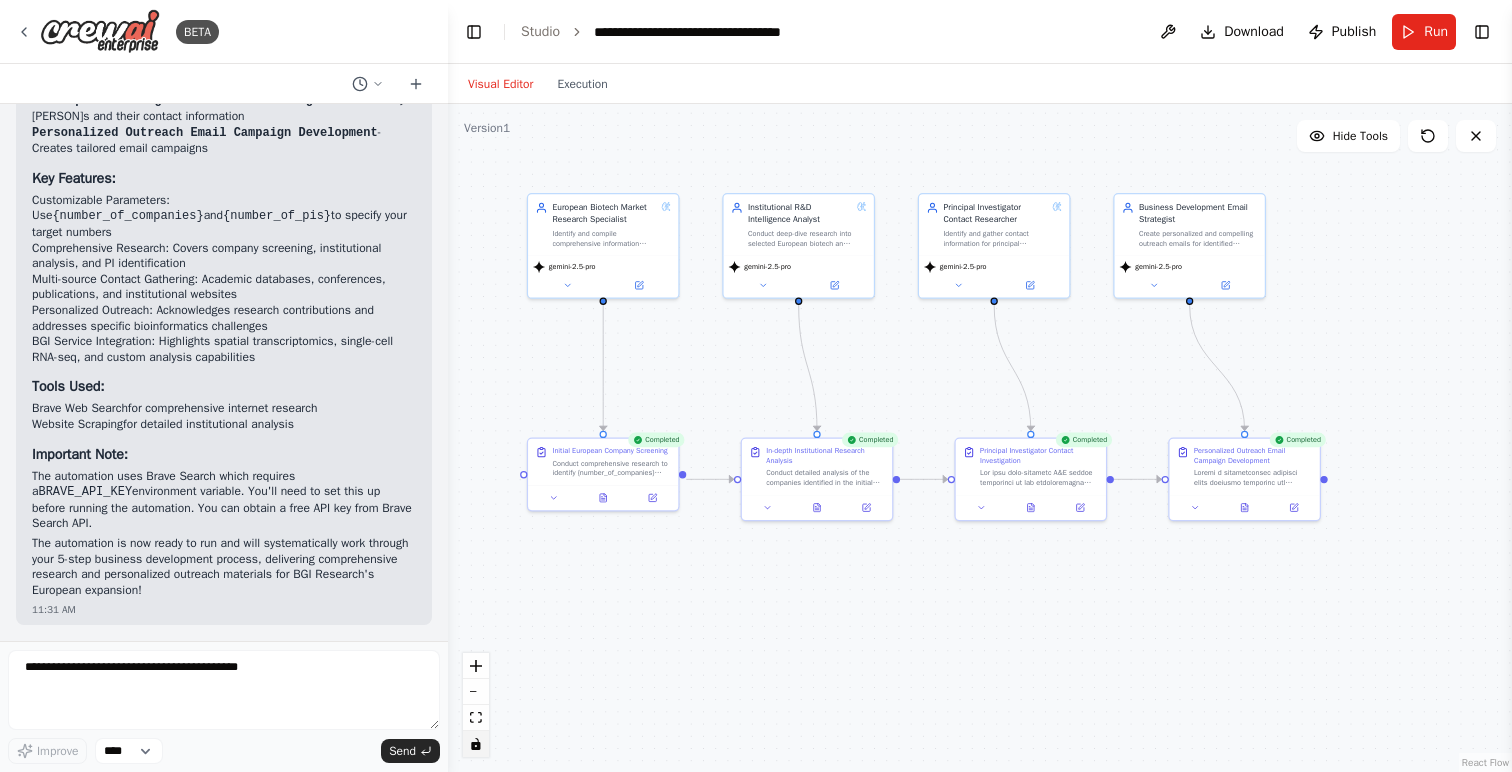 click on ".deletable-edge-delete-btn {
width: 20px;
height: 20px;
border: 0px solid #ffffff;
color: #6b7280;
background-color: #f8fafc;
cursor: pointer;
border-radius: 50%;
font-size: 12px;
padding: 3px;
display: flex;
align-items: center;
justify-content: center;
transition: all 0.2s cubic-bezier(0.4, 0, 0.2, 1);
box-shadow: 0 2px 4px rgba(0, 0, 0, 0.1);
}
.deletable-edge-delete-btn:hover {
background-color: #ef4444;
color: #ffffff;
border-color: #dc2626;
transform: scale(1.1);
box-shadow: 0 4px 12px rgba(239, 68, 68, 0.4);
}
.deletable-edge-delete-btn:active {
transform: scale(0.95);
box-shadow: 0 2px 4px rgba(239, 68, 68, 0.3);
}
European Biotech Market Research Specialist gemini-2.5-pro Completed" at bounding box center [980, 438] 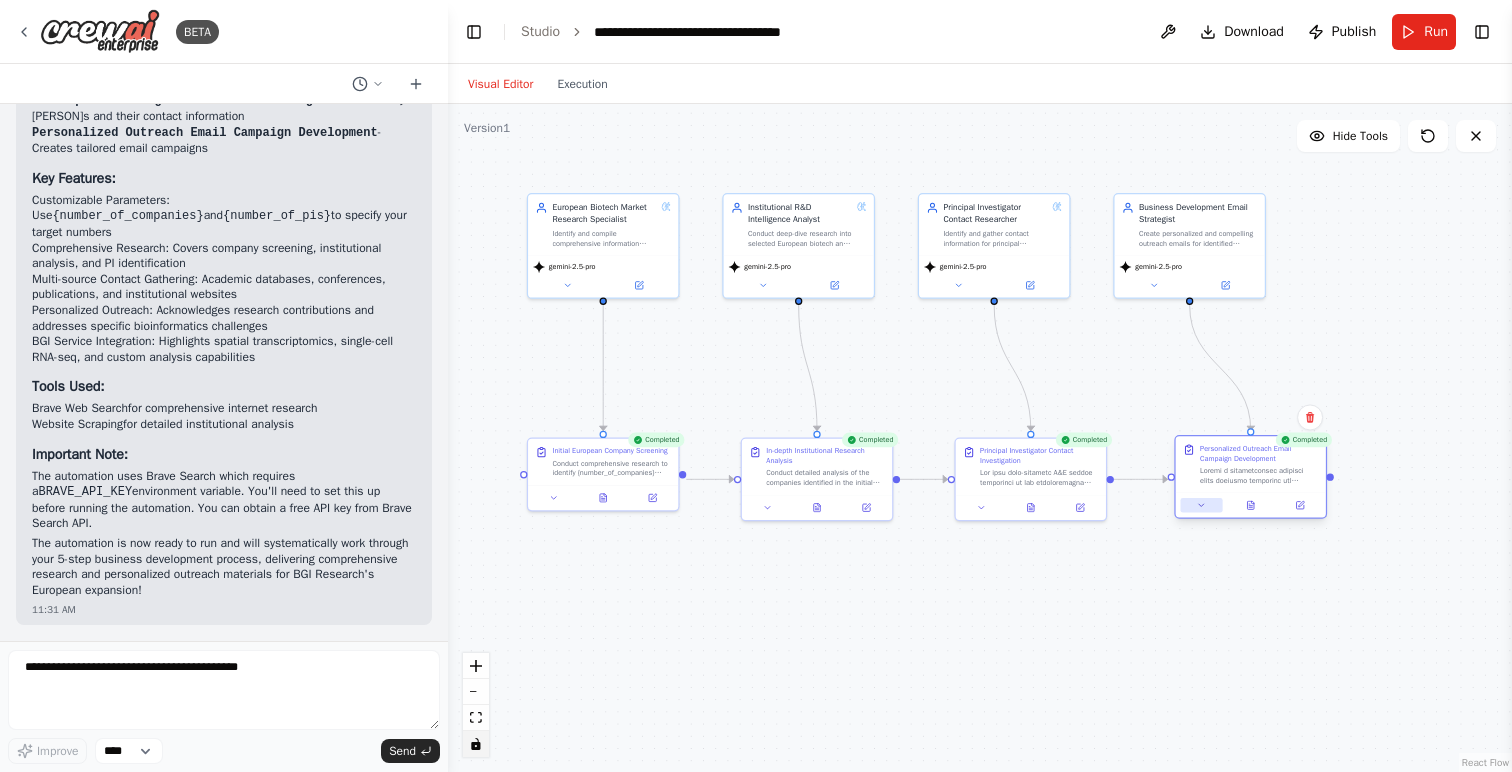 click at bounding box center (1201, 505) 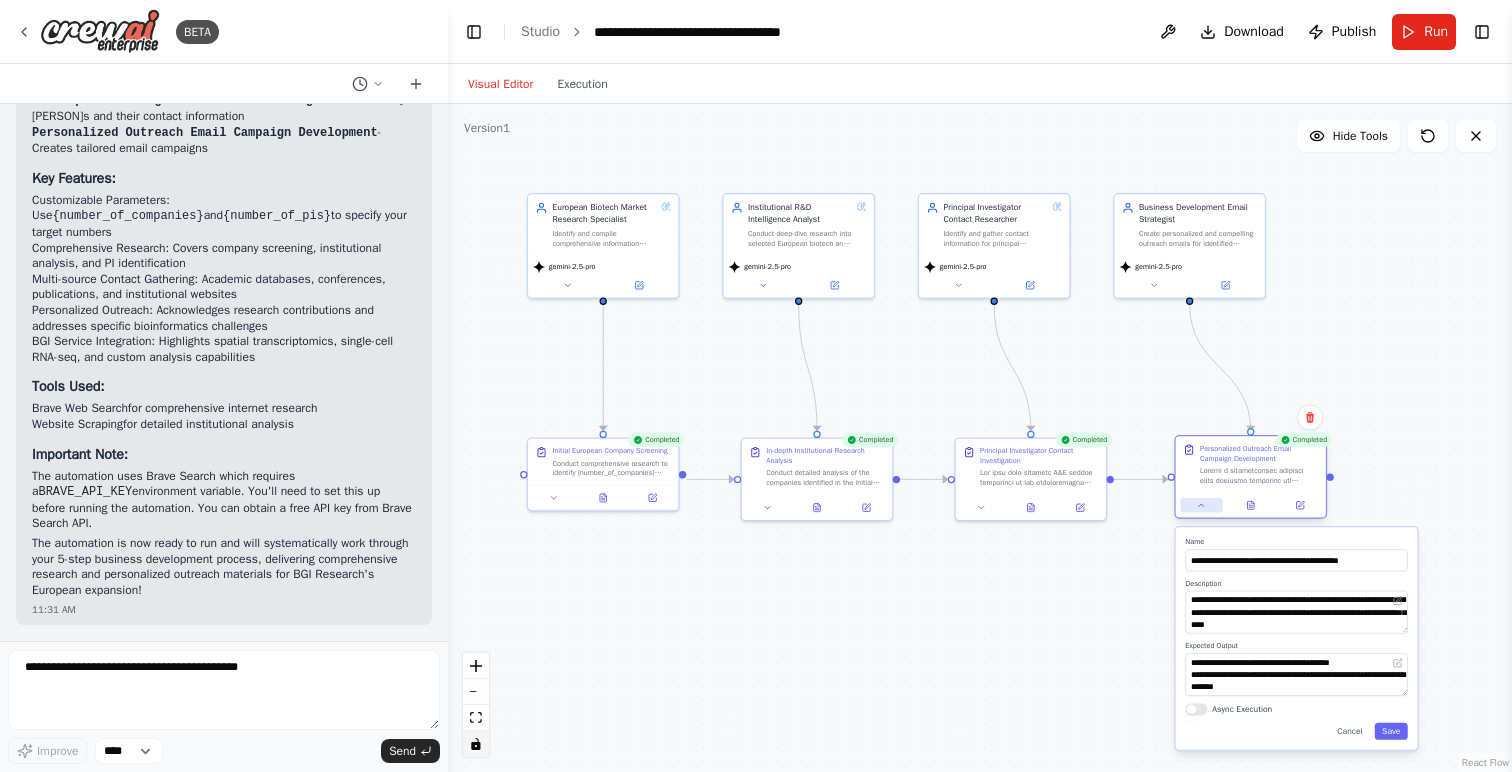 click at bounding box center [1201, 505] 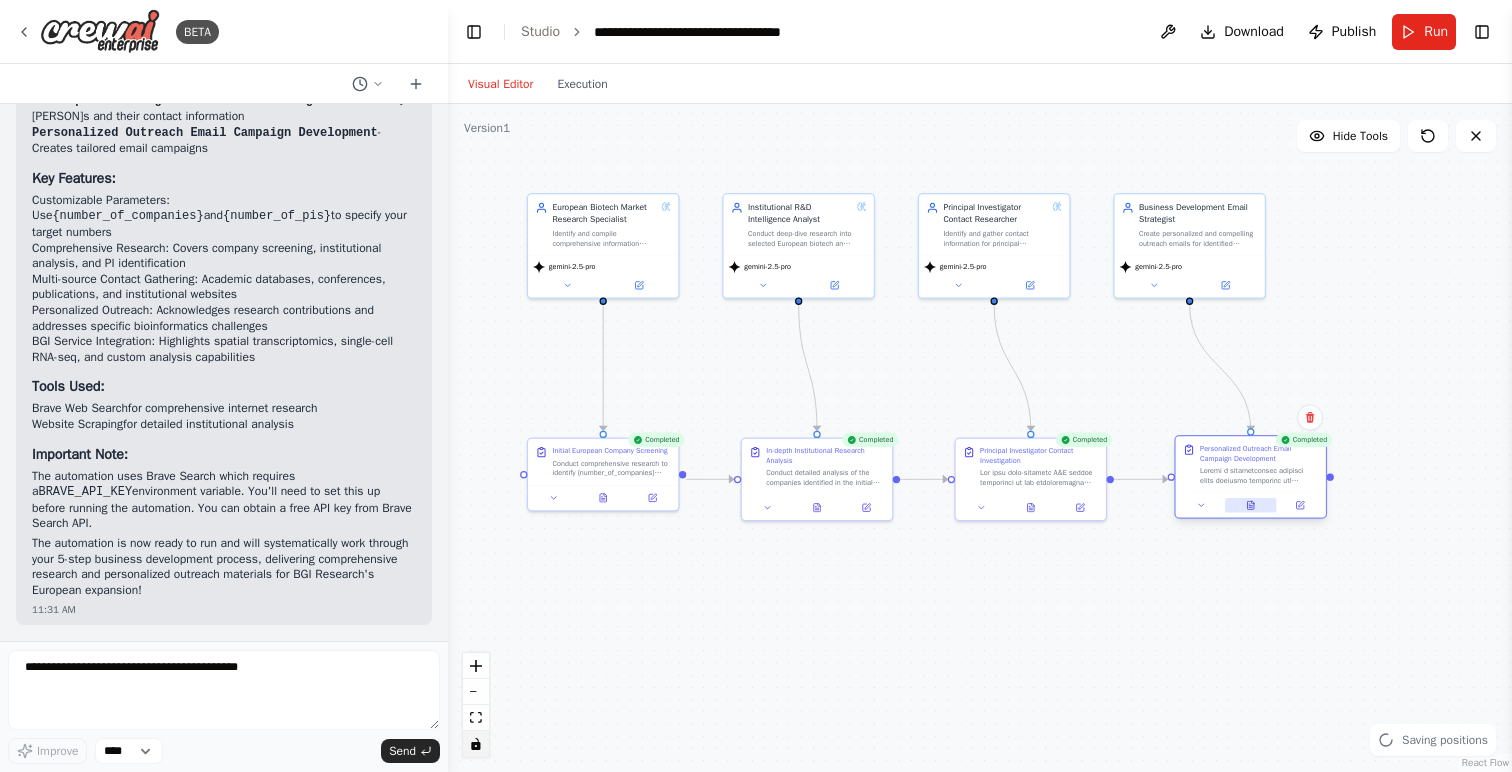 click 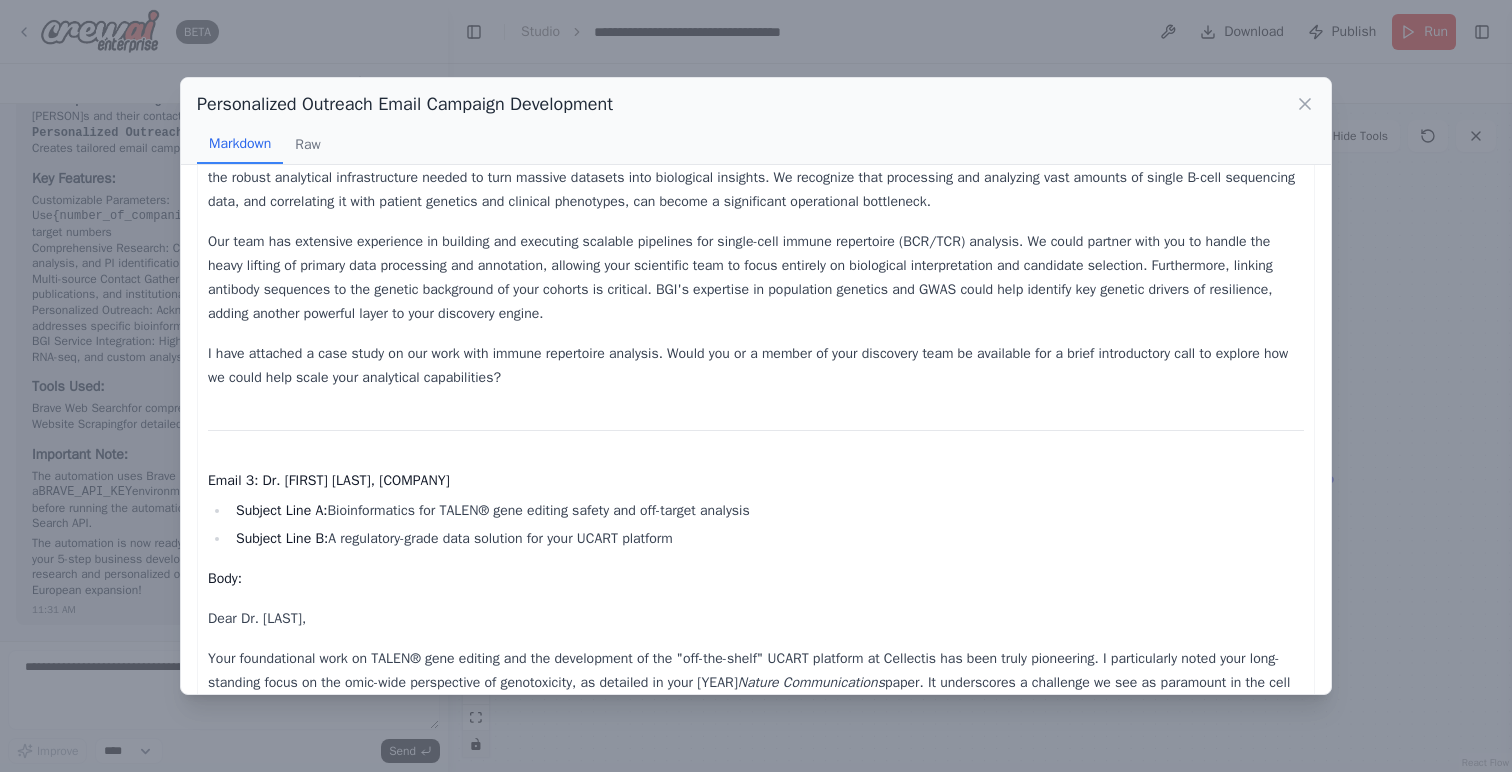 scroll, scrollTop: 1634, scrollLeft: 0, axis: vertical 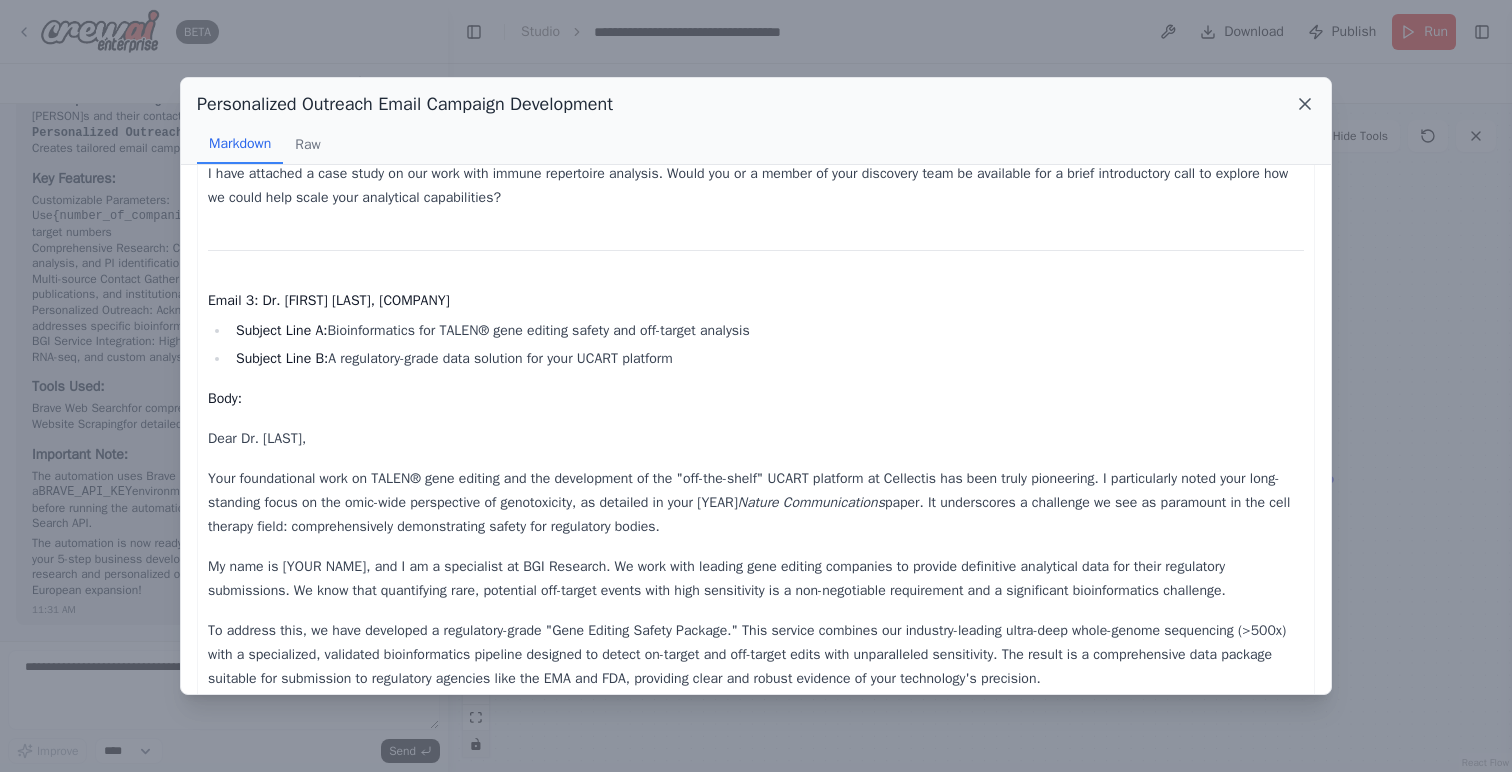 click 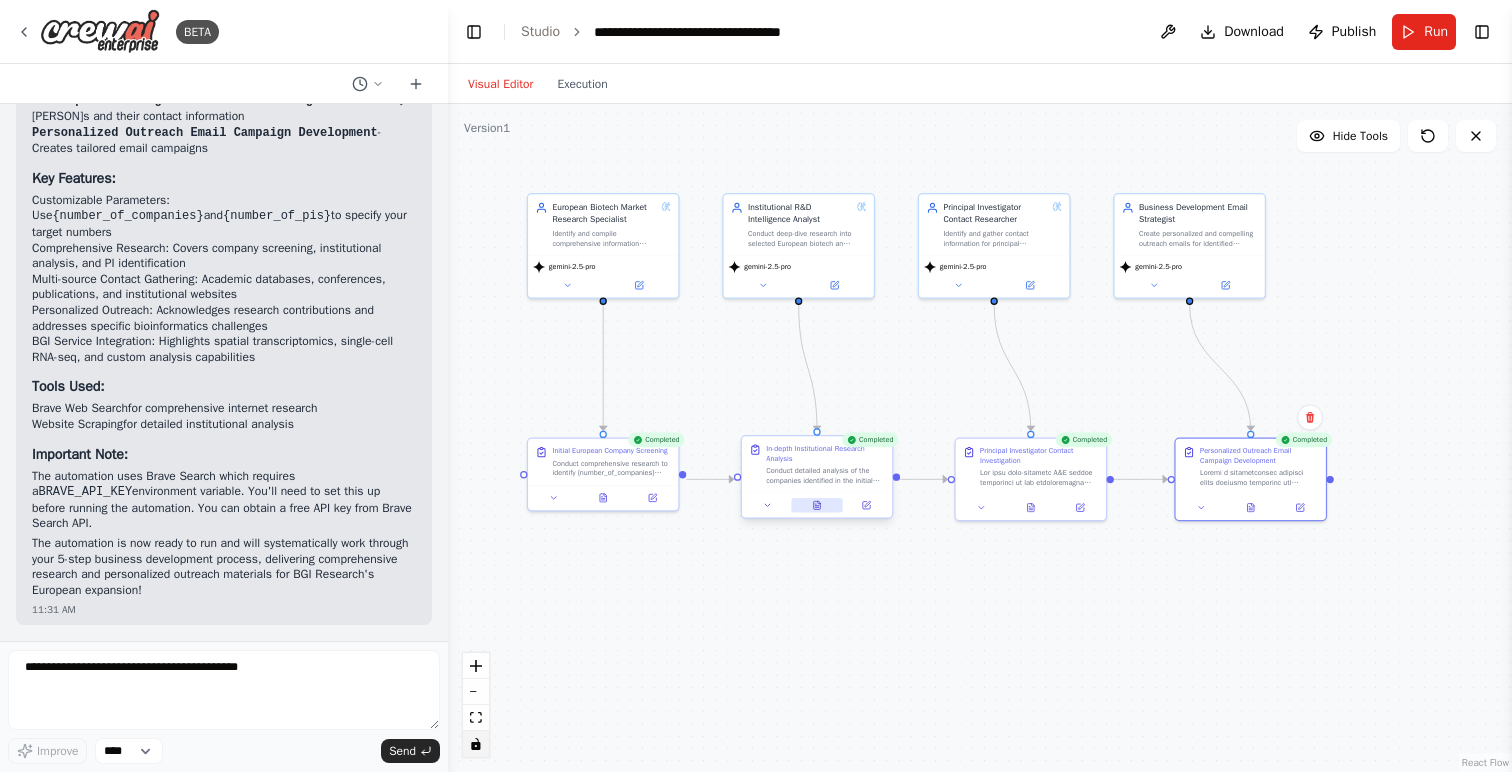 click 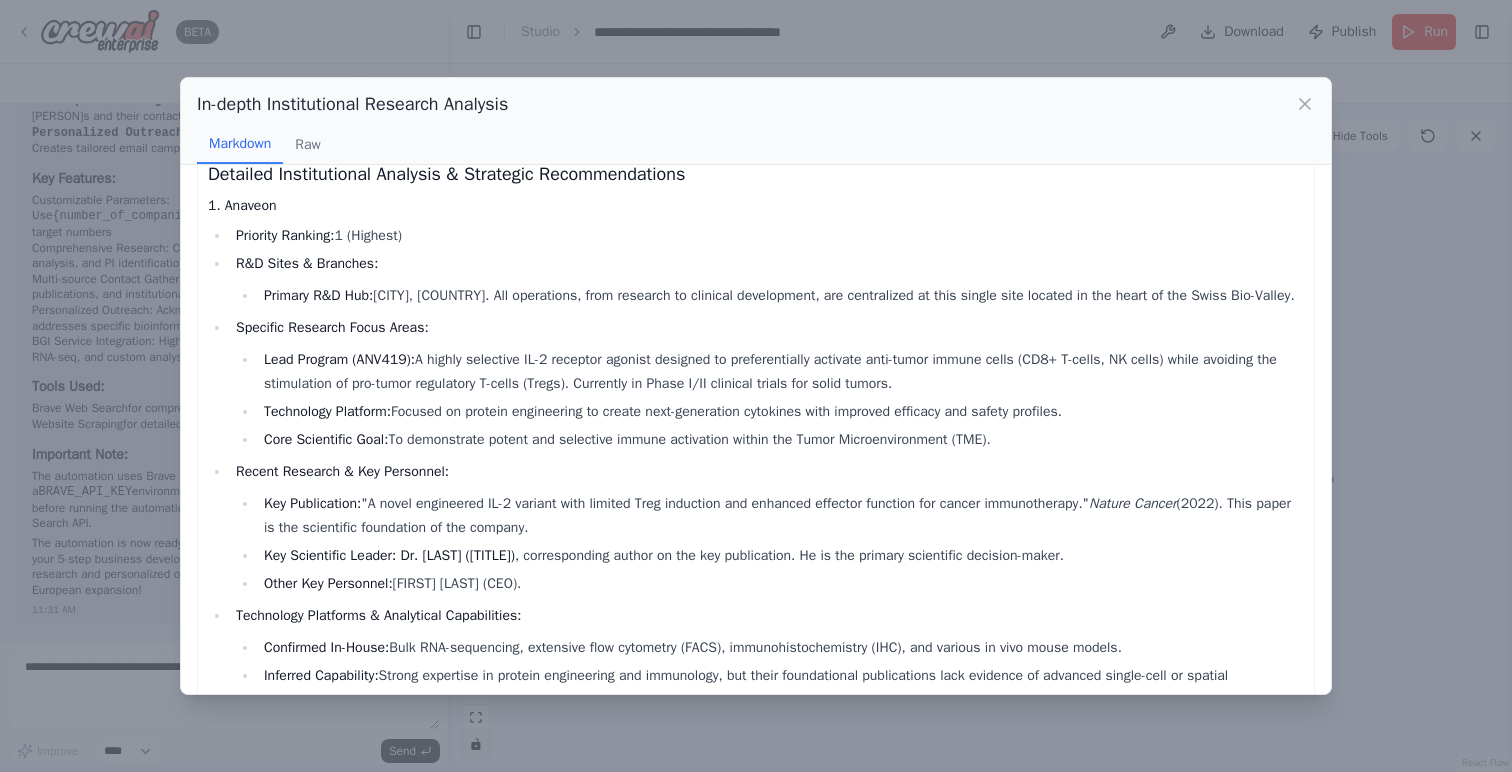 scroll, scrollTop: 750, scrollLeft: 0, axis: vertical 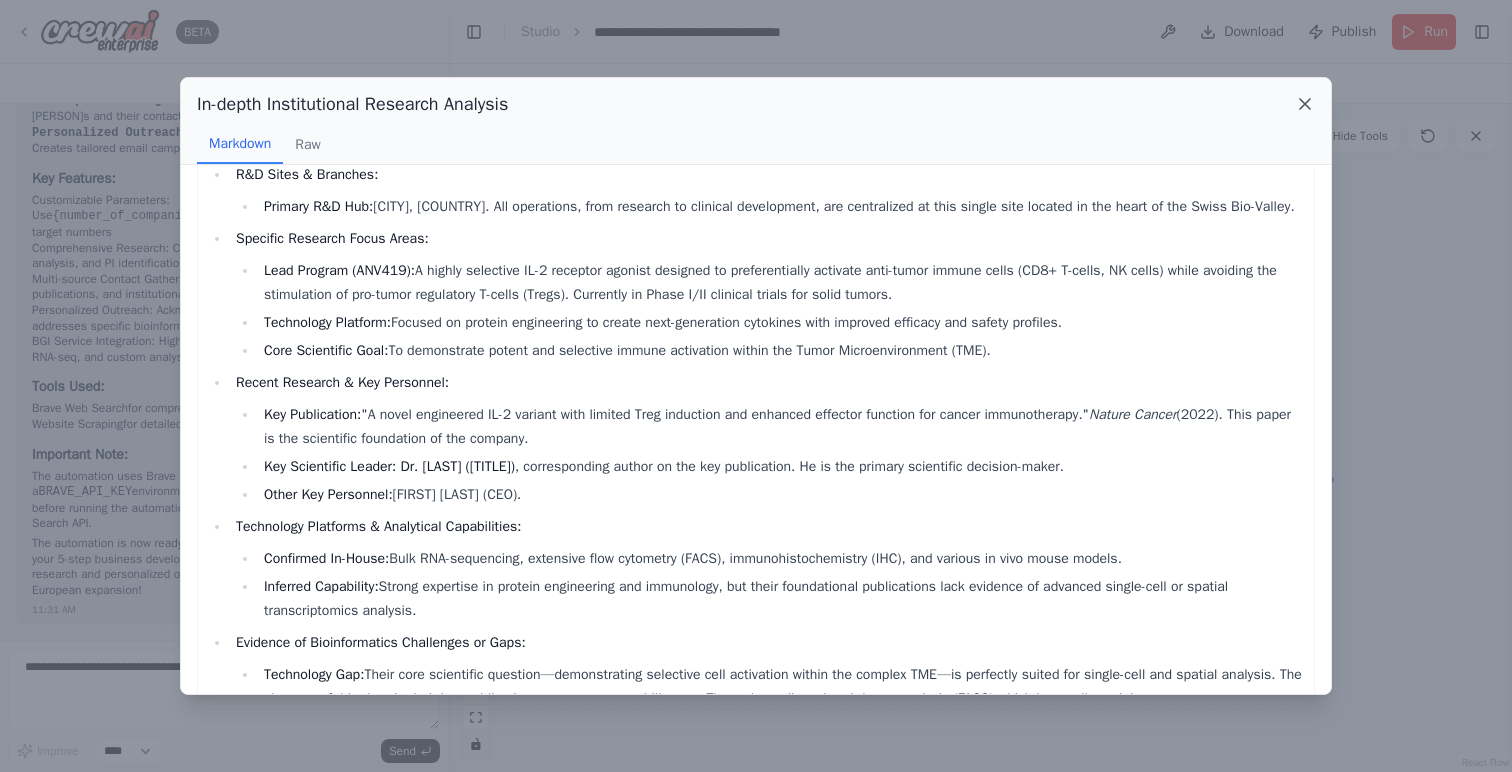 click 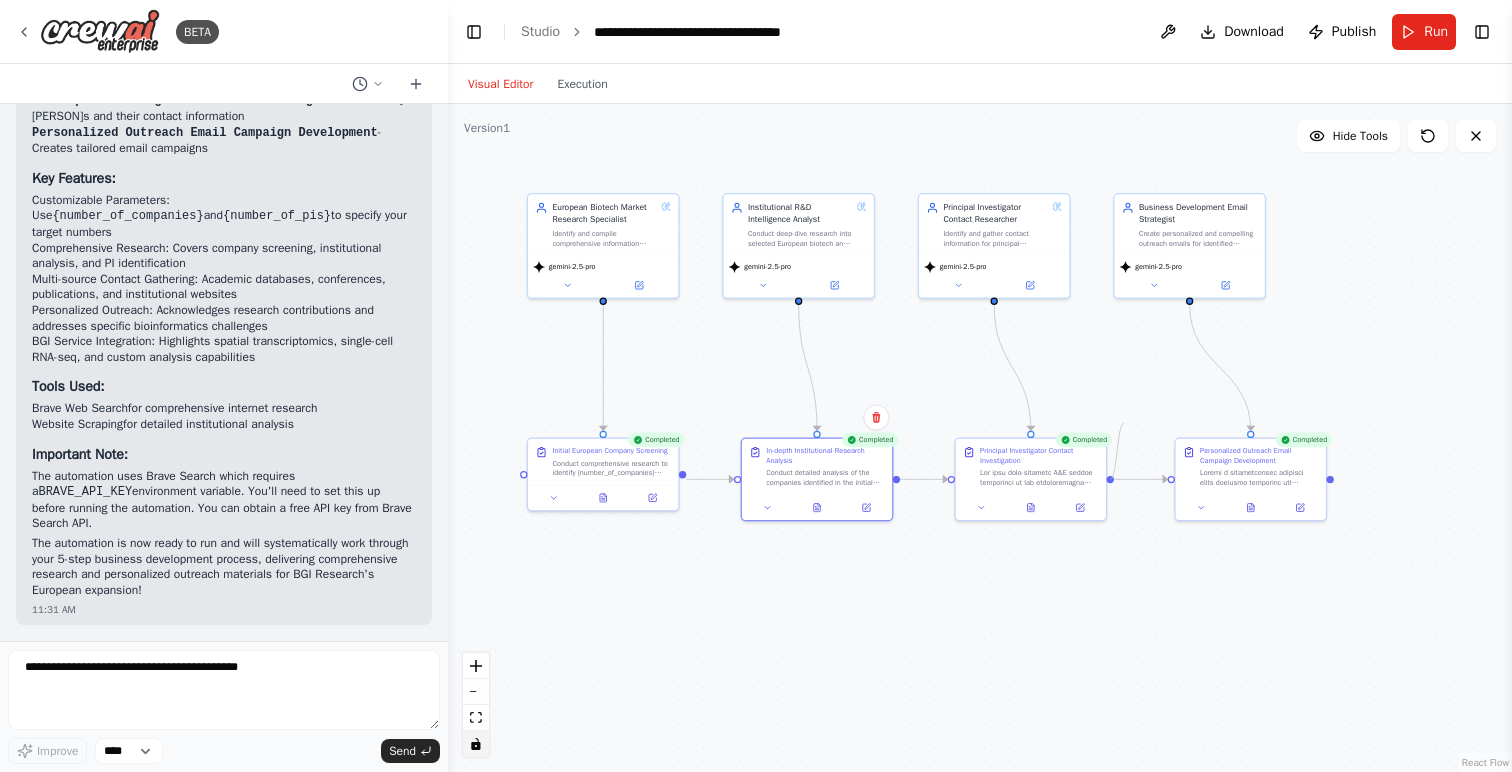 drag, startPoint x: 1111, startPoint y: 478, endPoint x: 1119, endPoint y: 420, distance: 58.549126 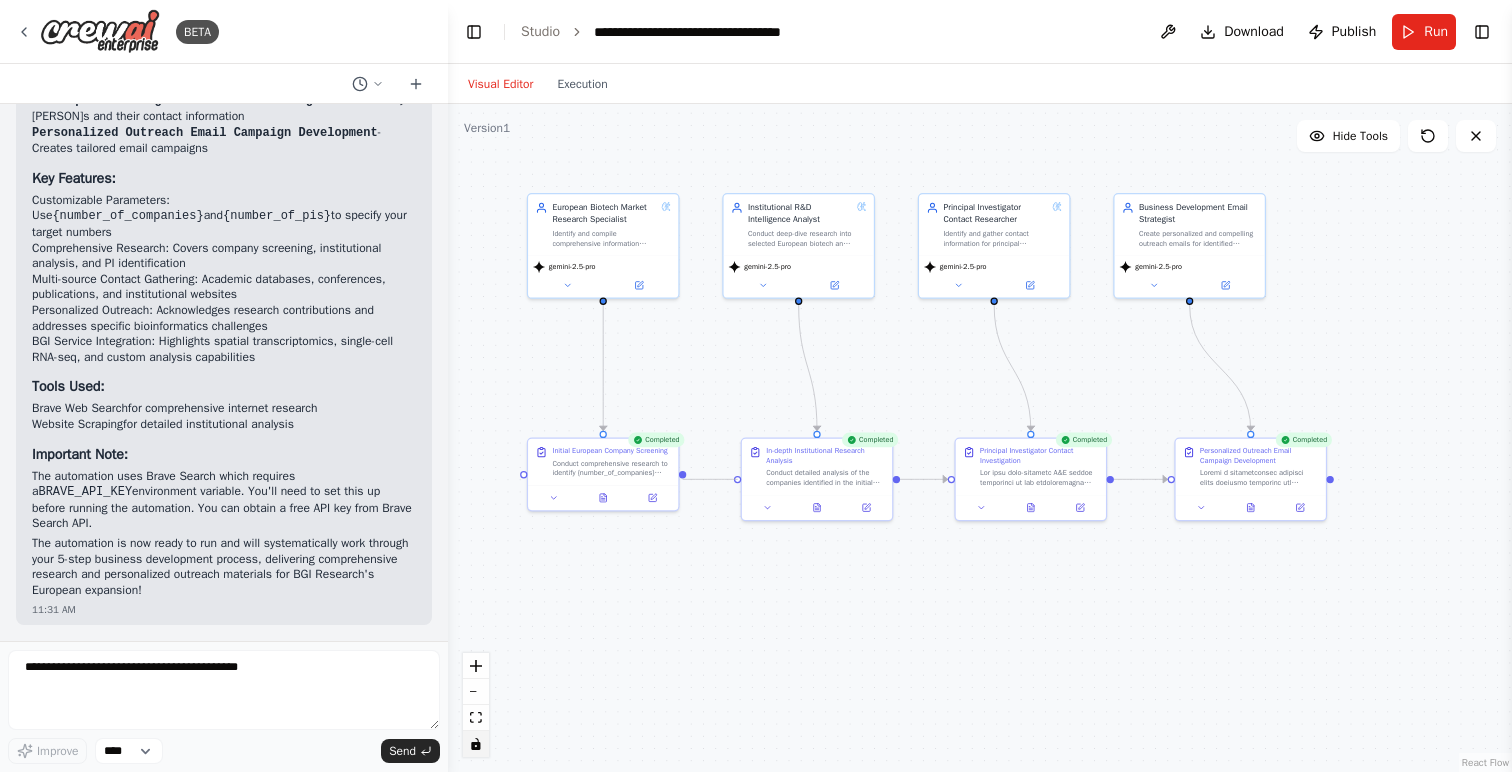 click on ".deletable-edge-delete-btn {
width: 20px;
height: 20px;
border: 0px solid #ffffff;
color: #6b7280;
background-color: #f8fafc;
cursor: pointer;
border-radius: 50%;
font-size: 12px;
padding: 3px;
display: flex;
align-items: center;
justify-content: center;
transition: all 0.2s cubic-bezier(0.4, 0, 0.2, 1);
box-shadow: 0 2px 4px rgba(0, 0, 0, 0.1);
}
.deletable-edge-delete-btn:hover {
background-color: #ef4444;
color: #ffffff;
border-color: #dc2626;
transform: scale(1.1);
box-shadow: 0 4px 12px rgba(239, 68, 68, 0.4);
}
.deletable-edge-delete-btn:active {
transform: scale(0.95);
box-shadow: 0 2px 4px rgba(239, 68, 68, 0.3);
}
European Biotech Market Research Specialist gemini-2.5-pro Completed" at bounding box center [980, 438] 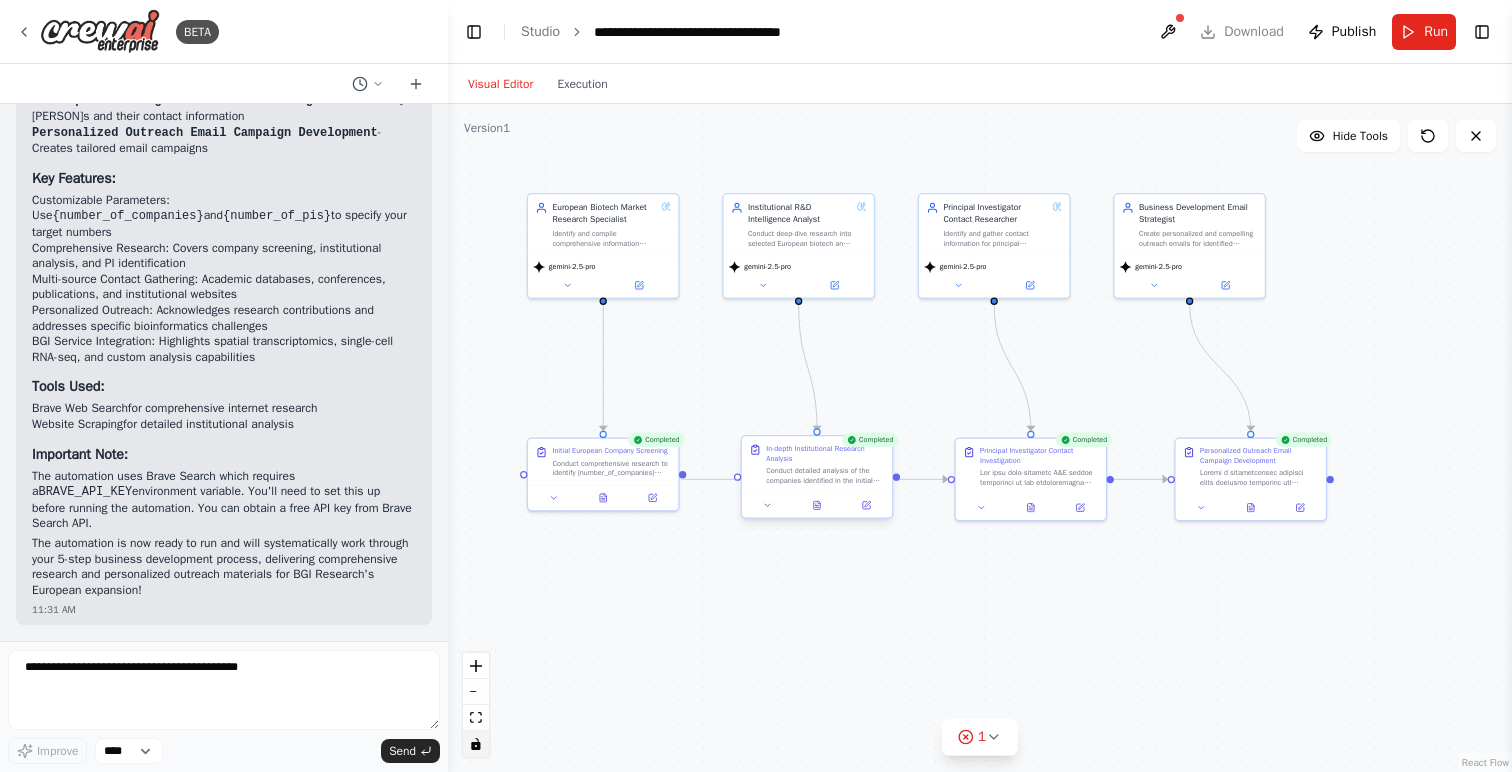 drag, startPoint x: 684, startPoint y: 481, endPoint x: 739, endPoint y: 478, distance: 55.081757 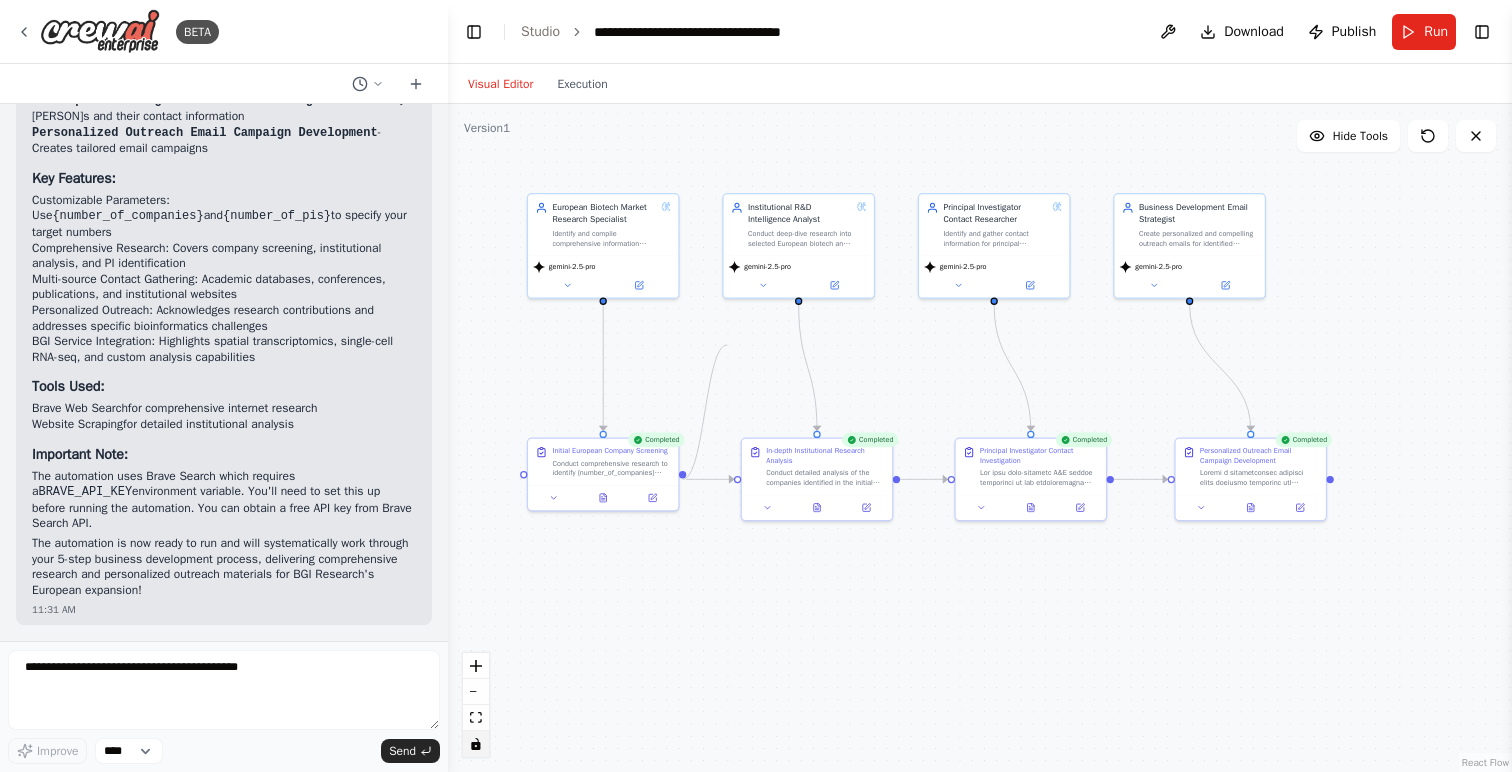 drag, startPoint x: 680, startPoint y: 478, endPoint x: 727, endPoint y: 347, distance: 139.17615 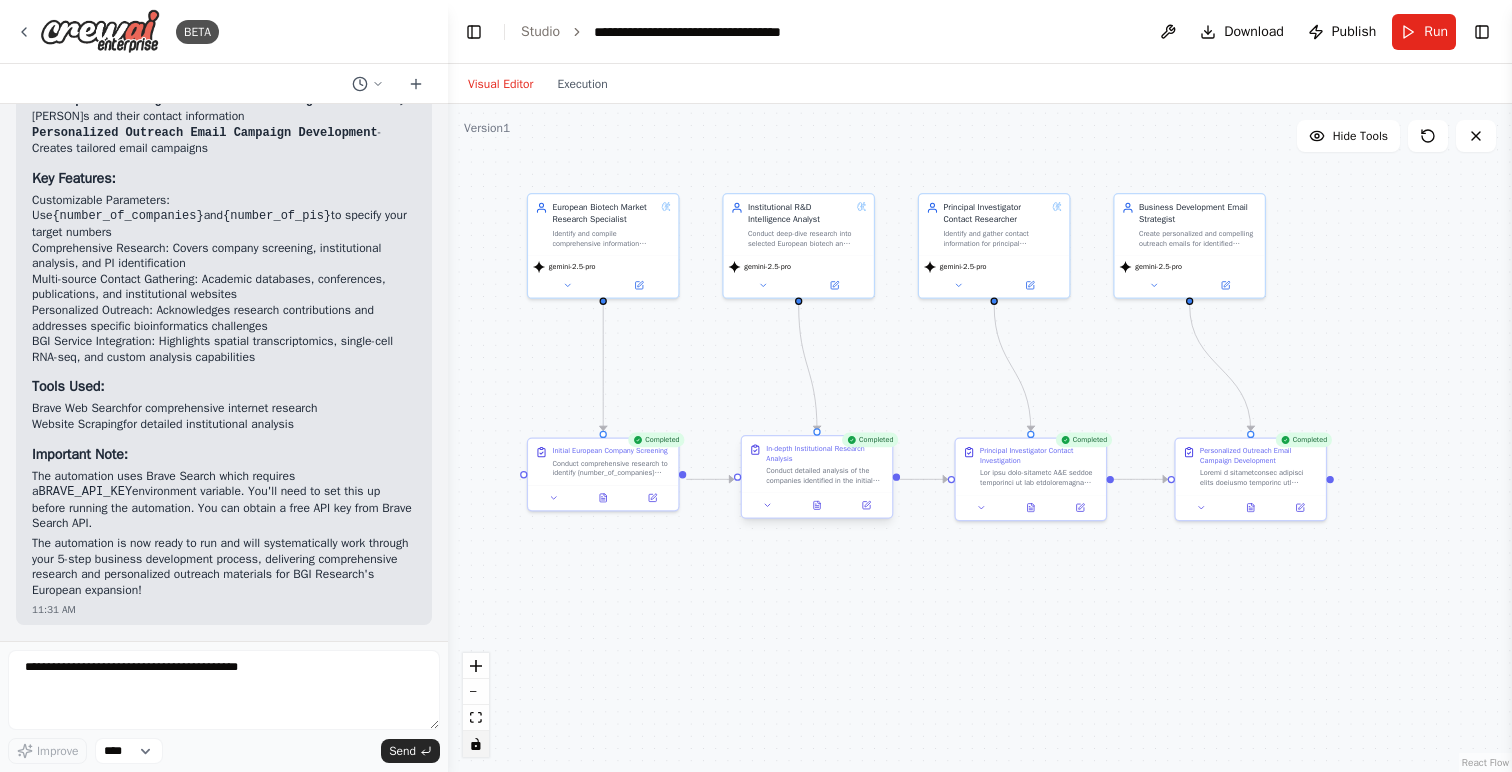 click on "Conduct detailed analysis of the companies identified in the initial screening to map their R&D operations across Europe. For each high-priority company, investigate:
- All R&D sites and branches across European locations
- Specific research focus areas at each site
- Recent research publications and their corresponding authors
- Technology platforms and analytical capabilities
- Evidence of current bioinformatics challenges or gaps
- Specific services they might need from BGI Research:
* Spatial transcriptomics analysis
* Single-cell RNA-seq analysis
* Custom pipeline development
* High-throughput data processing
* Multi-omics integration
Evaluate each R&D branch's potential value based on:
- Research volume and complexity
- Publication patterns
- Technology adoption
- Potential budget for outsourced services
- Strategic importance to parent company" at bounding box center (825, 476) 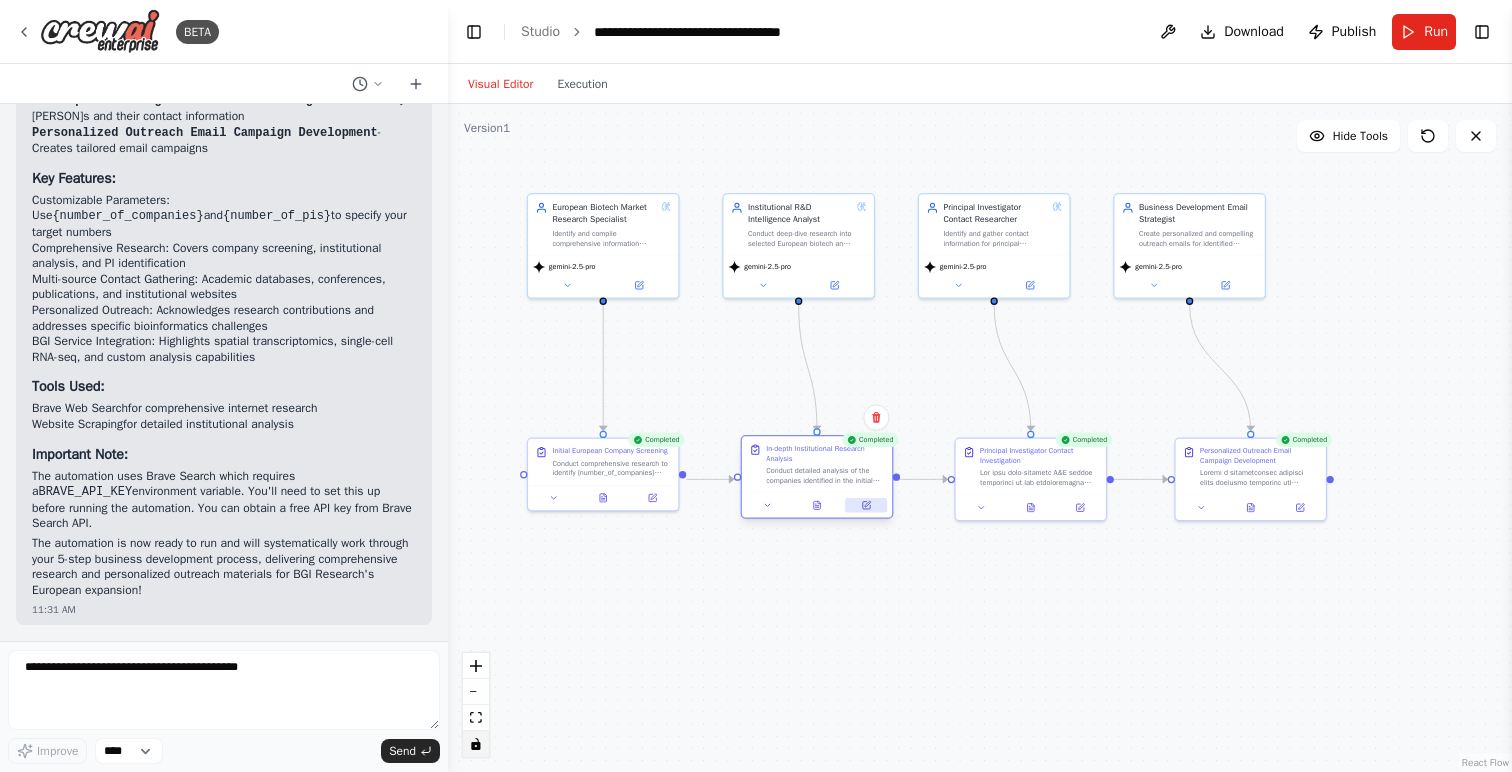 click at bounding box center [866, 505] 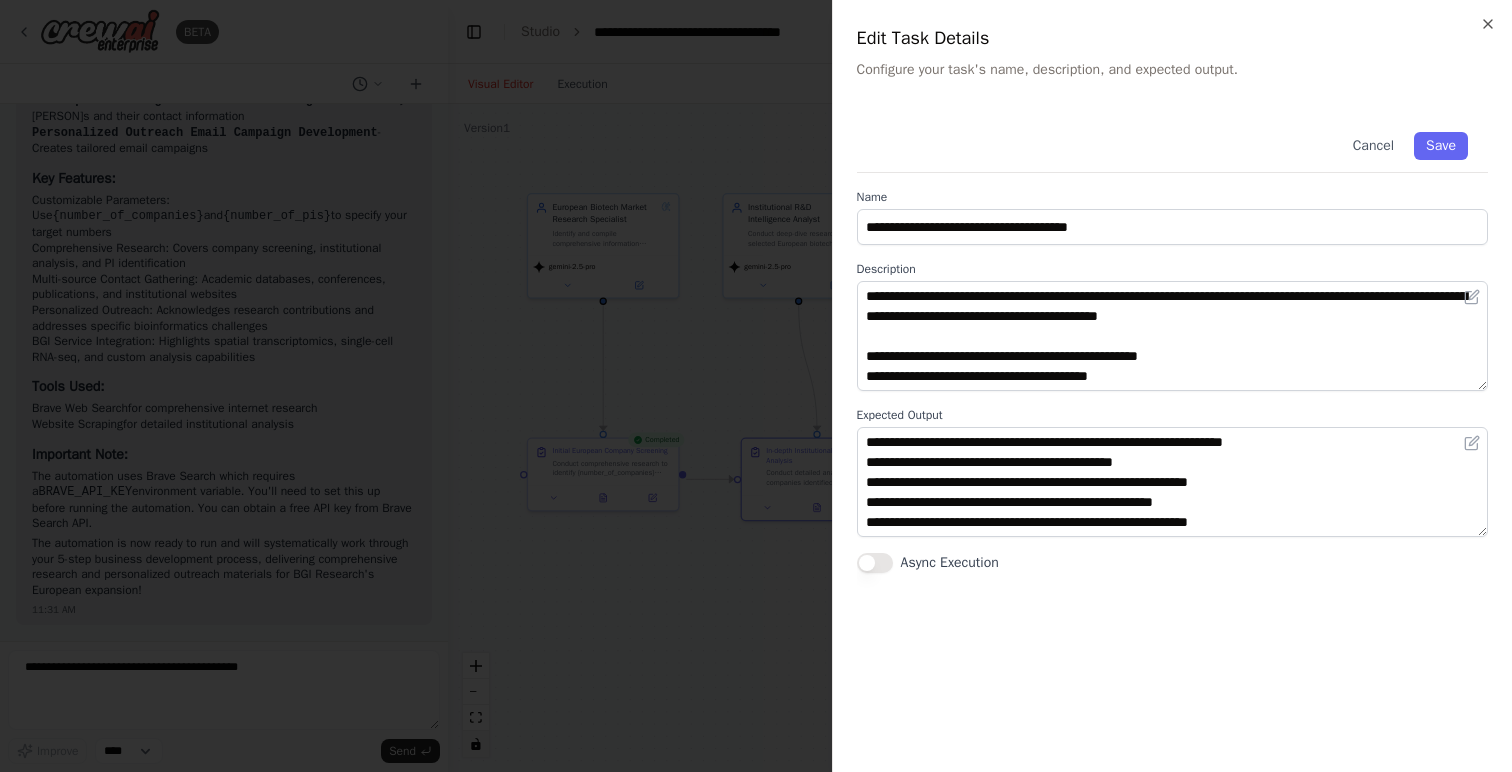 click at bounding box center [756, 386] 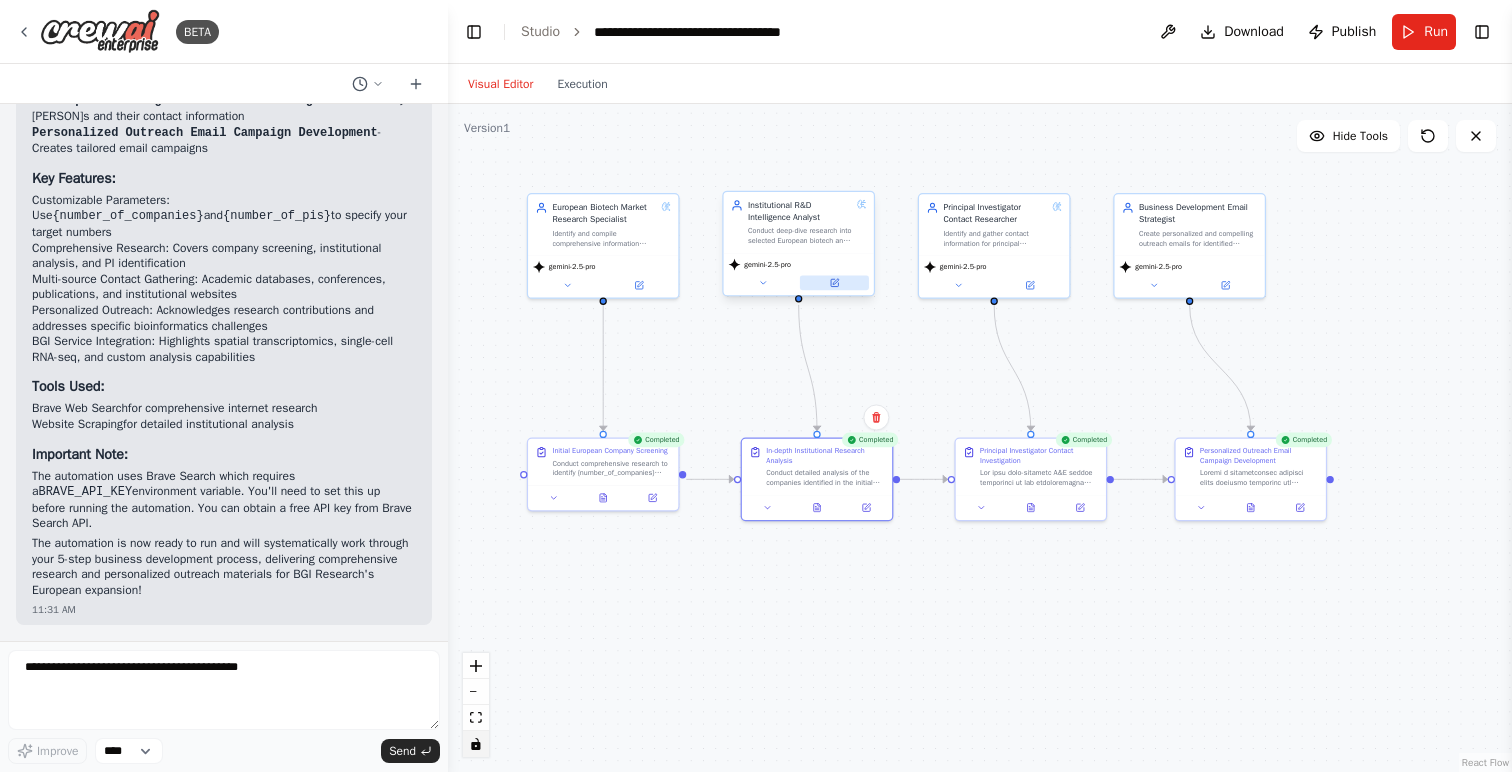 click at bounding box center (834, 283) 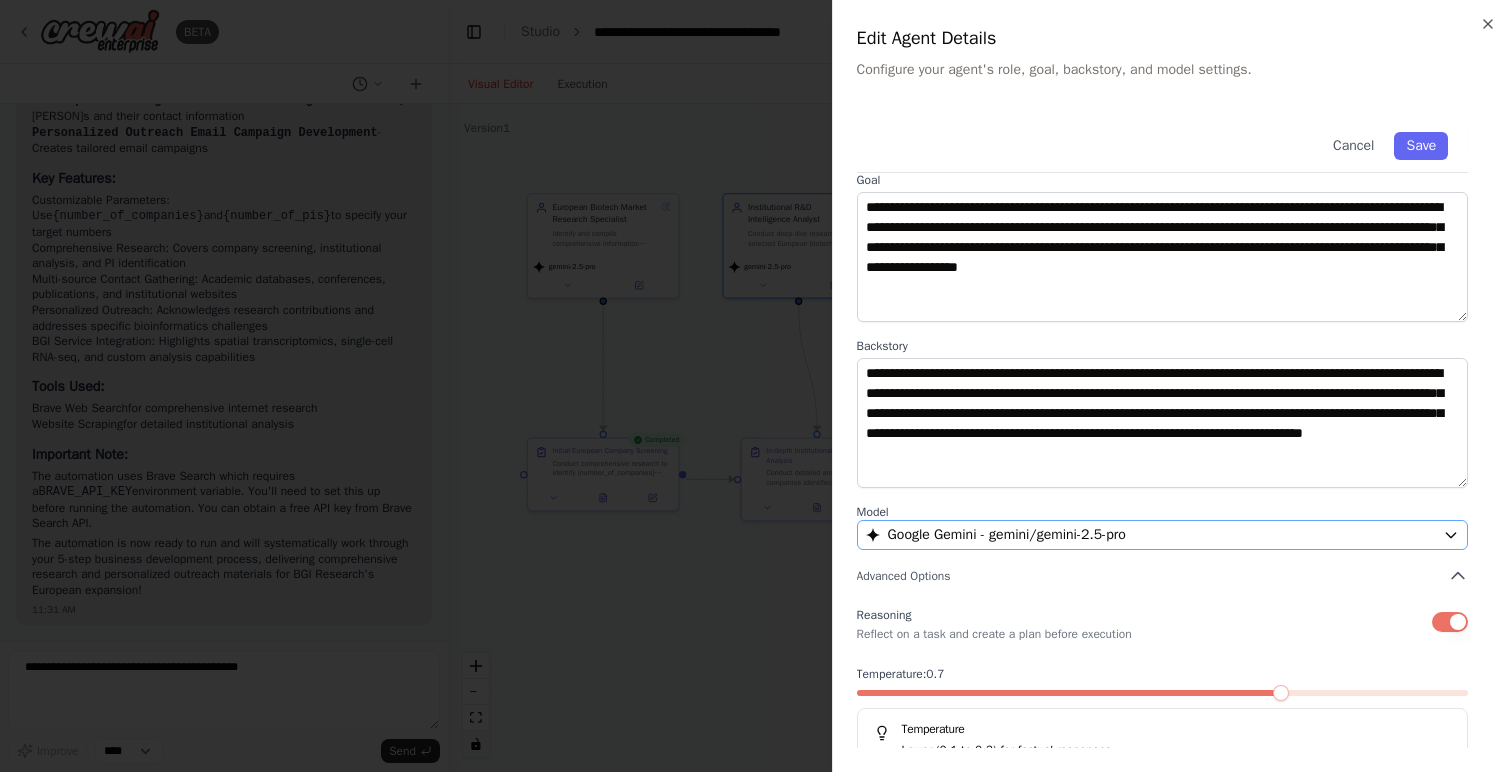 scroll, scrollTop: 80, scrollLeft: 0, axis: vertical 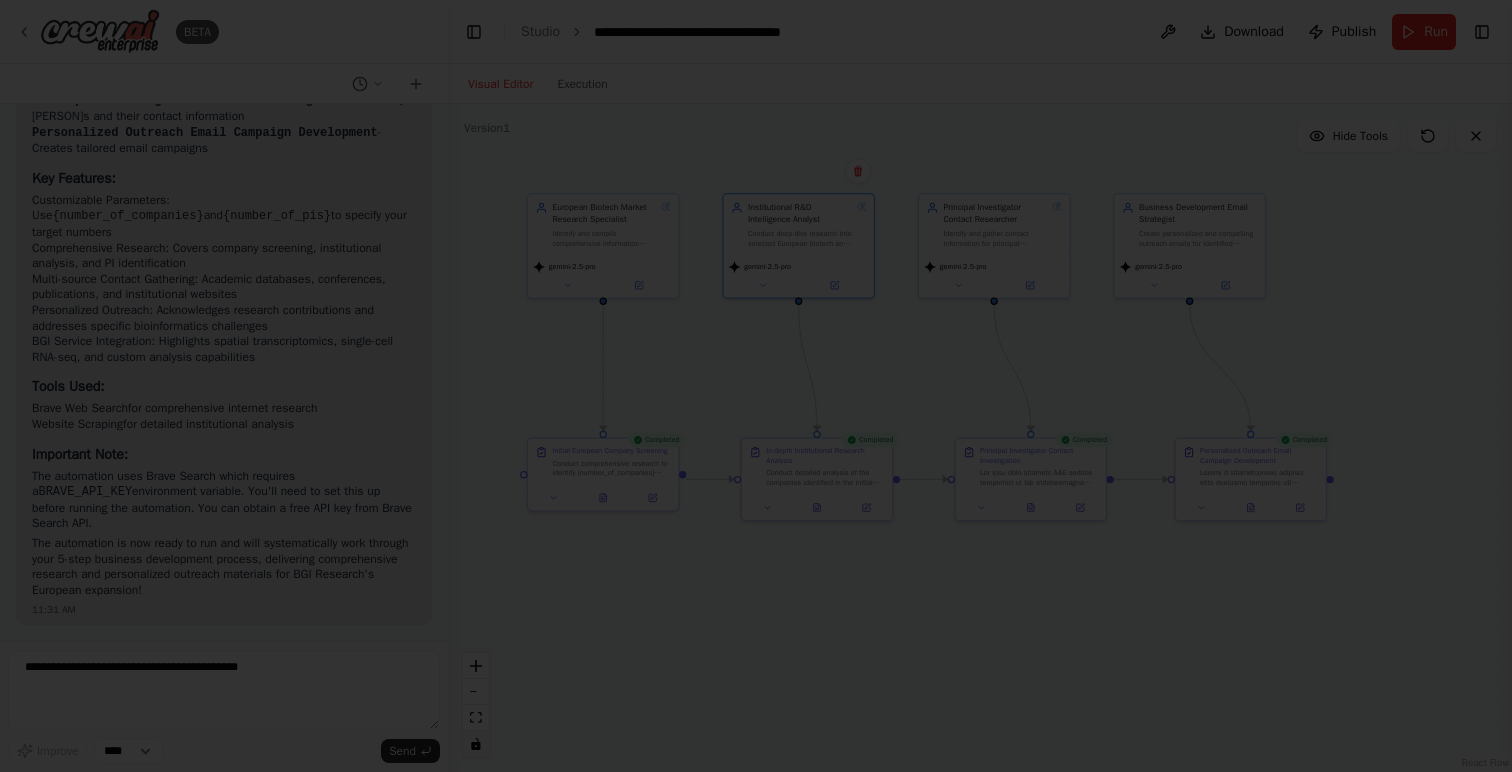 click at bounding box center (756, 386) 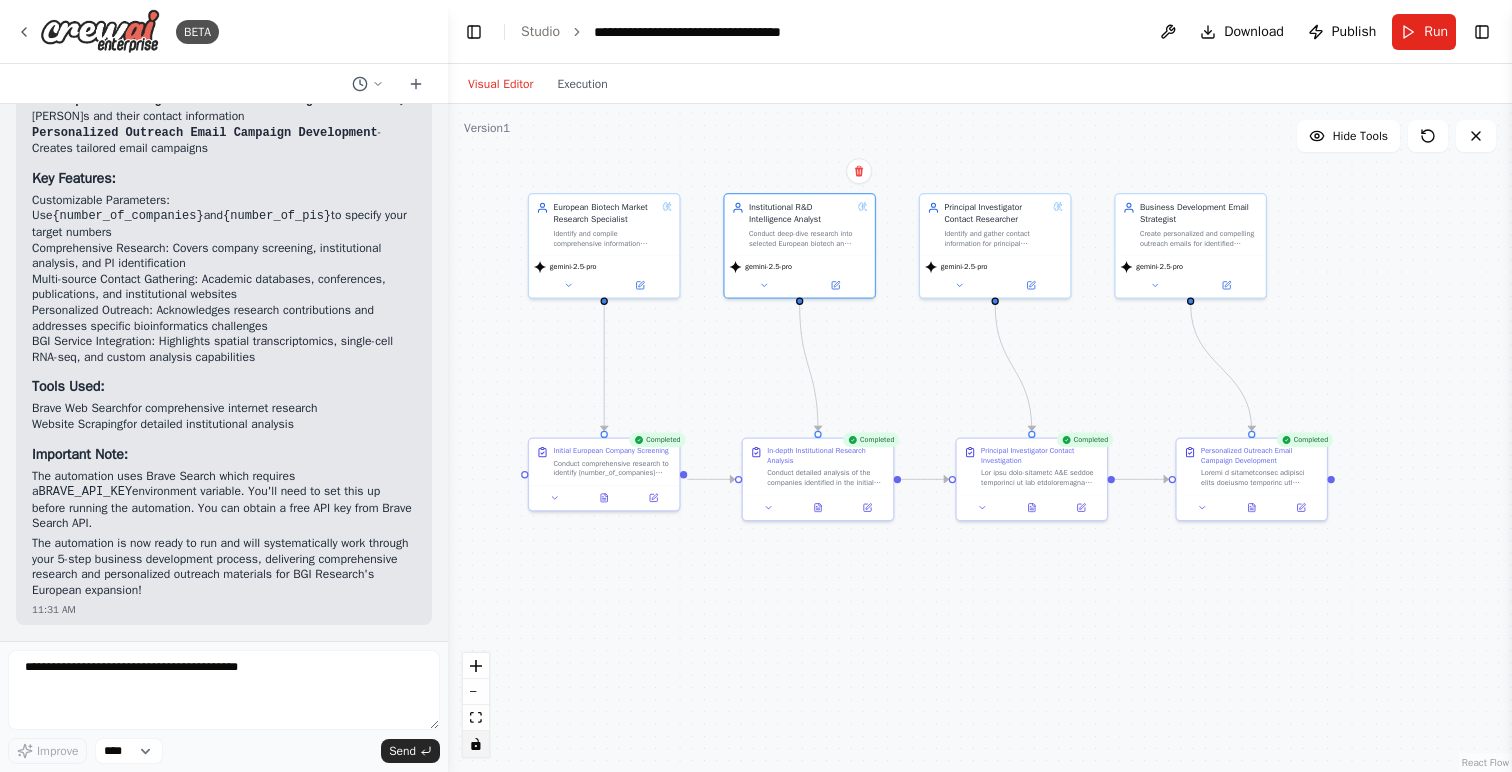 click on ".deletable-edge-delete-btn {
width: 20px;
height: 20px;
border: 0px solid #ffffff;
color: #6b7280;
background-color: #f8fafc;
cursor: pointer;
border-radius: 50%;
font-size: 12px;
padding: 3px;
display: flex;
align-items: center;
justify-content: center;
transition: all 0.2s cubic-bezier(0.4, 0, 0.2, 1);
box-shadow: 0 2px 4px rgba(0, 0, 0, 0.1);
}
.deletable-edge-delete-btn:hover {
background-color: #ef4444;
color: #ffffff;
border-color: #dc2626;
transform: scale(1.1);
box-shadow: 0 4px 12px rgba(239, 68, 68, 0.4);
}
.deletable-edge-delete-btn:active {
transform: scale(0.95);
box-shadow: 0 2px 4px rgba(239, 68, 68, 0.3);
}
European Biotech Market Research Specialist gemini-2.5-pro Completed" at bounding box center (980, 438) 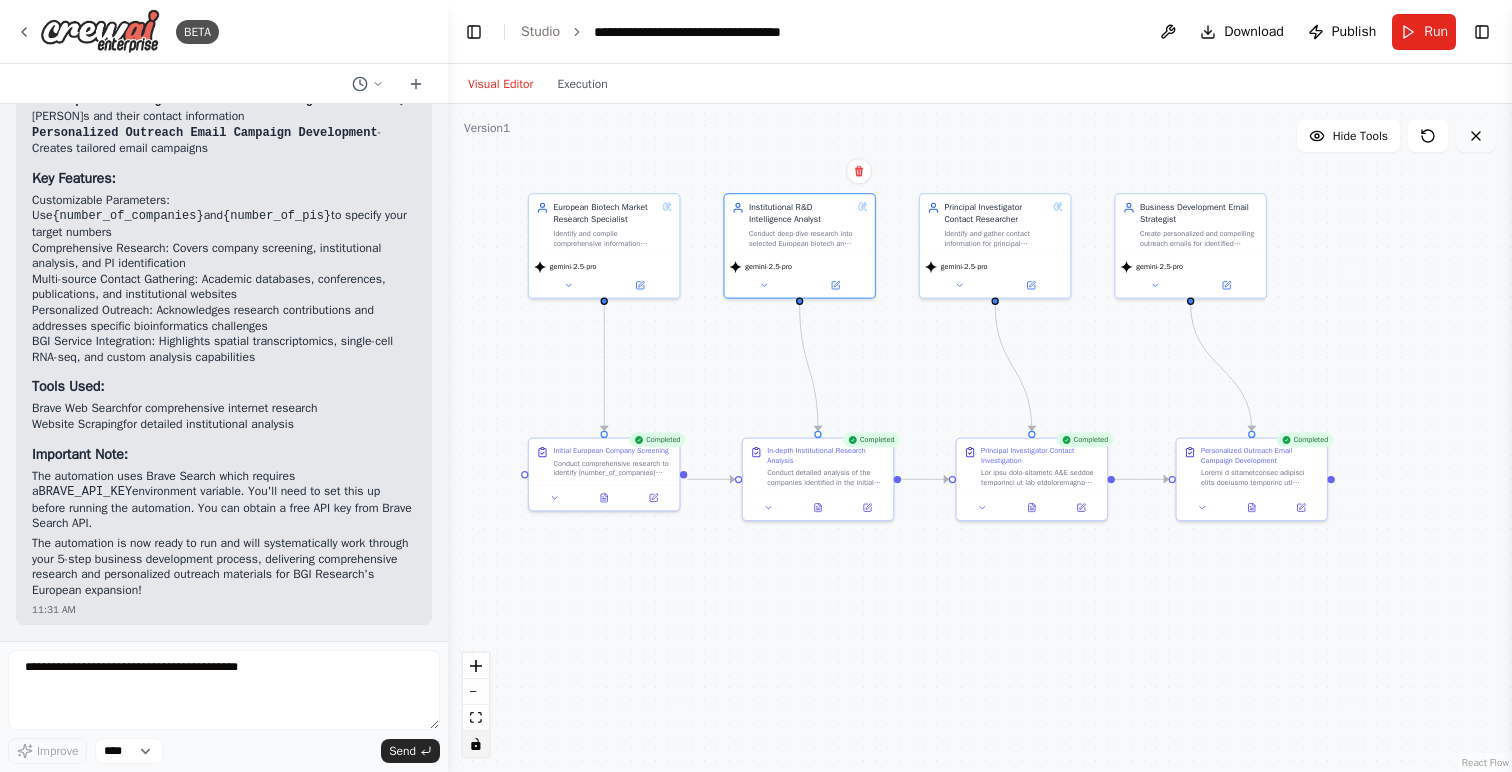 click at bounding box center (1476, 136) 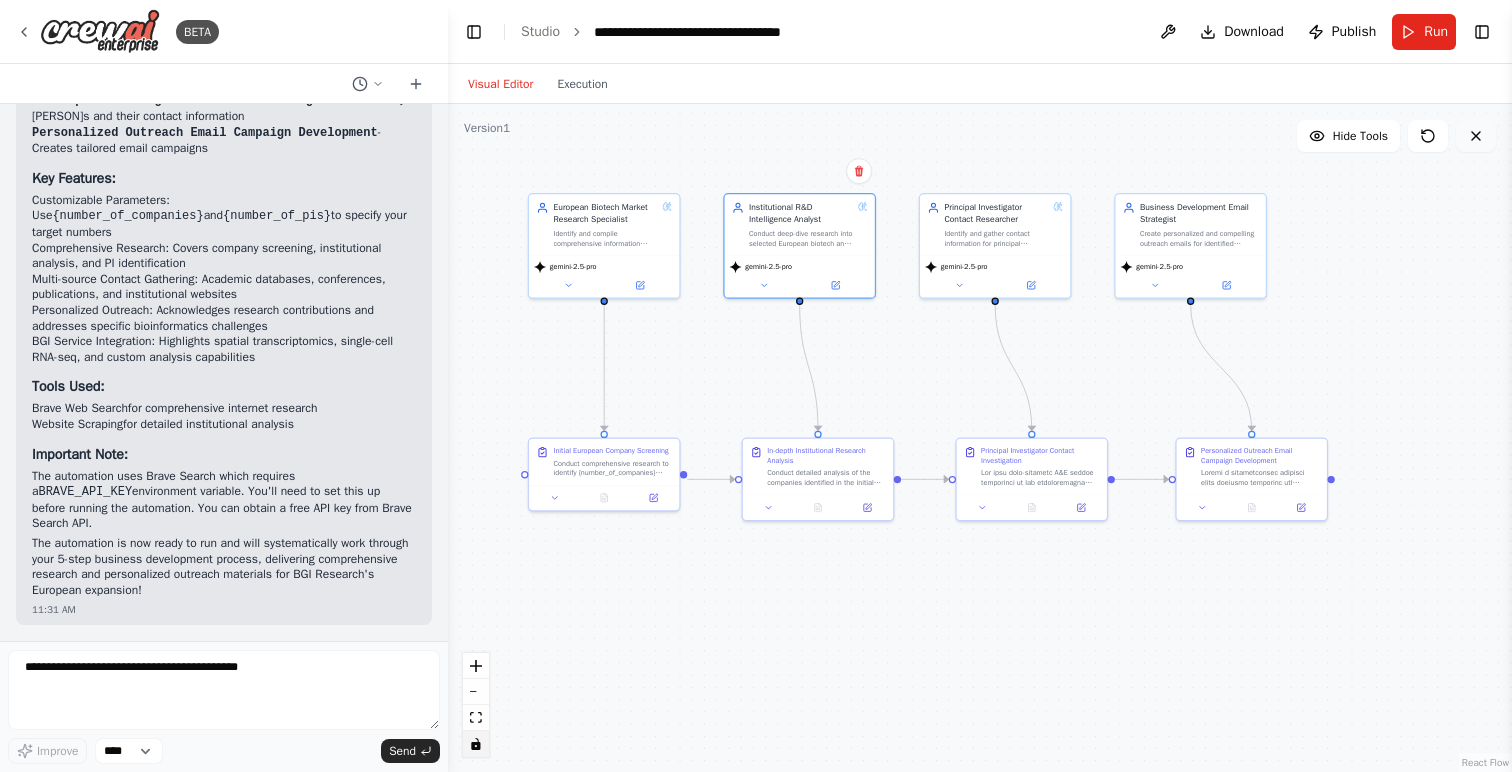 click at bounding box center [1476, 136] 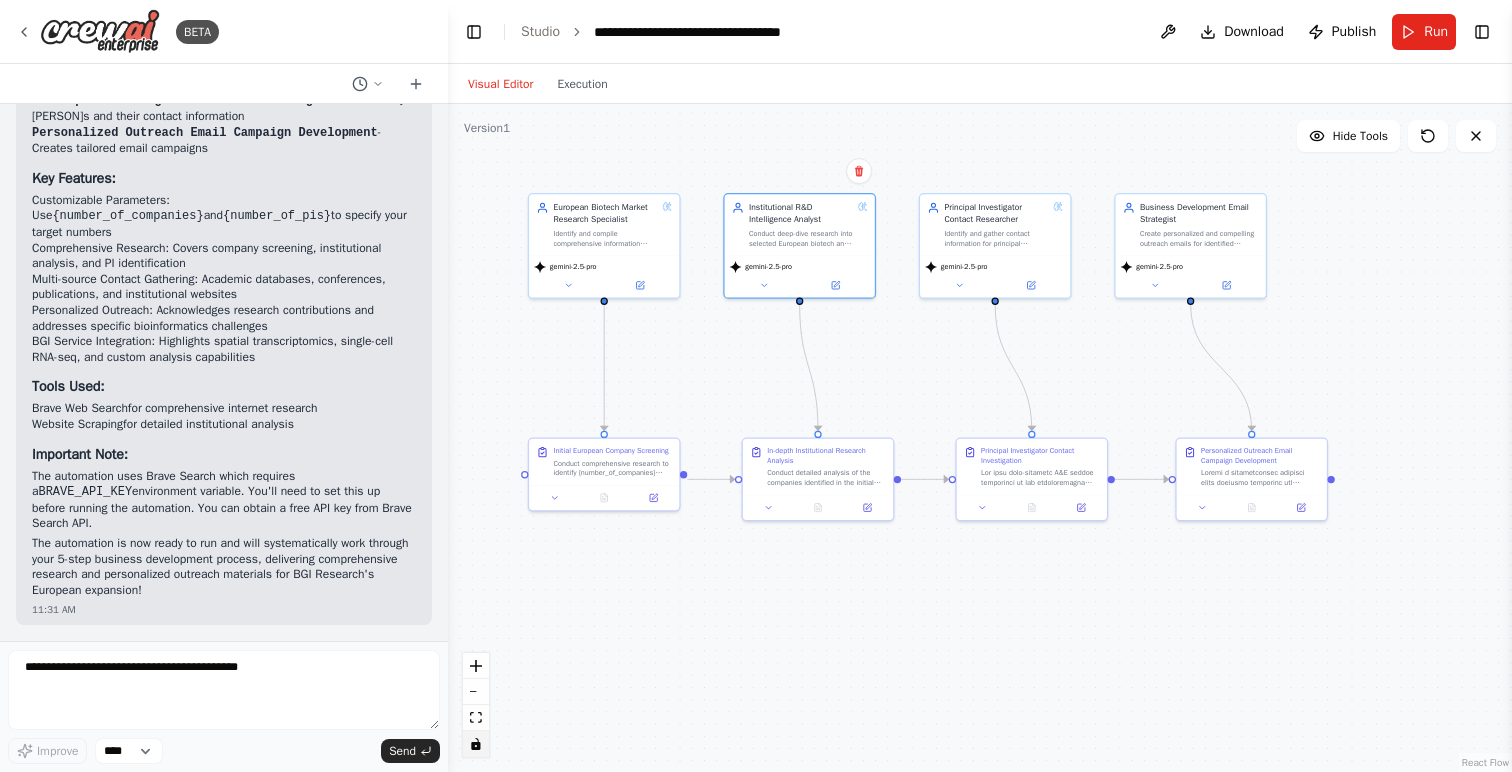 click on ".deletable-edge-delete-btn {
width: 20px;
height: 20px;
border: 0px solid #ffffff;
color: #6b7280;
background-color: #f8fafc;
cursor: pointer;
border-radius: 50%;
font-size: 12px;
padding: 3px;
display: flex;
align-items: center;
justify-content: center;
transition: all 0.2s cubic-bezier(0.4, 0, 0.2, 1);
box-shadow: 0 2px 4px rgba(0, 0, 0, 0.1);
}
.deletable-edge-delete-btn:hover {
background-color: #ef4444;
color: #ffffff;
border-color: #dc2626;
transform: scale(1.1);
box-shadow: 0 4px 12px rgba(239, 68, 68, 0.4);
}
.deletable-edge-delete-btn:active {
transform: scale(0.95);
box-shadow: 0 2px 4px rgba(239, 68, 68, 0.3);
}
European Biotech Market Research Specialist gemini-2.5-pro" at bounding box center [980, 438] 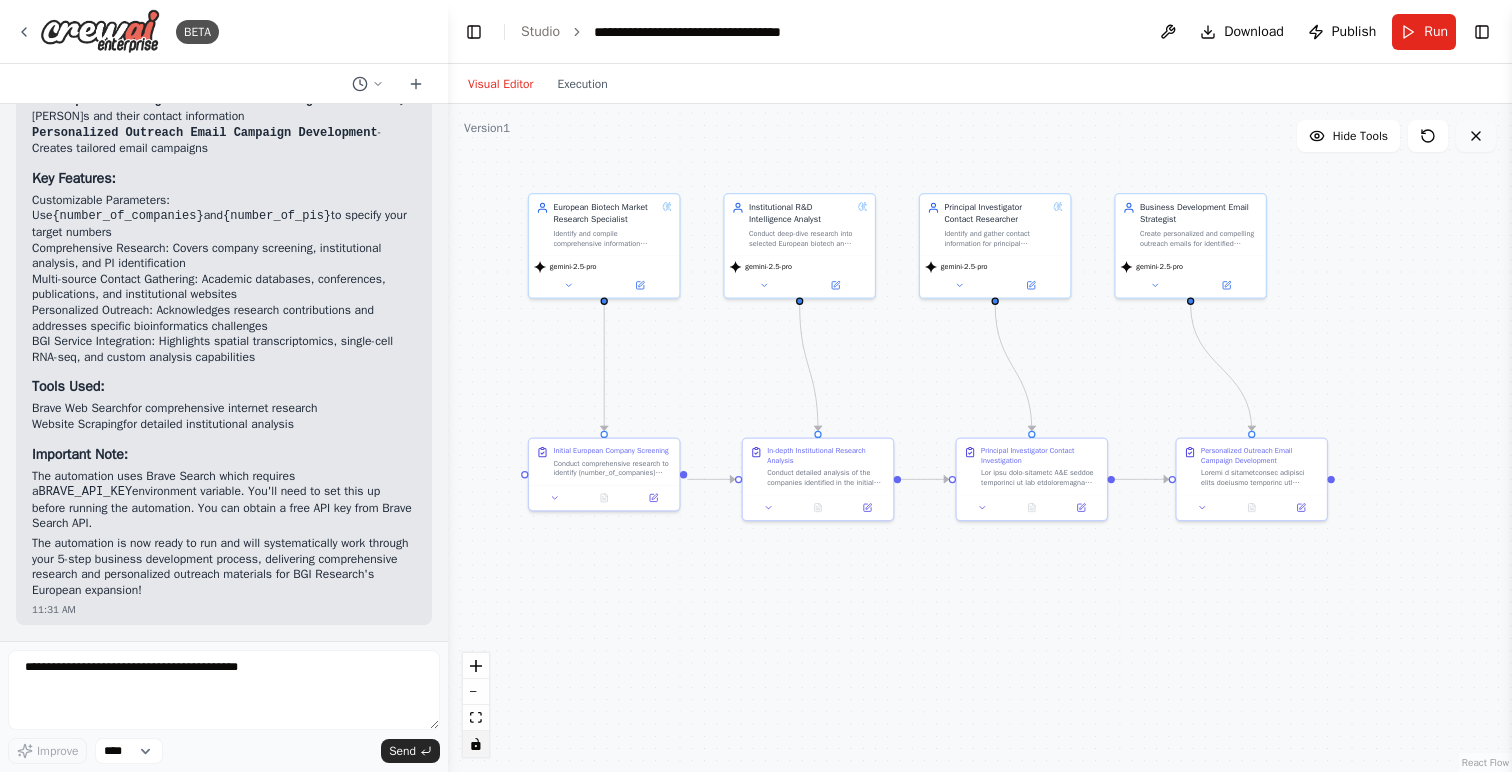 click 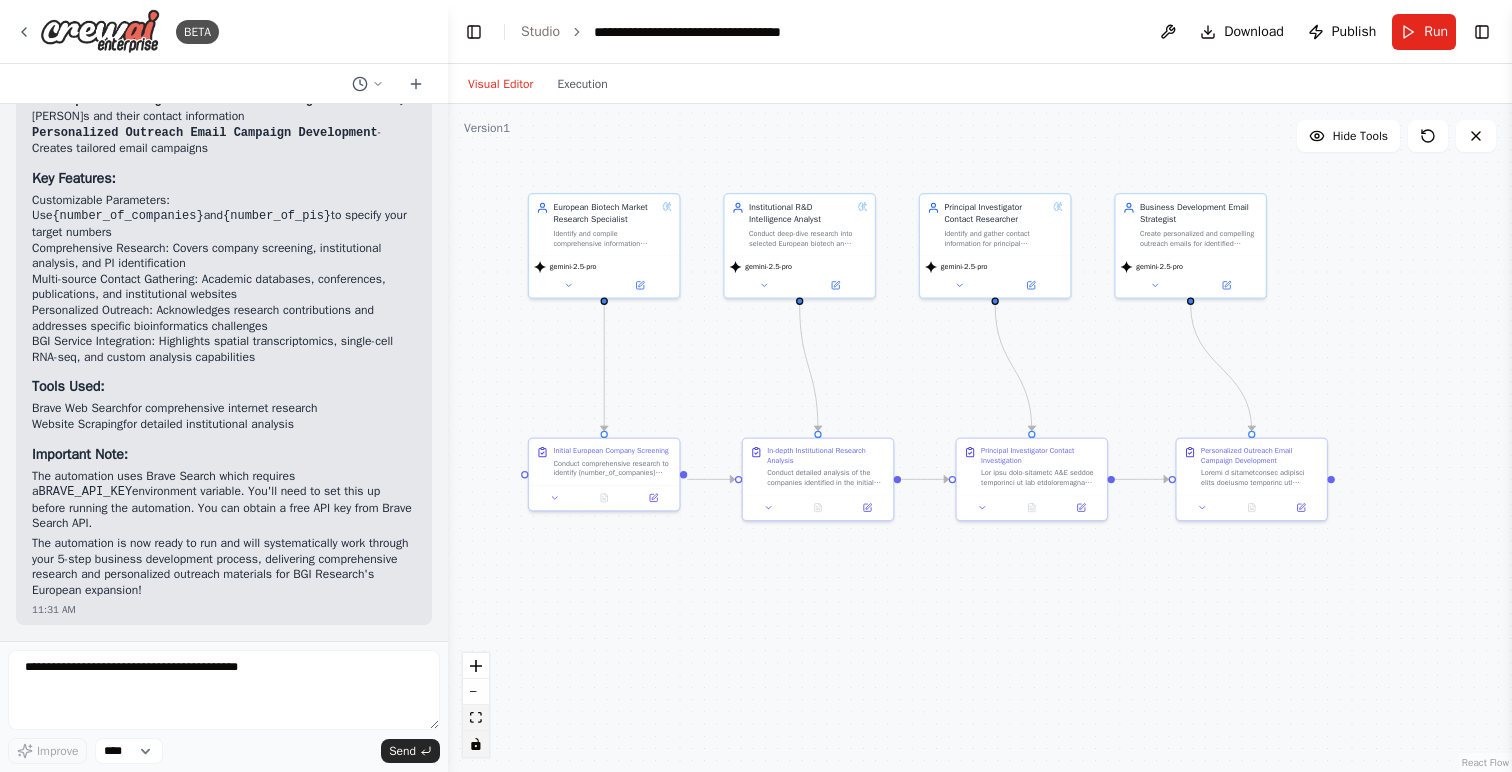 click 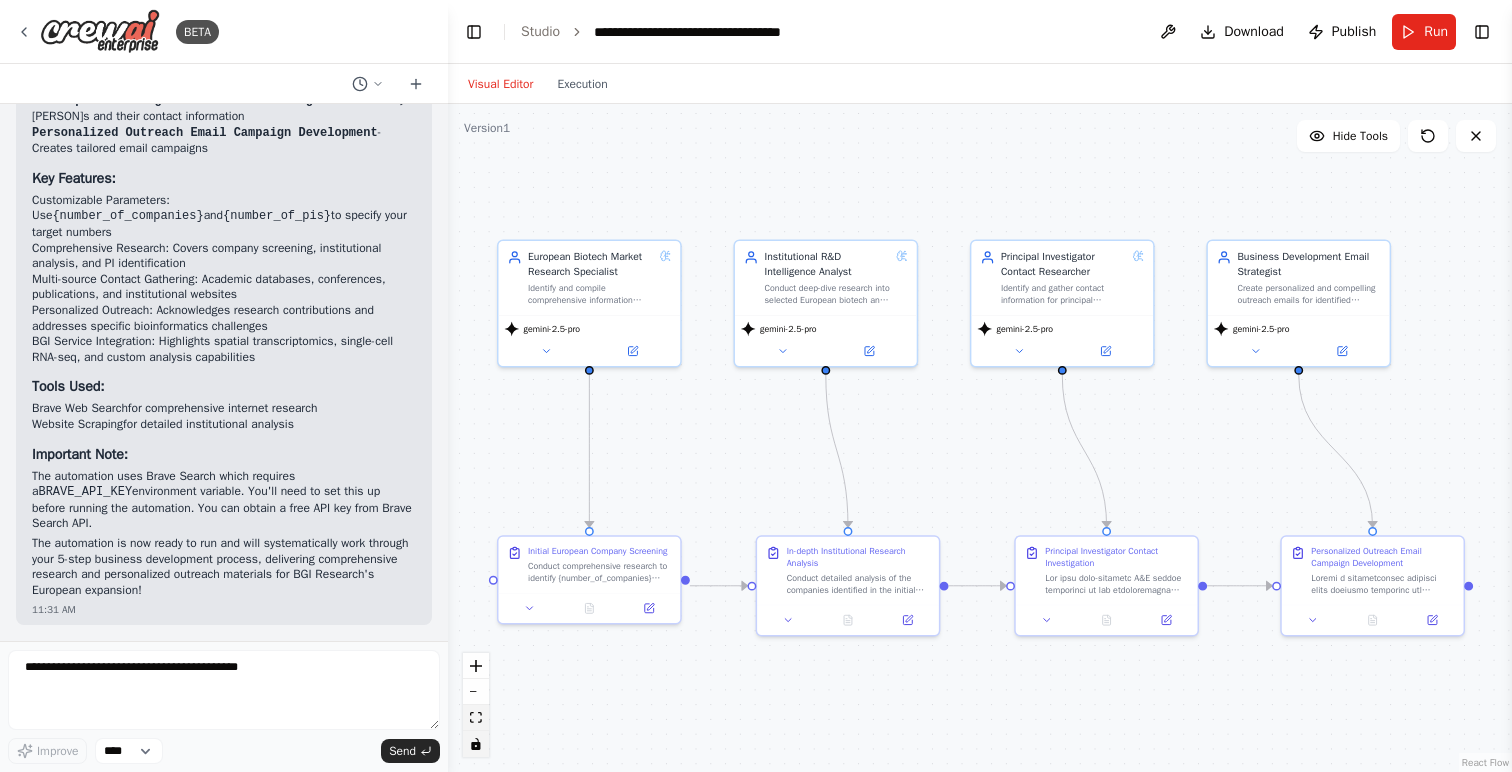 click 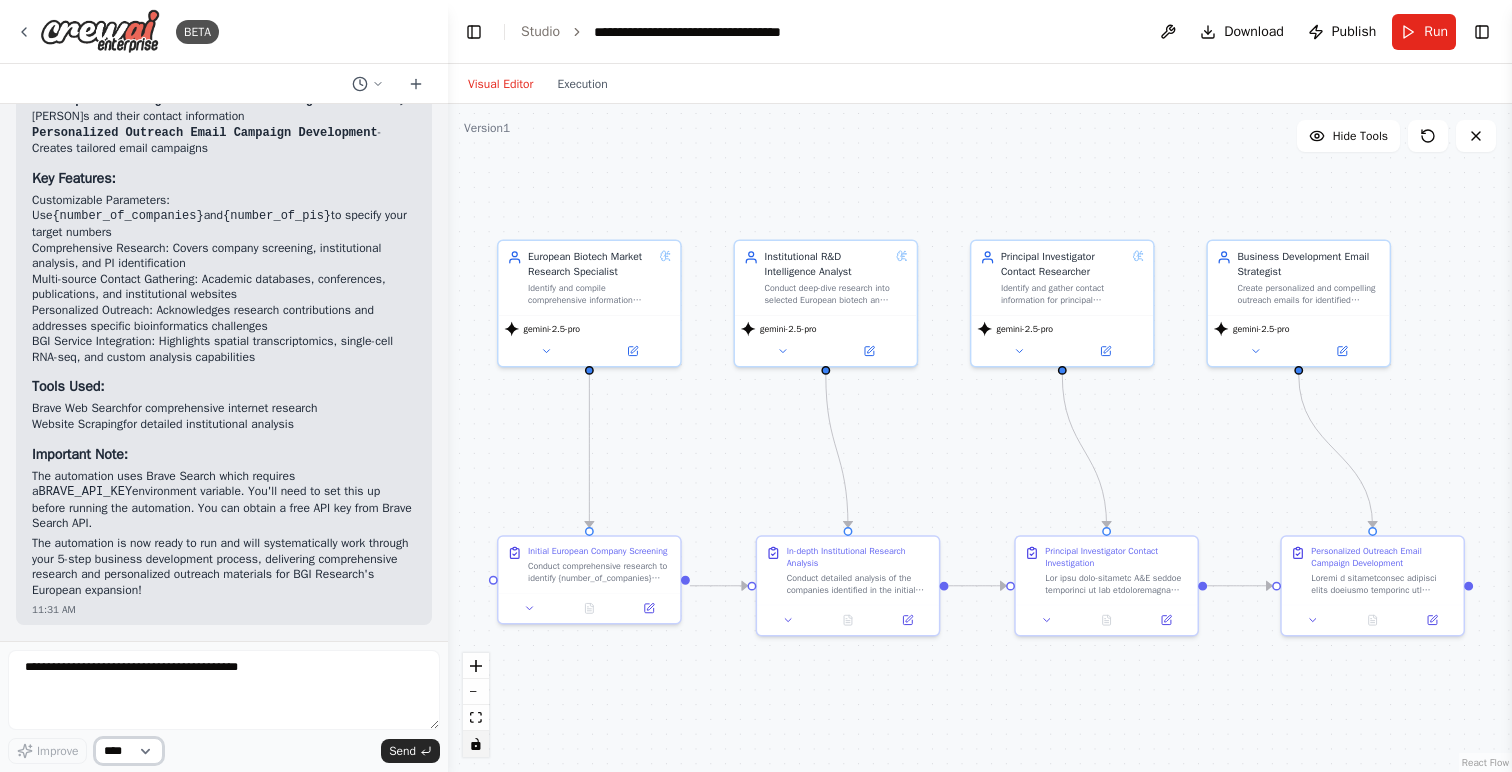 click on "****" at bounding box center [129, 751] 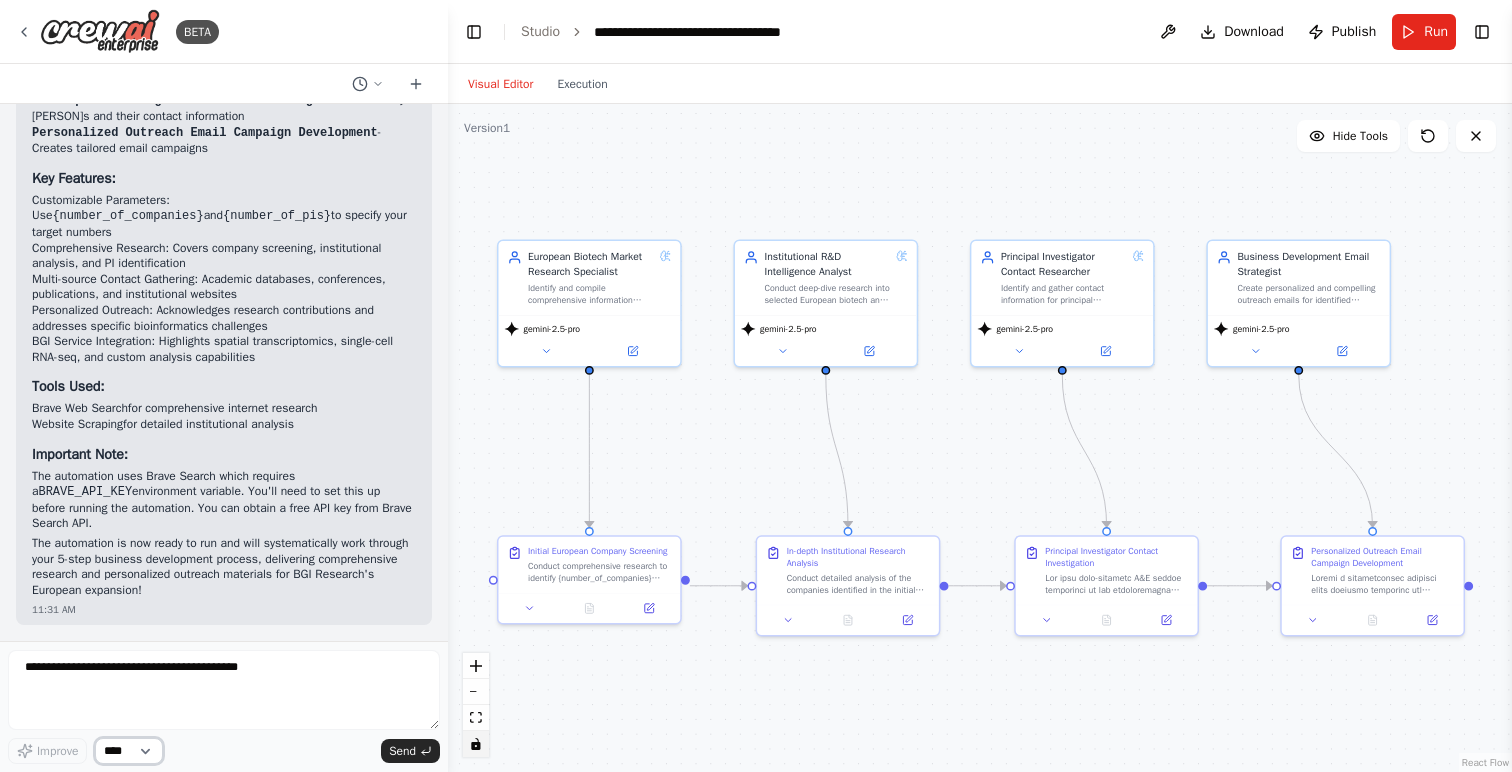 click on "****" at bounding box center (129, 751) 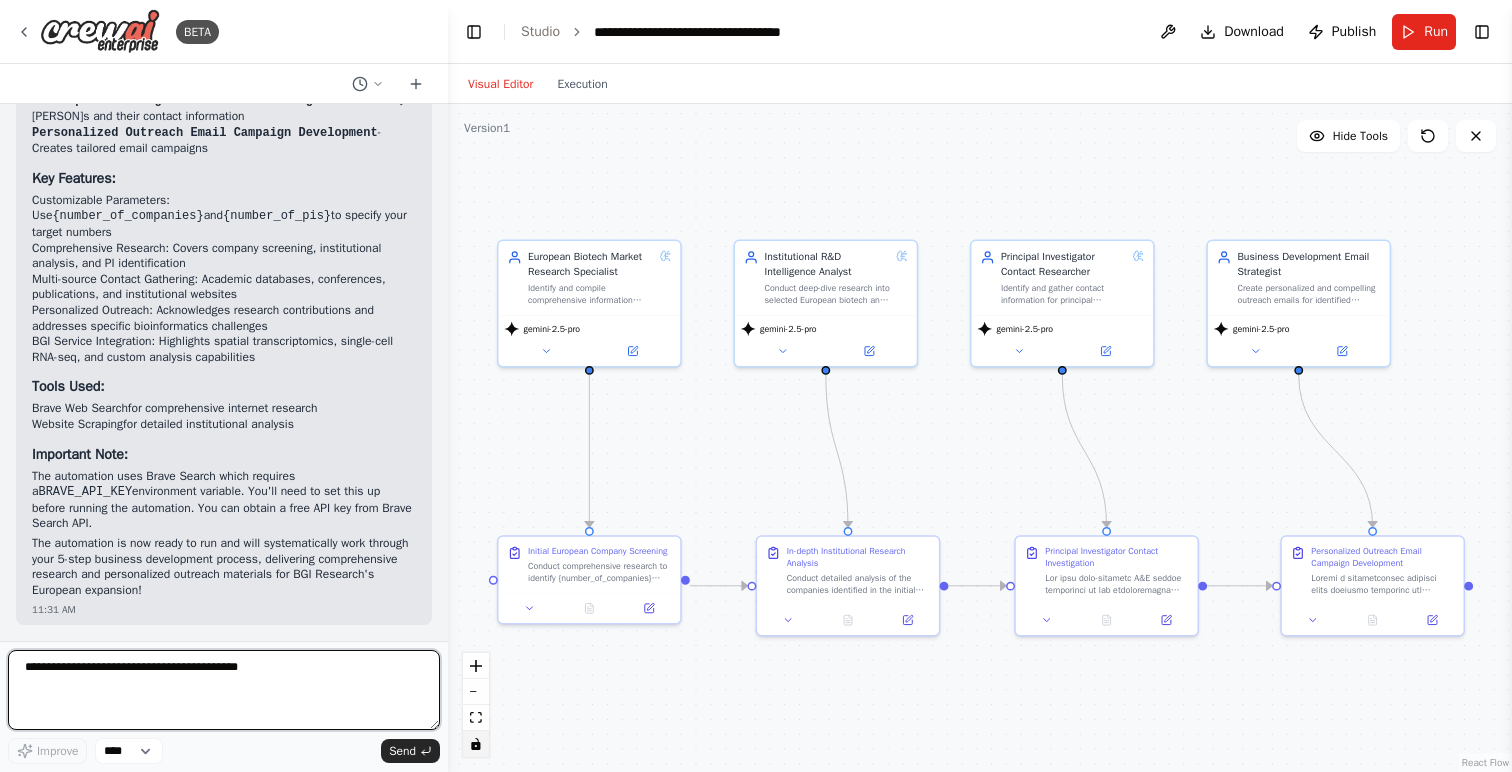 click at bounding box center (224, 690) 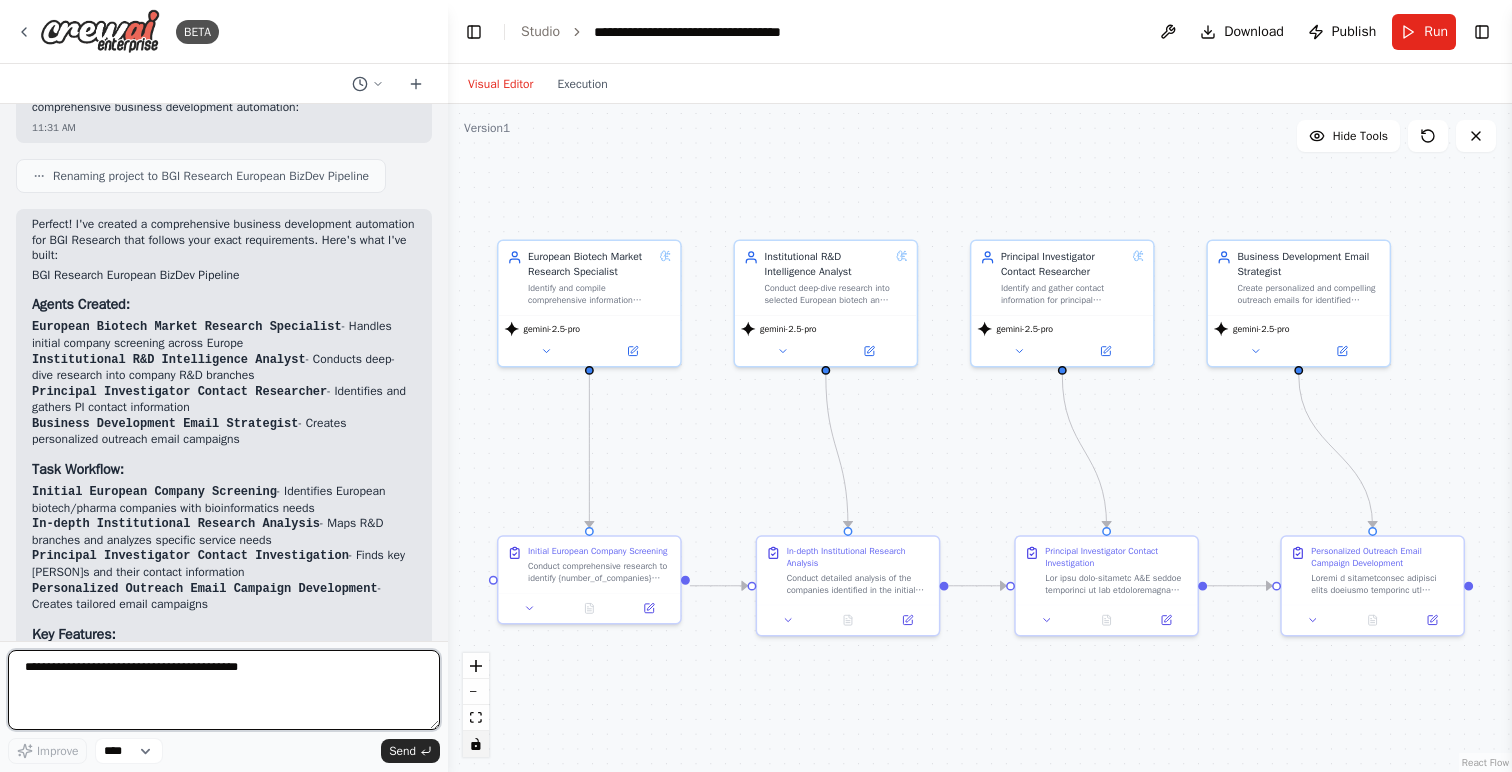 scroll, scrollTop: 2308, scrollLeft: 0, axis: vertical 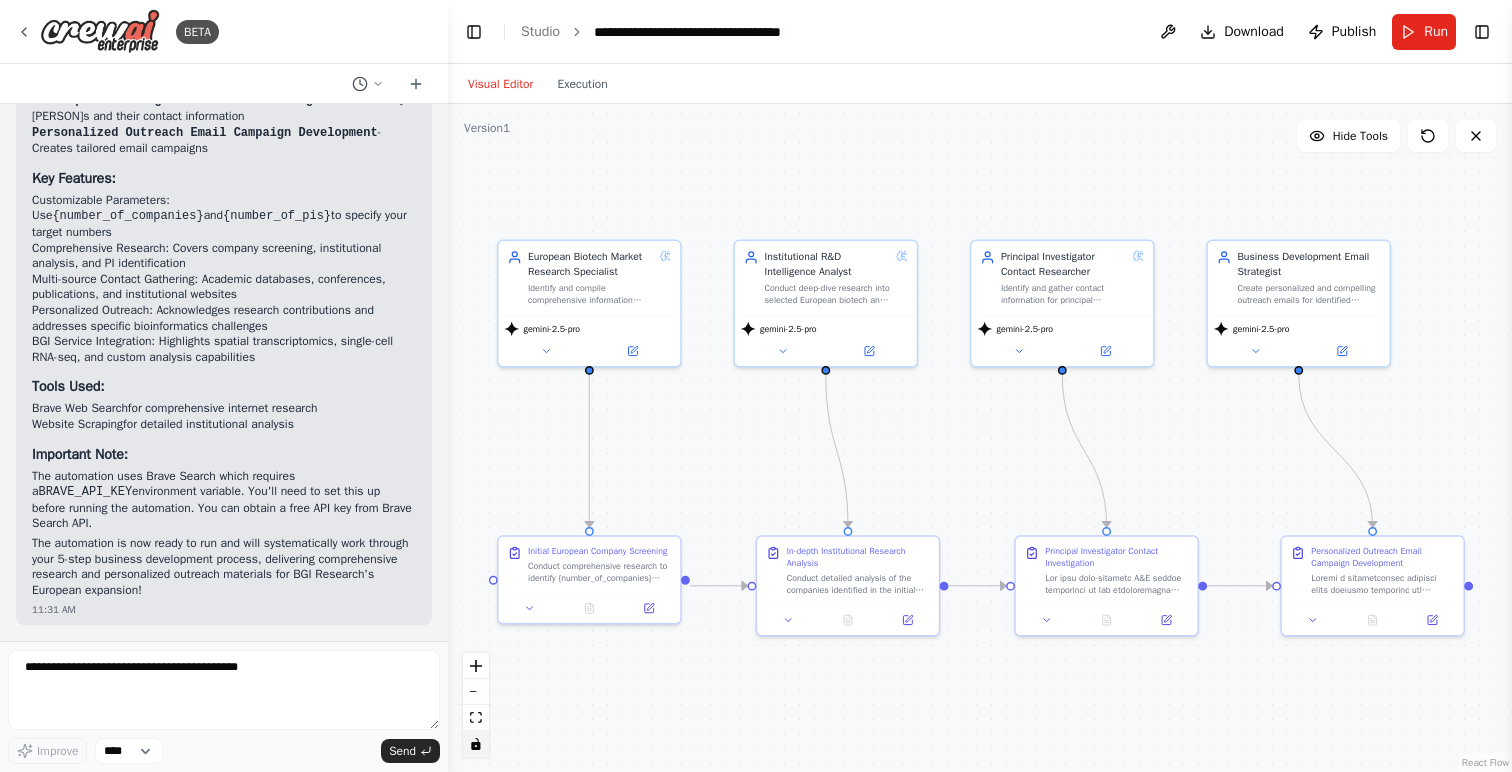 click on ".deletable-edge-delete-btn {
width: 20px;
height: 20px;
border: 0px solid #ffffff;
color: #6b7280;
background-color: #f8fafc;
cursor: pointer;
border-radius: 50%;
font-size: 12px;
padding: 3px;
display: flex;
align-items: center;
justify-content: center;
transition: all 0.2s cubic-bezier(0.4, 0, 0.2, 1);
box-shadow: 0 2px 4px rgba(0, 0, 0, 0.1);
}
.deletable-edge-delete-btn:hover {
background-color: #ef4444;
color: #ffffff;
border-color: #dc2626;
transform: scale(1.1);
box-shadow: 0 4px 12px rgba(239, 68, 68, 0.4);
}
.deletable-edge-delete-btn:active {
transform: scale(0.95);
box-shadow: 0 2px 4px rgba(239, 68, 68, 0.3);
}
European Biotech Market Research Specialist gemini-2.5-pro" at bounding box center (980, 438) 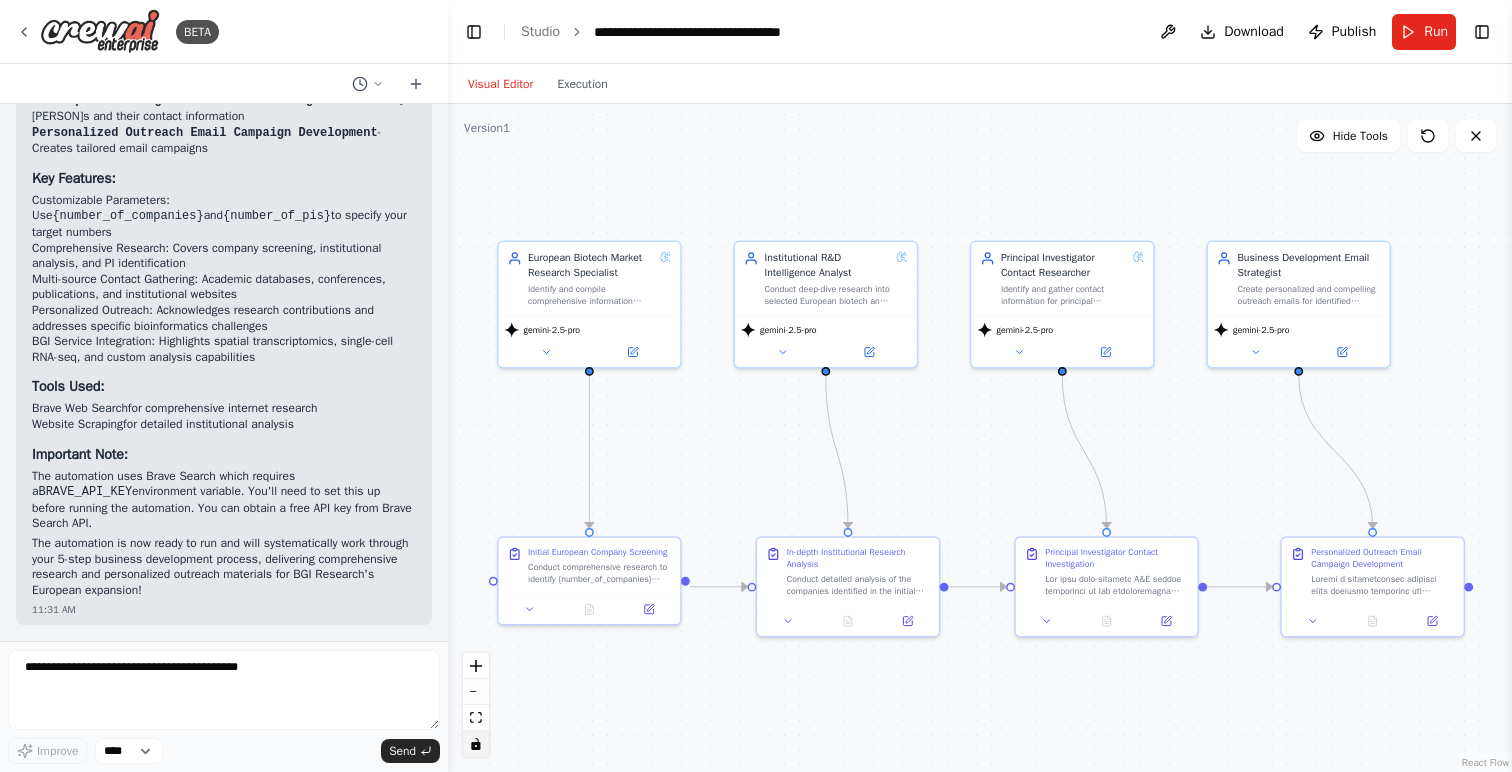 click on ".deletable-edge-delete-btn {
width: 20px;
height: 20px;
border: 0px solid #ffffff;
color: #6b7280;
background-color: #f8fafc;
cursor: pointer;
border-radius: 50%;
font-size: 12px;
padding: 3px;
display: flex;
align-items: center;
justify-content: center;
transition: all 0.2s cubic-bezier(0.4, 0, 0.2, 1);
box-shadow: 0 2px 4px rgba(0, 0, 0, 0.1);
}
.deletable-edge-delete-btn:hover {
background-color: #ef4444;
color: #ffffff;
border-color: #dc2626;
transform: scale(1.1);
box-shadow: 0 4px 12px rgba(239, 68, 68, 0.4);
}
.deletable-edge-delete-btn:active {
transform: scale(0.95);
box-shadow: 0 2px 4px rgba(239, 68, 68, 0.3);
}
European Biotech Market Research Specialist gemini-2.5-pro" at bounding box center (980, 438) 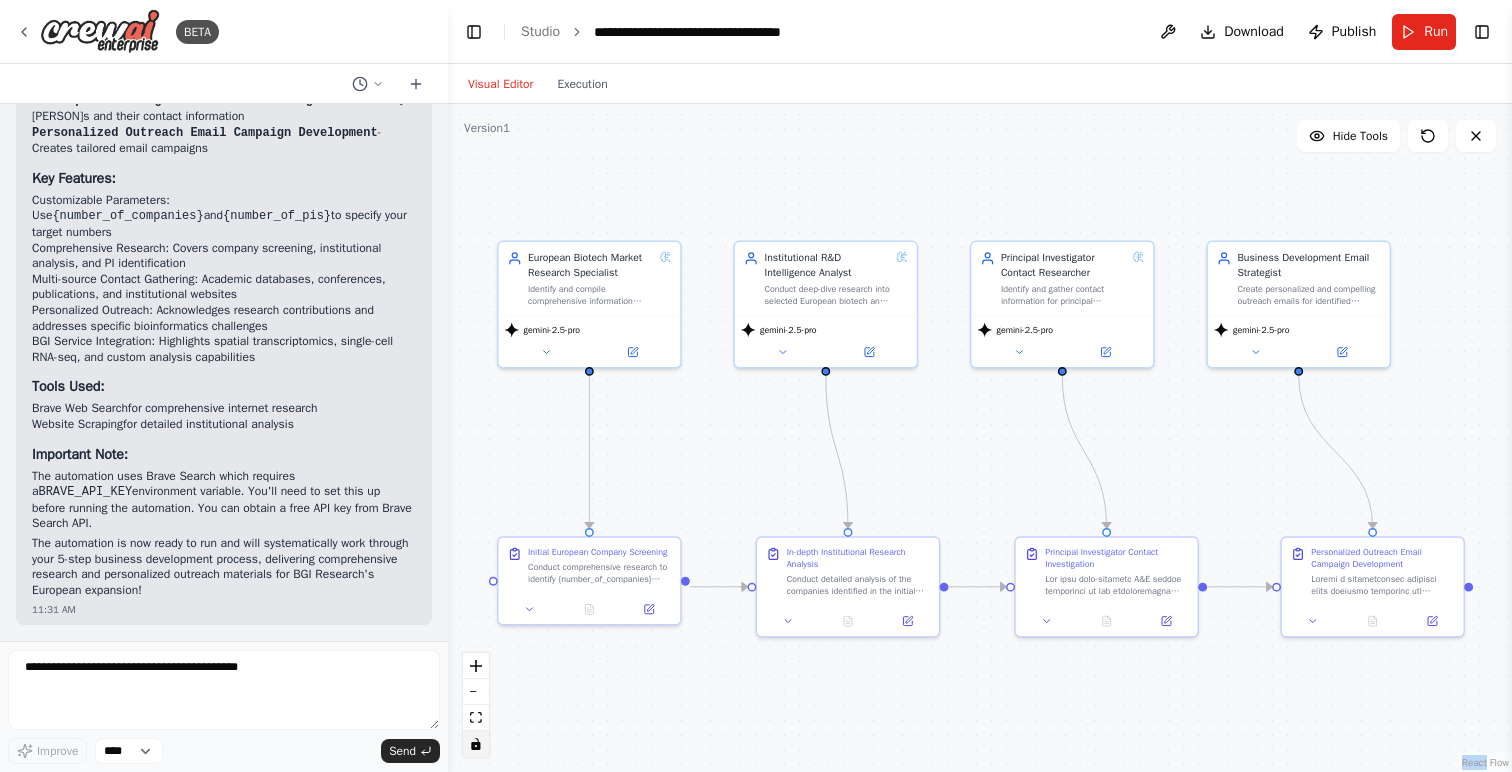 click on ".deletable-edge-delete-btn {
width: 20px;
height: 20px;
border: 0px solid #ffffff;
color: #6b7280;
background-color: #f8fafc;
cursor: pointer;
border-radius: 50%;
font-size: 12px;
padding: 3px;
display: flex;
align-items: center;
justify-content: center;
transition: all 0.2s cubic-bezier(0.4, 0, 0.2, 1);
box-shadow: 0 2px 4px rgba(0, 0, 0, 0.1);
}
.deletable-edge-delete-btn:hover {
background-color: #ef4444;
color: #ffffff;
border-color: #dc2626;
transform: scale(1.1);
box-shadow: 0 4px 12px rgba(239, 68, 68, 0.4);
}
.deletable-edge-delete-btn:active {
transform: scale(0.95);
box-shadow: 0 2px 4px rgba(239, 68, 68, 0.3);
}
European Biotech Market Research Specialist gemini-2.5-pro" at bounding box center (980, 438) 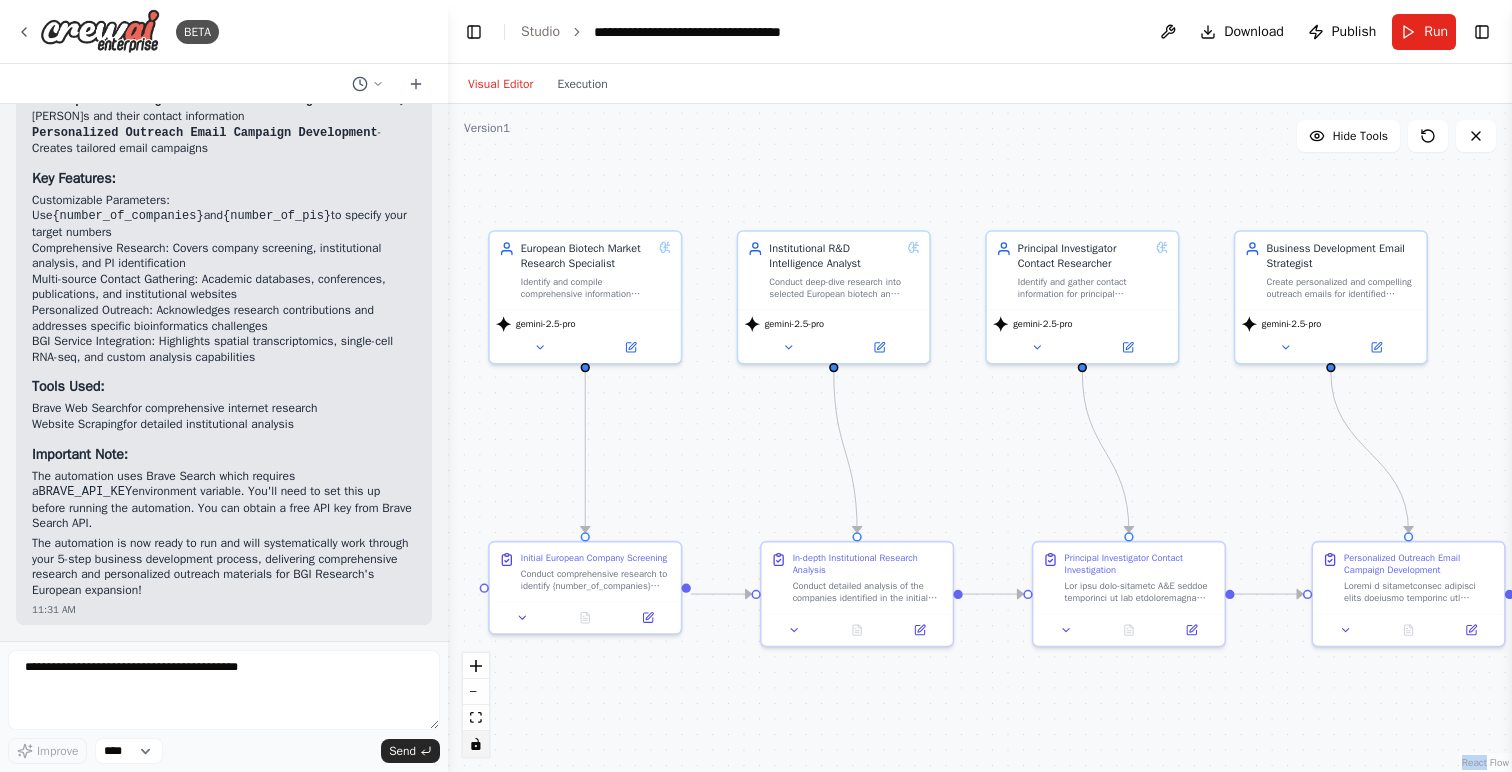 click on ".deletable-edge-delete-btn {
width: 20px;
height: 20px;
border: 0px solid #ffffff;
color: #6b7280;
background-color: #f8fafc;
cursor: pointer;
border-radius: 50%;
font-size: 12px;
padding: 3px;
display: flex;
align-items: center;
justify-content: center;
transition: all 0.2s cubic-bezier(0.4, 0, 0.2, 1);
box-shadow: 0 2px 4px rgba(0, 0, 0, 0.1);
}
.deletable-edge-delete-btn:hover {
background-color: #ef4444;
color: #ffffff;
border-color: #dc2626;
transform: scale(1.1);
box-shadow: 0 4px 12px rgba(239, 68, 68, 0.4);
}
.deletable-edge-delete-btn:active {
transform: scale(0.95);
box-shadow: 0 2px 4px rgba(239, 68, 68, 0.3);
}
European Biotech Market Research Specialist gemini-2.5-pro" at bounding box center [980, 438] 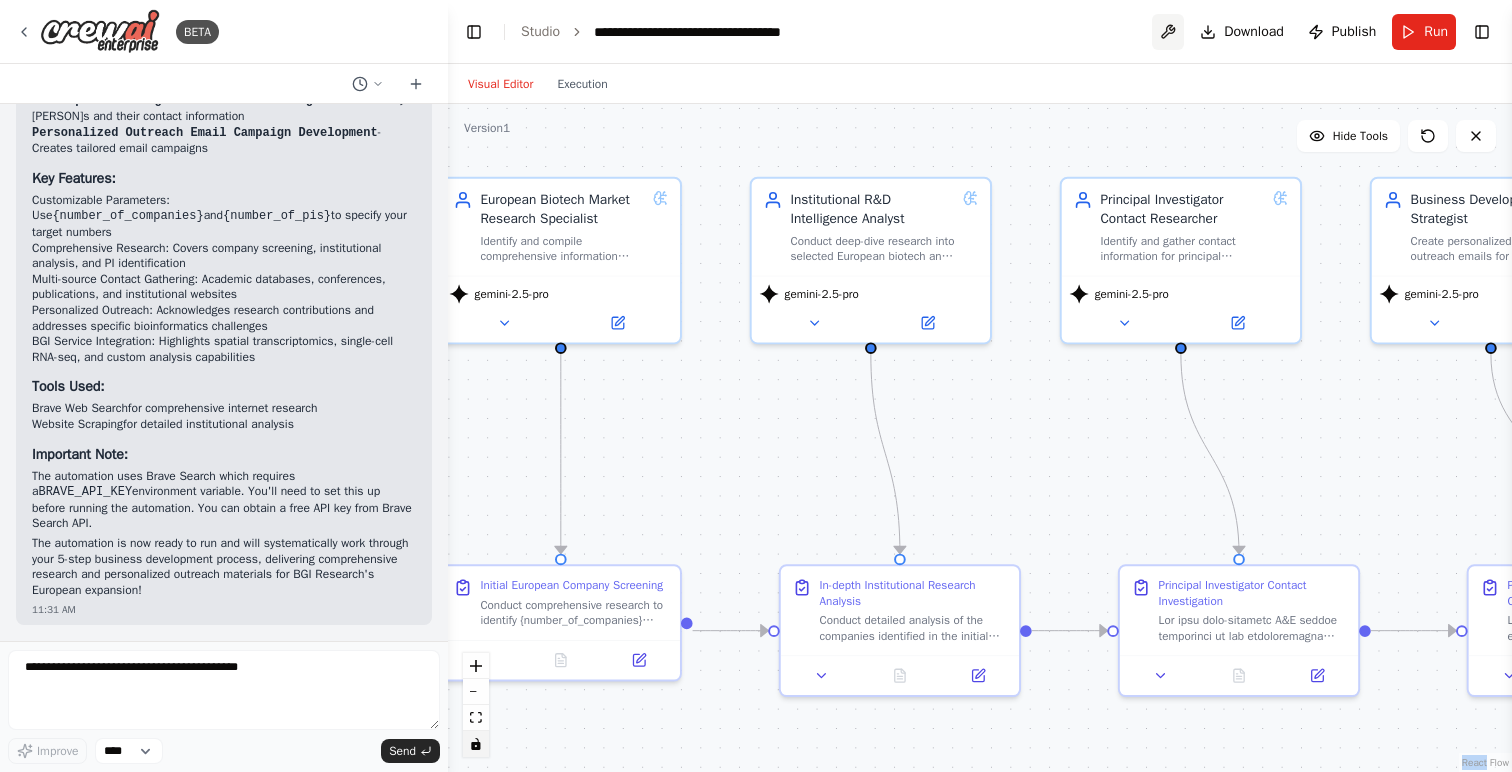 click at bounding box center (1168, 32) 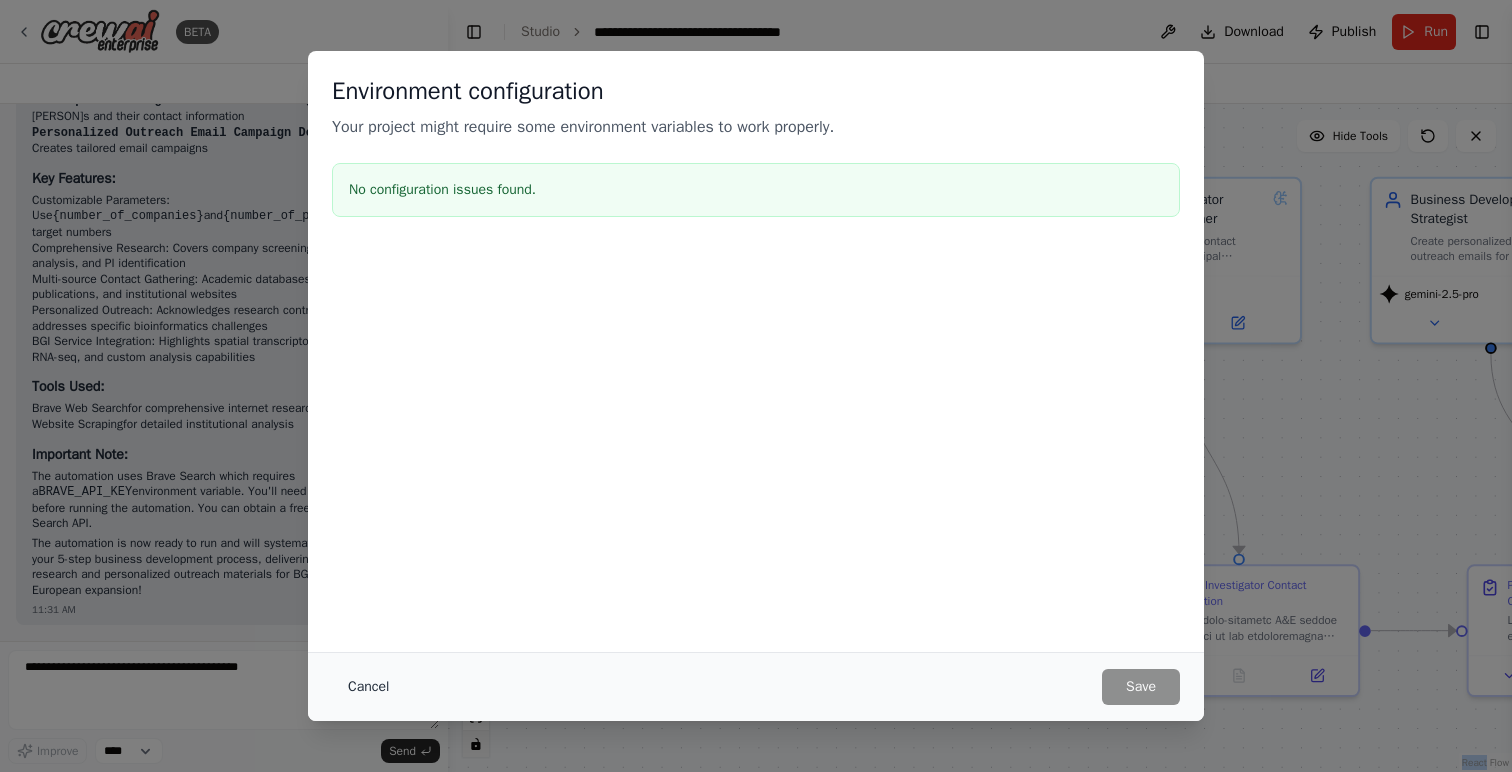 click on "Cancel" at bounding box center (368, 687) 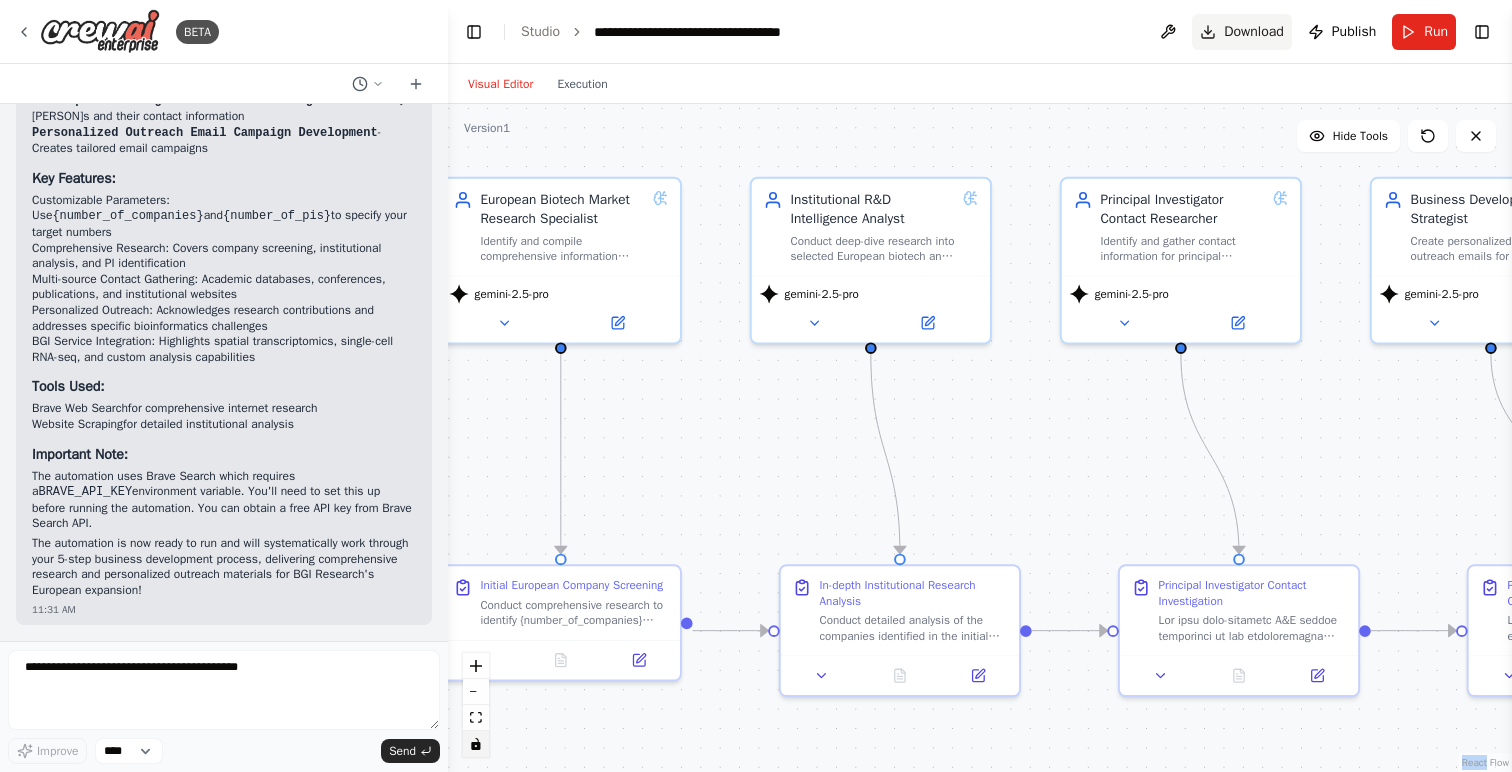 click on "Download" at bounding box center [1254, 32] 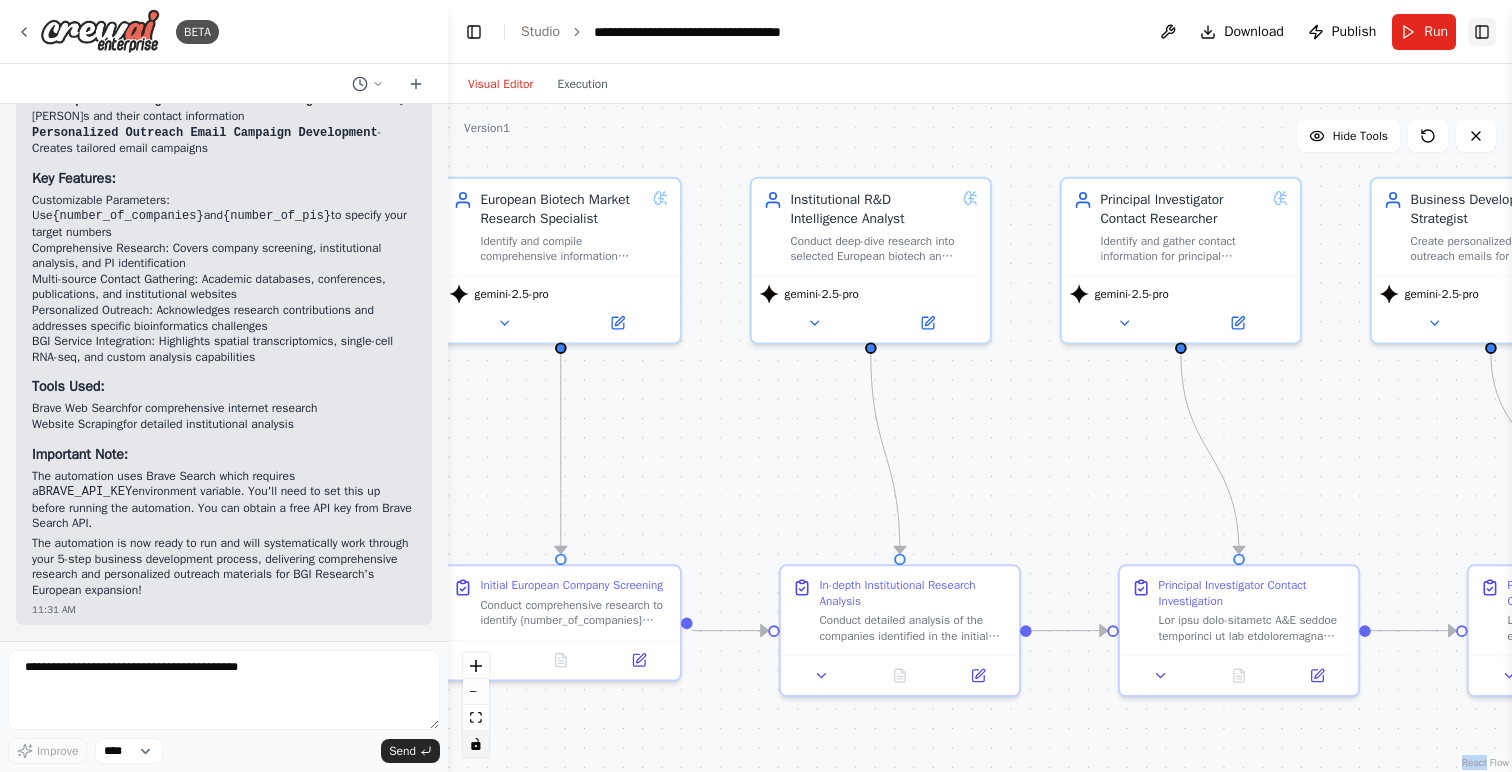click on "Toggle Right Sidebar" at bounding box center (1482, 32) 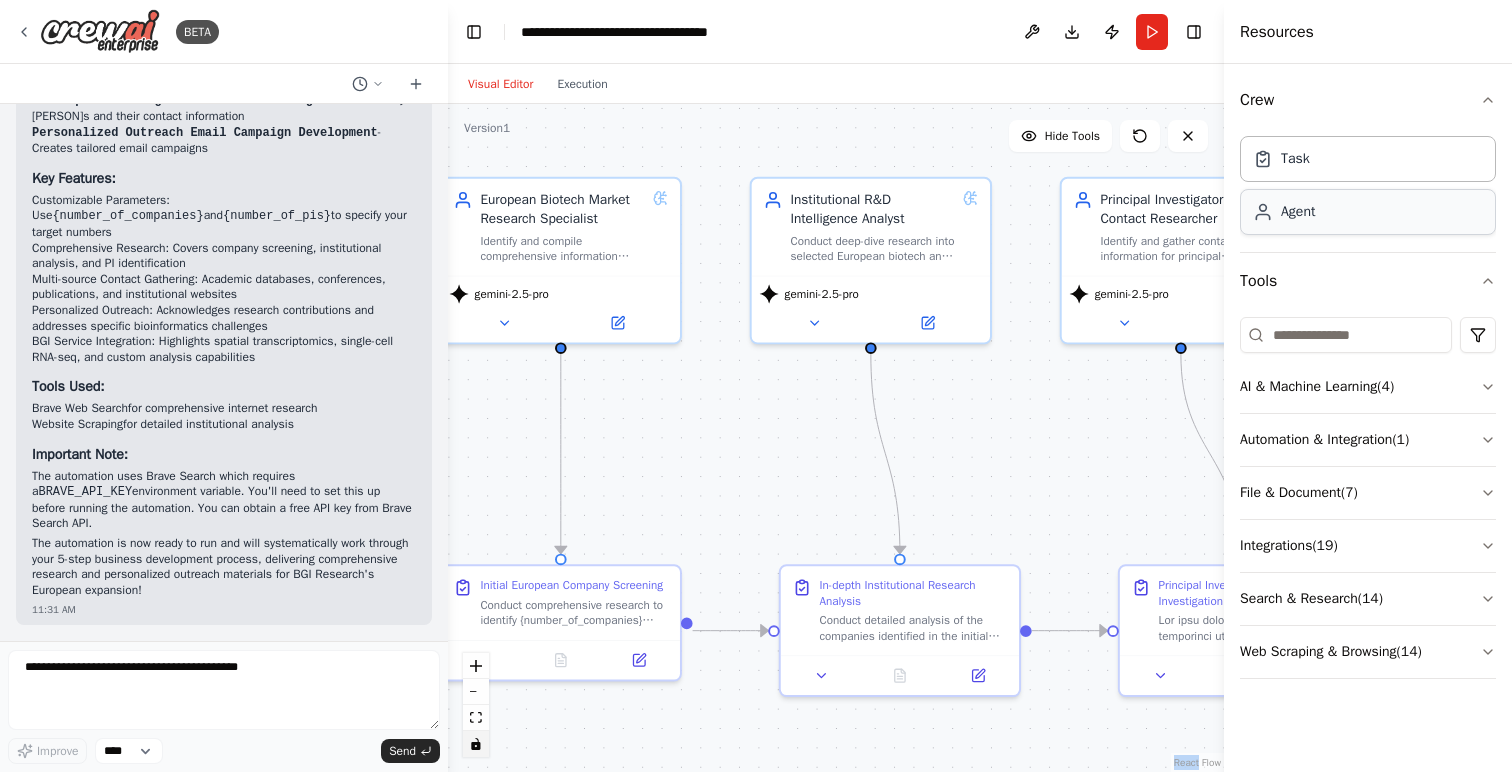 click on "Agent" at bounding box center (1368, 212) 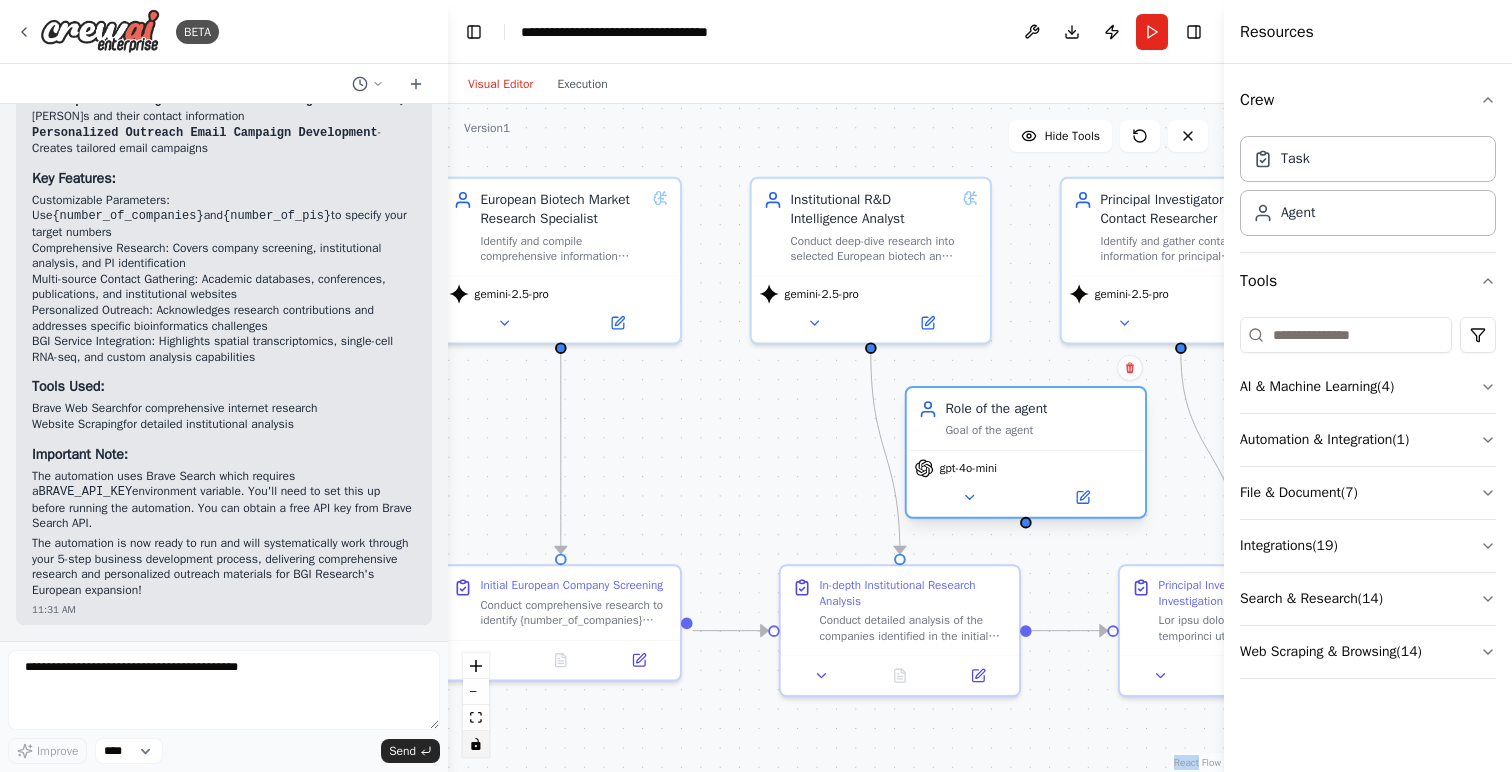 drag, startPoint x: 1133, startPoint y: 461, endPoint x: 1001, endPoint y: 414, distance: 140.11781 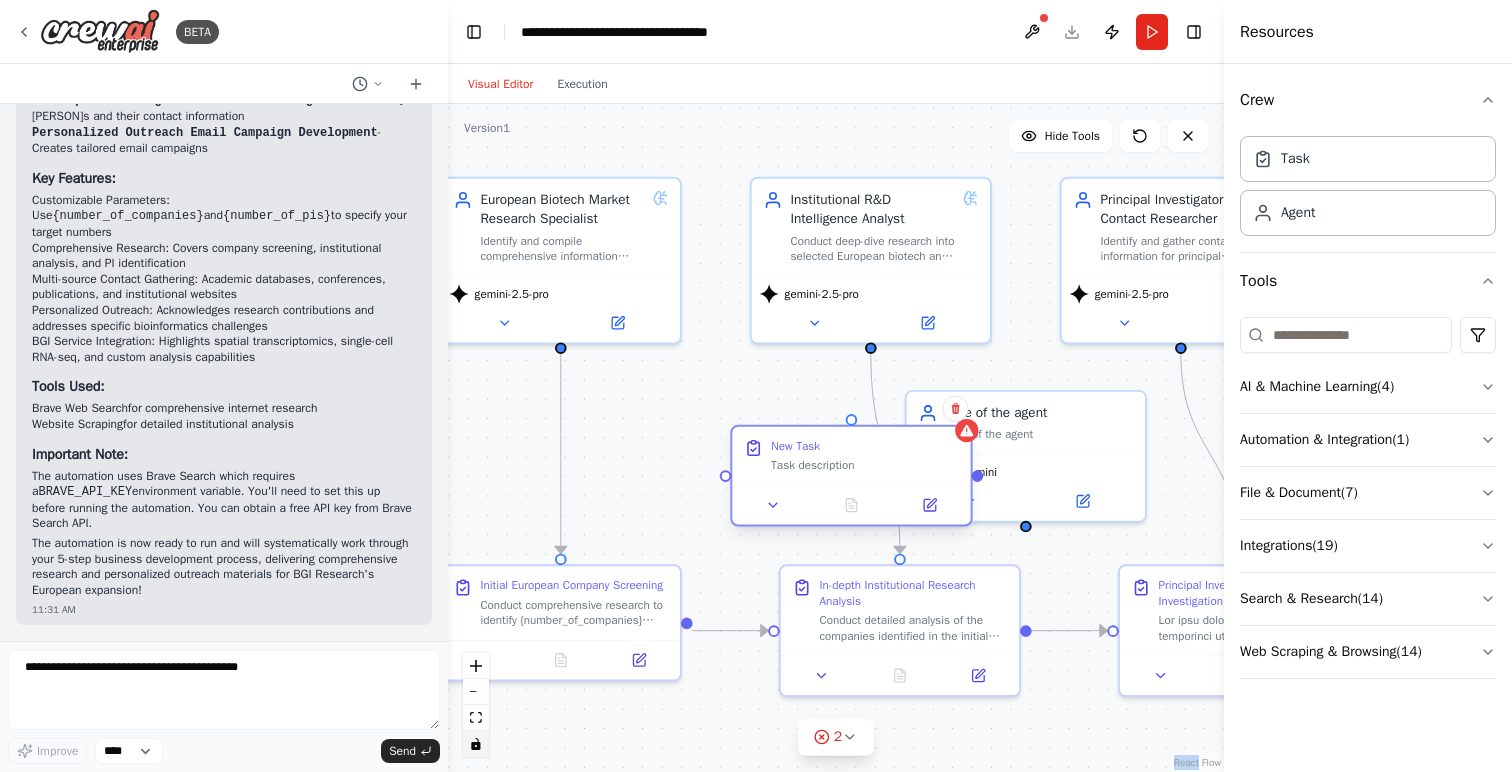 click on "Task description" at bounding box center [865, 466] 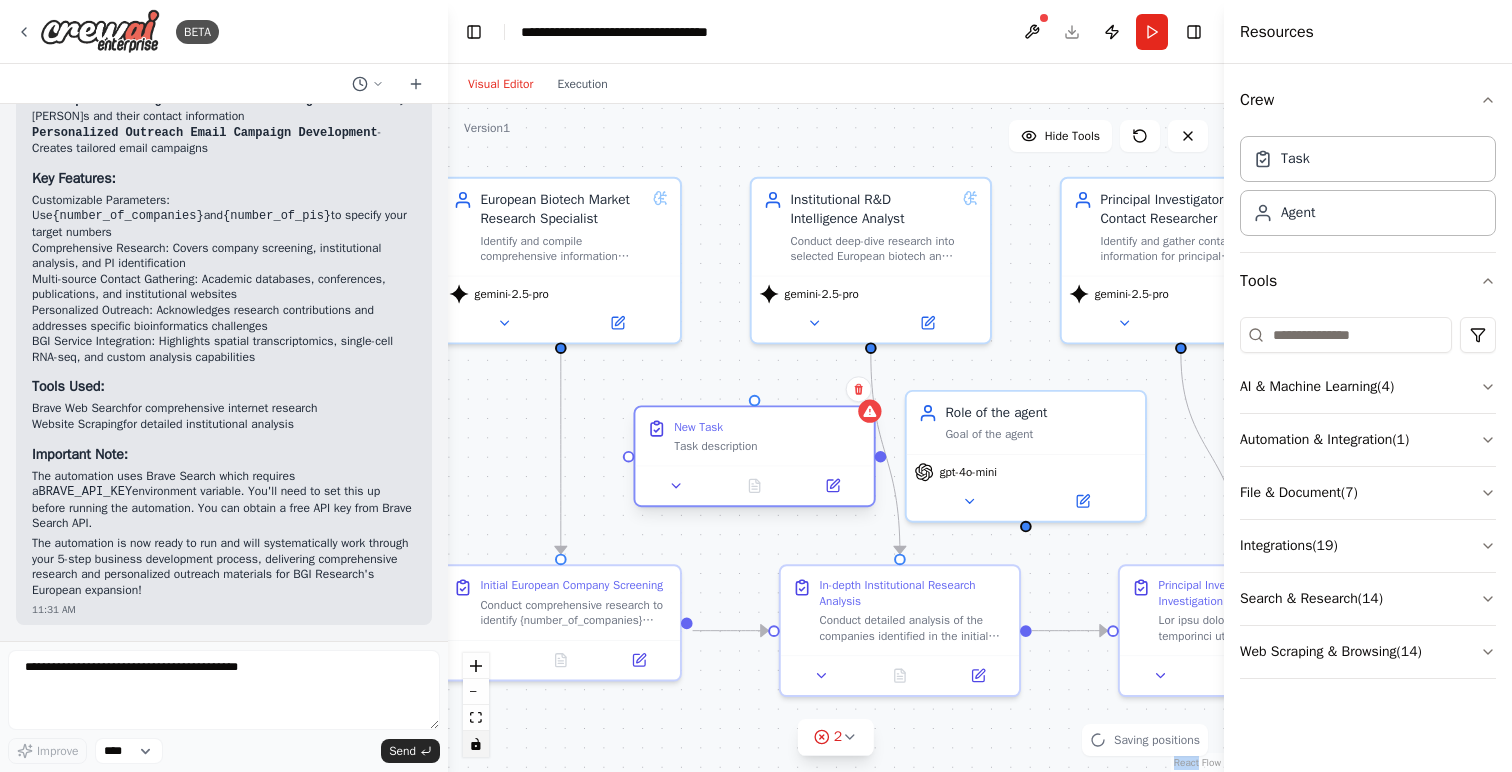 drag, startPoint x: 830, startPoint y: 457, endPoint x: 698, endPoint y: 437, distance: 133.50656 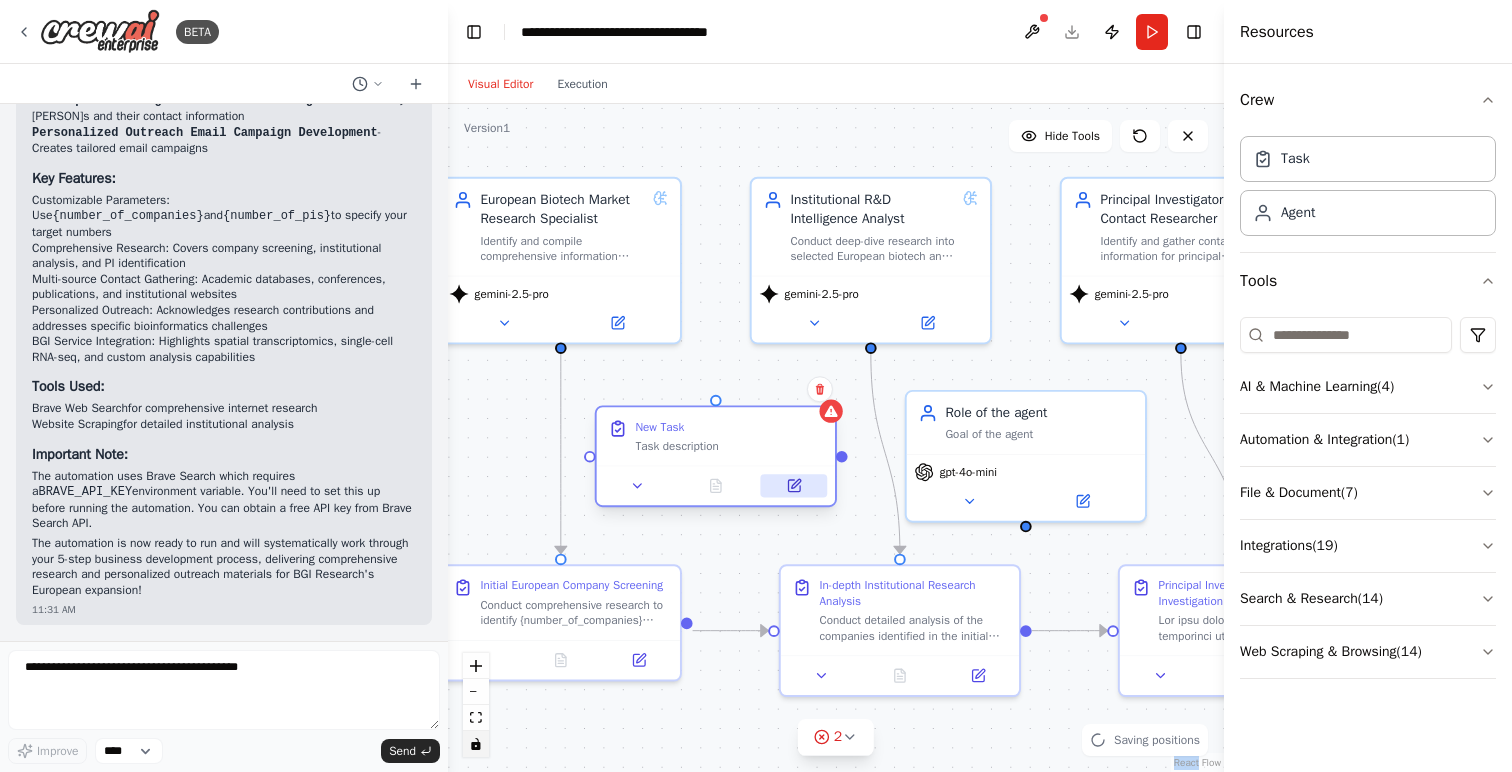 click 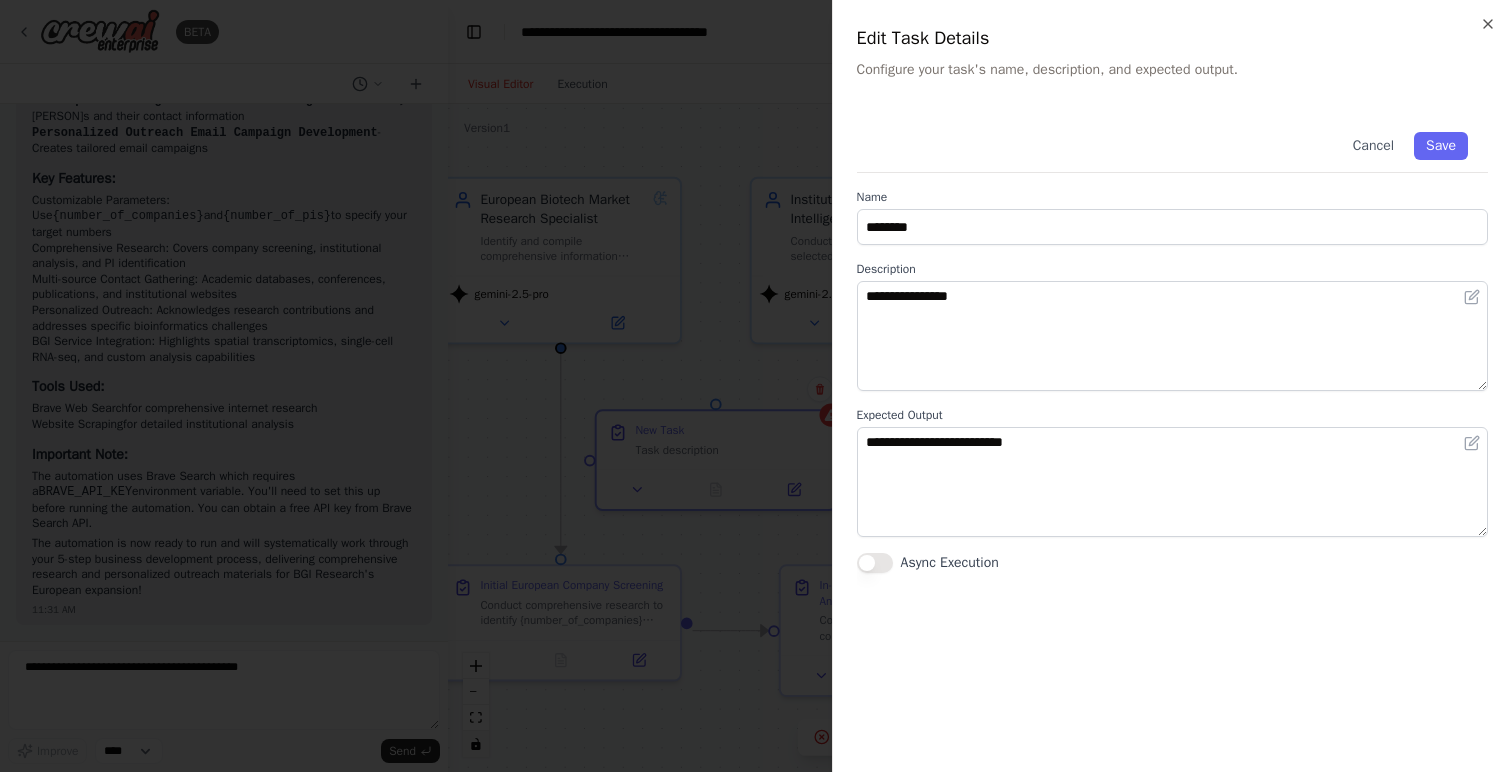 click on "**********" at bounding box center (1172, 386) 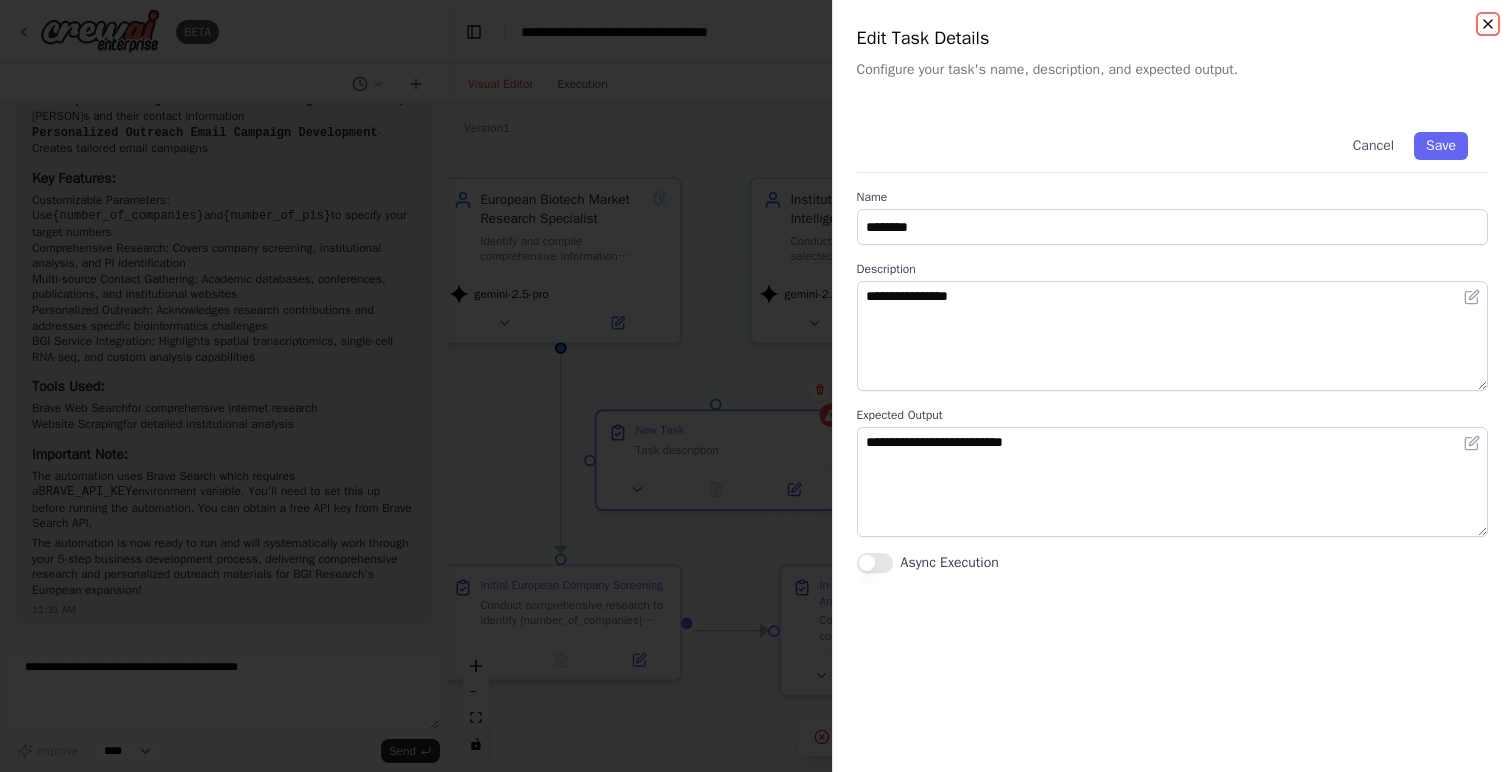 click 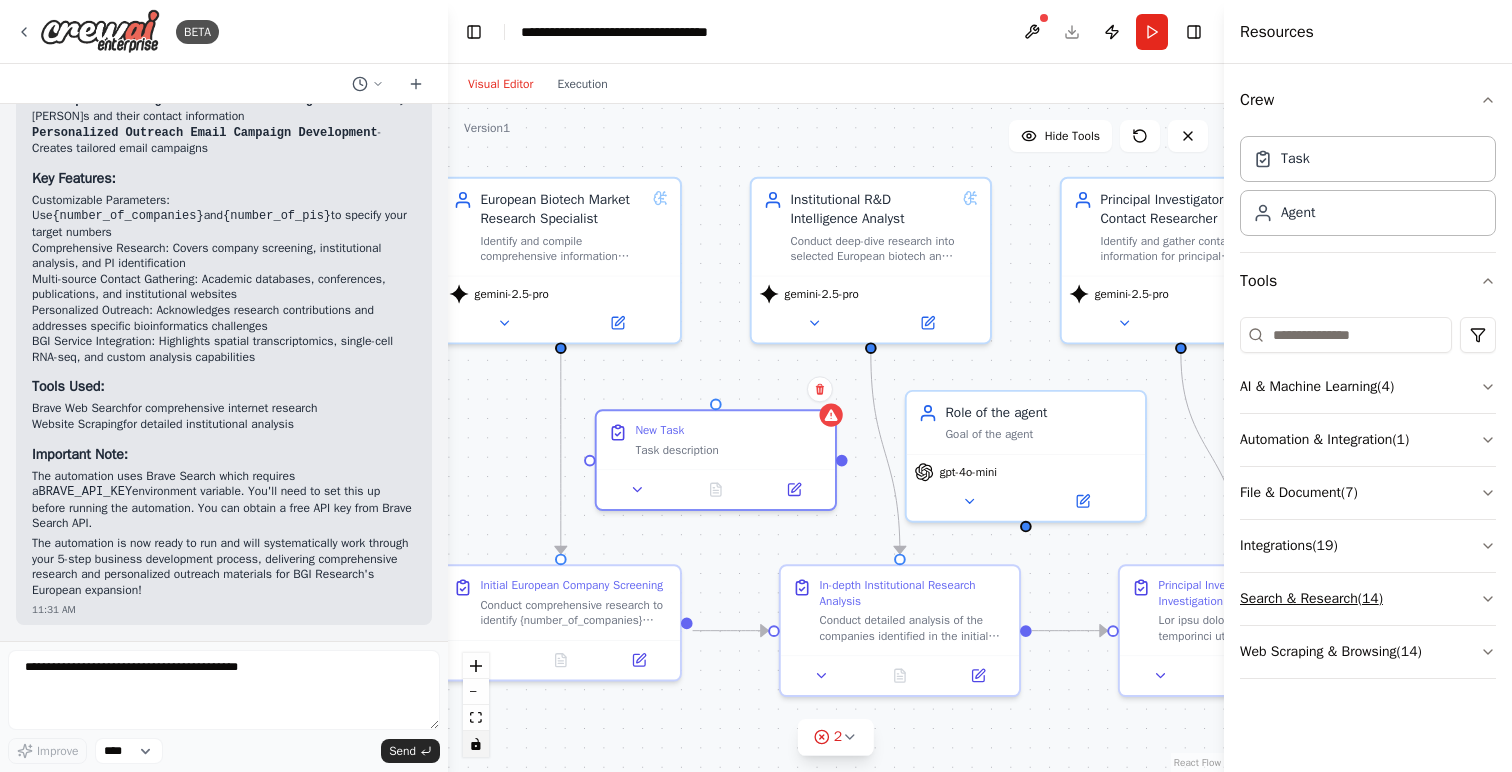 click on "Search & Research  ( 14 )" at bounding box center (1368, 599) 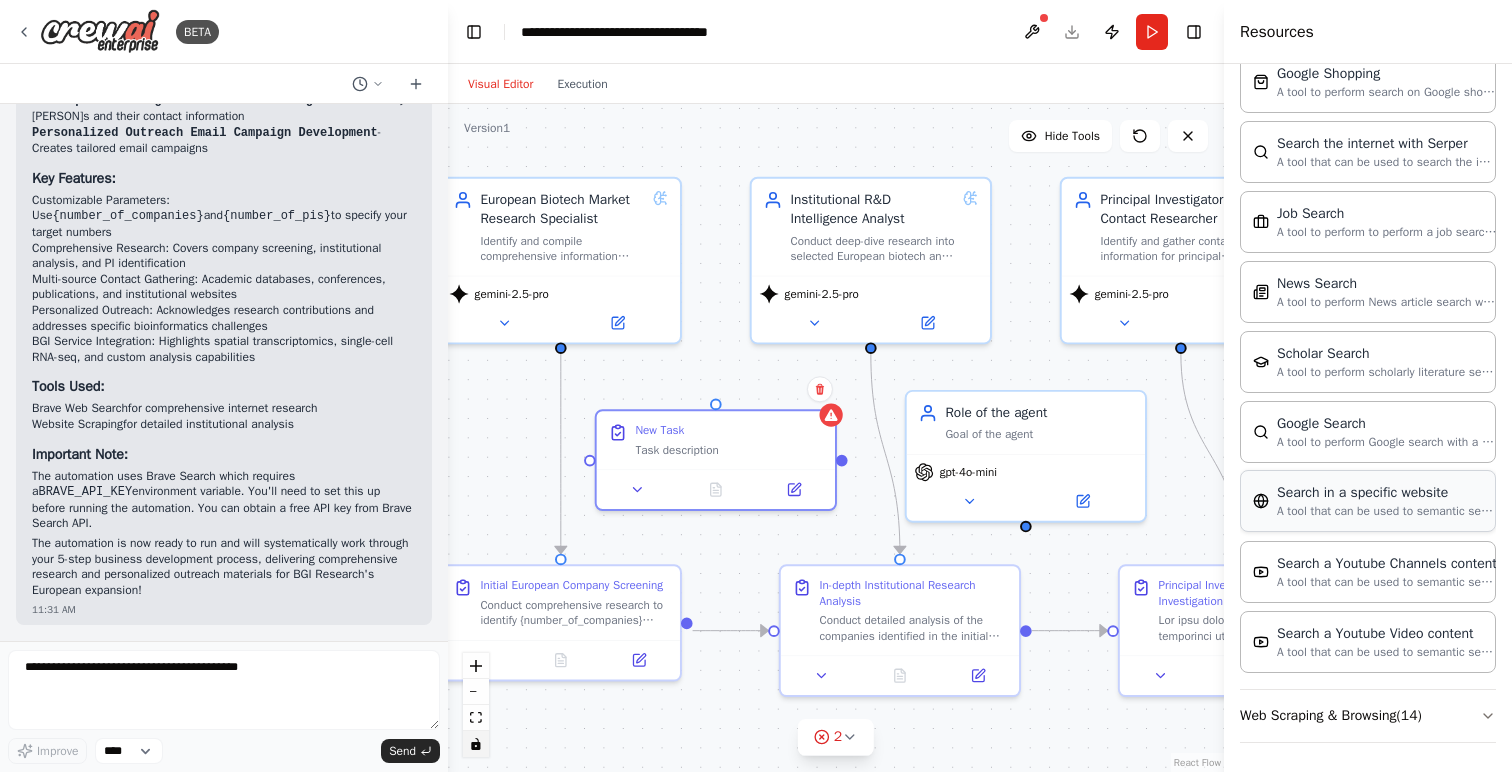 scroll, scrollTop: 933, scrollLeft: 0, axis: vertical 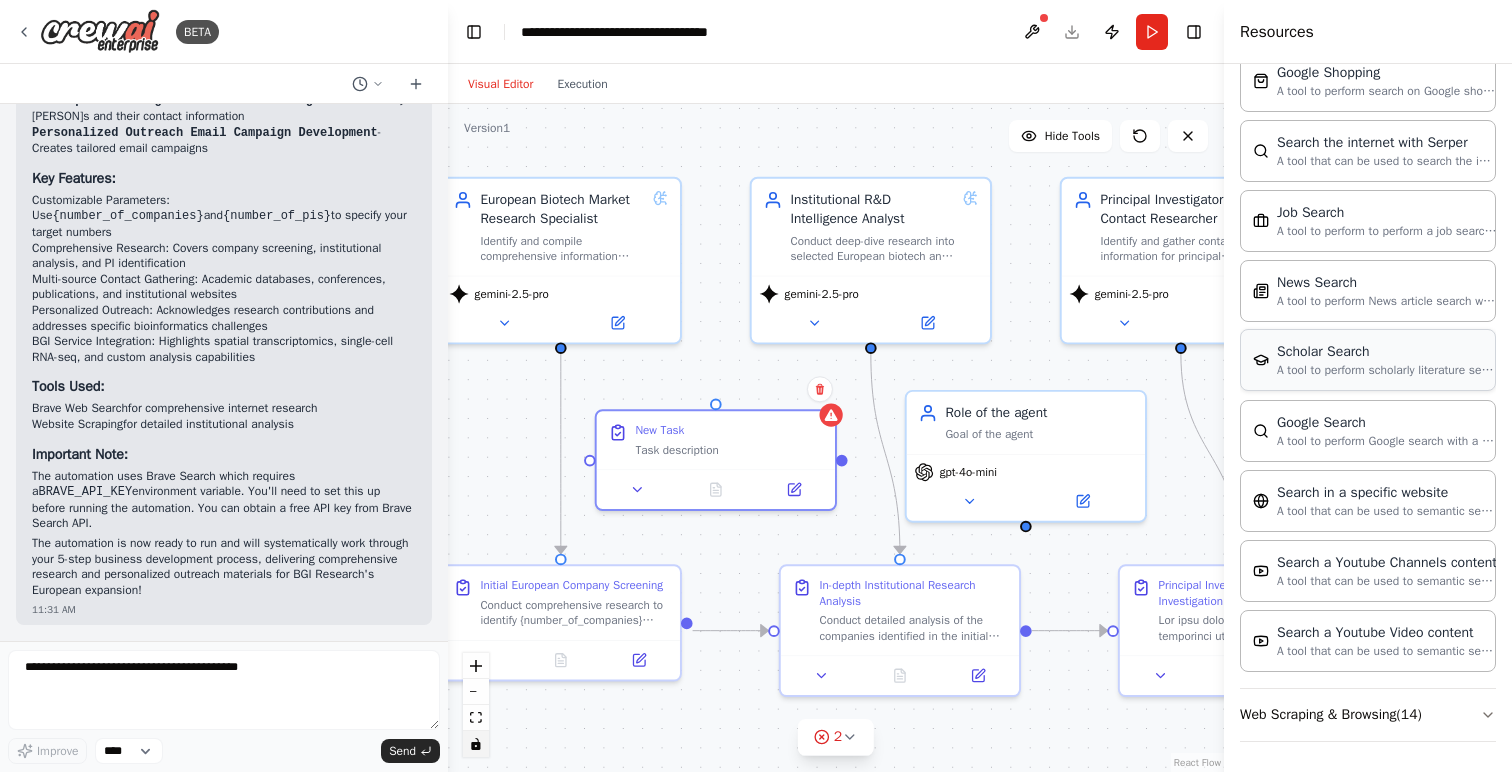 click on "A tool to perform scholarly literature search with a search_query." at bounding box center [1387, 370] 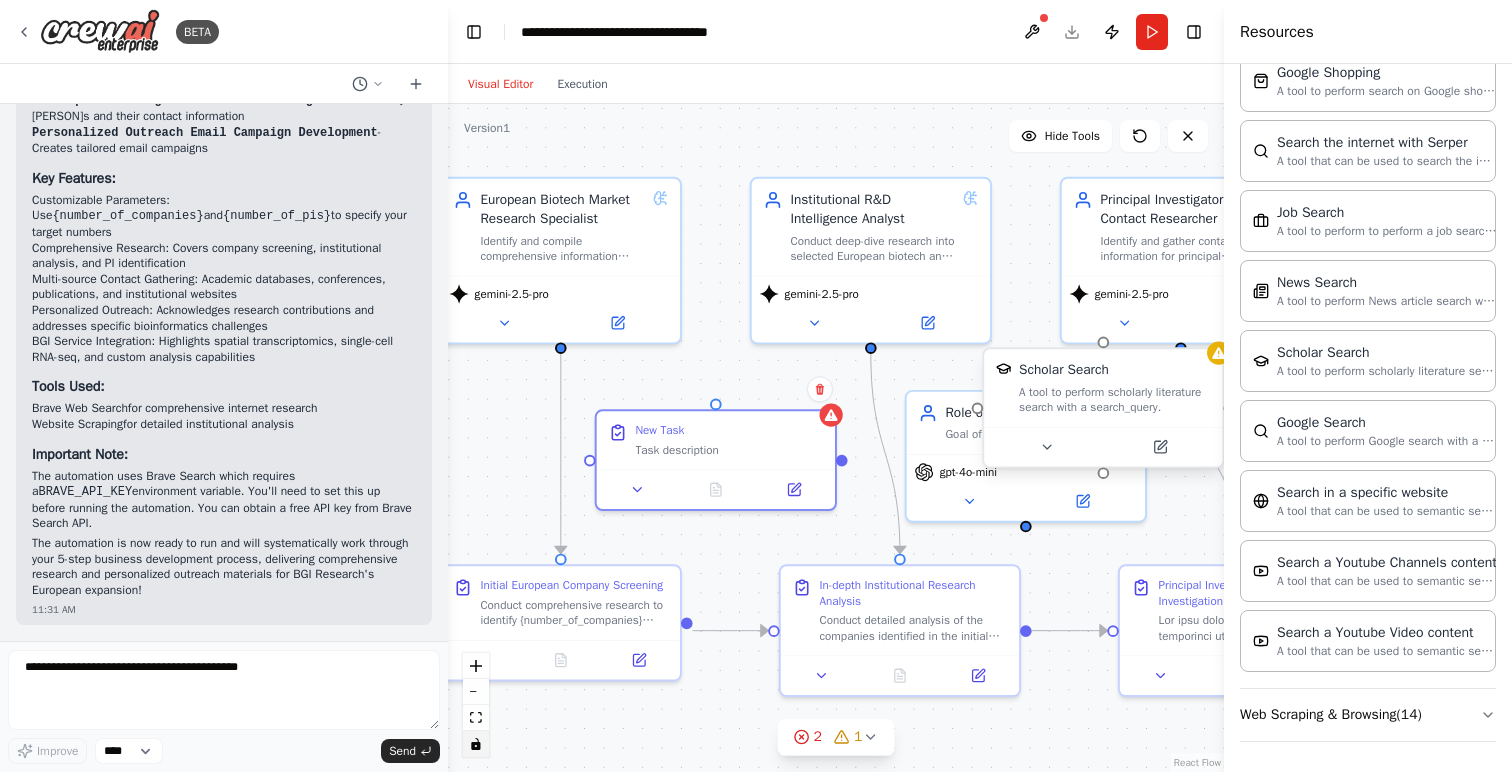 click on "A tool to perform scholarly literature search with a search_query." at bounding box center (1115, 399) 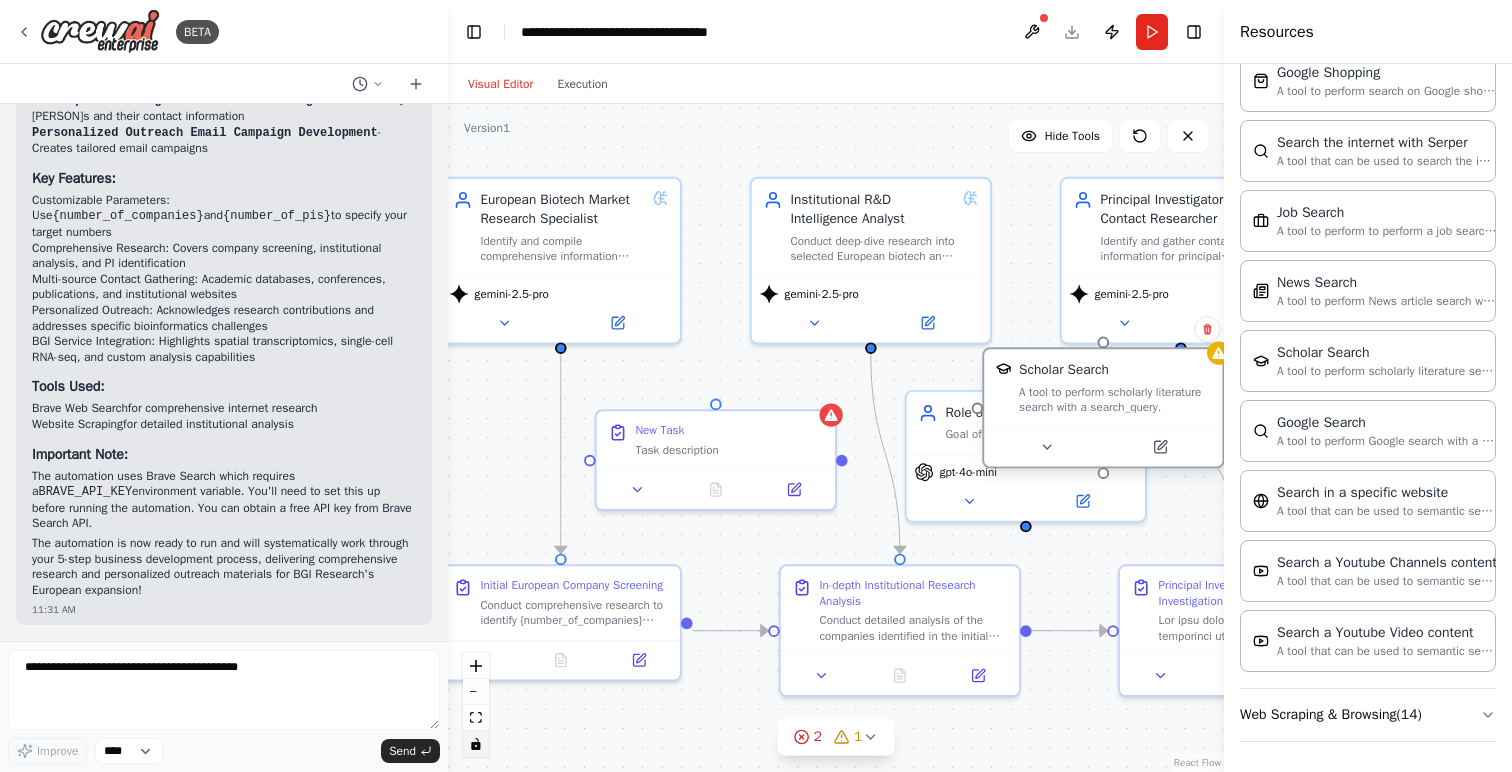 click on "A tool to perform scholarly literature search with a search_query." at bounding box center [1115, 399] 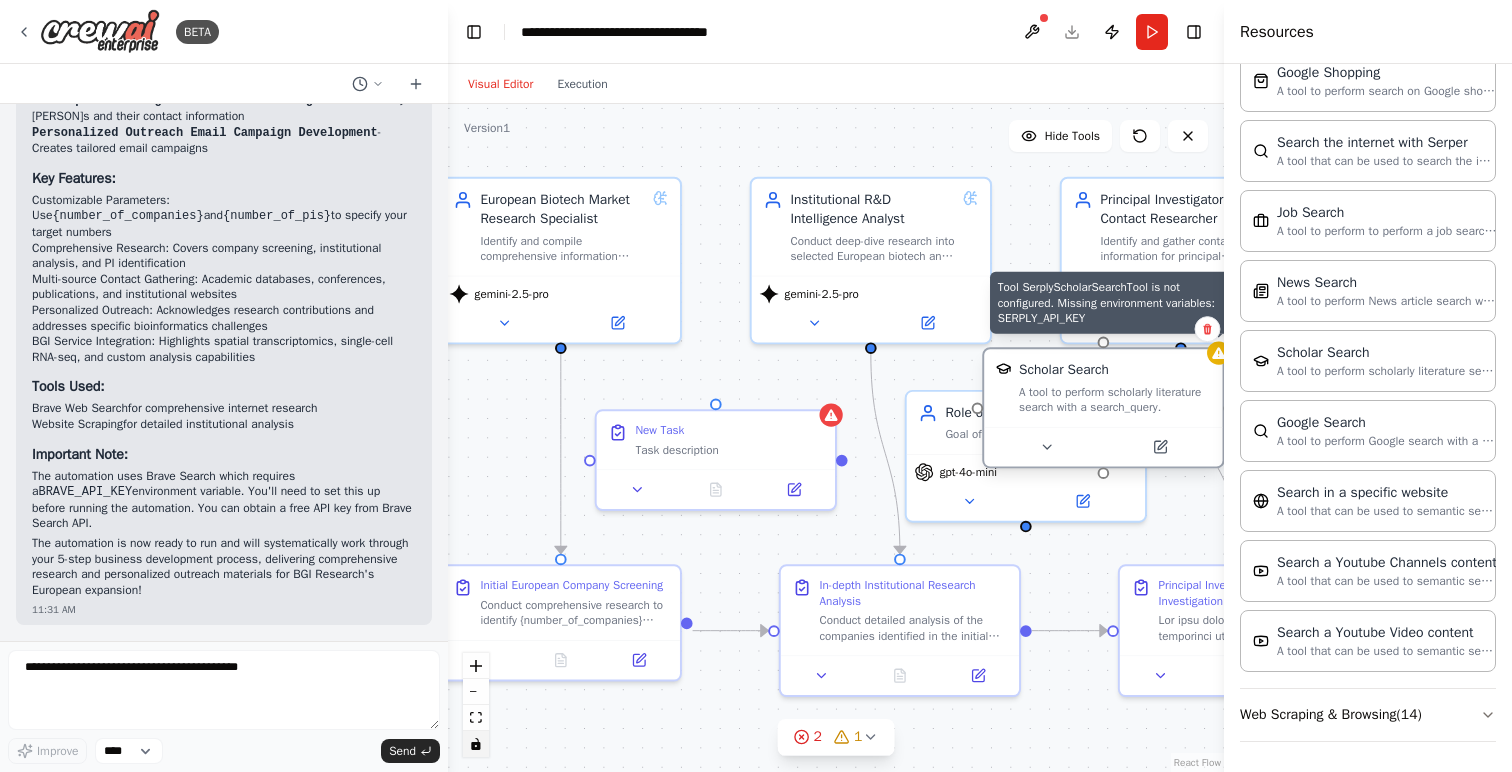 click at bounding box center [1218, 352] 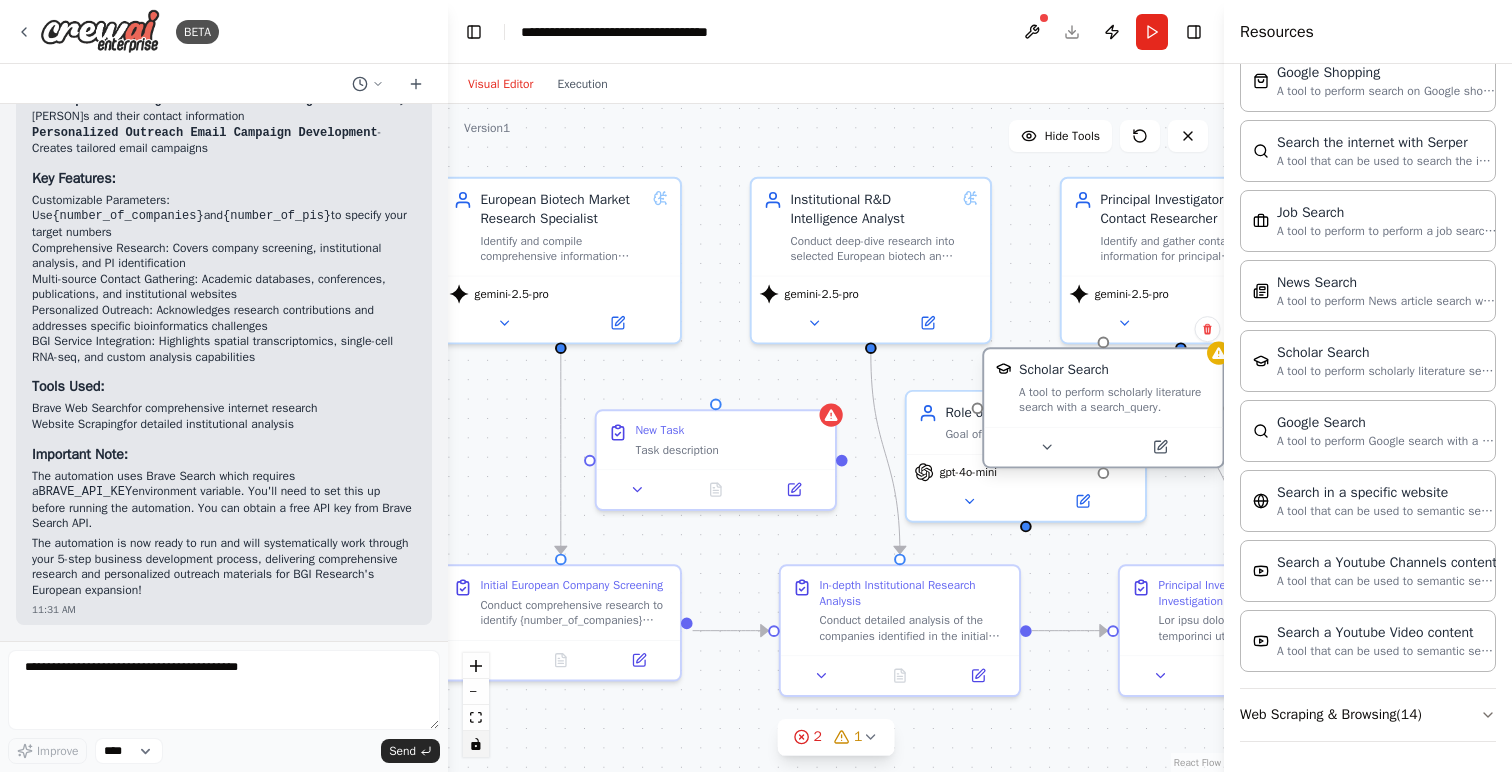 click on "A tool to perform scholarly literature search with a search_query." at bounding box center [1115, 399] 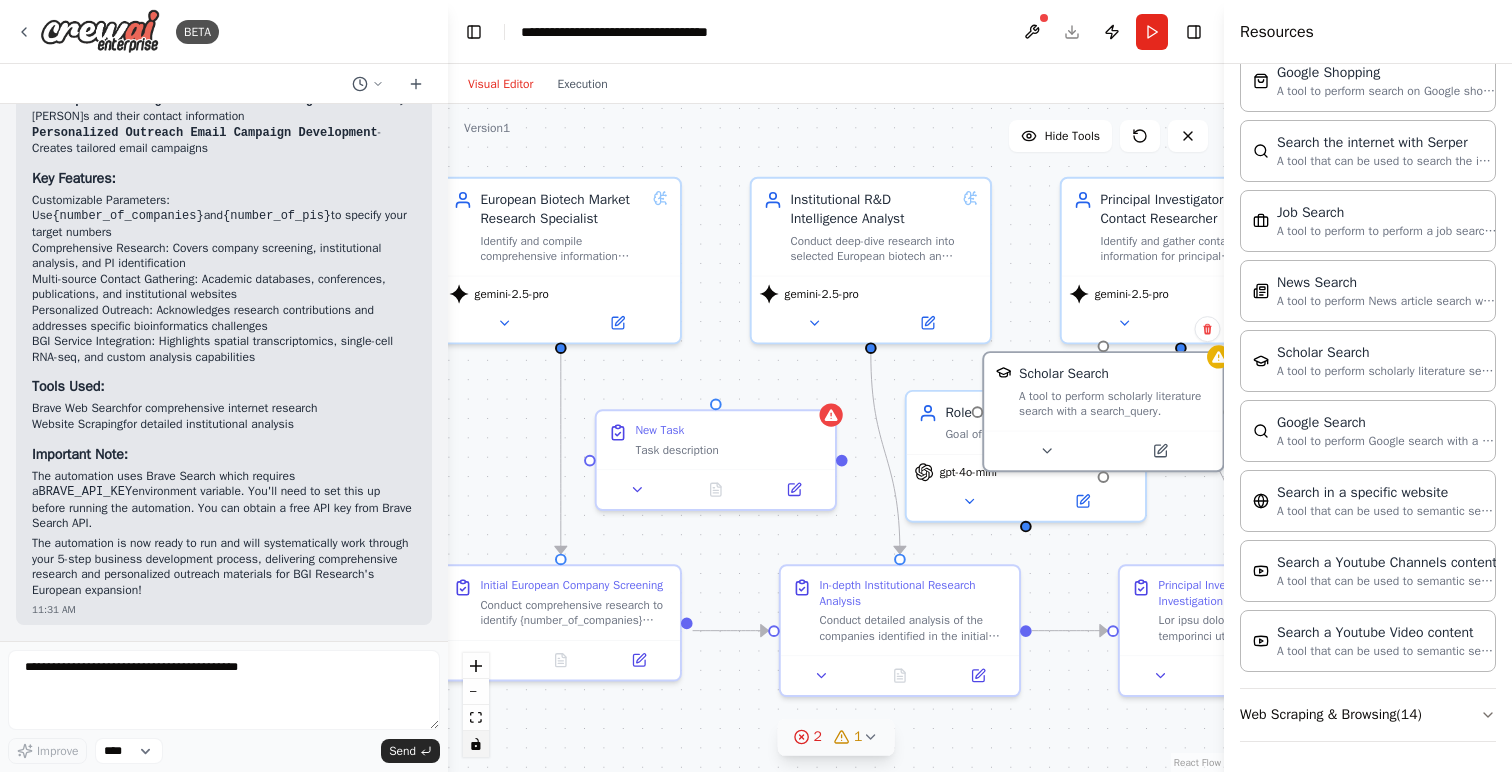 click on "1" at bounding box center (858, 737) 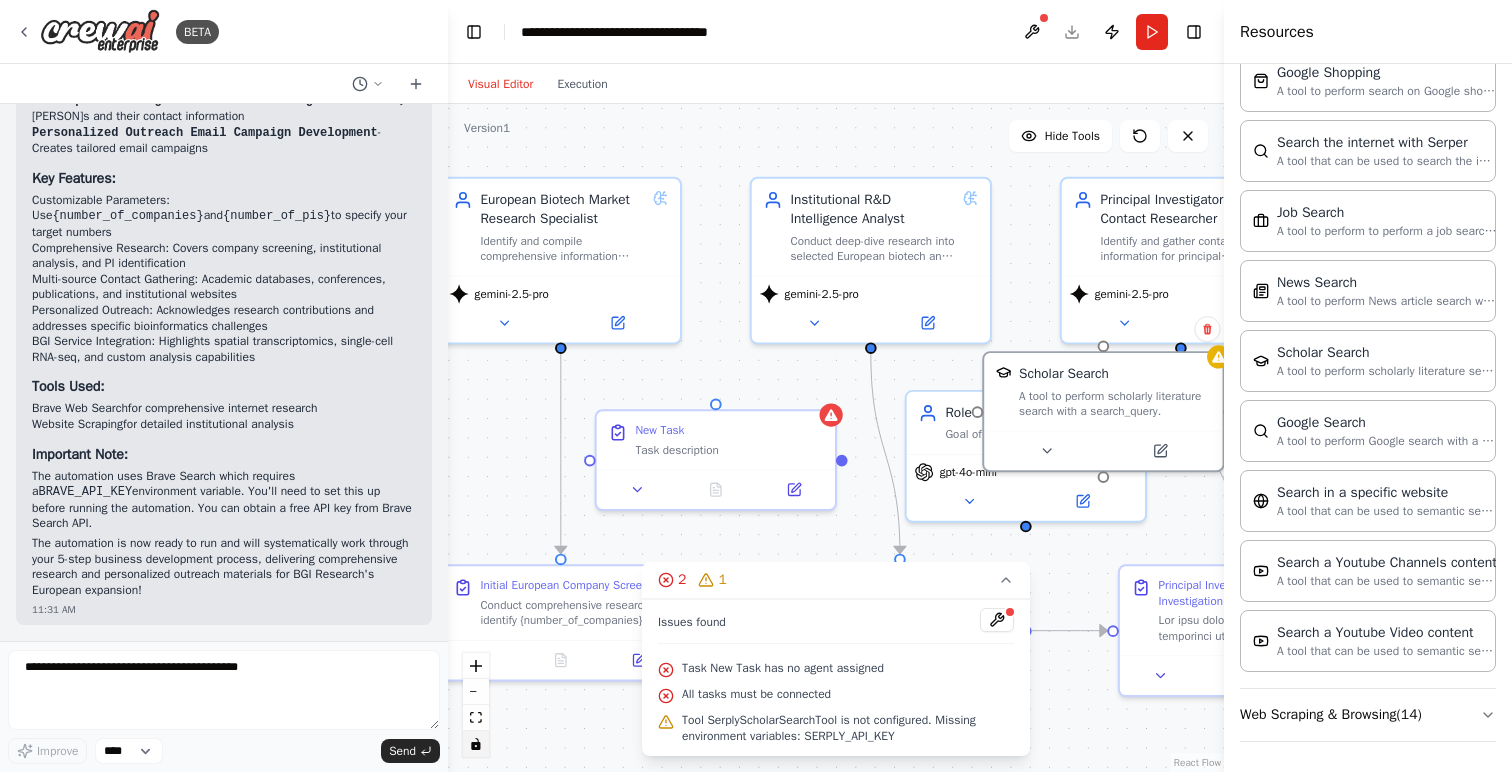 click on "Tool SerplyScholarSearchTool is not configured. Missing environment variables: SERPLY_API_KEY" at bounding box center (848, 728) 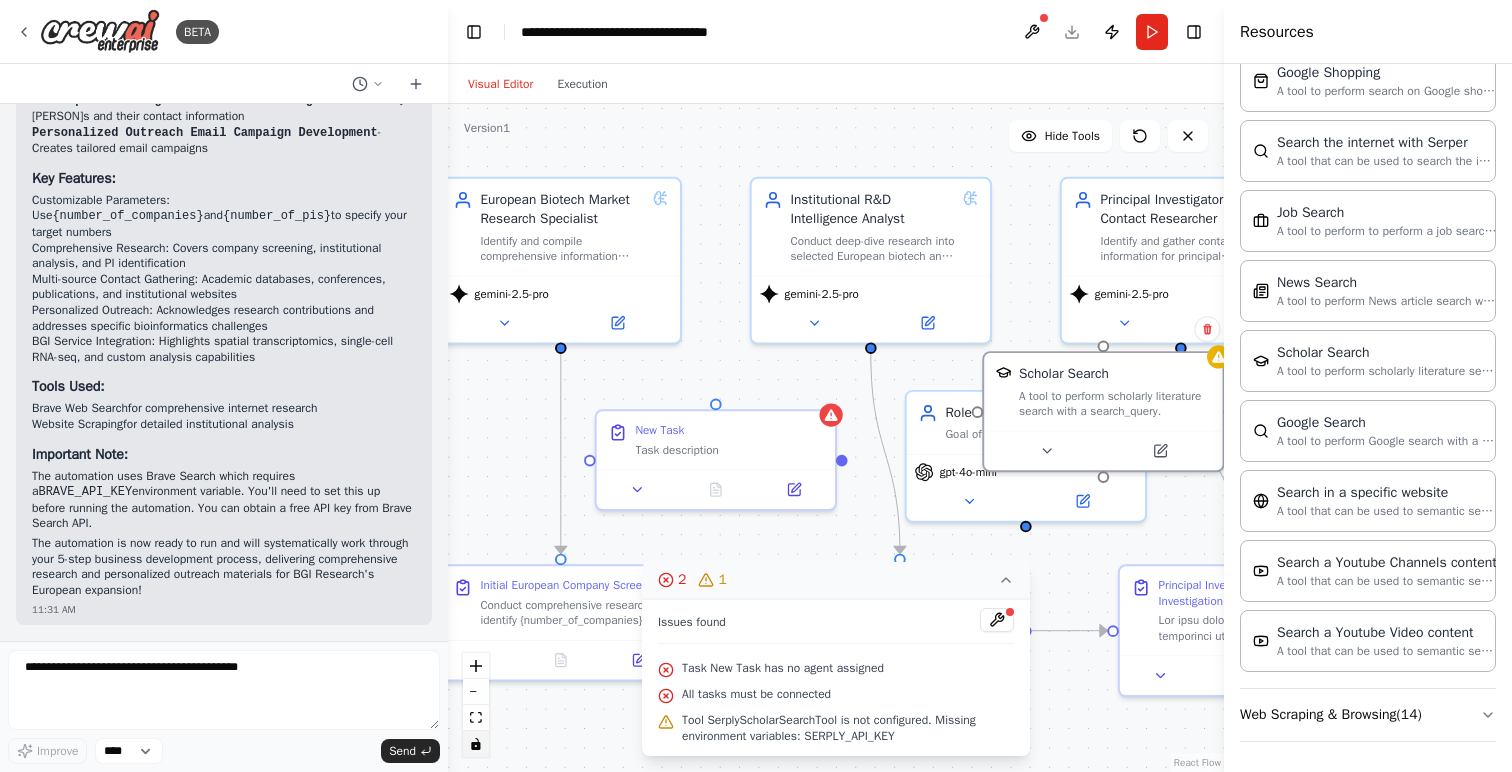 click on "1" at bounding box center [712, 580] 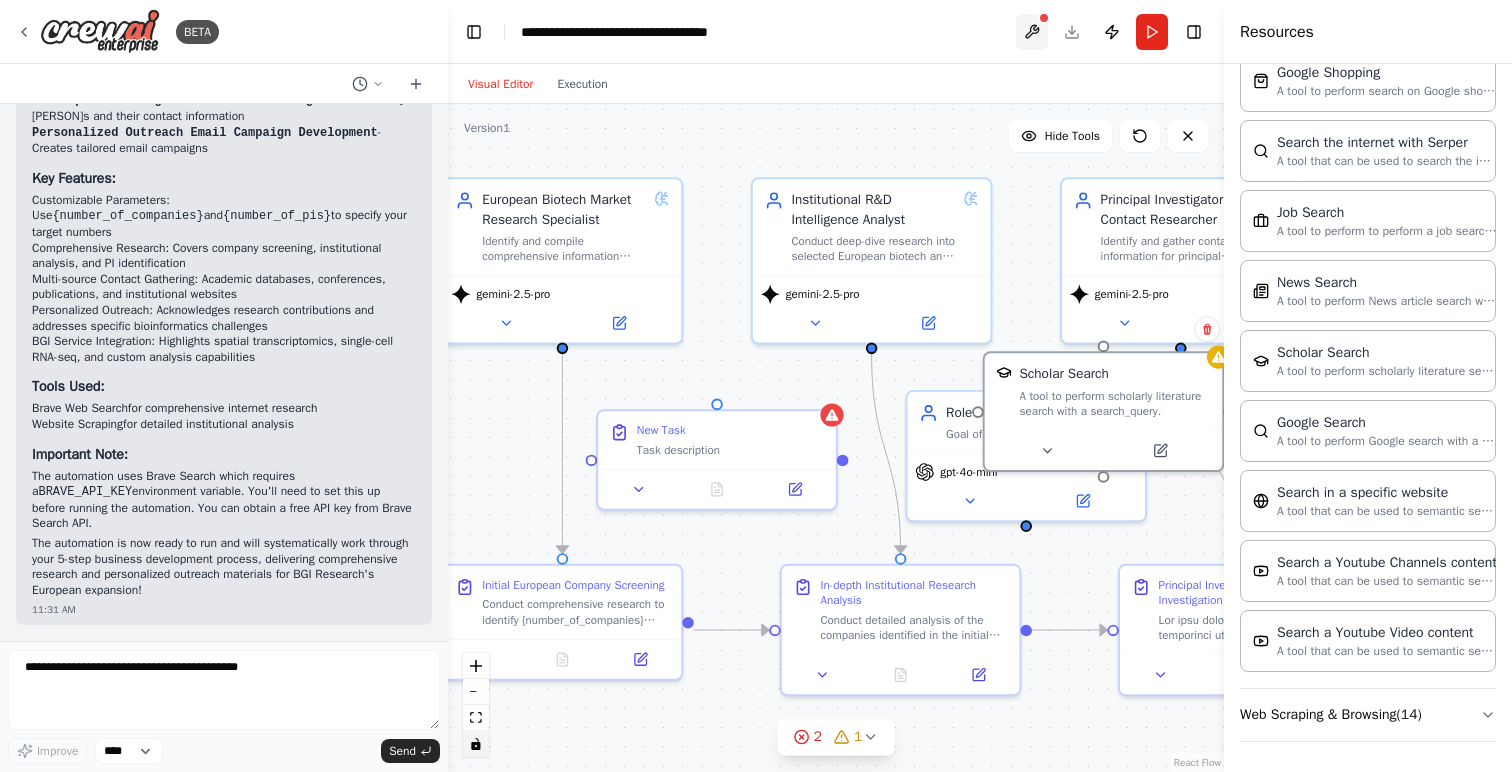 click at bounding box center (1032, 32) 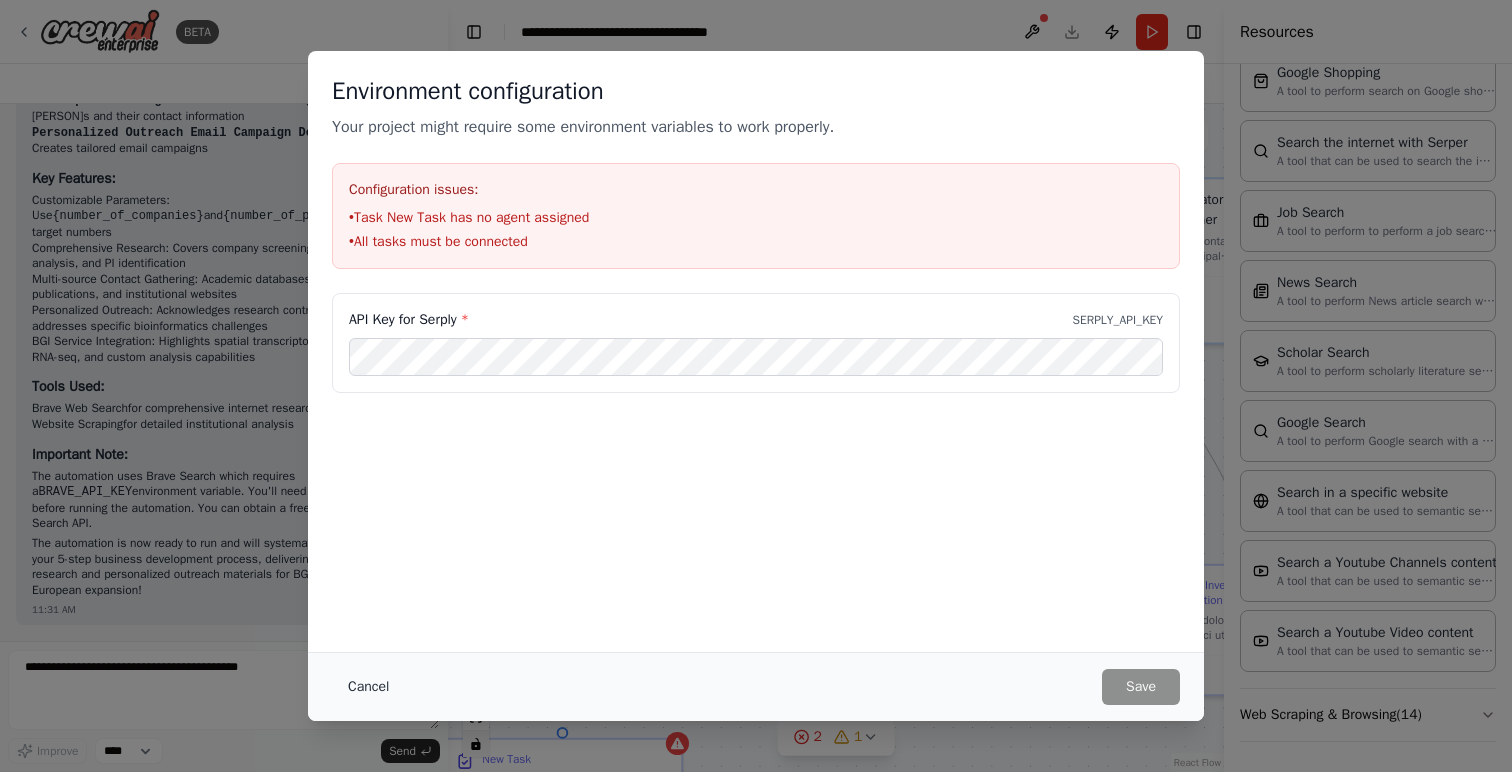click on "Cancel" at bounding box center [368, 687] 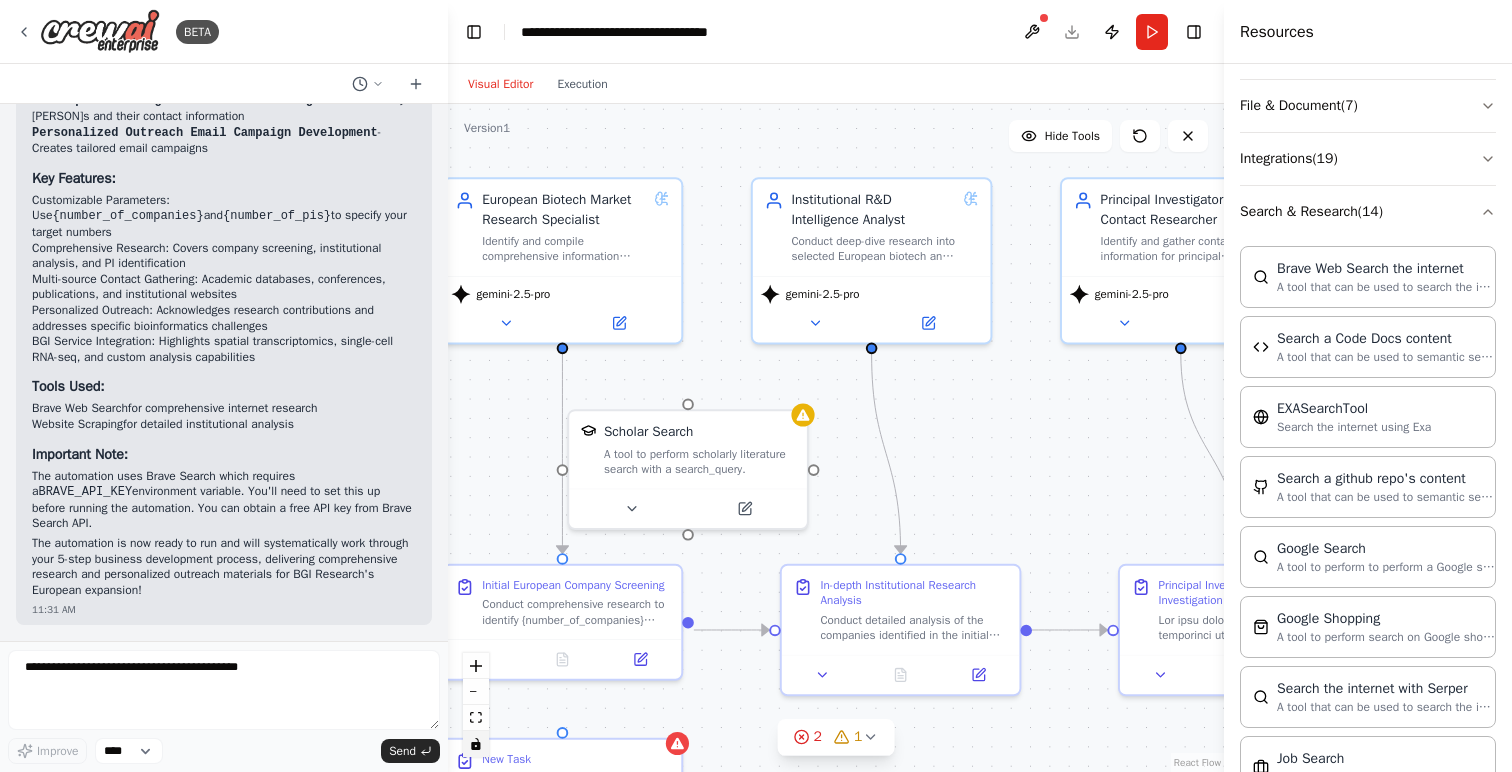 scroll, scrollTop: 386, scrollLeft: 0, axis: vertical 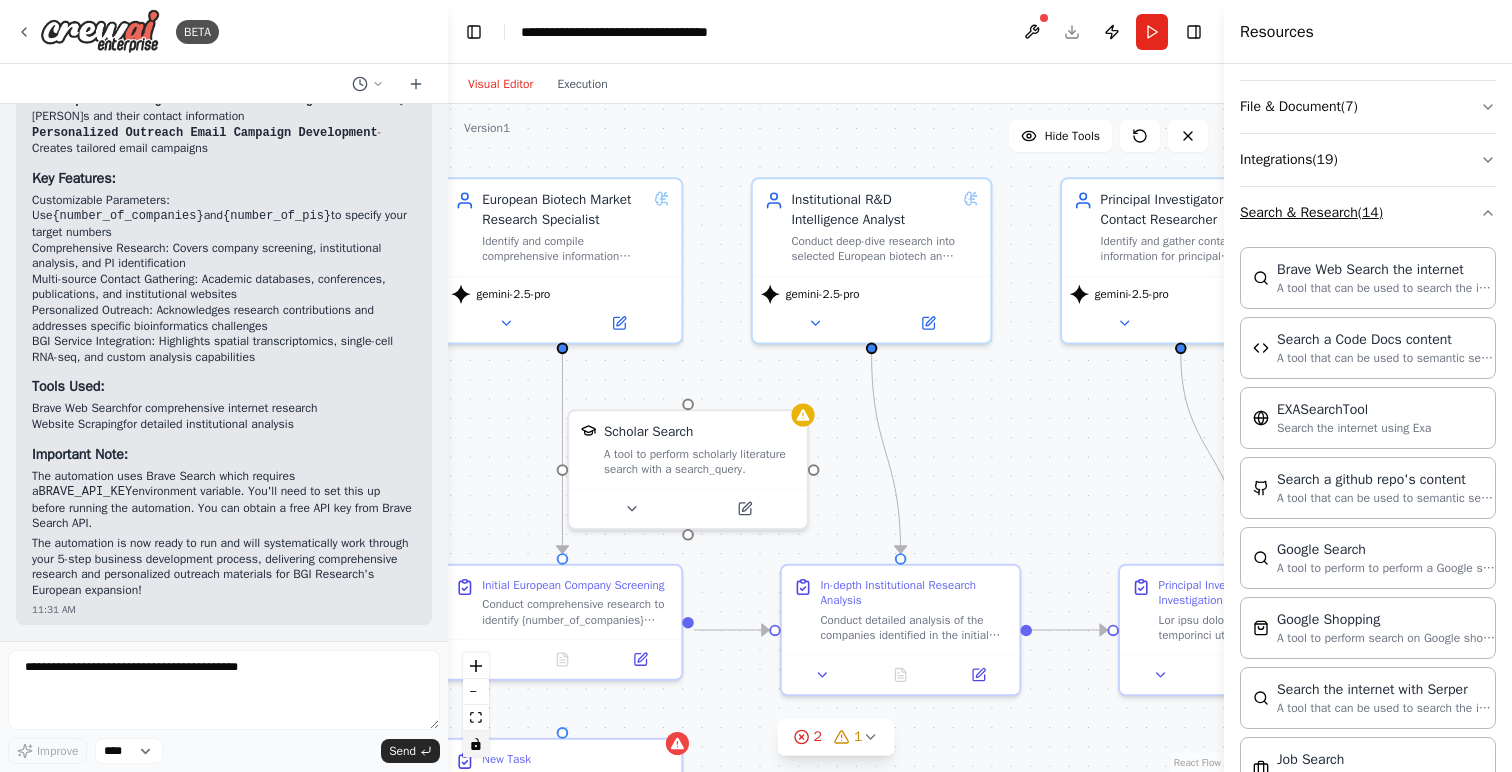 click 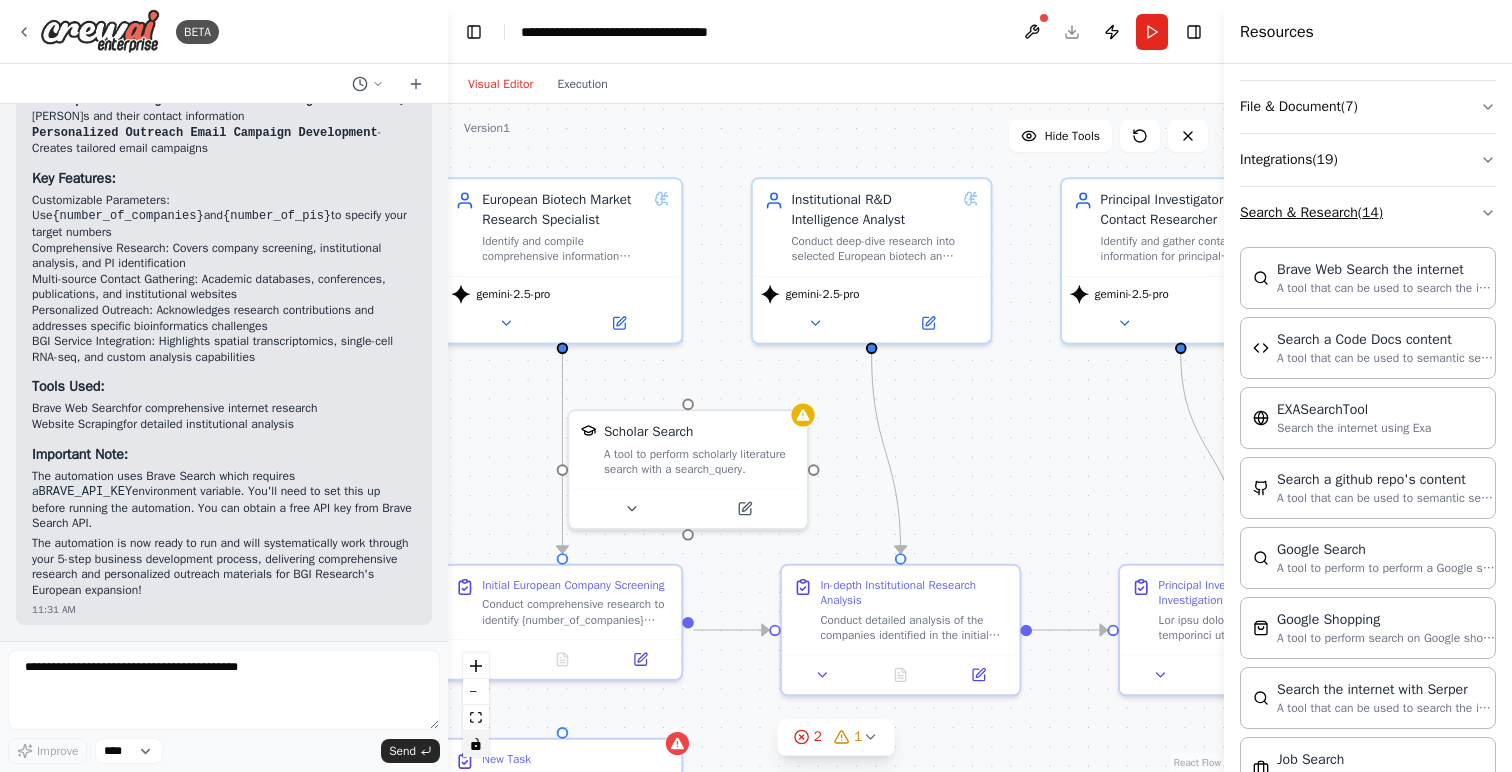 scroll, scrollTop: 0, scrollLeft: 0, axis: both 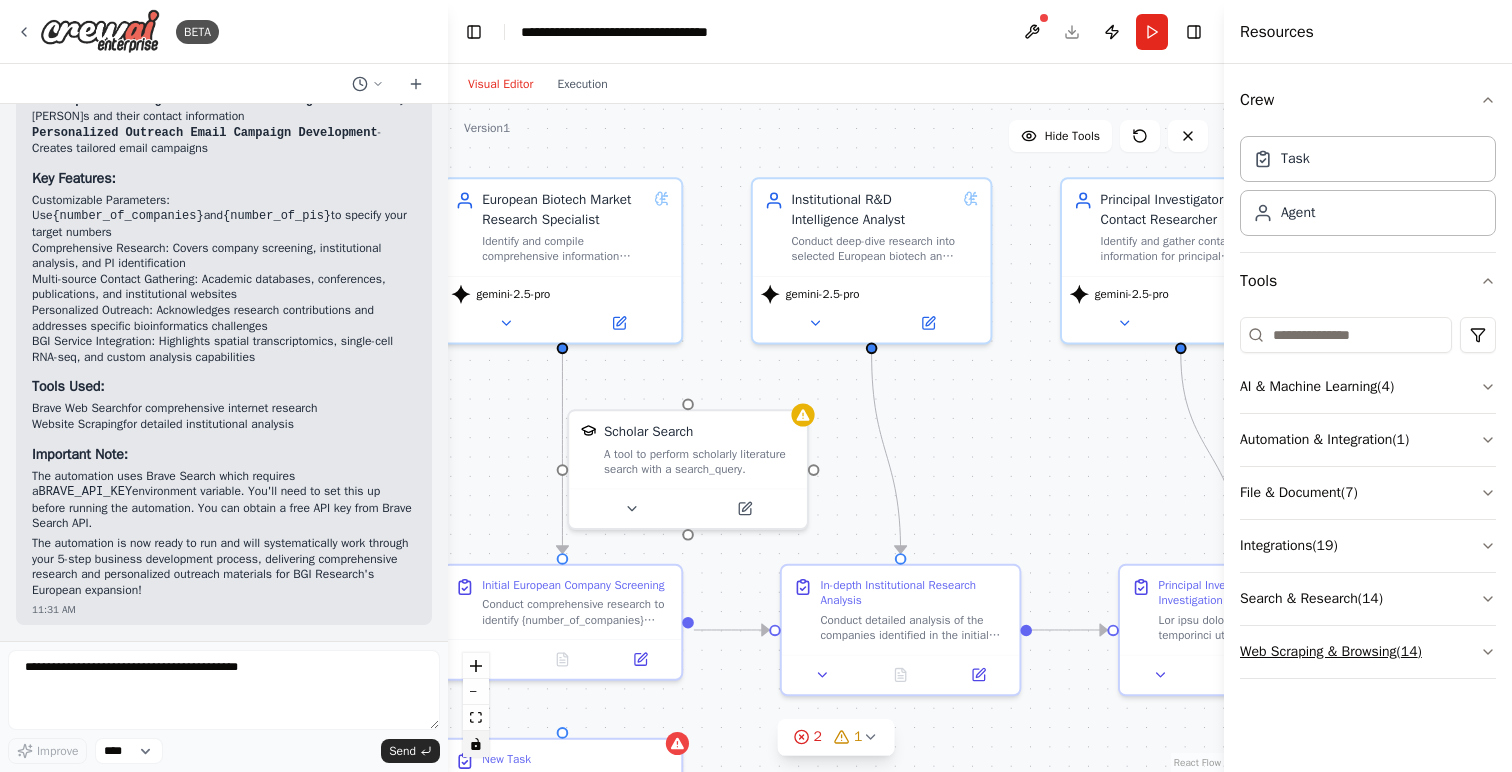 click on "Web Scraping & Browsing  ( 14 )" at bounding box center (1368, 652) 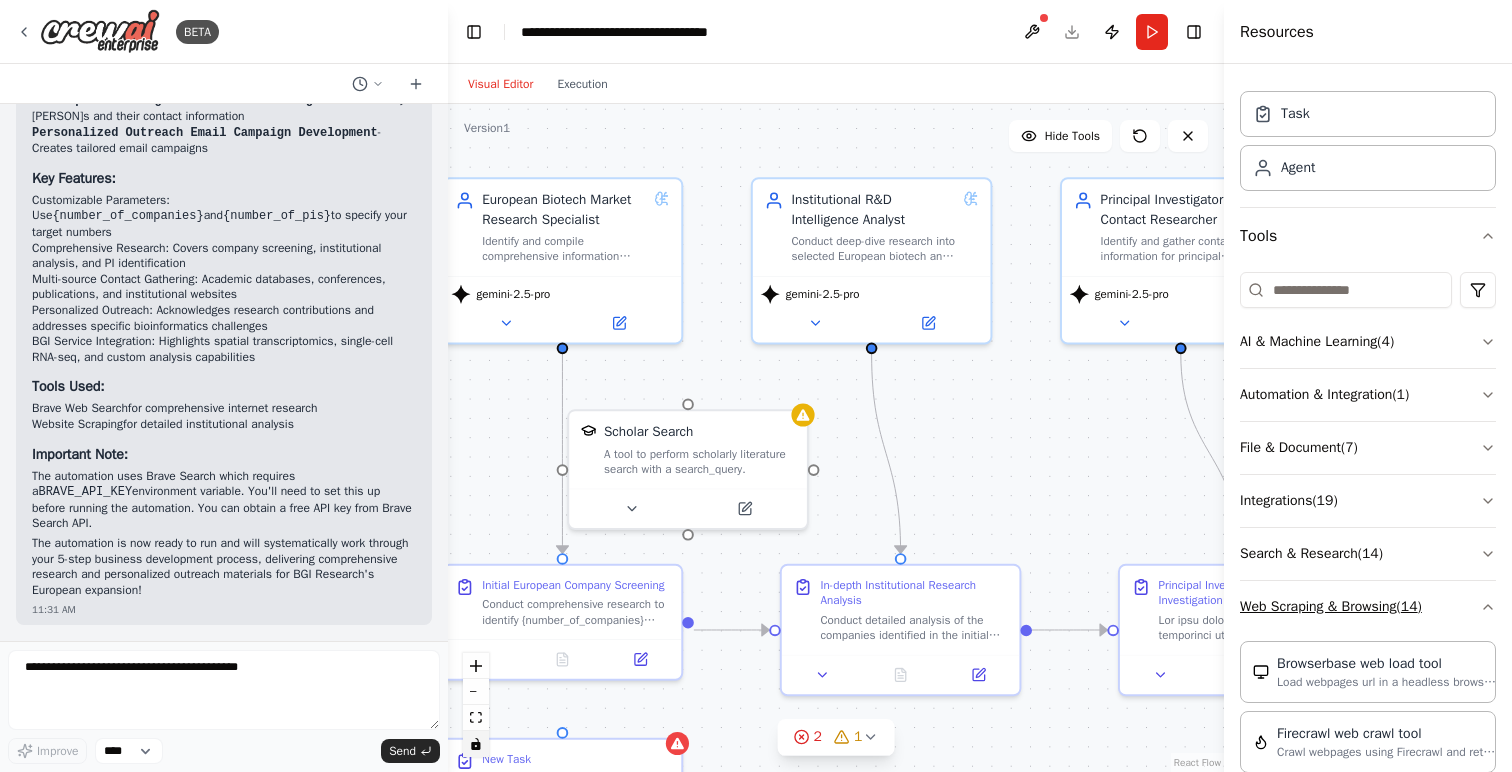 scroll, scrollTop: 43, scrollLeft: 0, axis: vertical 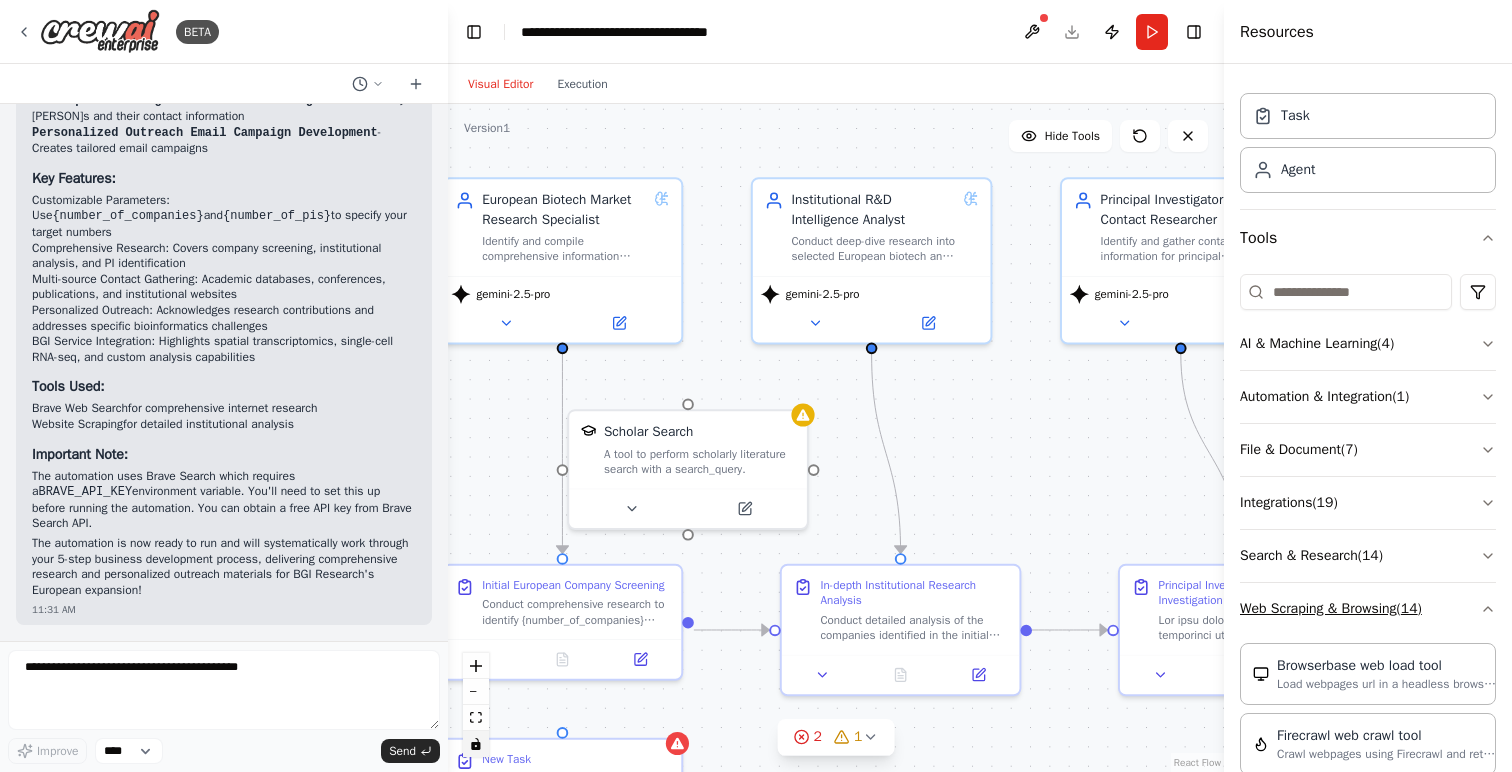 click 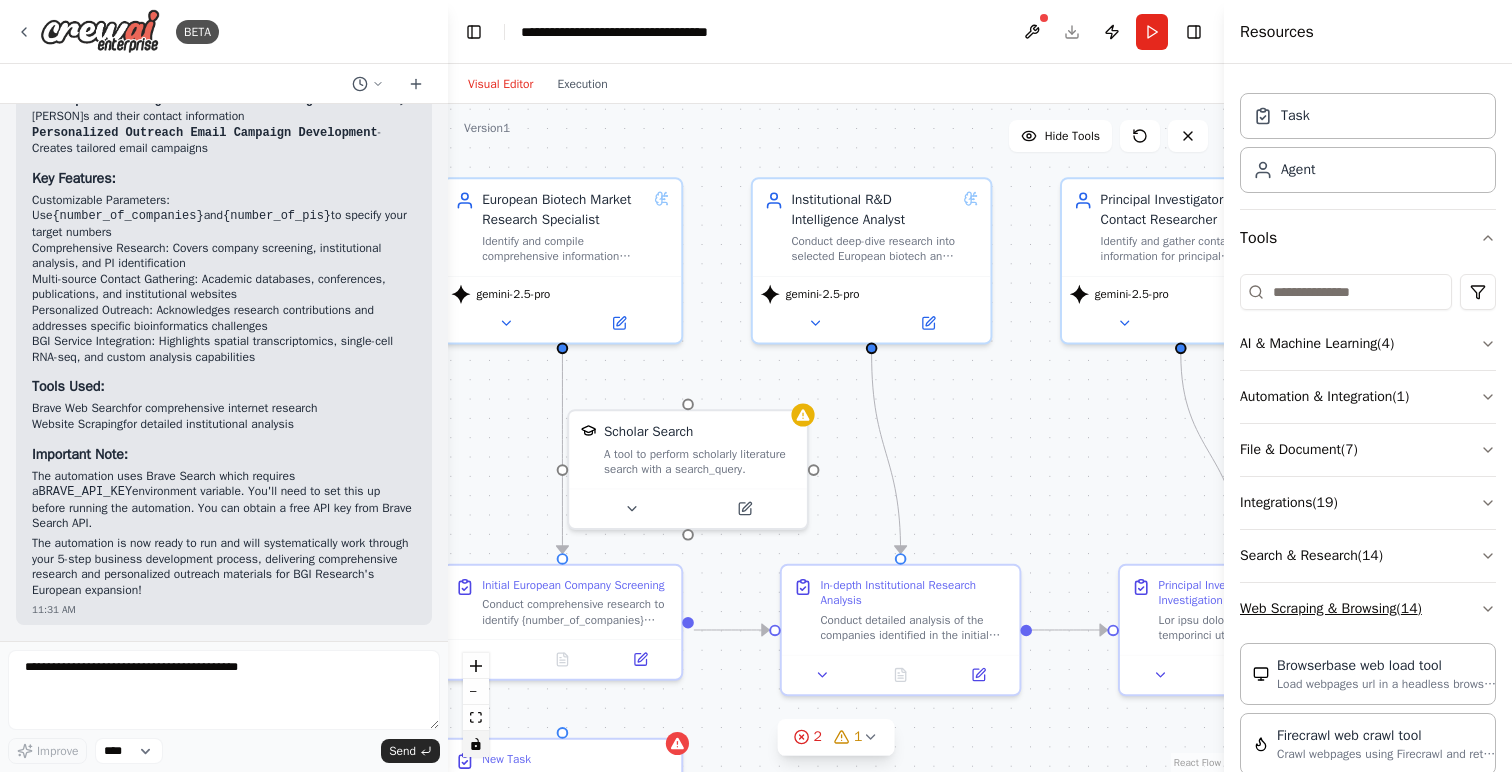 scroll, scrollTop: 0, scrollLeft: 0, axis: both 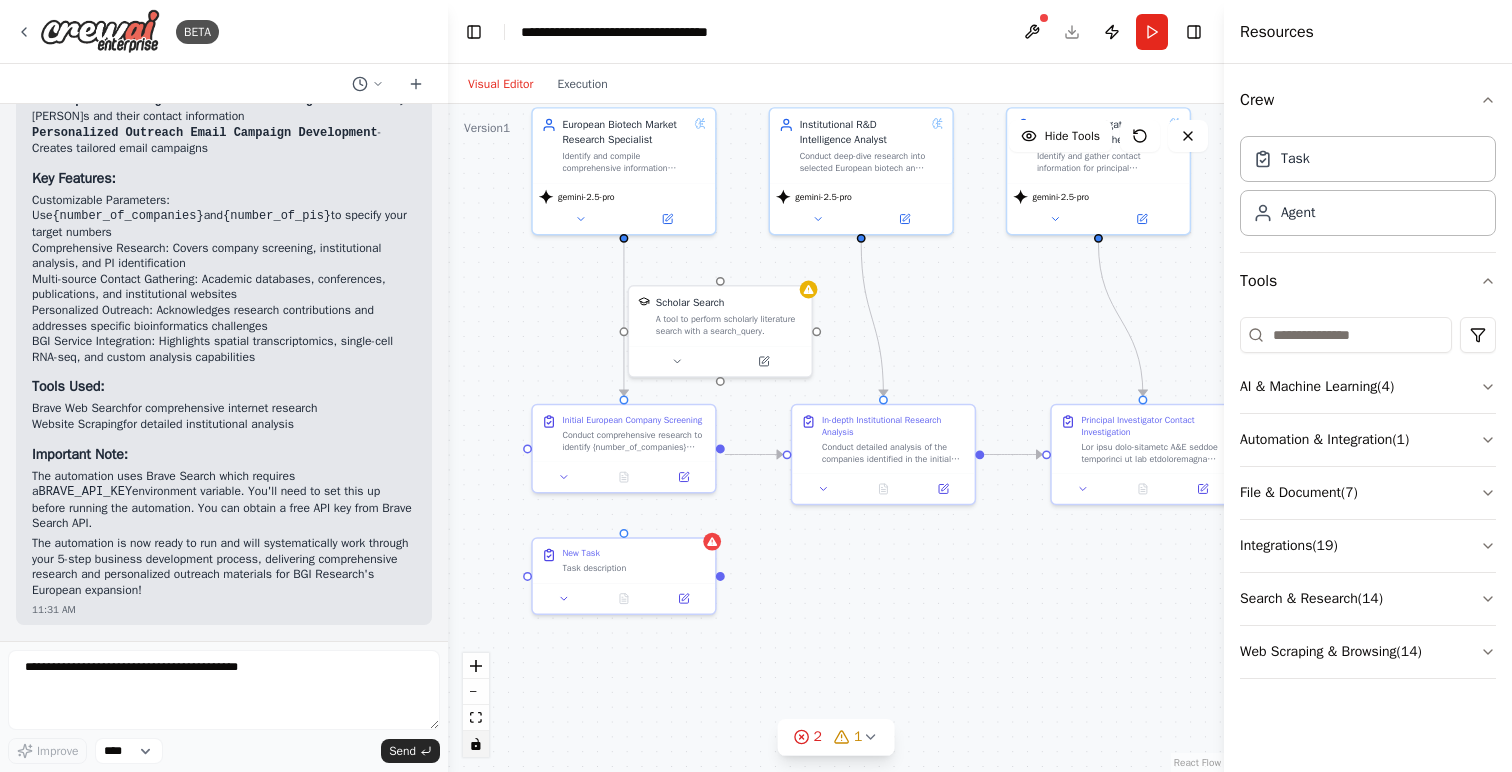 drag, startPoint x: 751, startPoint y: 688, endPoint x: 765, endPoint y: 498, distance: 190.51509 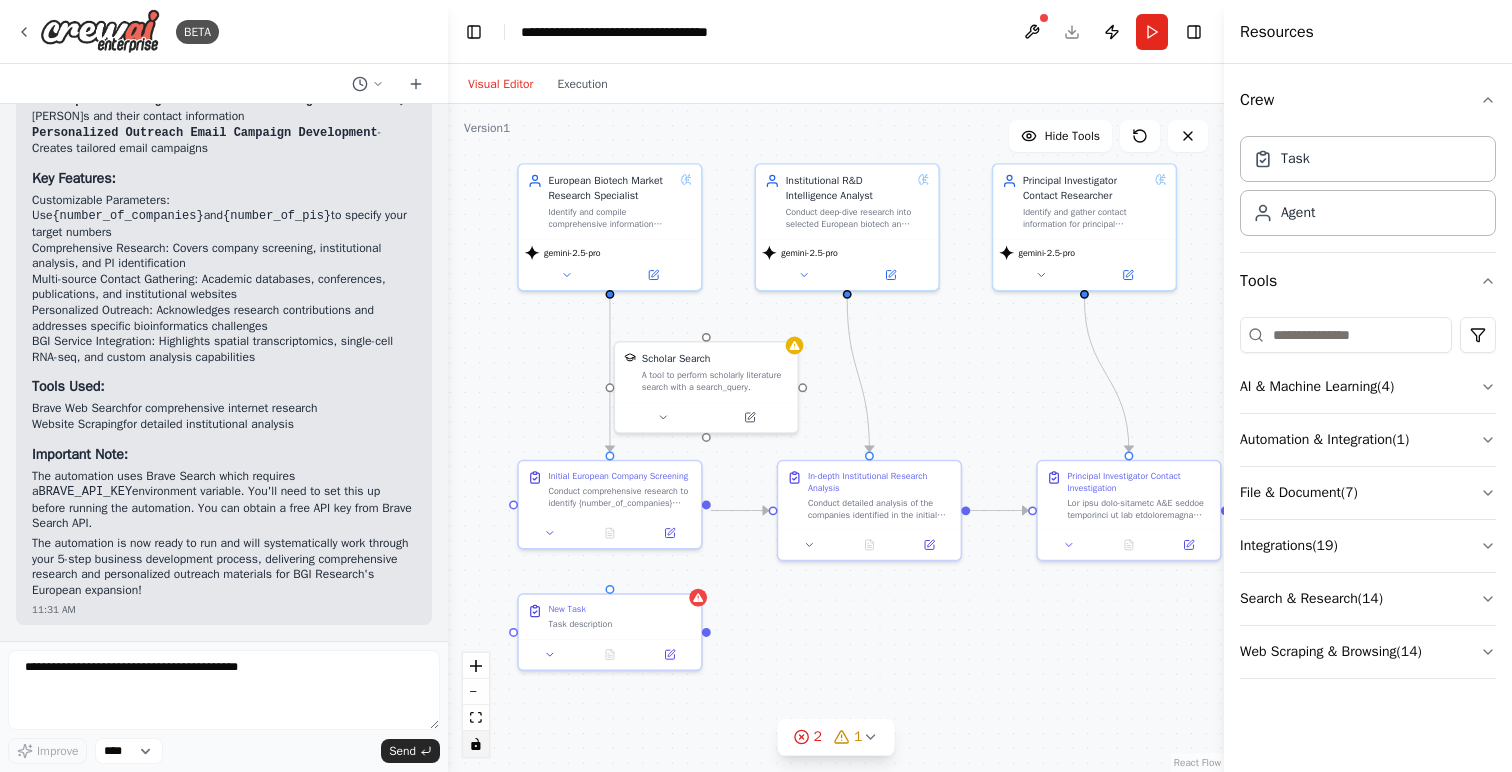 drag, startPoint x: 807, startPoint y: 529, endPoint x: 794, endPoint y: 586, distance: 58.463665 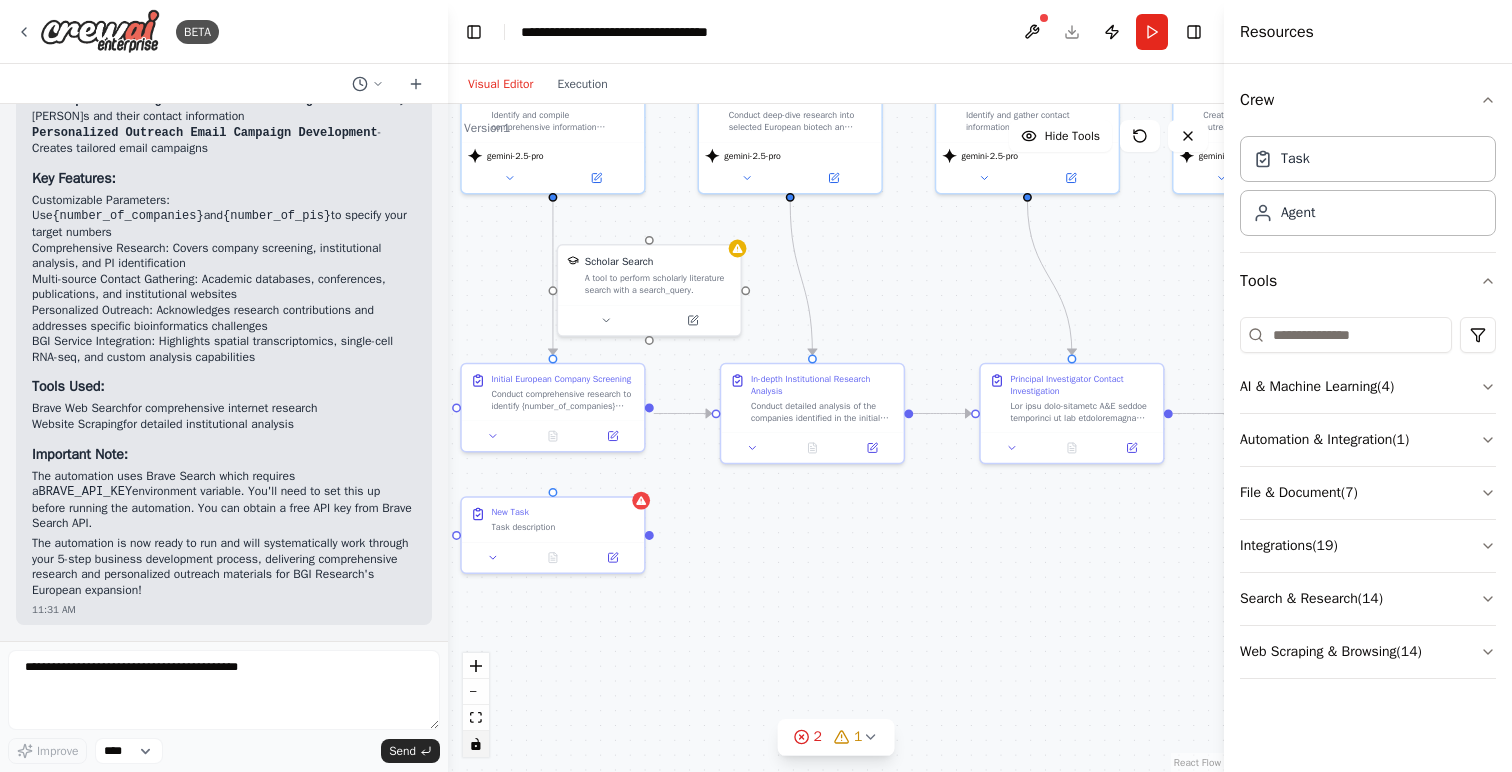 drag, startPoint x: 1024, startPoint y: 564, endPoint x: 994, endPoint y: 474, distance: 94.86833 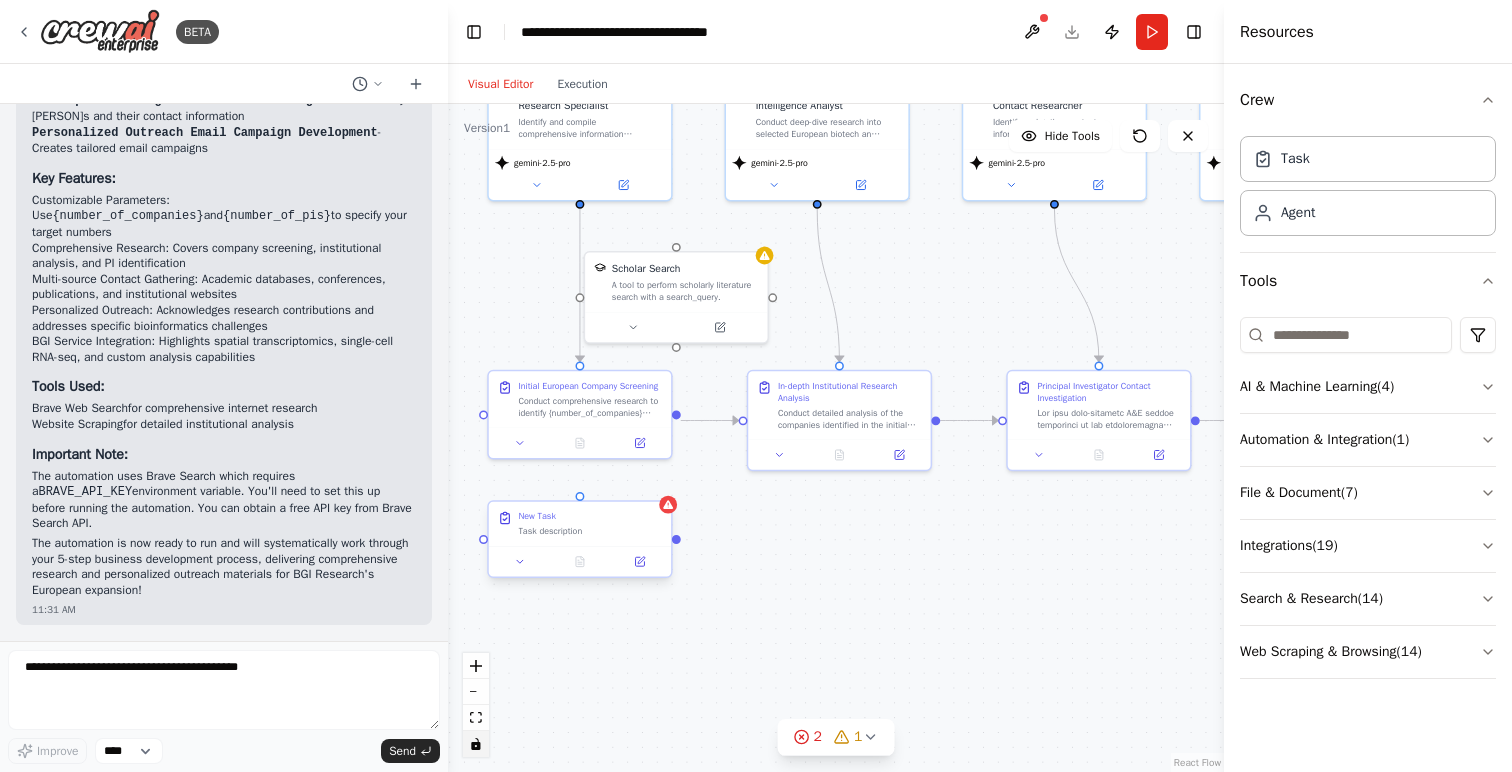 click on "New Task Task description" at bounding box center [580, 524] 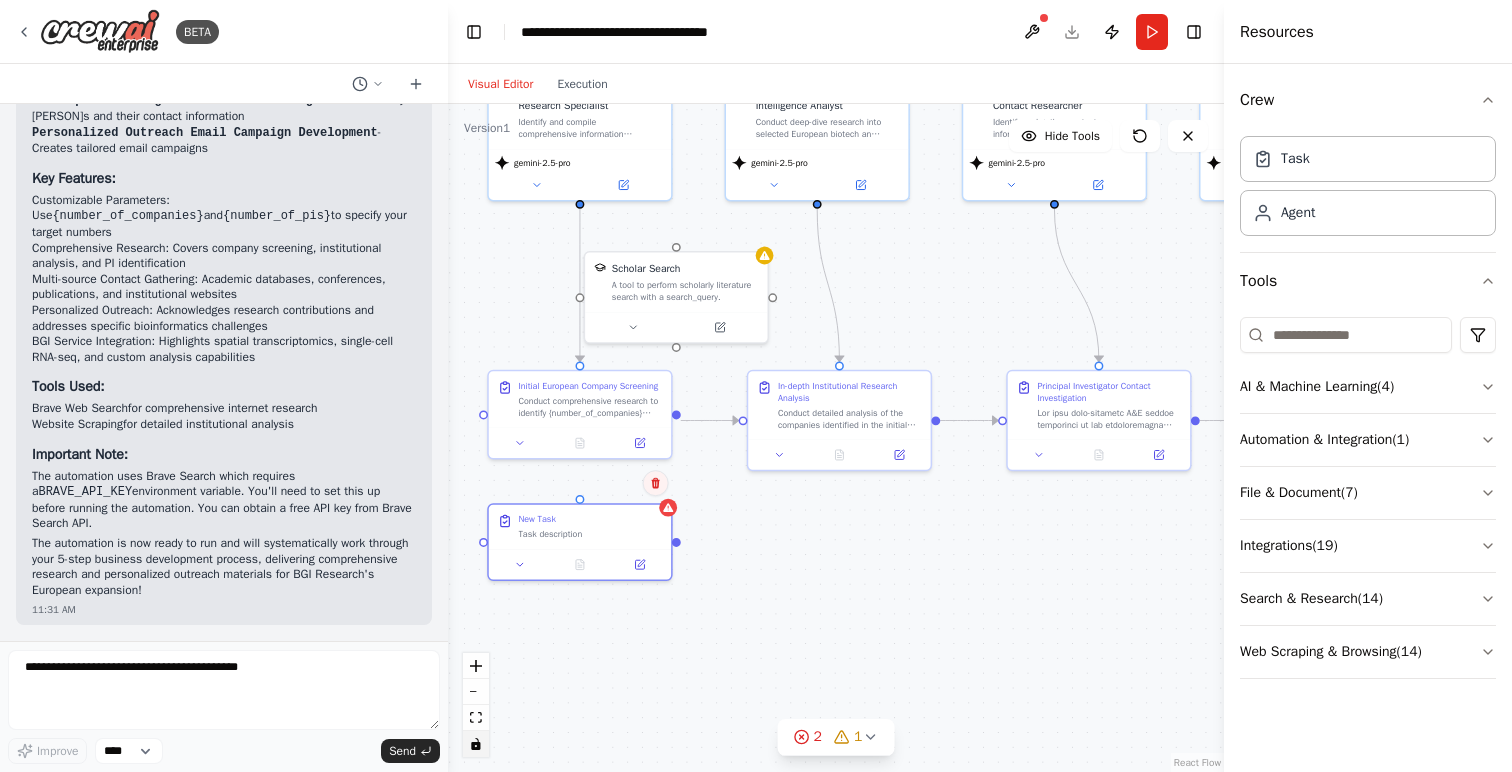click at bounding box center (656, 483) 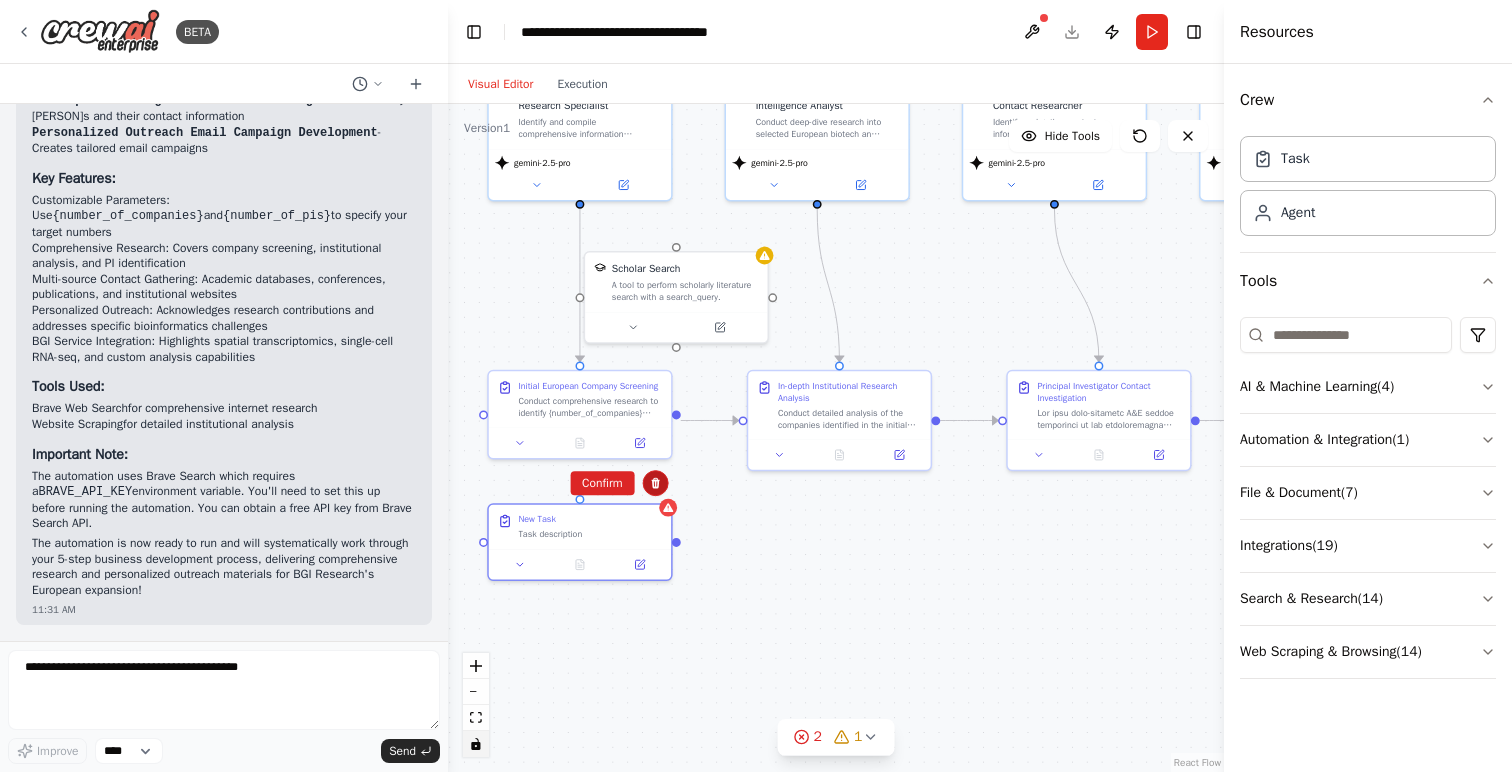 click 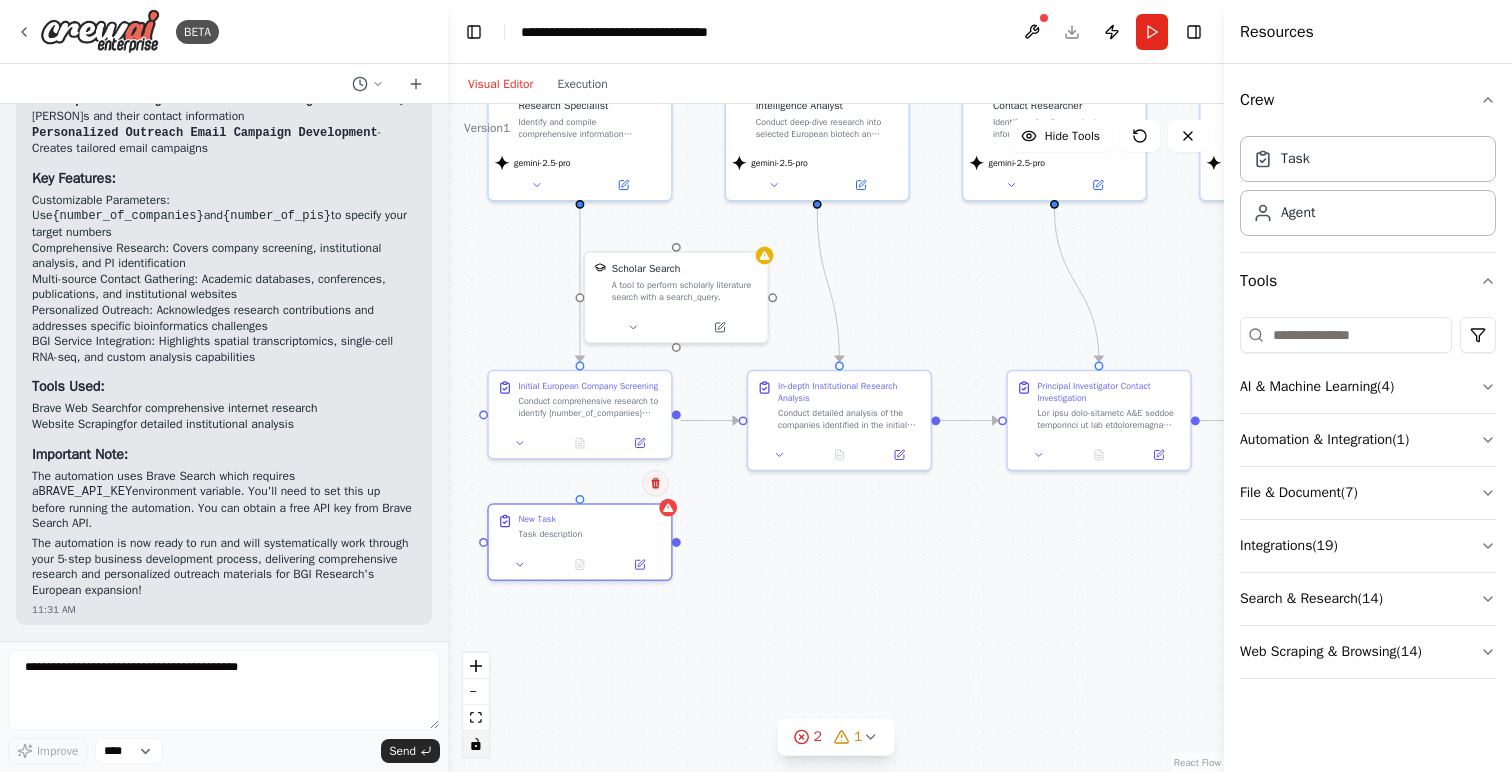 click 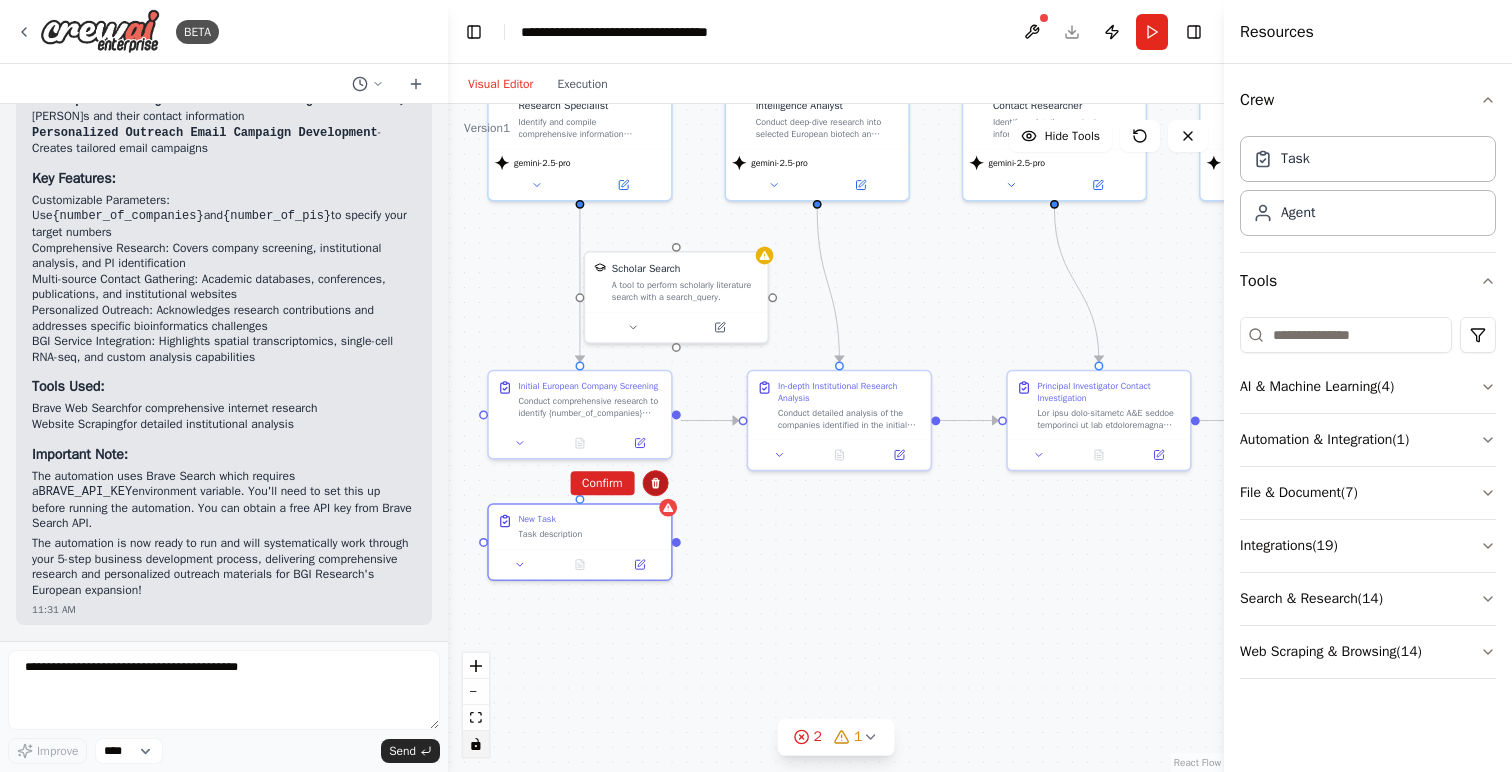 click 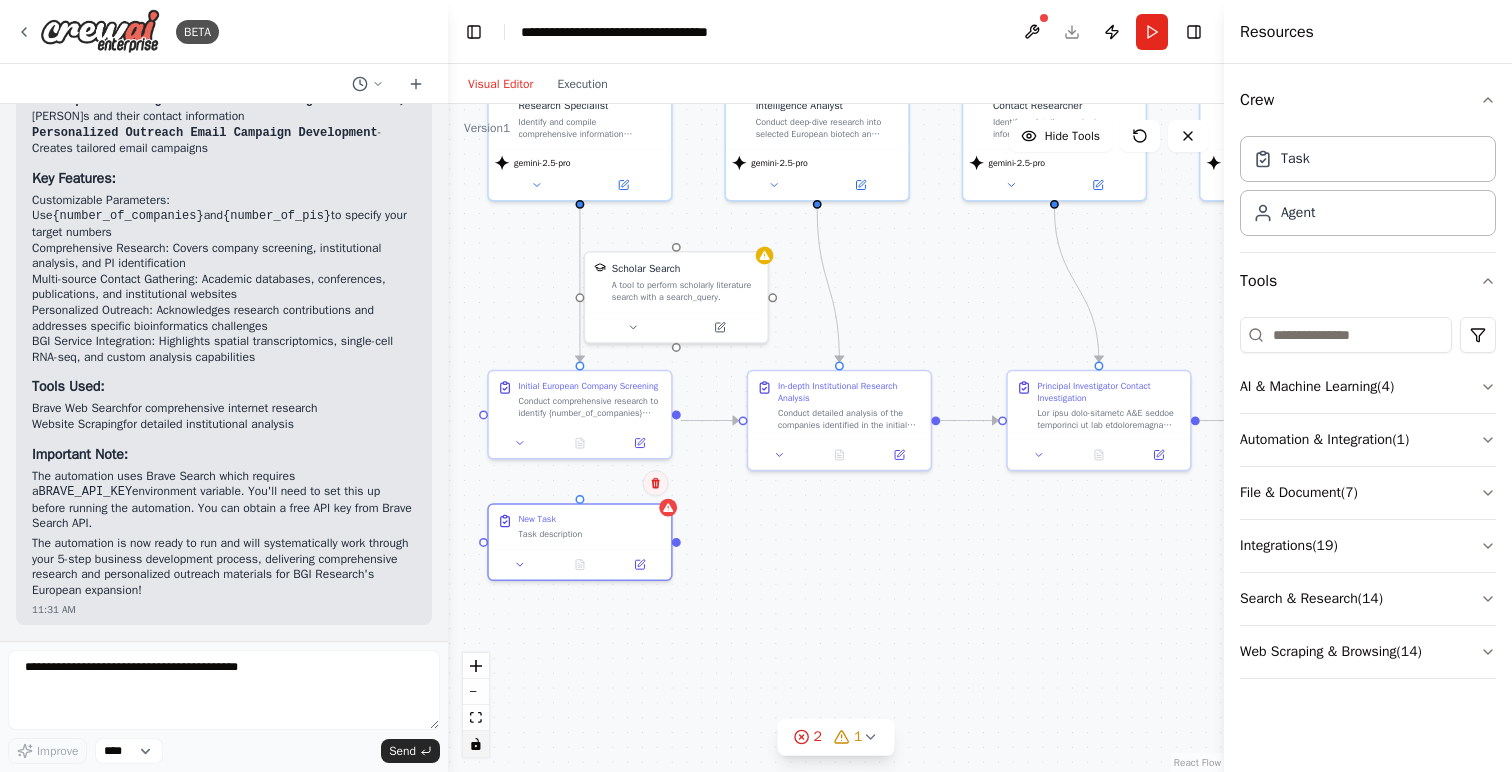 click 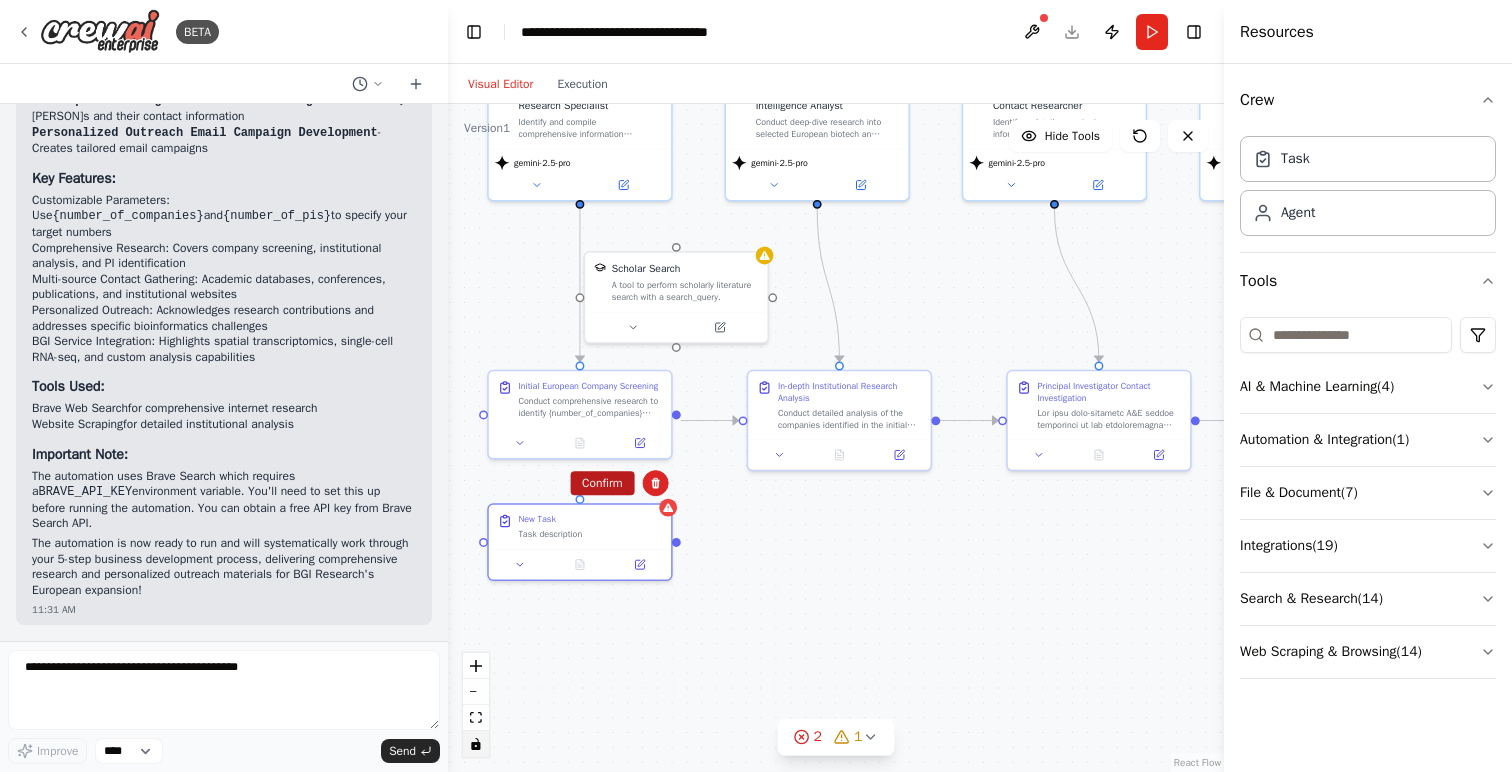 click on "Confirm" at bounding box center (602, 483) 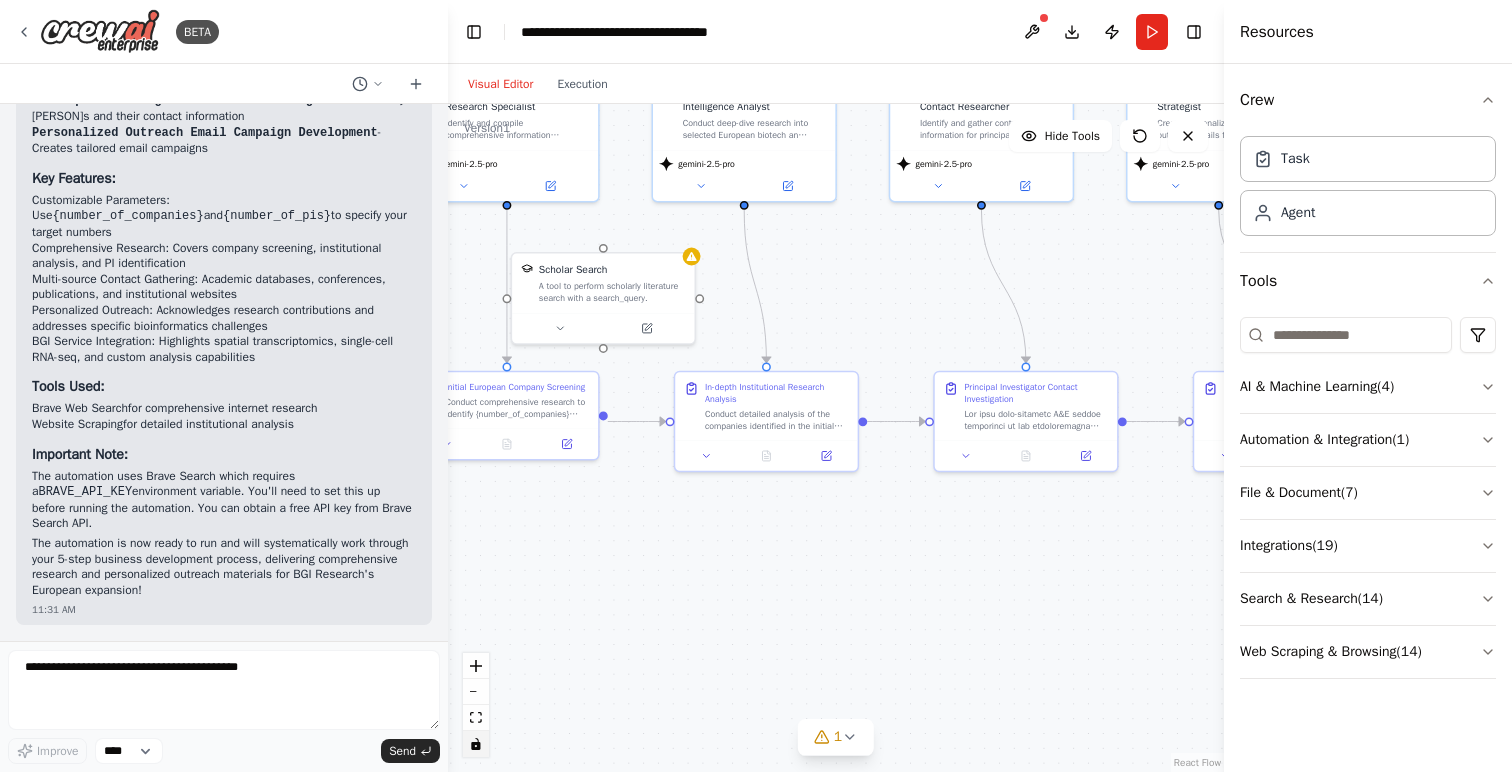 drag, startPoint x: 947, startPoint y: 550, endPoint x: 875, endPoint y: 550, distance: 72 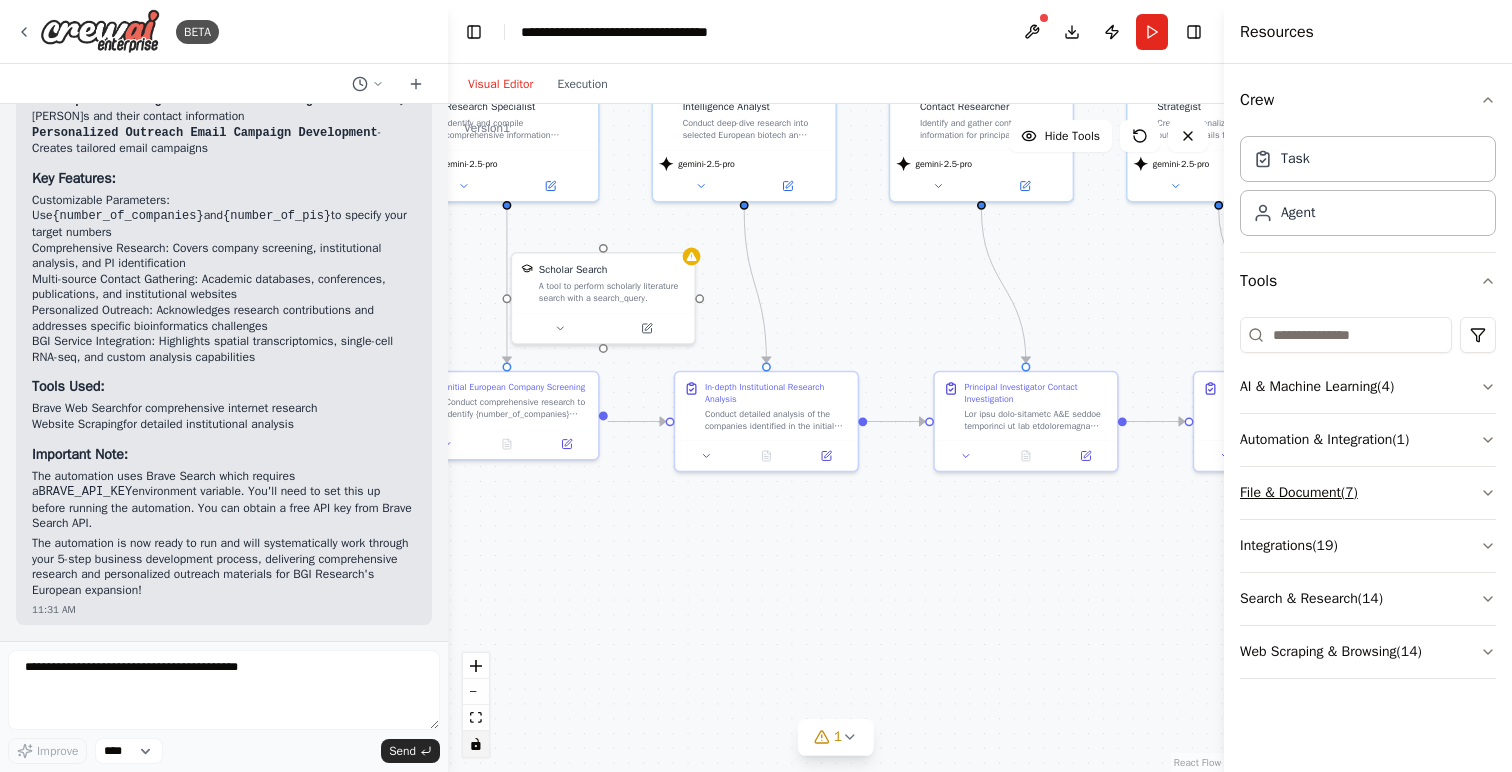 click on "File & Document  ( 7 )" at bounding box center (1368, 493) 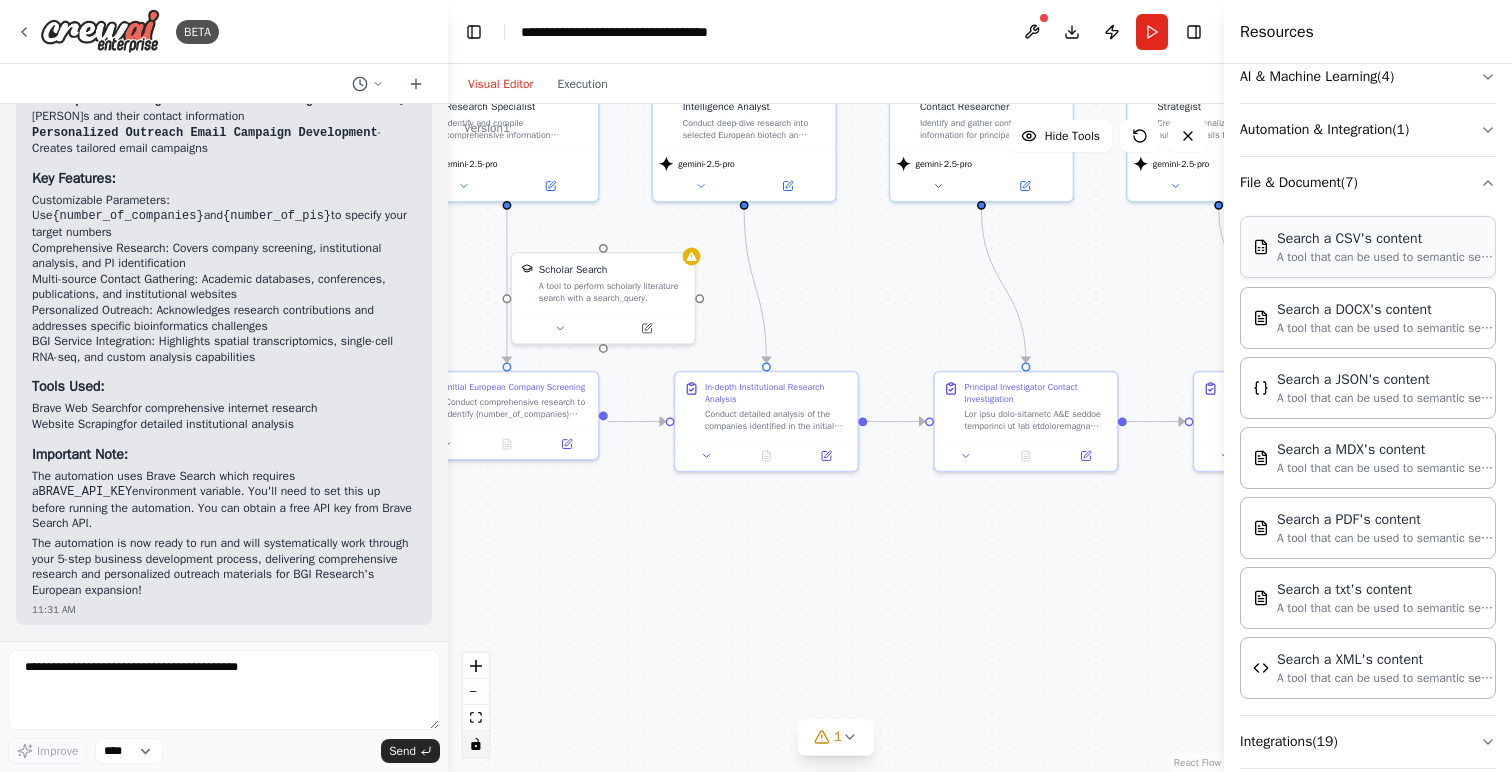 scroll, scrollTop: 276, scrollLeft: 0, axis: vertical 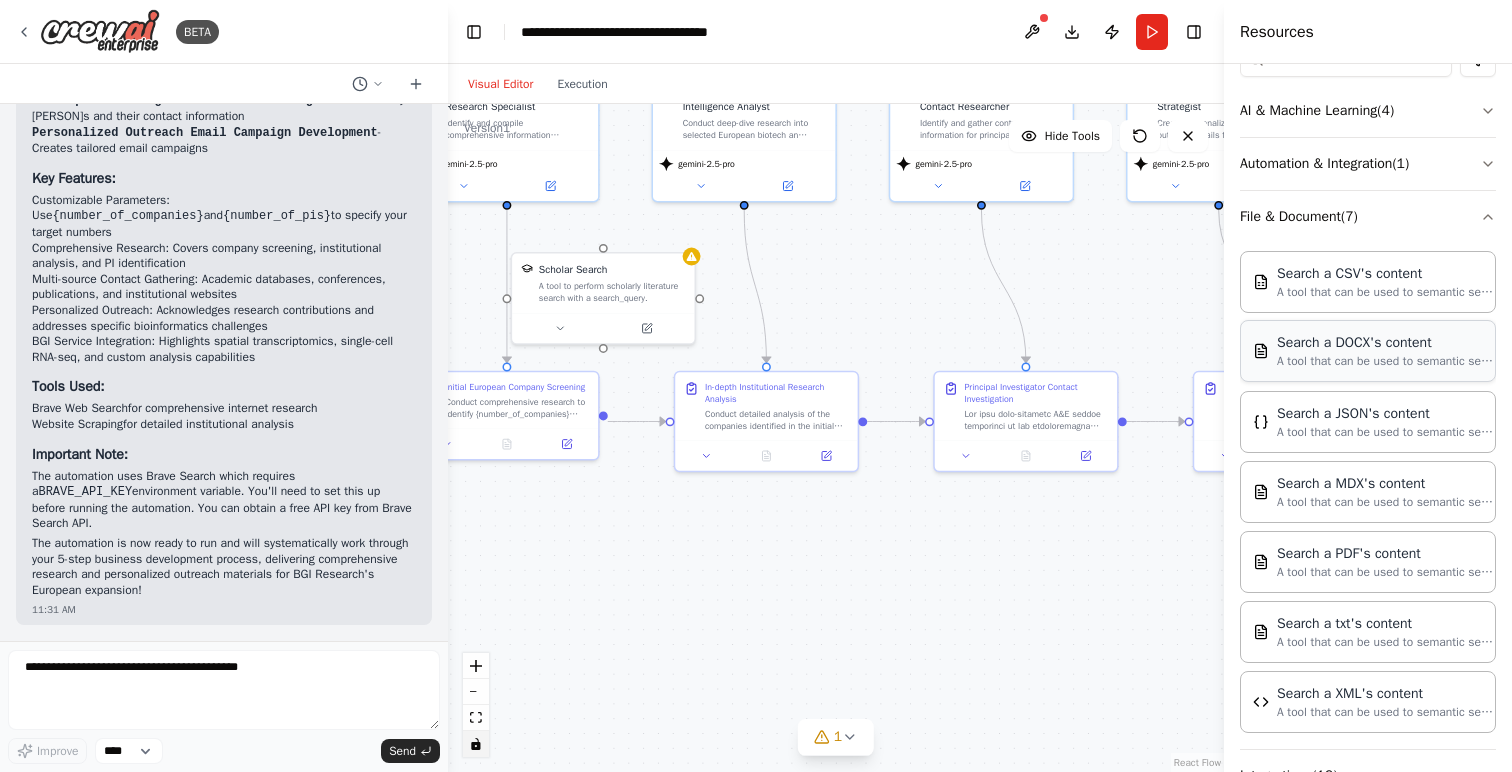click on "A tool that can be used to semantic search a query from a DOCX's content." at bounding box center [1387, 361] 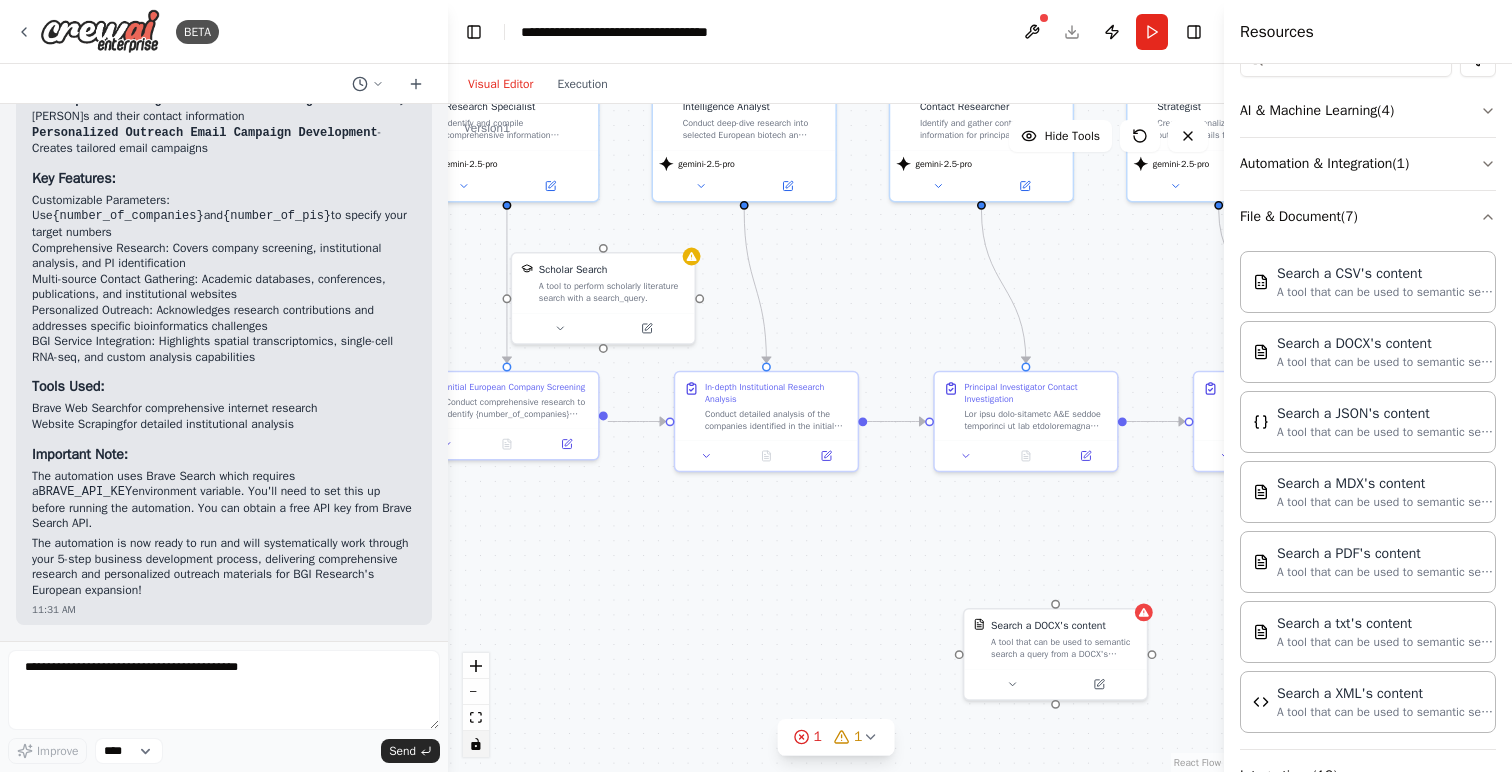 click on "A tool that can be used to semantic search a query from a DOCX's content." at bounding box center (1064, 648) 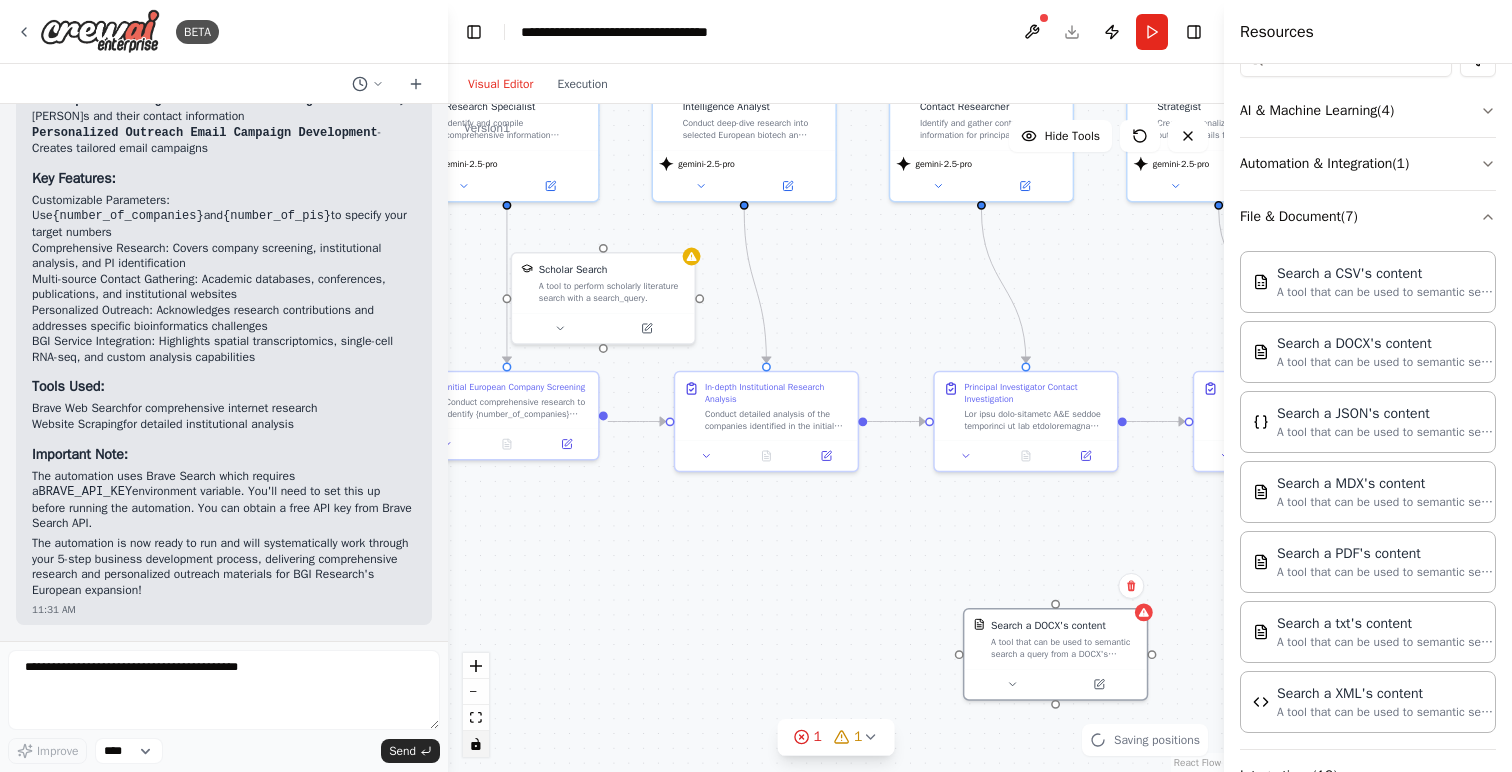 click on "A tool that can be used to semantic search a query from a DOCX's content." at bounding box center (1064, 648) 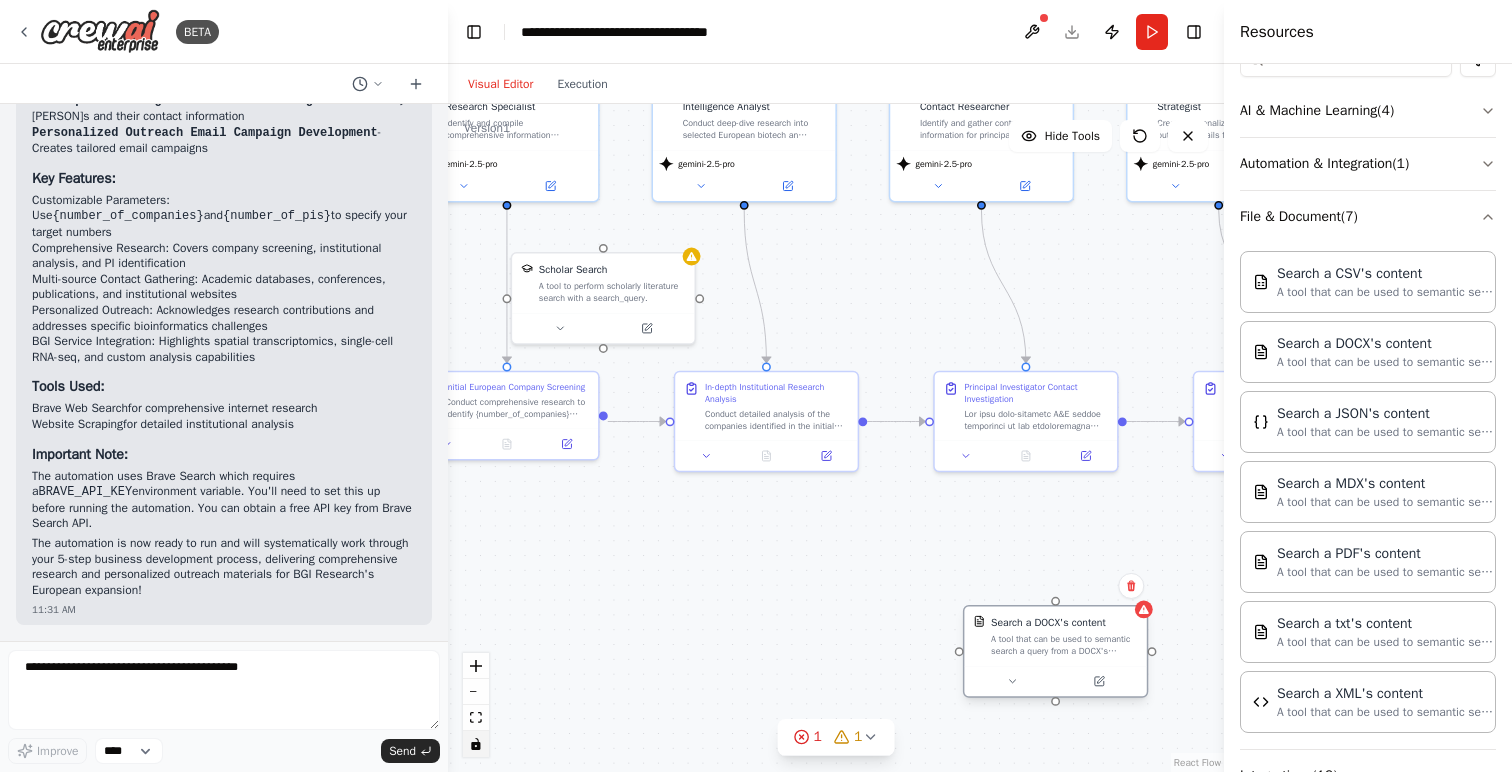 click on "A tool that can be used to semantic search a query from a DOCX's content." at bounding box center [1064, 645] 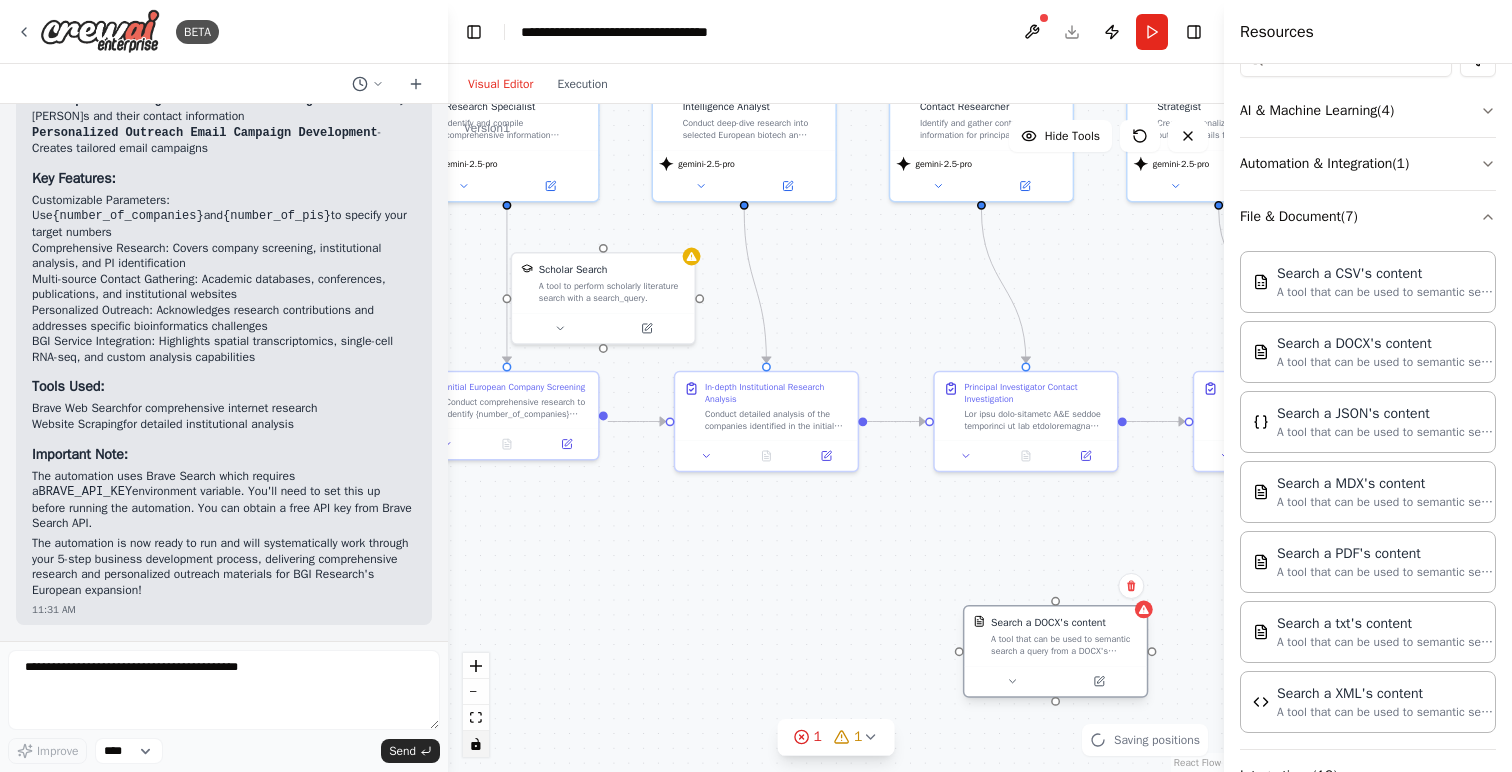 click on "A tool that can be used to semantic search a query from a DOCX's content." at bounding box center [1064, 645] 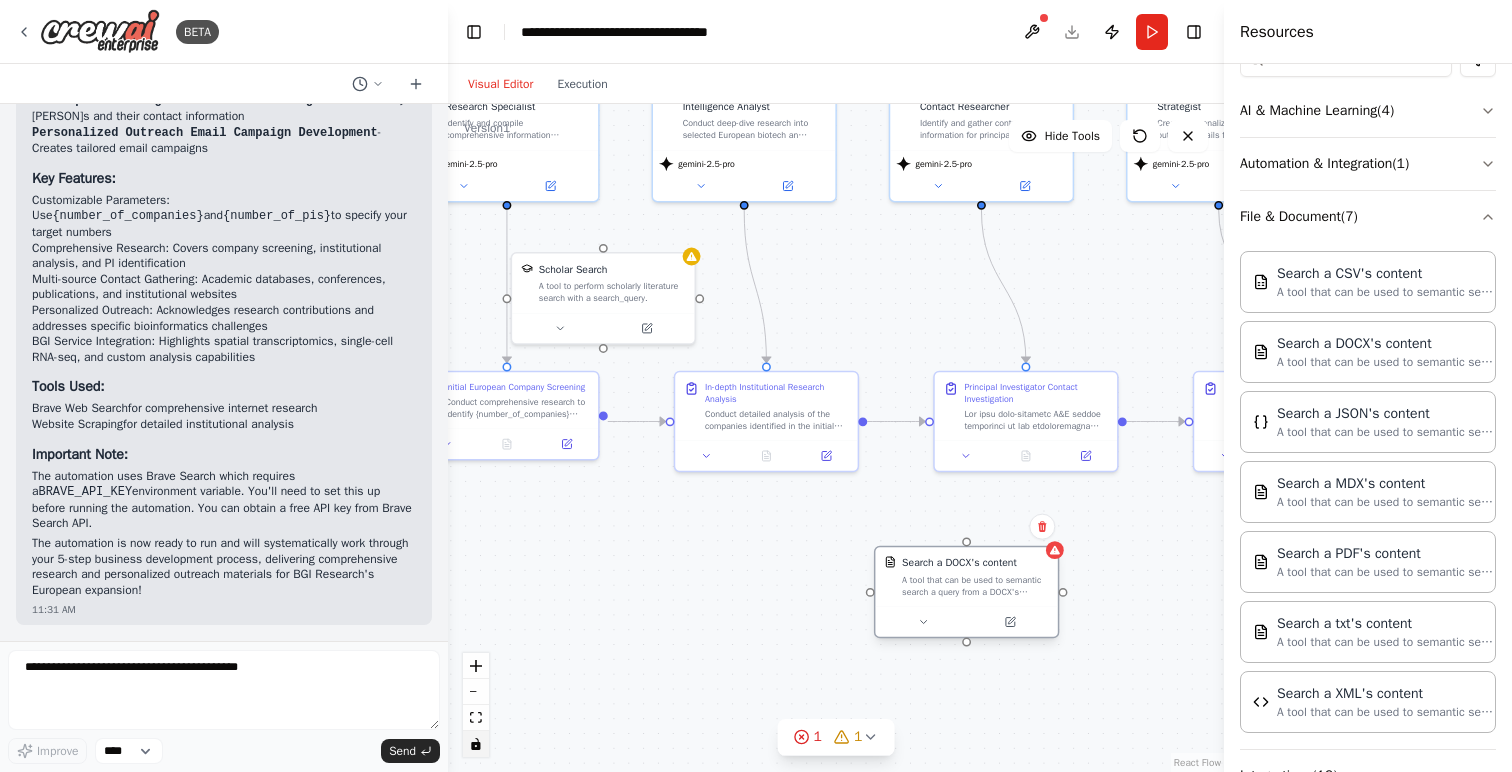 drag, startPoint x: 1079, startPoint y: 644, endPoint x: 988, endPoint y: 580, distance: 111.25197 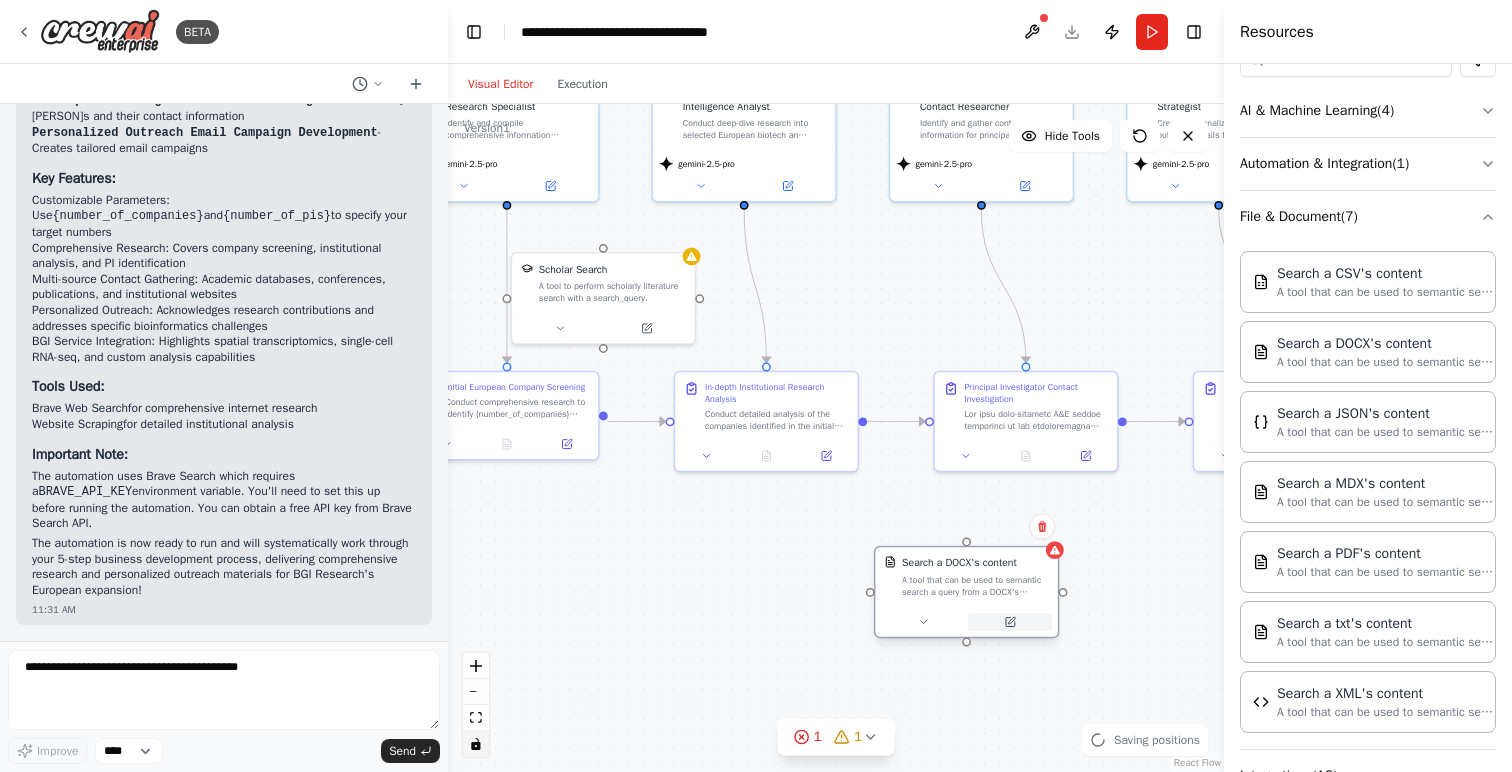 click at bounding box center (1010, 622) 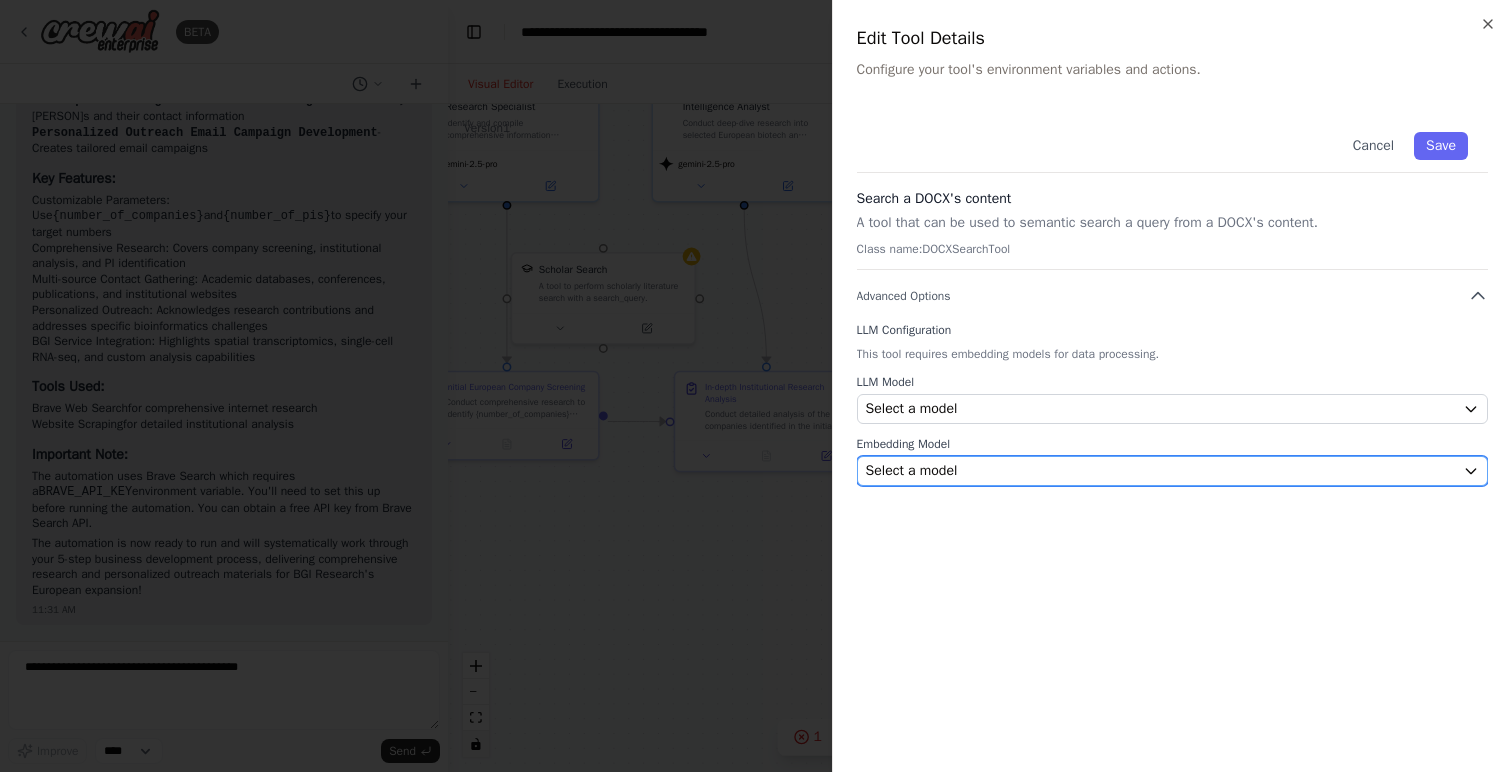 click on "Select a model" at bounding box center (1160, 471) 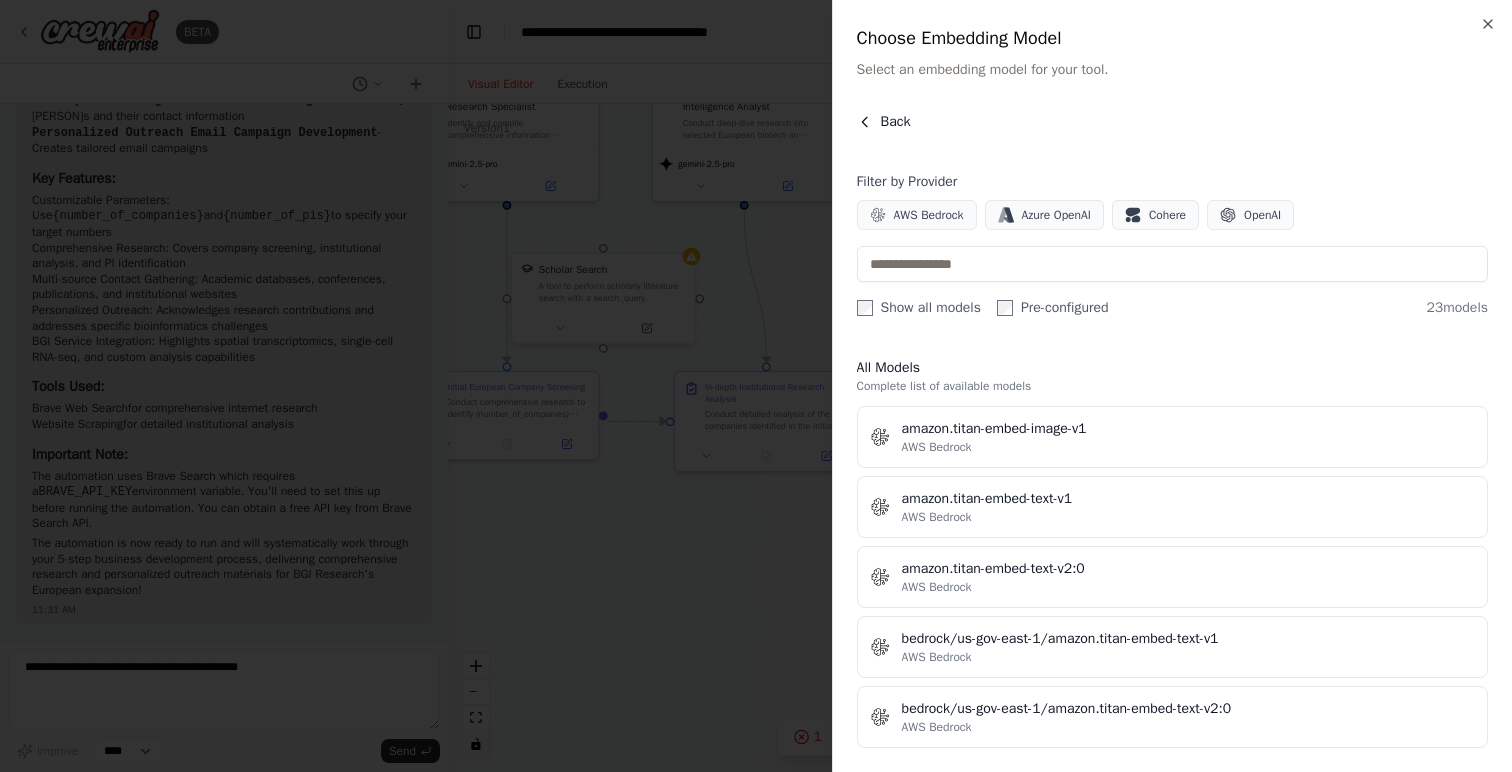 click on "Back" at bounding box center [896, 122] 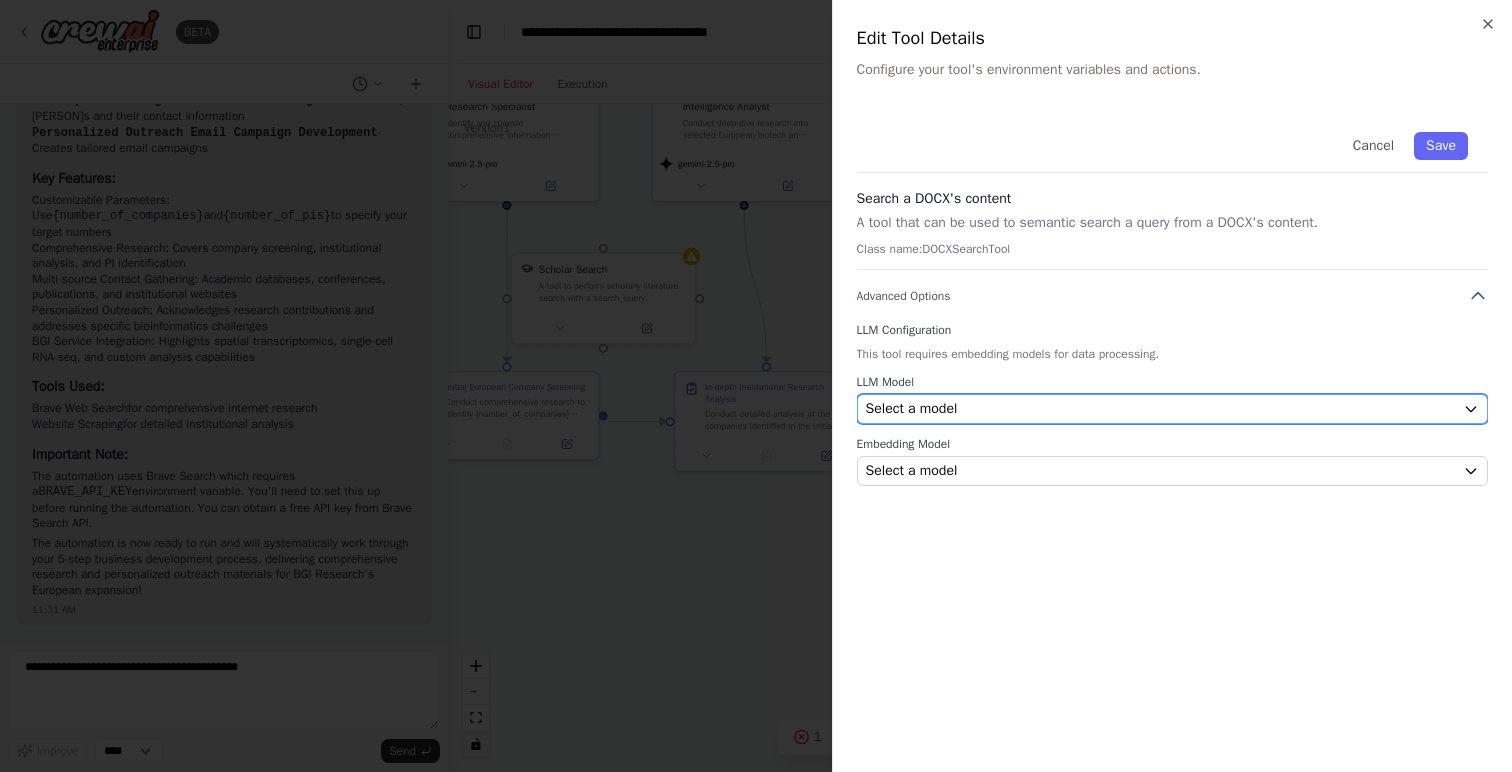 click on "Select a model" at bounding box center [1160, 409] 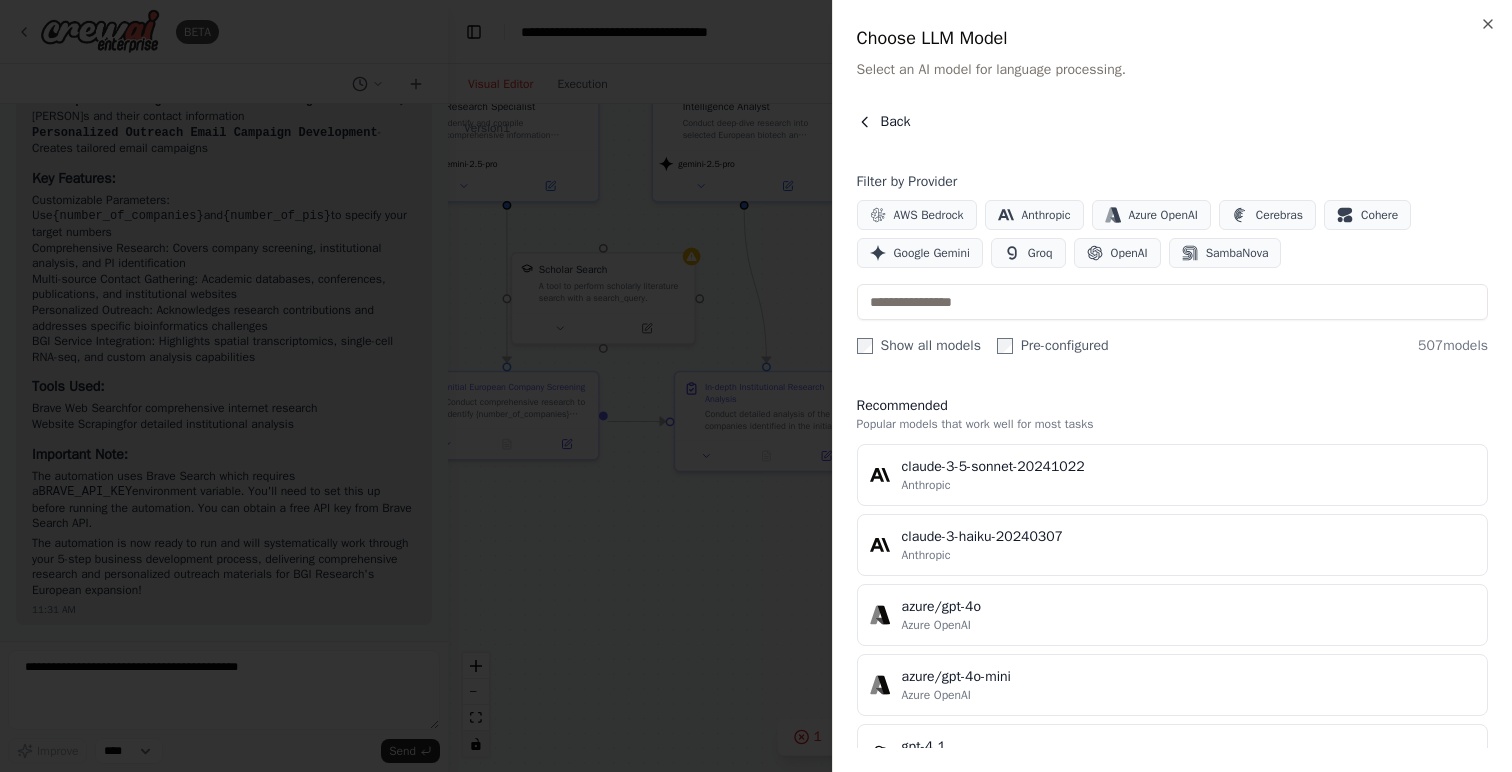 click on "Back" at bounding box center (896, 122) 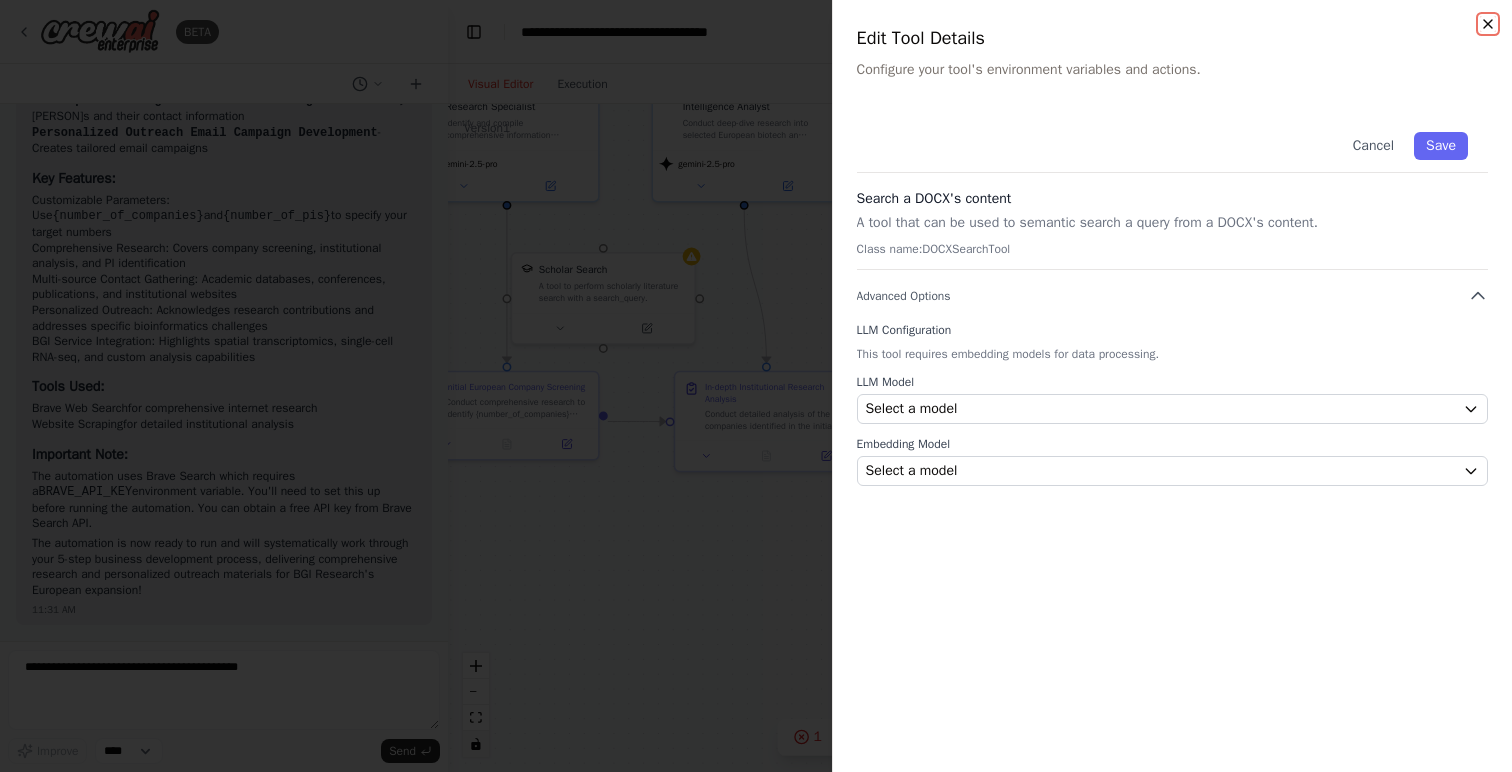 click 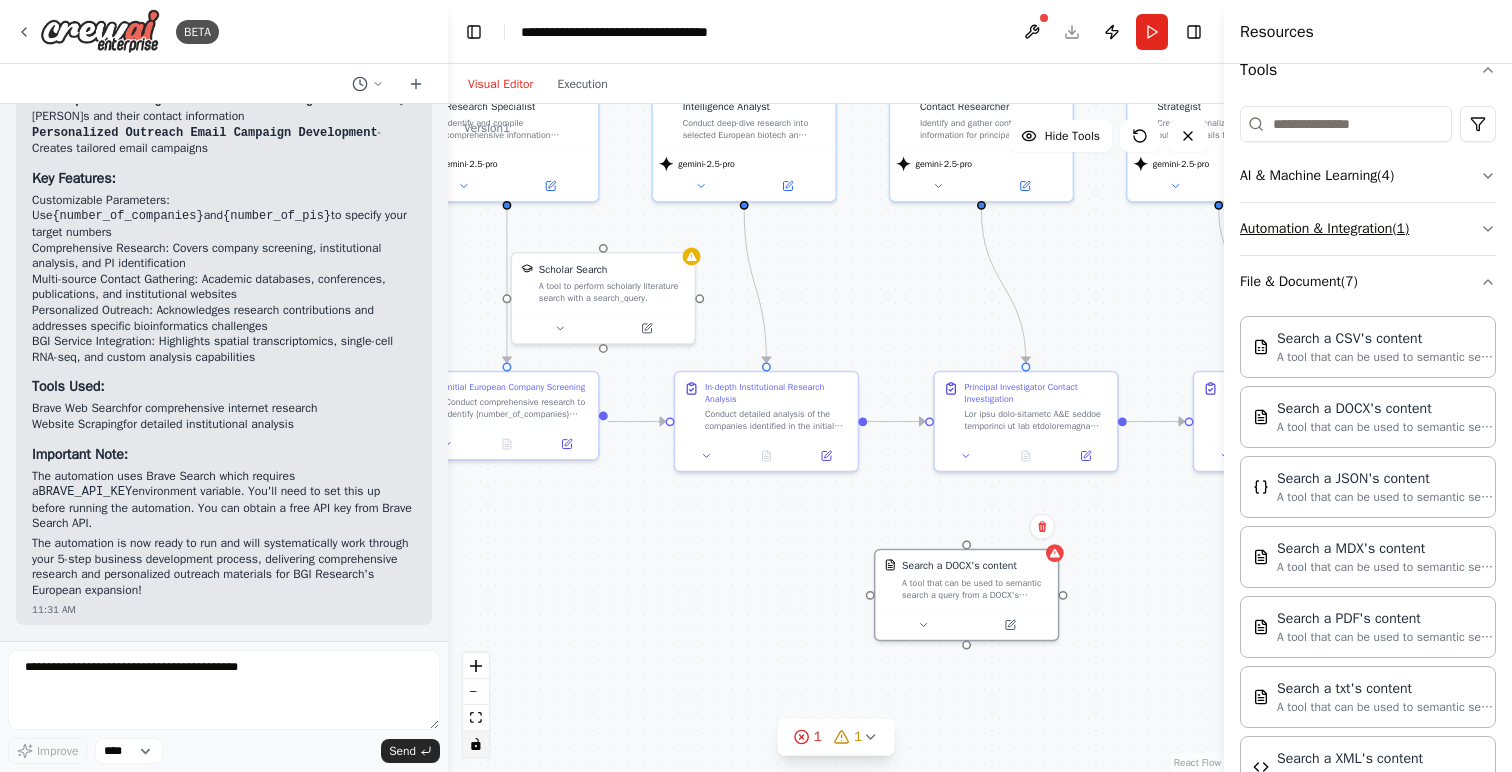 scroll, scrollTop: 178, scrollLeft: 0, axis: vertical 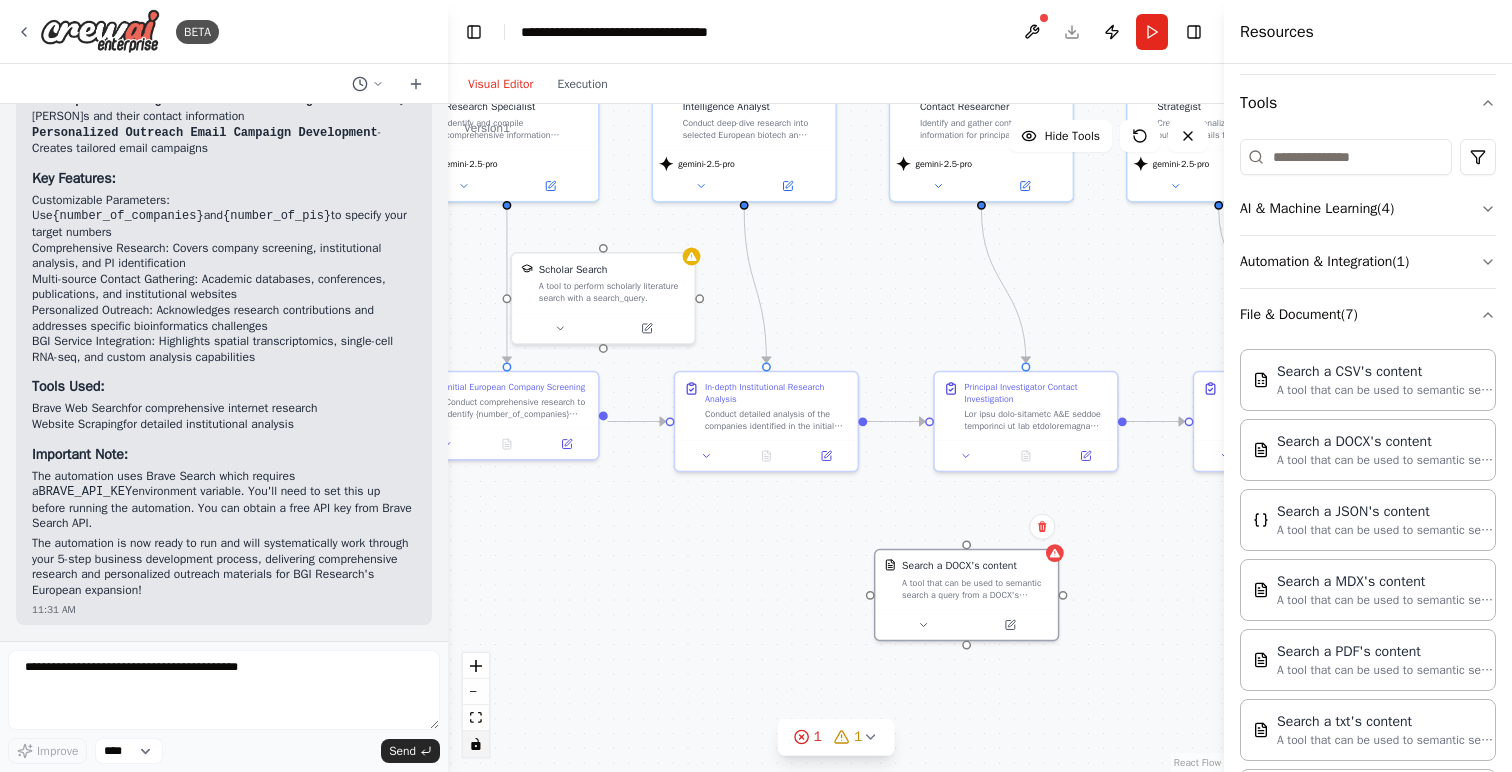 click on ".deletable-edge-delete-btn {
width: 20px;
height: 20px;
border: 0px solid #ffffff;
color: #6b7280;
background-color: #f8fafc;
cursor: pointer;
border-radius: 50%;
font-size: 12px;
padding: 3px;
display: flex;
align-items: center;
justify-content: center;
transition: all 0.2s cubic-bezier(0.4, 0, 0.2, 1);
box-shadow: 0 2px 4px rgba(0, 0, 0, 0.1);
}
.deletable-edge-delete-btn:hover {
background-color: #ef4444;
color: #ffffff;
border-color: #dc2626;
transform: scale(1.1);
box-shadow: 0 4px 12px rgba(239, 68, 68, 0.4);
}
.deletable-edge-delete-btn:active {
transform: scale(0.95);
box-shadow: 0 2px 4px rgba(239, 68, 68, 0.3);
}
European Biotech Market Research Specialist gemini-2.5-pro" at bounding box center (836, 438) 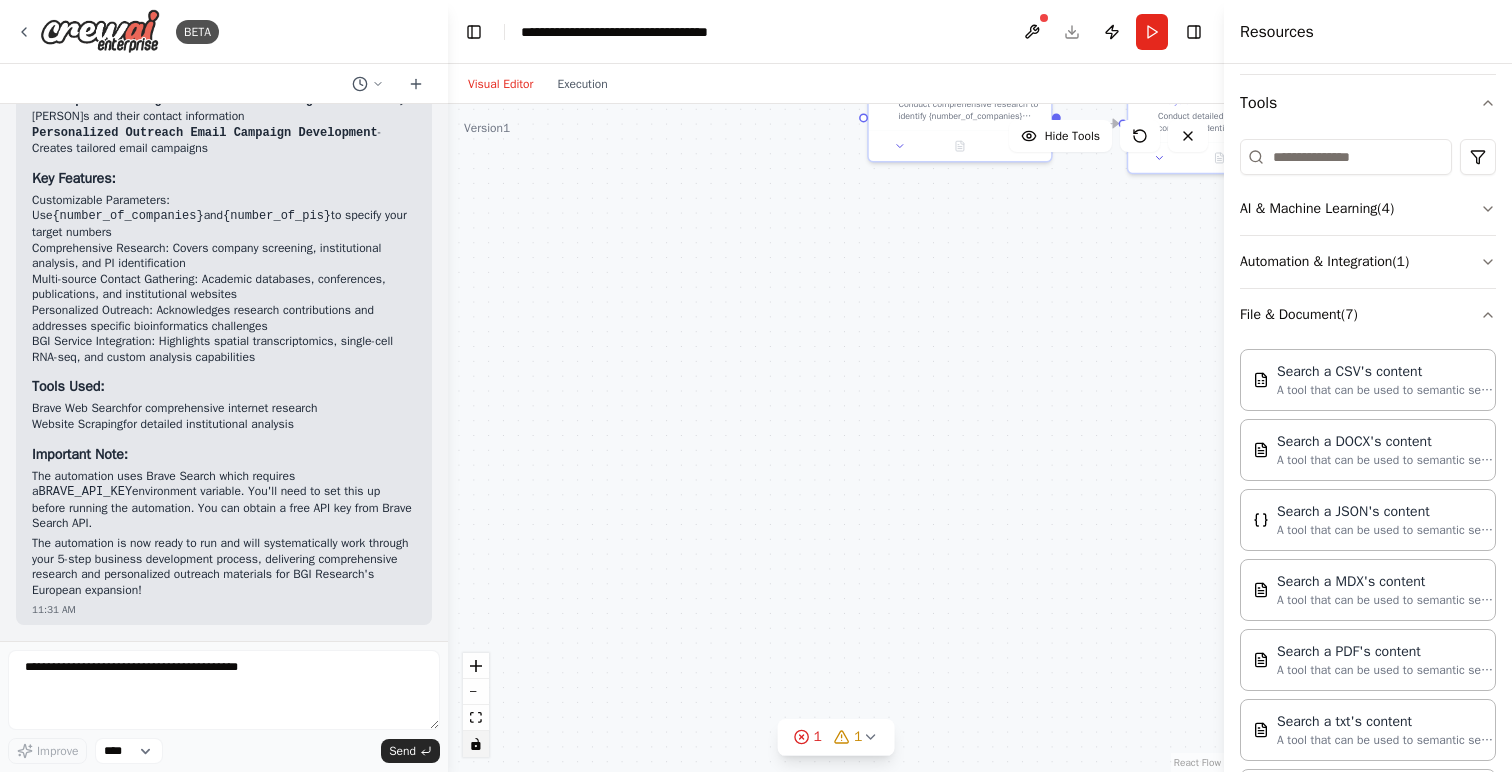 drag, startPoint x: 730, startPoint y: 555, endPoint x: 1207, endPoint y: 251, distance: 565.6368 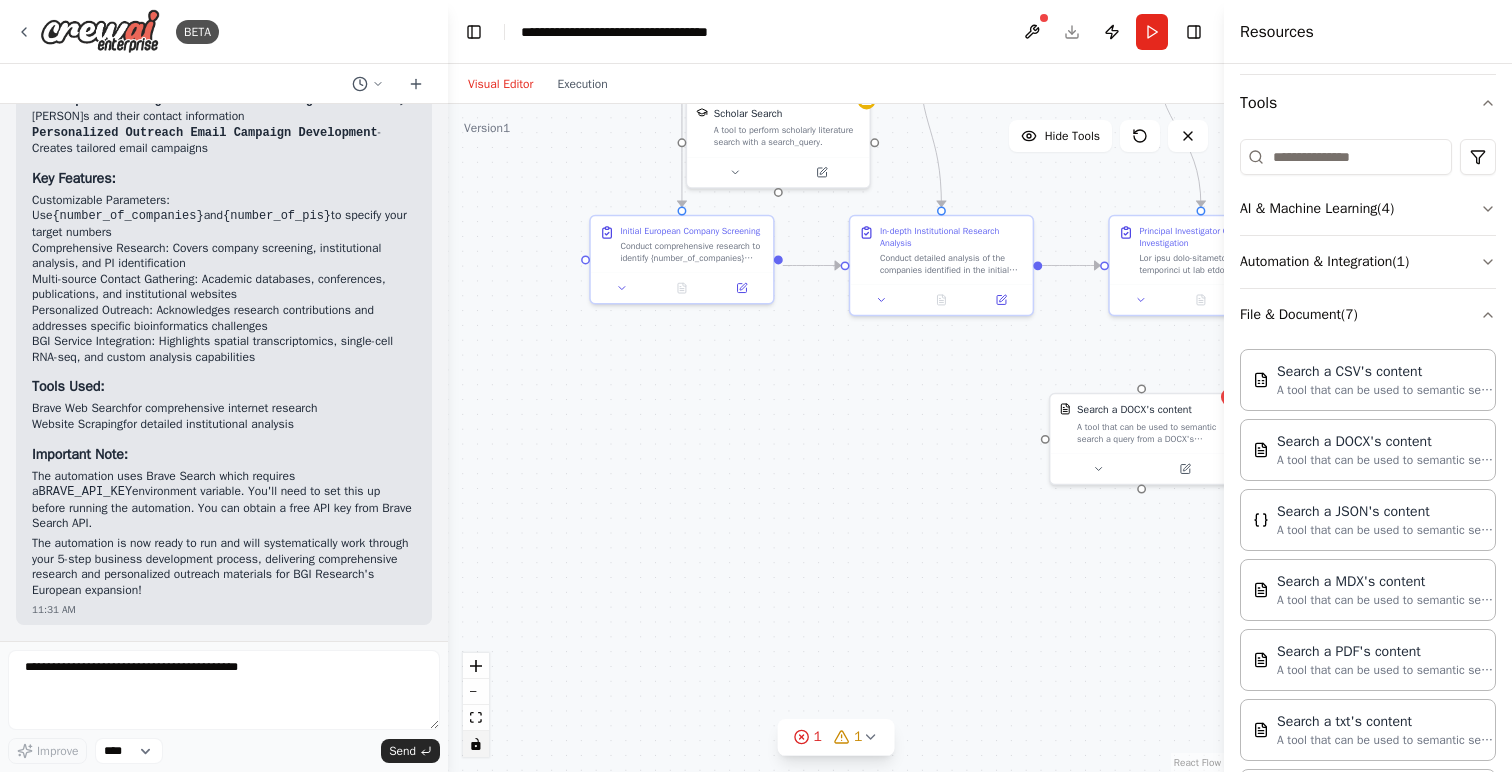 drag, startPoint x: 1123, startPoint y: 308, endPoint x: 779, endPoint y: 464, distance: 377.71948 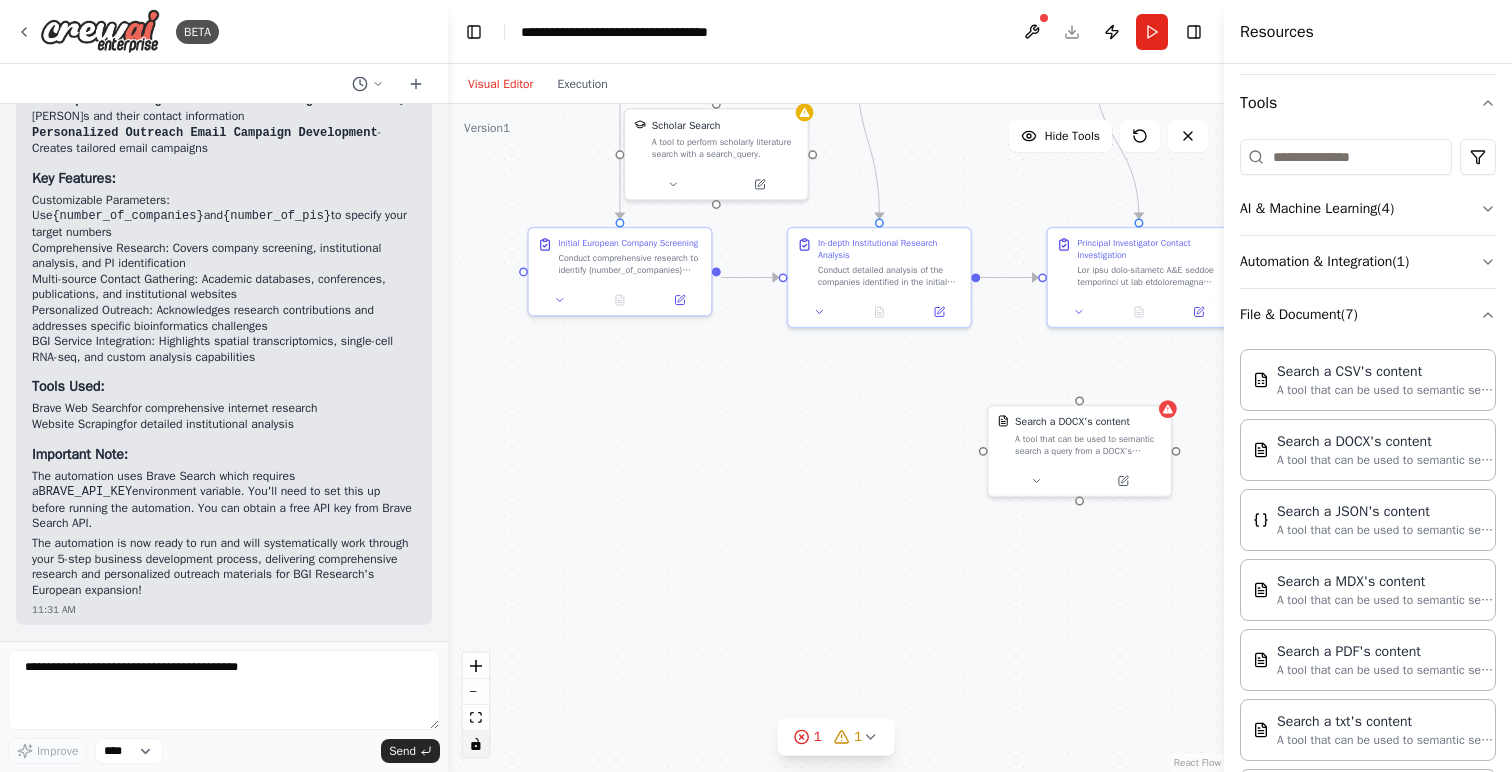 drag, startPoint x: 779, startPoint y: 464, endPoint x: 623, endPoint y: 486, distance: 157.54364 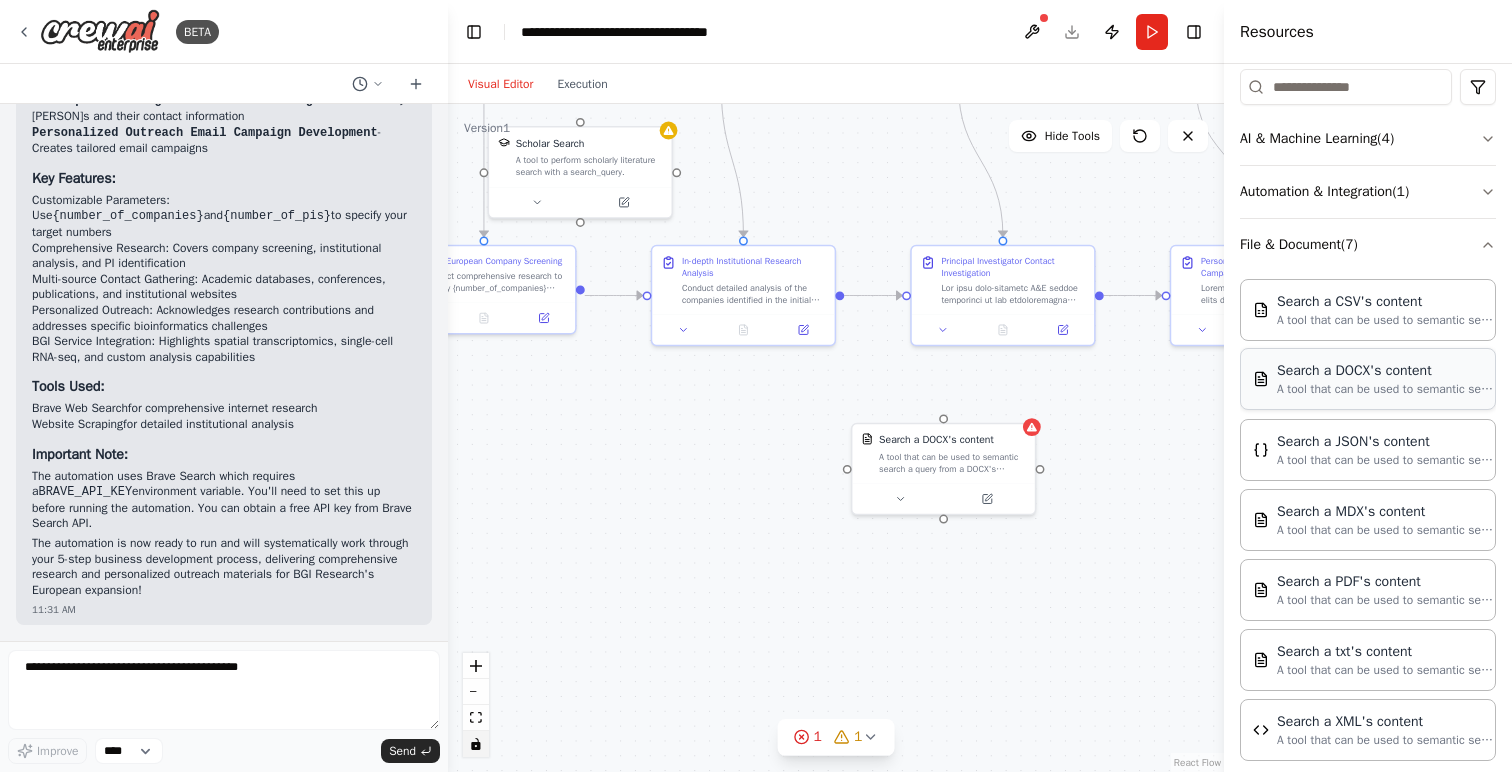 scroll, scrollTop: 242, scrollLeft: 0, axis: vertical 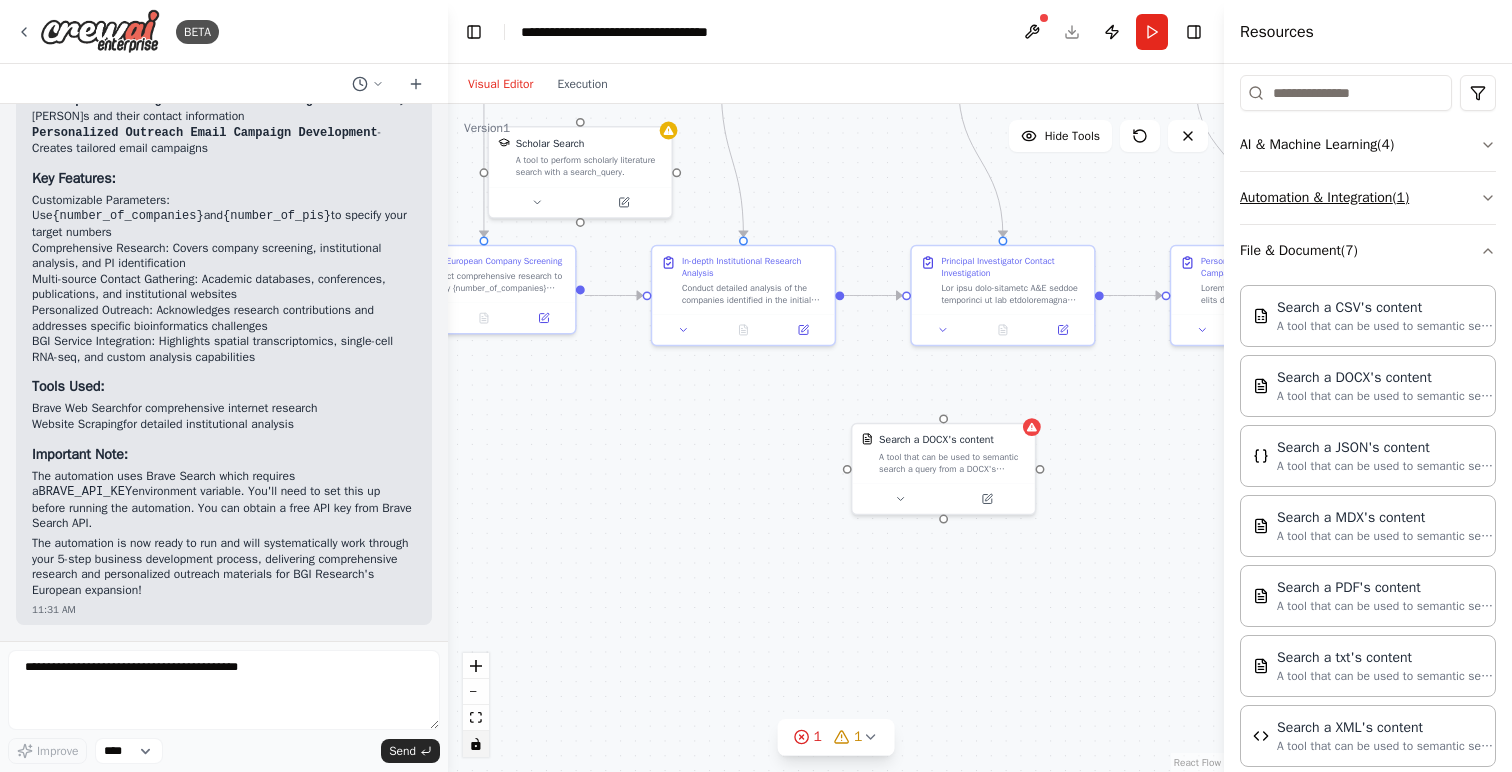 click on "Automation & Integration  ( 1 )" at bounding box center [1368, 198] 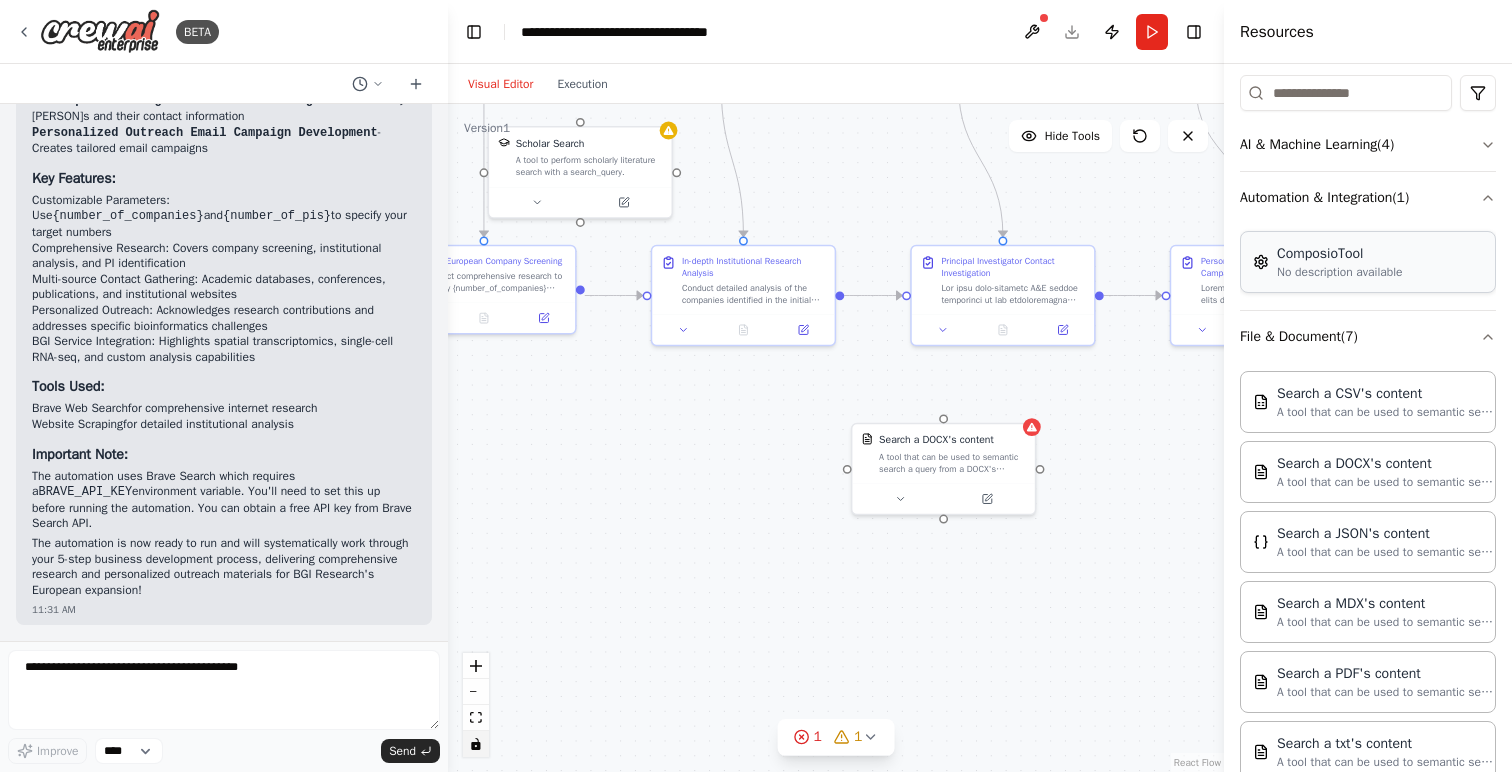 click on "No description available" at bounding box center (1340, 272) 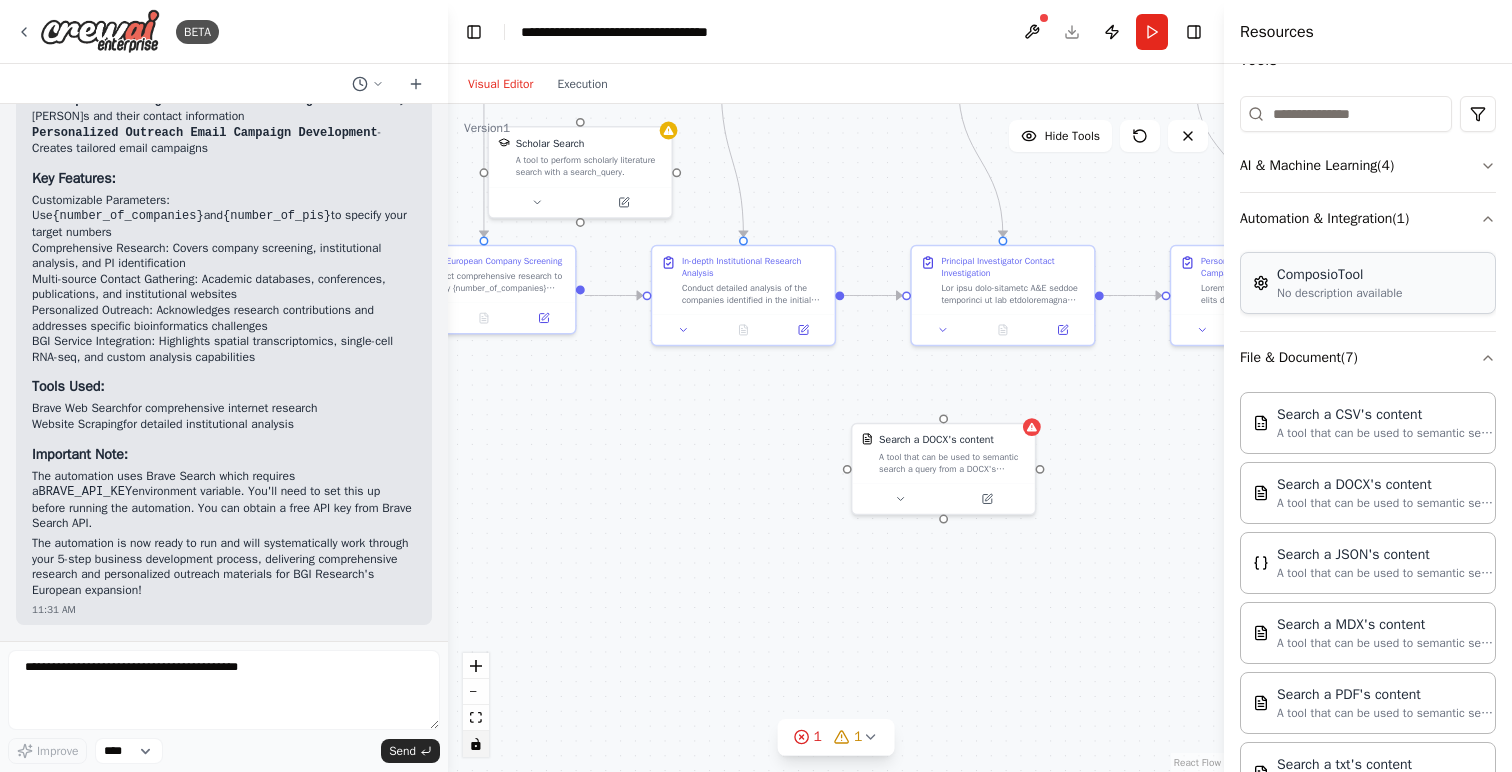 scroll, scrollTop: 208, scrollLeft: 0, axis: vertical 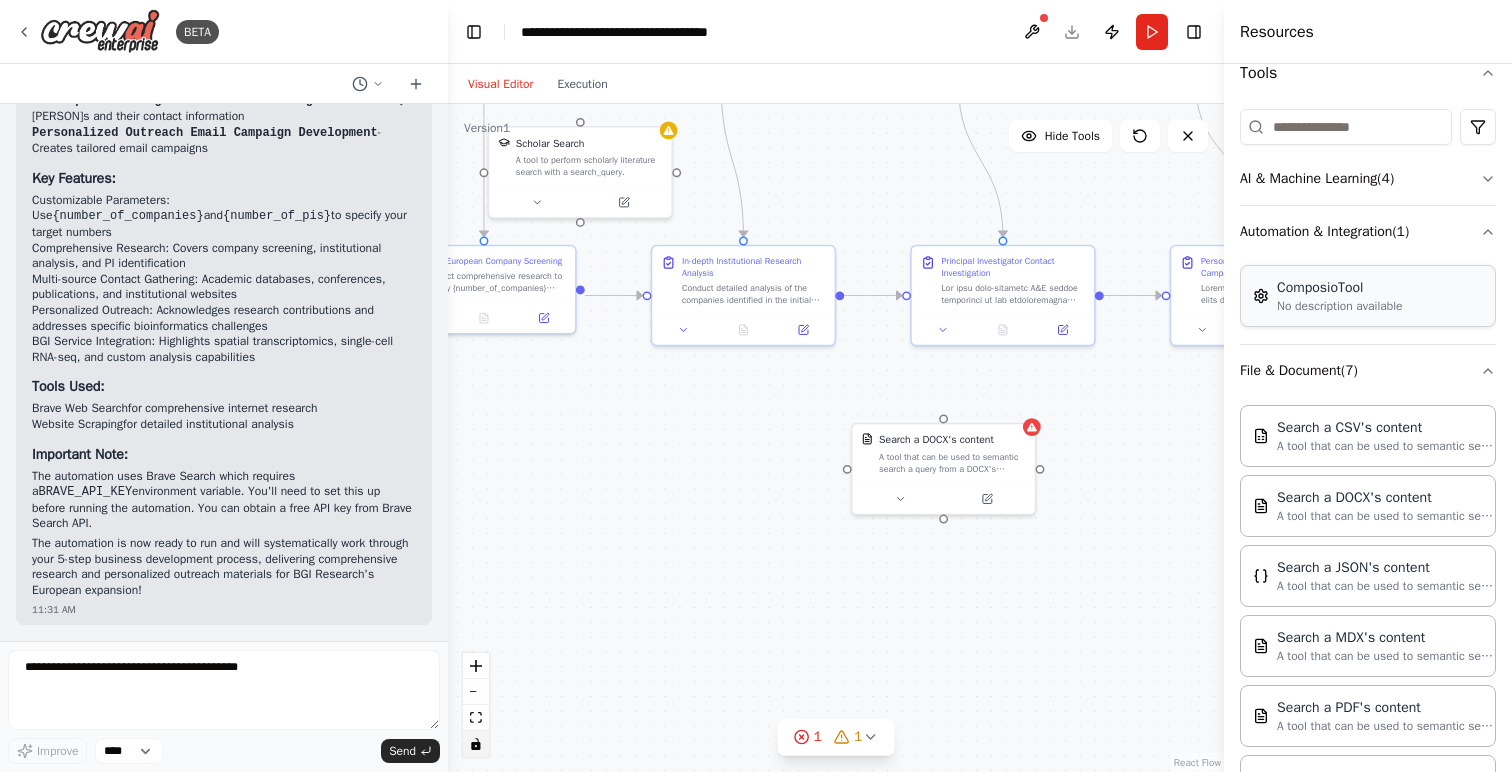 click on "ComposioTool No description available" at bounding box center (1368, 296) 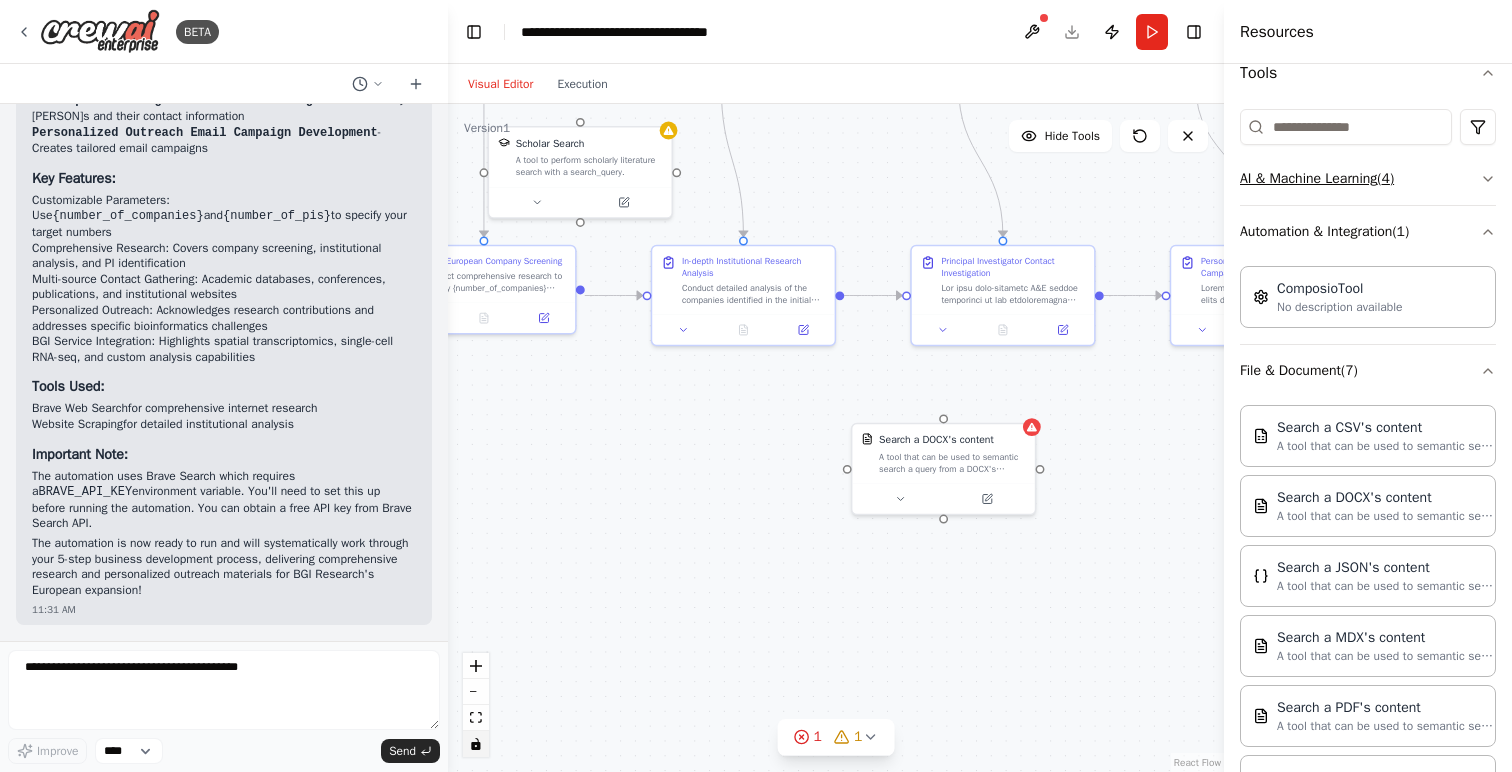 click on "AI & Machine Learning  ( 4 )" at bounding box center [1368, 179] 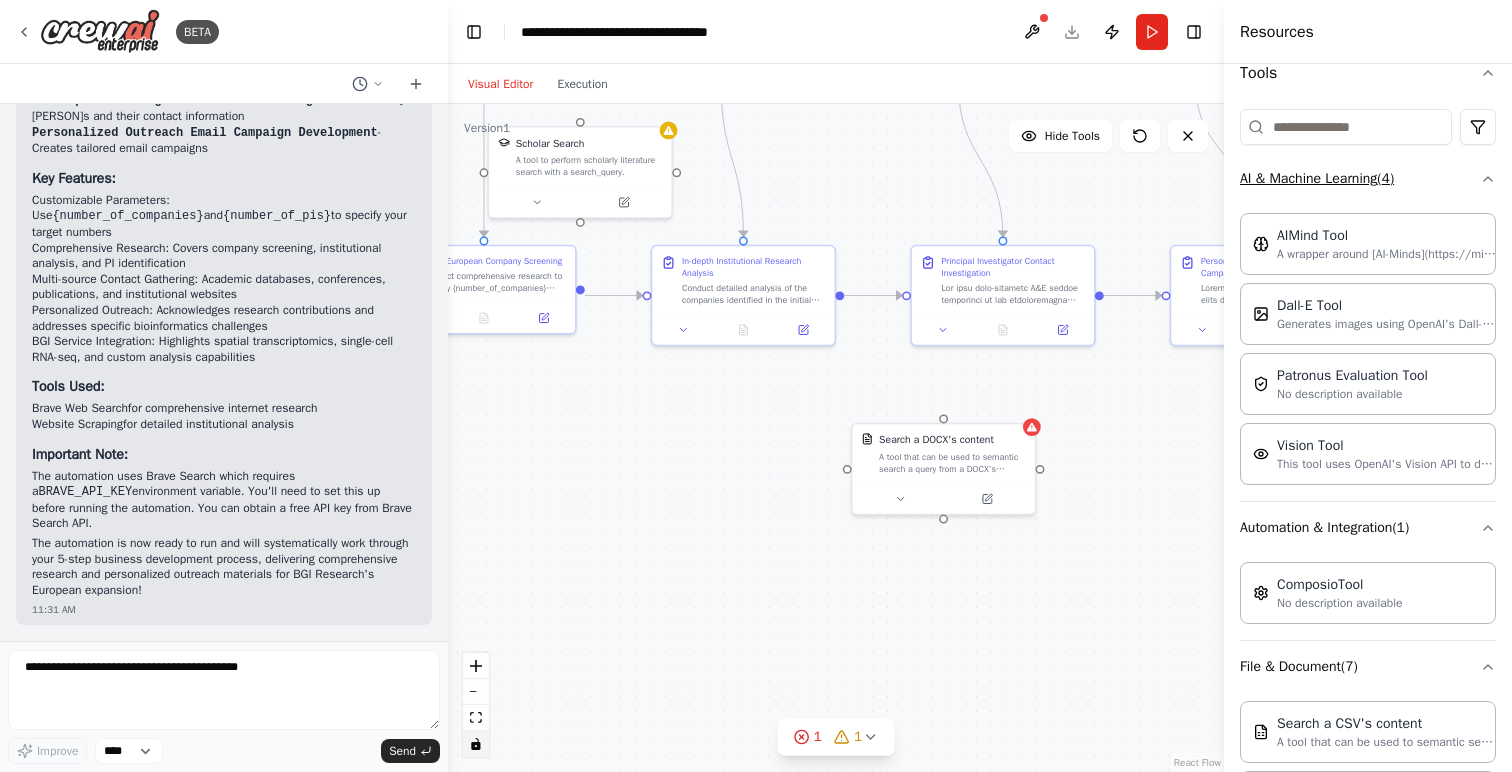 click on "AI & Machine Learning  ( 4 )" at bounding box center (1368, 179) 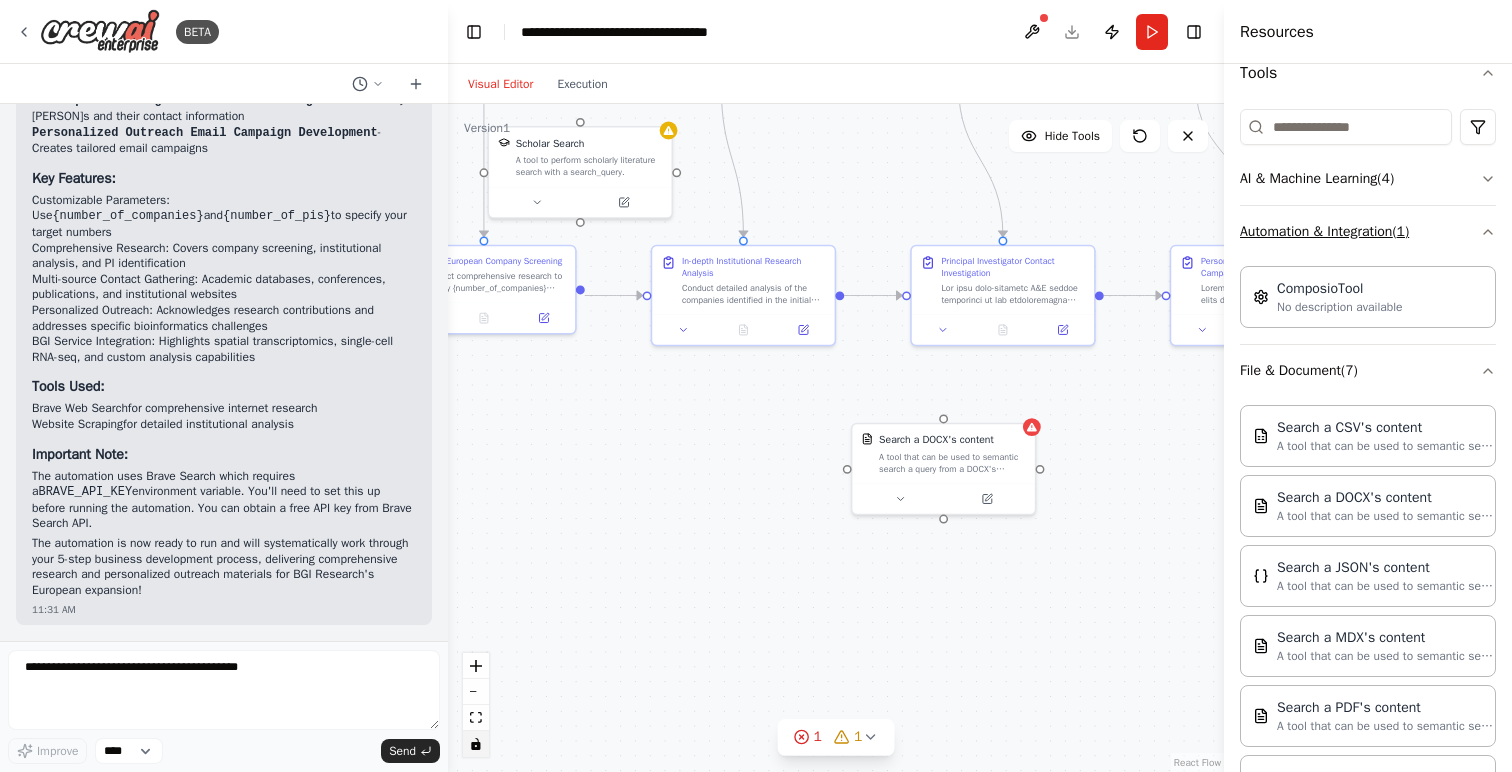 click on "Automation & Integration  ( 1 )" at bounding box center (1368, 232) 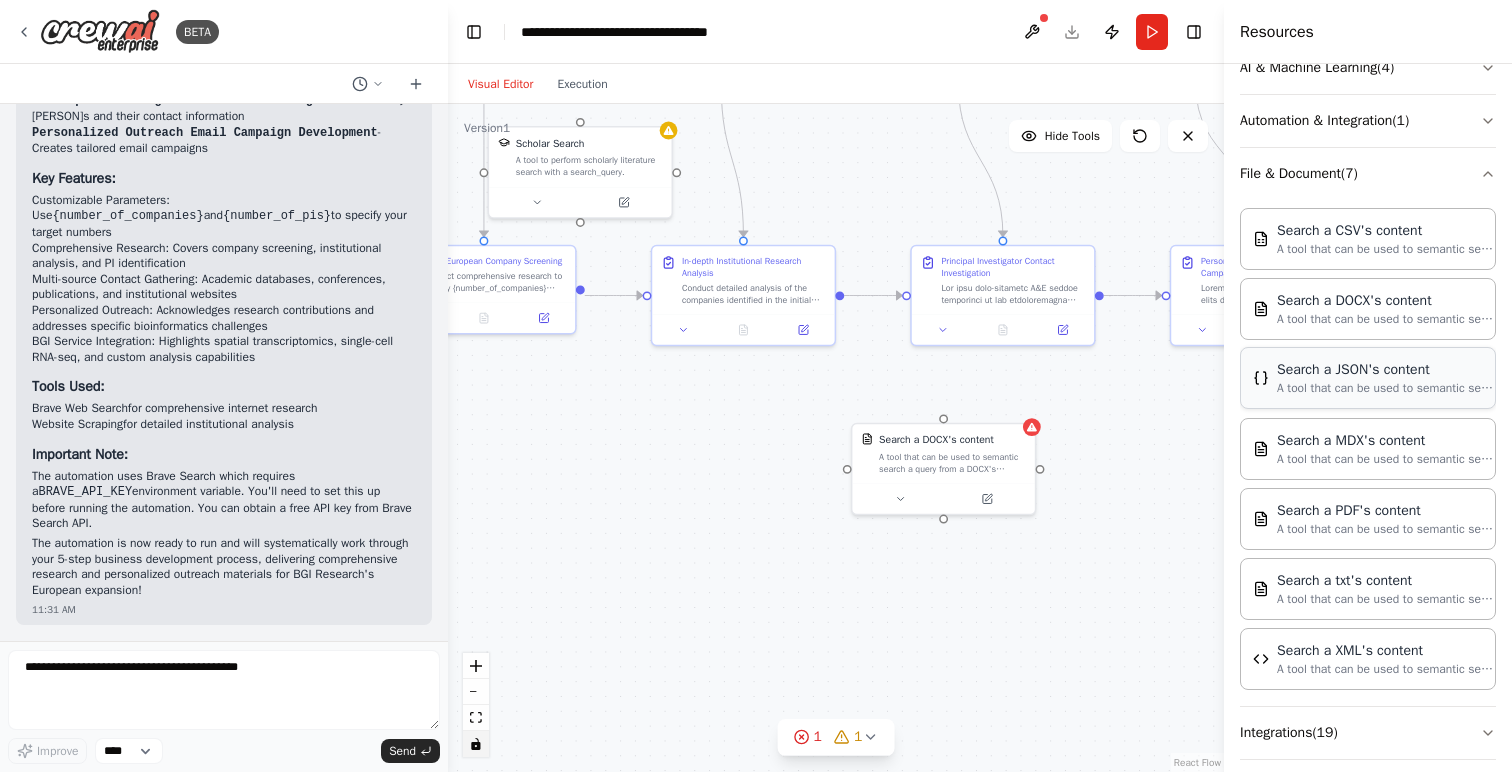 scroll, scrollTop: 321, scrollLeft: 0, axis: vertical 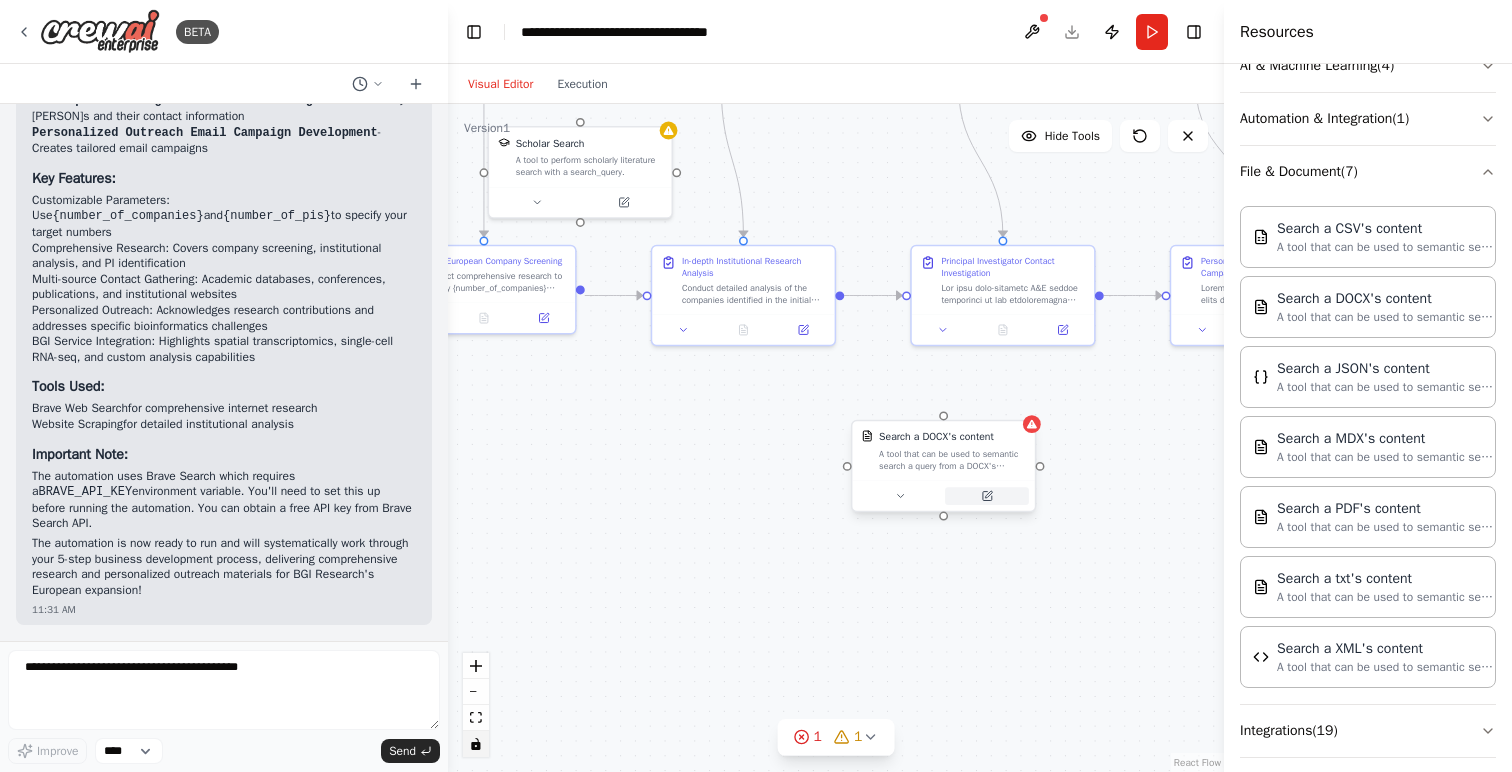 click 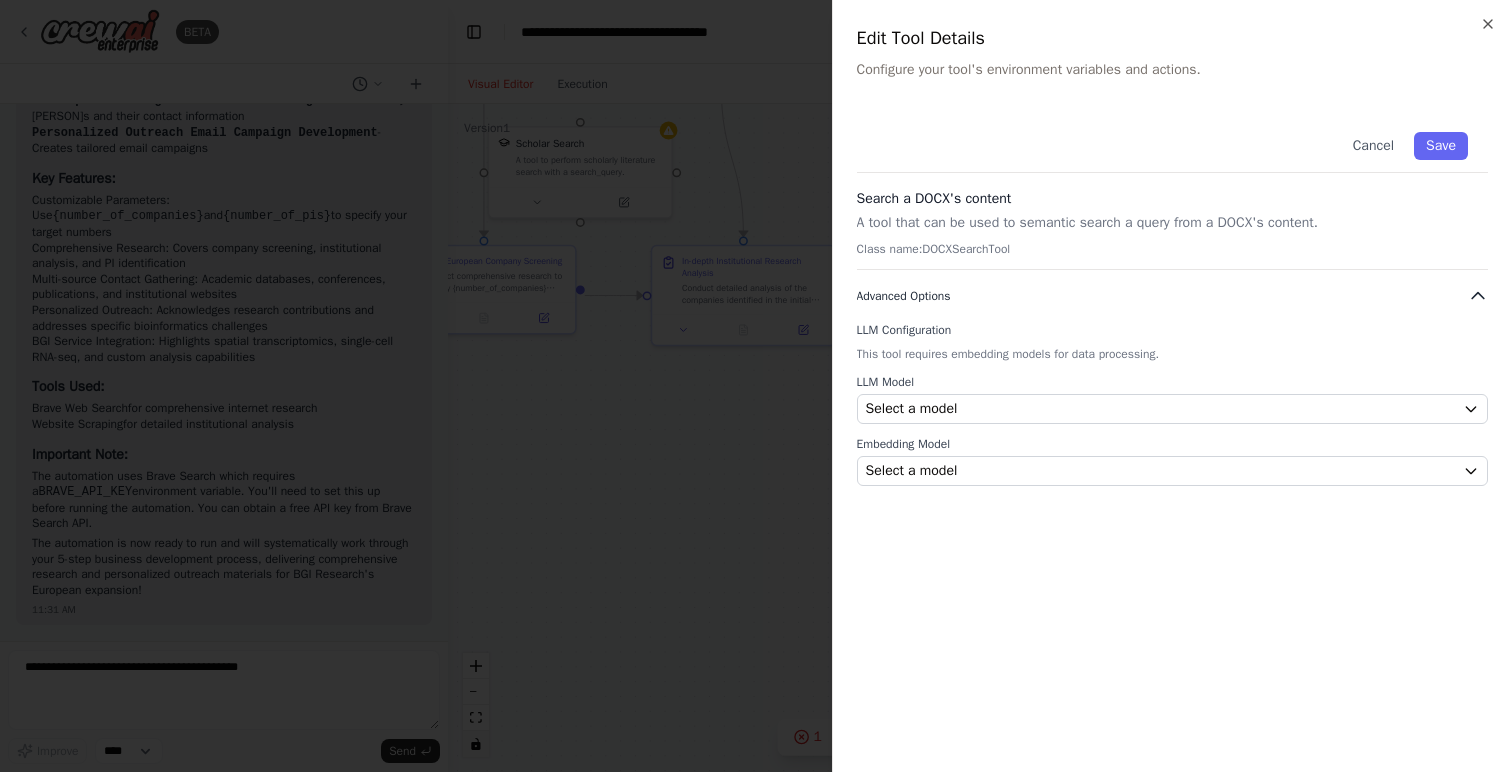 click 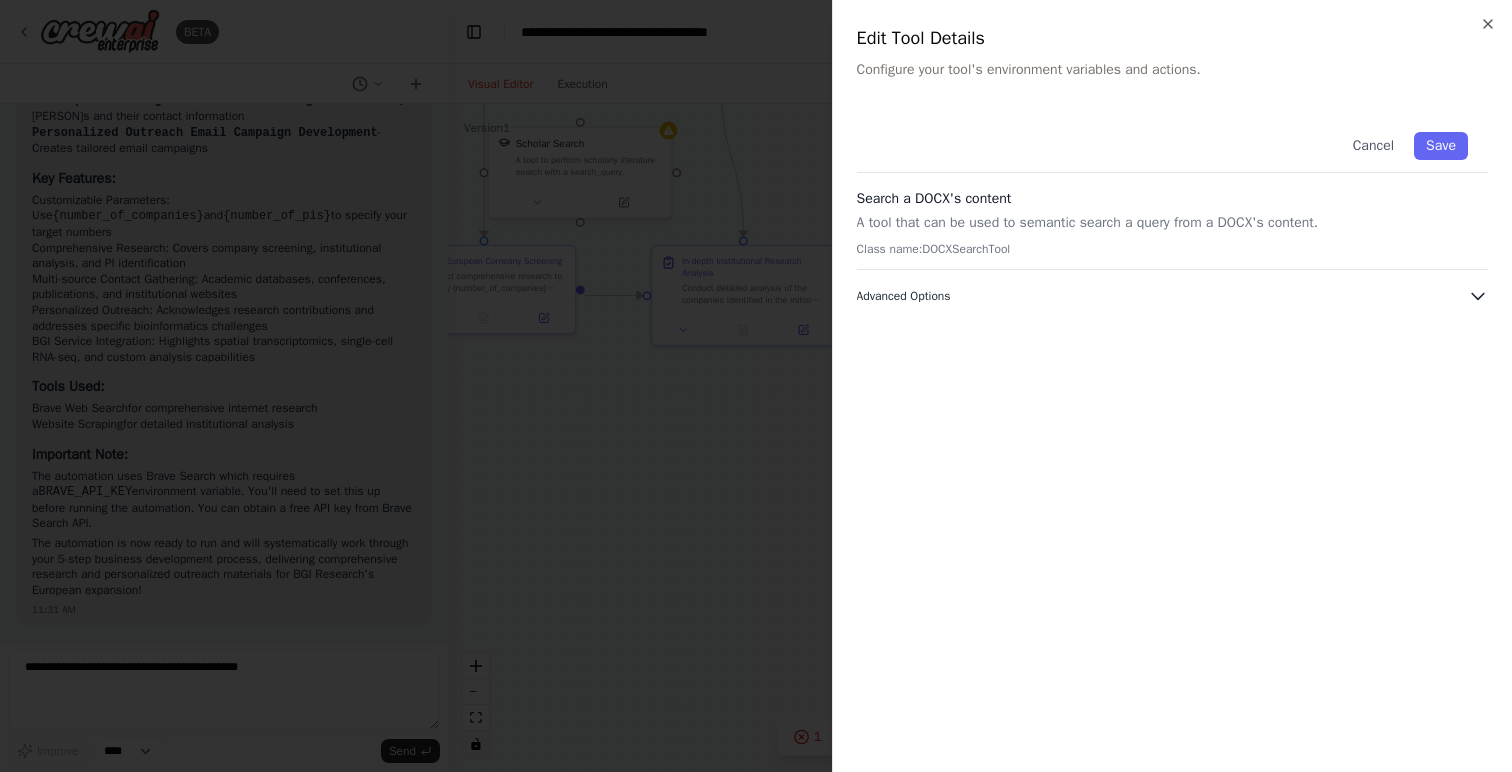 click 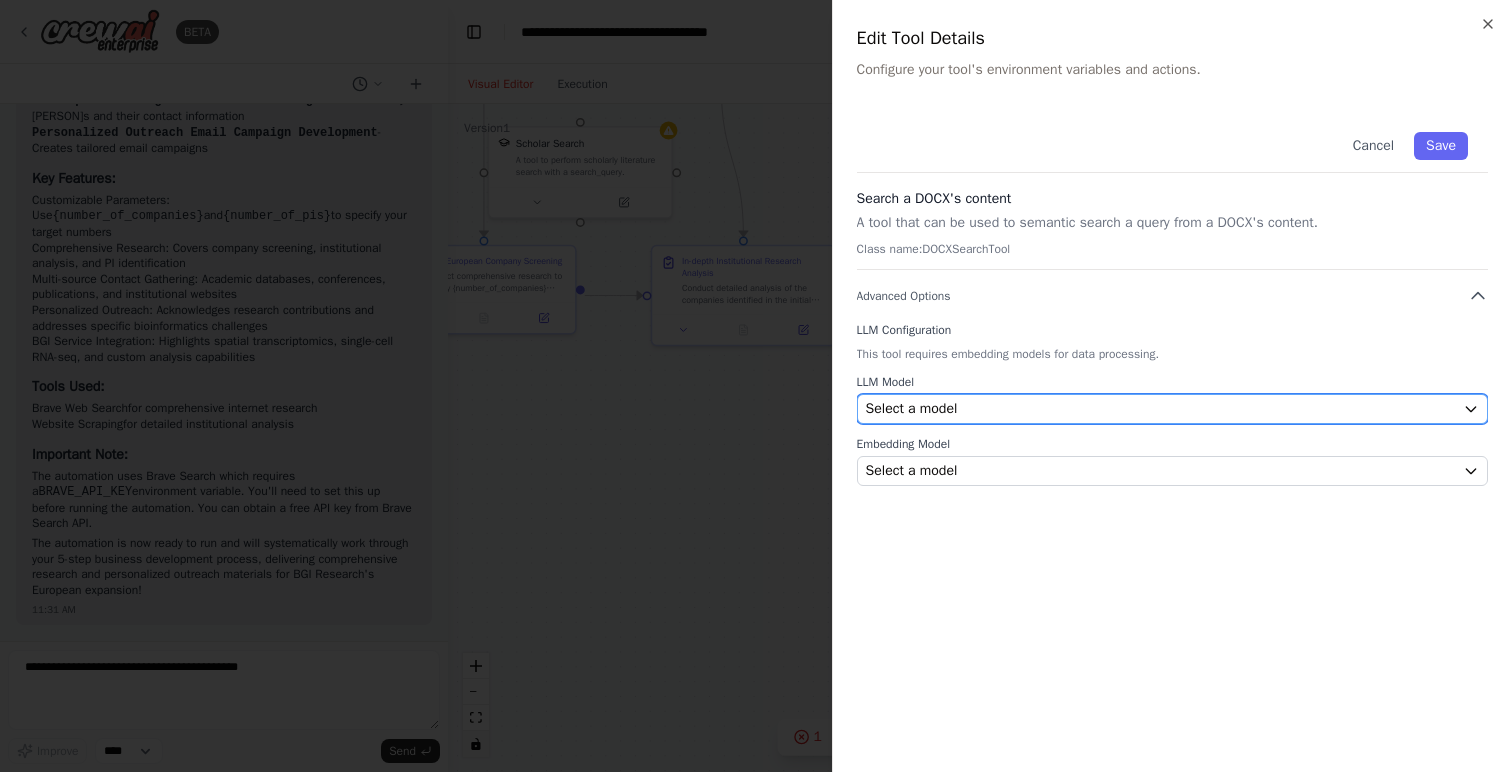 click on "Select a model" at bounding box center [912, 409] 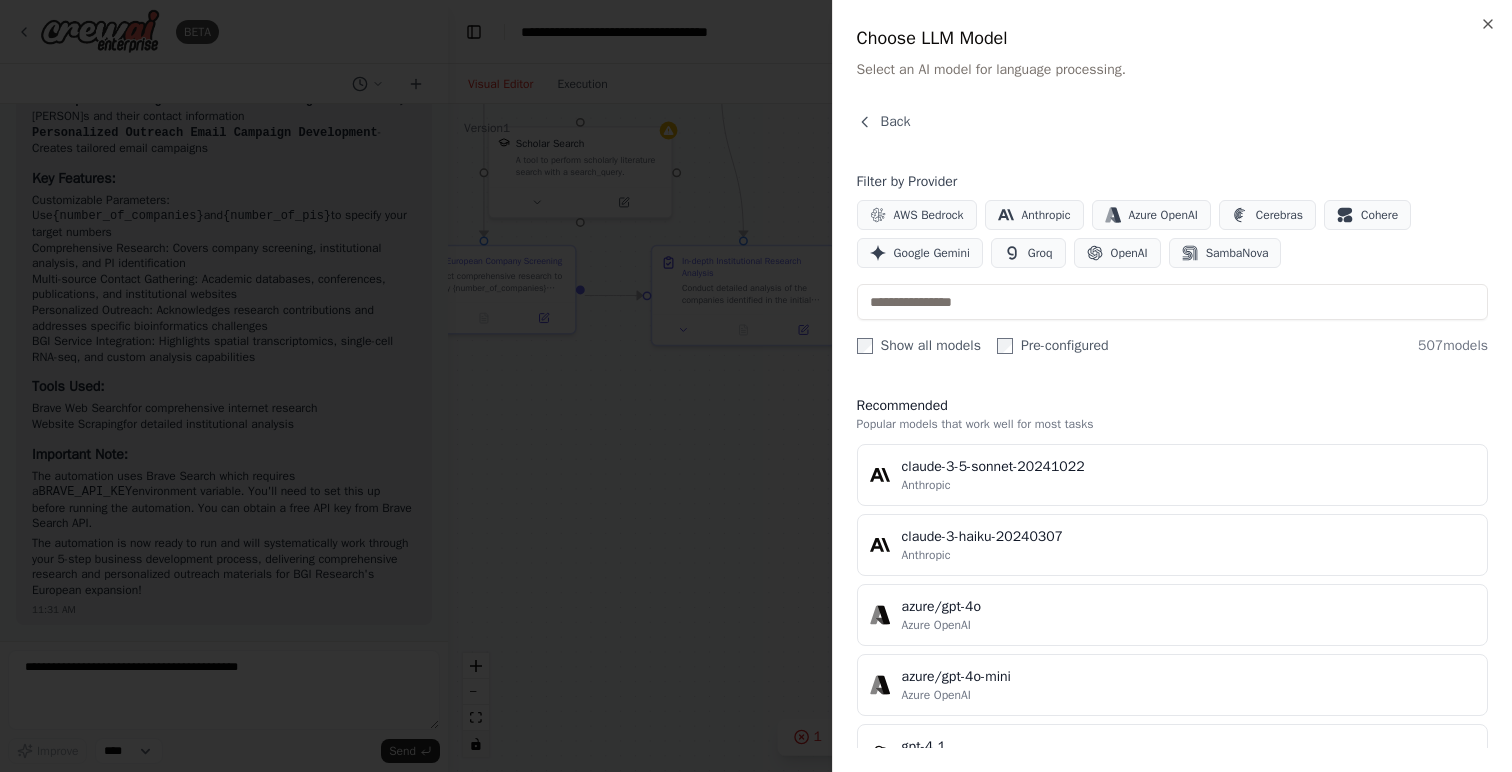 click on "Close Choose LLM Model Select an AI model for language processing. Back Filter by Provider AWS Bedrock Anthropic Azure OpenAI Cerebras Cohere Google Gemini Groq OpenAI SambaNova Show all models Pre-configured 507  models Recommended Popular models that work well for most tasks claude-3-5-sonnet-20241022 Anthropic claude-3-haiku-20240307 Anthropic azure/gpt-4o Azure OpenAI azure/gpt-4o-mini Azure OpenAI gpt-4.1 OpenAI gpt-4o OpenAI gpt-4o-mini OpenAI All Models Complete list of available models 1024-x-1024/50-steps/bedrock/amazon.nova-canvas-v1:0 AWS Bedrock 1024-x-1024/50-steps/stability.stable-diffusion-xl-v1 AWS Bedrock 1024-x-1024/max-steps/stability.stable-diffusion-xl-v1 AWS Bedrock 512-x-512/50-steps/stability.stable-diffusion-xl-v0 AWS Bedrock 512-x-512/max-steps/stability.stable-diffusion-xl-v0 AWS Bedrock ai21.j2-mid-v1 AWS Bedrock ai21.j2-ultra-v1 AWS Bedrock ai21.jamba-1-5-large-v1:0 AWS Bedrock ai21.jamba-1-5-mini-v1:0 AWS Bedrock ai21.jamba-instruct-v1:0 AWS Bedrock amazon.rerank-v1:0 AWS Bedrock" at bounding box center [1172, 386] 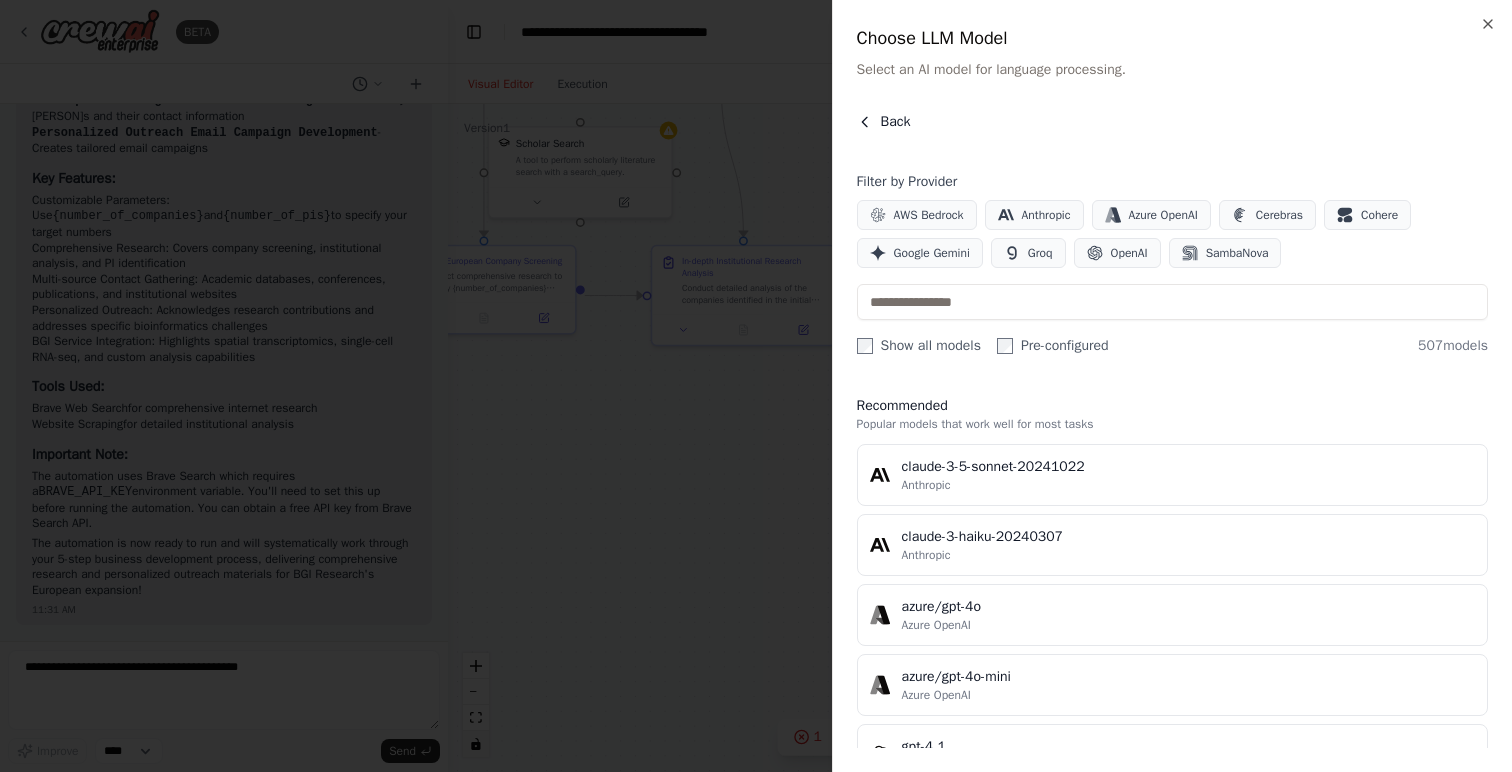 click on "Back" at bounding box center [896, 122] 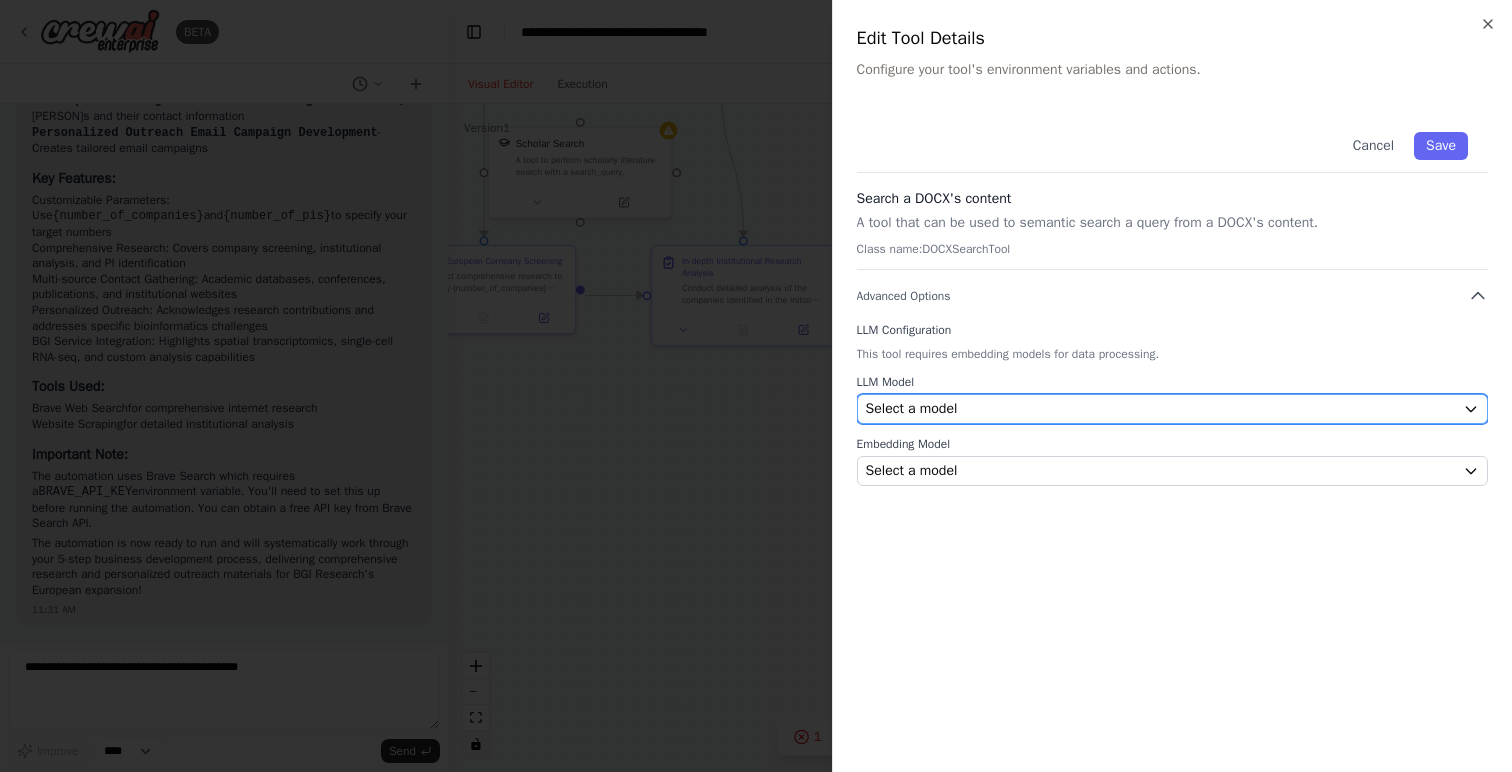 click on "Select a model" at bounding box center (1160, 409) 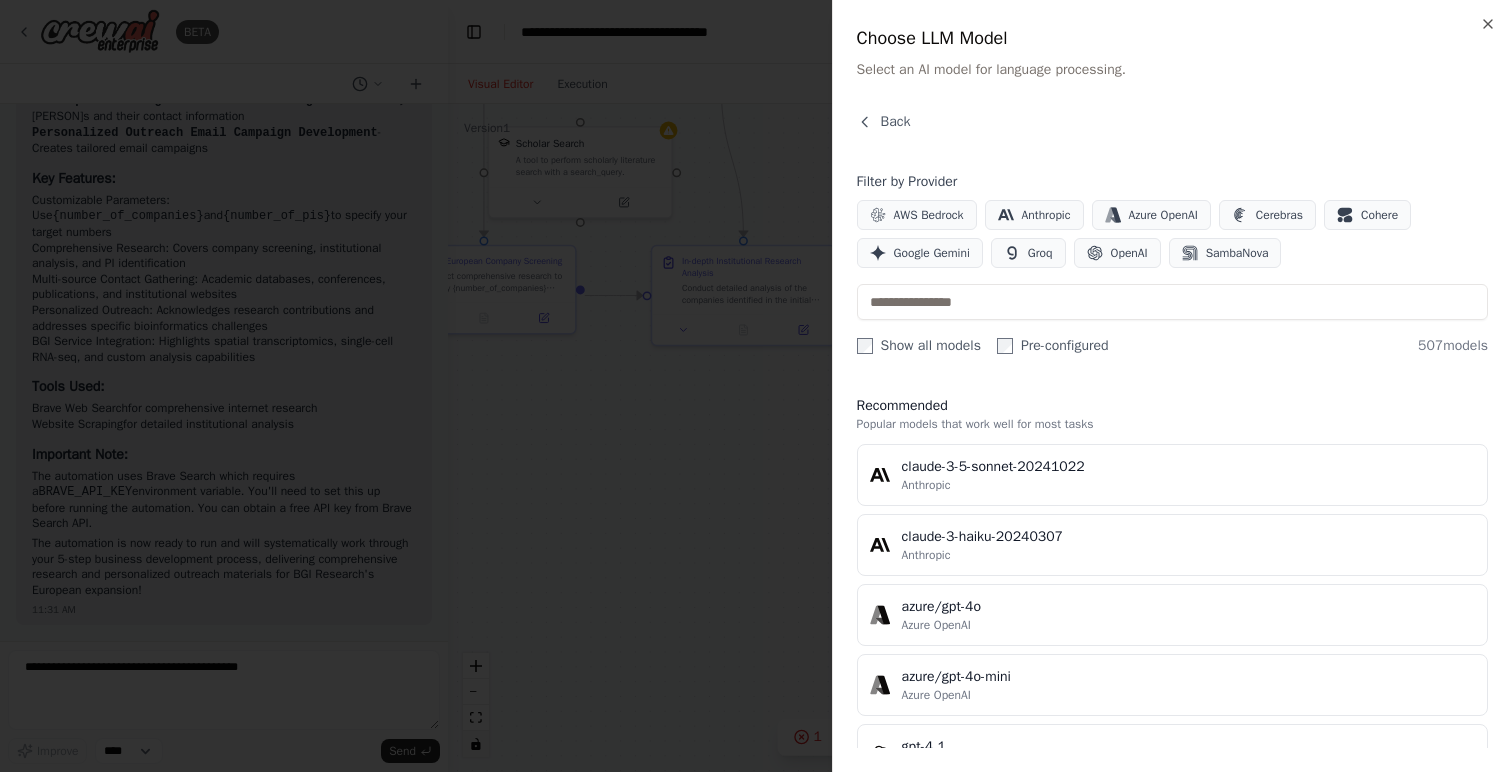 click on "Close Choose LLM Model Select an AI model for language processing. Back Filter by Provider AWS Bedrock Anthropic Azure OpenAI Cerebras Cohere Google Gemini Groq OpenAI SambaNova Show all models Pre-configured 507  models Recommended Popular models that work well for most tasks claude-3-5-sonnet-20241022 Anthropic claude-3-haiku-20240307 Anthropic azure/gpt-4o Azure OpenAI azure/gpt-4o-mini Azure OpenAI gpt-4.1 OpenAI gpt-4o OpenAI gpt-4o-mini OpenAI All Models Complete list of available models 1024-x-1024/50-steps/bedrock/amazon.nova-canvas-v1:0 AWS Bedrock 1024-x-1024/50-steps/stability.stable-diffusion-xl-v1 AWS Bedrock 1024-x-1024/max-steps/stability.stable-diffusion-xl-v1 AWS Bedrock 512-x-512/50-steps/stability.stable-diffusion-xl-v0 AWS Bedrock 512-x-512/max-steps/stability.stable-diffusion-xl-v0 AWS Bedrock ai21.j2-mid-v1 AWS Bedrock ai21.j2-ultra-v1 AWS Bedrock ai21.jamba-1-5-large-v1:0 AWS Bedrock ai21.jamba-1-5-mini-v1:0 AWS Bedrock ai21.jamba-instruct-v1:0 AWS Bedrock amazon.rerank-v1:0 AWS Bedrock" at bounding box center [1172, 386] 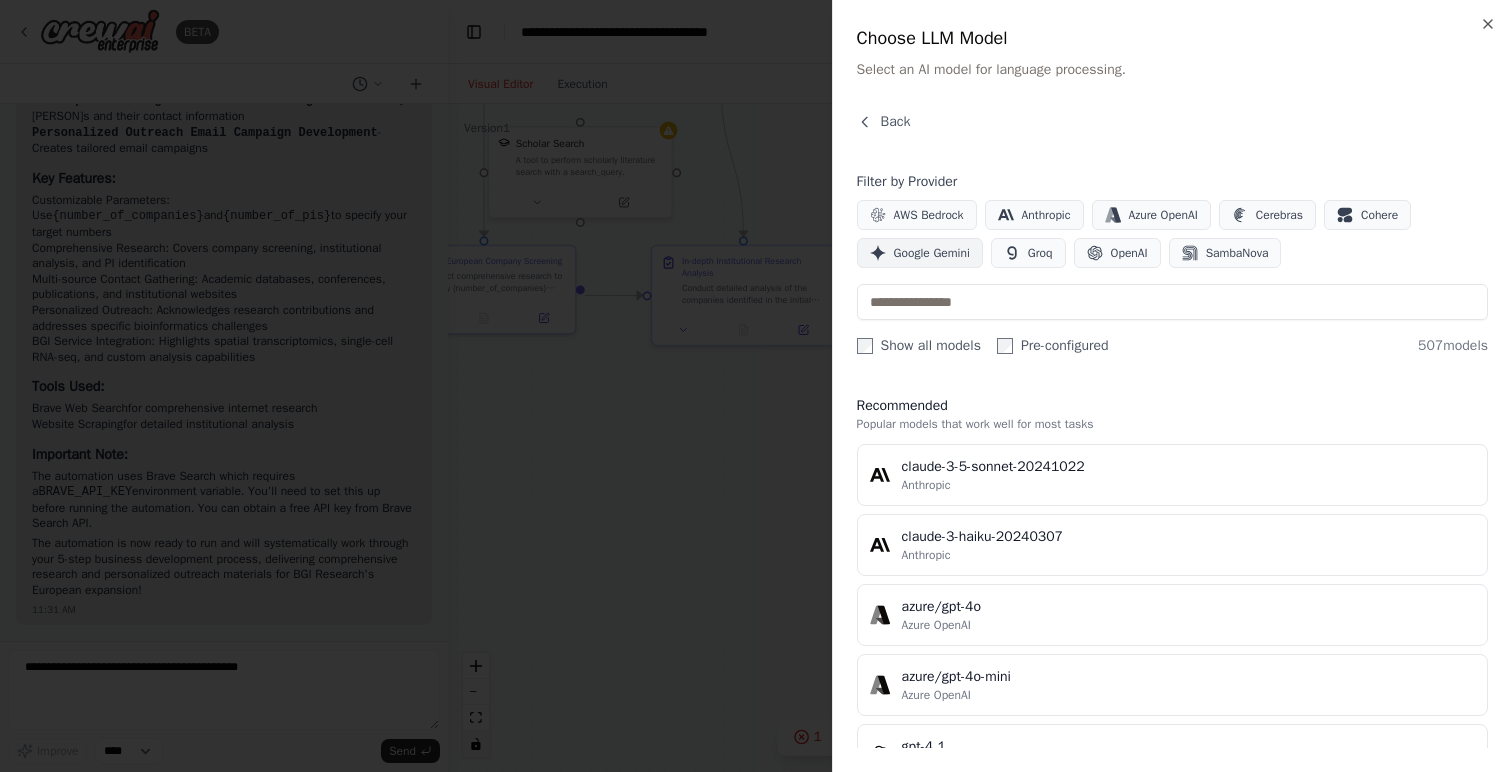 click on "Google Gemini" at bounding box center [932, 253] 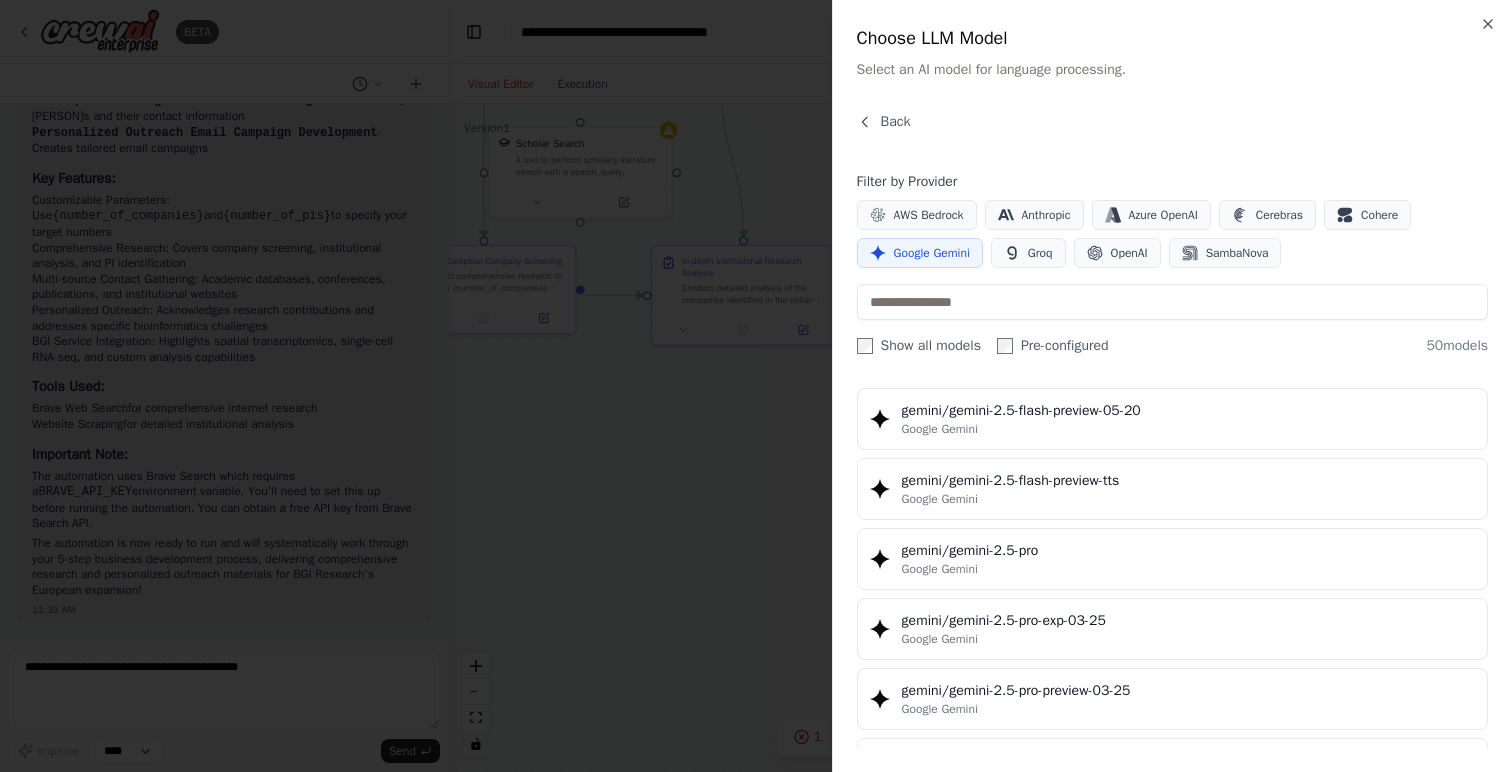 scroll, scrollTop: 2034, scrollLeft: 0, axis: vertical 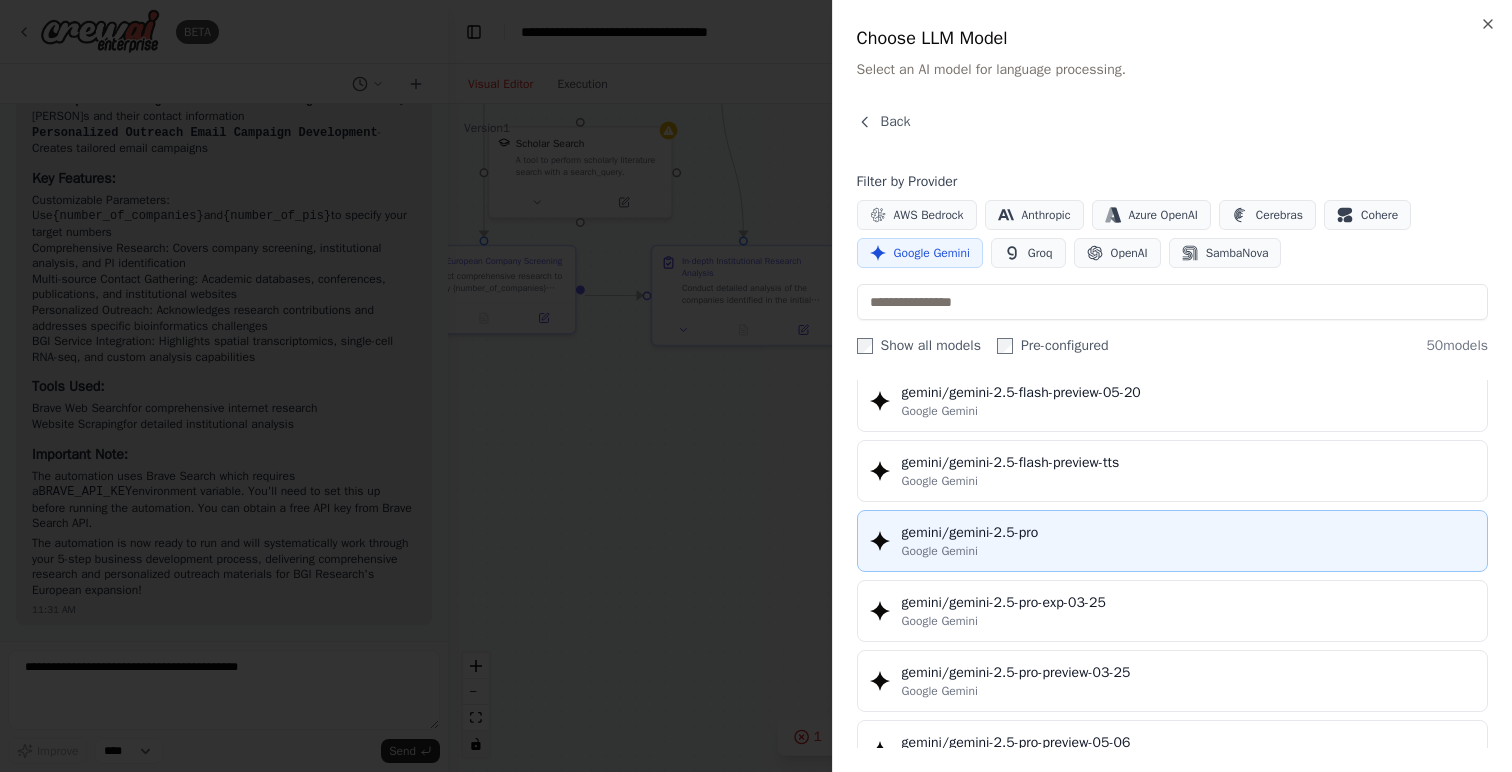 click on "Google Gemini" at bounding box center (1188, 551) 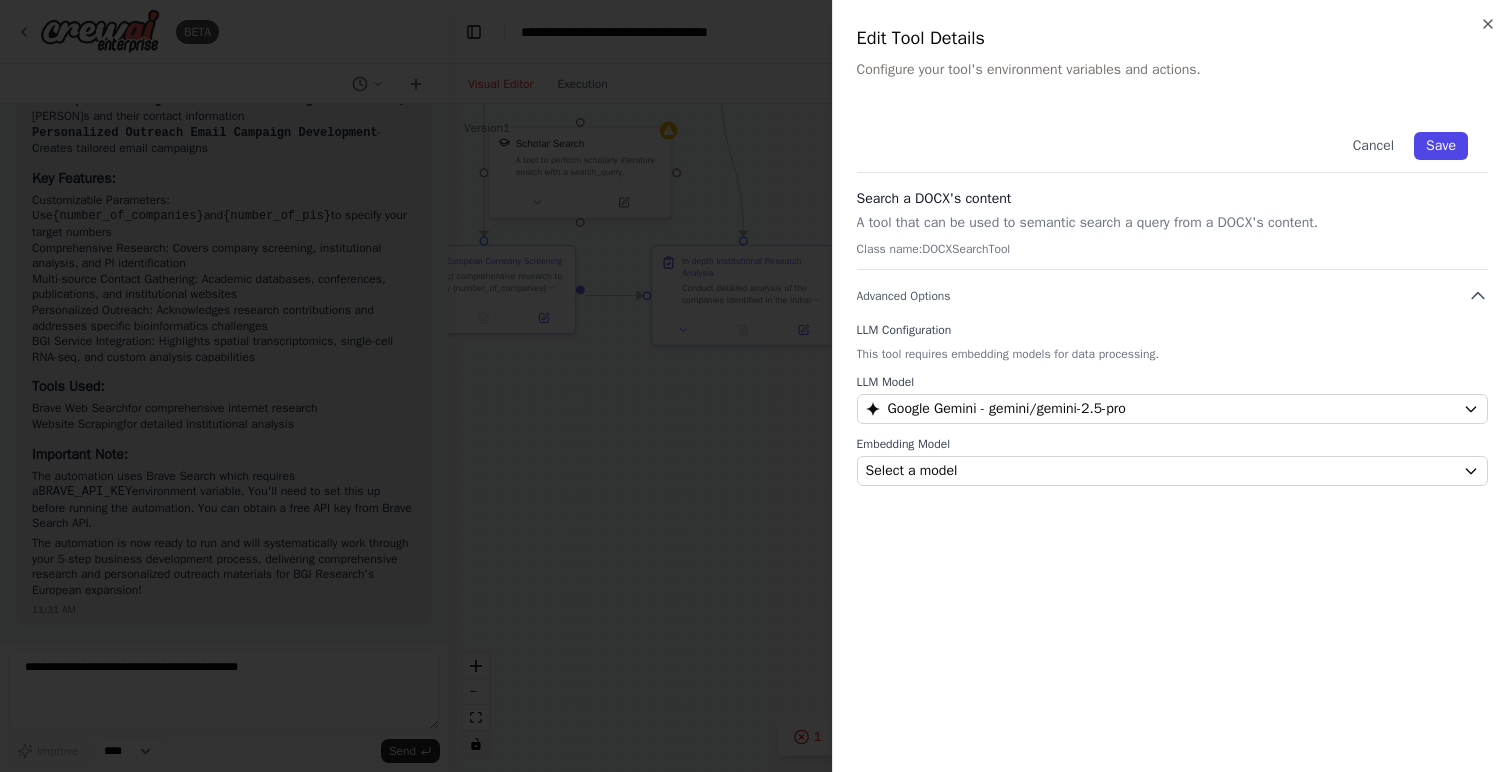 click on "Save" at bounding box center (1441, 146) 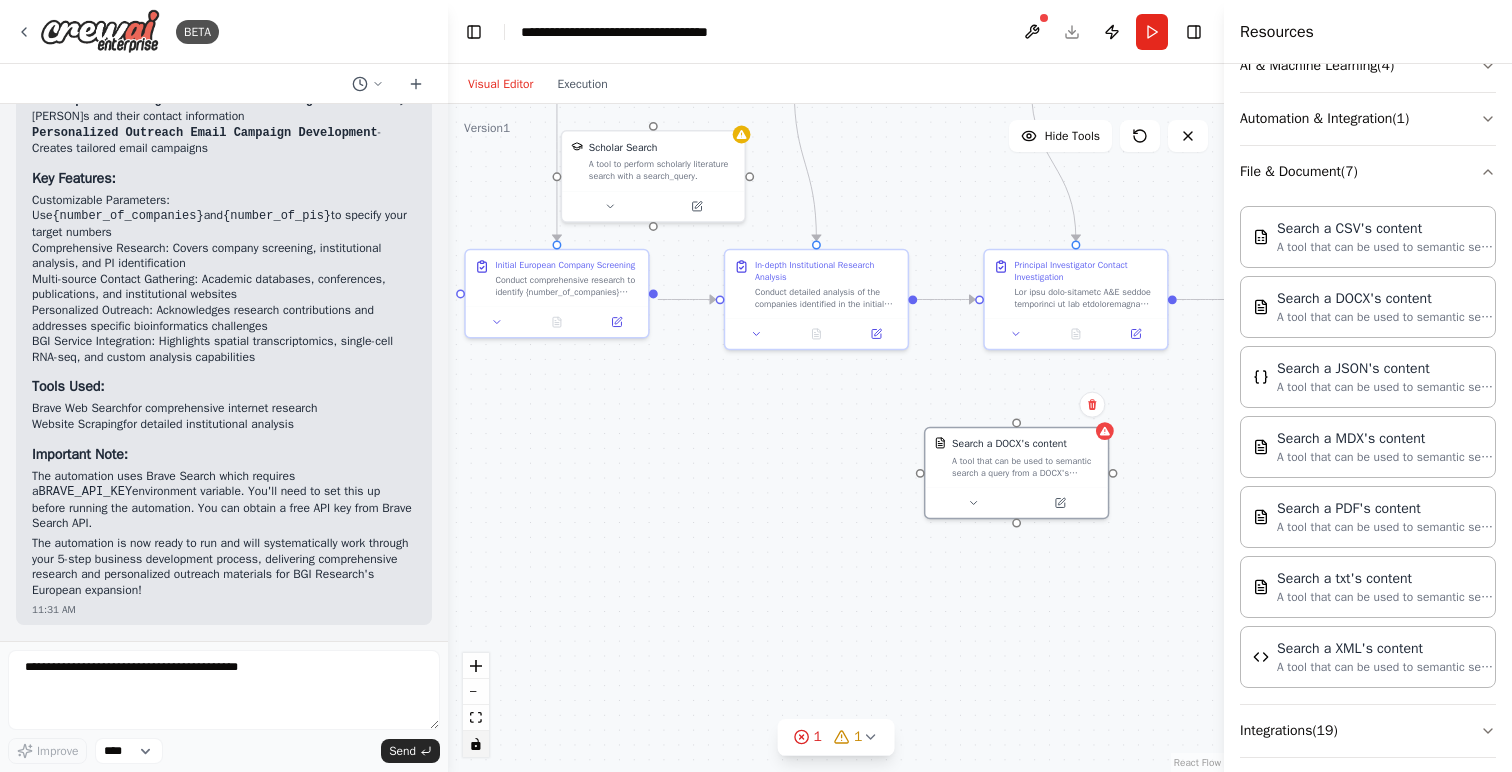 drag, startPoint x: 754, startPoint y: 456, endPoint x: 829, endPoint y: 460, distance: 75.10659 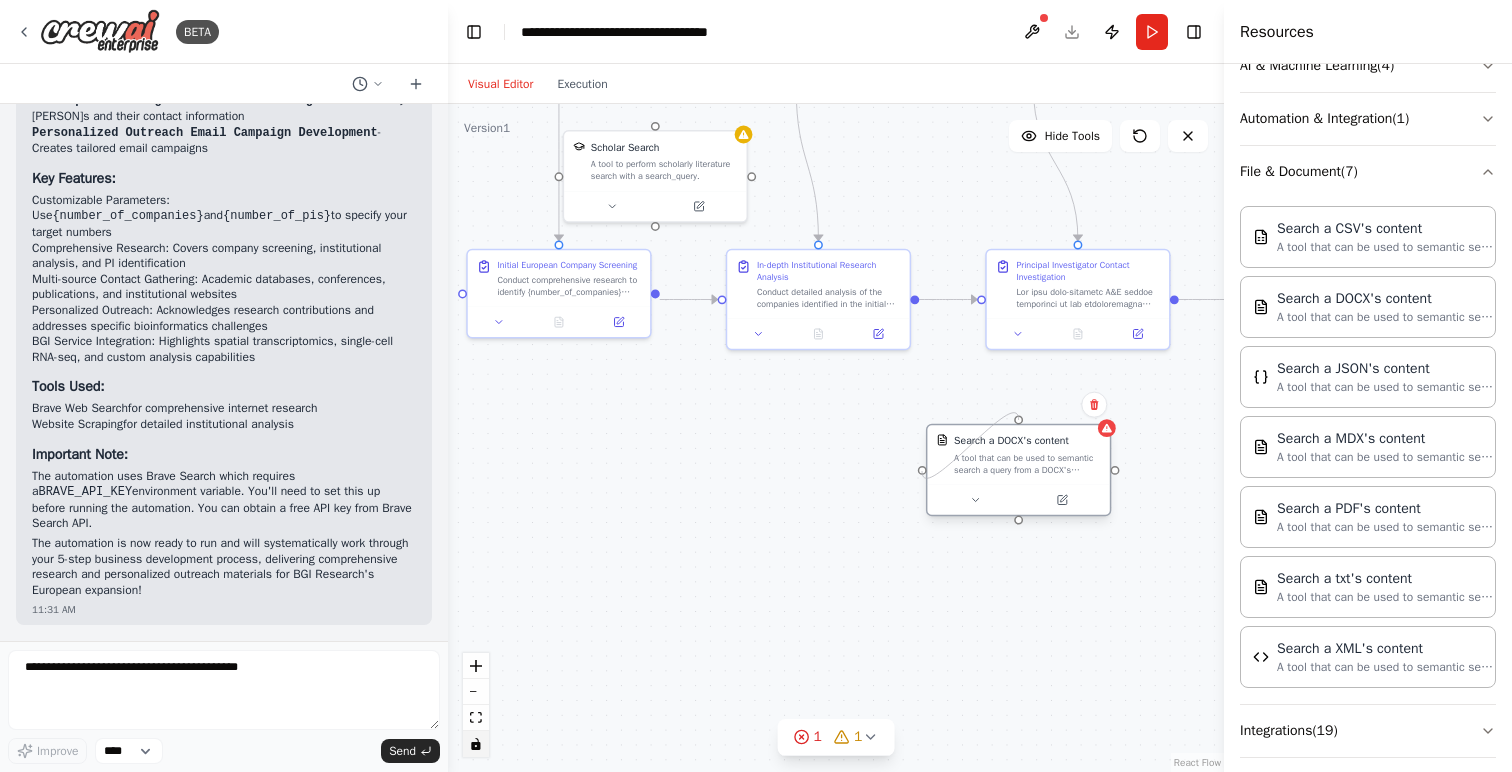 click at bounding box center (922, 470) 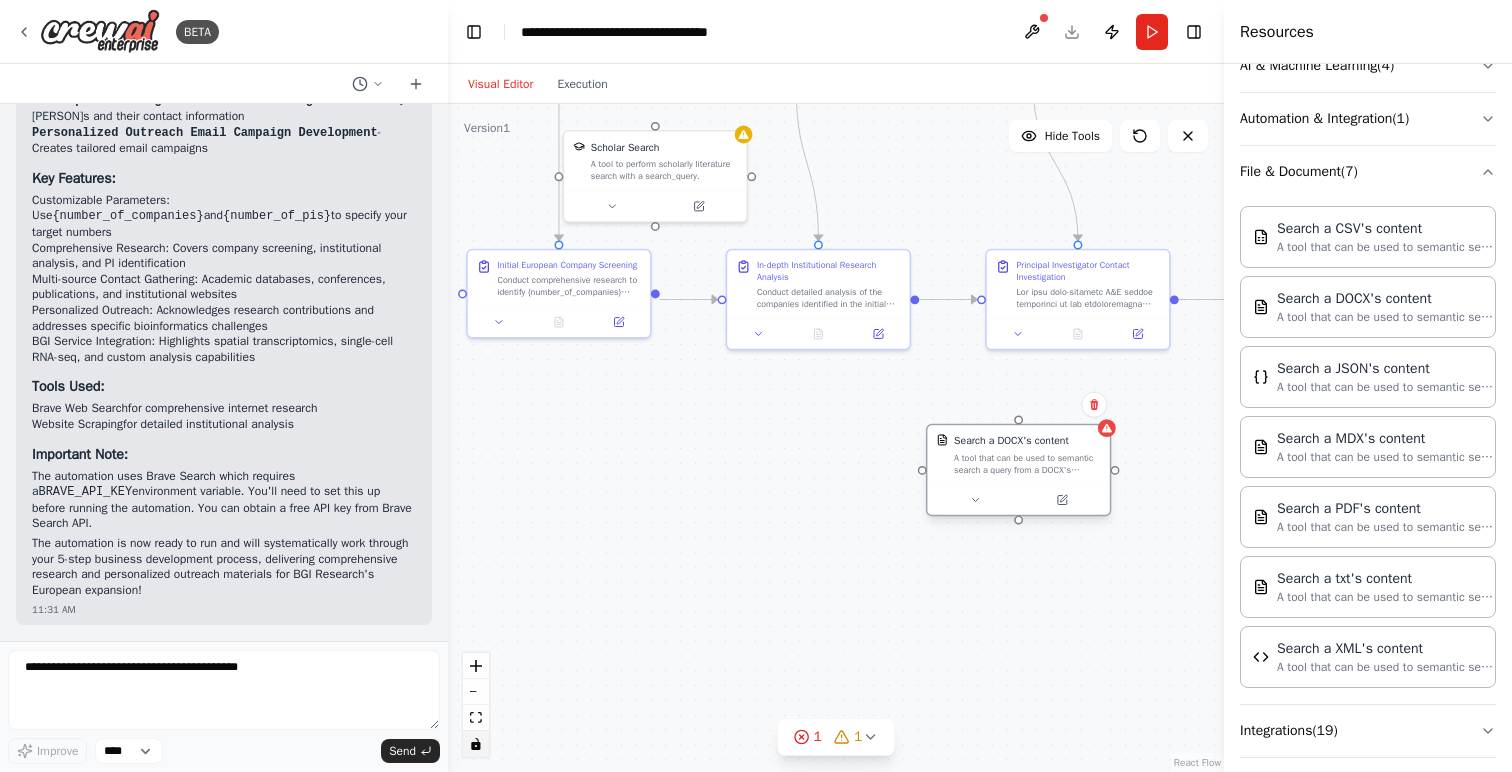 click at bounding box center [942, 440] 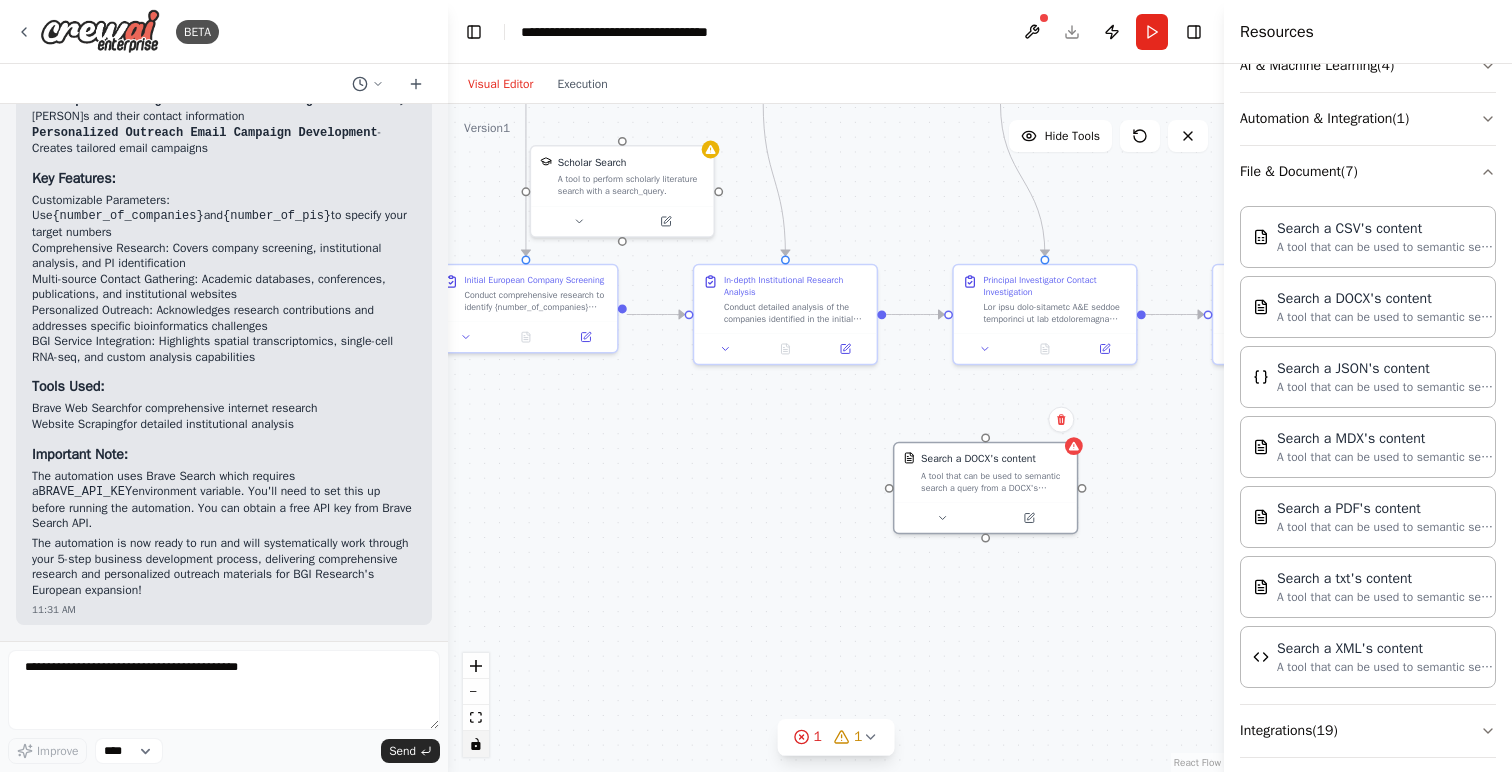 drag, startPoint x: 841, startPoint y: 459, endPoint x: 800, endPoint y: 473, distance: 43.32436 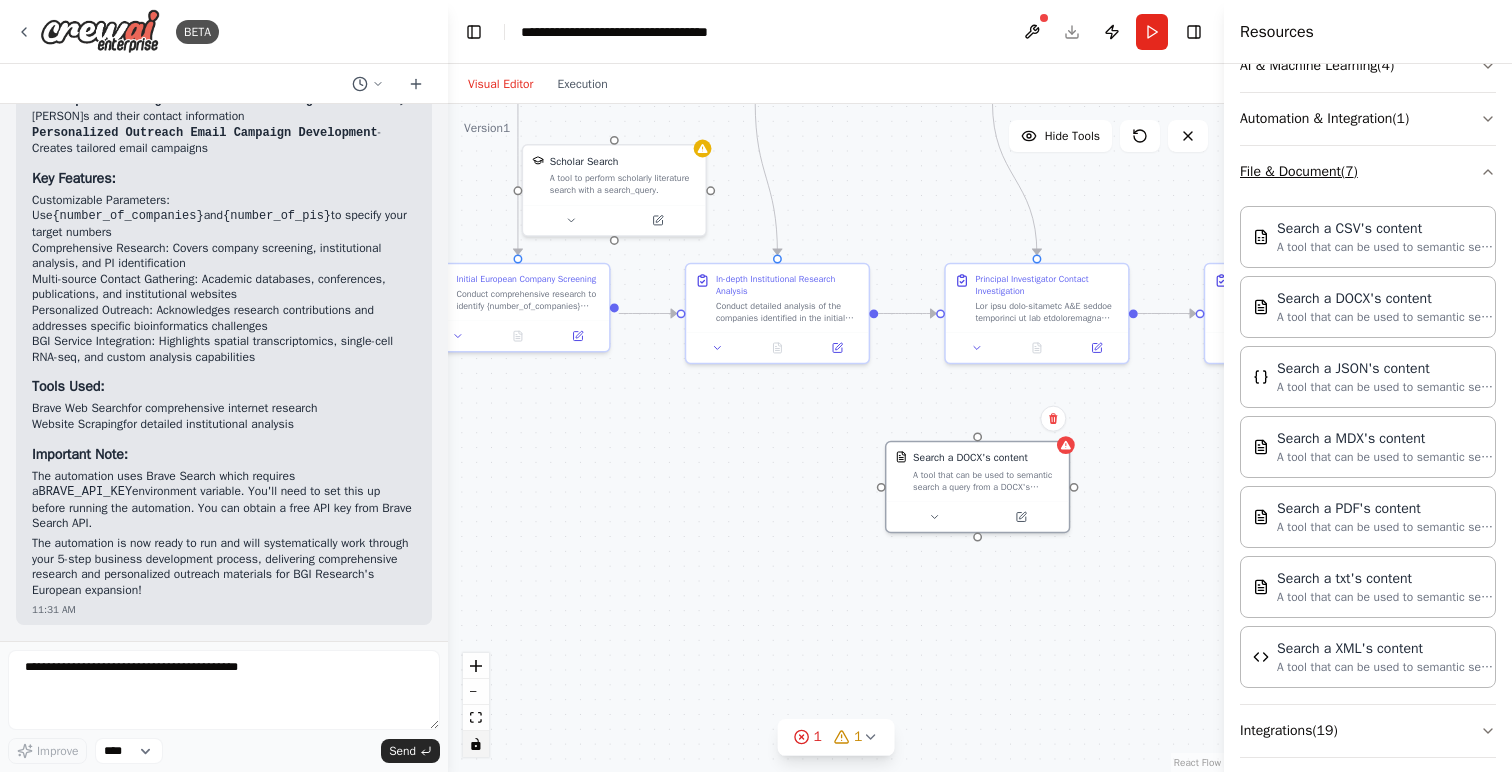 click on "File & Document  ( 7 )" at bounding box center (1368, 172) 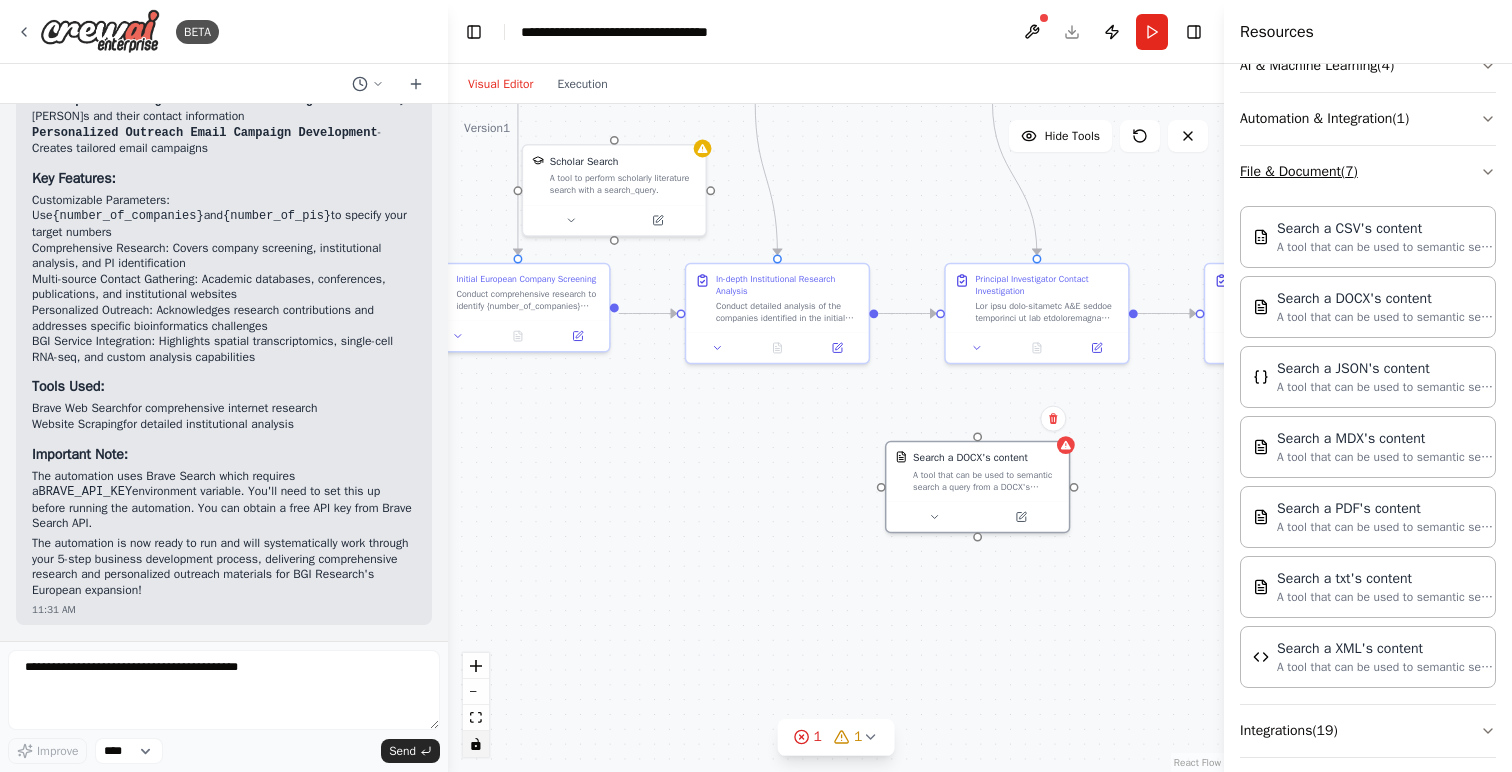 scroll, scrollTop: 0, scrollLeft: 0, axis: both 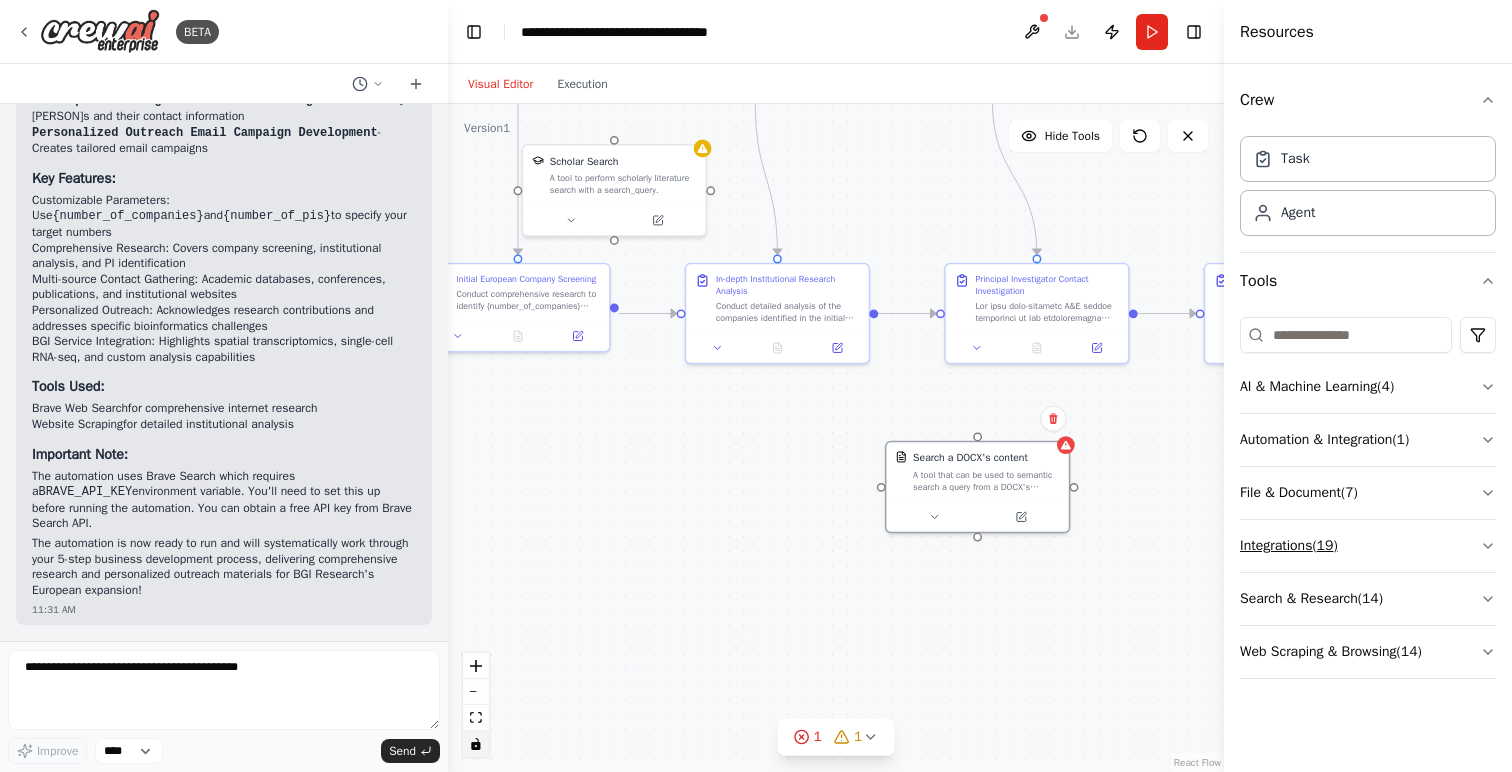 click on "Integrations  ( 19 )" at bounding box center (1368, 546) 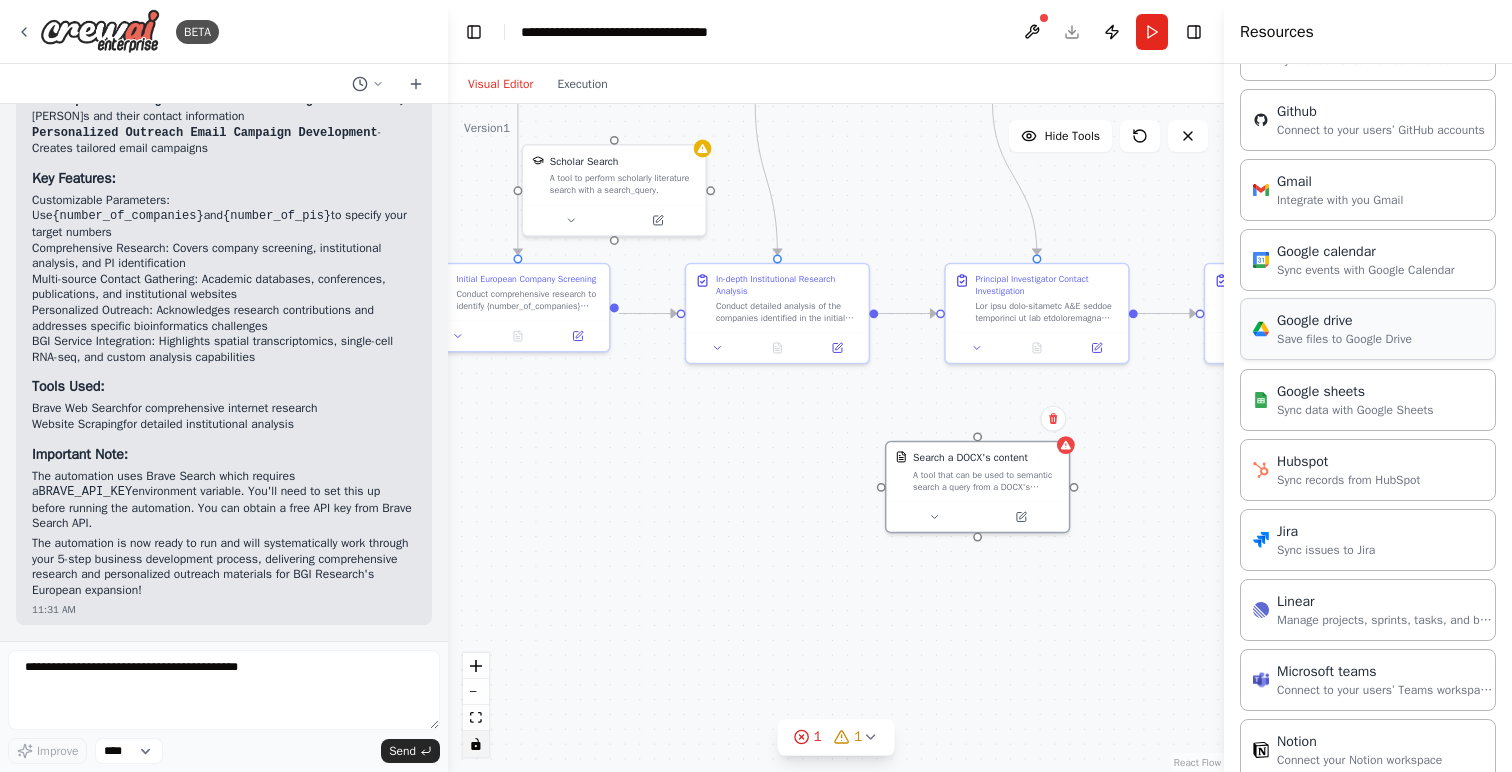 scroll, scrollTop: 752, scrollLeft: 0, axis: vertical 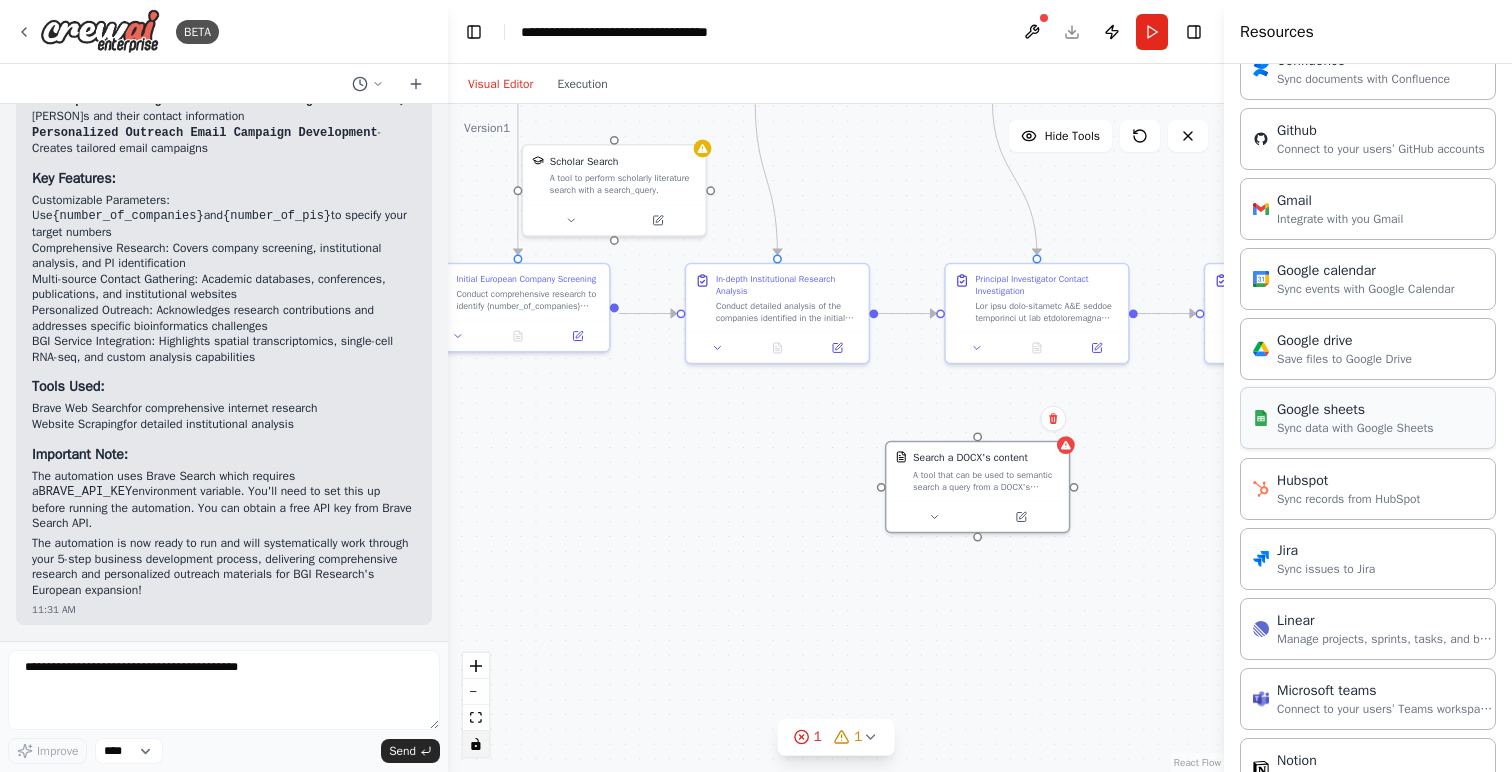 click on "Sync data with Google Sheets" at bounding box center [1355, 428] 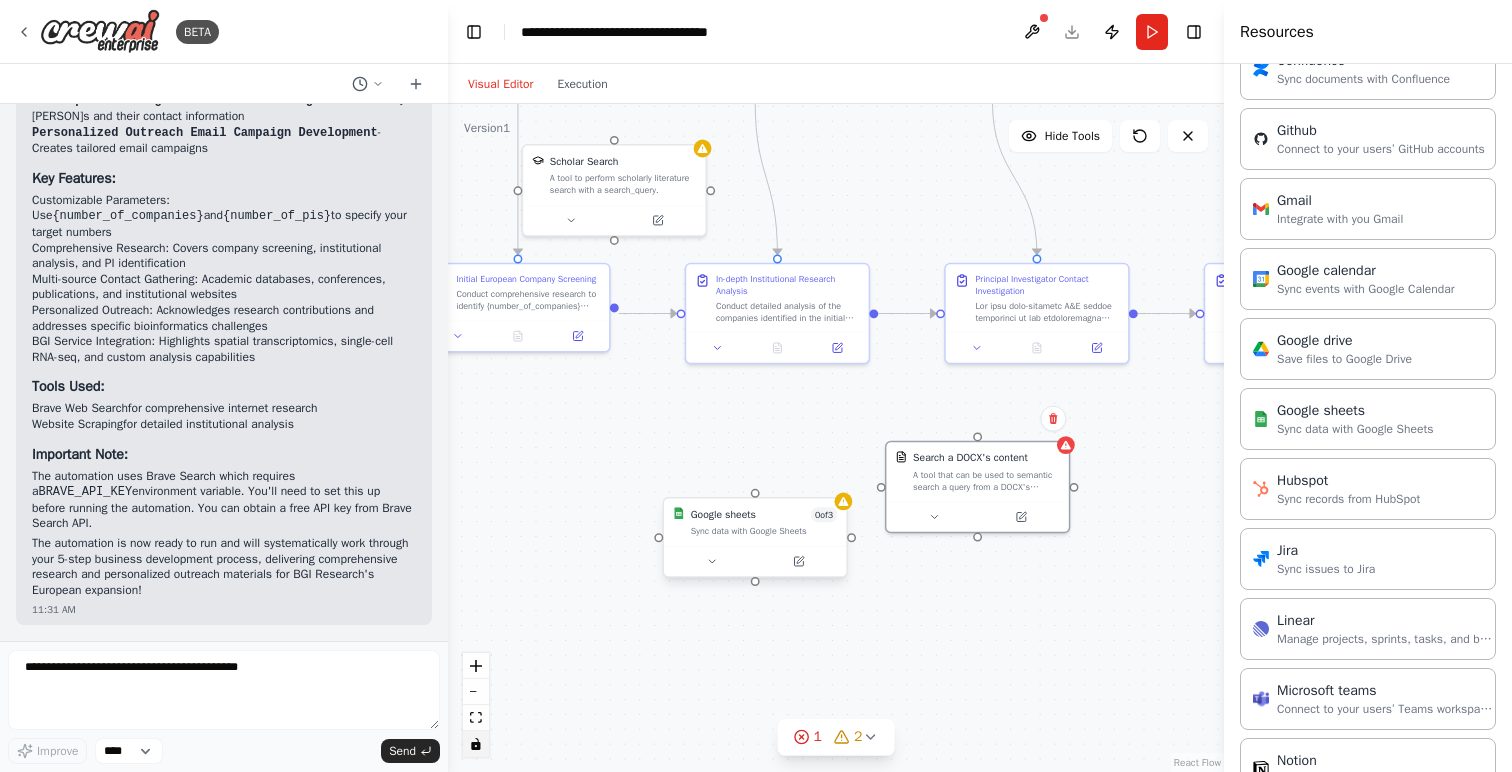 click on "Sync data with Google Sheets" at bounding box center (764, 531) 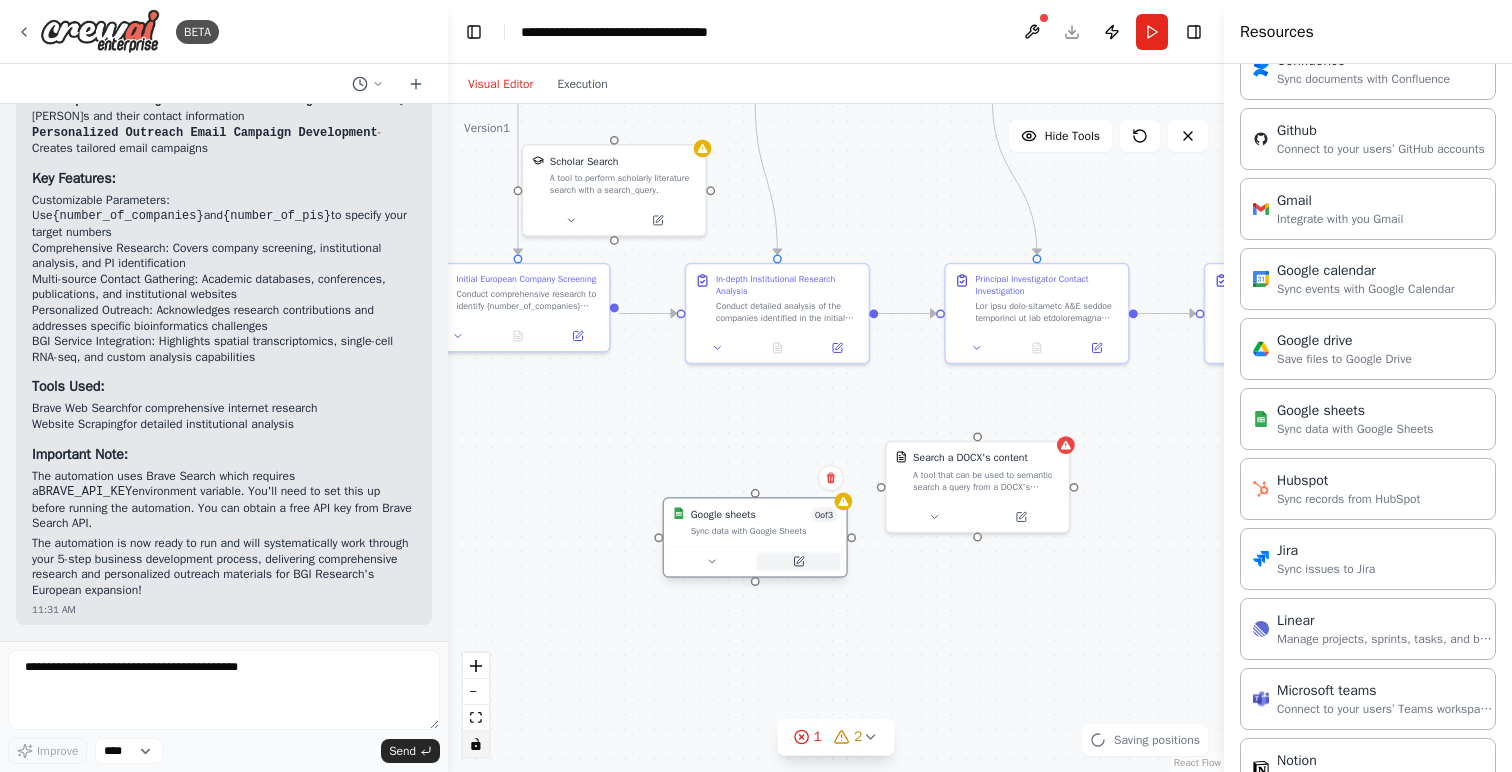 click 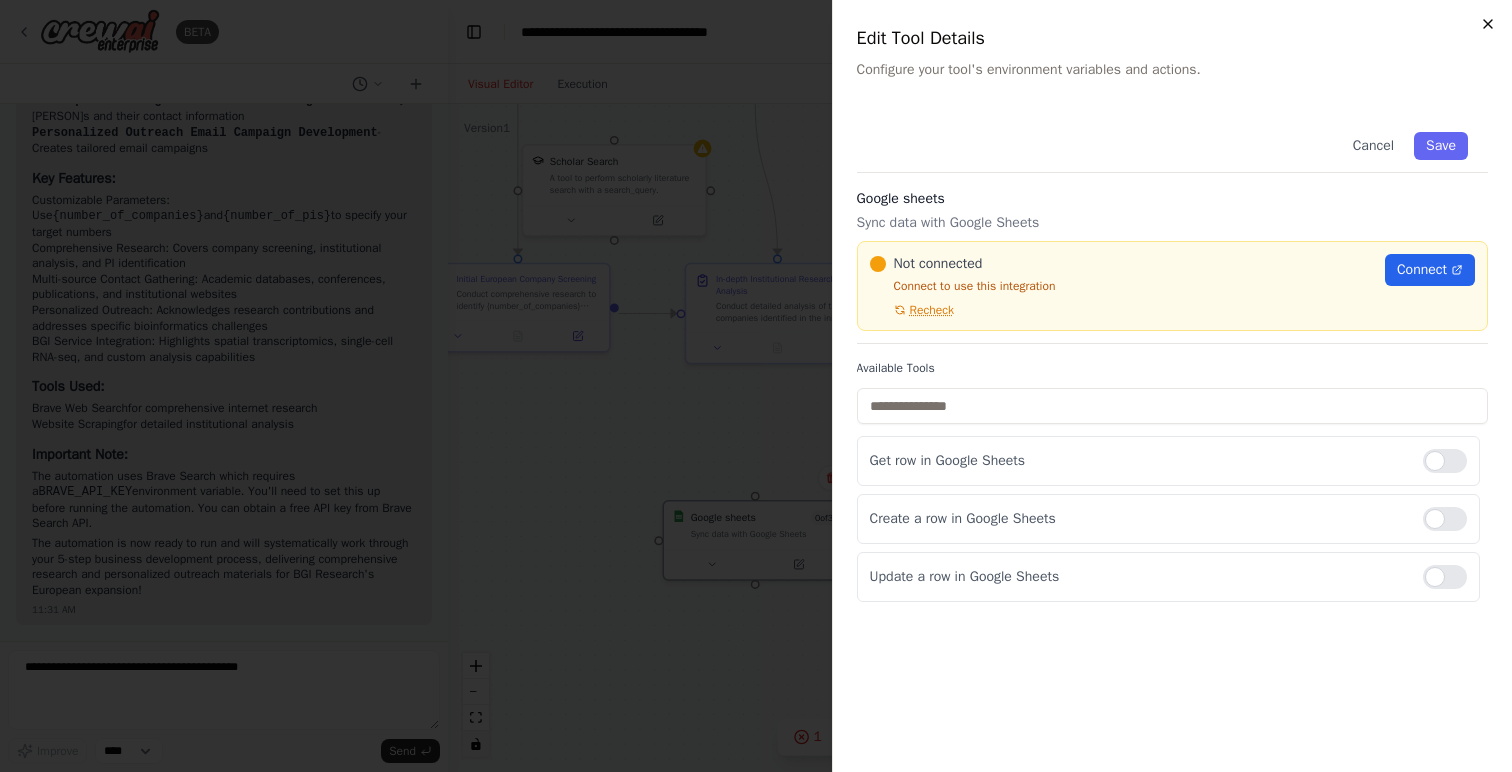 click 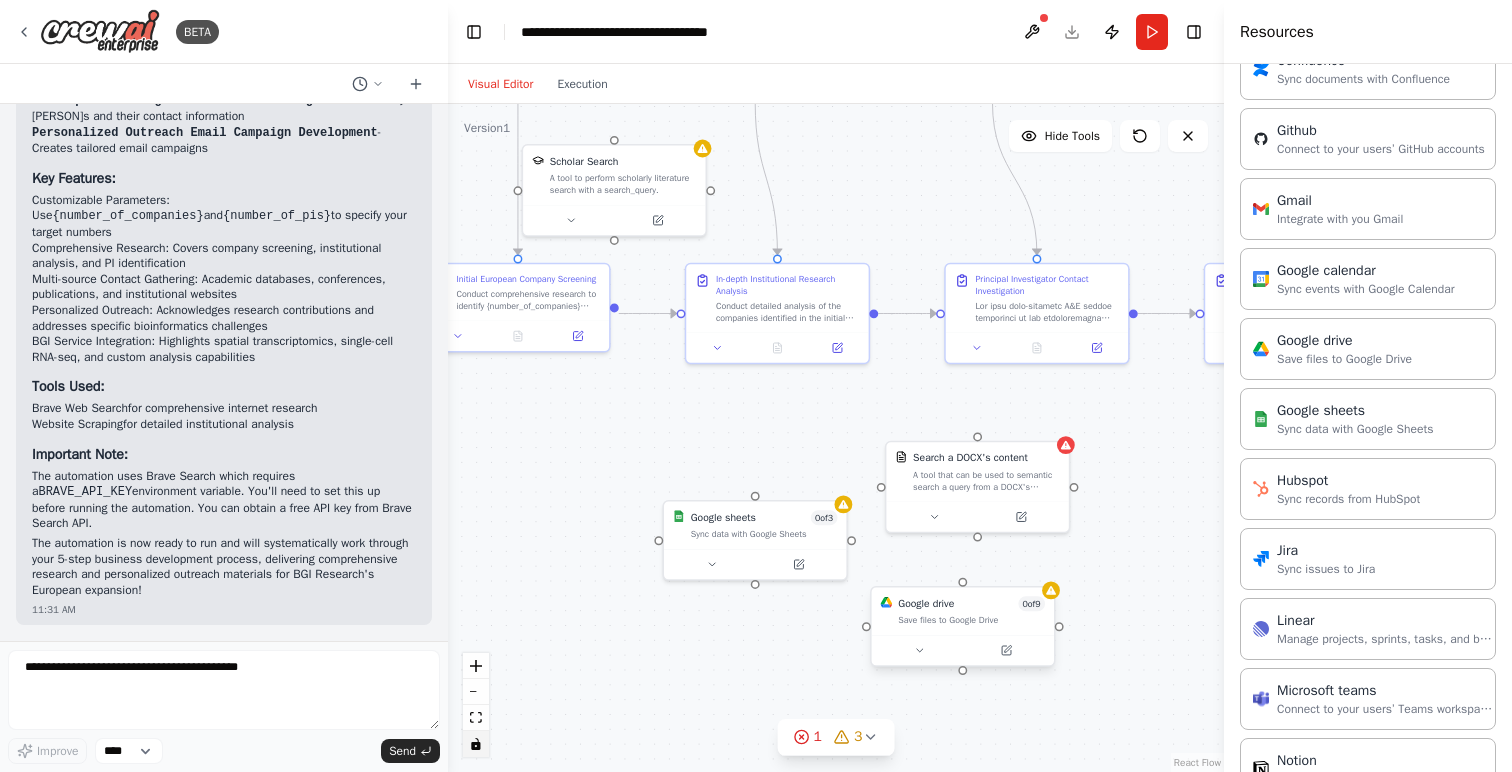 drag, startPoint x: 1007, startPoint y: 670, endPoint x: 924, endPoint y: 608, distance: 103.6002 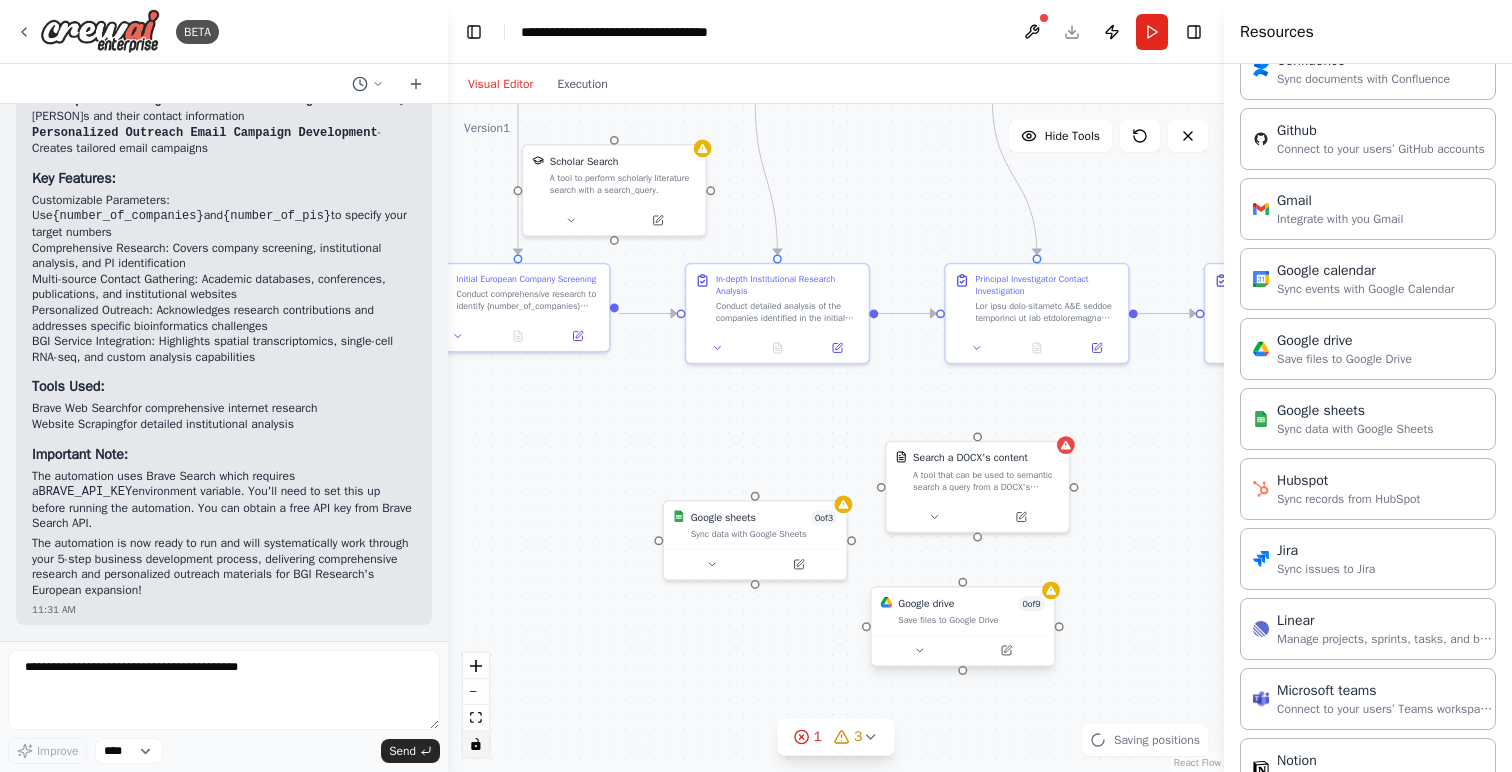 click on "Save files to Google Drive" at bounding box center [971, 620] 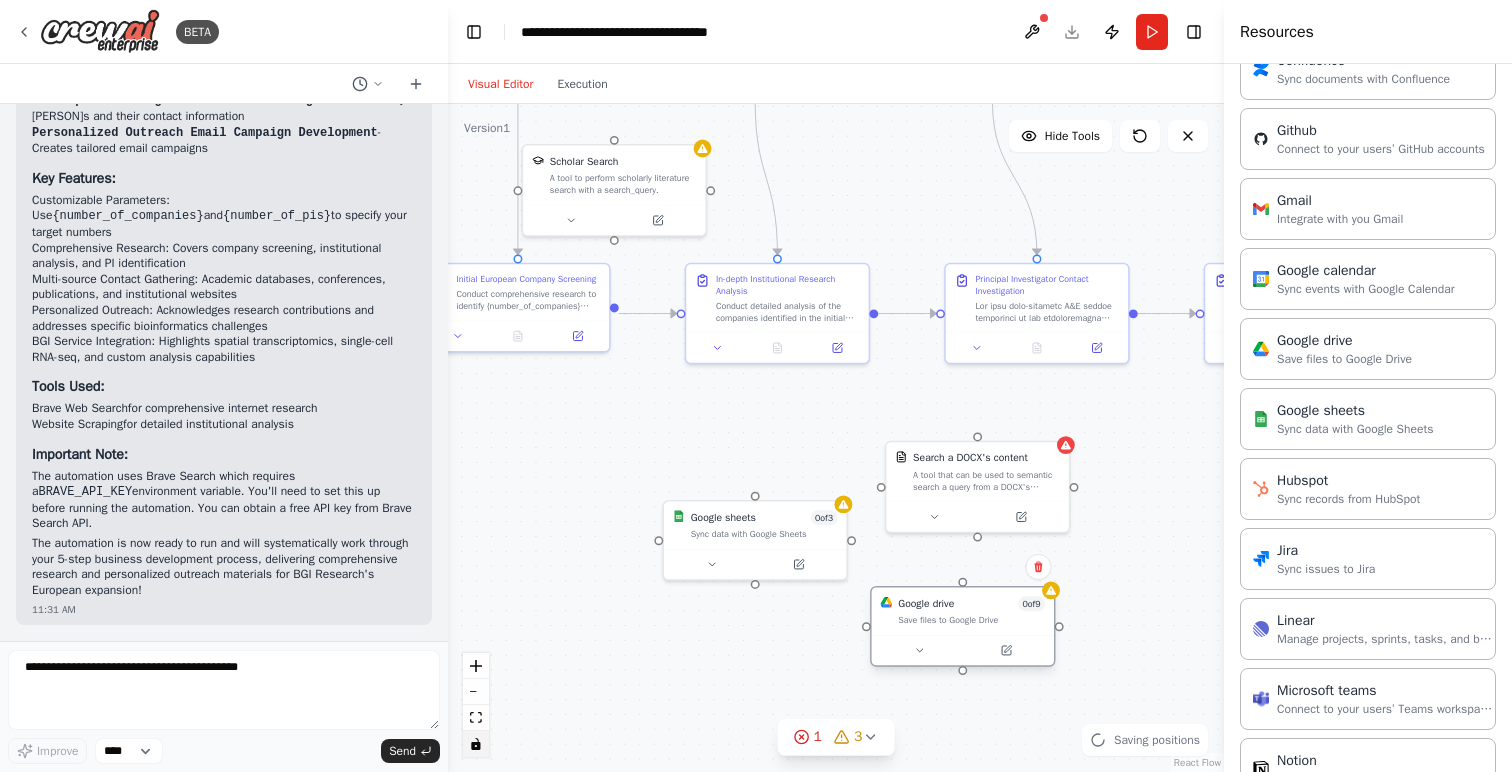 click on "Save files to Google Drive" at bounding box center (971, 620) 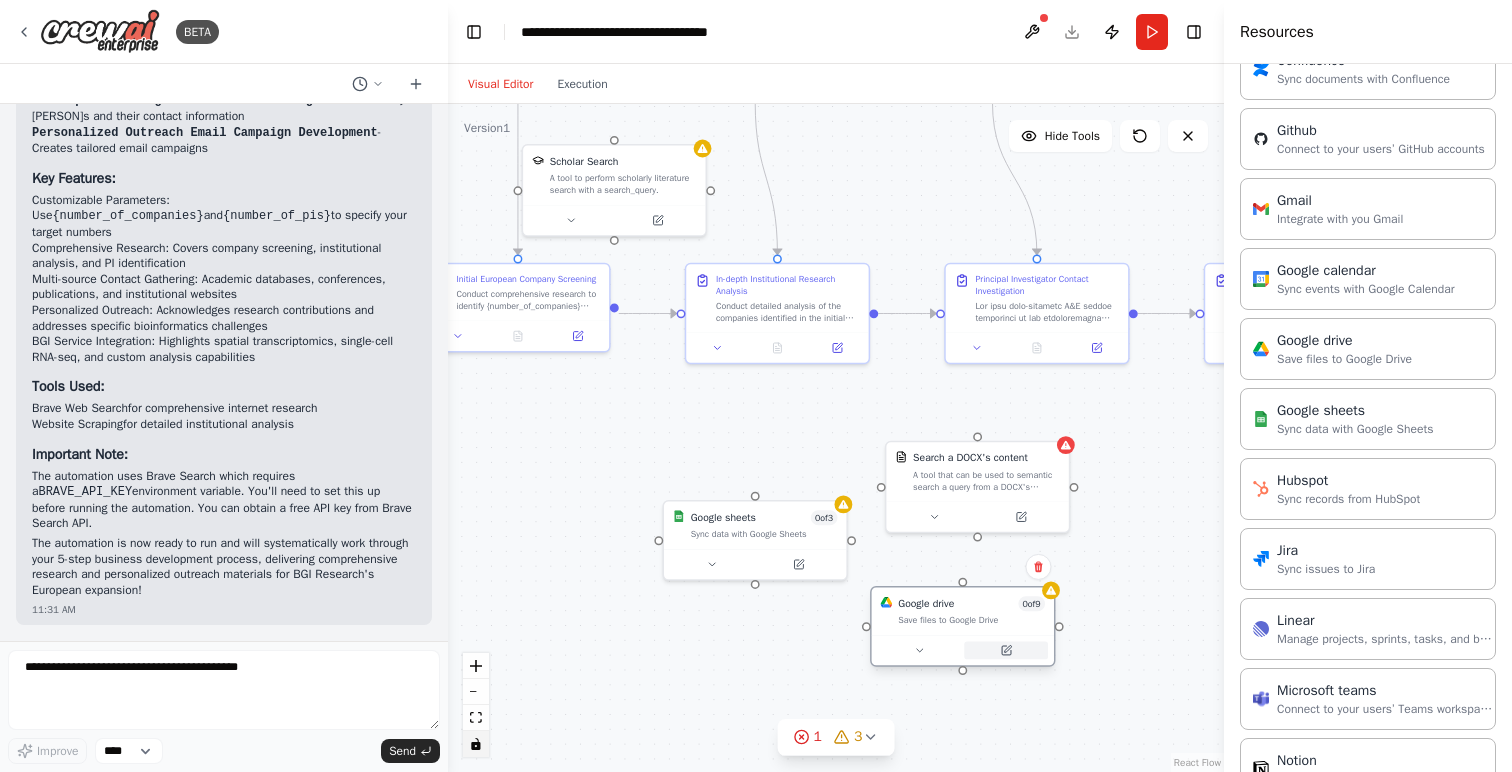 click 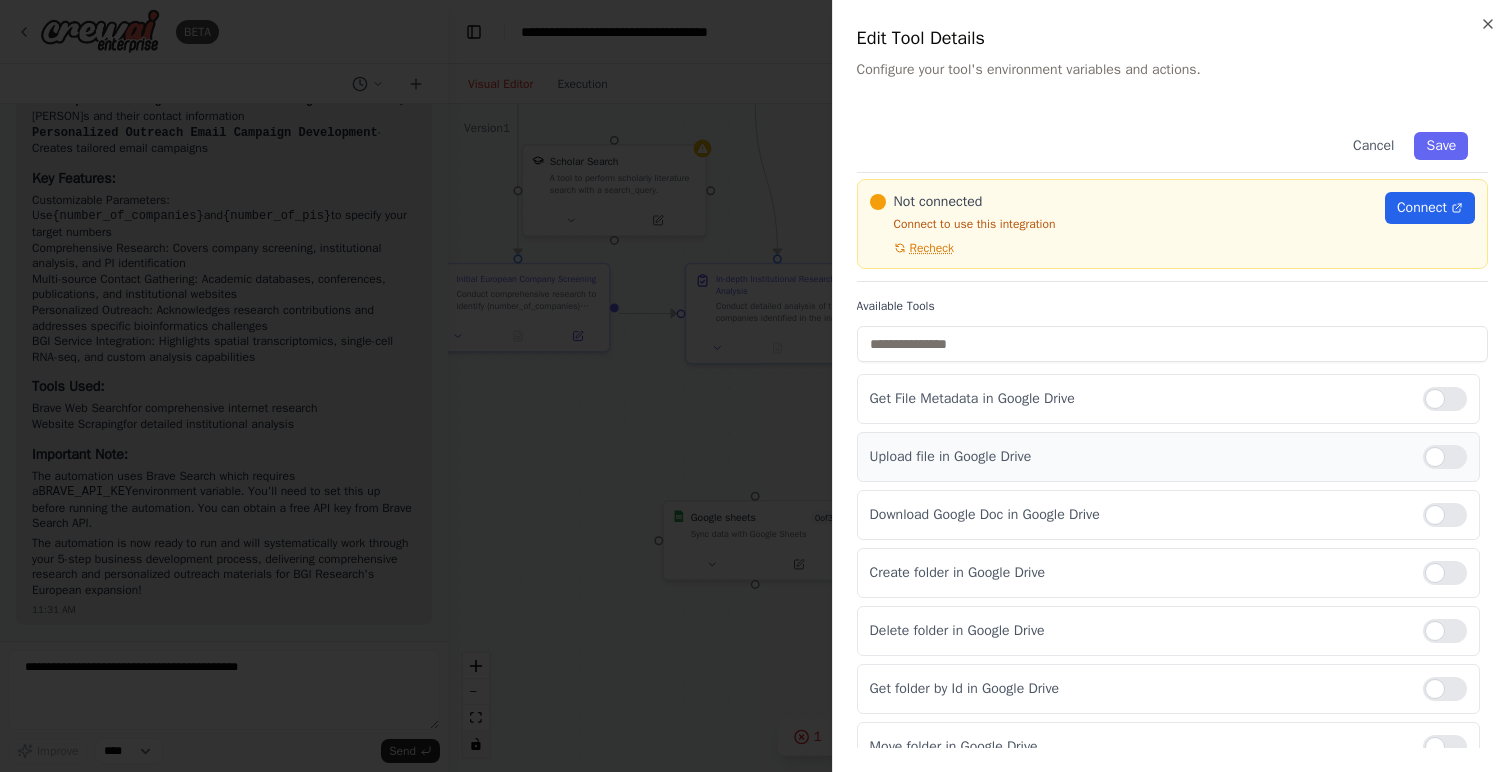 scroll, scrollTop: 64, scrollLeft: 0, axis: vertical 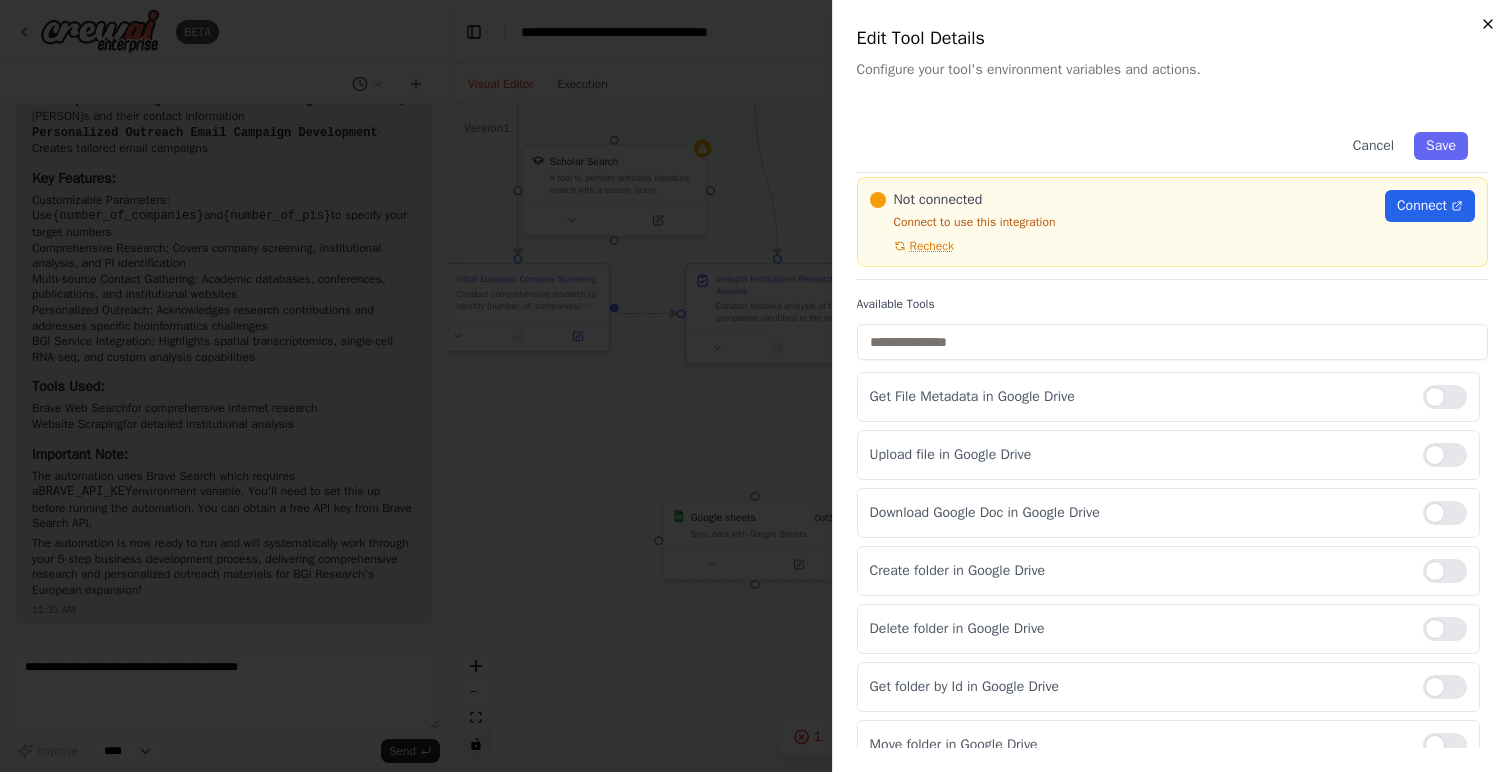 click 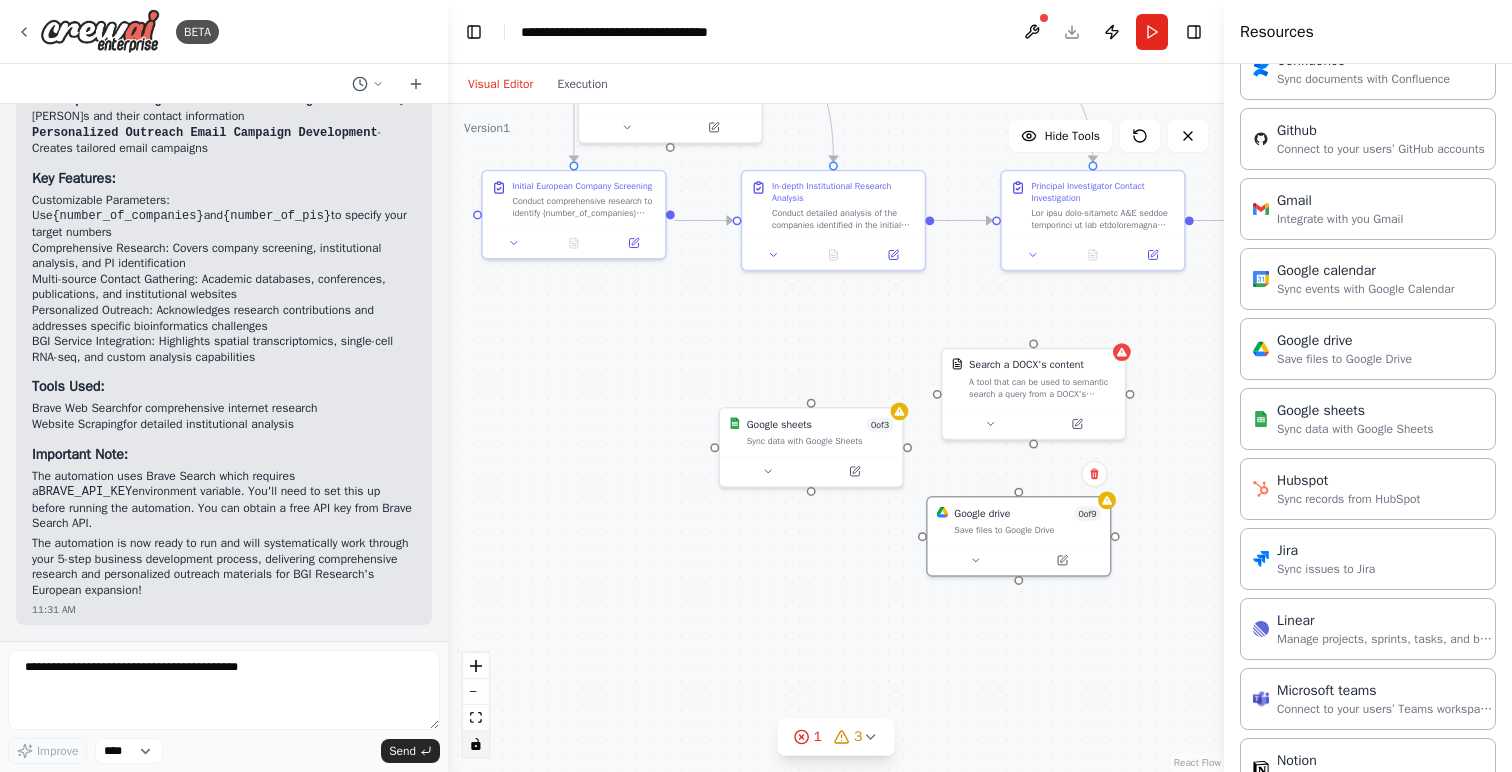 drag, startPoint x: 1066, startPoint y: 629, endPoint x: 1019, endPoint y: 630, distance: 47.010635 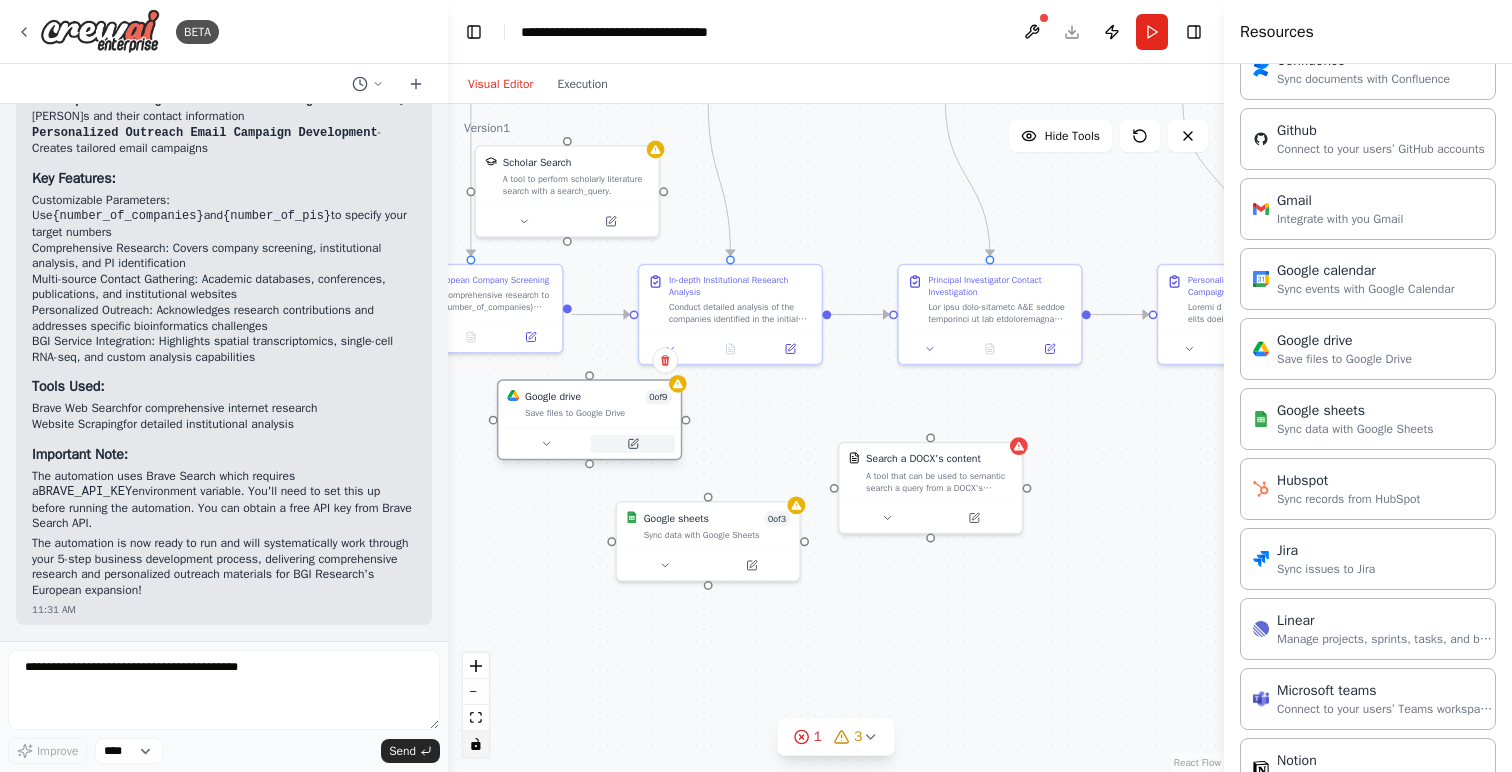 drag, startPoint x: 935, startPoint y: 642, endPoint x: 629, endPoint y: 441, distance: 366.11063 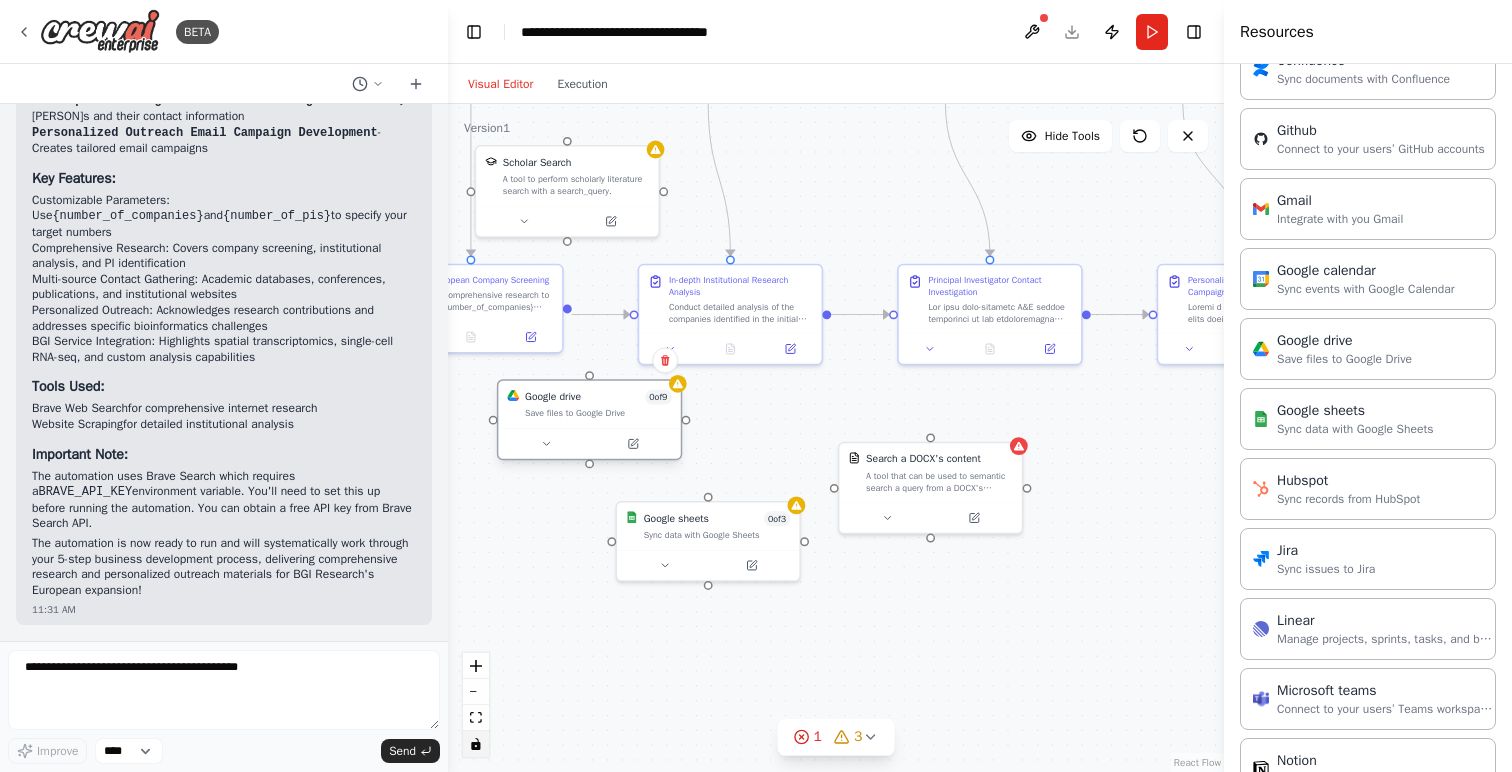 type 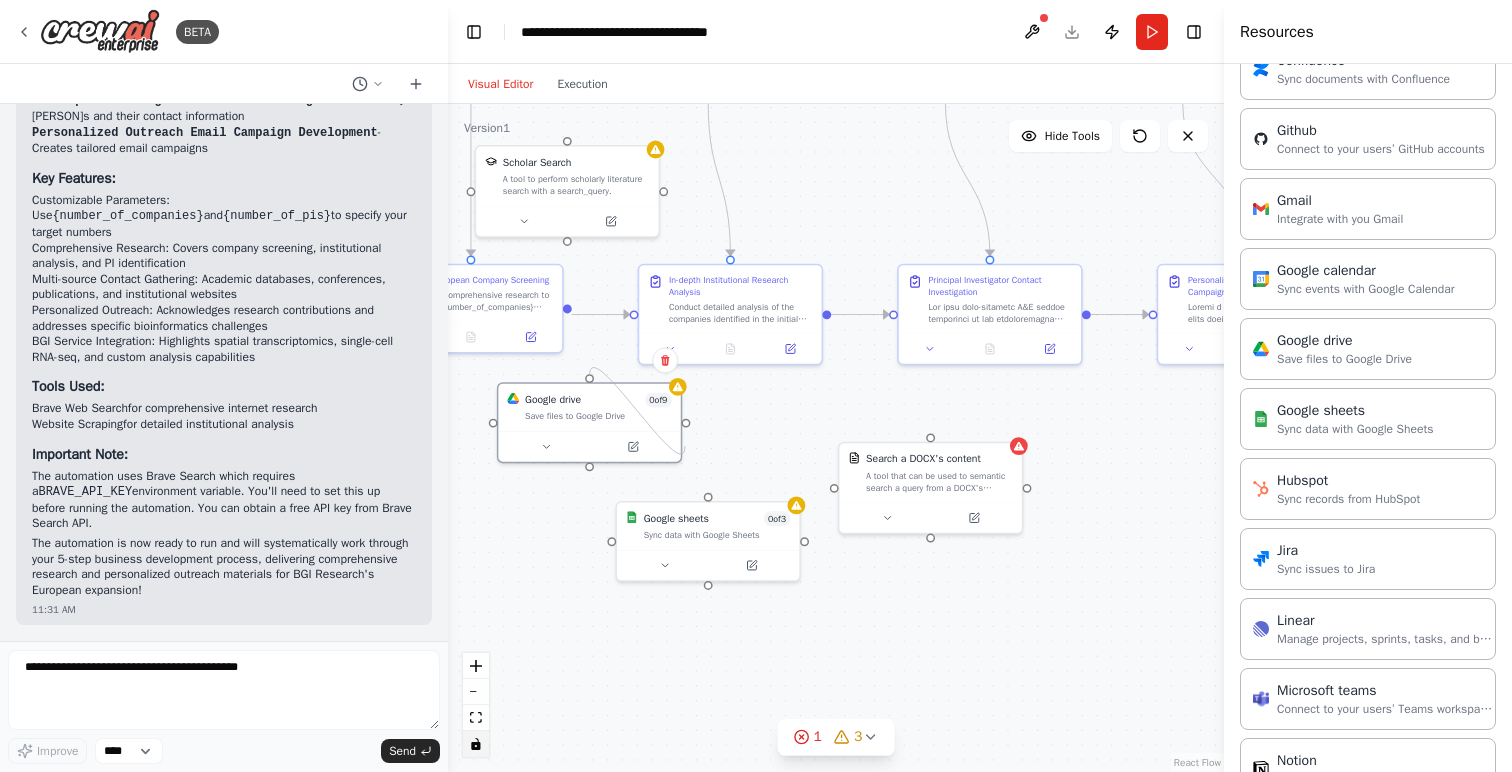 drag, startPoint x: 686, startPoint y: 421, endPoint x: 685, endPoint y: 446, distance: 25.019993 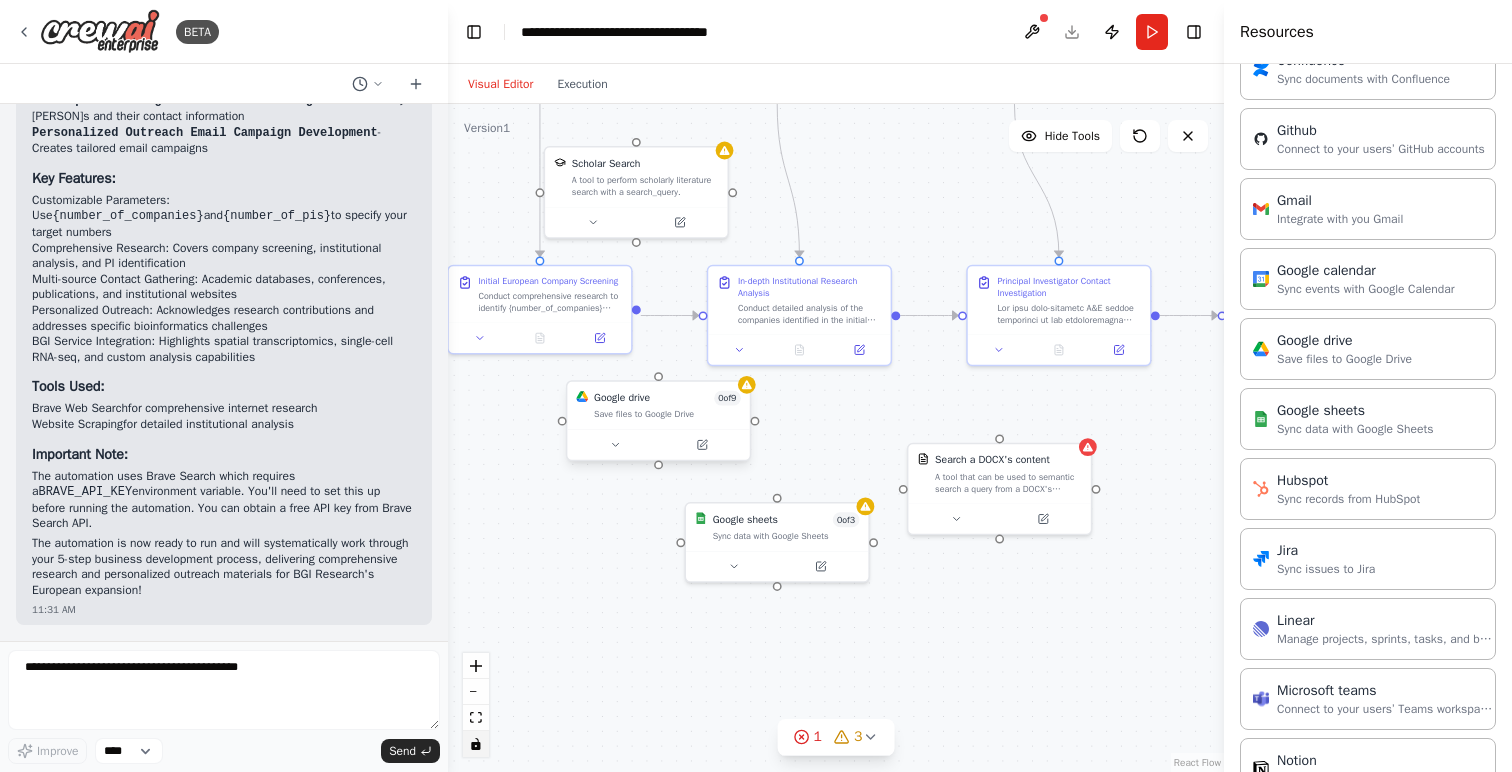 drag, startPoint x: 682, startPoint y: 423, endPoint x: 751, endPoint y: 424, distance: 69.00725 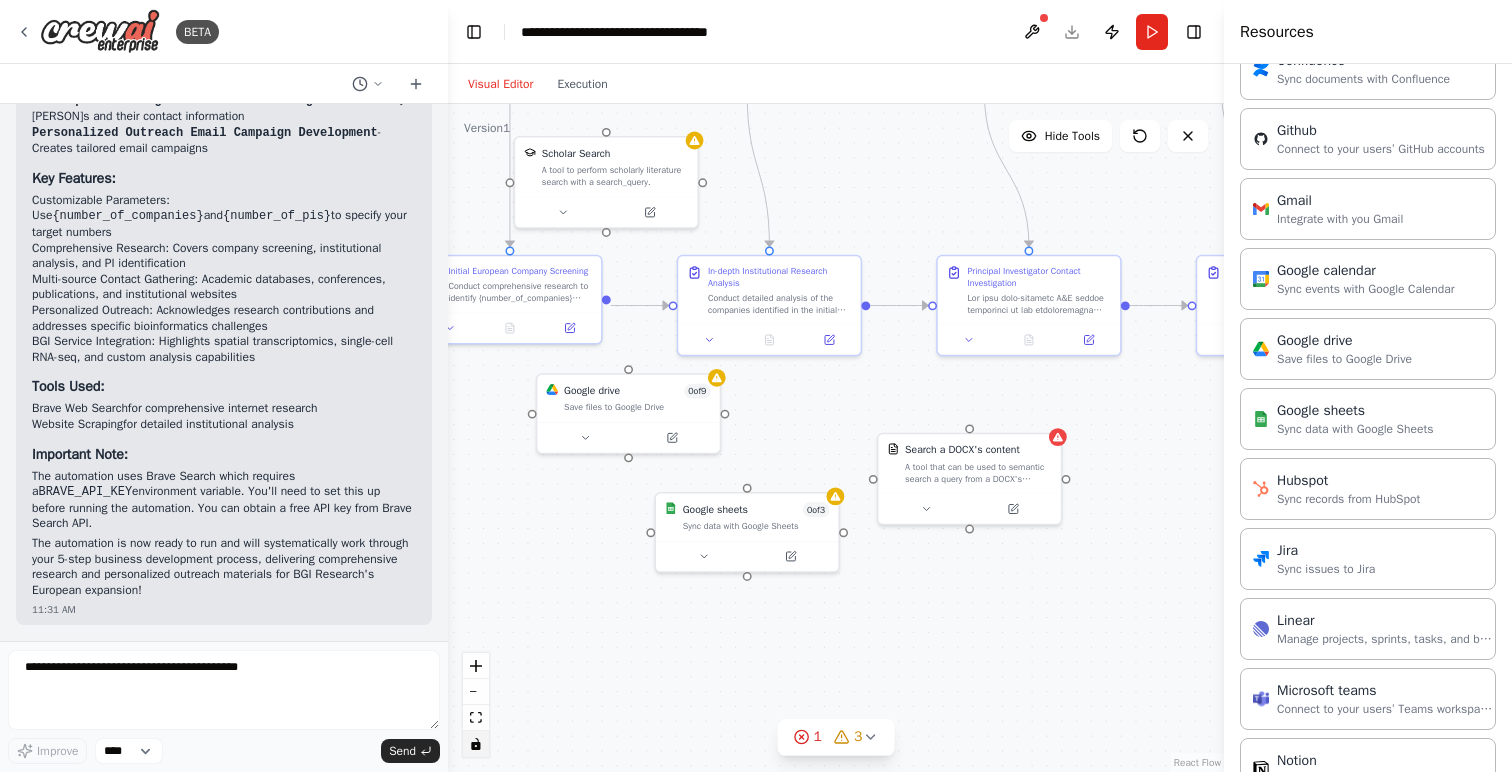 drag, startPoint x: 756, startPoint y: 427, endPoint x: 691, endPoint y: 406, distance: 68.30813 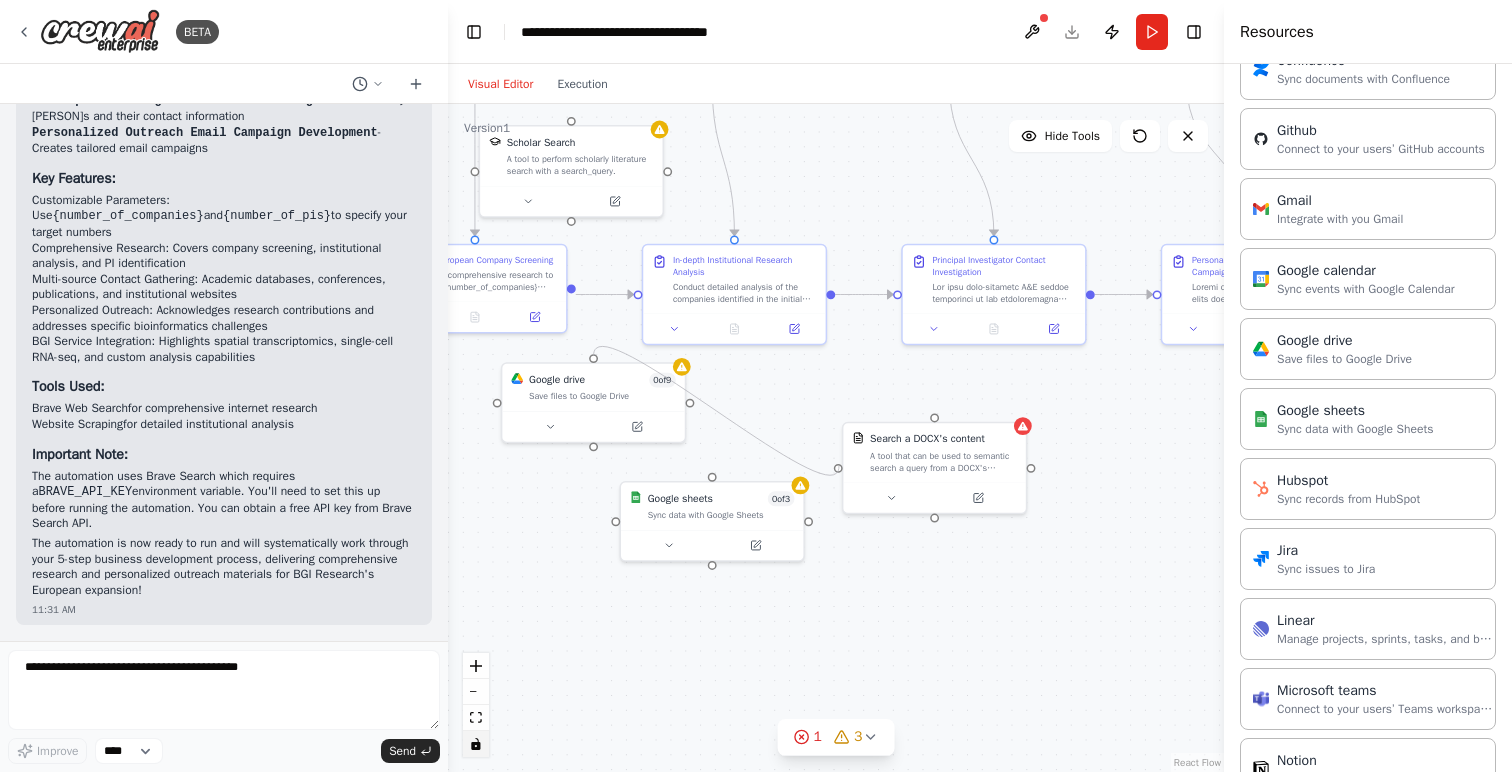 drag, startPoint x: 694, startPoint y: 399, endPoint x: 839, endPoint y: 466, distance: 159.73102 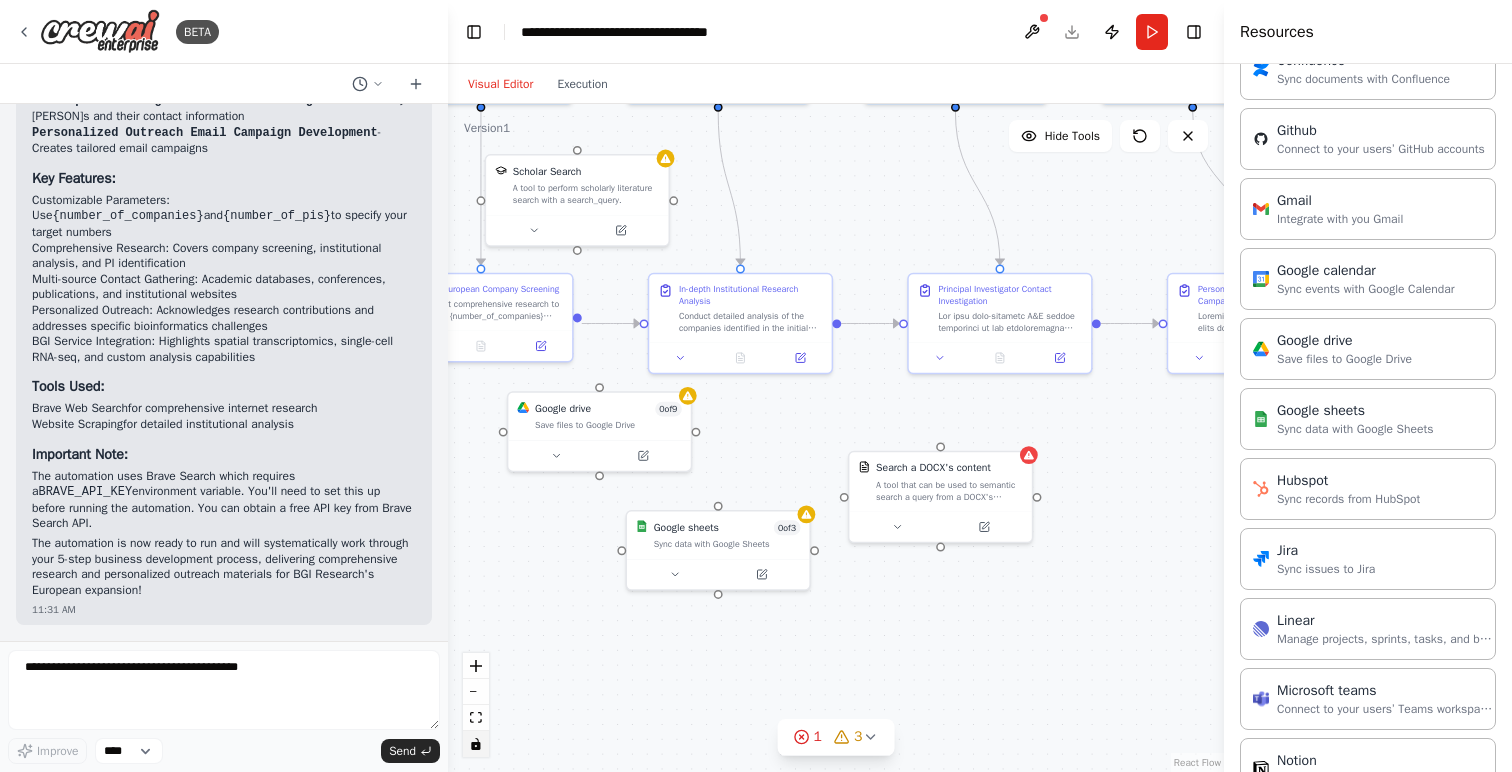 drag, startPoint x: 595, startPoint y: 455, endPoint x: 601, endPoint y: 483, distance: 28.635643 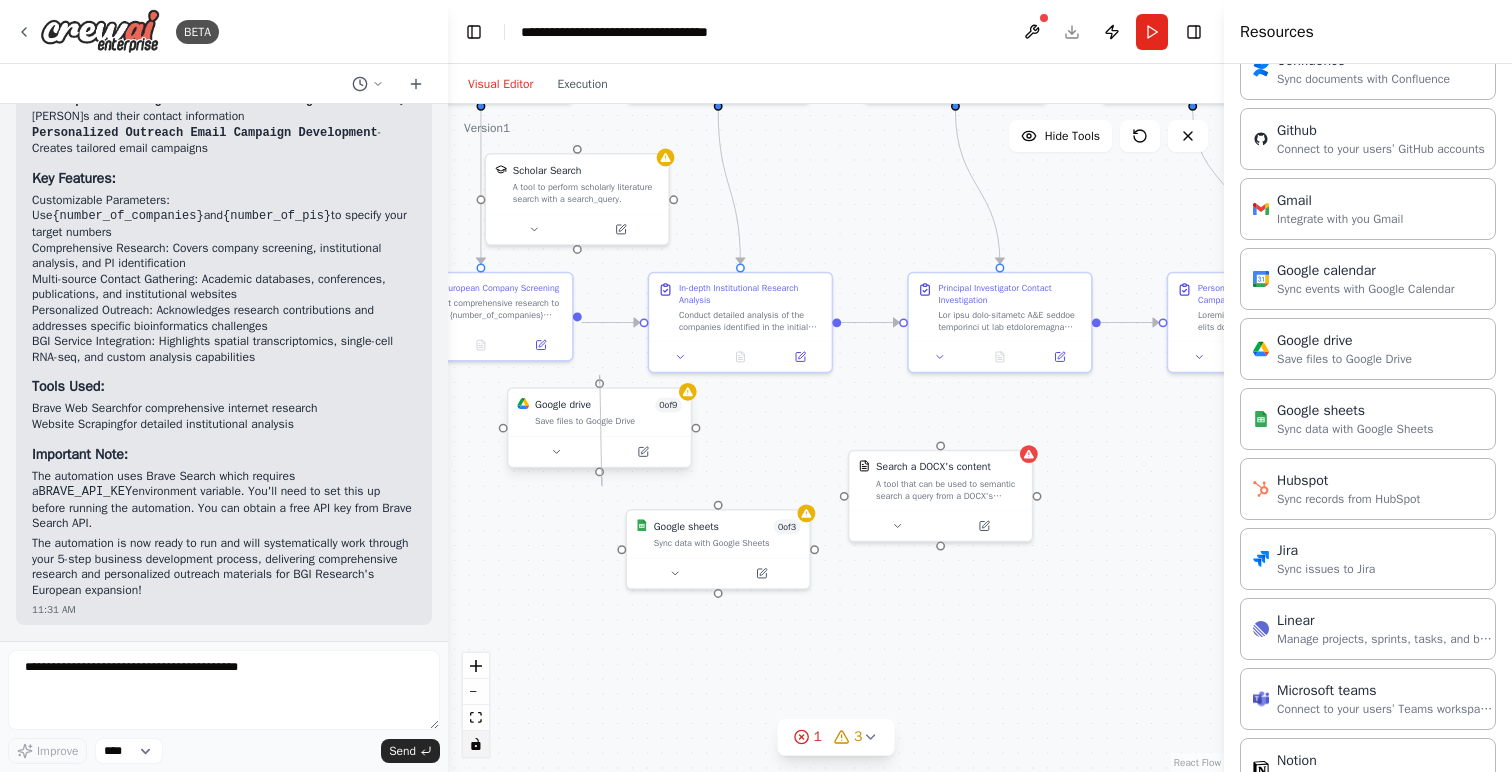 click on ".deletable-edge-delete-btn {
width: 20px;
height: 20px;
border: 0px solid #ffffff;
color: #6b7280;
background-color: #f8fafc;
cursor: pointer;
border-radius: 50%;
font-size: 12px;
padding: 3px;
display: flex;
align-items: center;
justify-content: center;
transition: all 0.2s cubic-bezier(0.4, 0, 0.2, 1);
box-shadow: 0 2px 4px rgba(0, 0, 0, 0.1);
}
.deletable-edge-delete-btn:hover {
background-color: #ef4444;
color: #ffffff;
border-color: #dc2626;
transform: scale(1.1);
box-shadow: 0 4px 12px rgba(239, 68, 68, 0.4);
}
.deletable-edge-delete-btn:active {
transform: scale(0.95);
box-shadow: 0 2px 4px rgba(239, 68, 68, 0.3);
}
European Biotech Market Research Specialist gemini-2.5-pro 0  of  3 0" at bounding box center (836, 438) 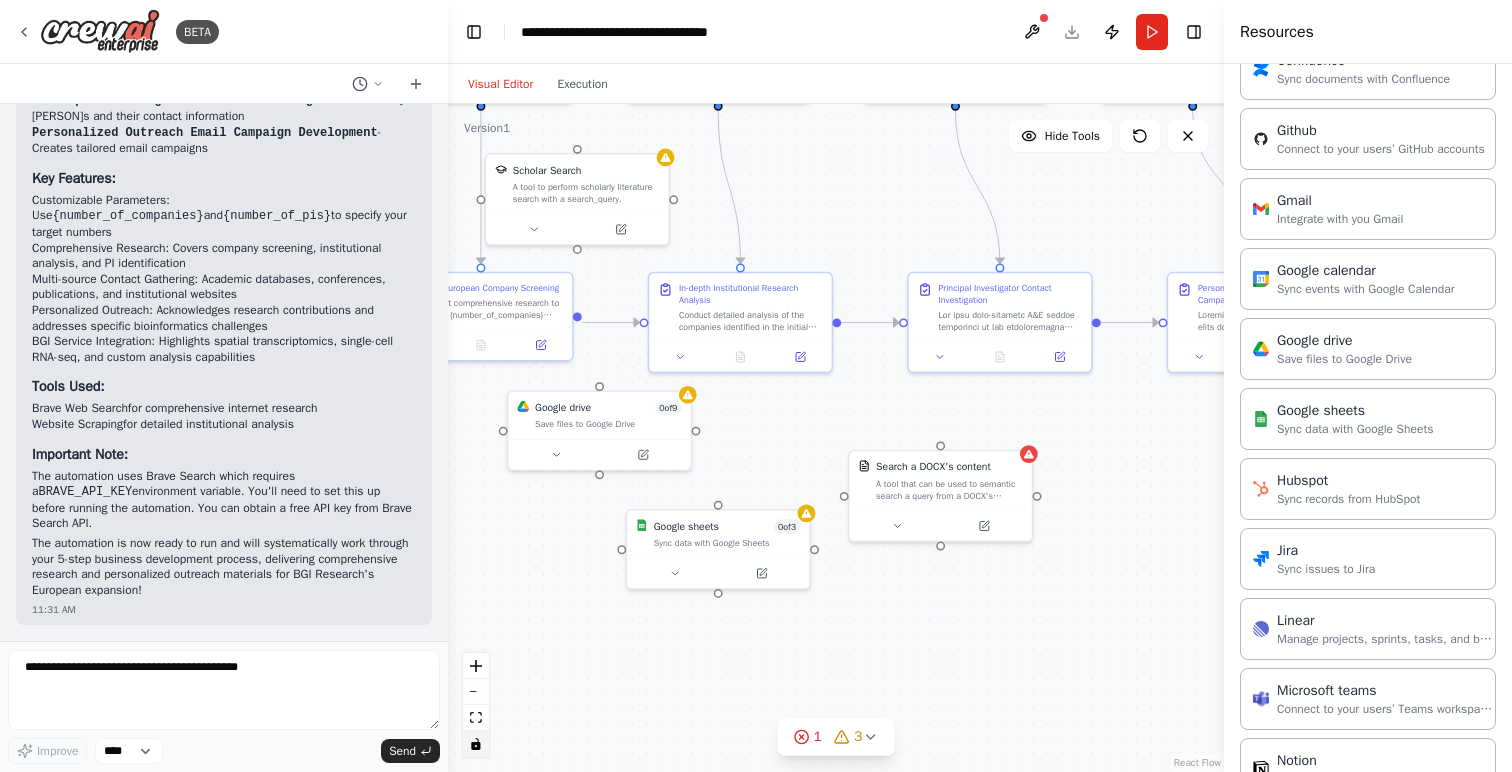 click on ".deletable-edge-delete-btn {
width: 20px;
height: 20px;
border: 0px solid #ffffff;
color: #6b7280;
background-color: #f8fafc;
cursor: pointer;
border-radius: 50%;
font-size: 12px;
padding: 3px;
display: flex;
align-items: center;
justify-content: center;
transition: all 0.2s cubic-bezier(0.4, 0, 0.2, 1);
box-shadow: 0 2px 4px rgba(0, 0, 0, 0.1);
}
.deletable-edge-delete-btn:hover {
background-color: #ef4444;
color: #ffffff;
border-color: #dc2626;
transform: scale(1.1);
box-shadow: 0 4px 12px rgba(239, 68, 68, 0.4);
}
.deletable-edge-delete-btn:active {
transform: scale(0.95);
box-shadow: 0 2px 4px rgba(239, 68, 68, 0.3);
}
European Biotech Market Research Specialist gemini-2.5-pro 0  of  3 0" at bounding box center [836, 438] 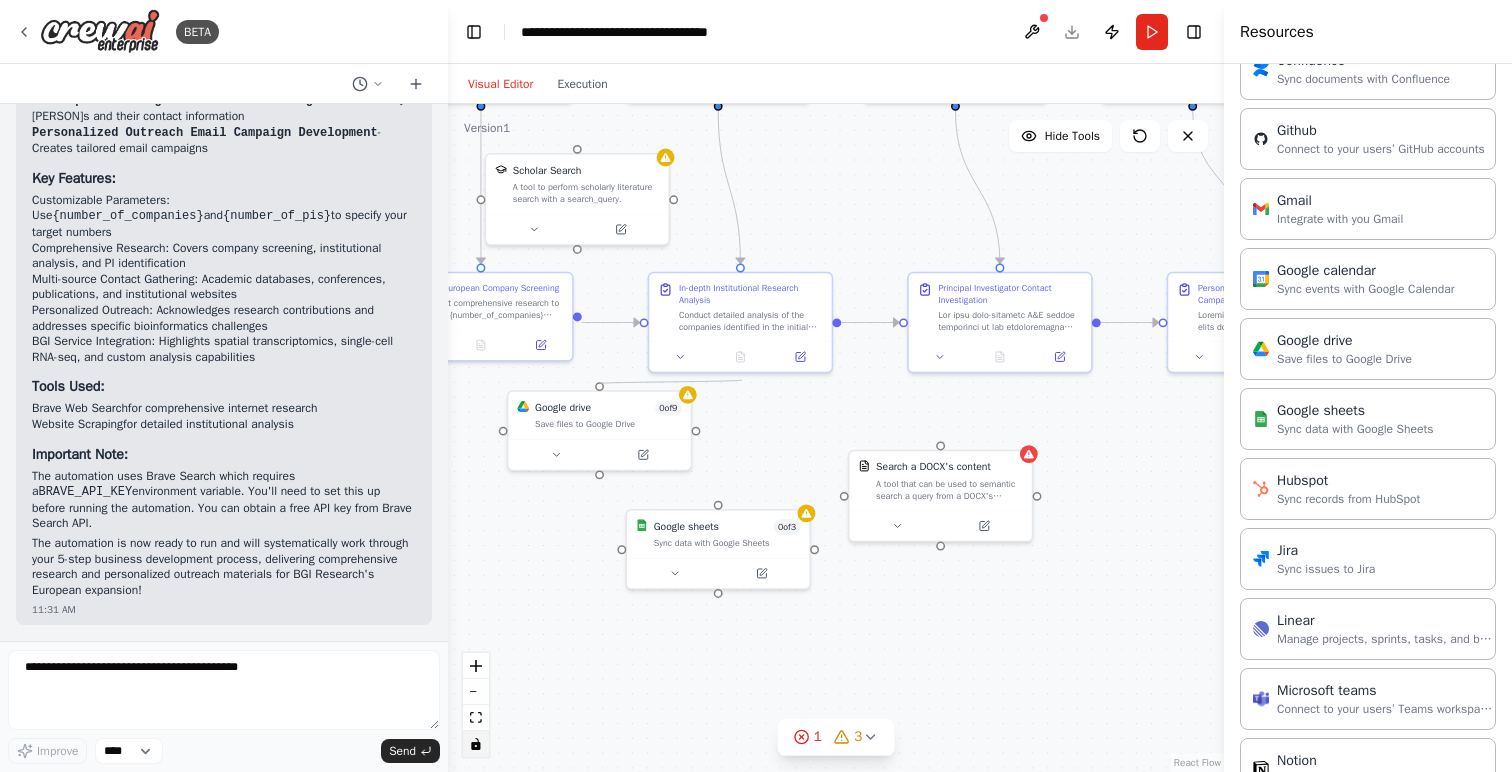 drag, startPoint x: 601, startPoint y: 475, endPoint x: 742, endPoint y: 380, distance: 170.01764 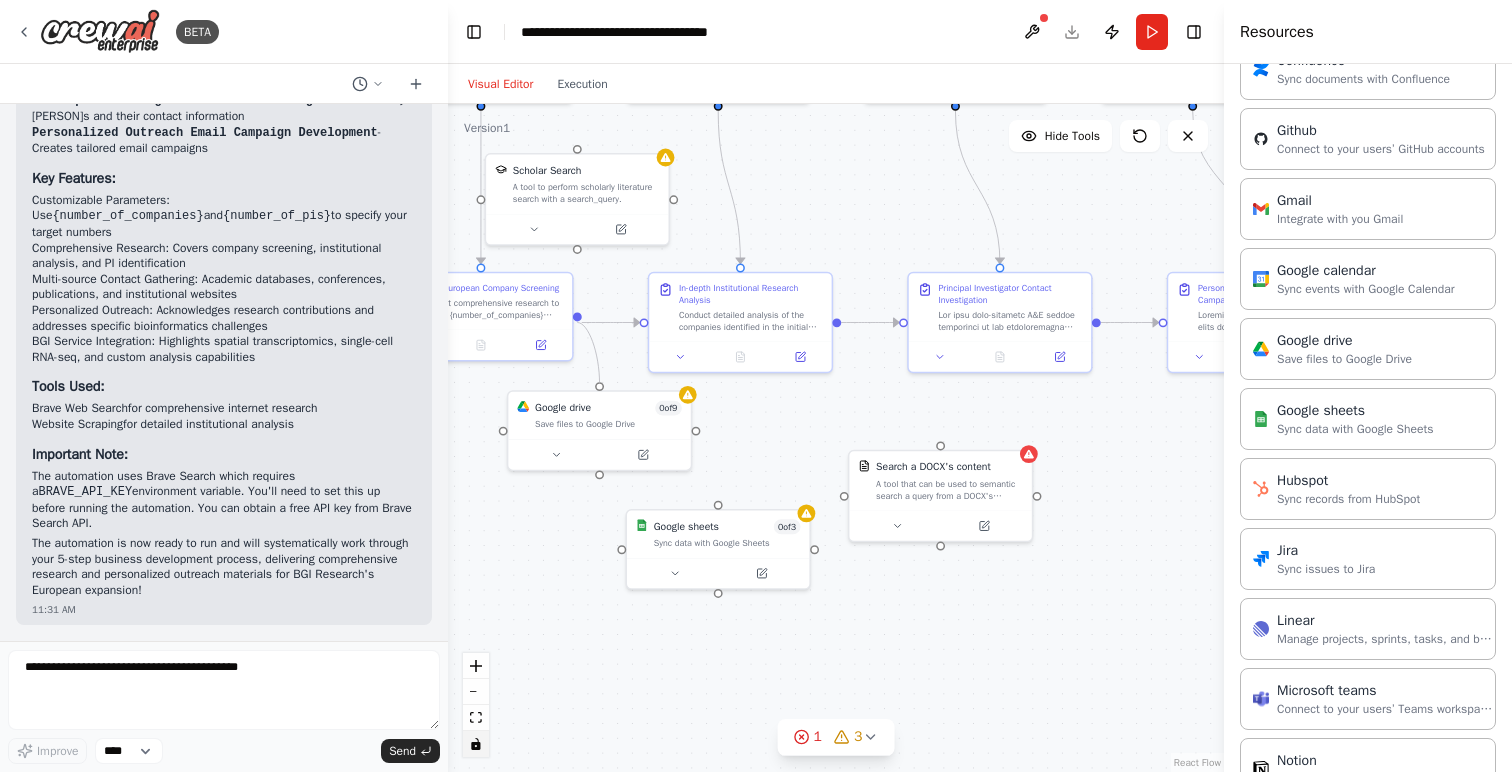 drag, startPoint x: 601, startPoint y: 380, endPoint x: 575, endPoint y: 326, distance: 59.933296 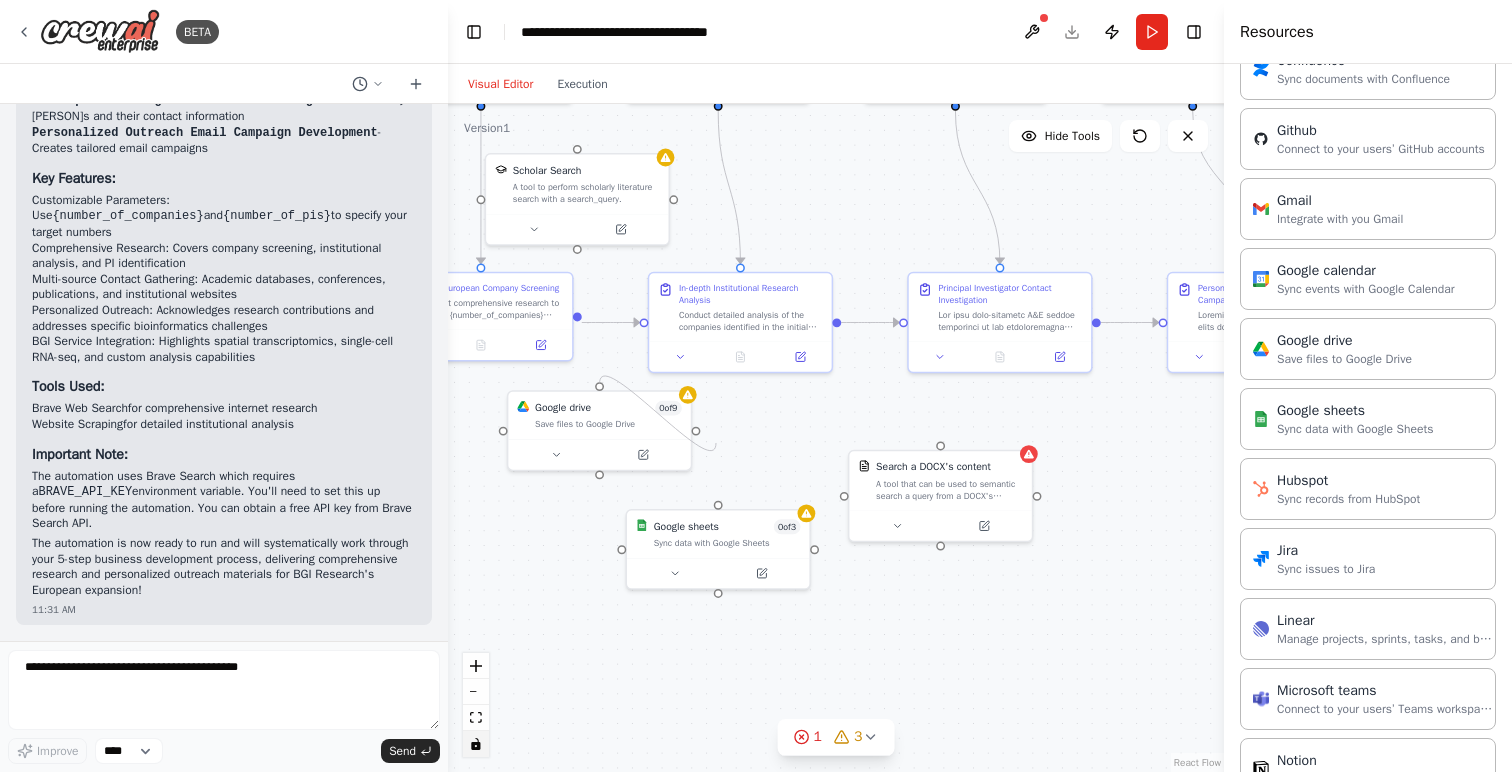 drag, startPoint x: 600, startPoint y: 385, endPoint x: 716, endPoint y: 443, distance: 129.69194 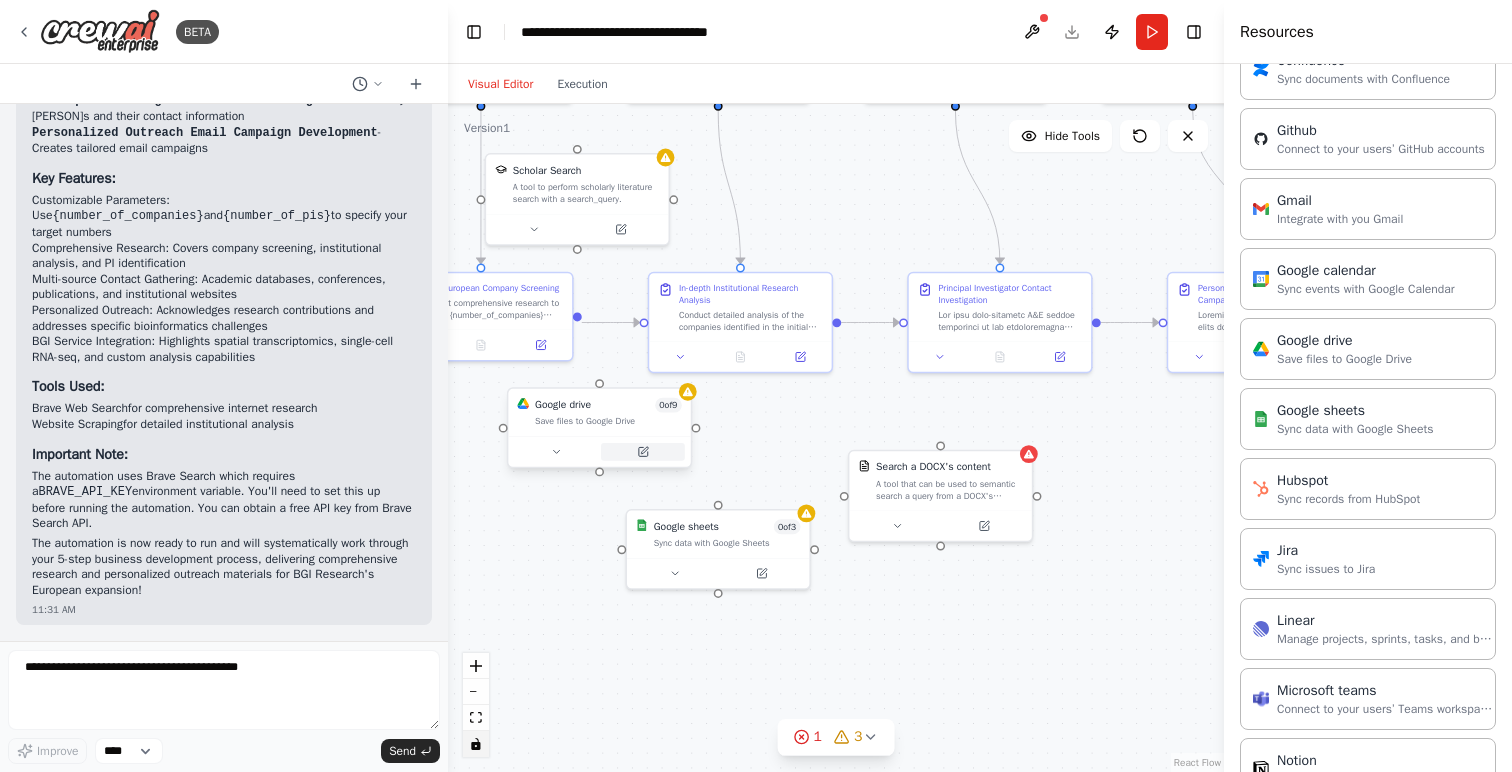 click 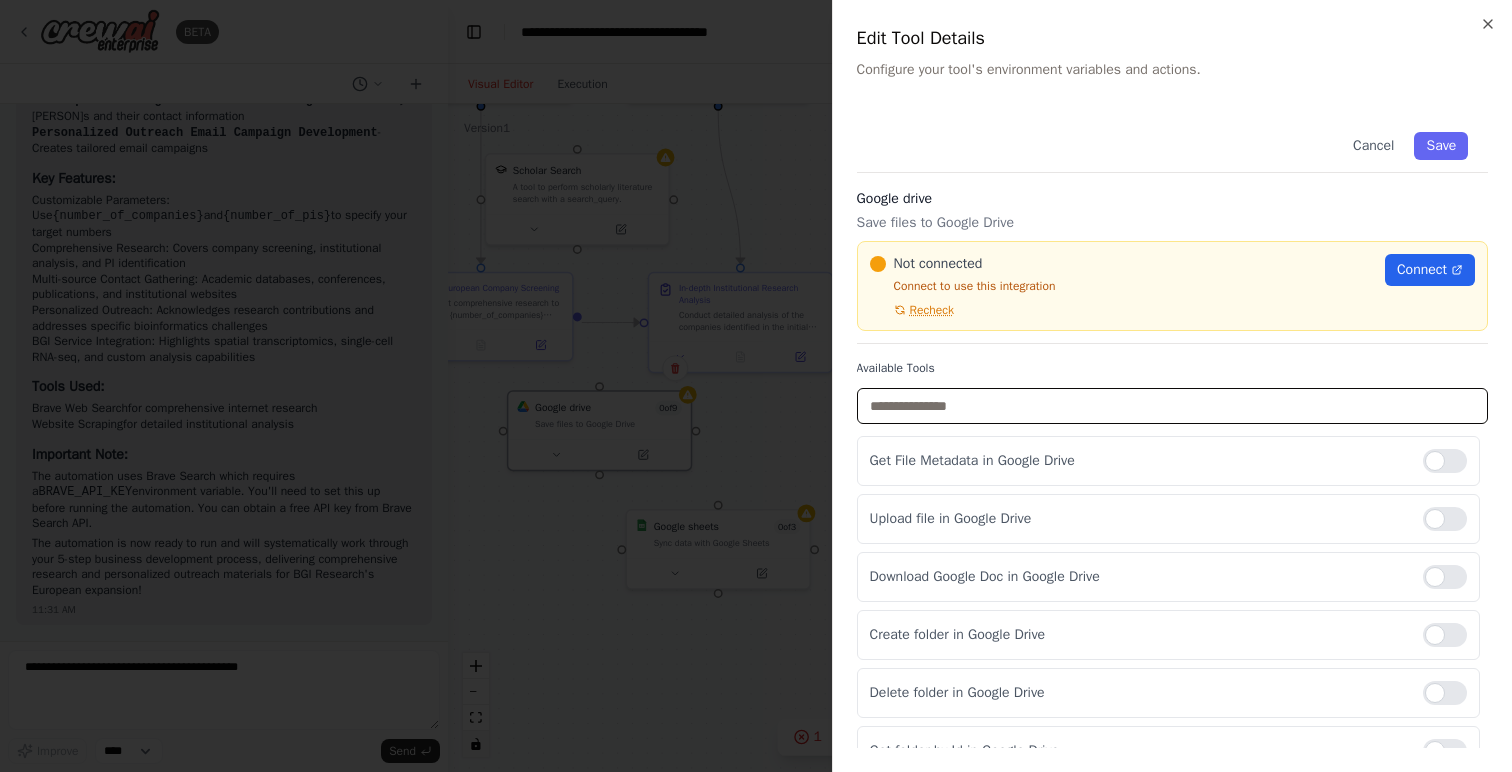 click at bounding box center (1172, 406) 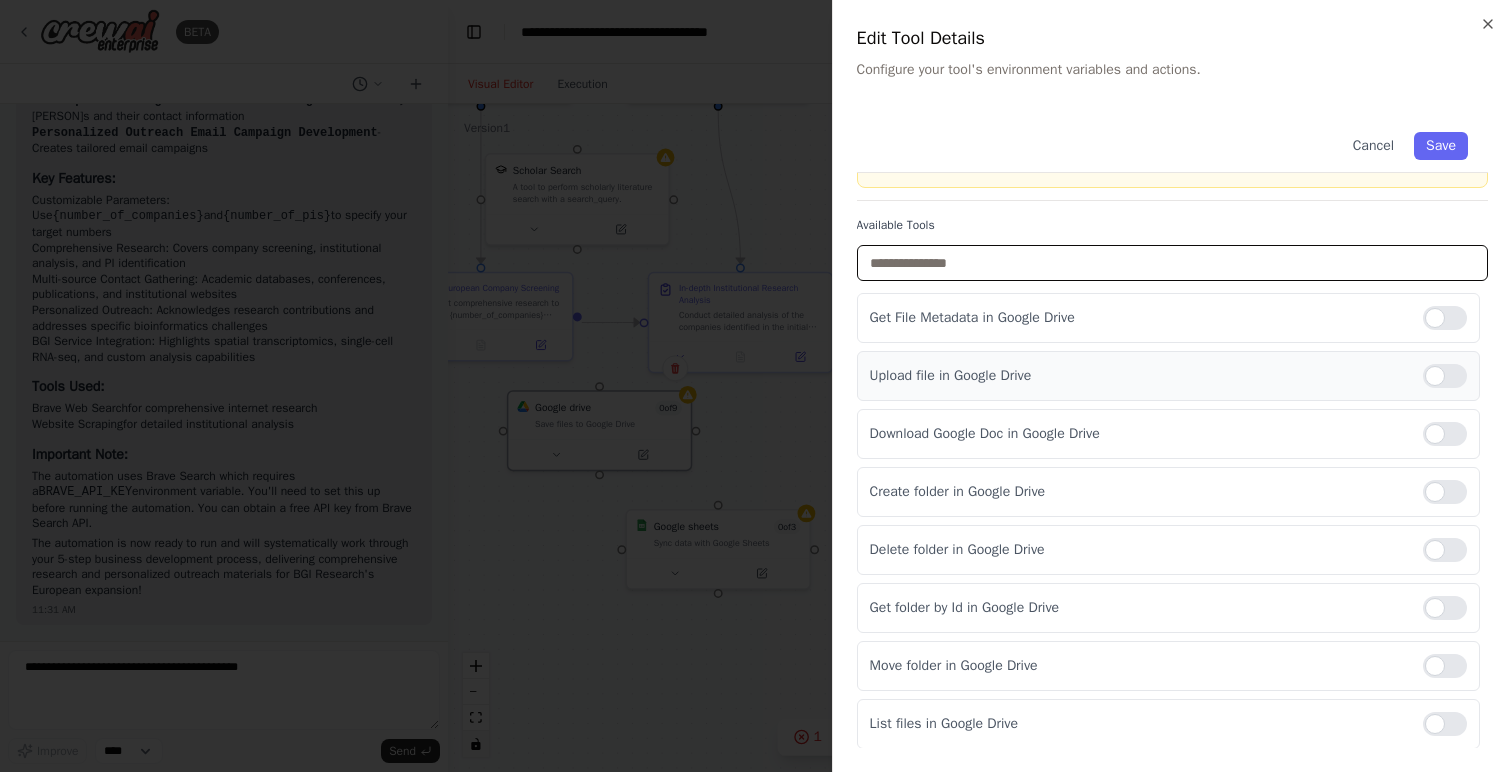 scroll, scrollTop: 0, scrollLeft: 0, axis: both 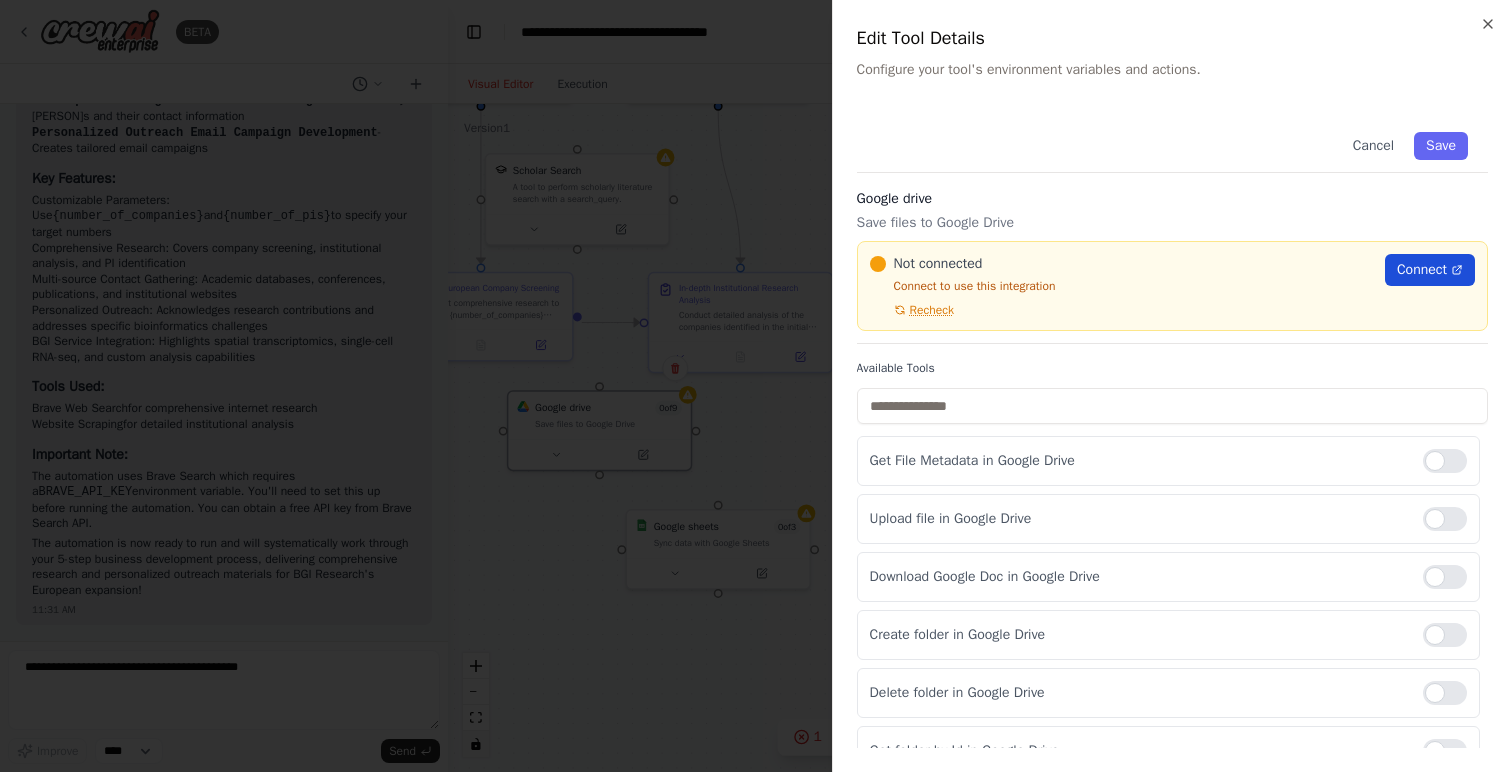 click on "Connect" at bounding box center [1422, 270] 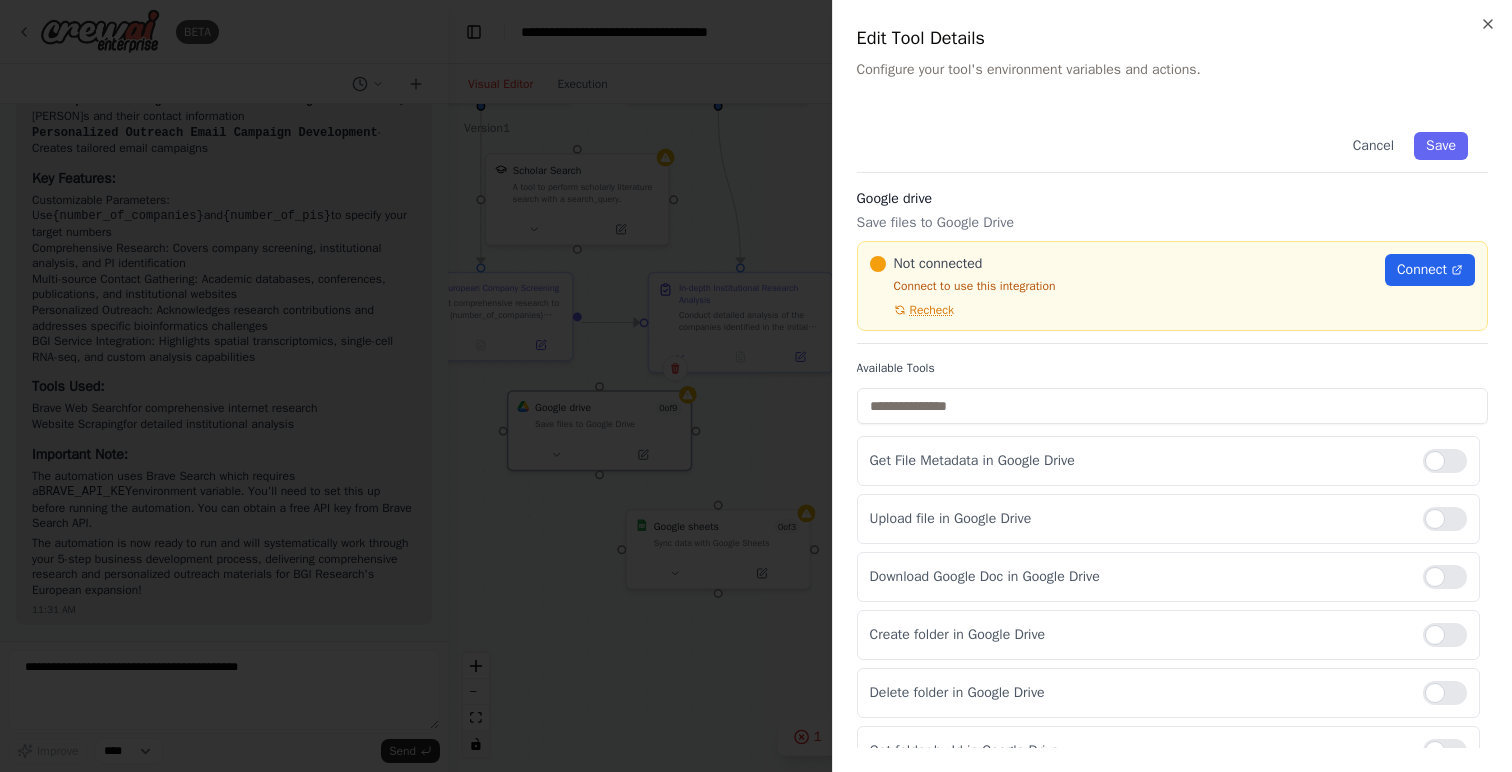 click on "Google drive" at bounding box center [1172, 199] 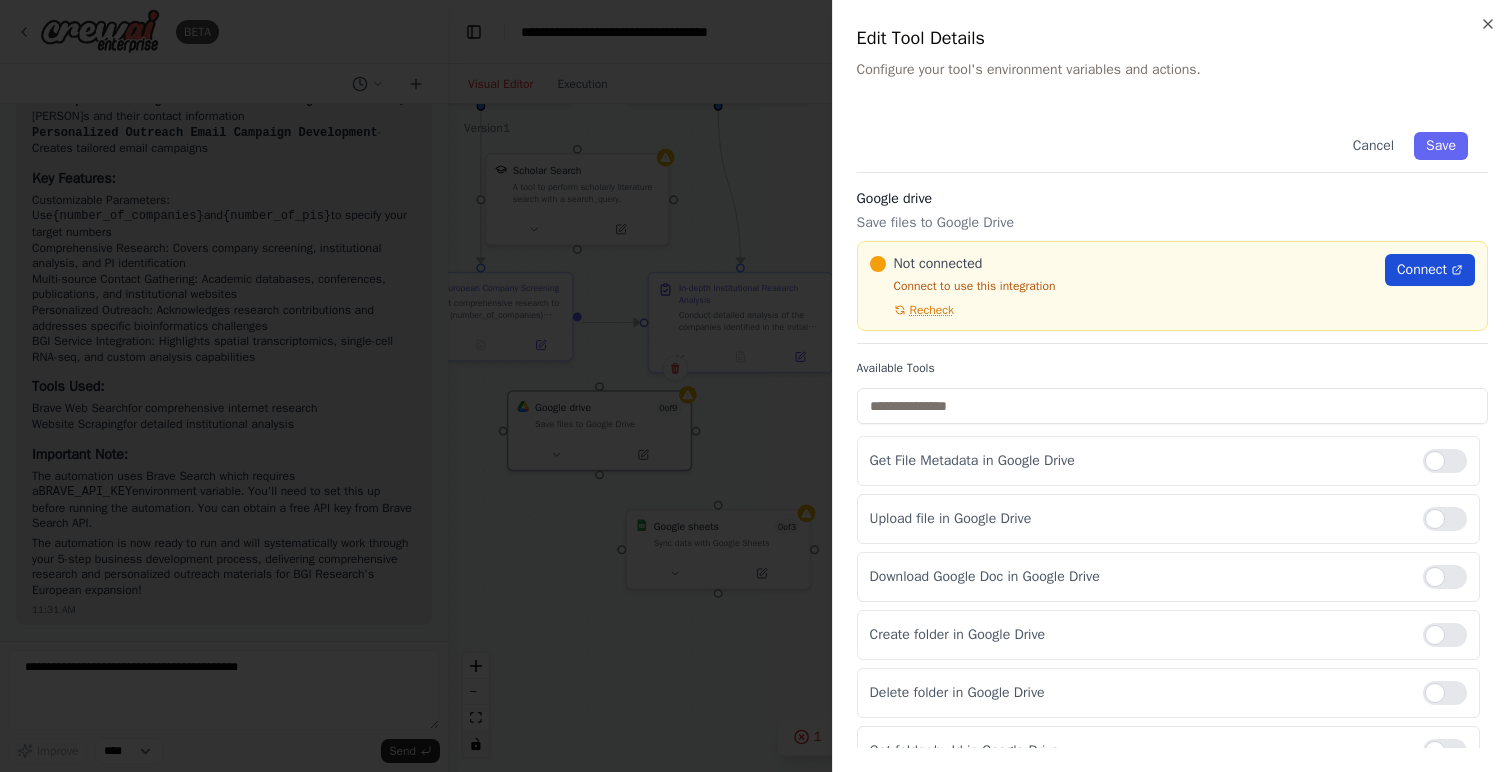 click on "Connect" at bounding box center (1422, 270) 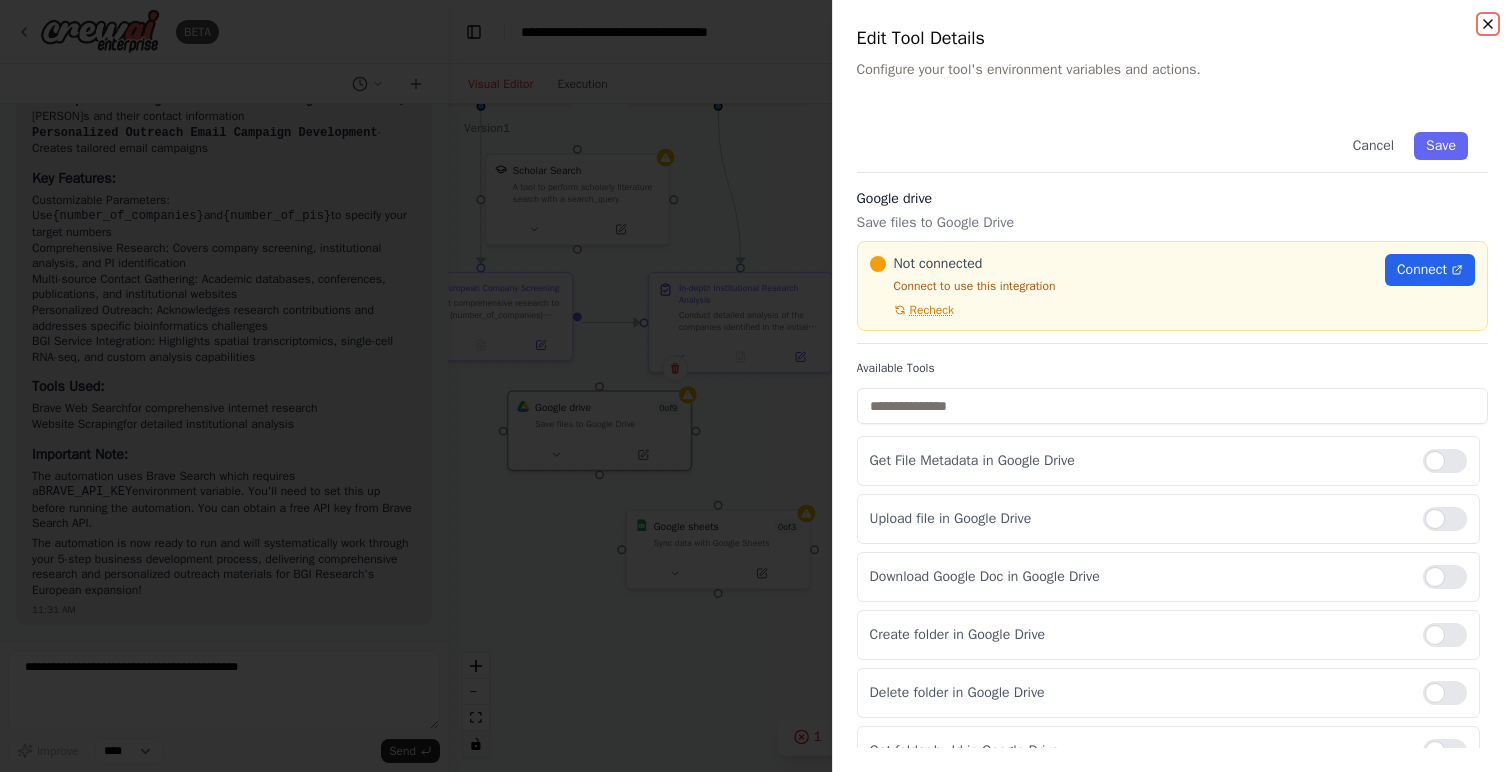 click 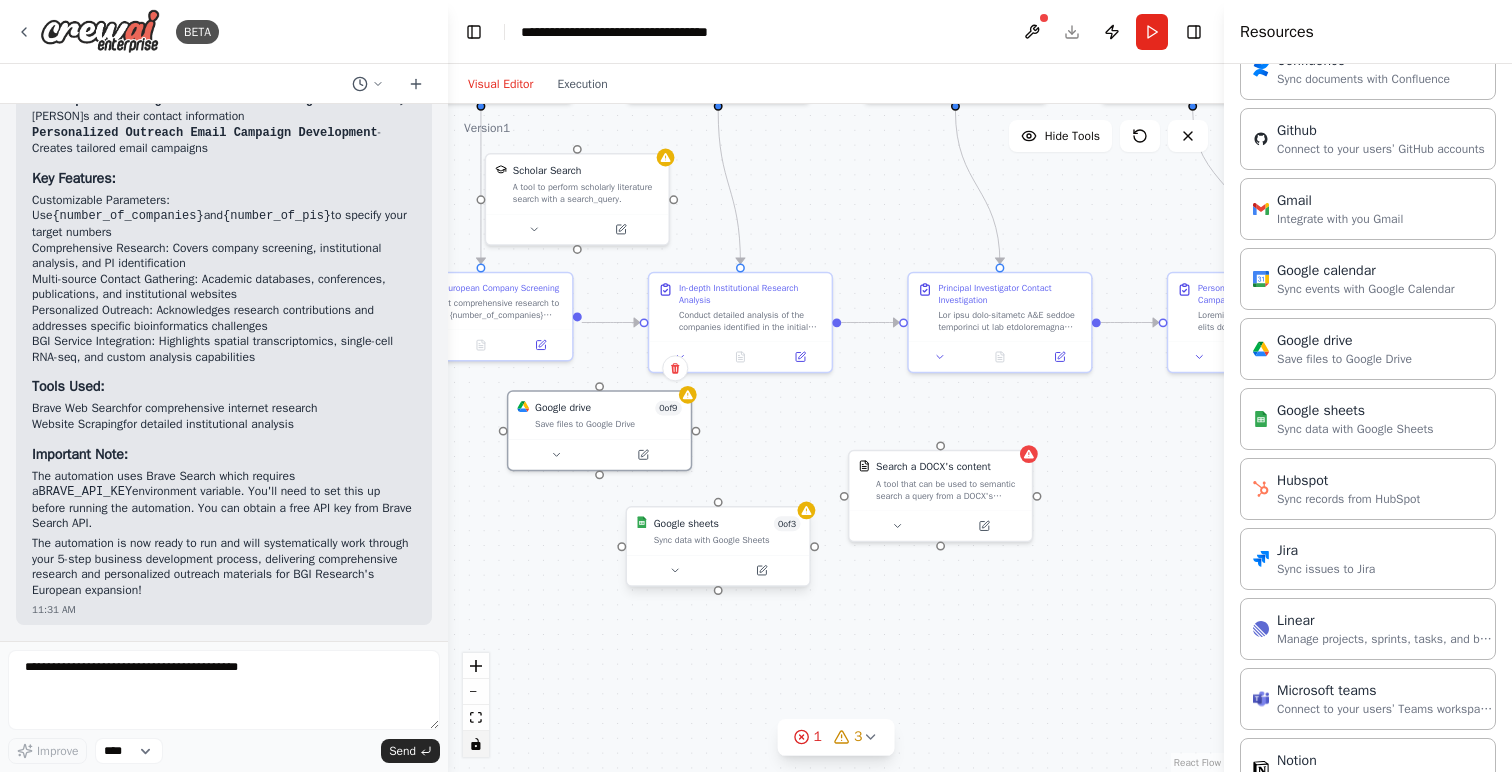 click on "Sync data with Google Sheets" at bounding box center (727, 540) 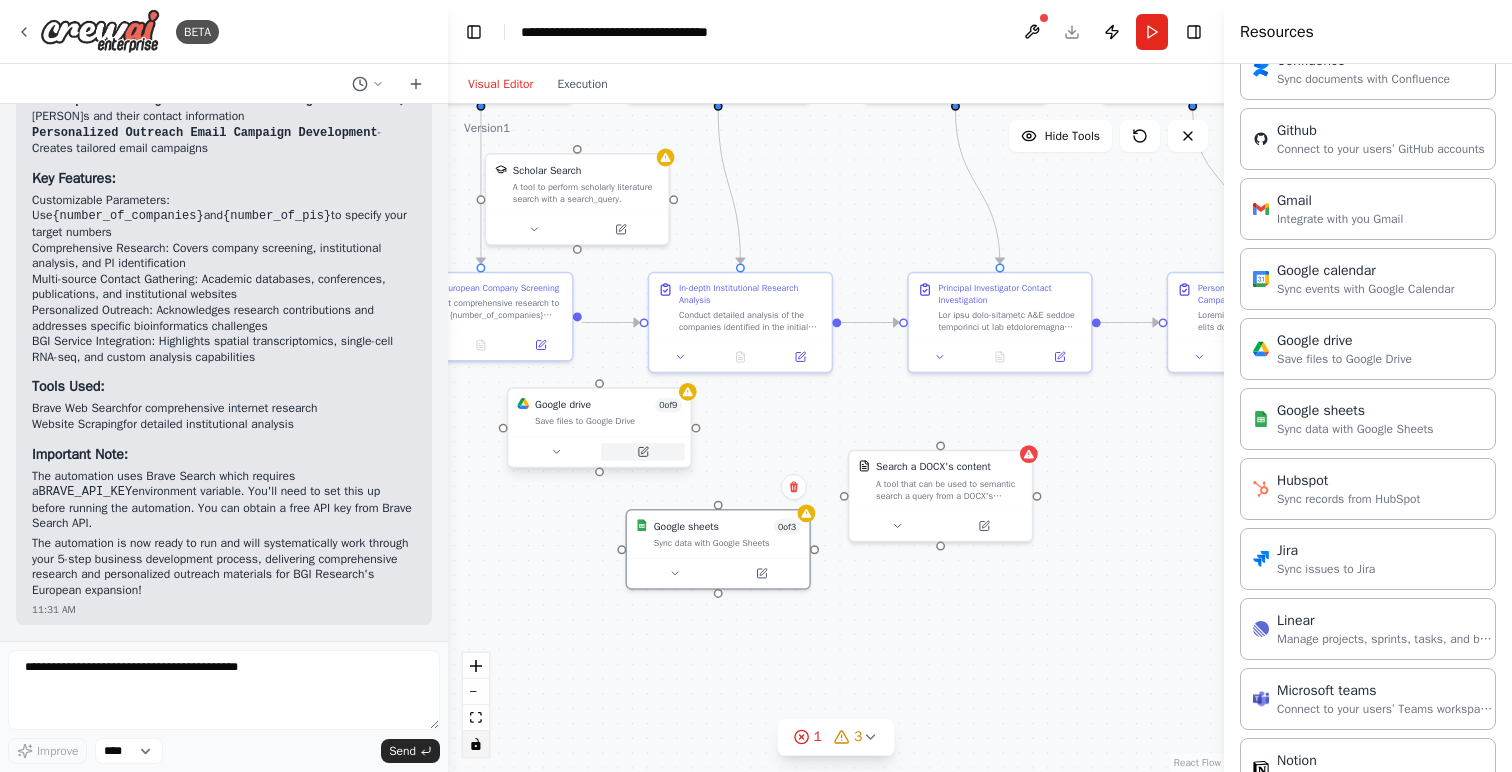 click 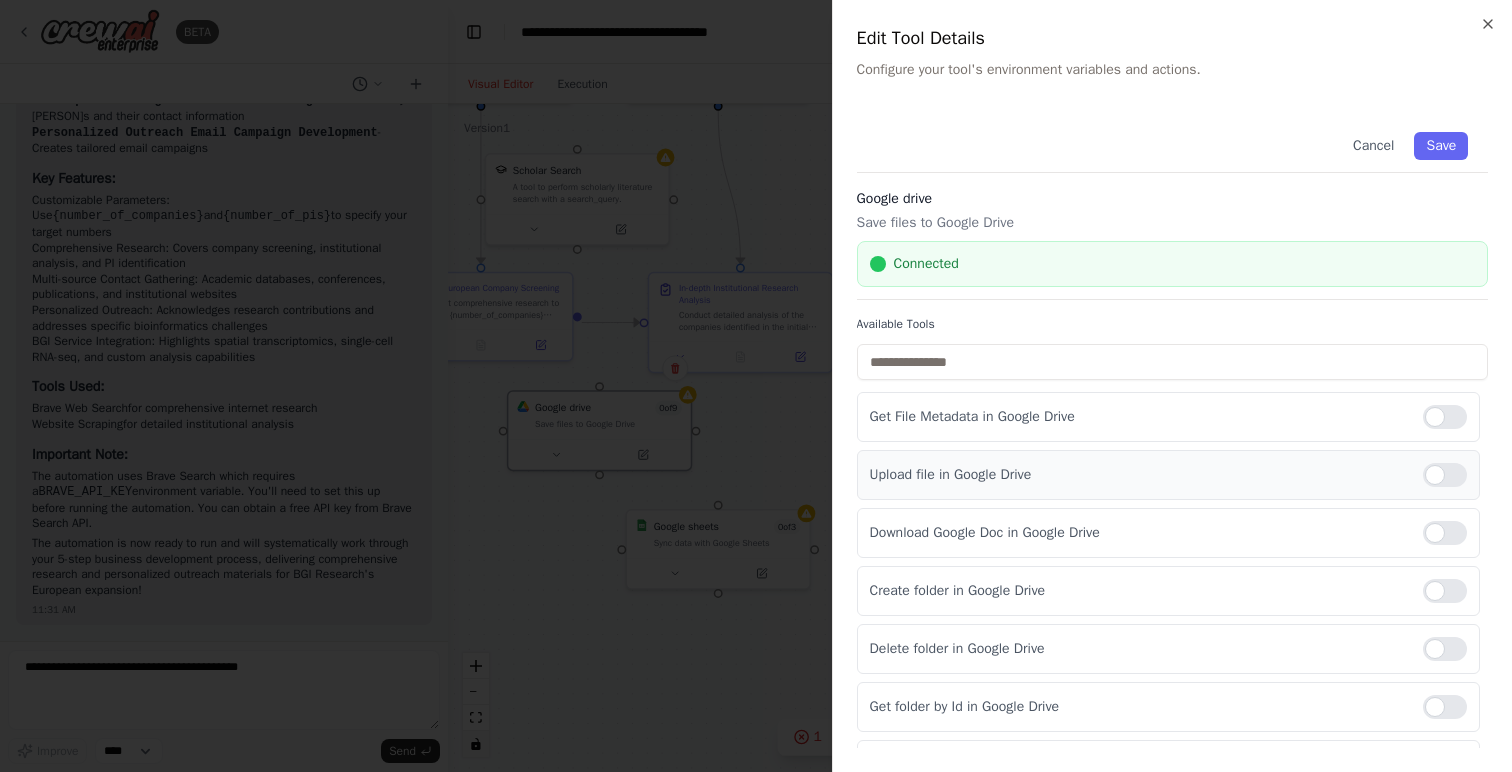 click on "Upload file in Google Drive" at bounding box center [1138, 475] 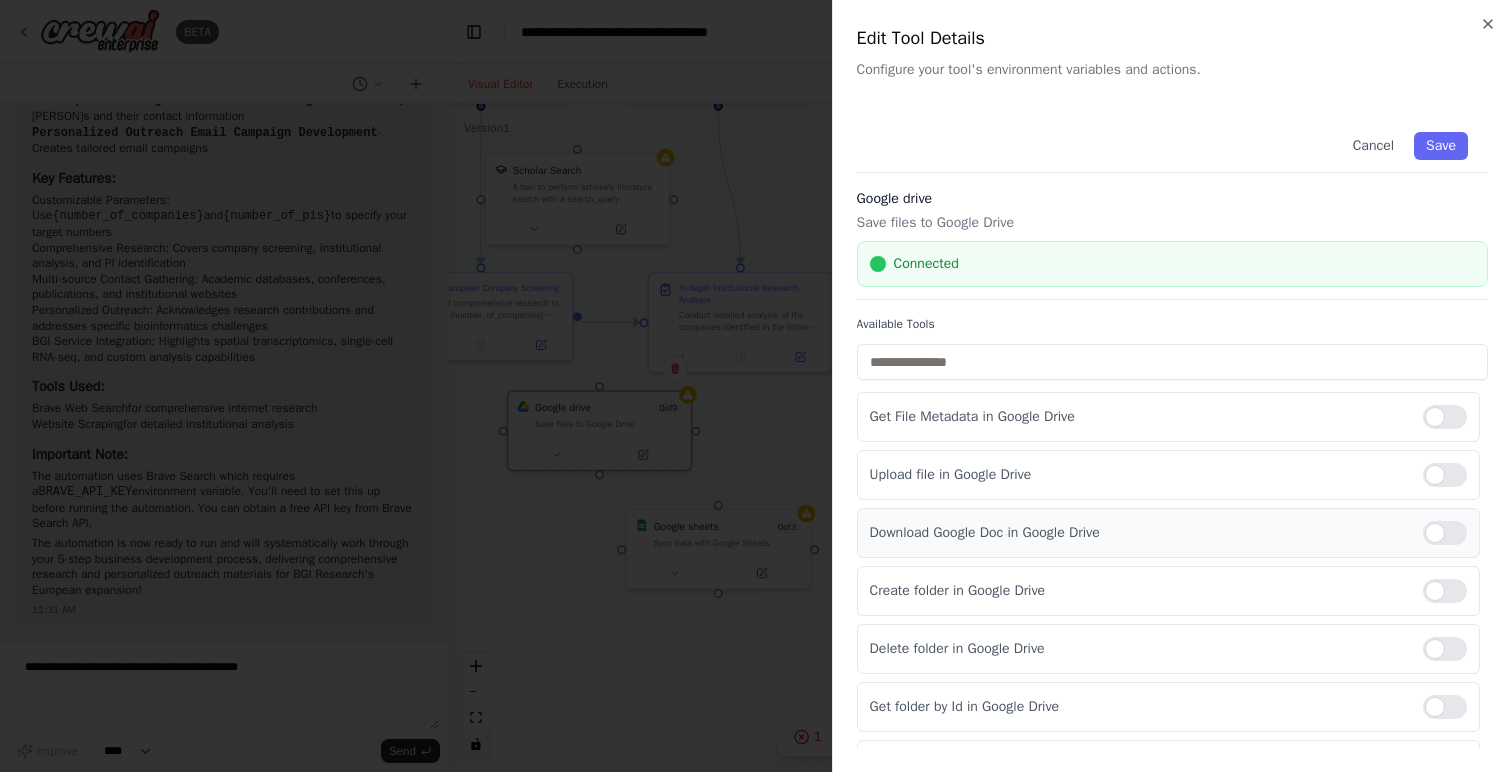 click at bounding box center (1445, 533) 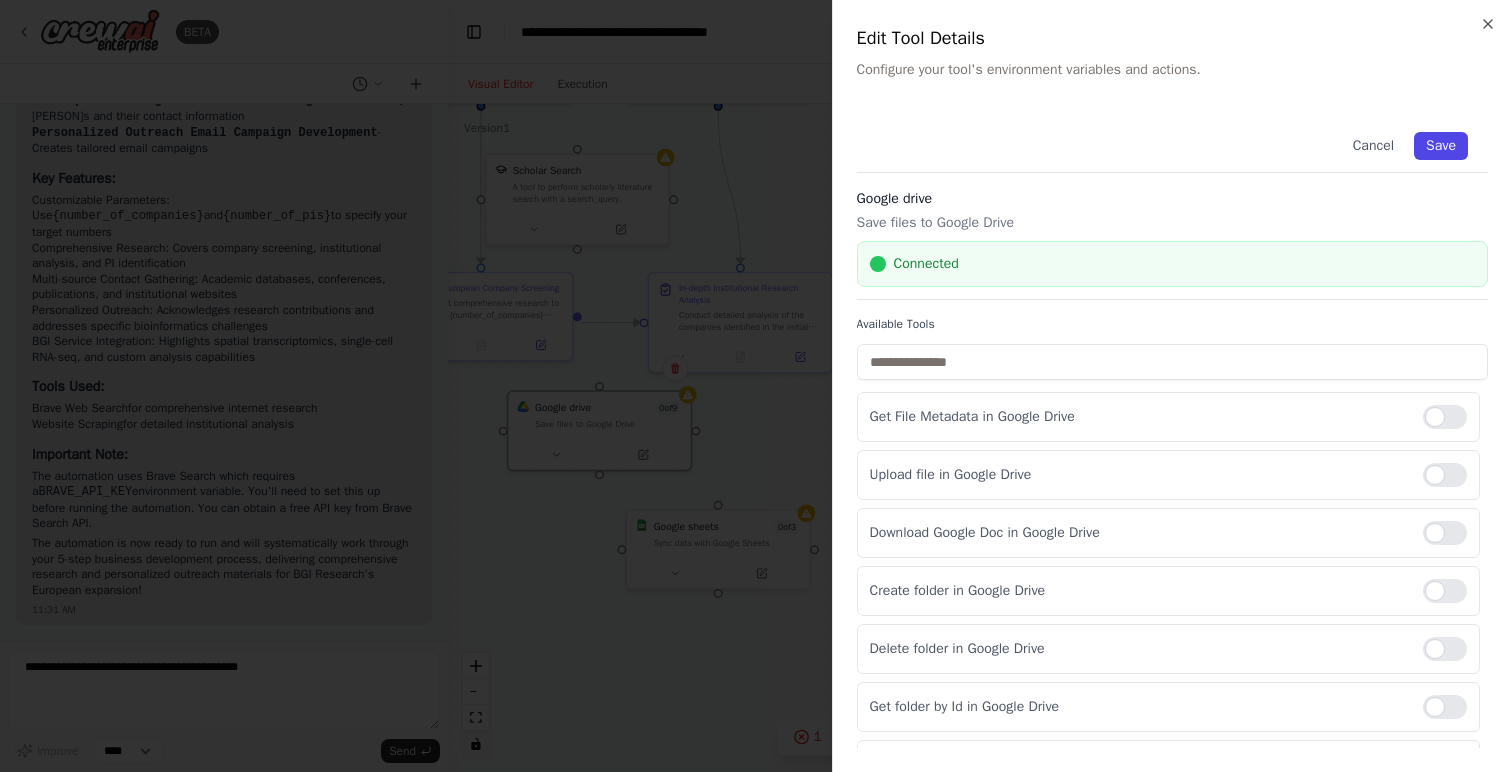 click on "Save" at bounding box center (1441, 146) 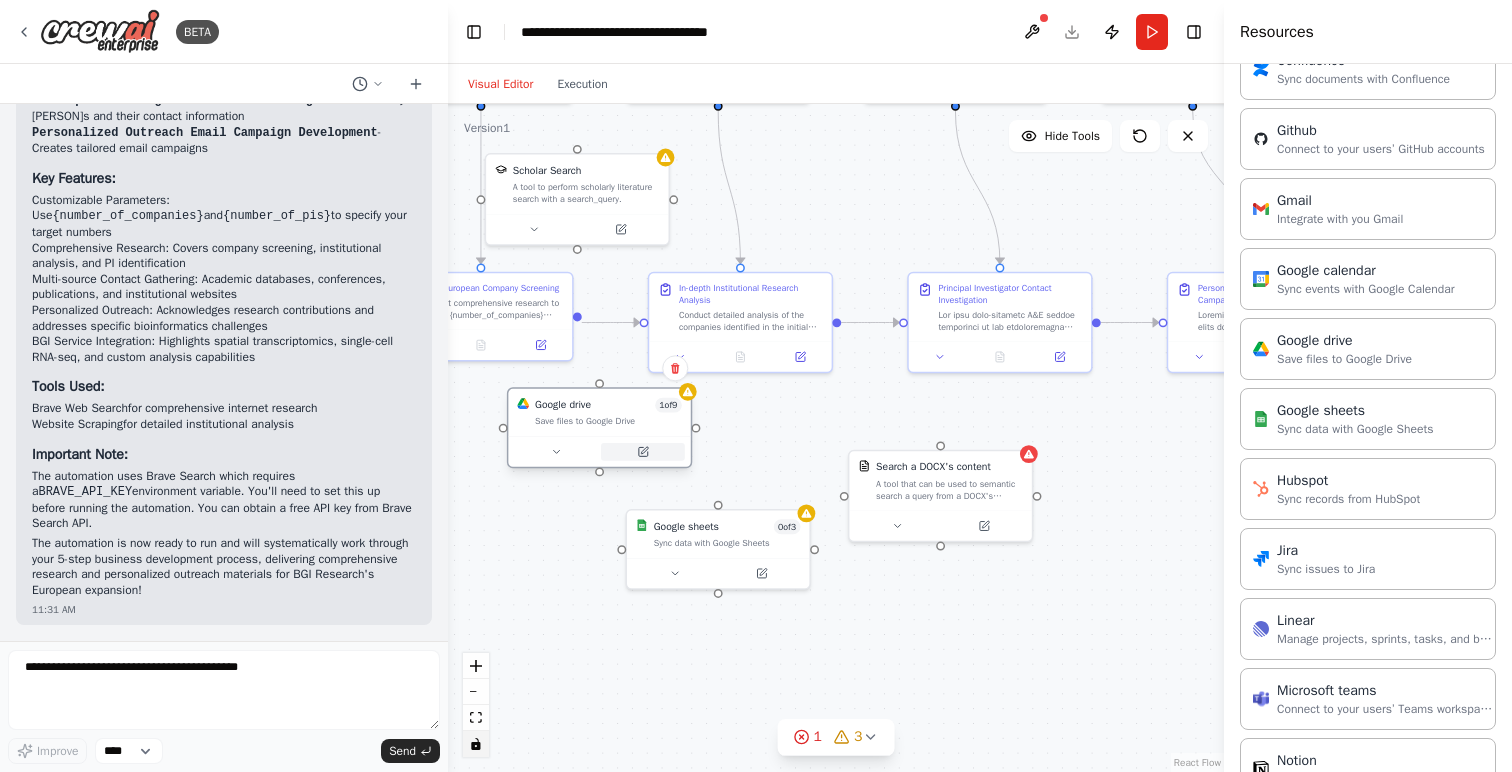click 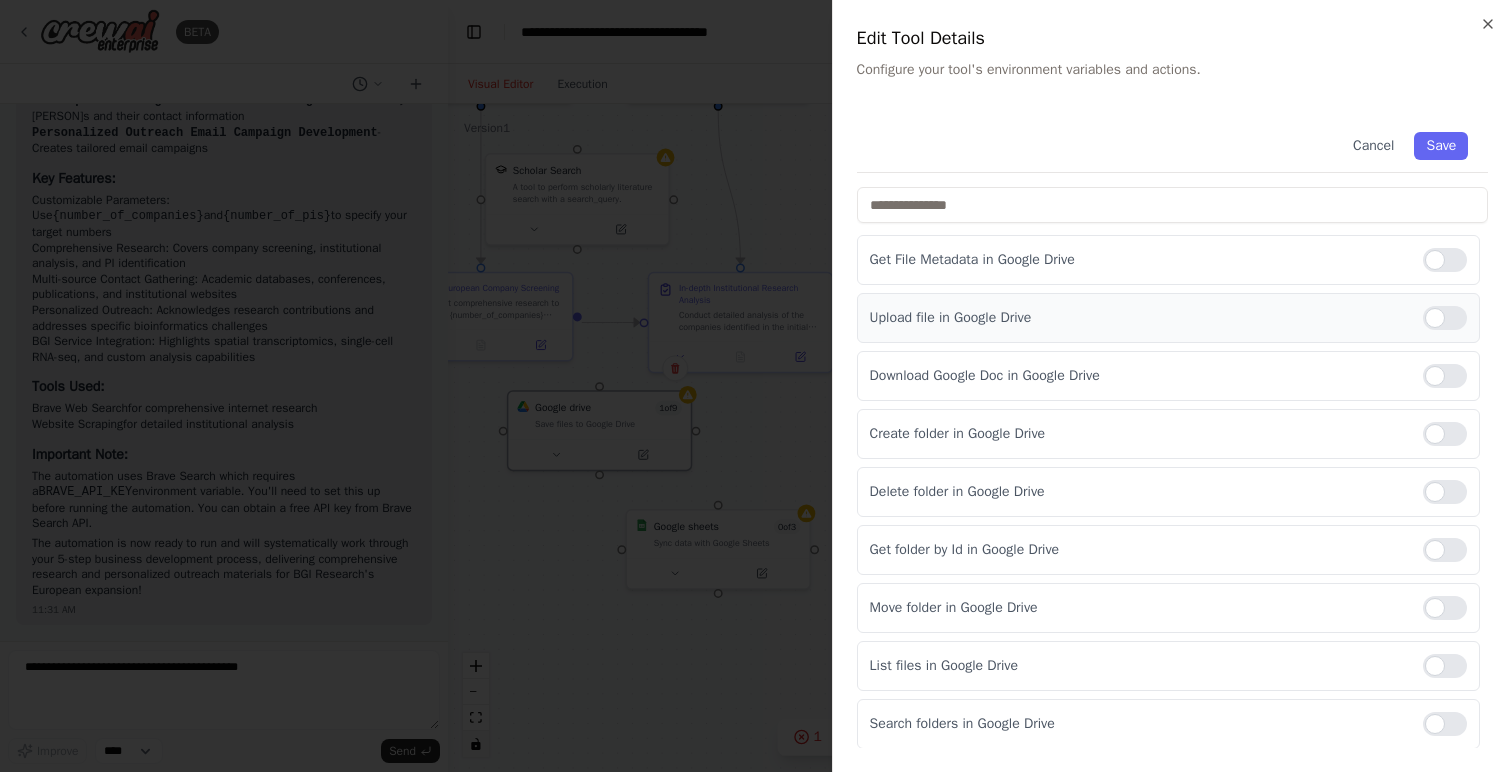 scroll, scrollTop: 158, scrollLeft: 0, axis: vertical 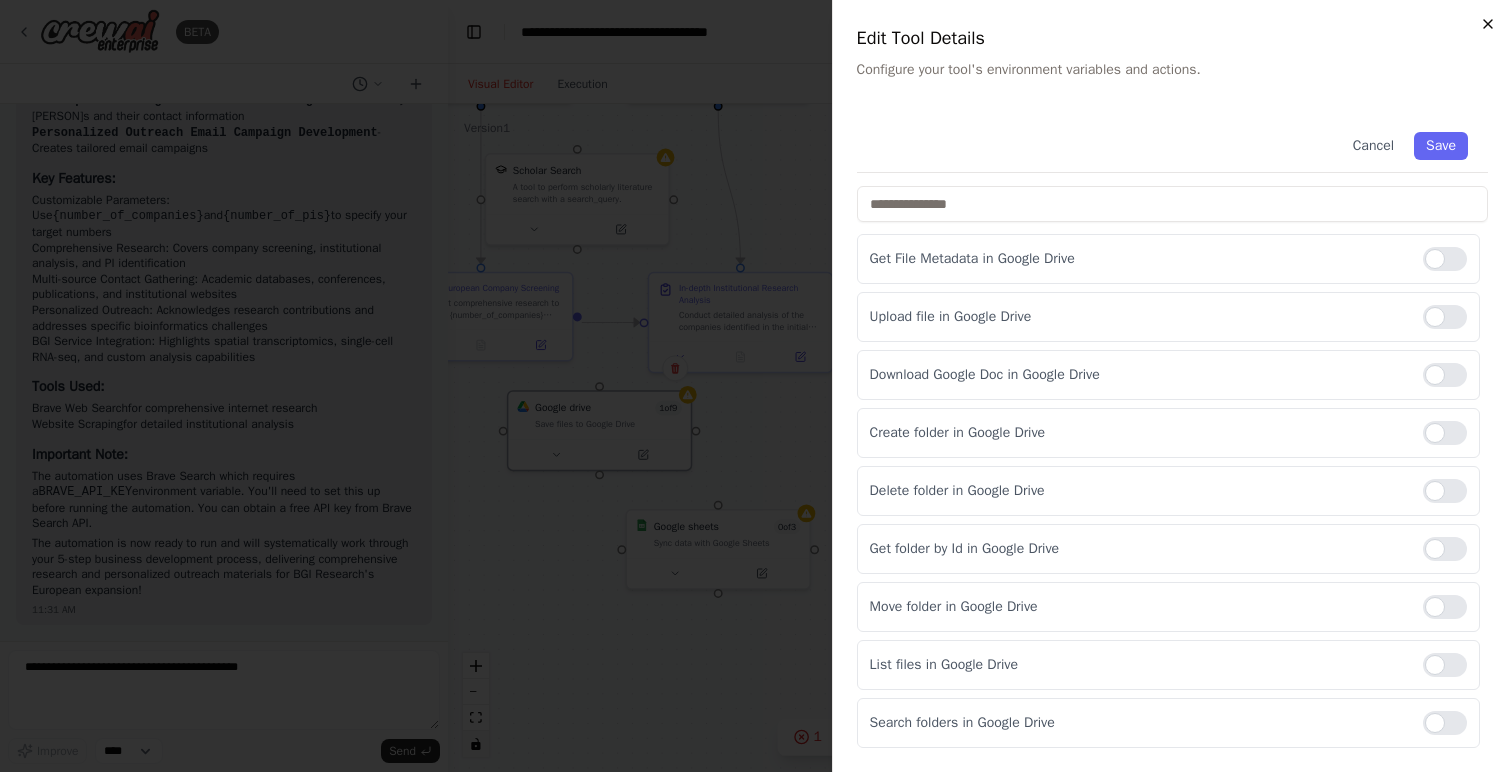 click 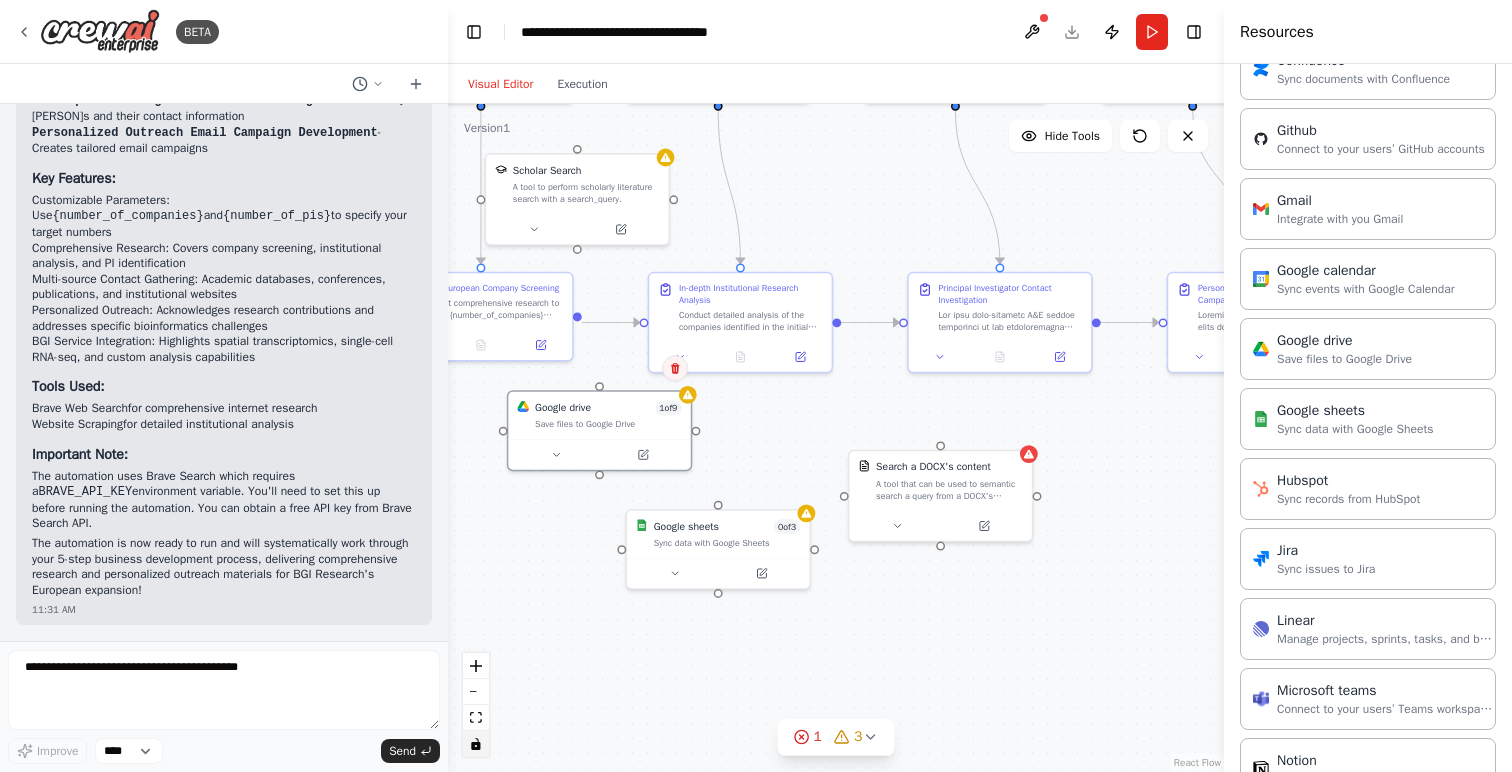 click at bounding box center (675, 368) 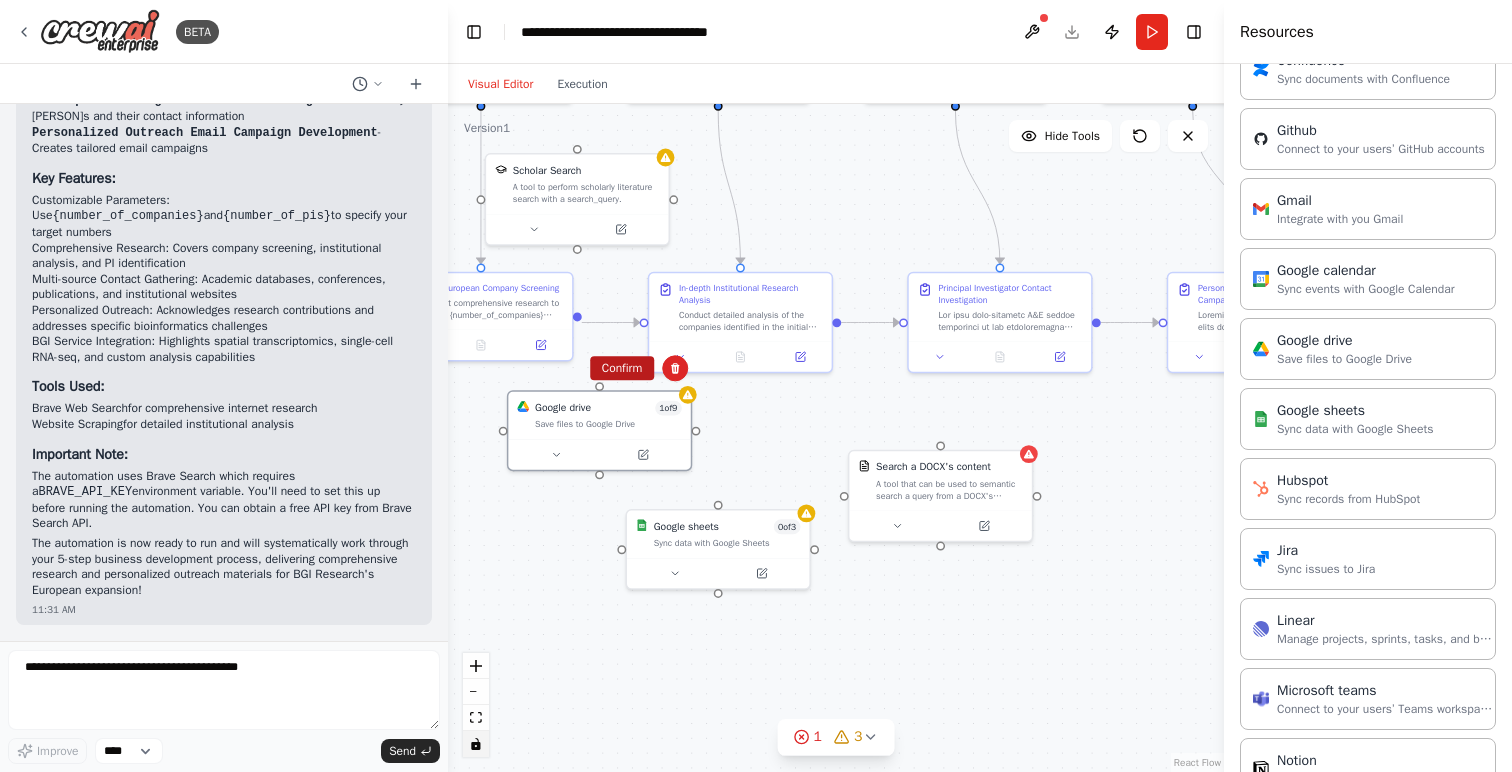 click on "Confirm" at bounding box center [622, 368] 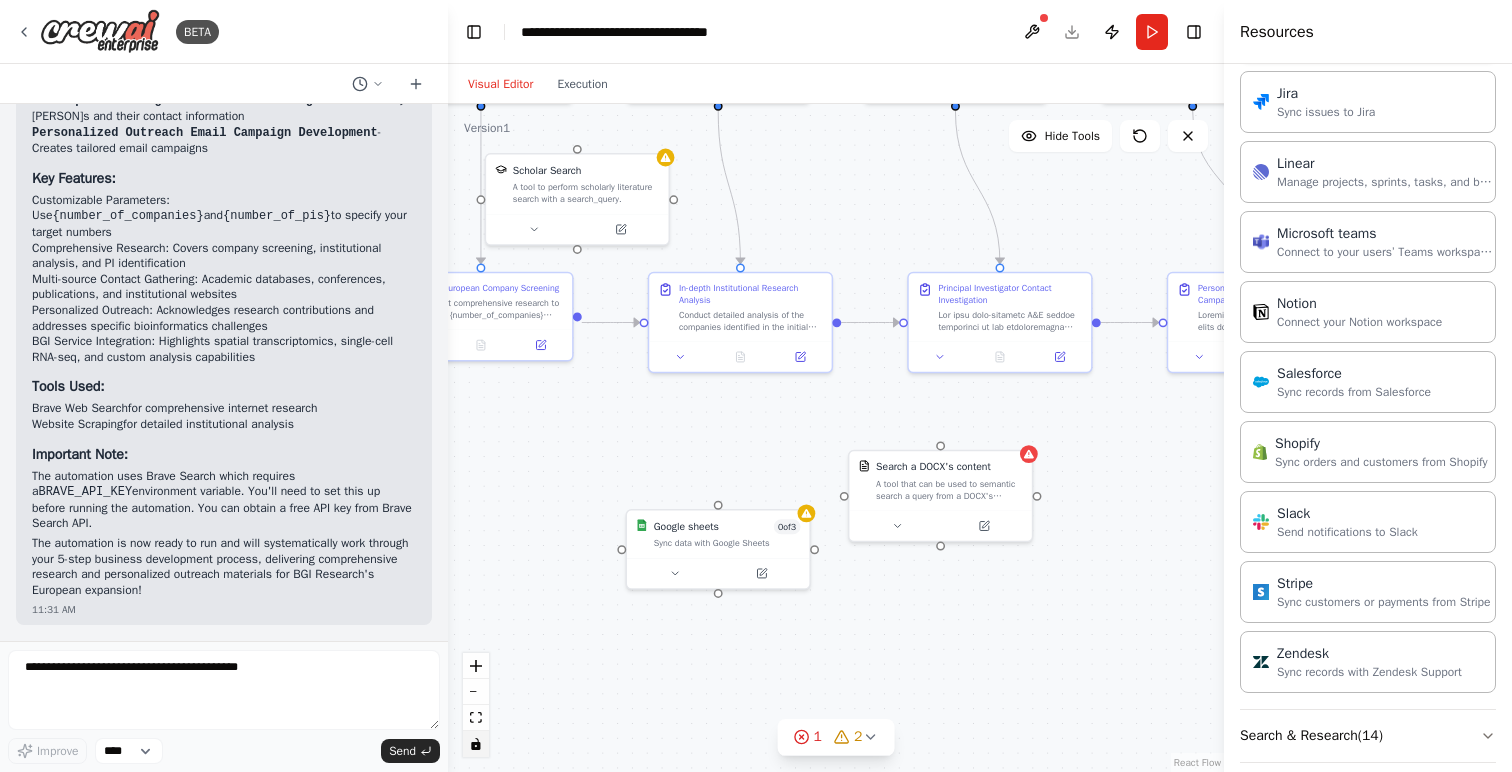 scroll, scrollTop: 1285, scrollLeft: 0, axis: vertical 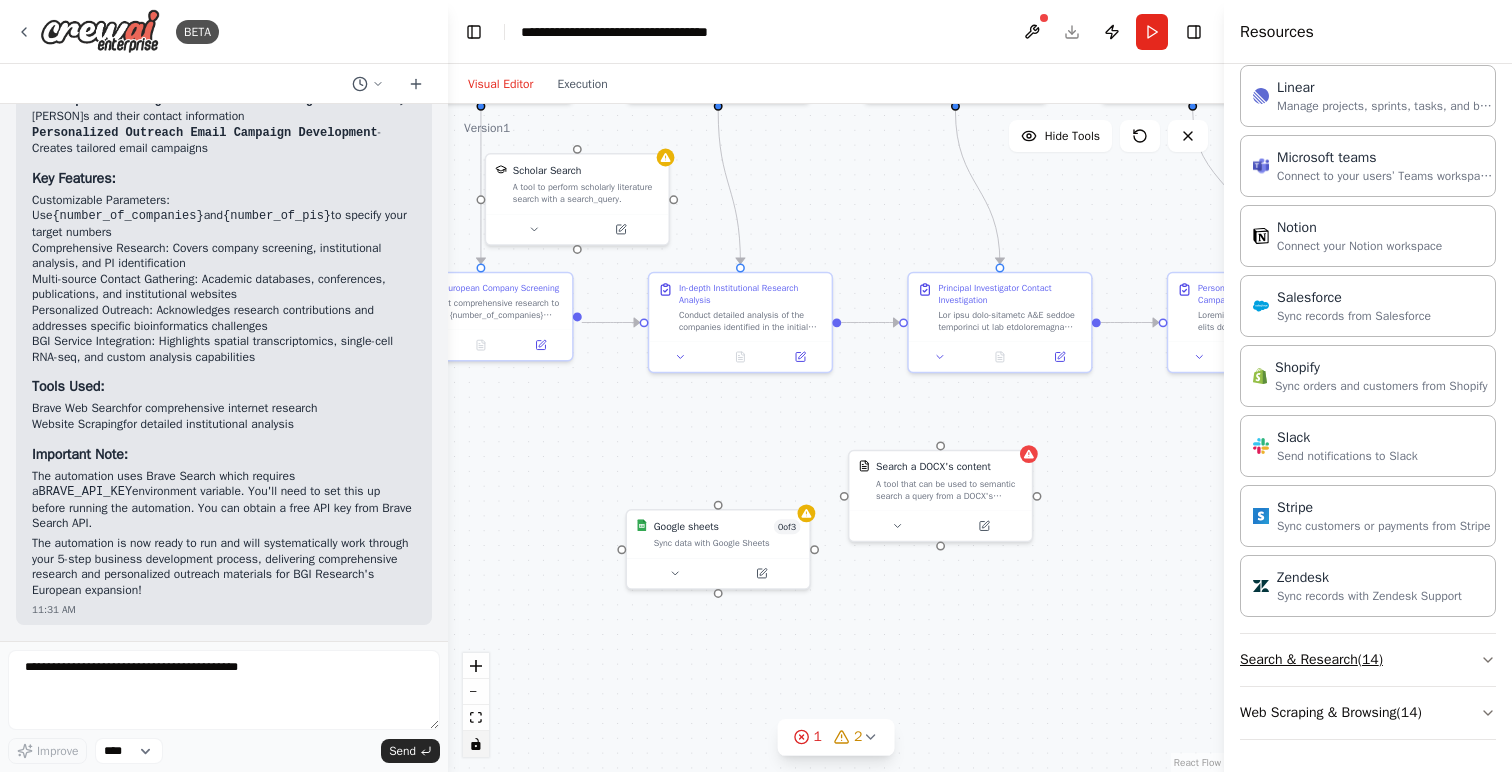 click on "Search & Research  ( 14 )" at bounding box center [1368, 660] 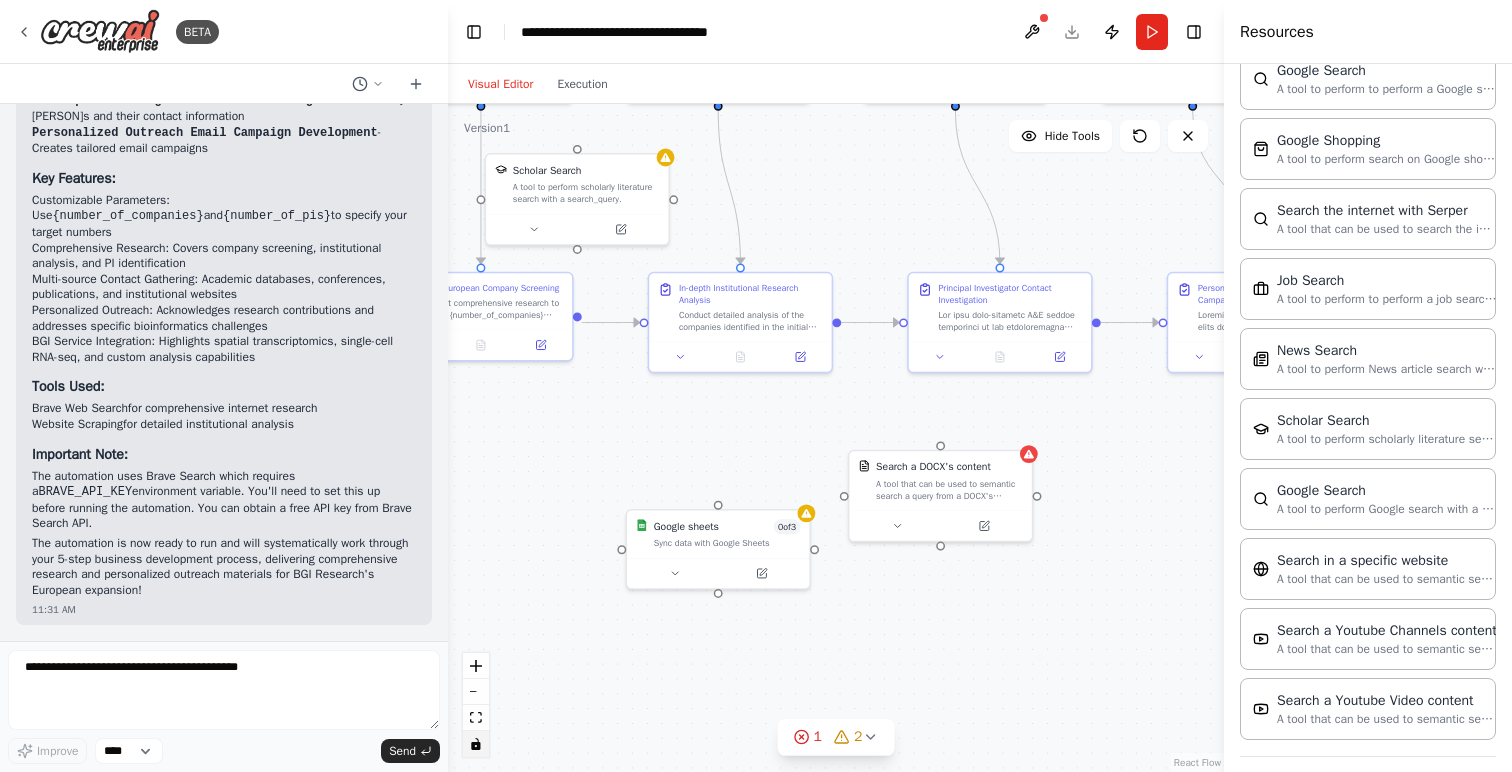 scroll, scrollTop: 2301, scrollLeft: 0, axis: vertical 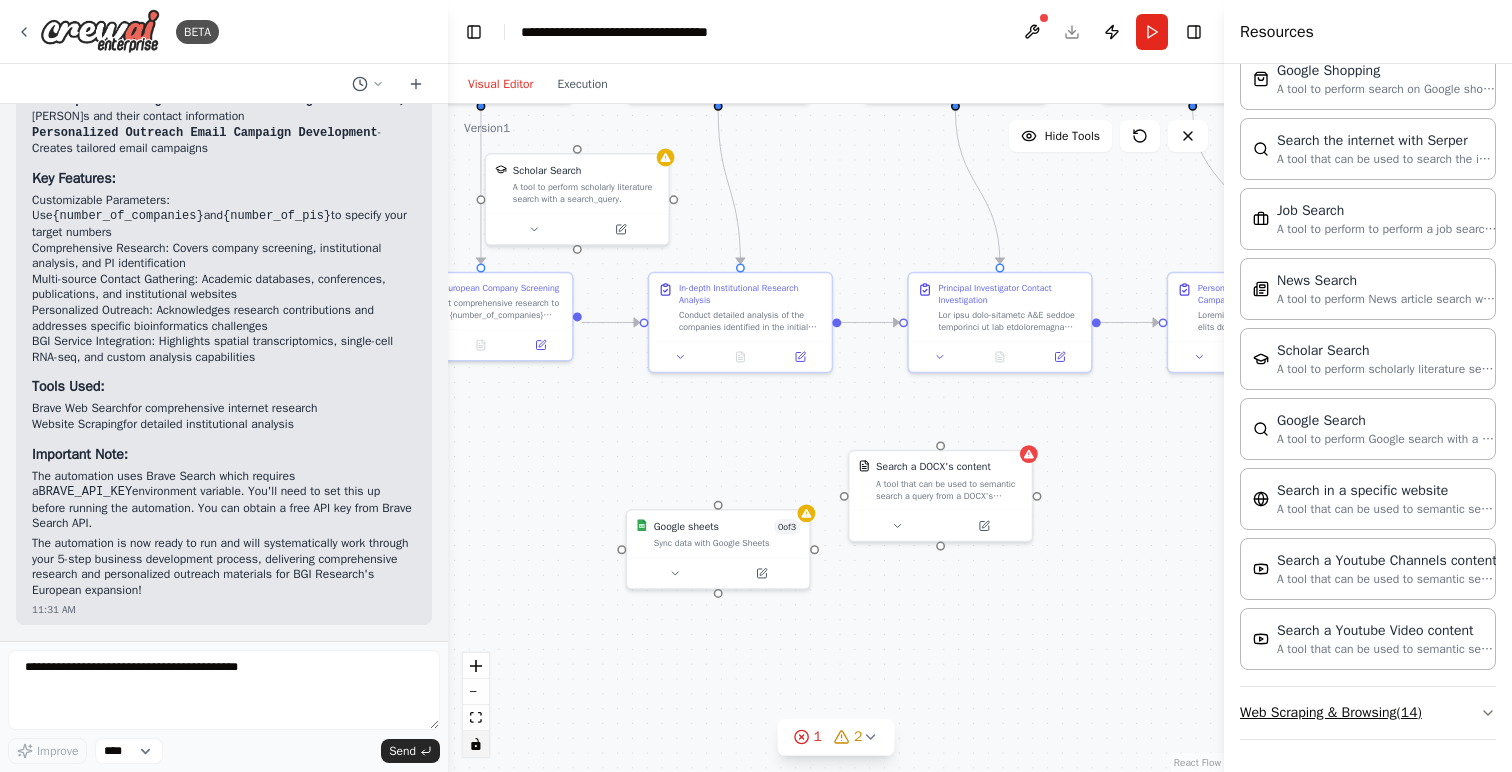 click on "Web Scraping & Browsing  ( 14 )" at bounding box center (1368, 713) 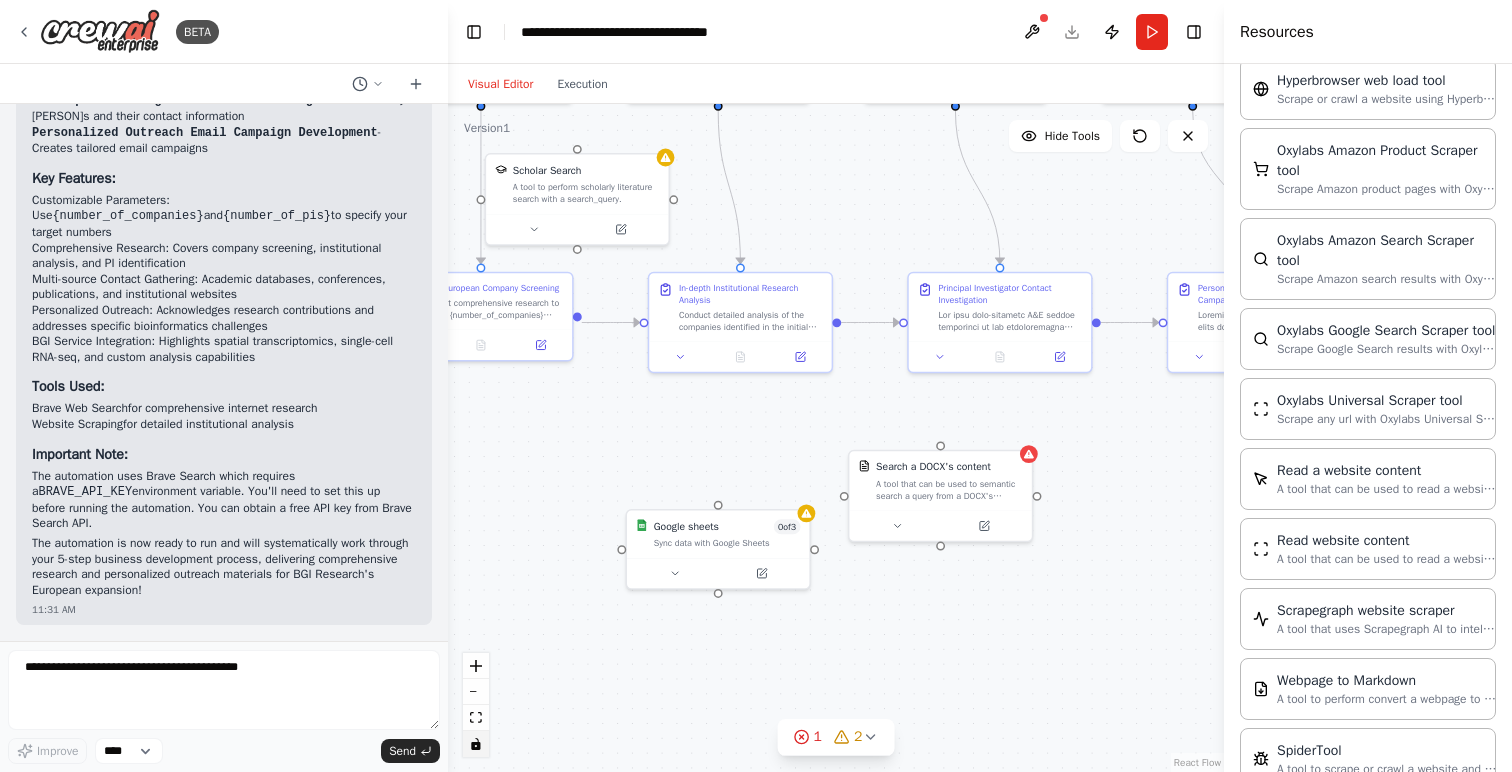 scroll, scrollTop: 3357, scrollLeft: 0, axis: vertical 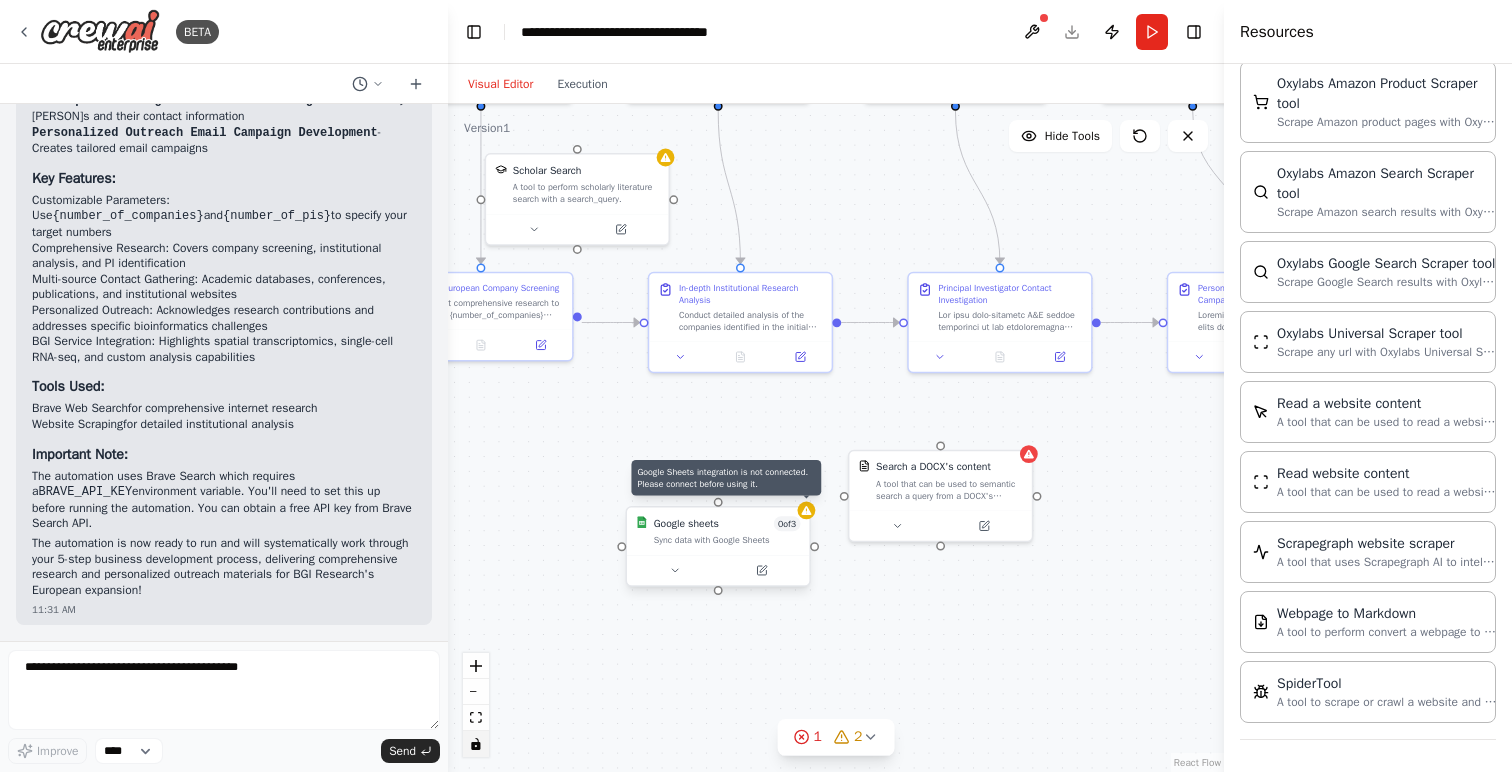 click at bounding box center (807, 511) 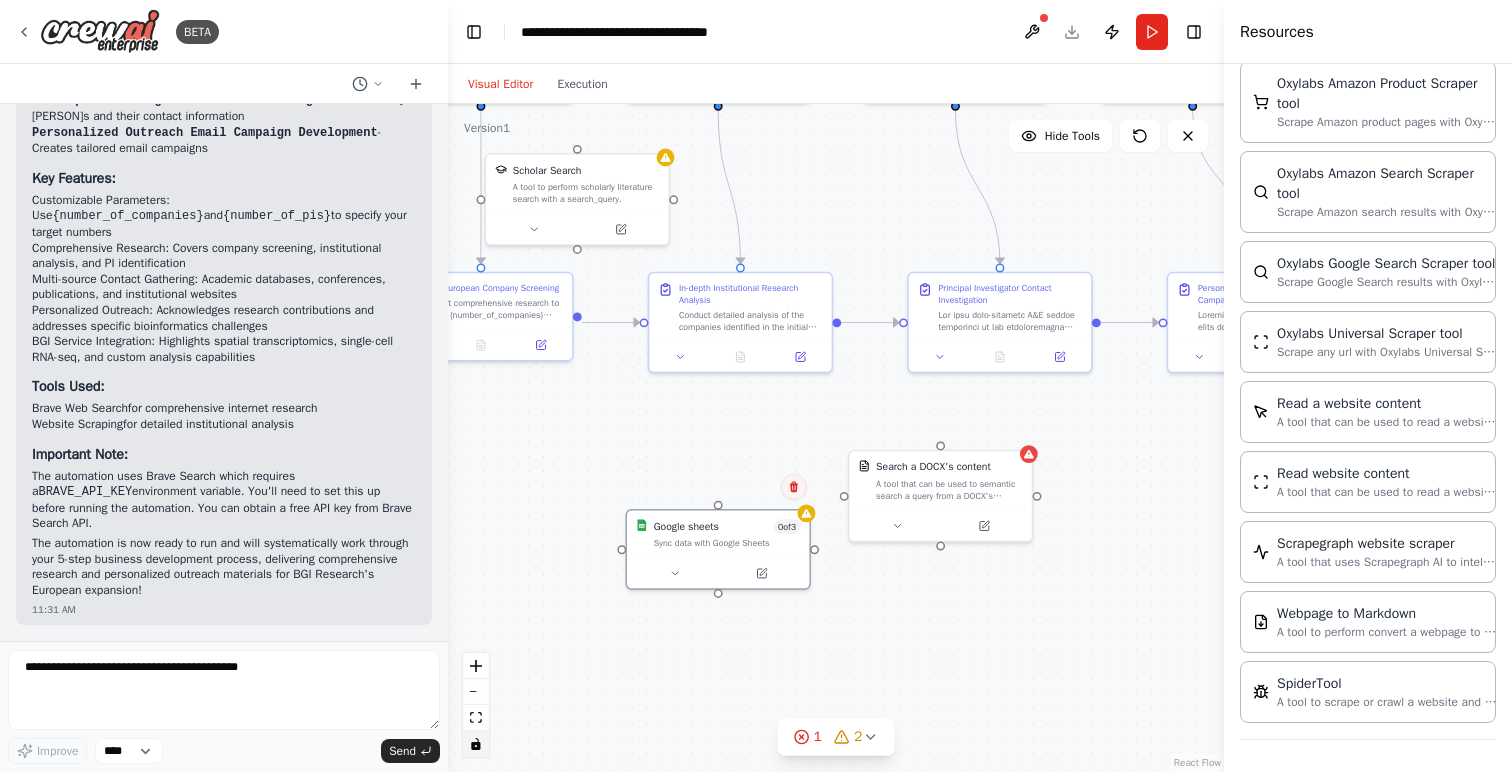 click 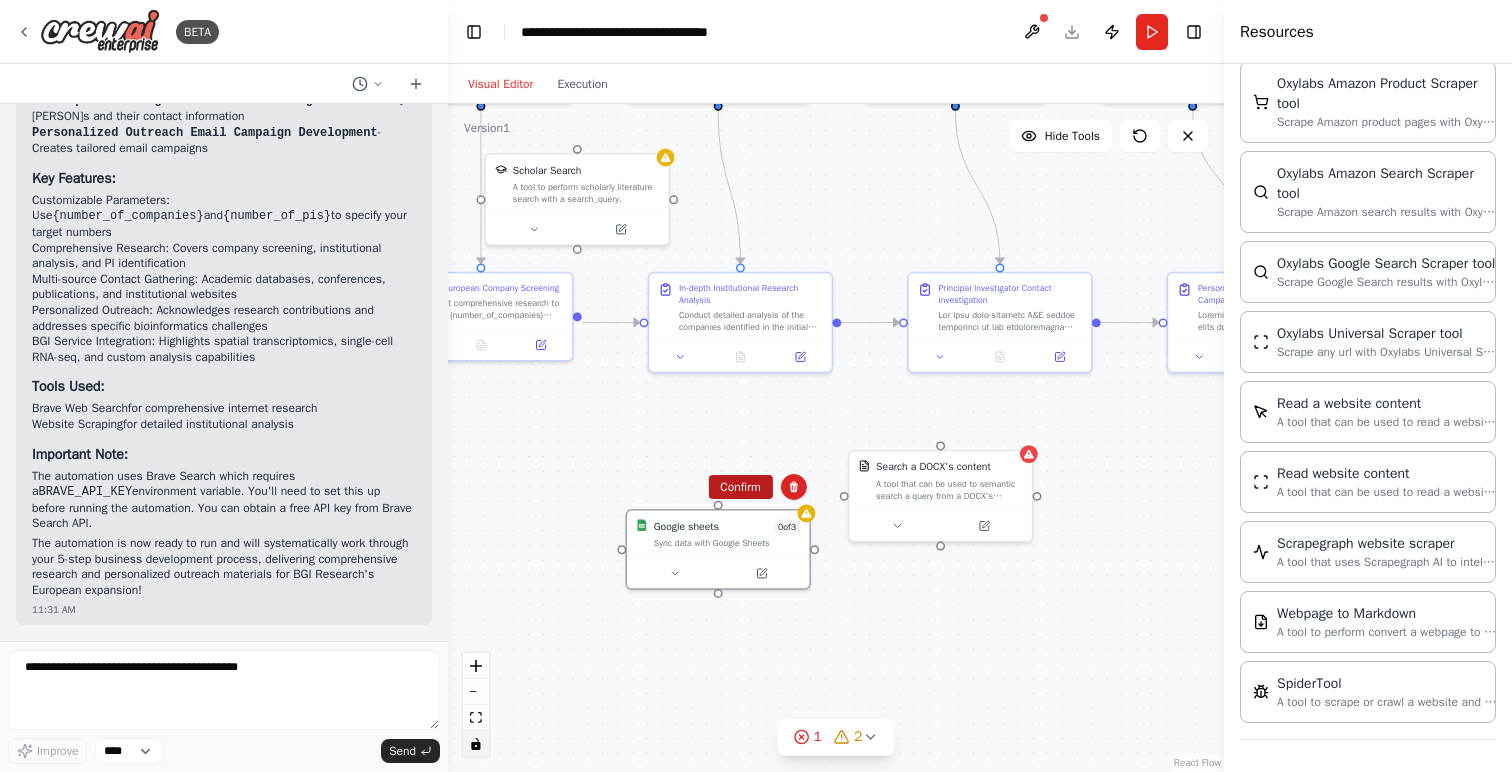 click on "Confirm" at bounding box center [740, 487] 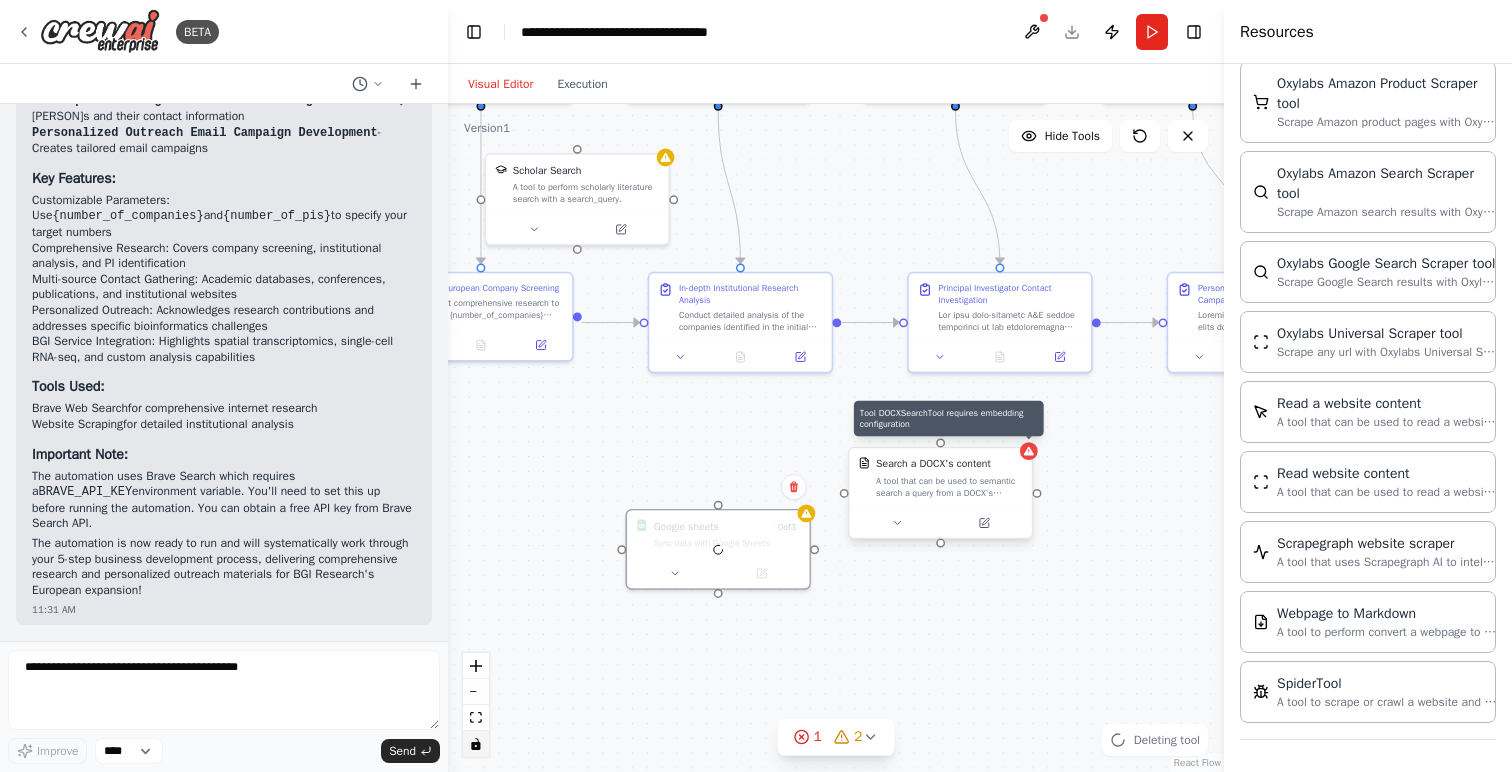 click at bounding box center [1029, 451] 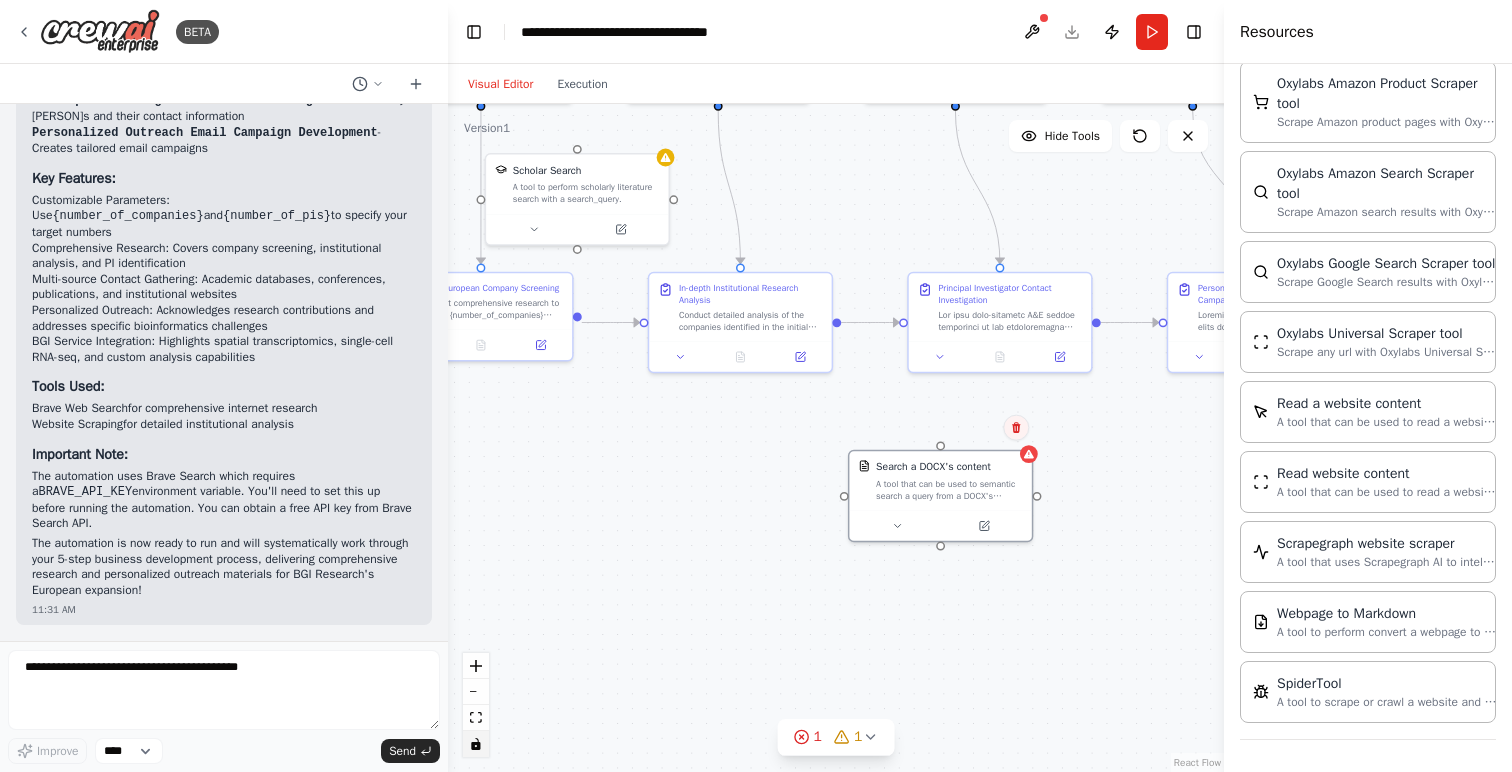 click at bounding box center [1016, 428] 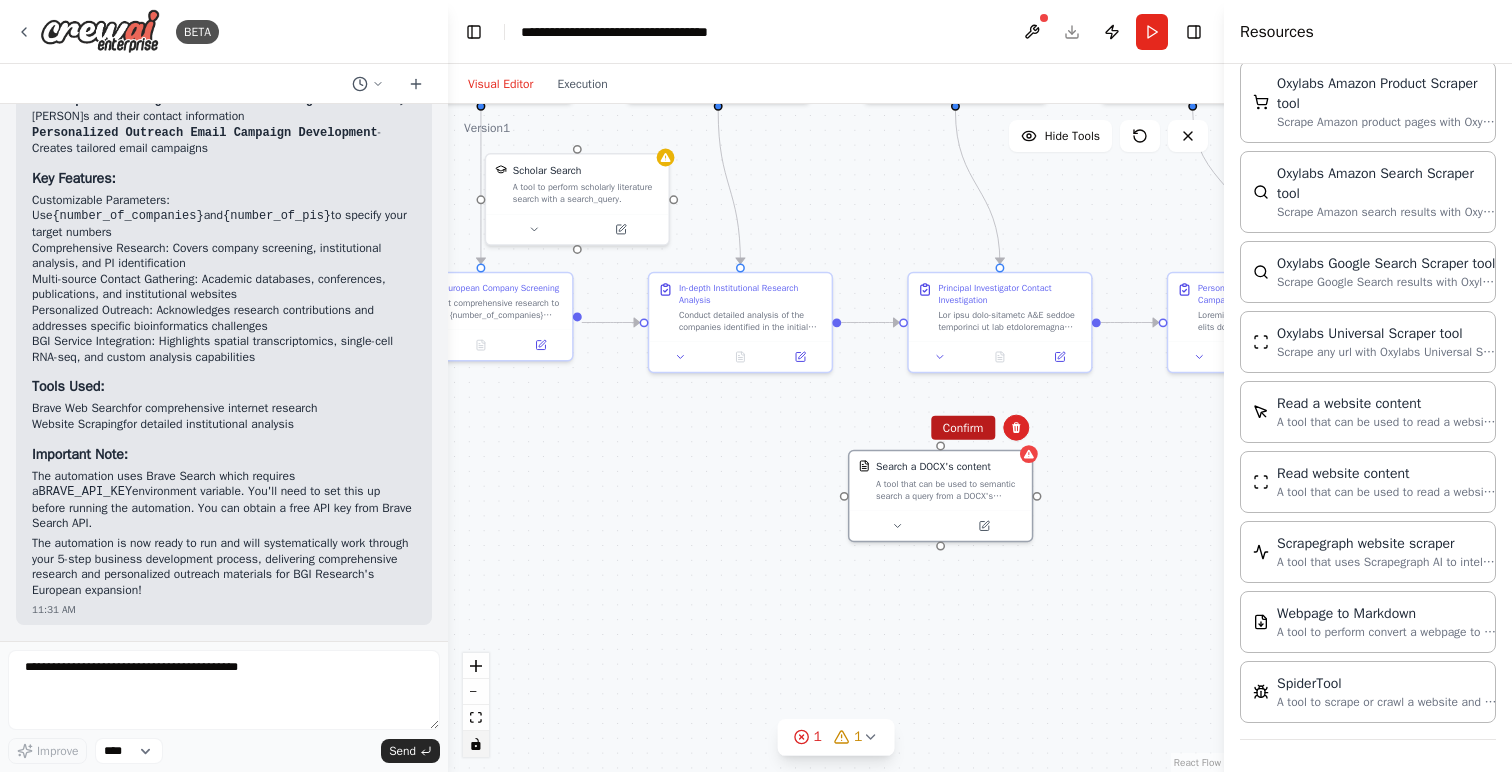 click on "Confirm" at bounding box center [963, 428] 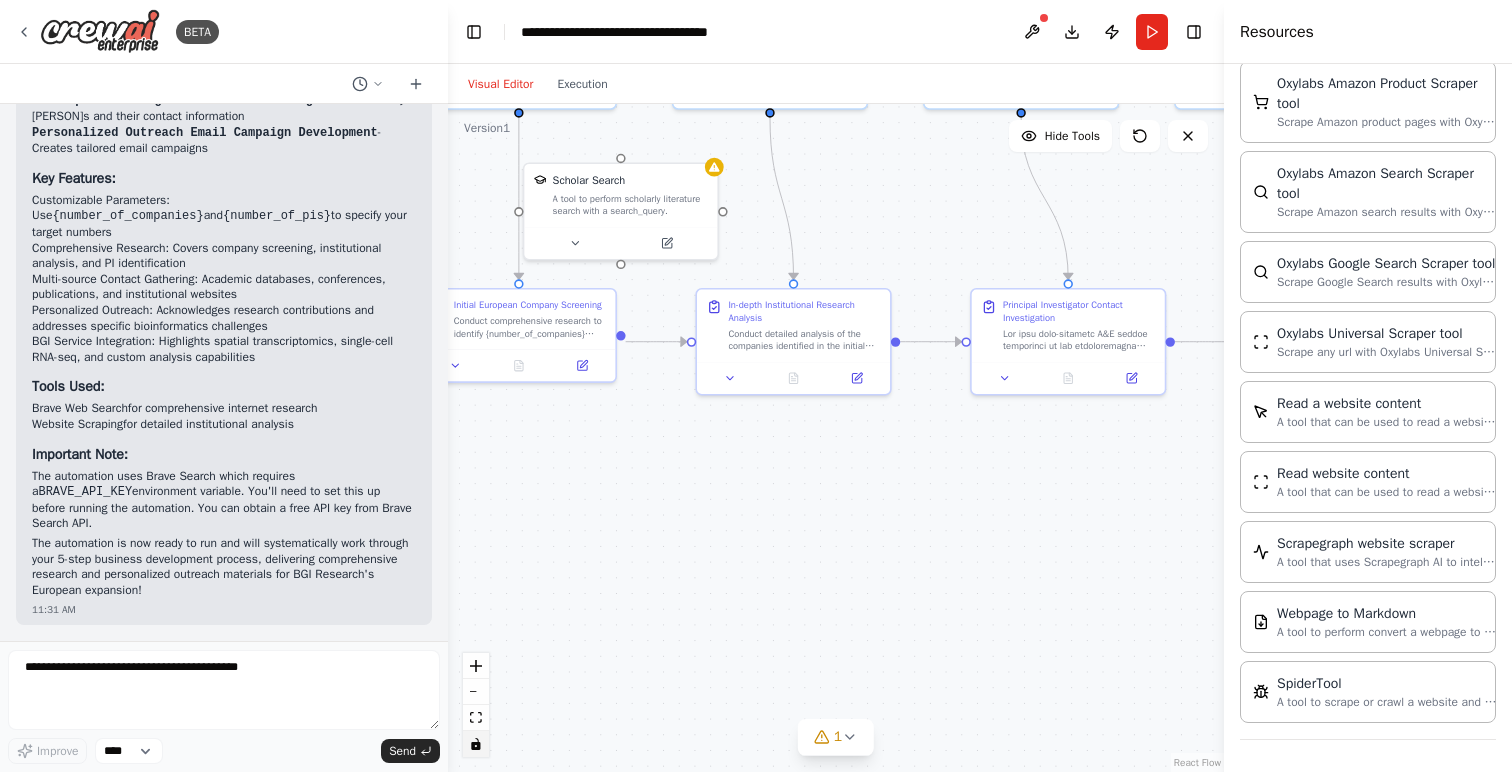 drag, startPoint x: 636, startPoint y: 517, endPoint x: 812, endPoint y: 683, distance: 241.93387 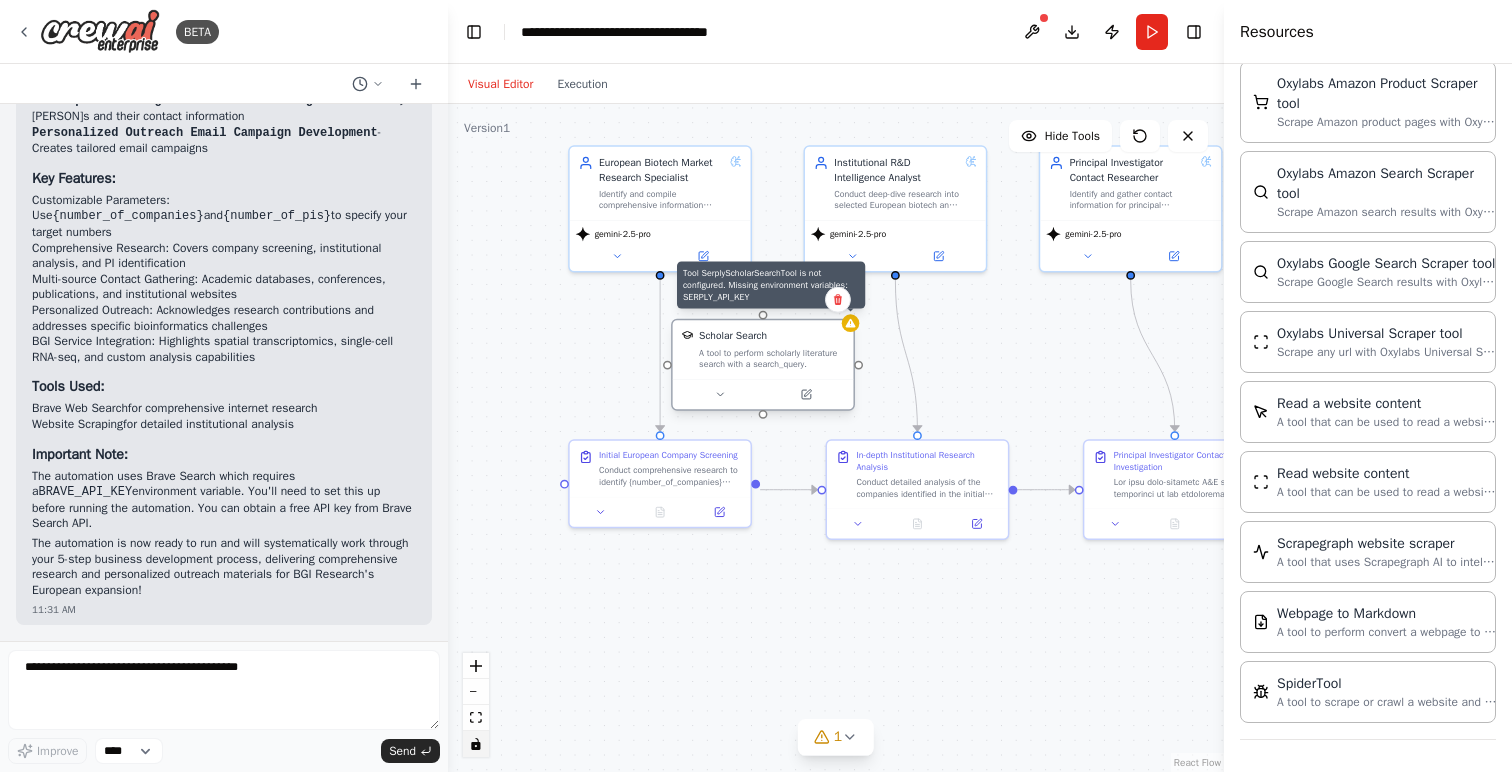 click 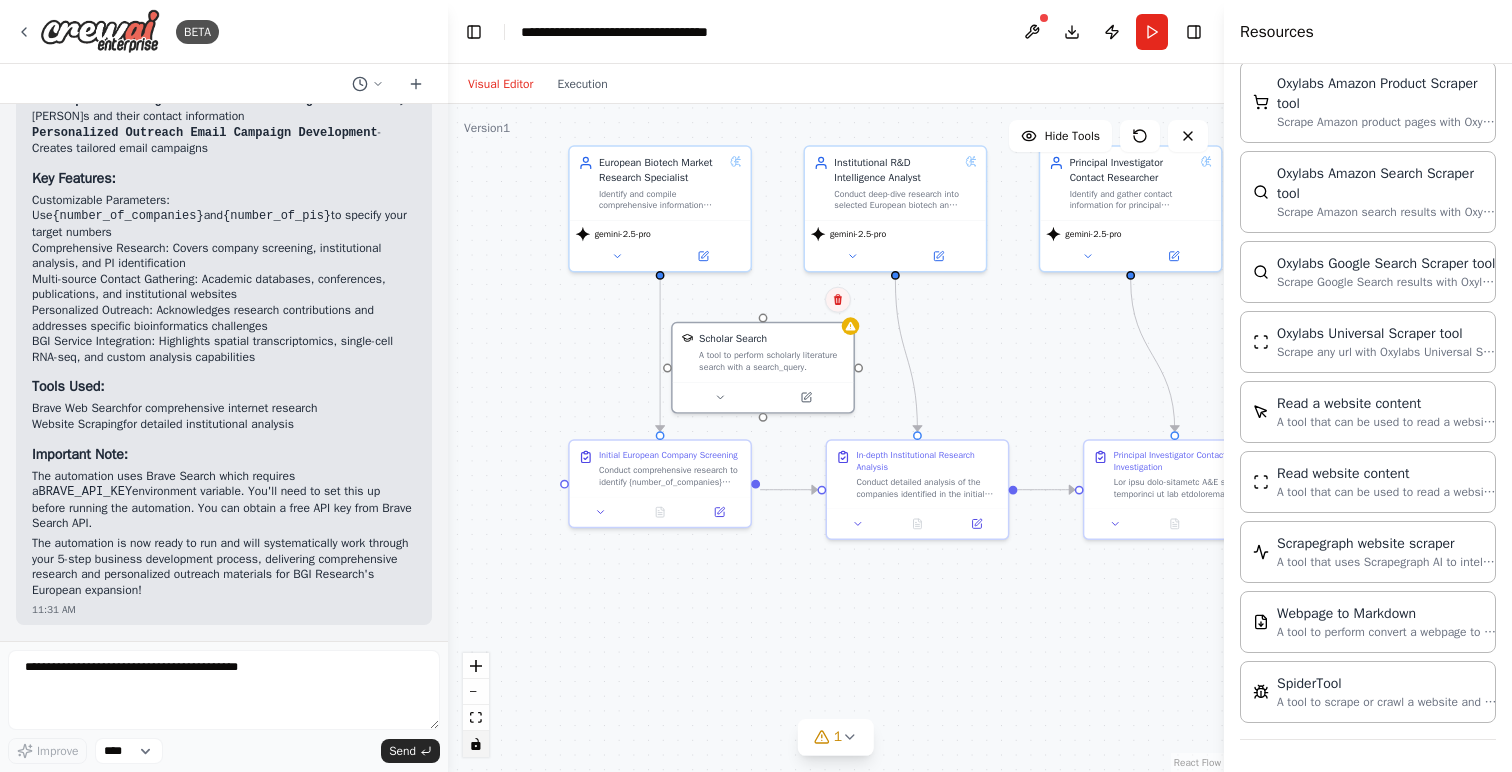 click 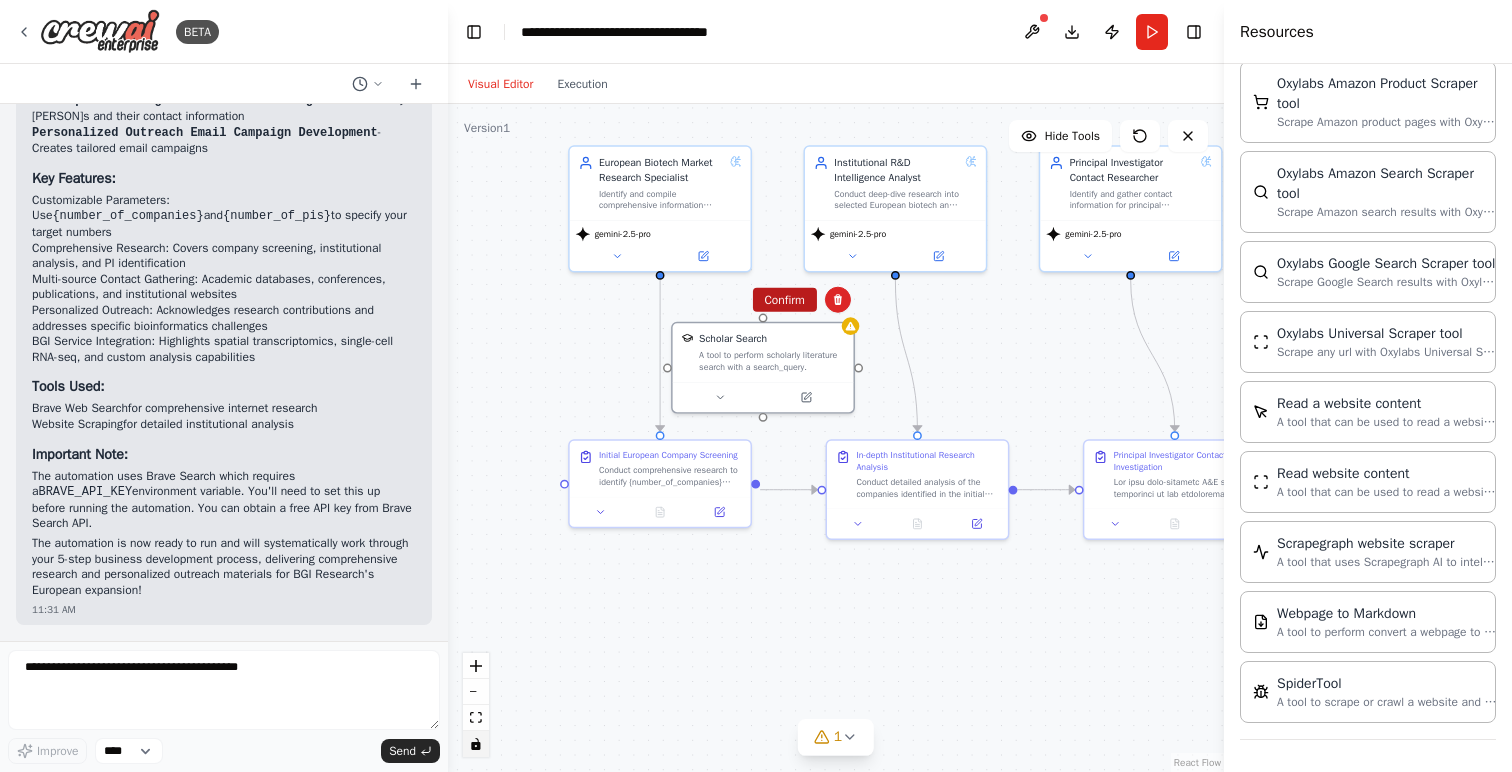 click on "Confirm" at bounding box center (784, 300) 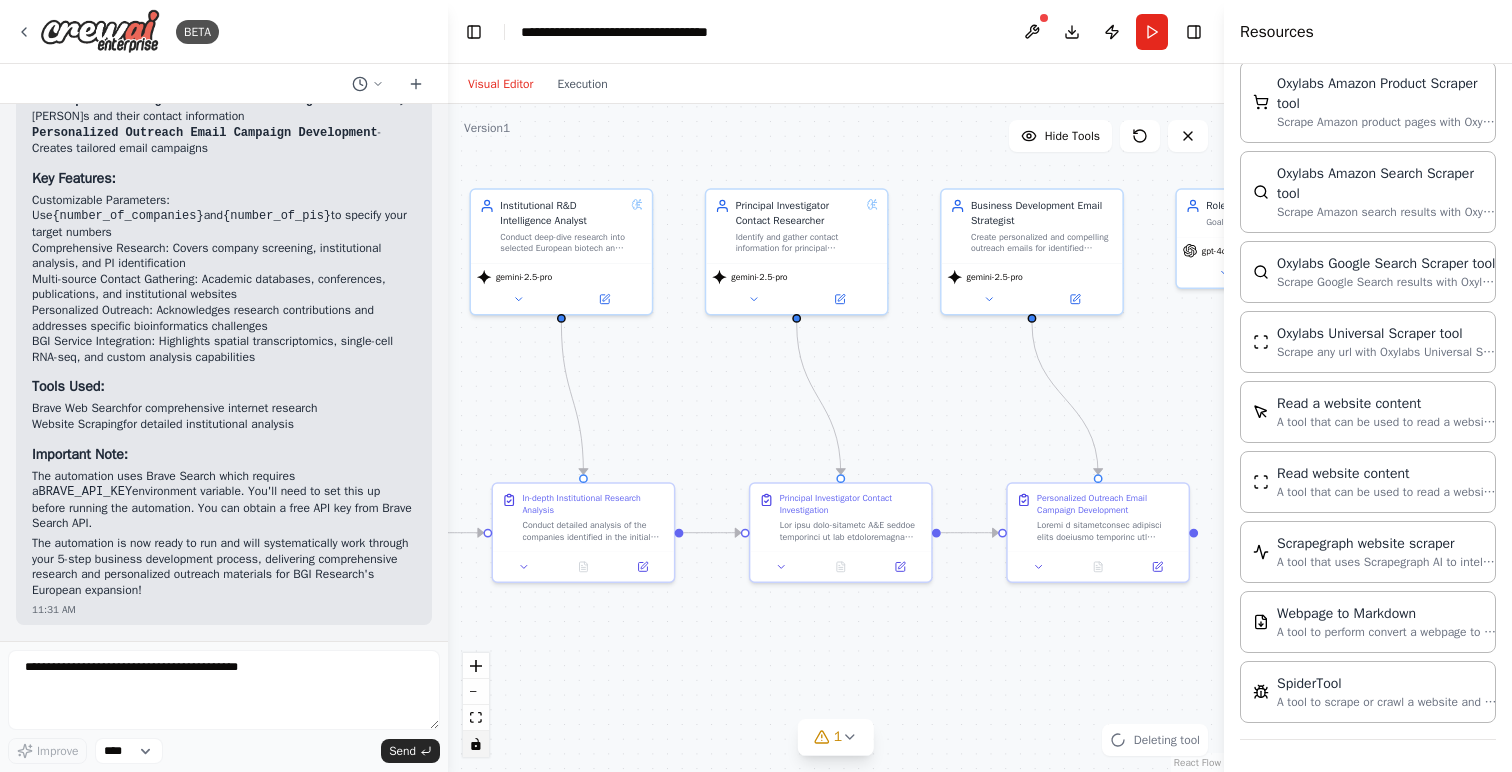 drag, startPoint x: 1001, startPoint y: 338, endPoint x: 663, endPoint y: 382, distance: 340.85187 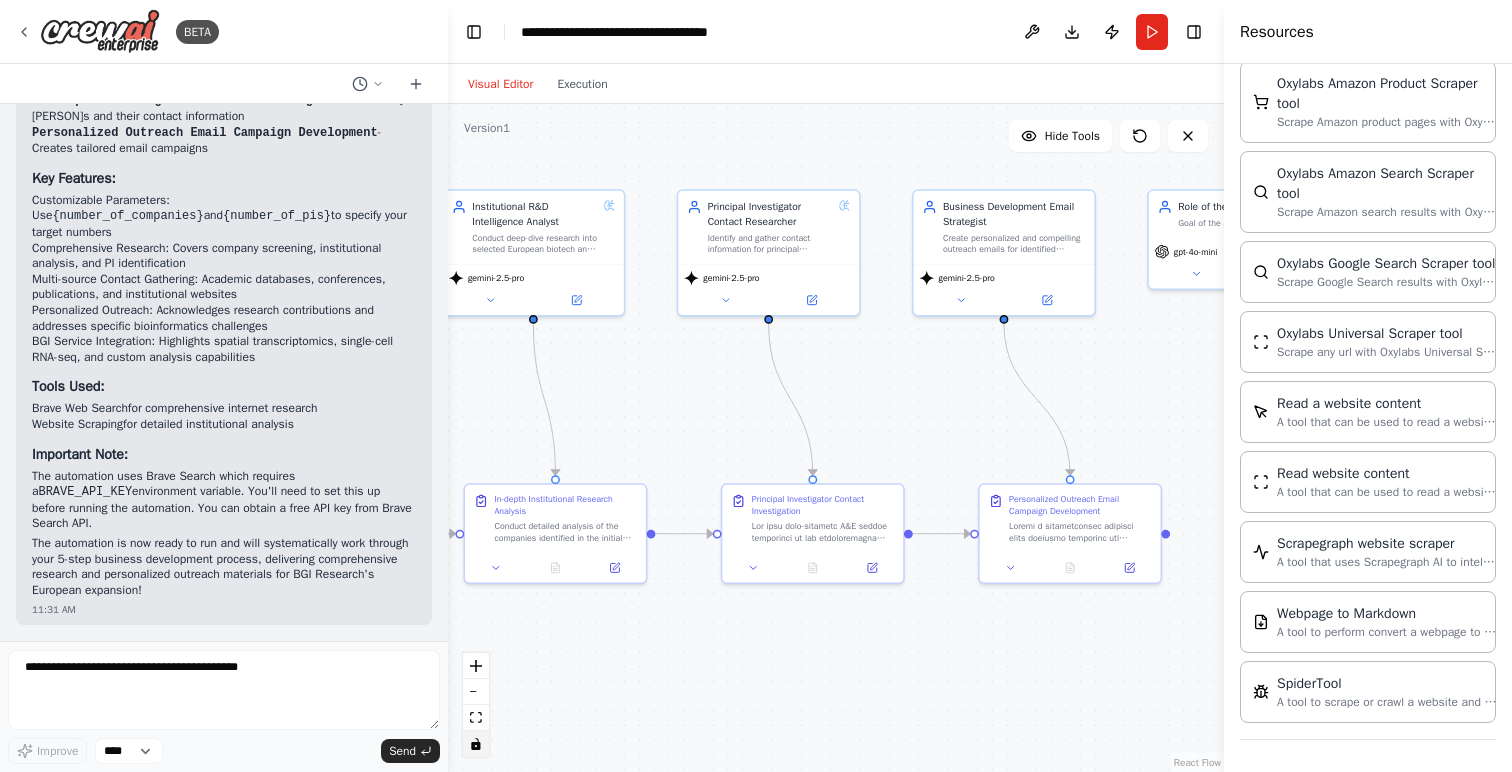 drag, startPoint x: 844, startPoint y: 402, endPoint x: 462, endPoint y: 401, distance: 382.0013 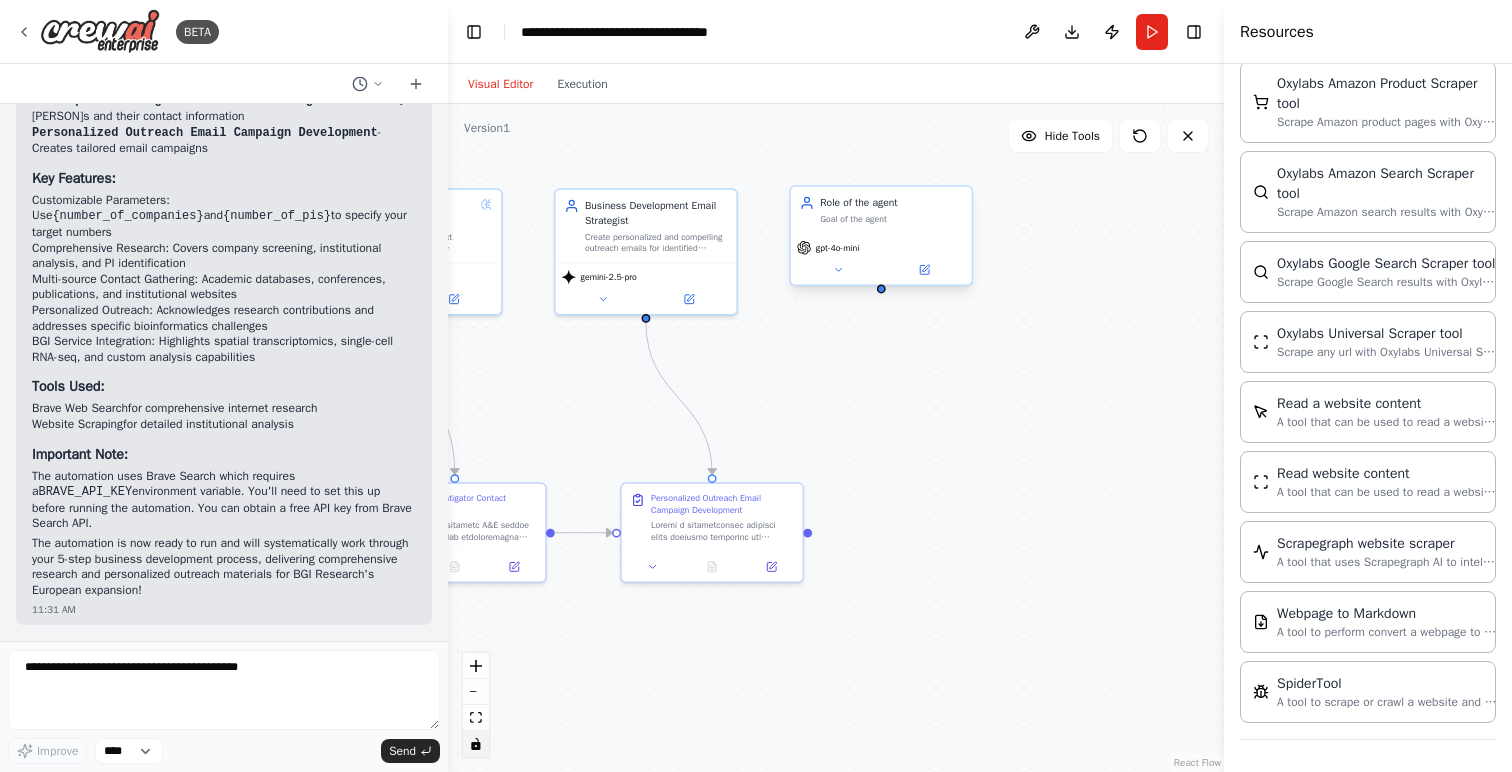 click on "Role of the agent Goal of the agent" at bounding box center [881, 210] 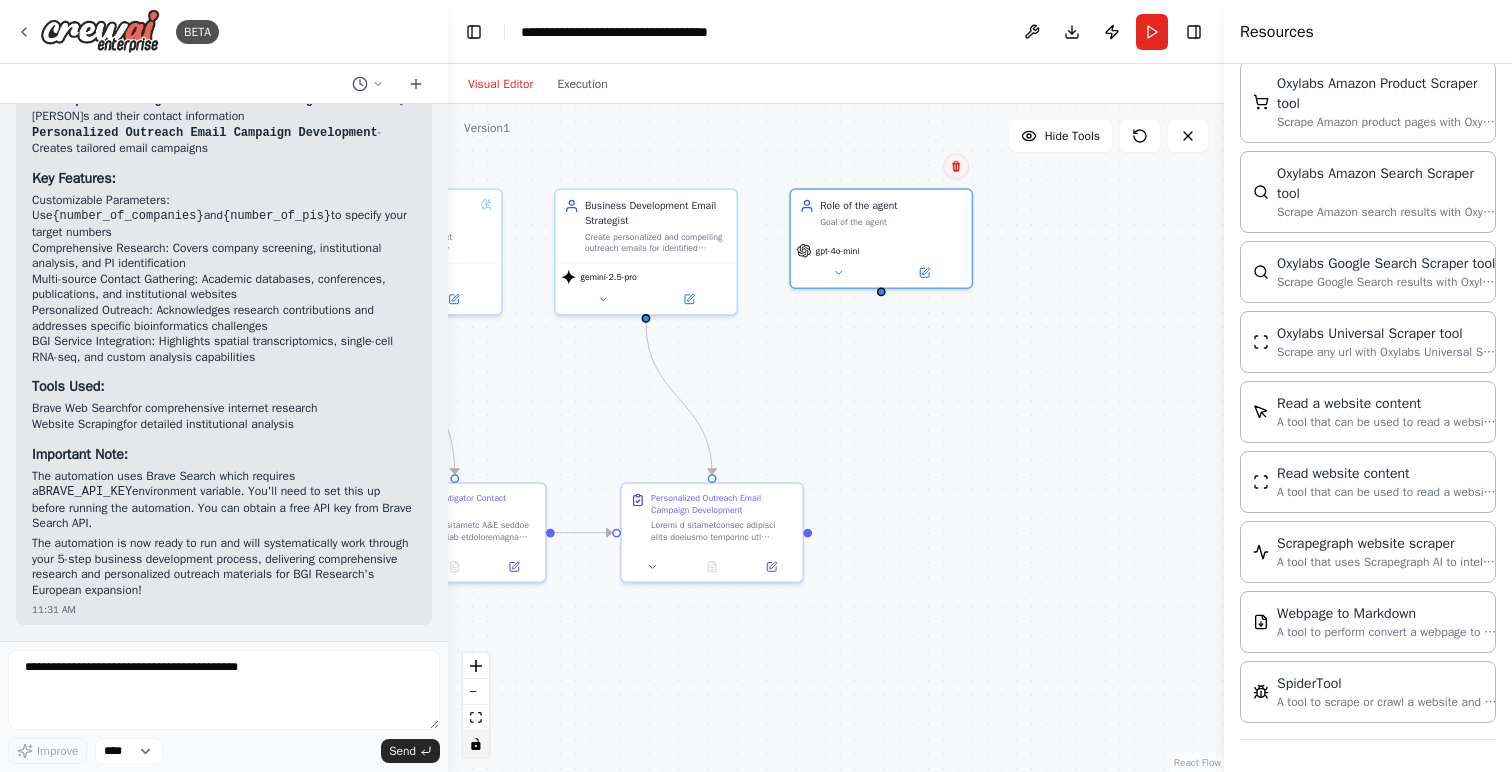 click 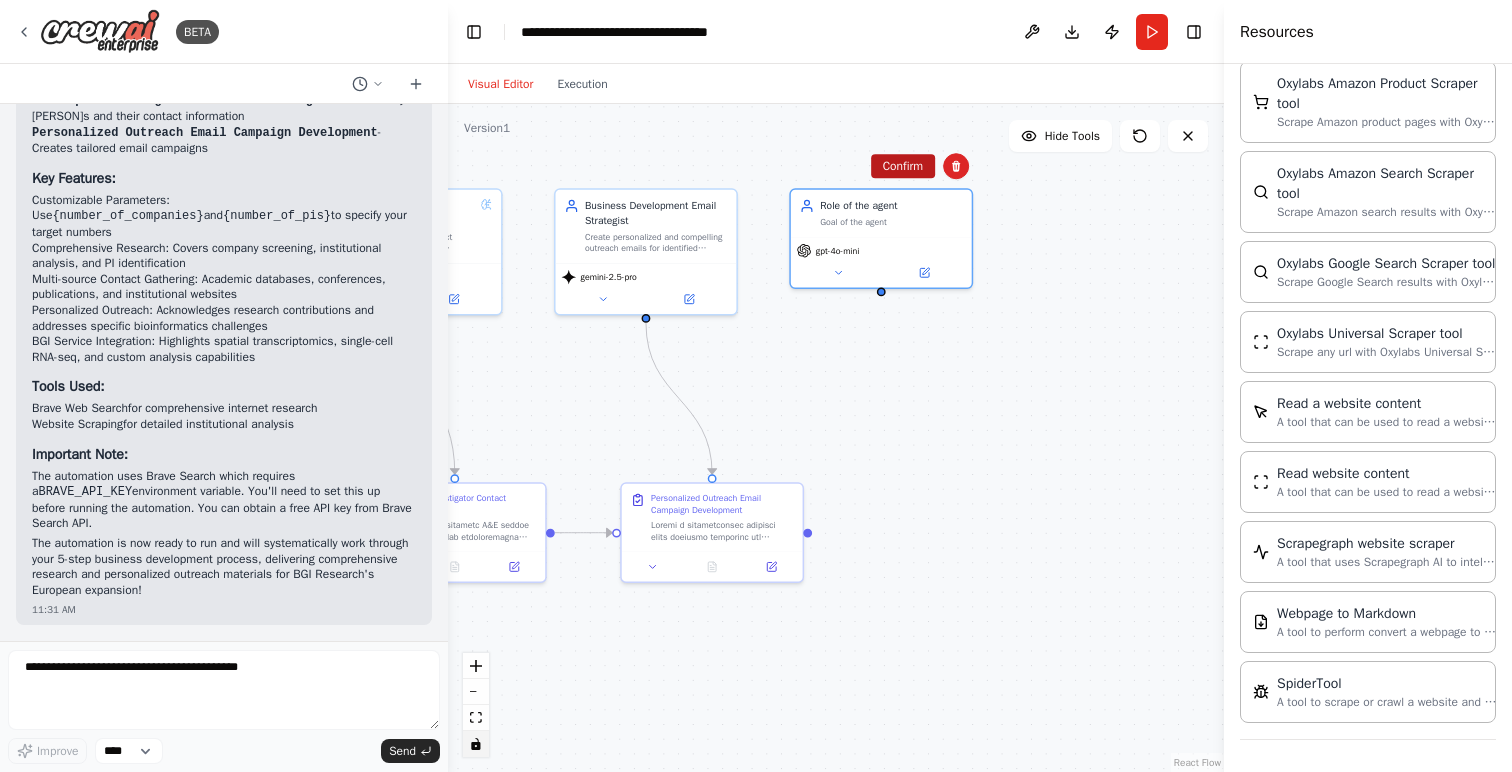 click on "Confirm" at bounding box center (903, 166) 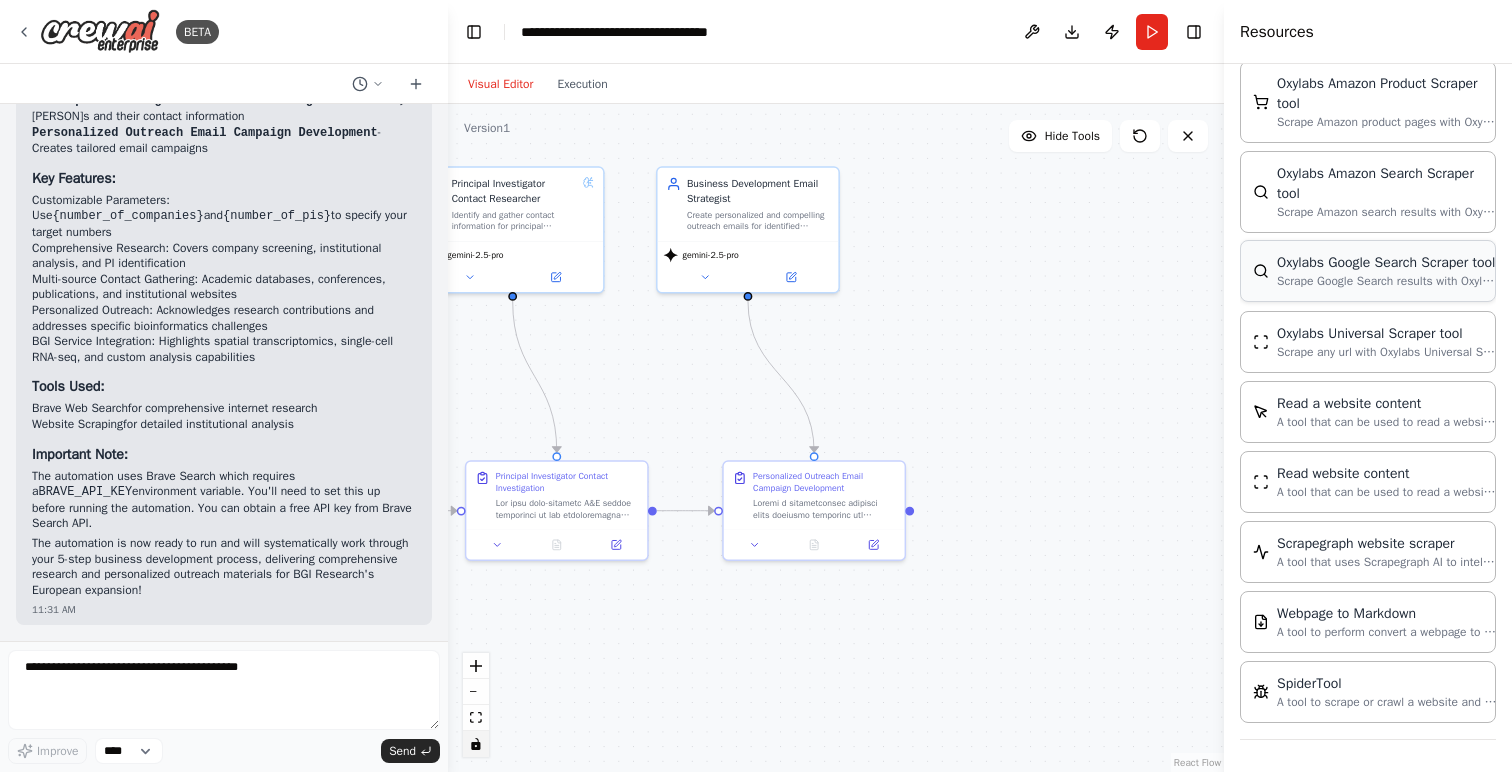 drag, startPoint x: 907, startPoint y: 378, endPoint x: 1439, endPoint y: 298, distance: 537.9814 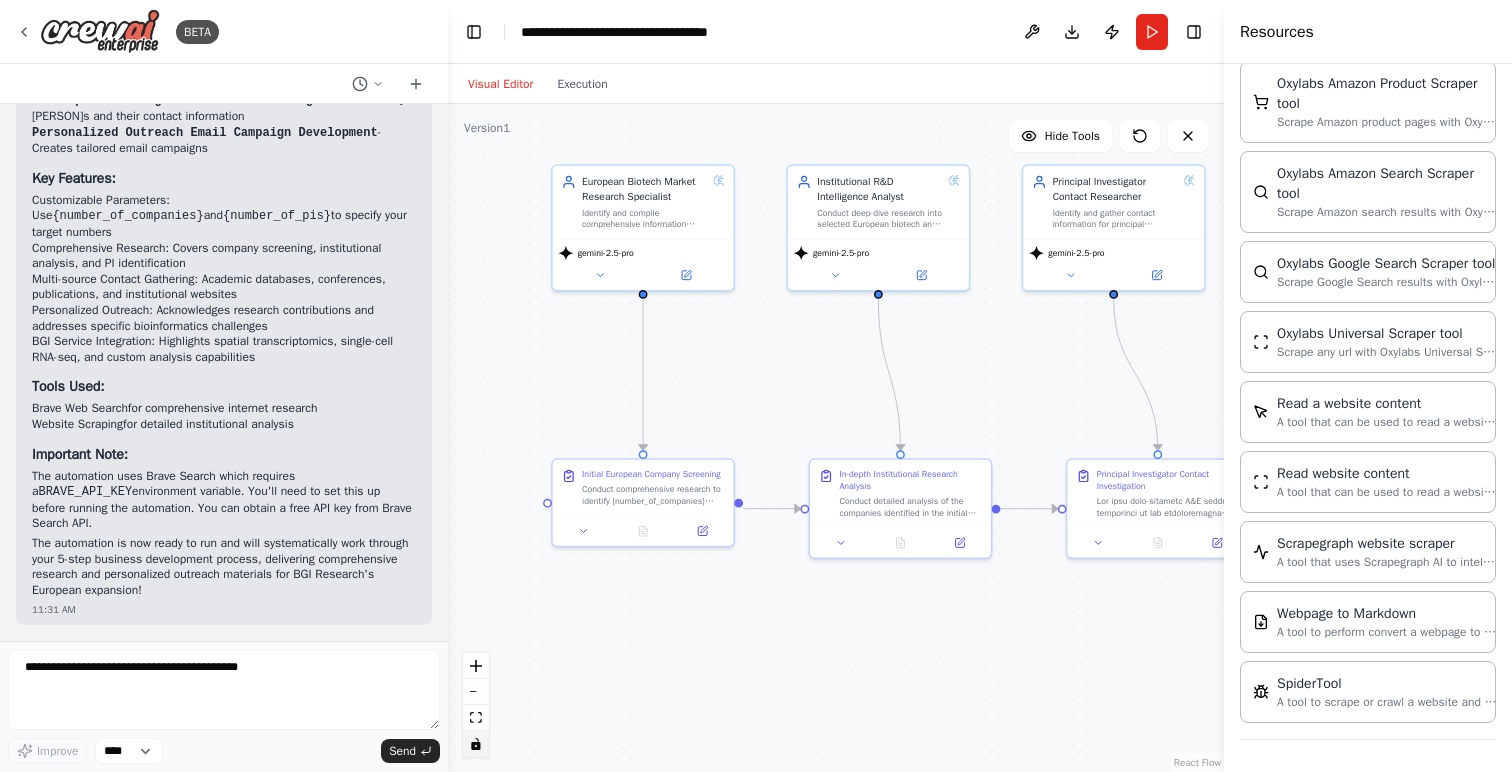 drag, startPoint x: 914, startPoint y: 324, endPoint x: 1101, endPoint y: 382, distance: 195.78815 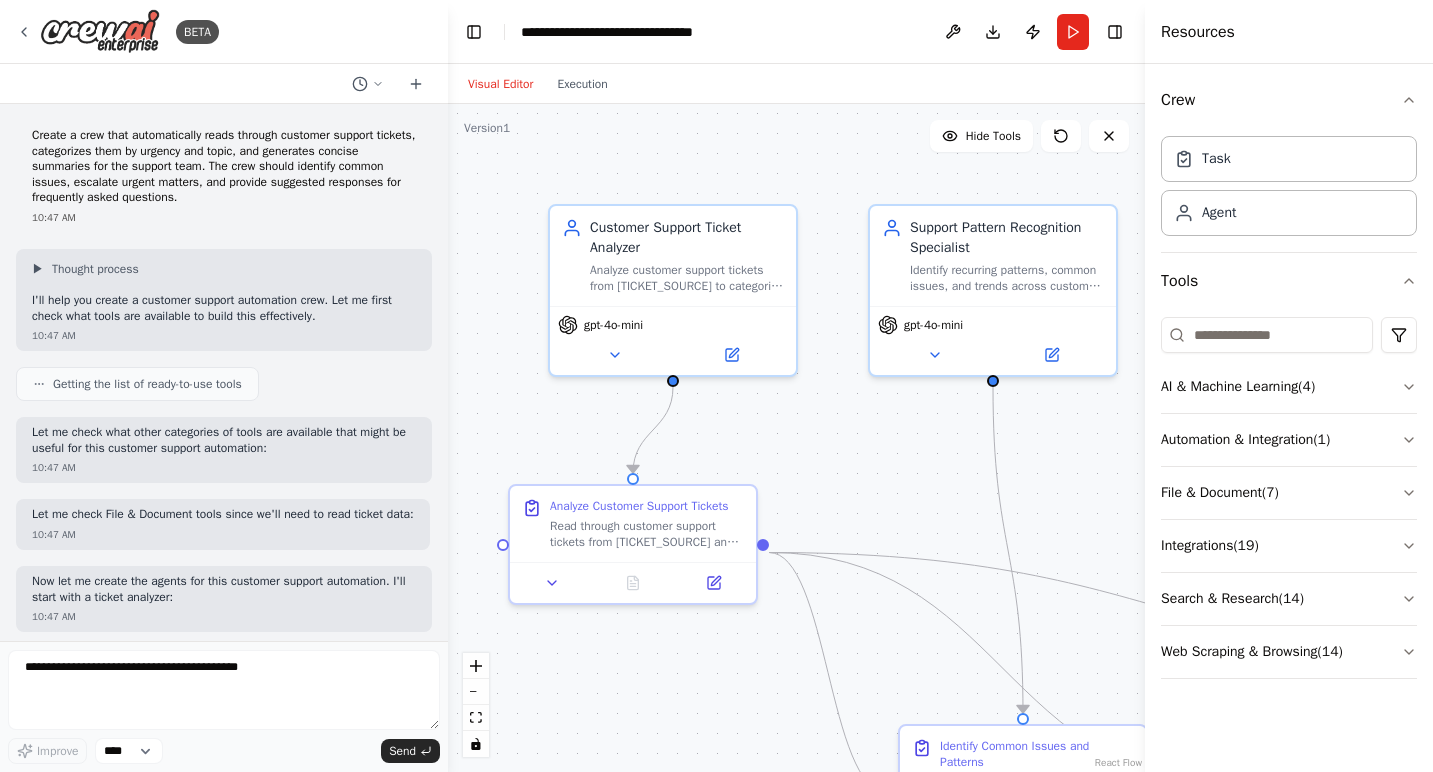 scroll, scrollTop: 0, scrollLeft: 0, axis: both 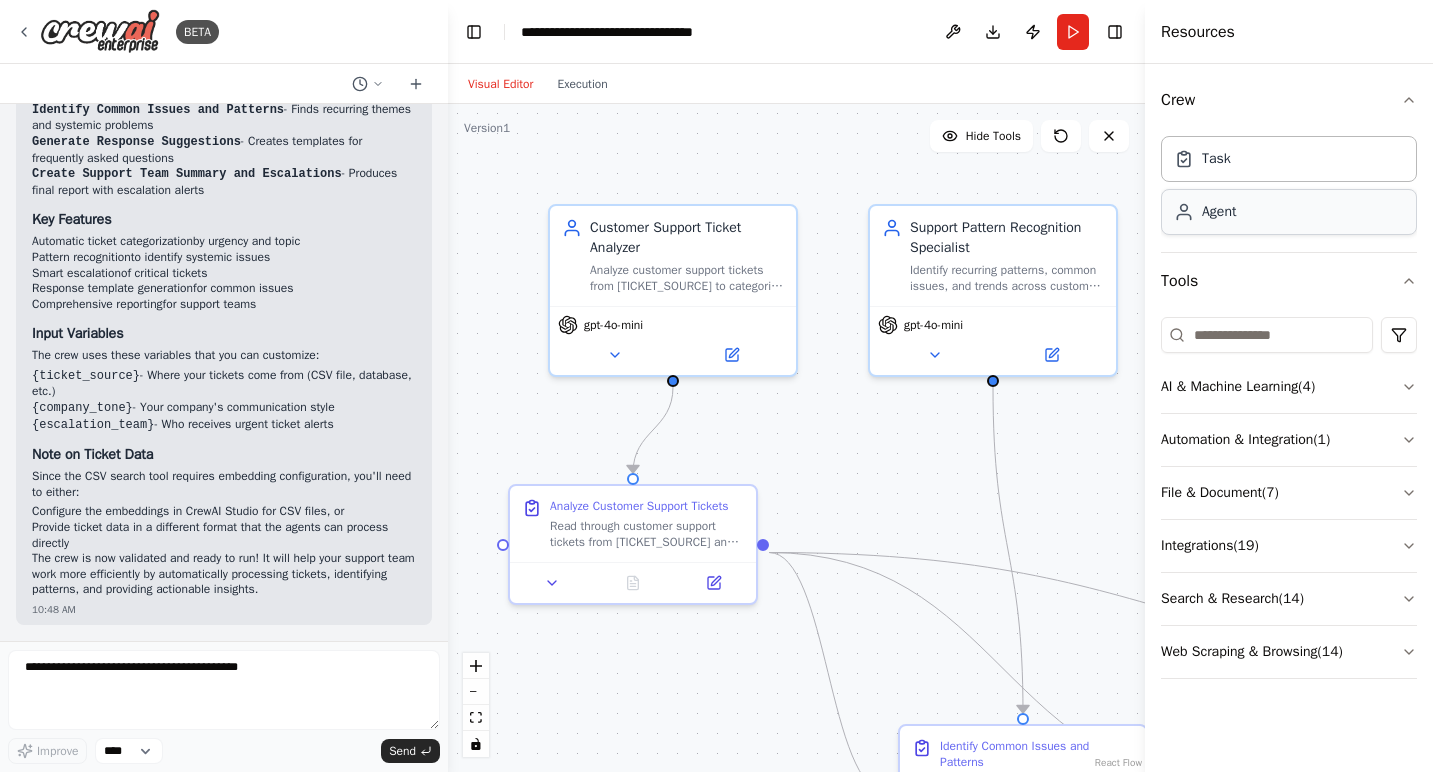 click on "Agent" at bounding box center (1289, 212) 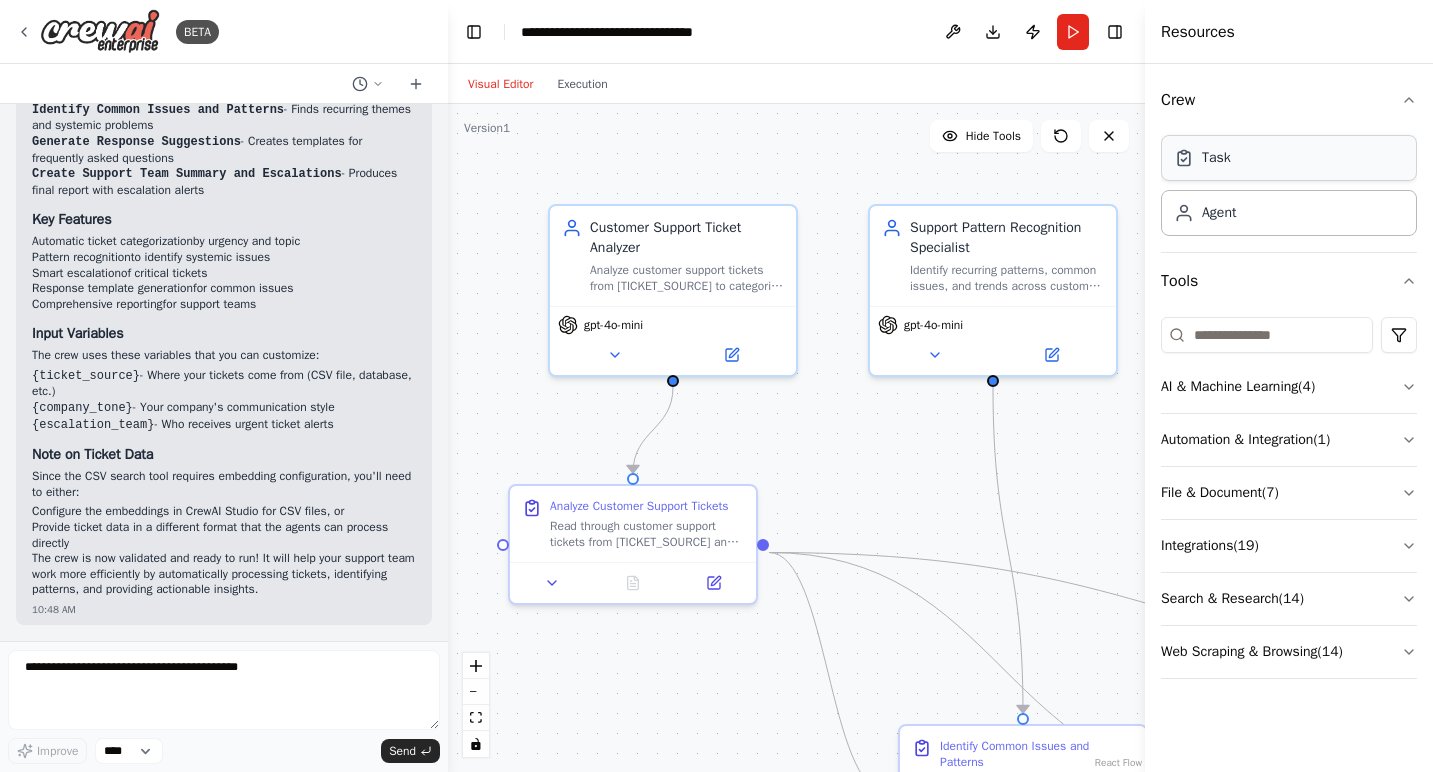click on "Task" at bounding box center [1289, 158] 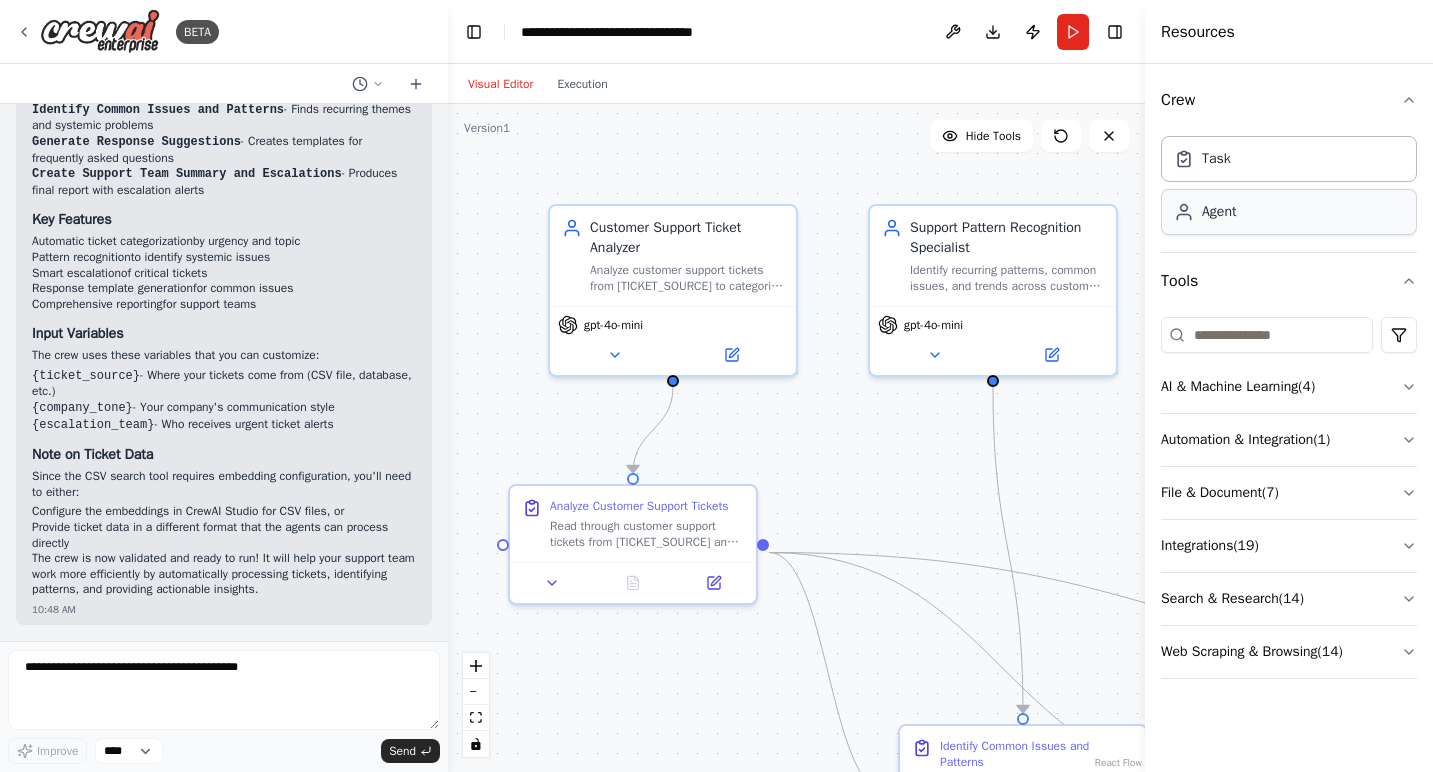 click on "Agent" at bounding box center (1289, 212) 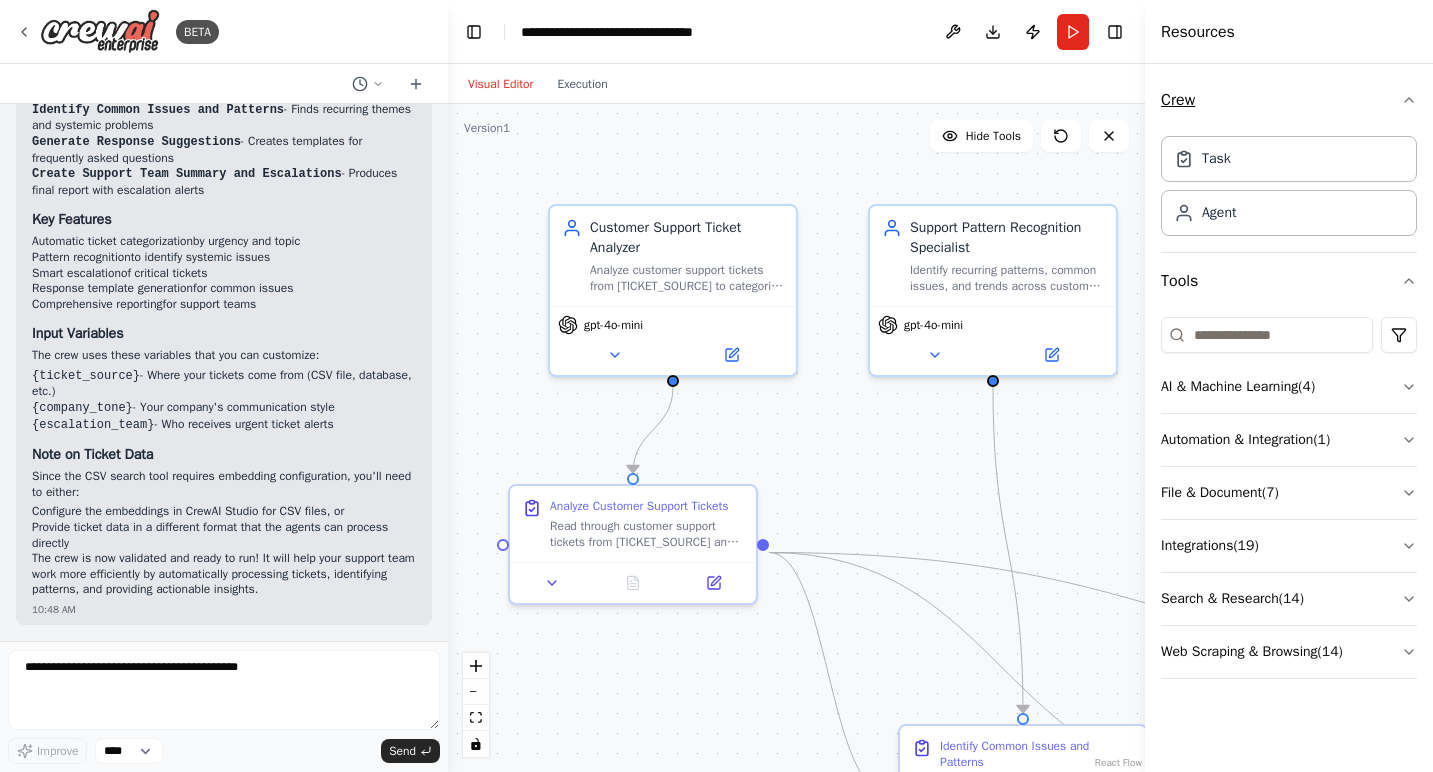 click on "Crew" at bounding box center (1289, 100) 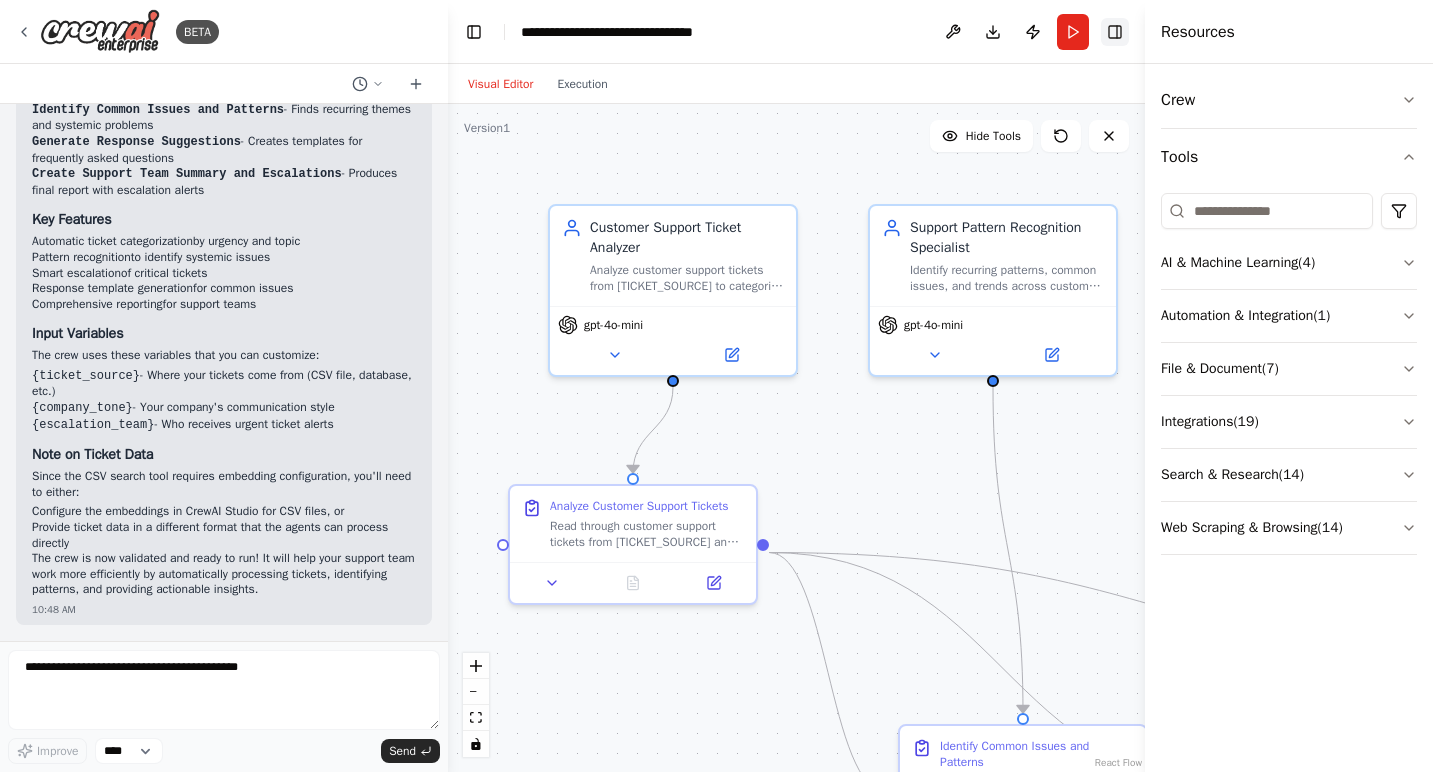 click on "Toggle Right Sidebar" at bounding box center (1115, 32) 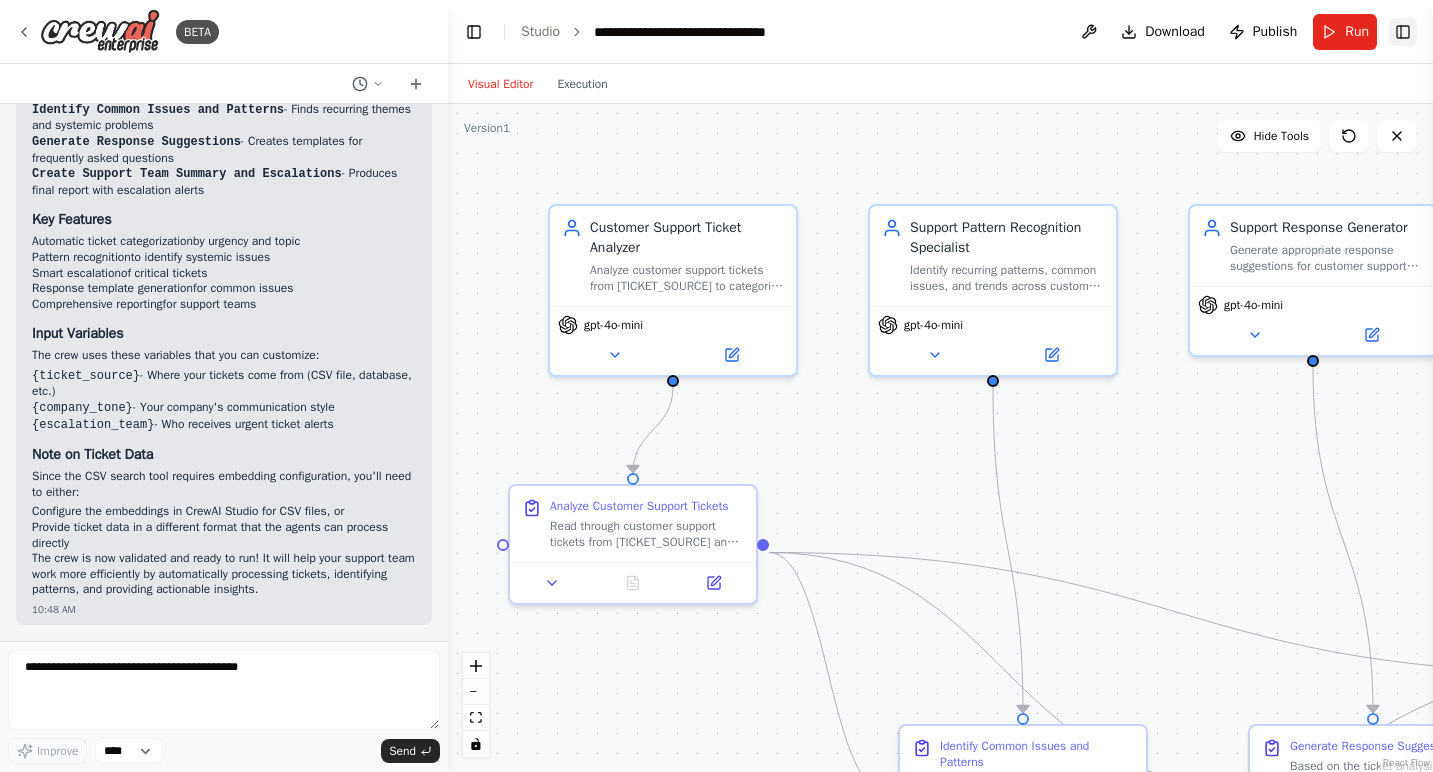 click on "Toggle Right Sidebar" at bounding box center [1403, 32] 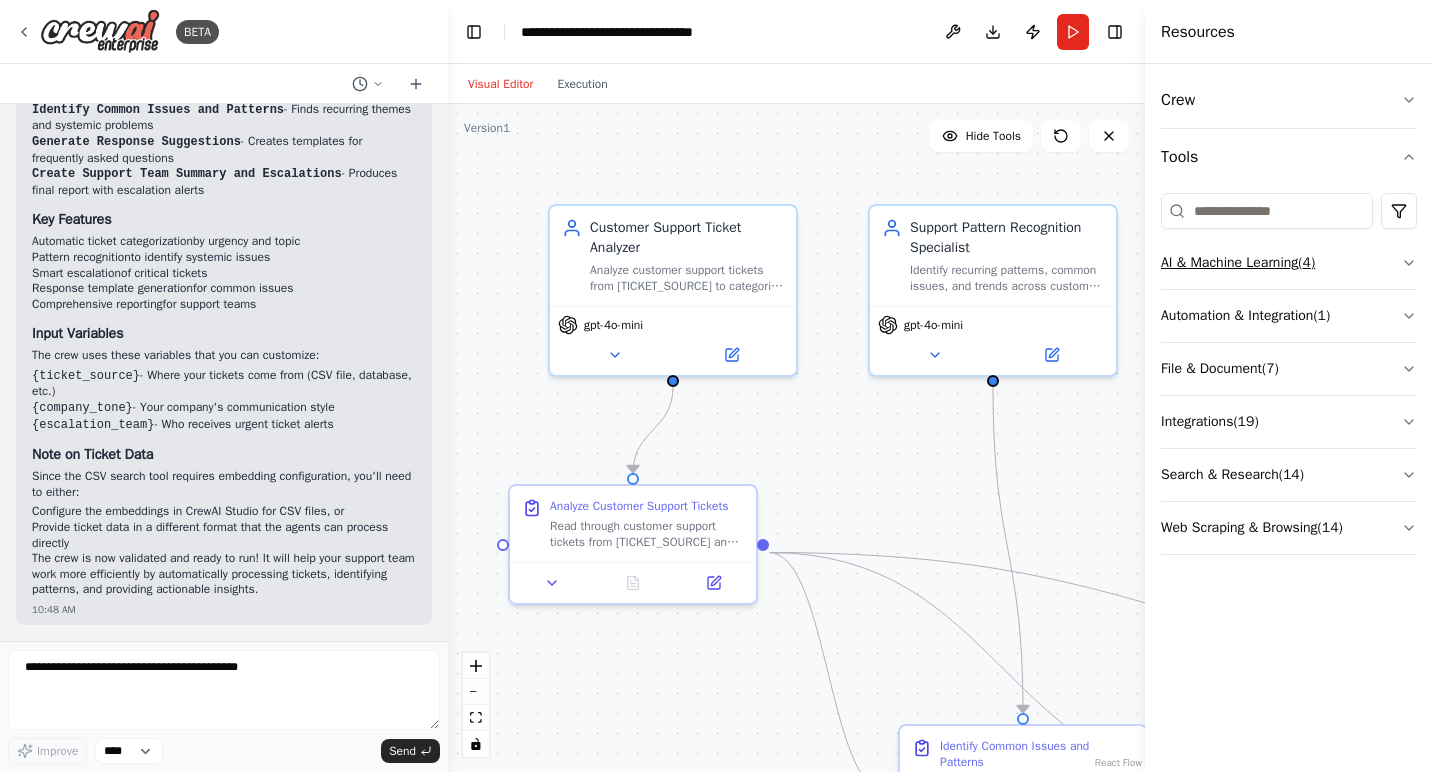 click on "AI & Machine Learning  ( 4 )" at bounding box center [1289, 263] 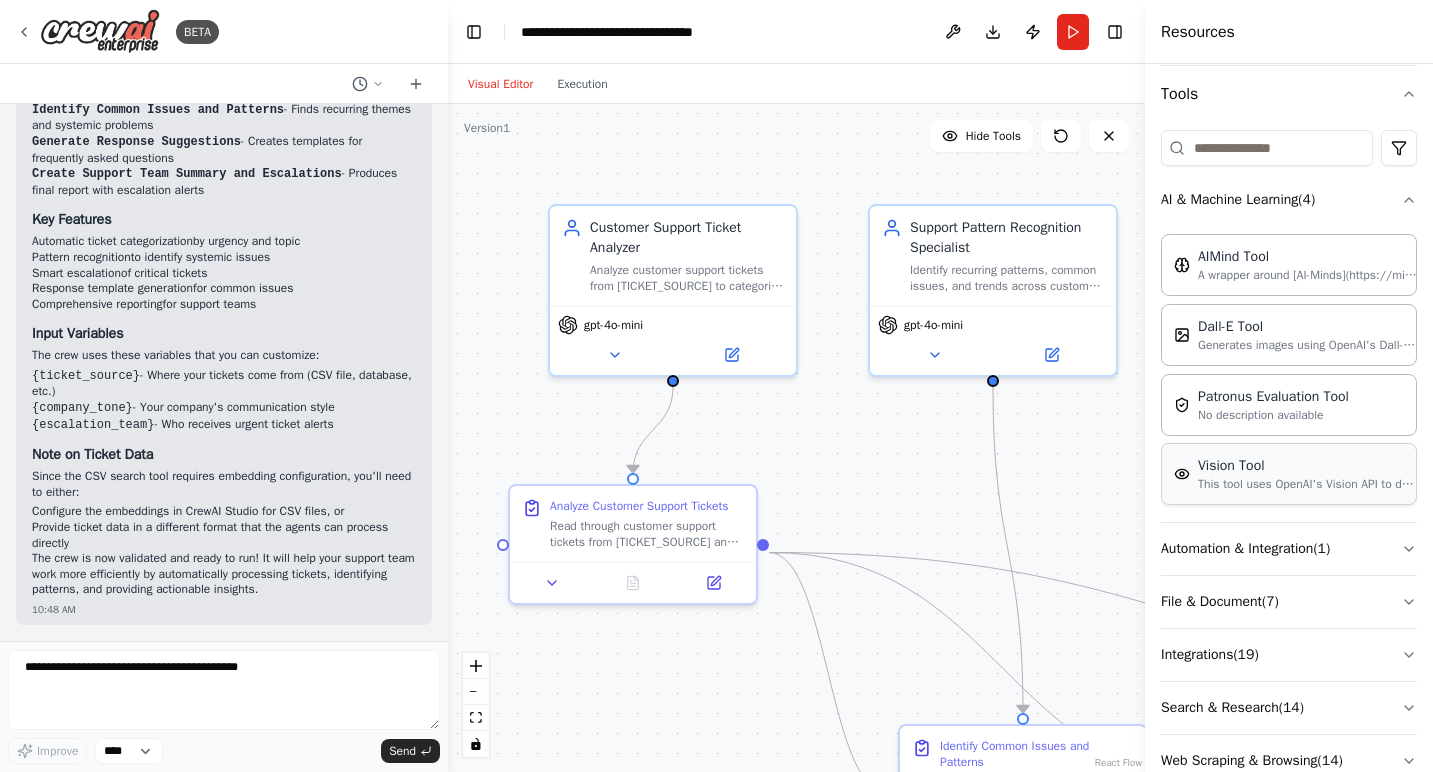 scroll, scrollTop: 111, scrollLeft: 0, axis: vertical 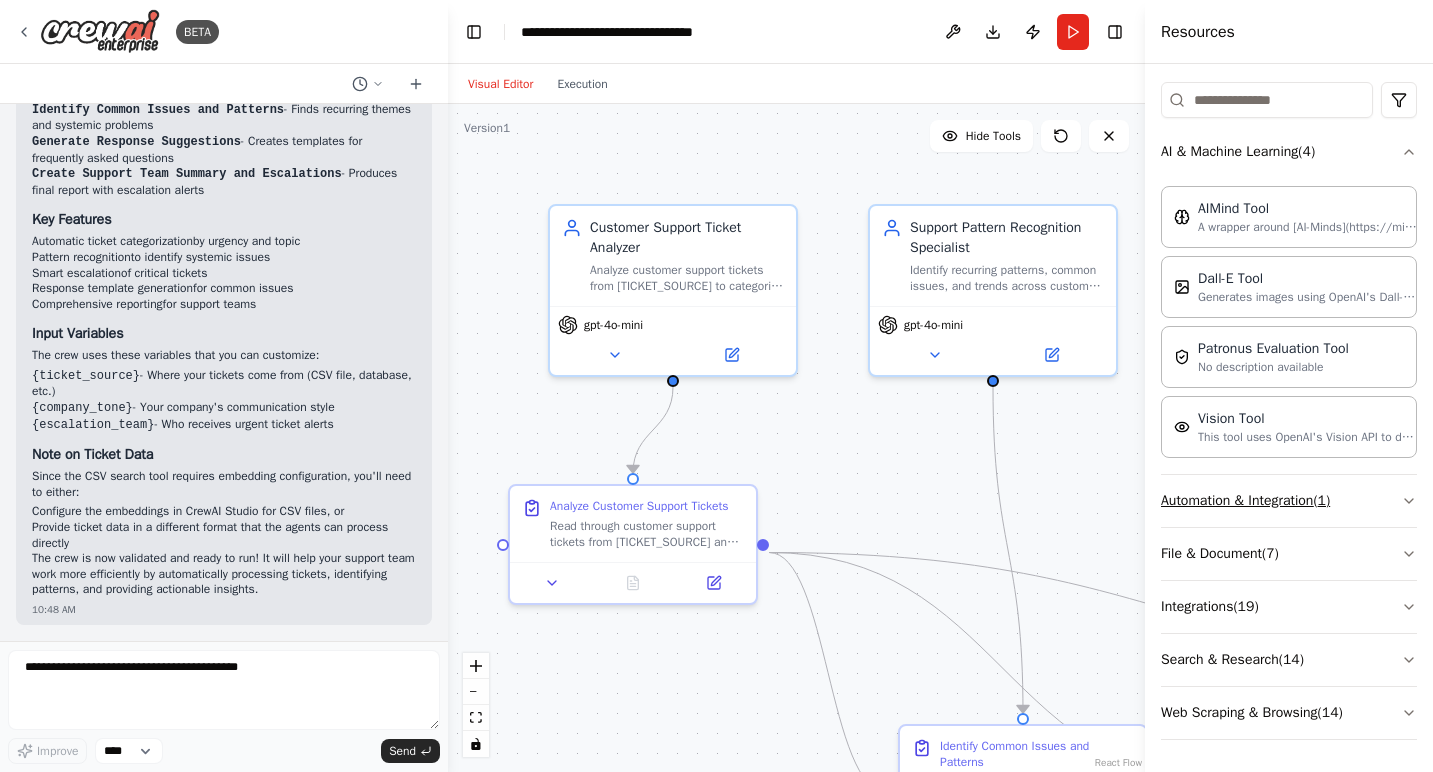 click on "Automation & Integration  ( 1 )" at bounding box center [1289, 501] 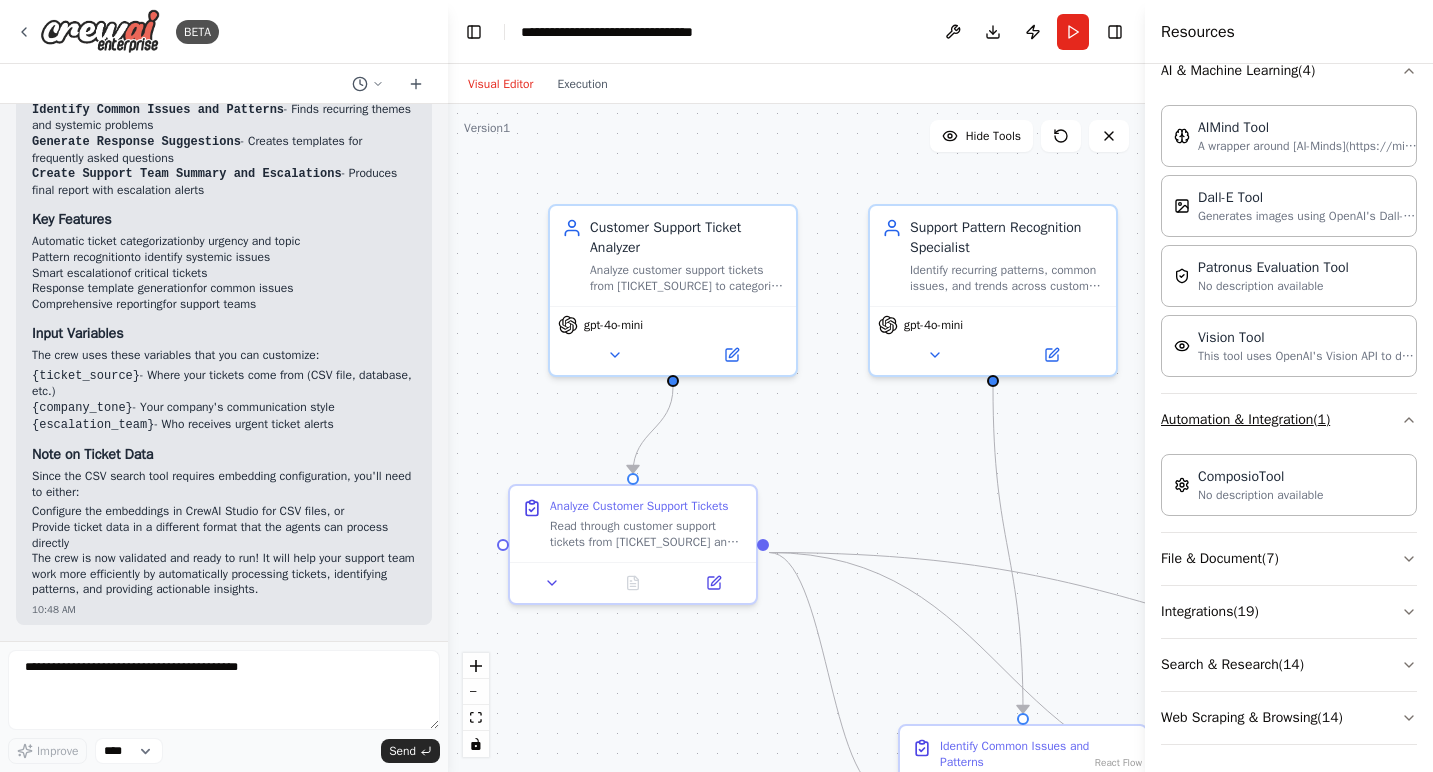 scroll, scrollTop: 197, scrollLeft: 0, axis: vertical 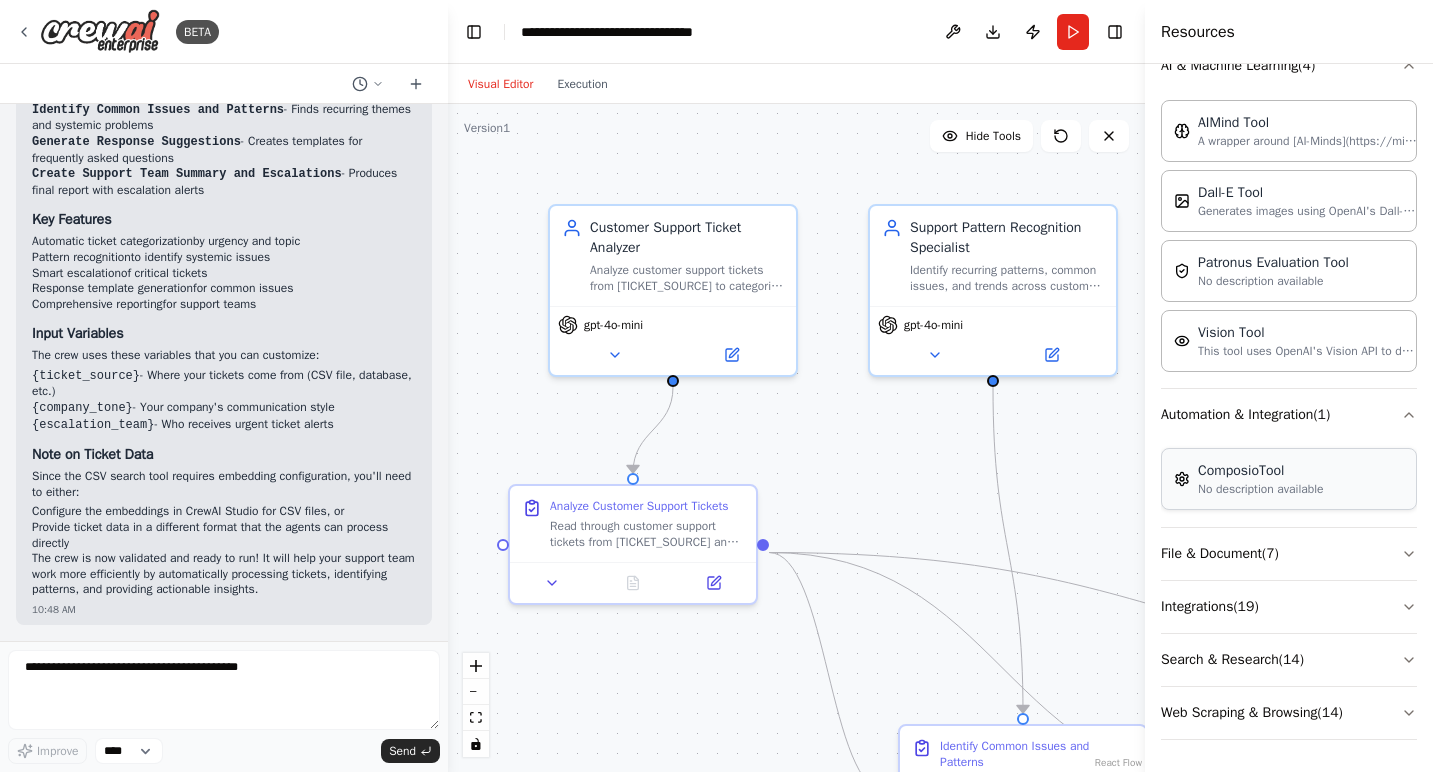 click on "No description available" at bounding box center (1261, 489) 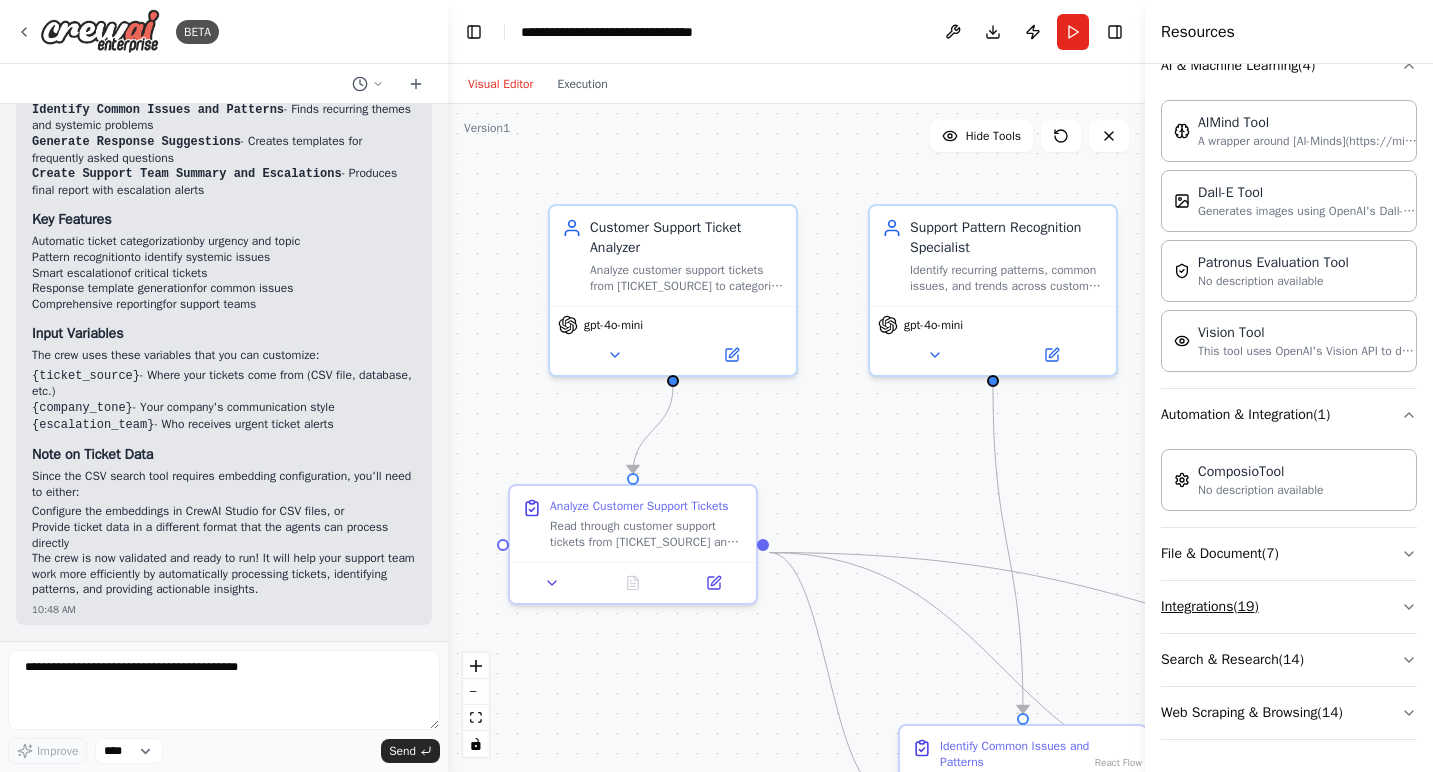 click on "Integrations  ( 19 )" at bounding box center [1289, 607] 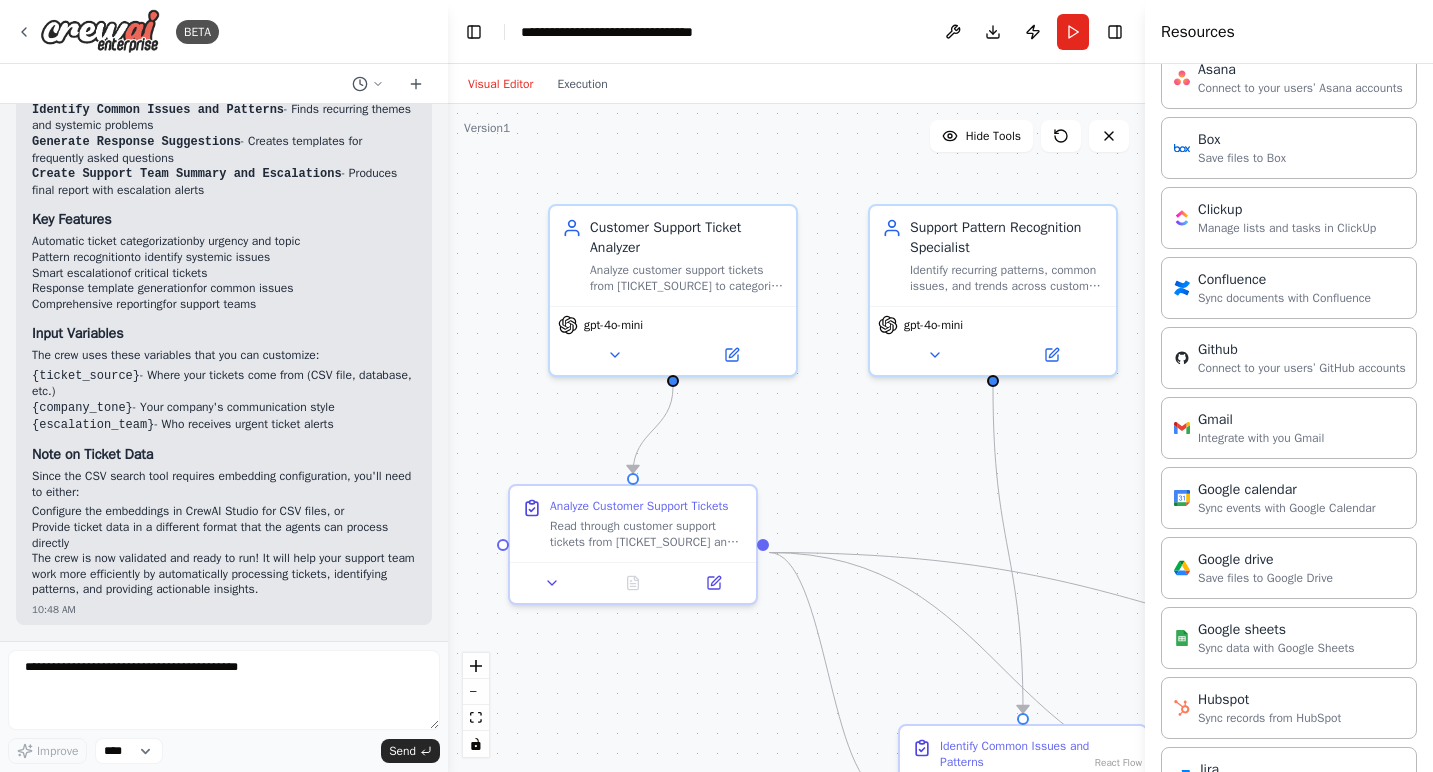 scroll, scrollTop: 793, scrollLeft: 0, axis: vertical 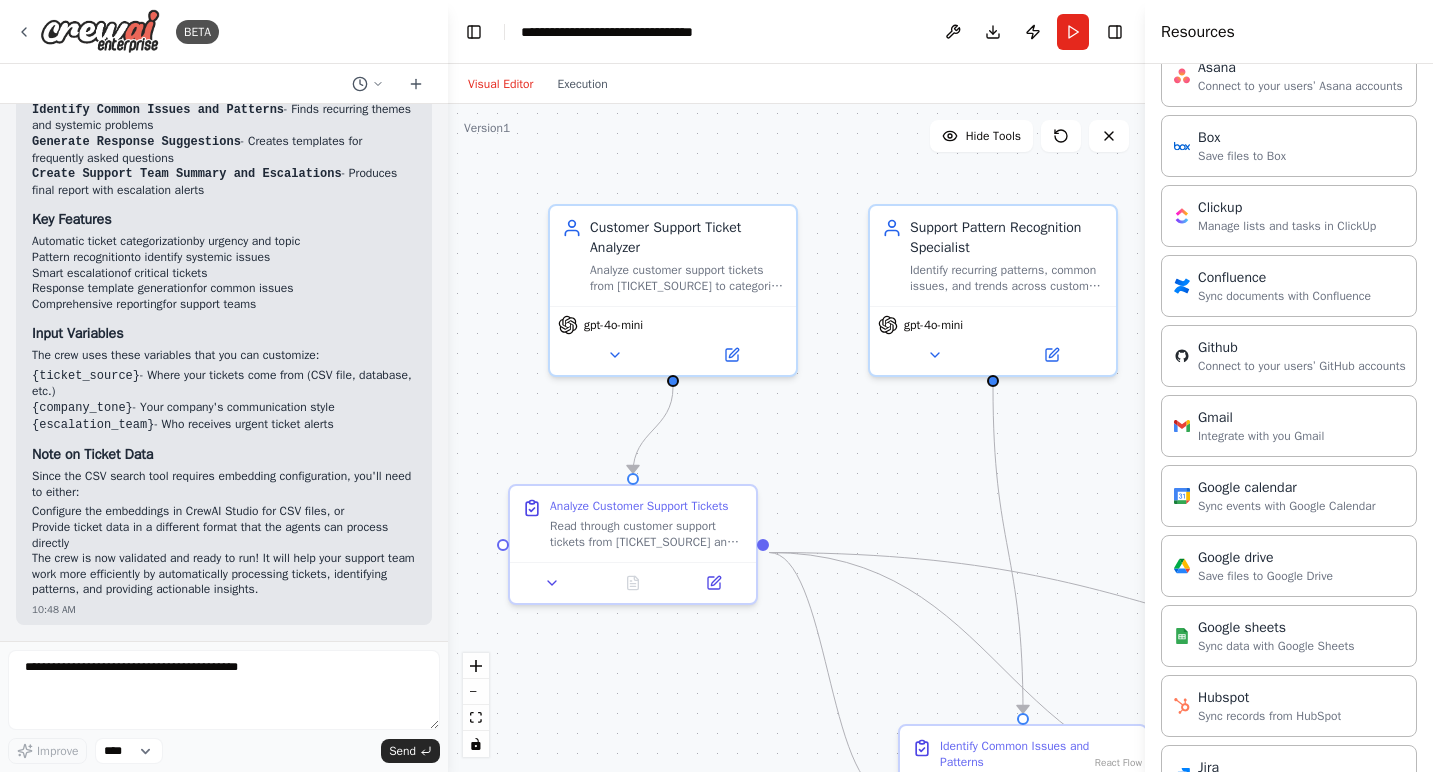 click on "Asana Connect to your users’ Asana accounts Box Save files to Box Clickup Manage lists and tasks in ClickUp Confluence Sync documents with Confluence Github Connect to your users’ GitHub accounts Gmail Integrate with you Gmail Google calendar Sync events with Google Calendar Google drive Save files to Google Drive Google sheets Sync data with Google Sheets Hubspot Sync records from HubSpot Jira Sync issues to Jira Linear Manage projects, sprints, tasks, and bug tracking in Linear Microsoft teams Connect to your users’ Teams workspaces Notion Connect your Notion workspace Salesforce Sync records from Salesforce Shopify Sync orders and customers from Shopify Slack Send notifications to Slack Stripe Sync customers or payments from Stripe Zendesk Sync records with Zendesk Support" at bounding box center (1289, 702) 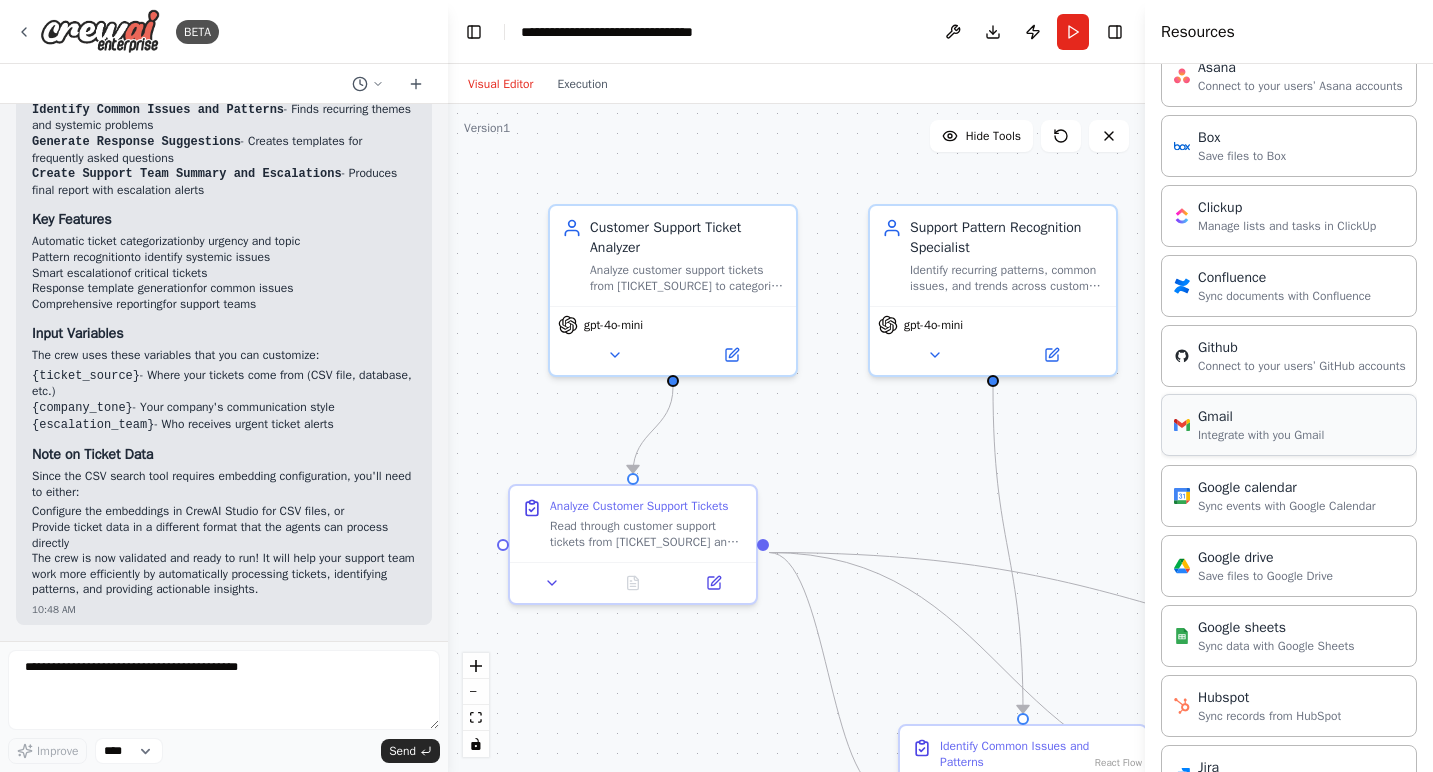 click on "Integrate with you Gmail" at bounding box center (1261, 435) 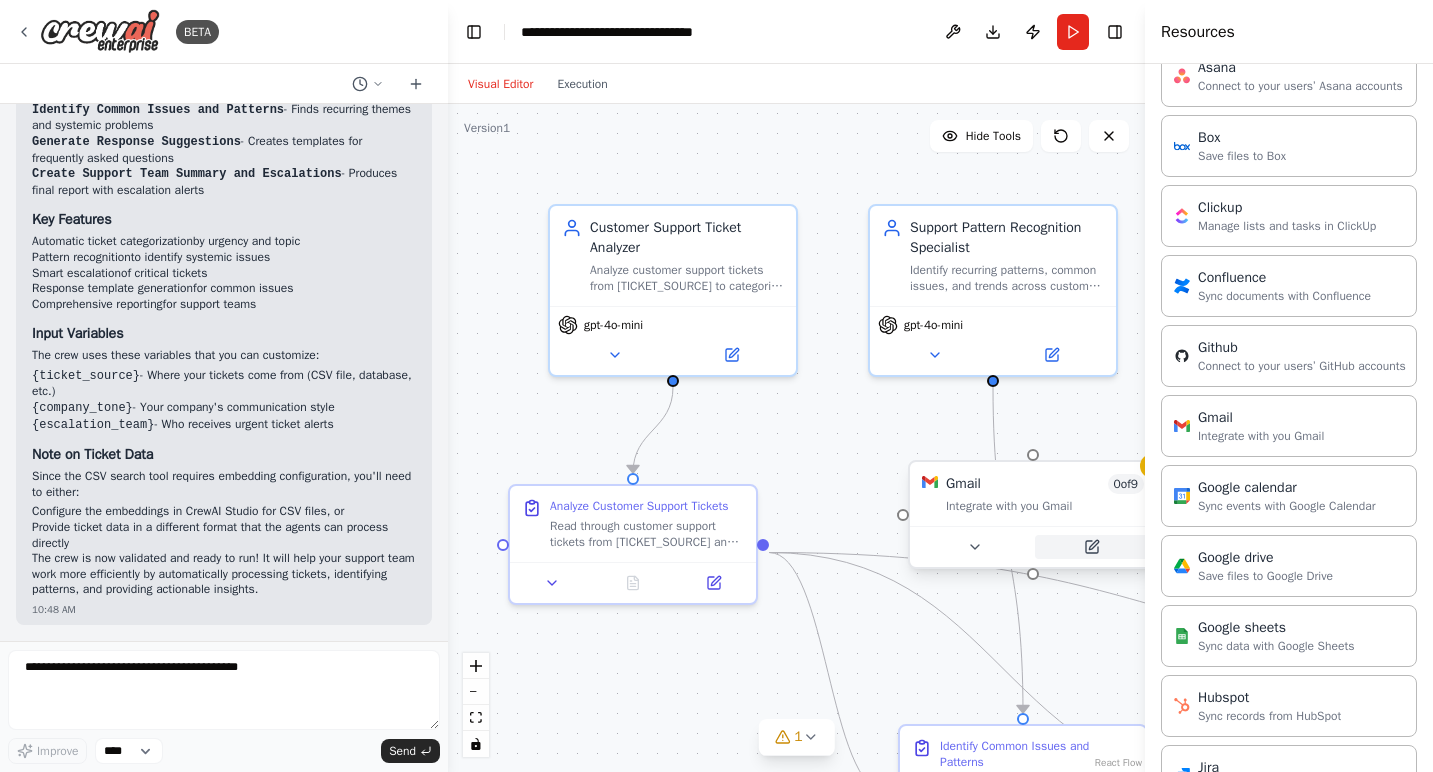 click 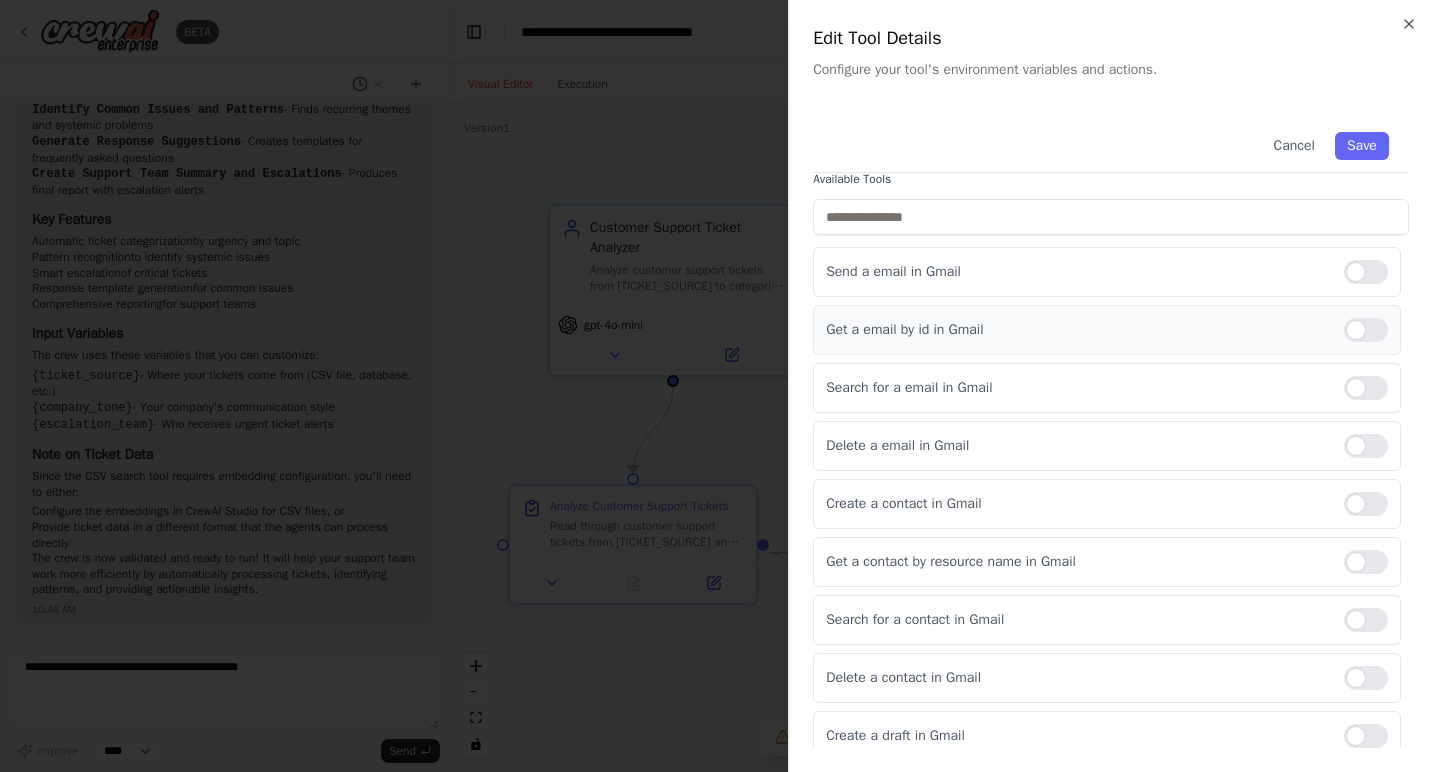 scroll, scrollTop: 202, scrollLeft: 0, axis: vertical 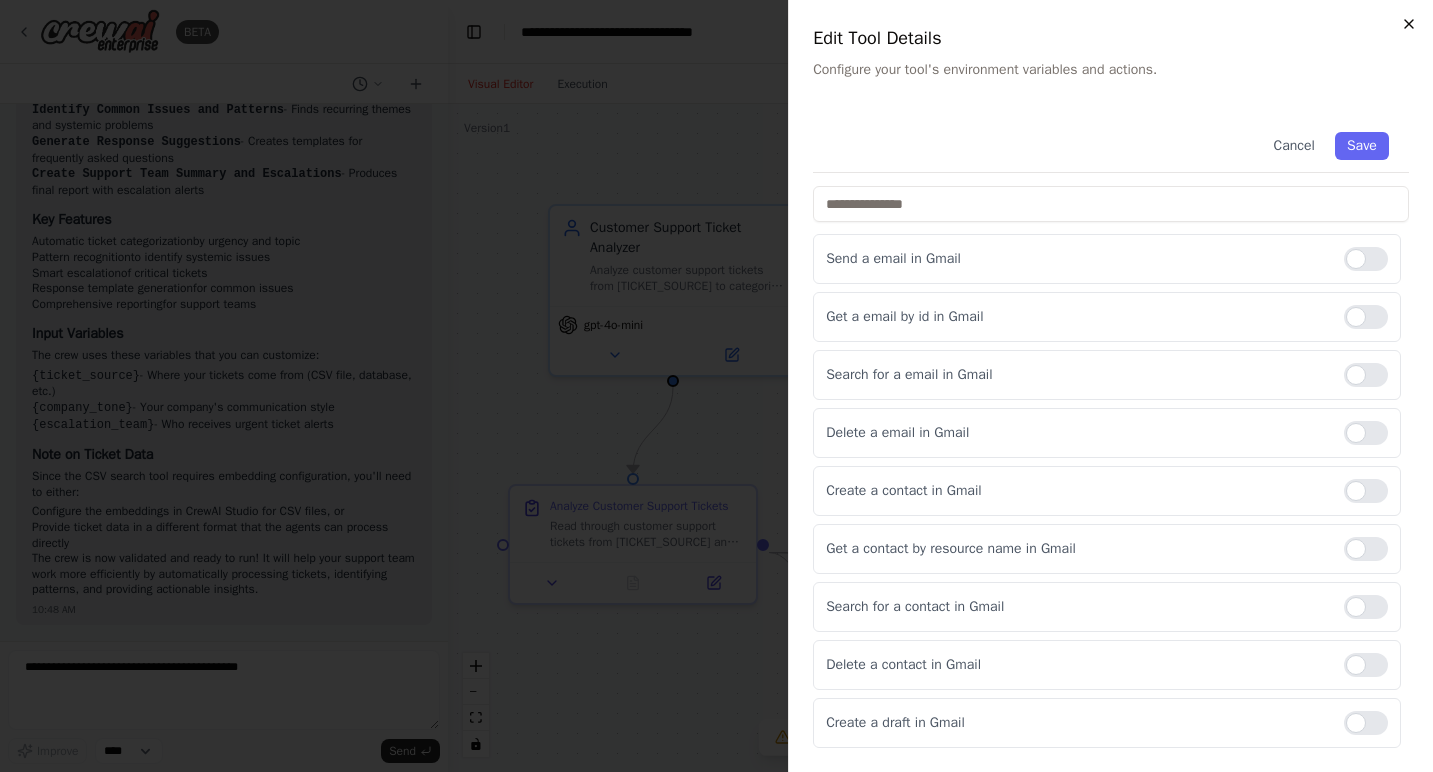 click 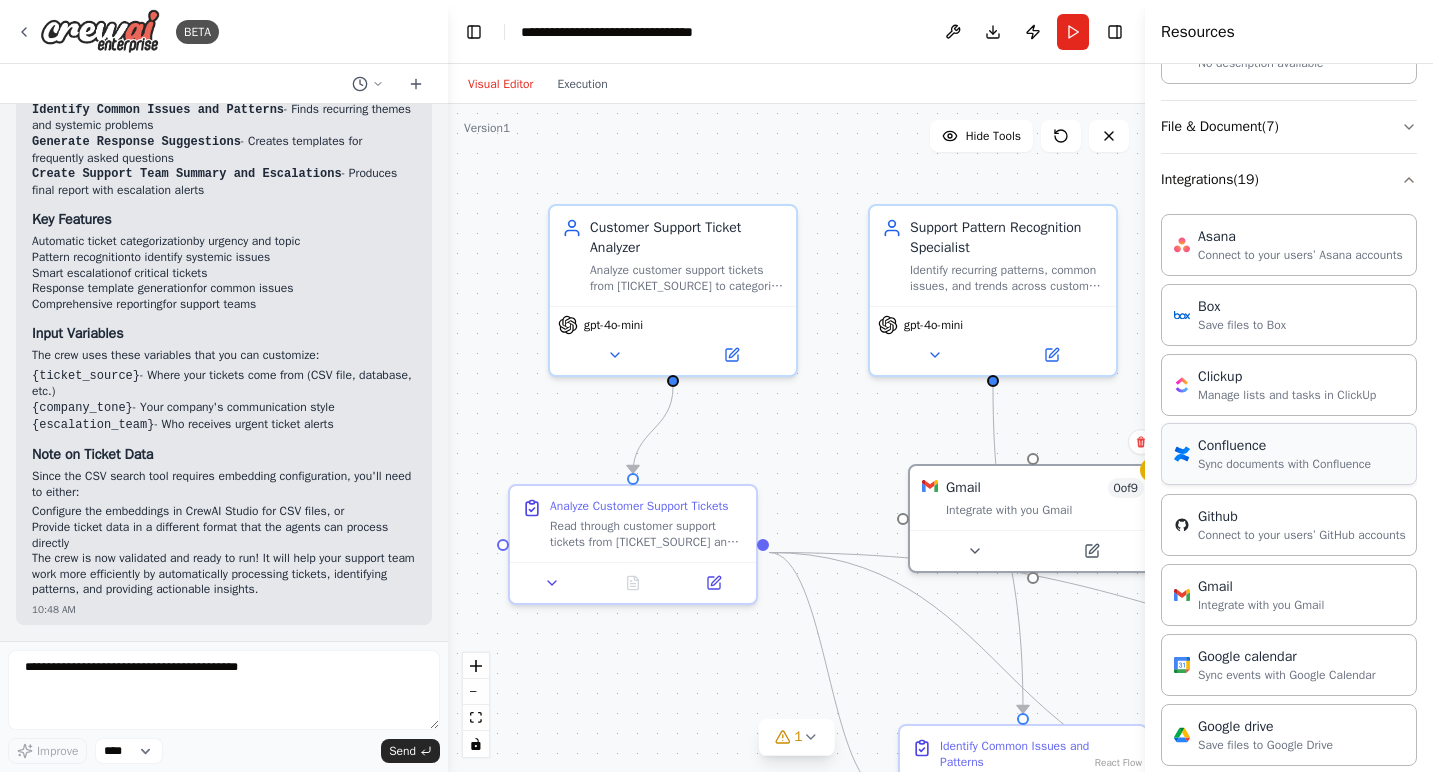 scroll, scrollTop: 674, scrollLeft: 0, axis: vertical 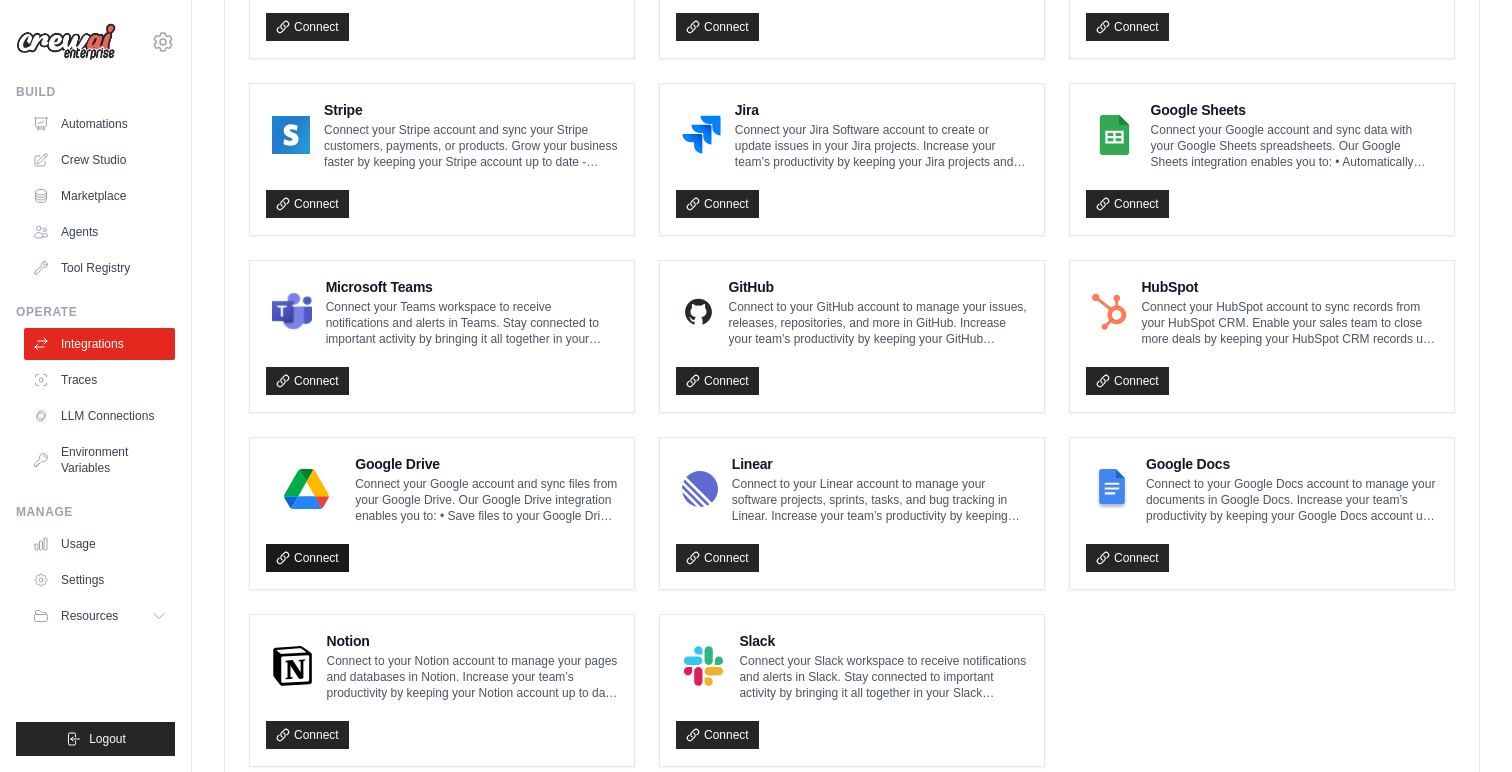 click on "Connect" at bounding box center (307, 558) 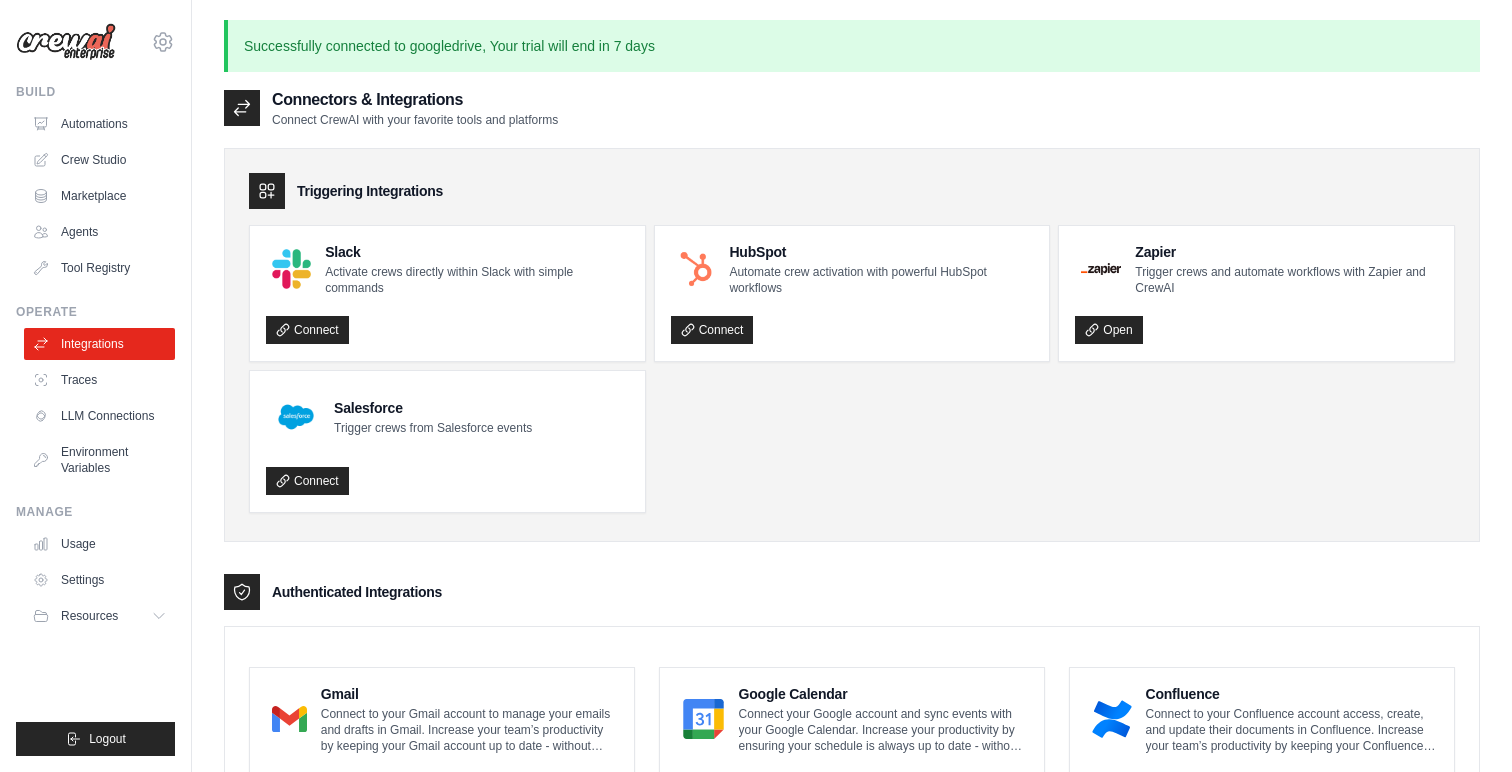 scroll, scrollTop: 0, scrollLeft: 0, axis: both 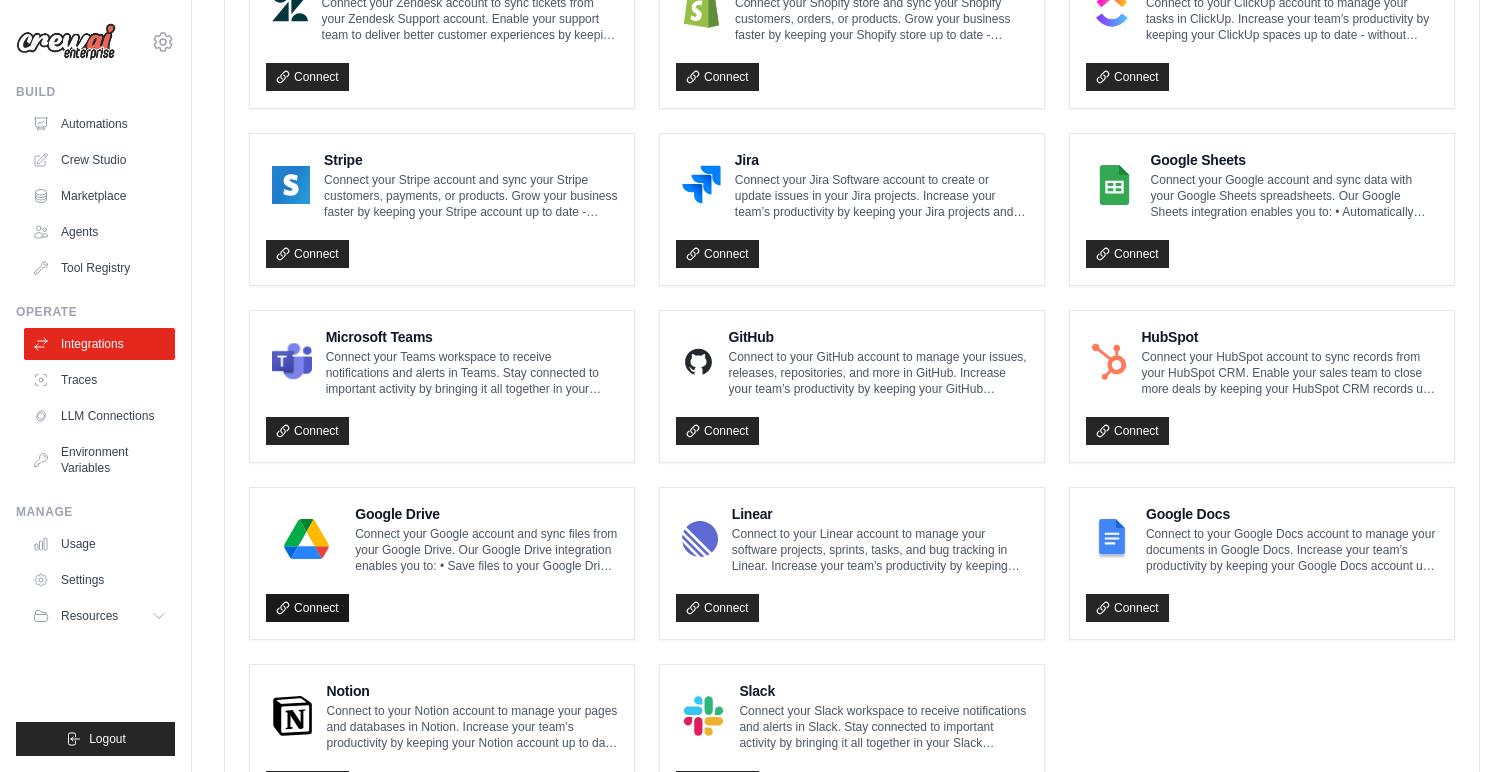click on "Connect" at bounding box center [307, 608] 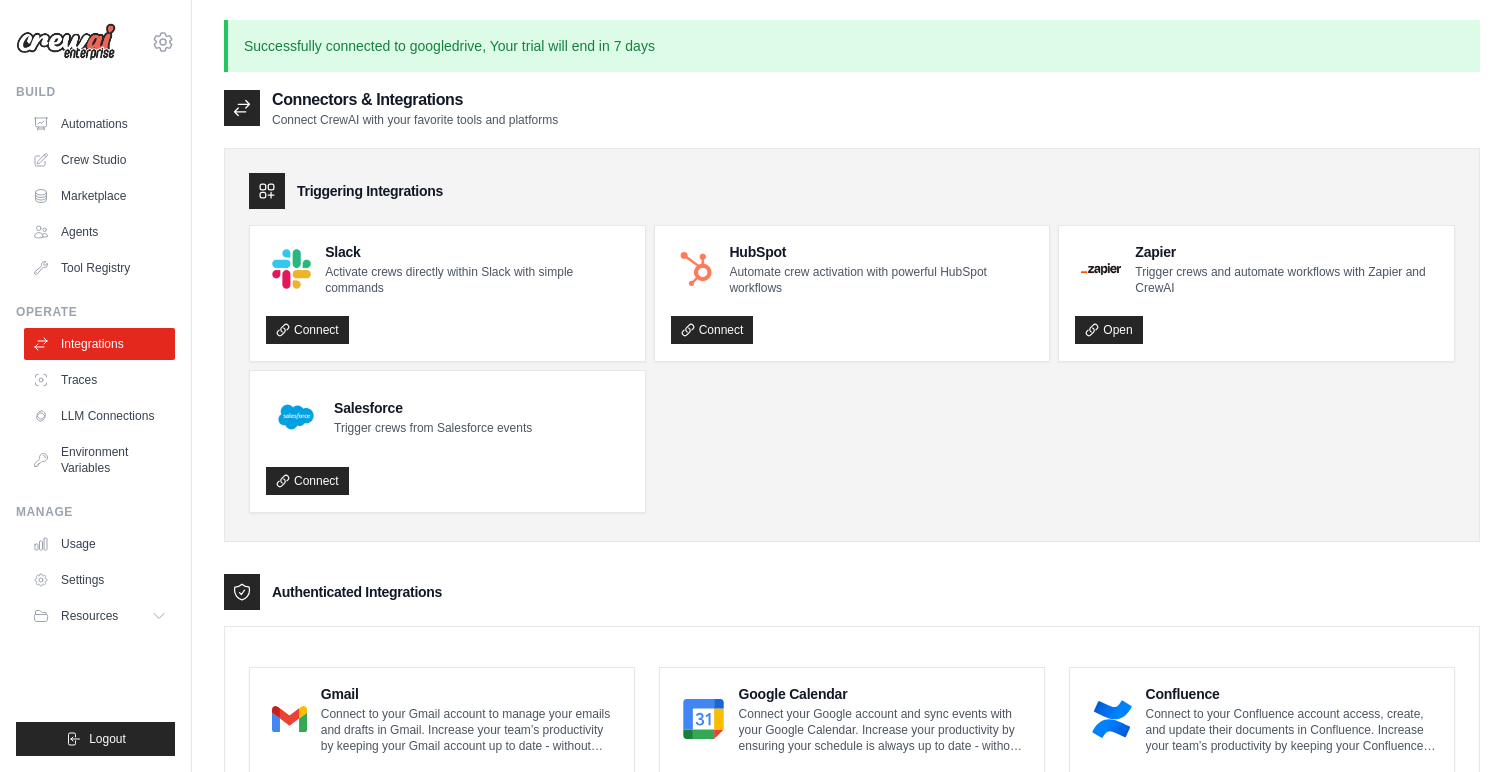 scroll, scrollTop: 1065, scrollLeft: 0, axis: vertical 